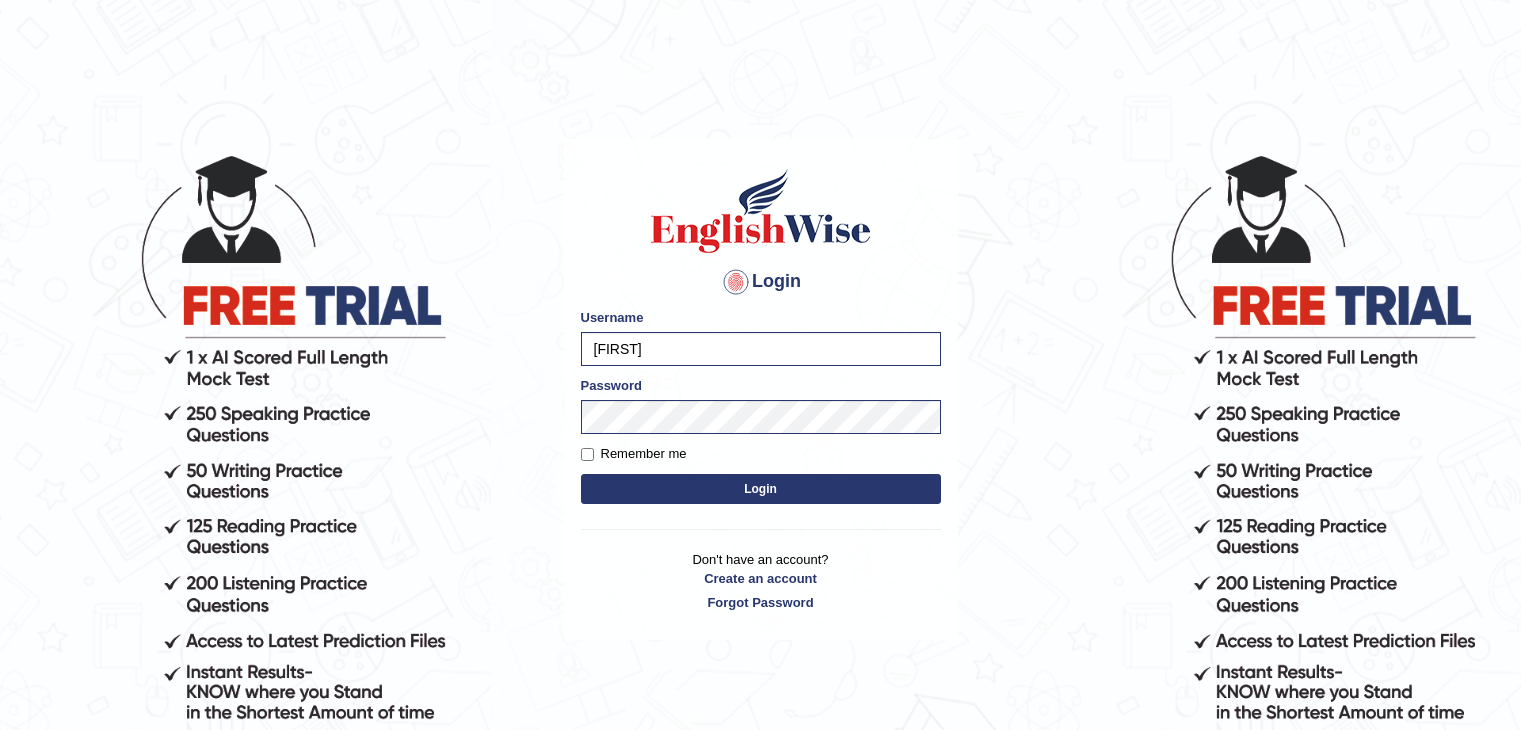 scroll, scrollTop: 0, scrollLeft: 0, axis: both 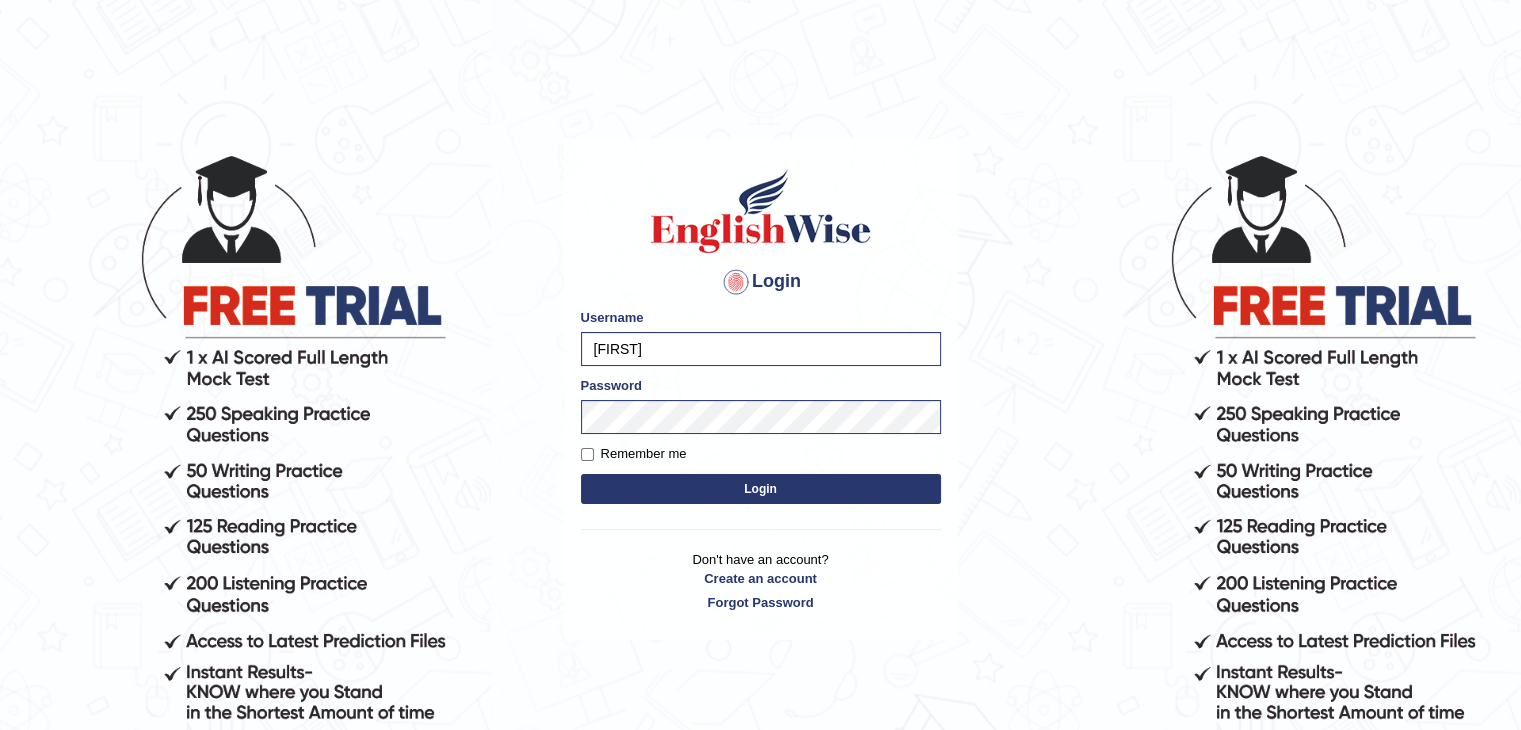 click on "Remember me" at bounding box center (634, 454) 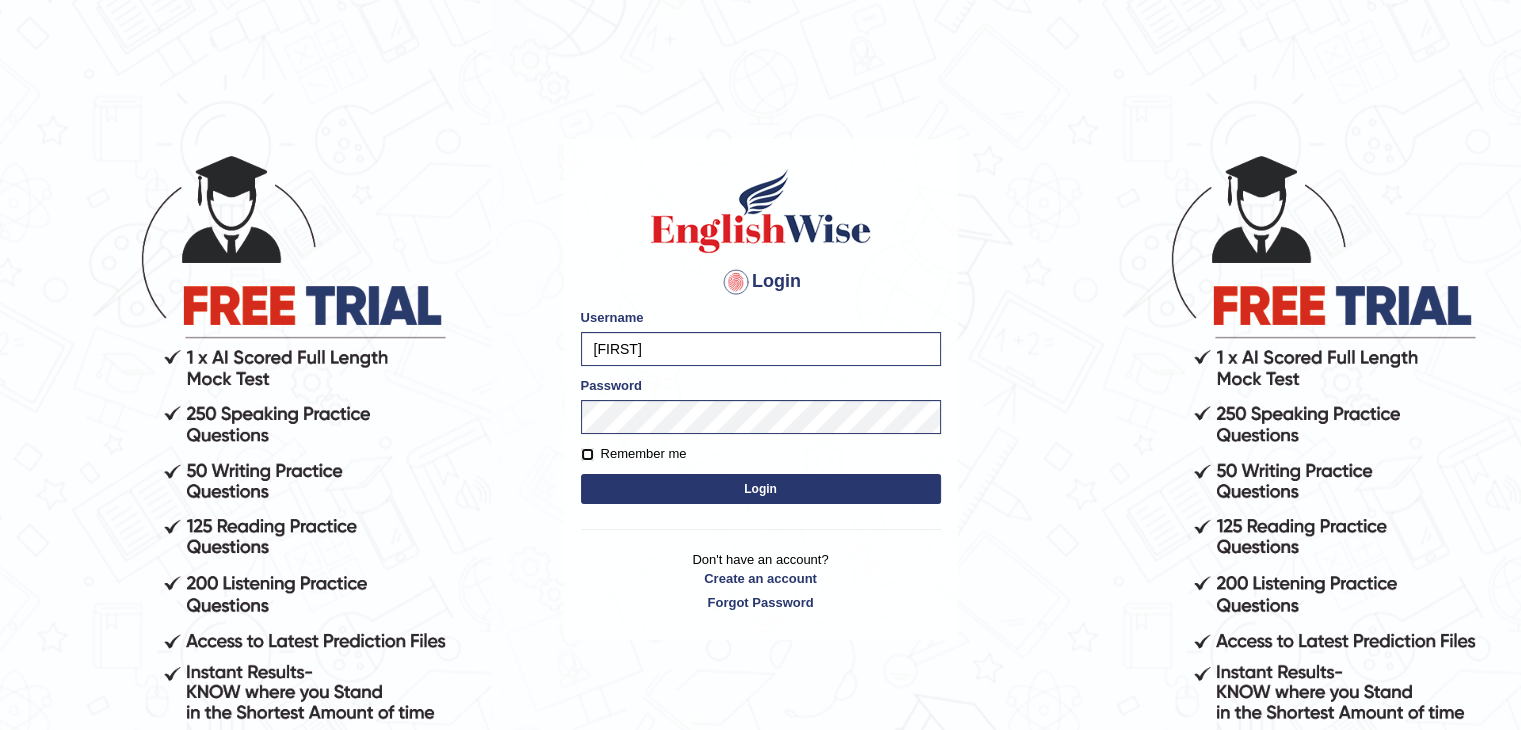 click on "Remember me" at bounding box center [587, 454] 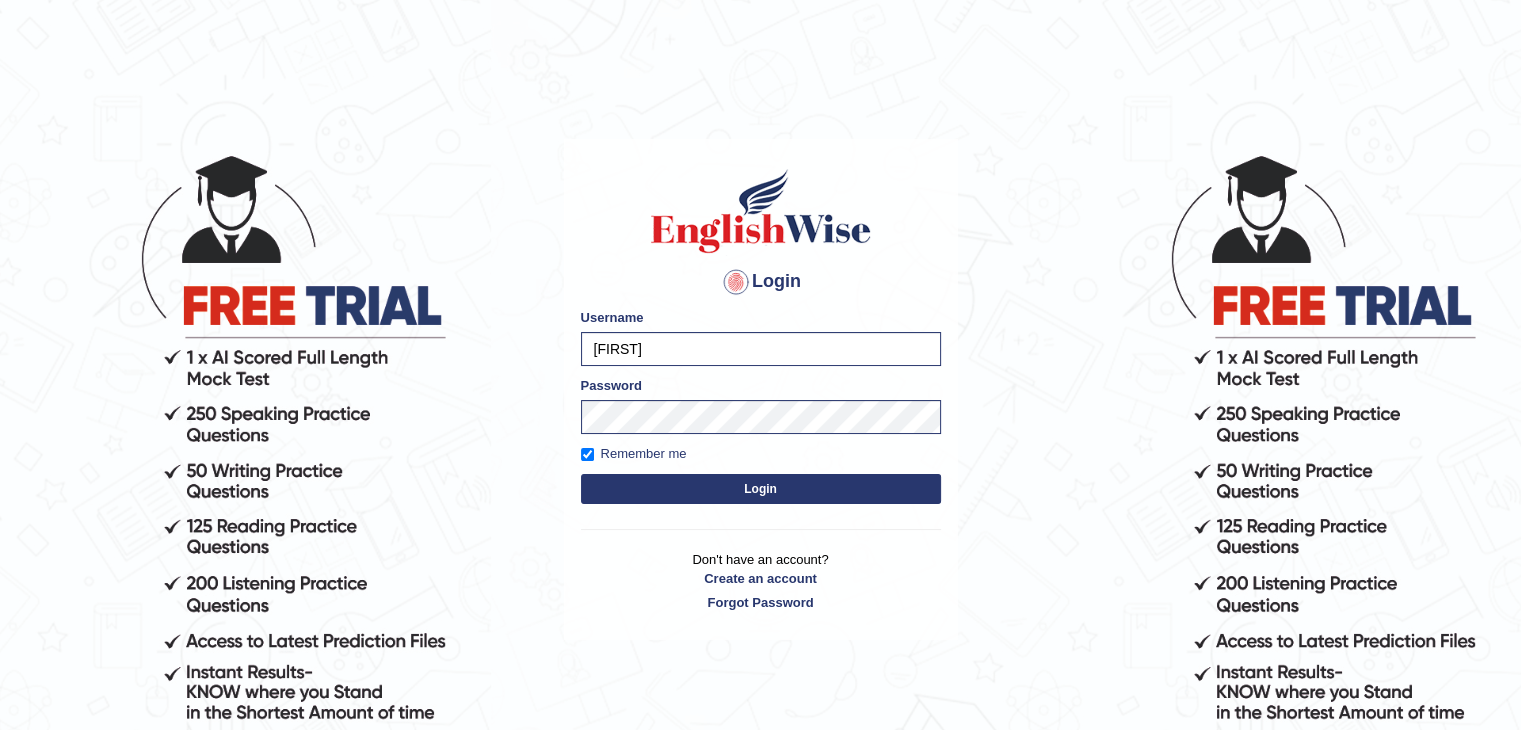 click on "Login" at bounding box center (761, 489) 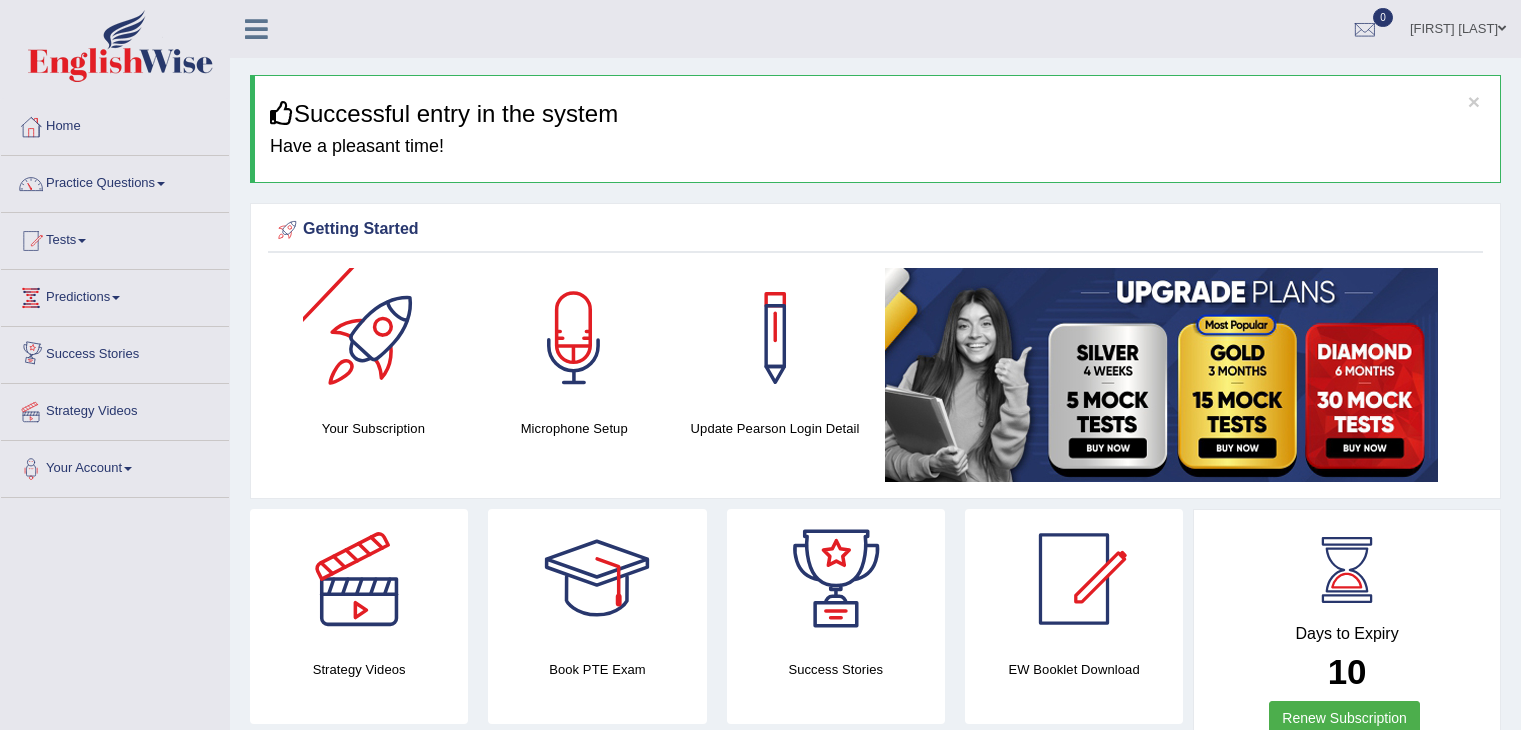 scroll, scrollTop: 0, scrollLeft: 0, axis: both 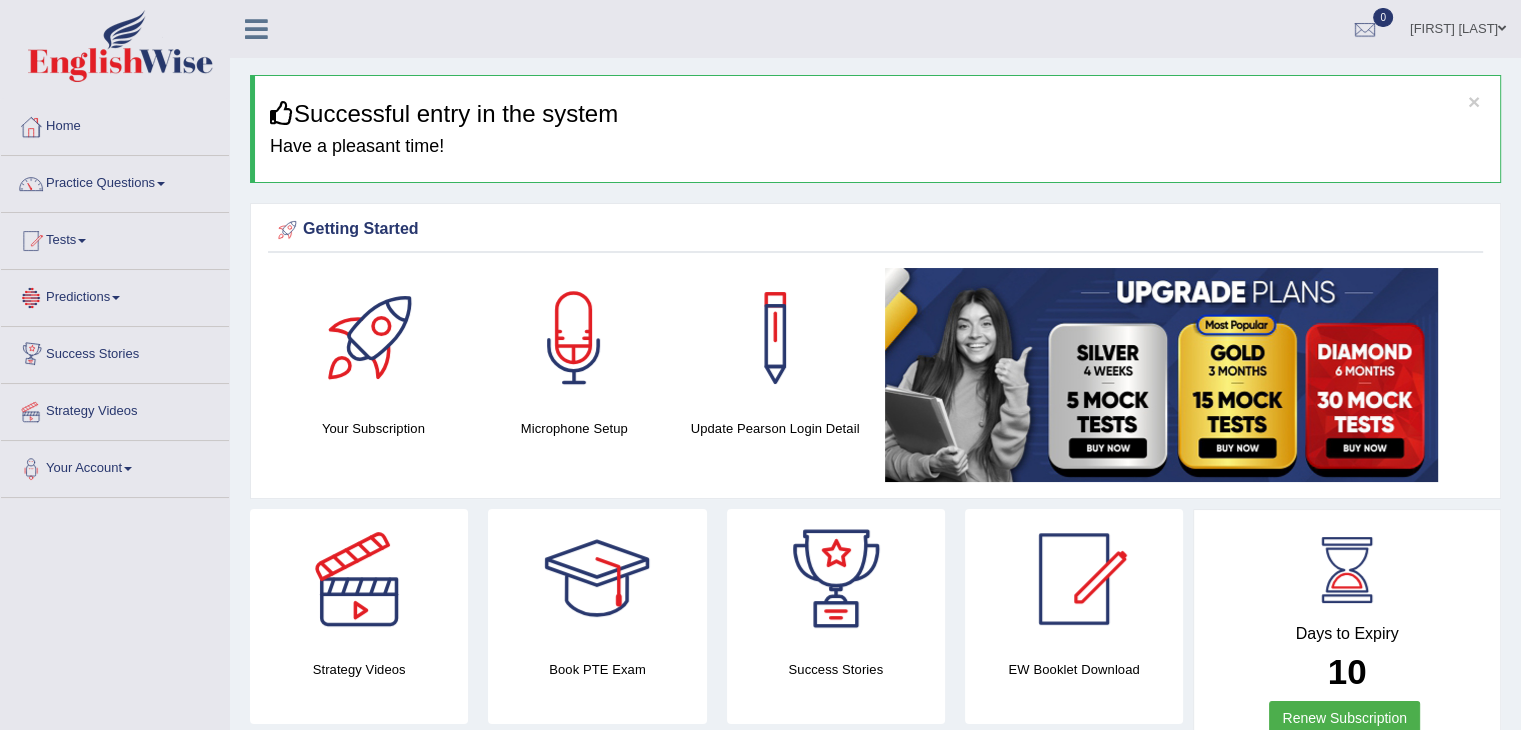 click at bounding box center [116, 298] 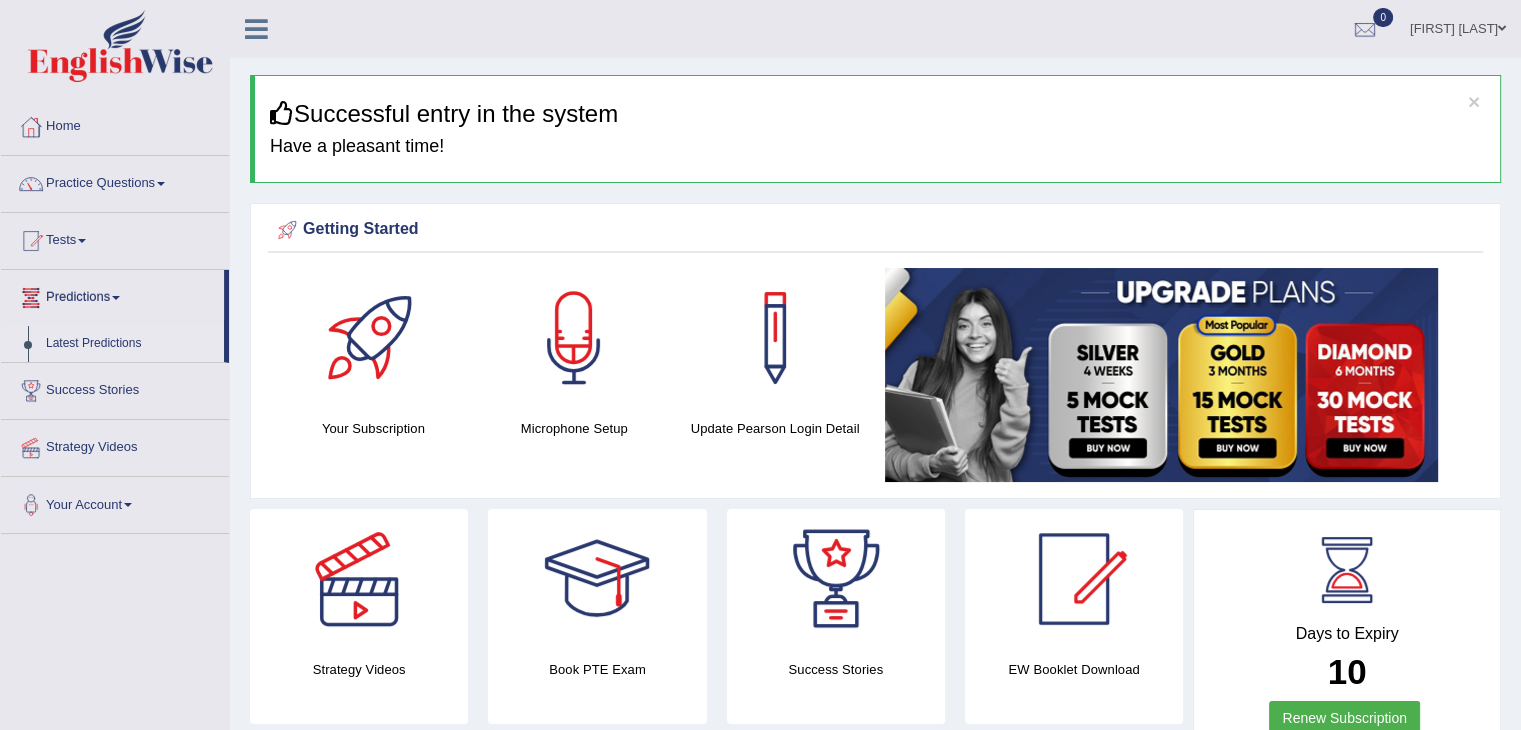 click on "Latest Predictions" at bounding box center (130, 344) 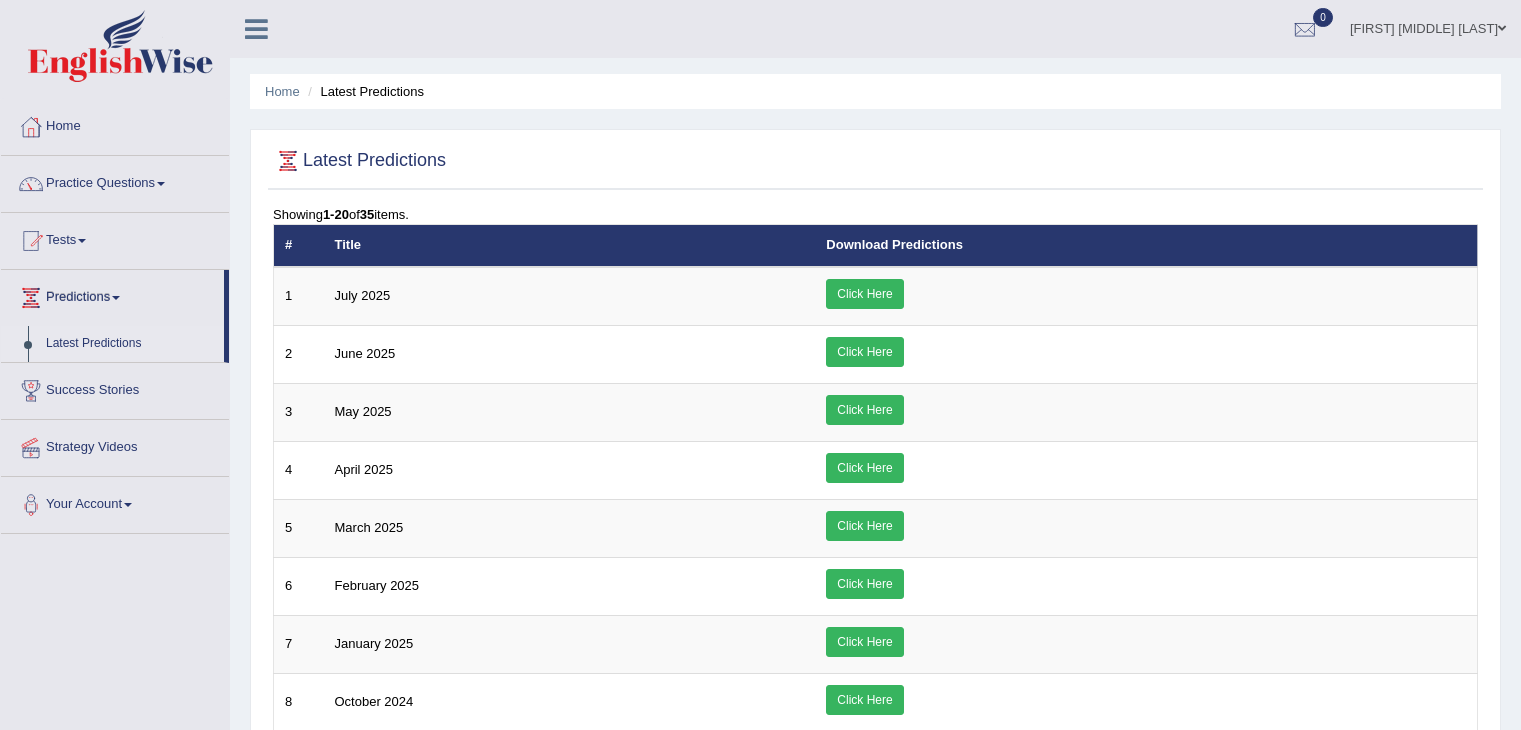 scroll, scrollTop: 0, scrollLeft: 0, axis: both 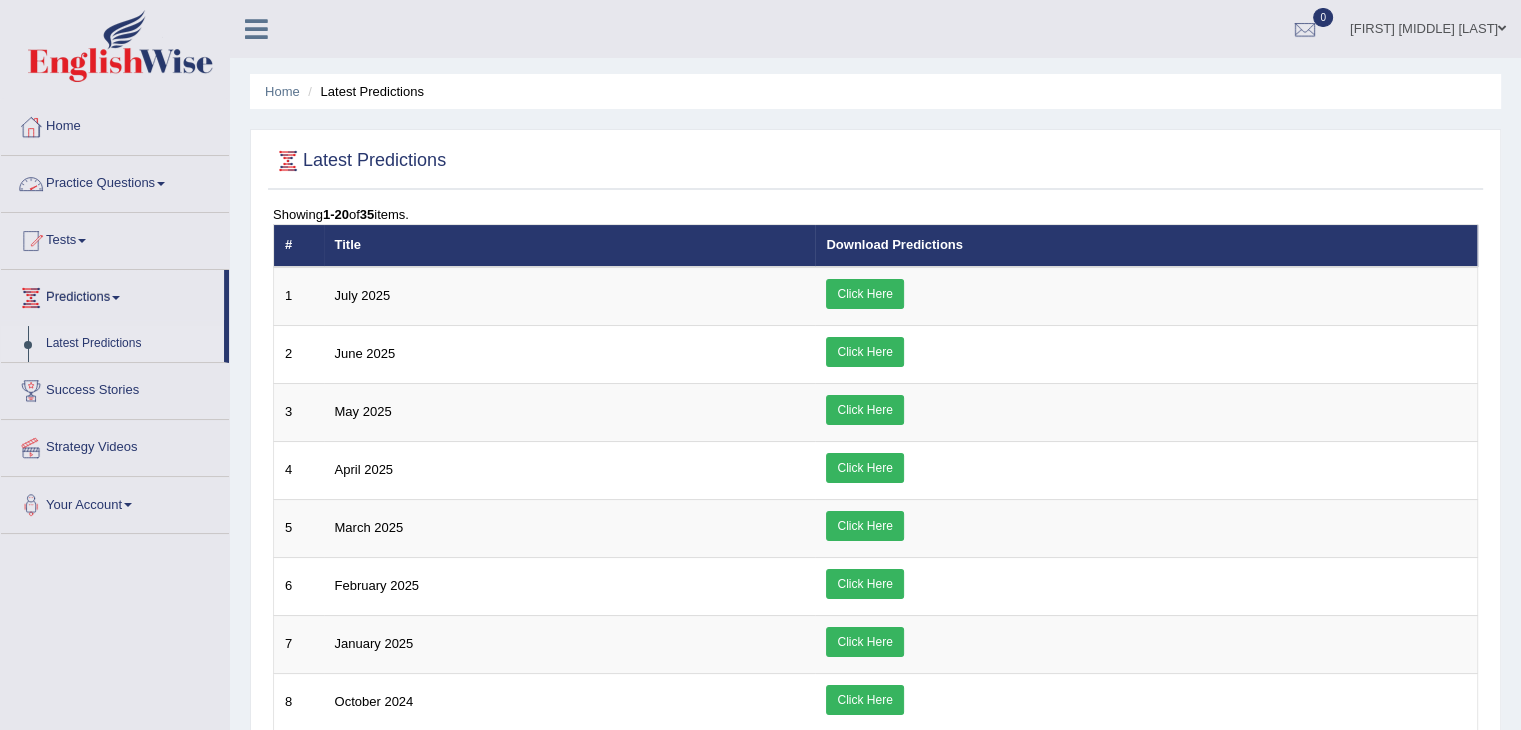 click on "Practice Questions" at bounding box center [115, 181] 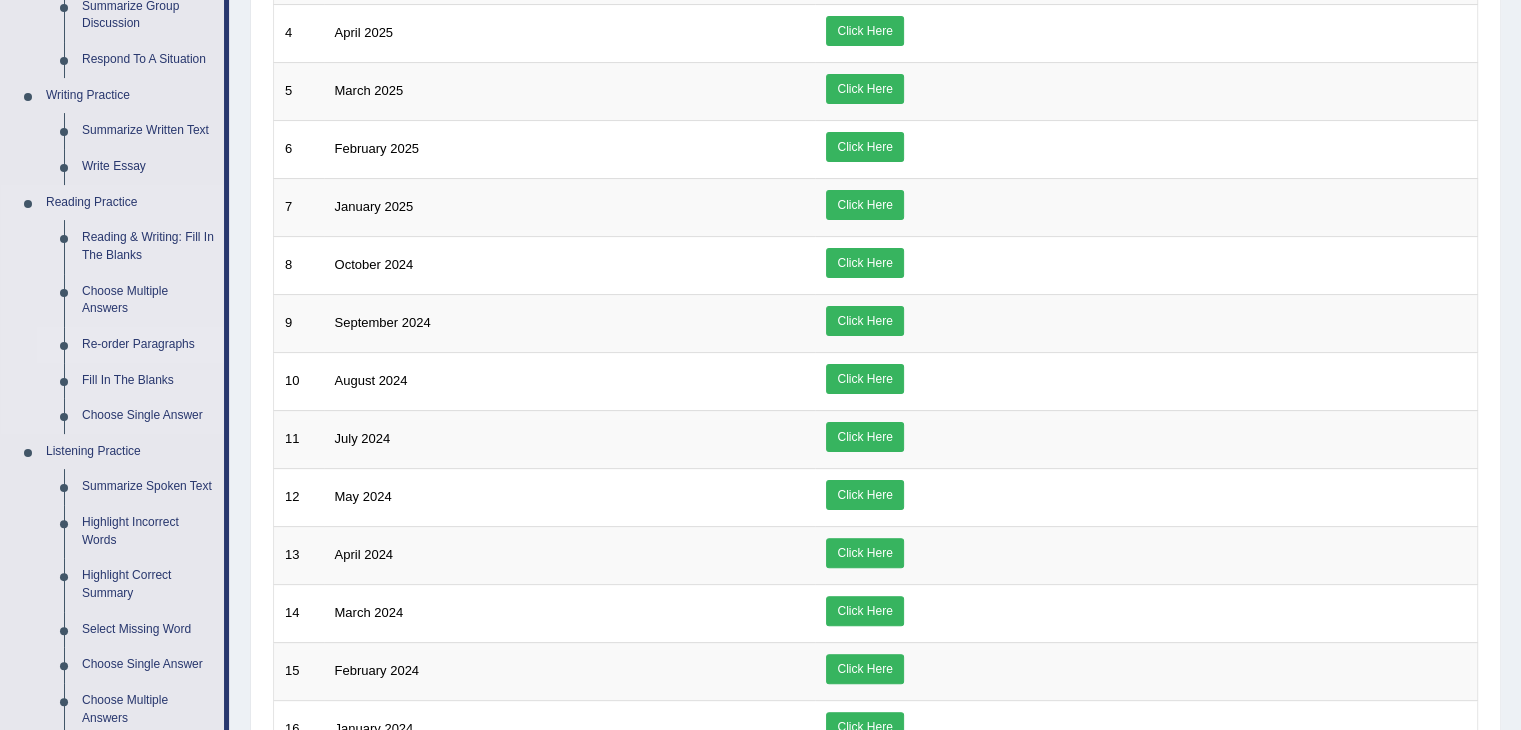 scroll, scrollTop: 400, scrollLeft: 0, axis: vertical 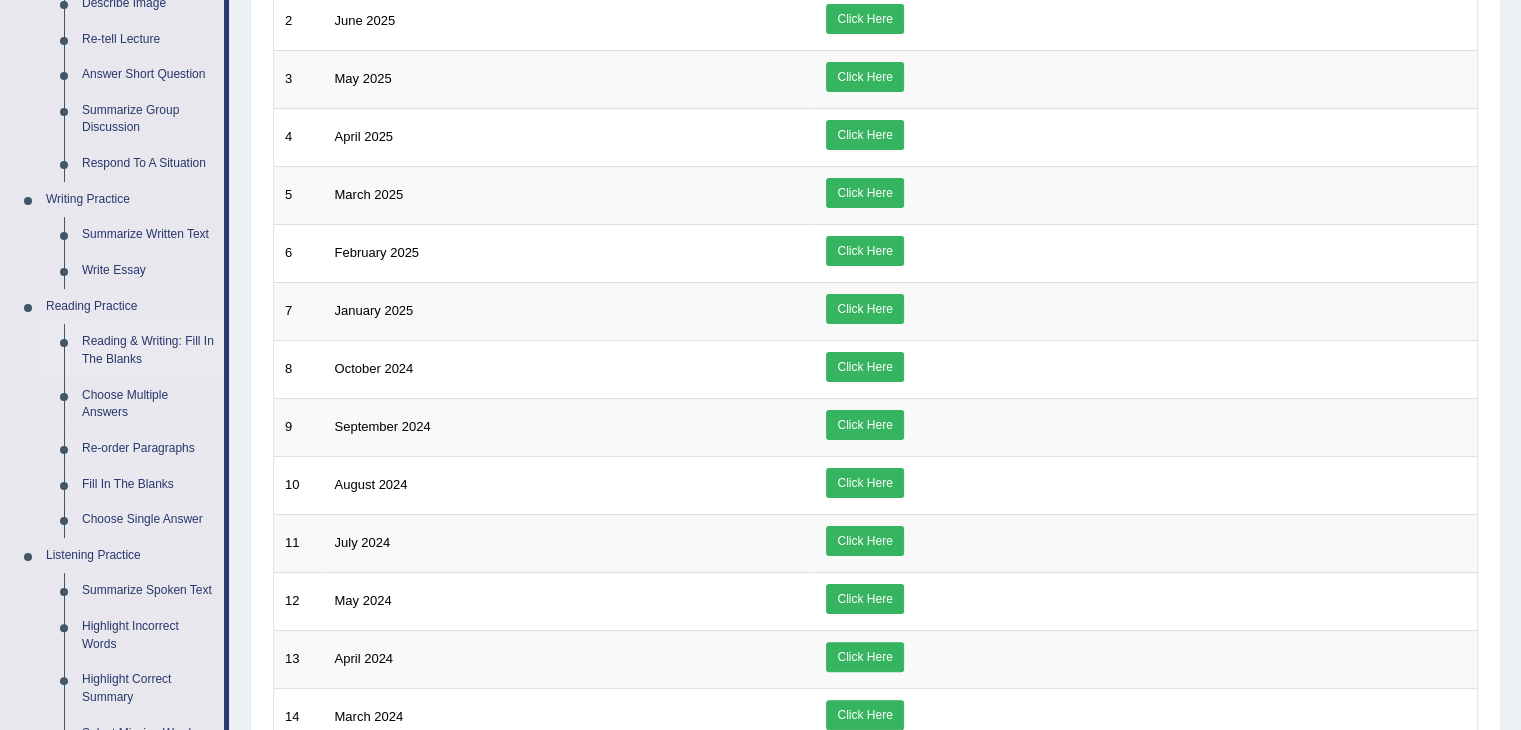 click on "Reading & Writing: Fill In The Blanks" at bounding box center [148, 350] 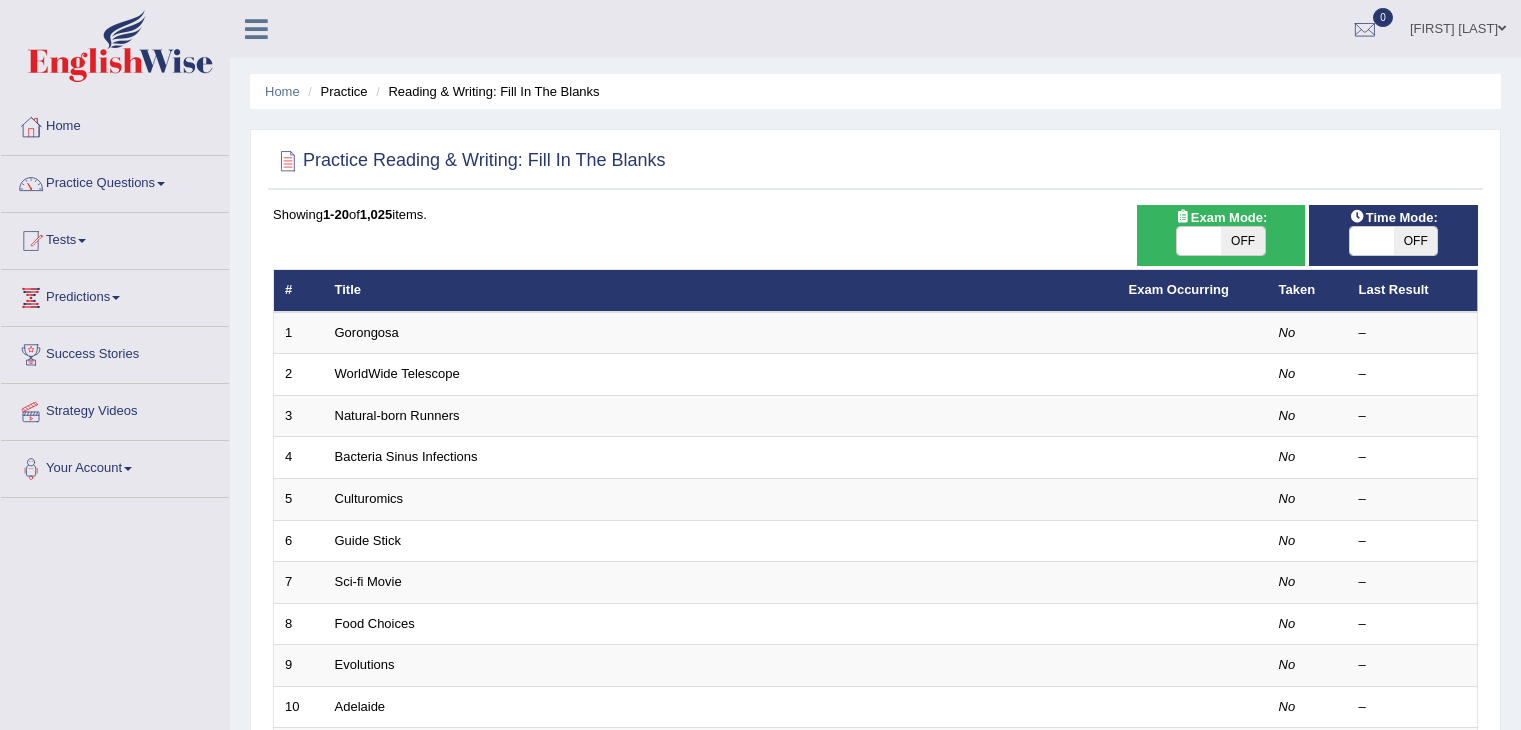 scroll, scrollTop: 0, scrollLeft: 0, axis: both 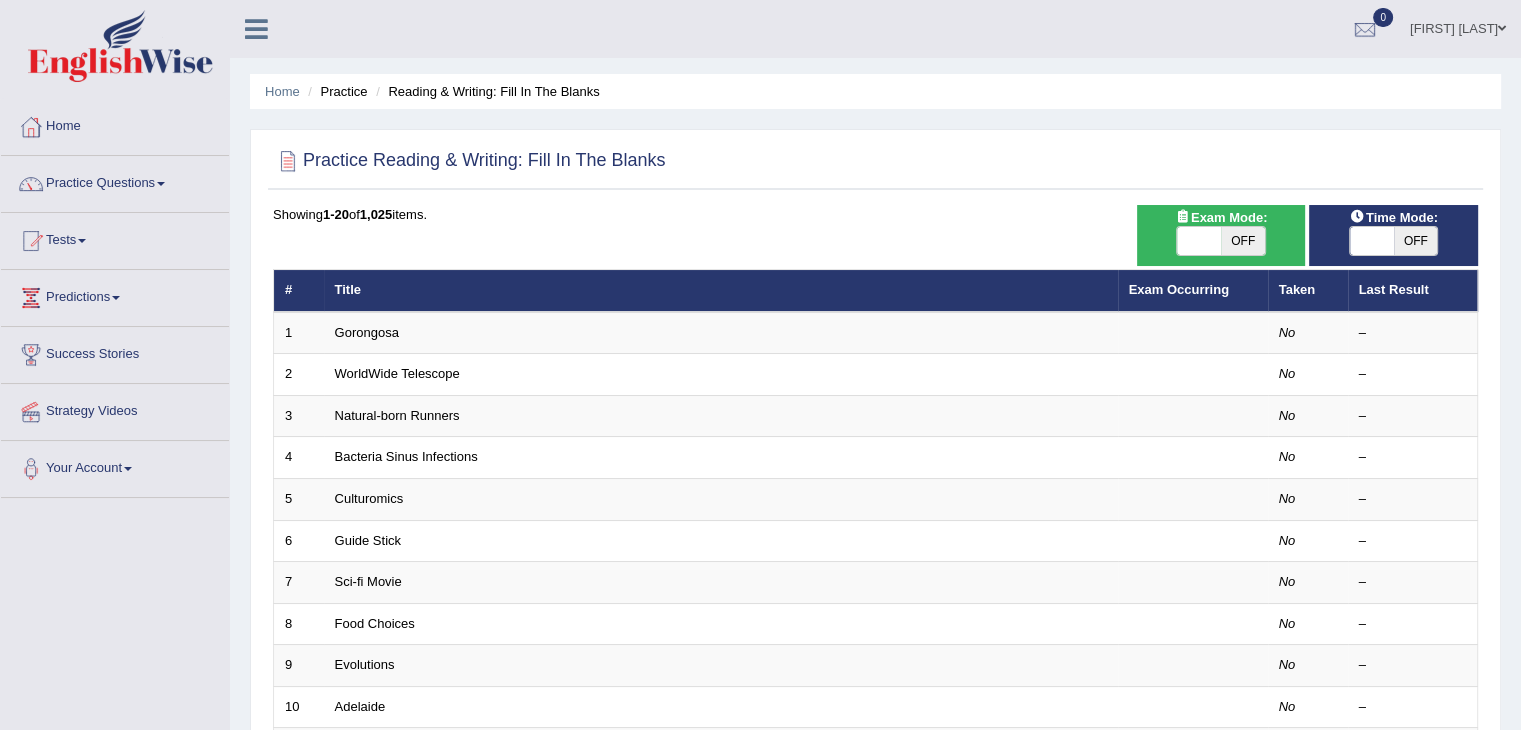 click on "ON   OFF" at bounding box center (1221, 241) 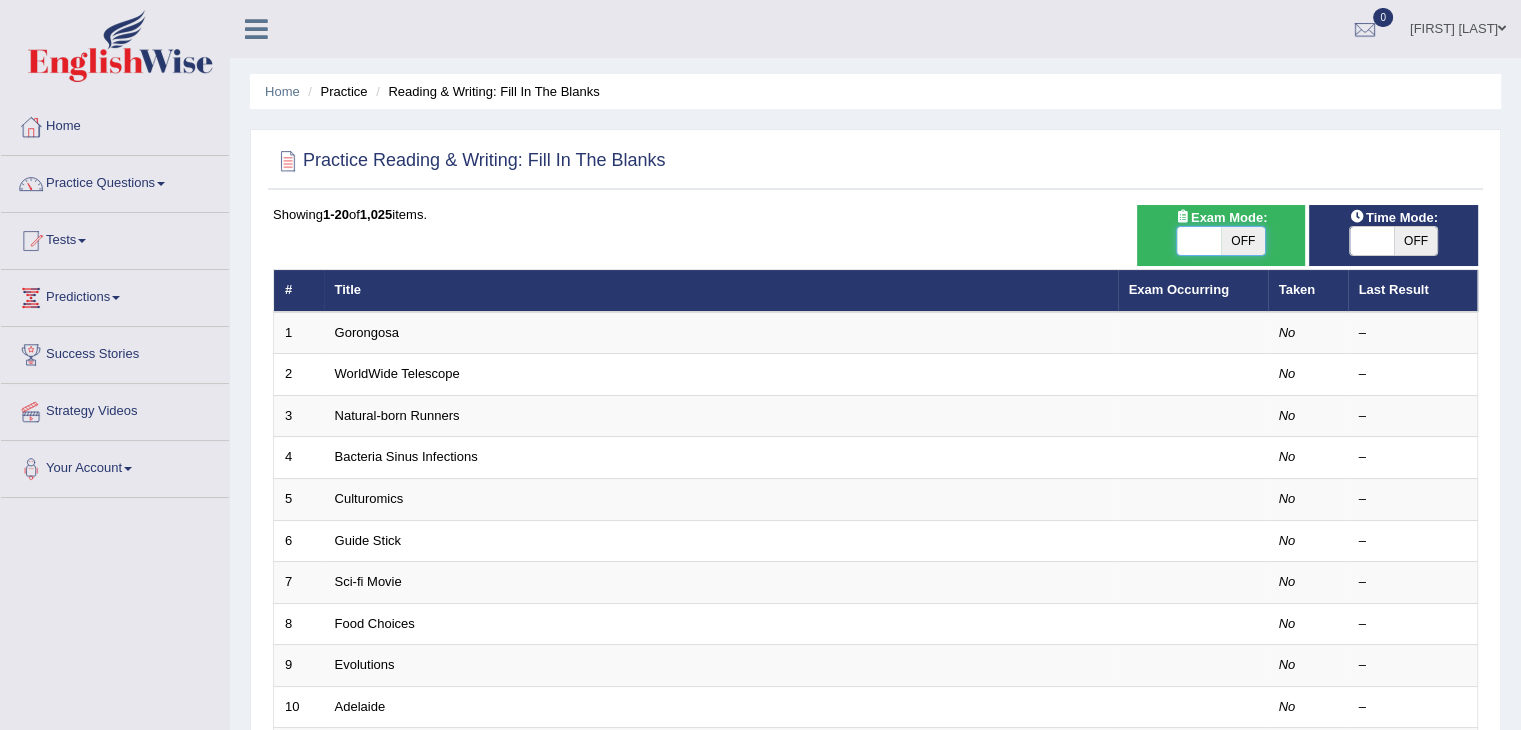 click at bounding box center [1199, 241] 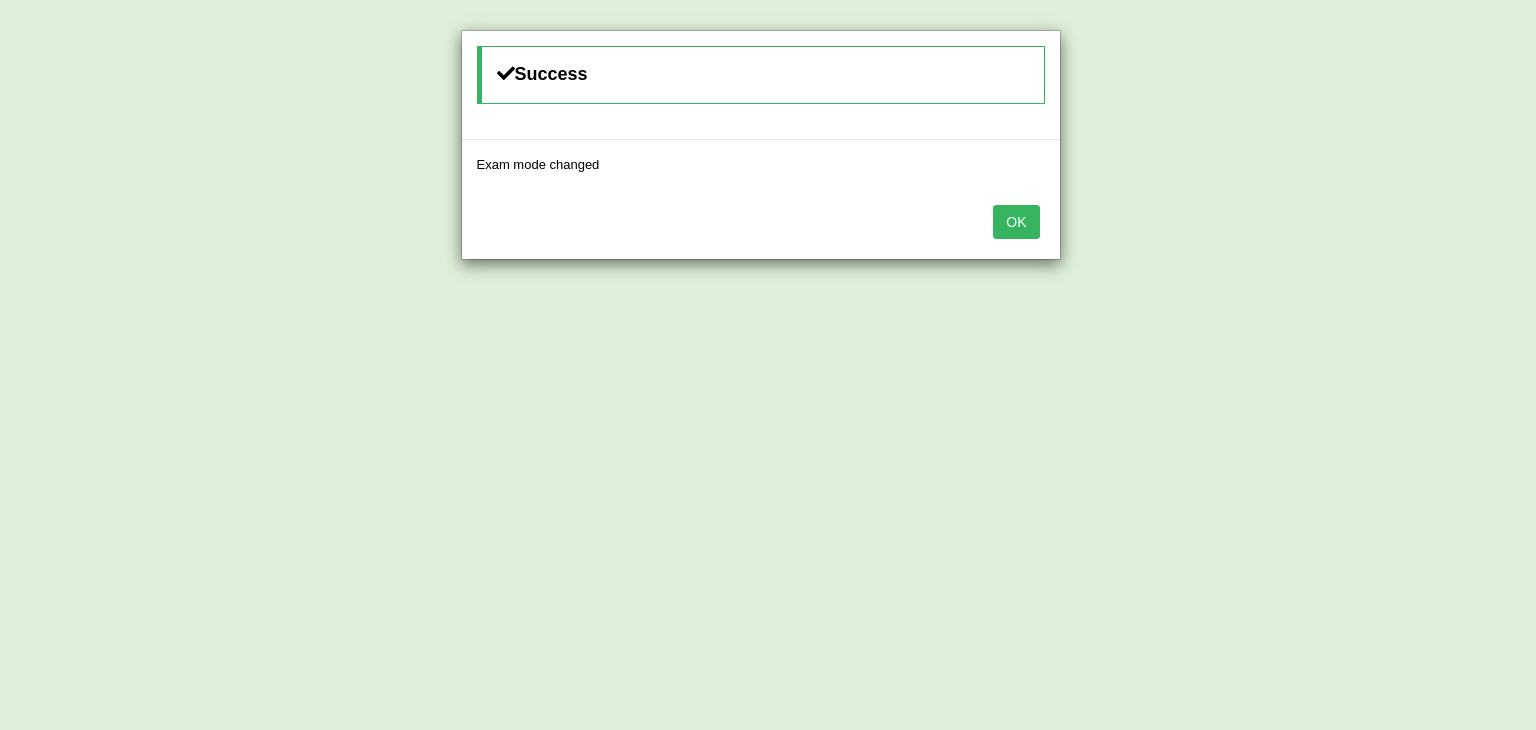click on "OK" at bounding box center (1016, 222) 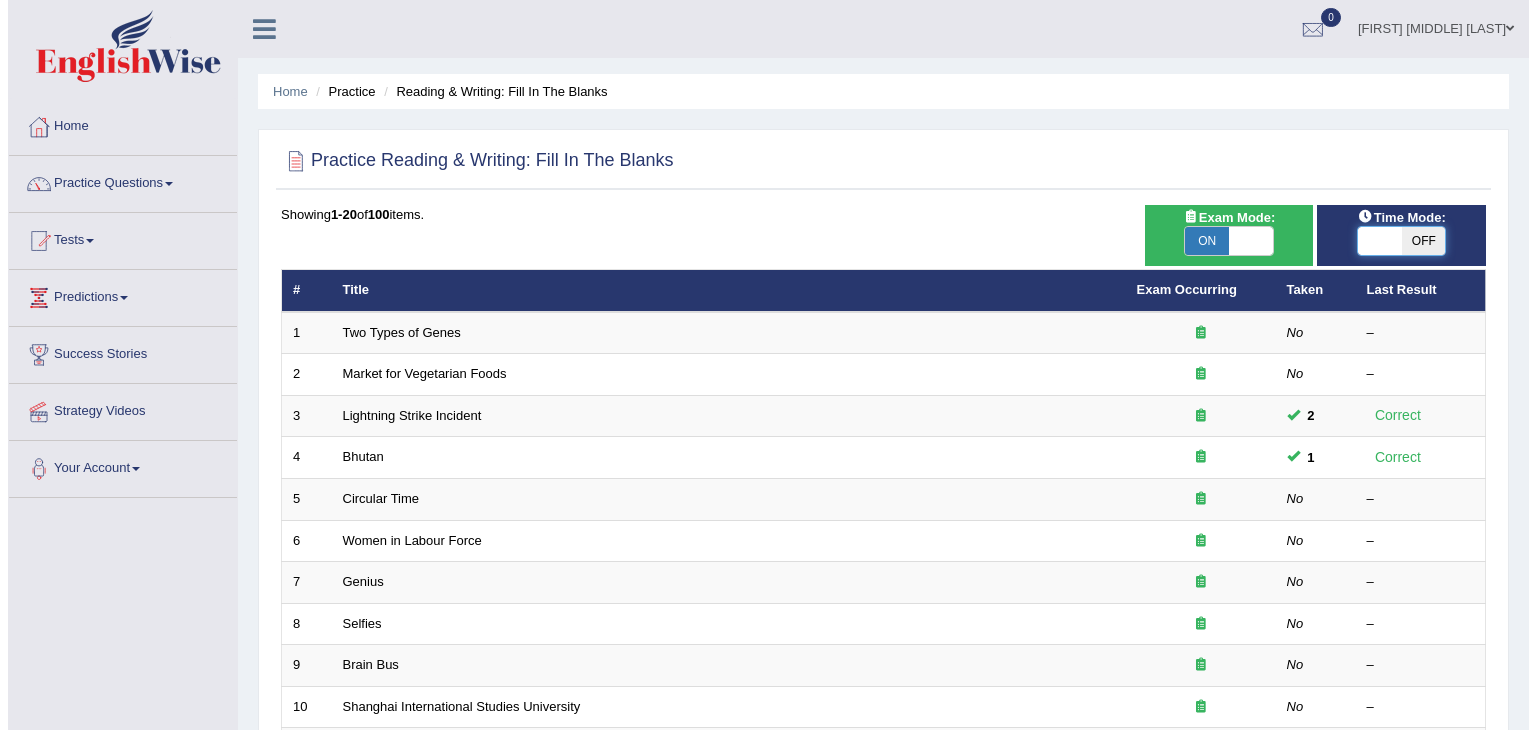 scroll, scrollTop: 0, scrollLeft: 0, axis: both 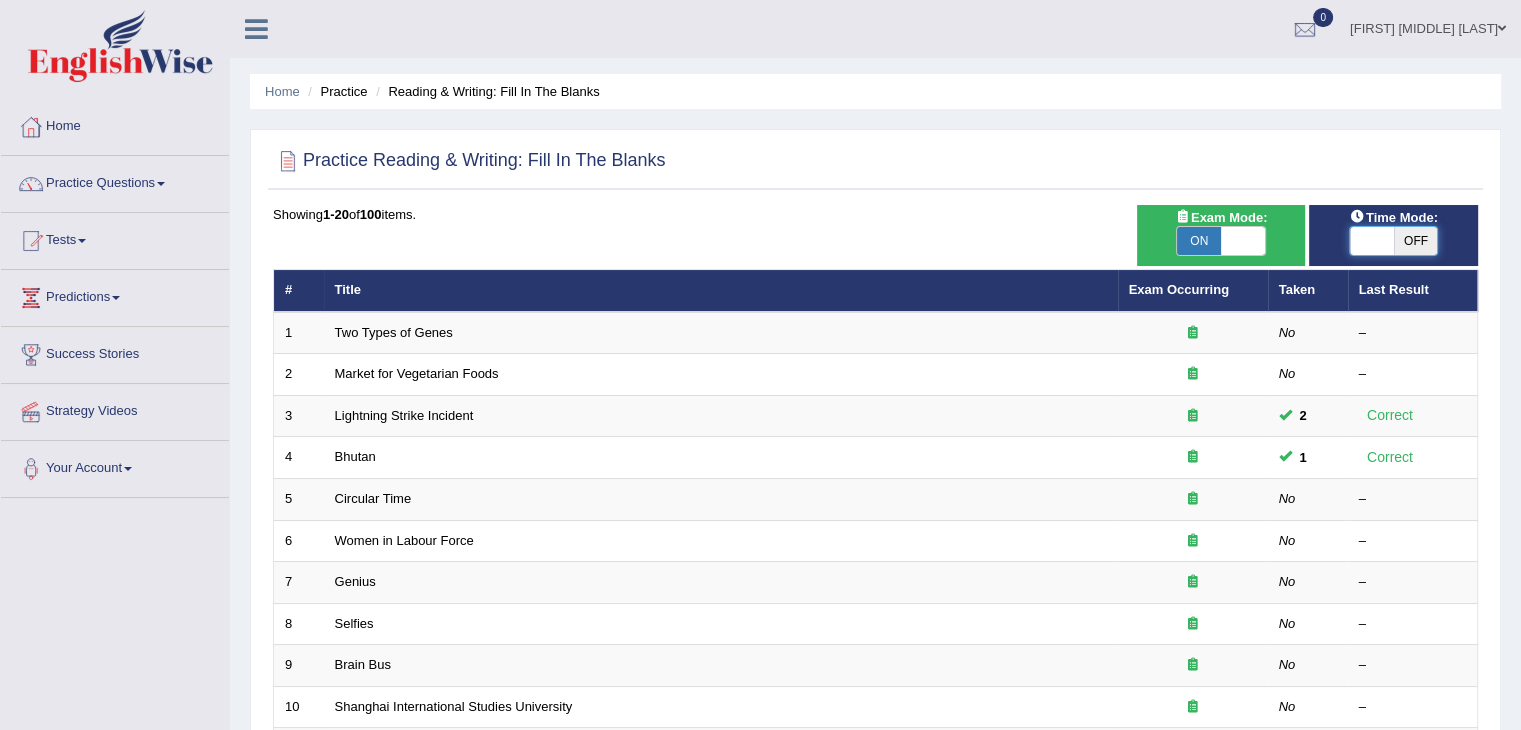 click at bounding box center [1372, 241] 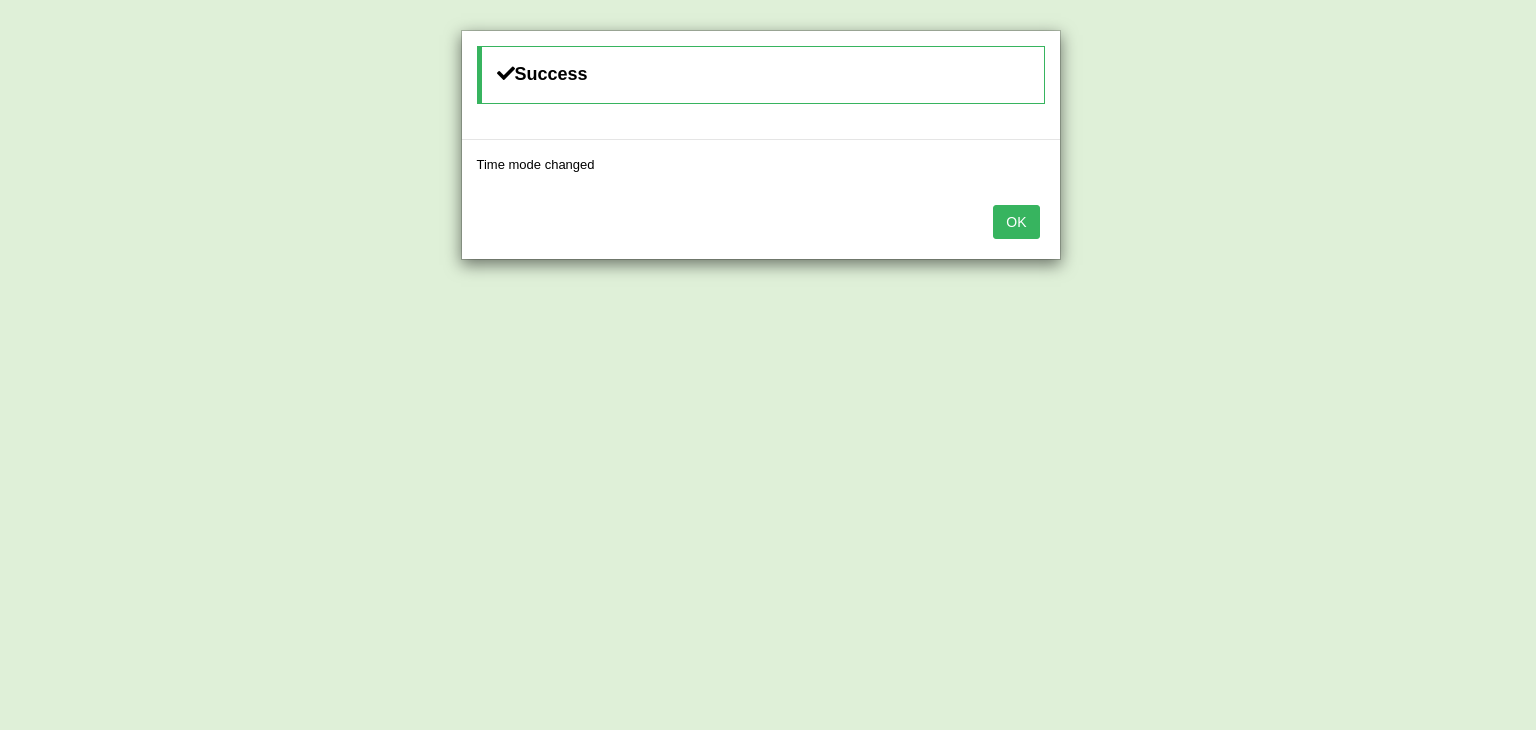 click on "OK" at bounding box center [1016, 222] 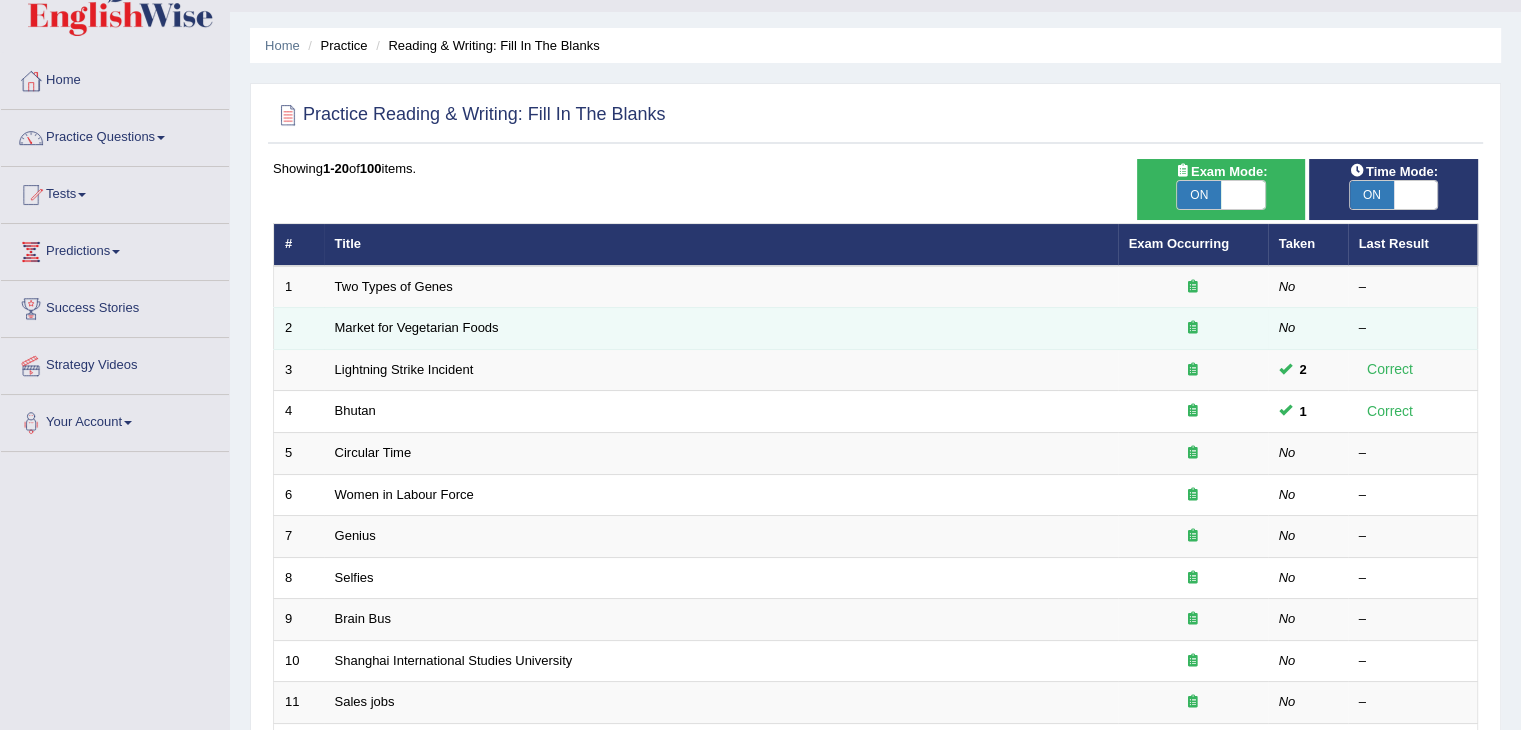 scroll, scrollTop: 0, scrollLeft: 0, axis: both 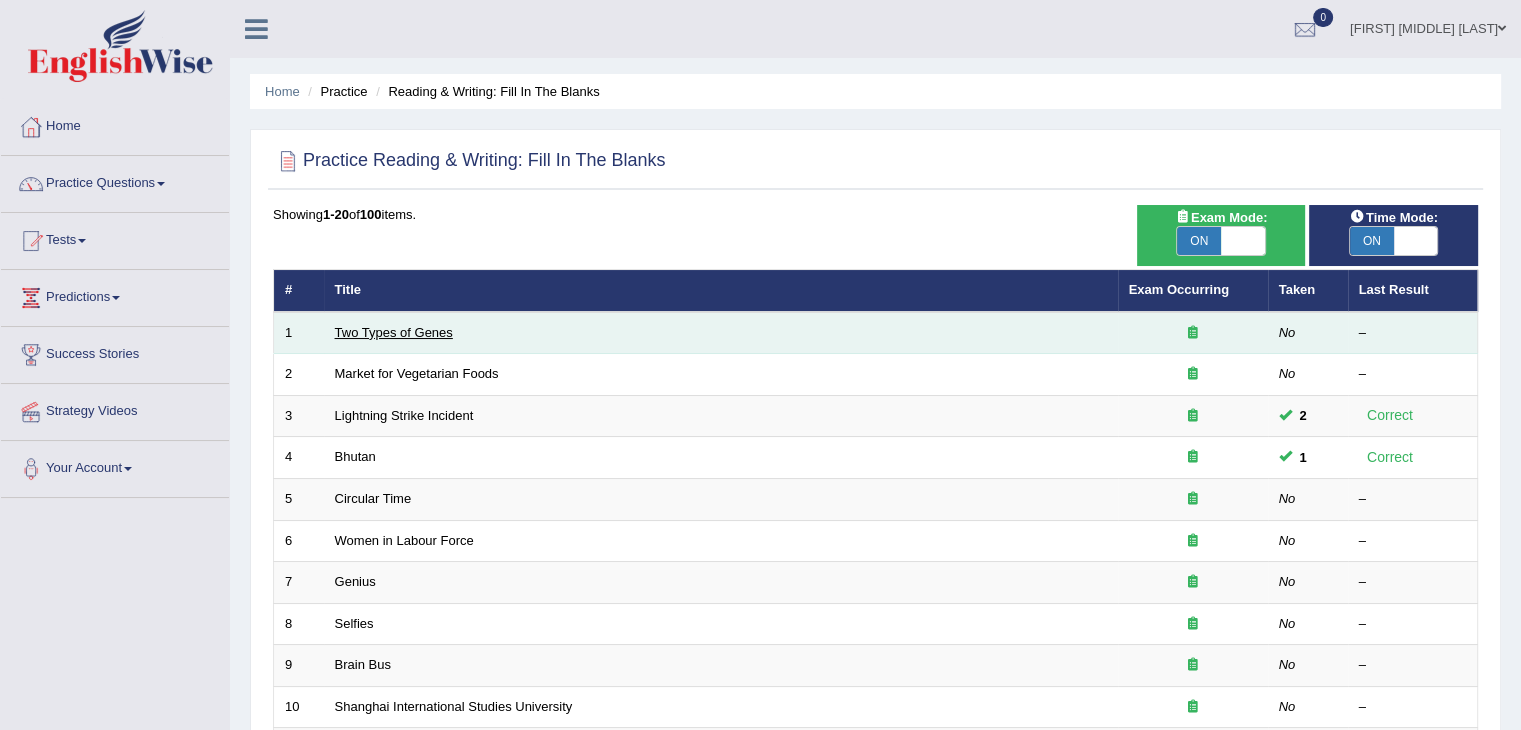 click on "Two Types of Genes" at bounding box center (394, 332) 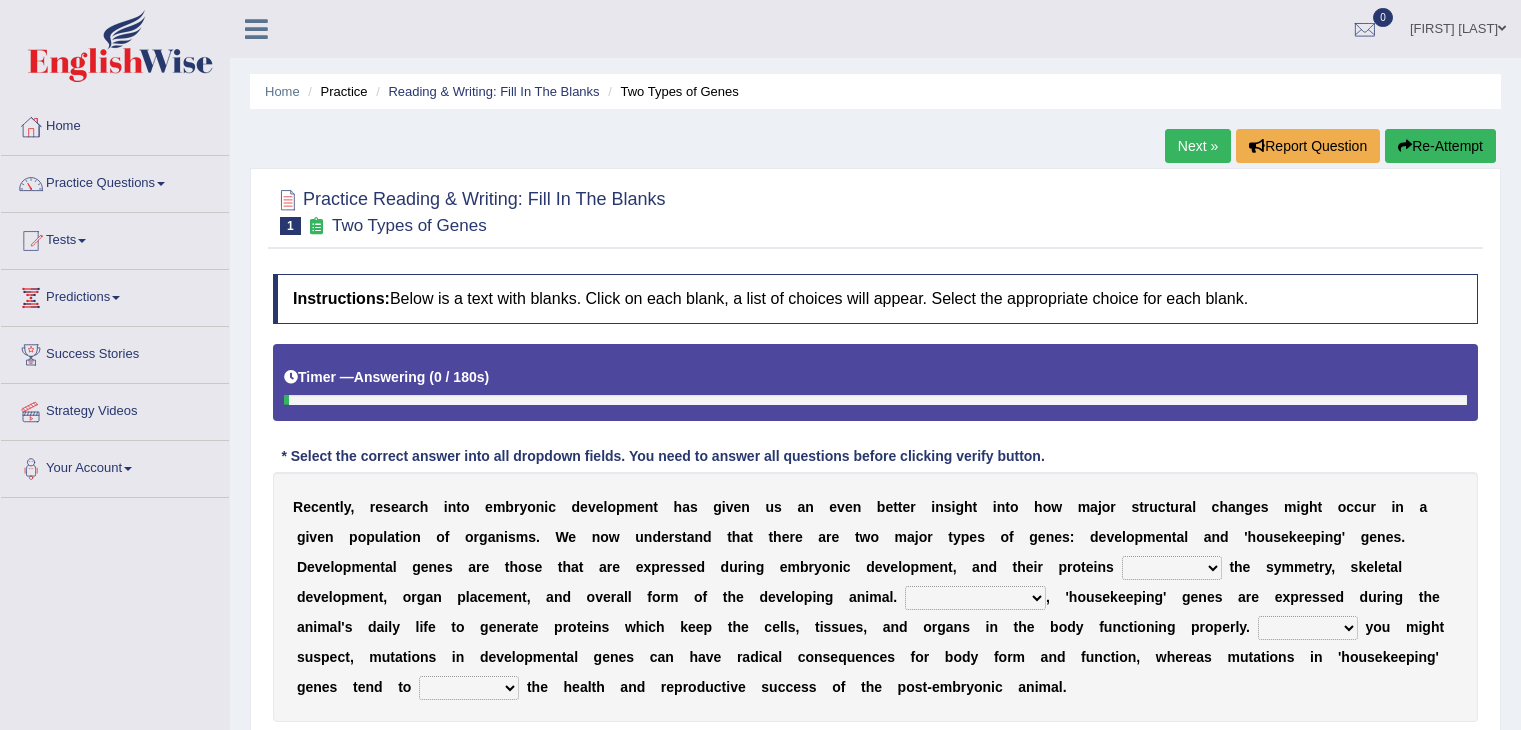 scroll, scrollTop: 66, scrollLeft: 0, axis: vertical 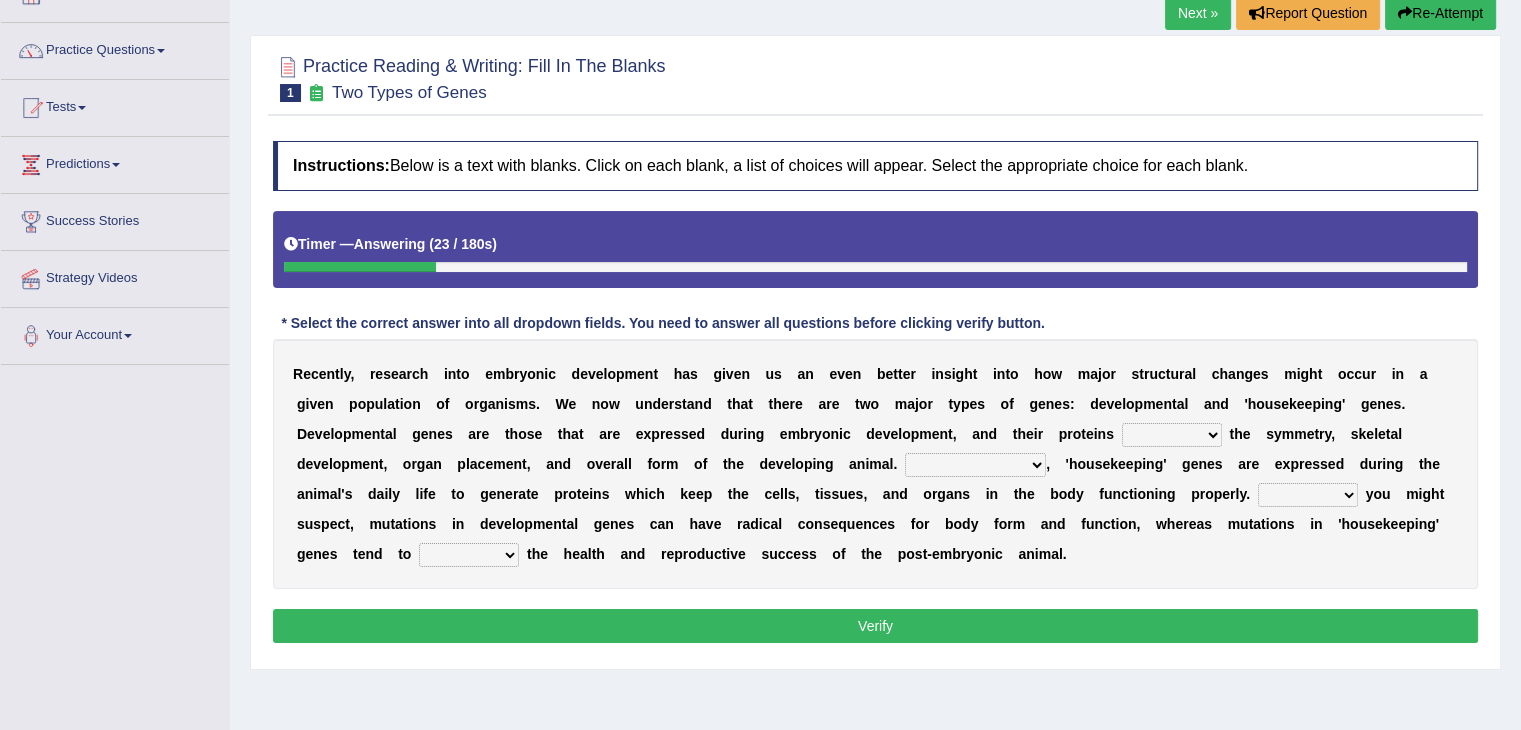 click on "Correspondingly Inclusively Conversely In contrast" at bounding box center (975, 465) 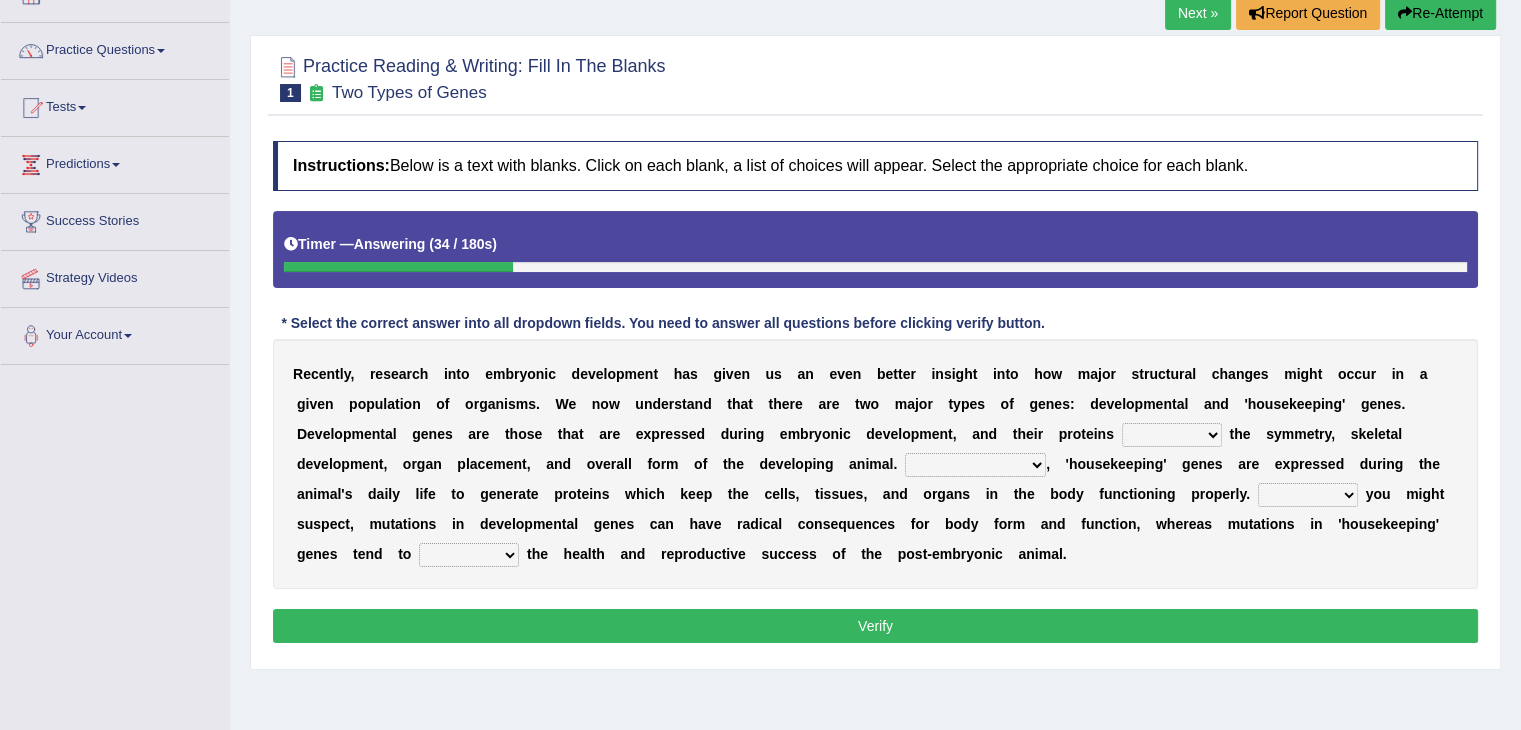 select on "Conversely" 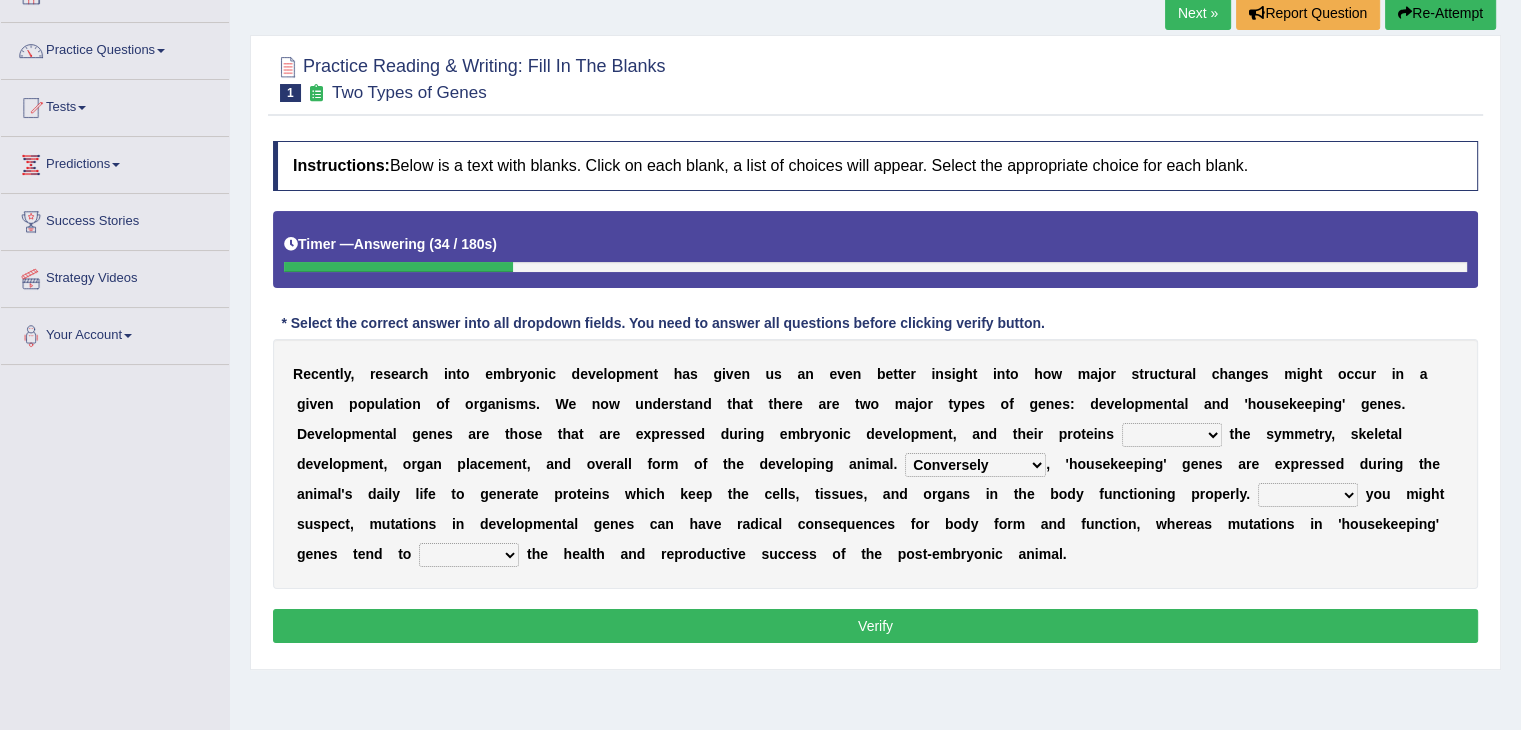 click on "Correspondingly Inclusively Conversely In contrast" at bounding box center [975, 465] 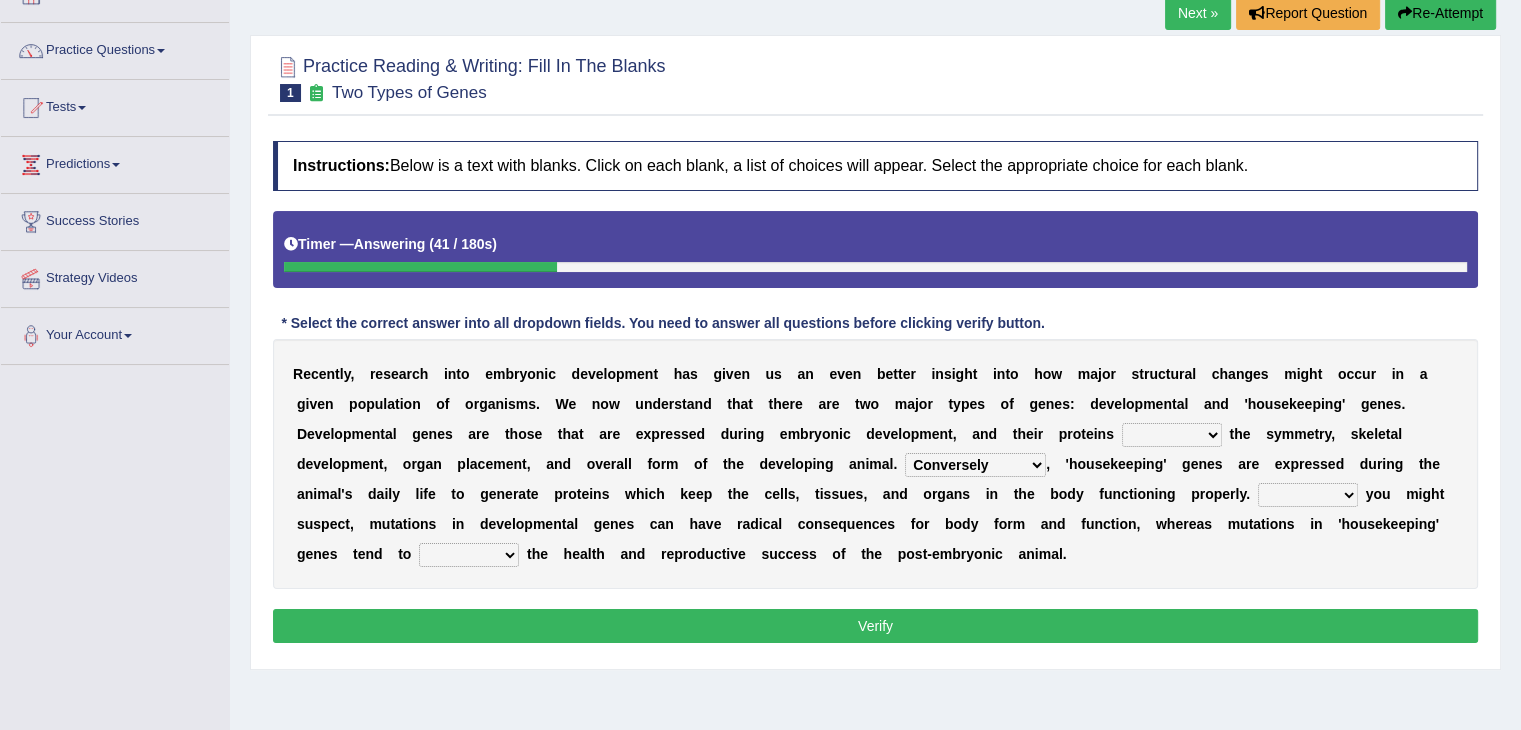 click on "For As With Within" at bounding box center (1308, 495) 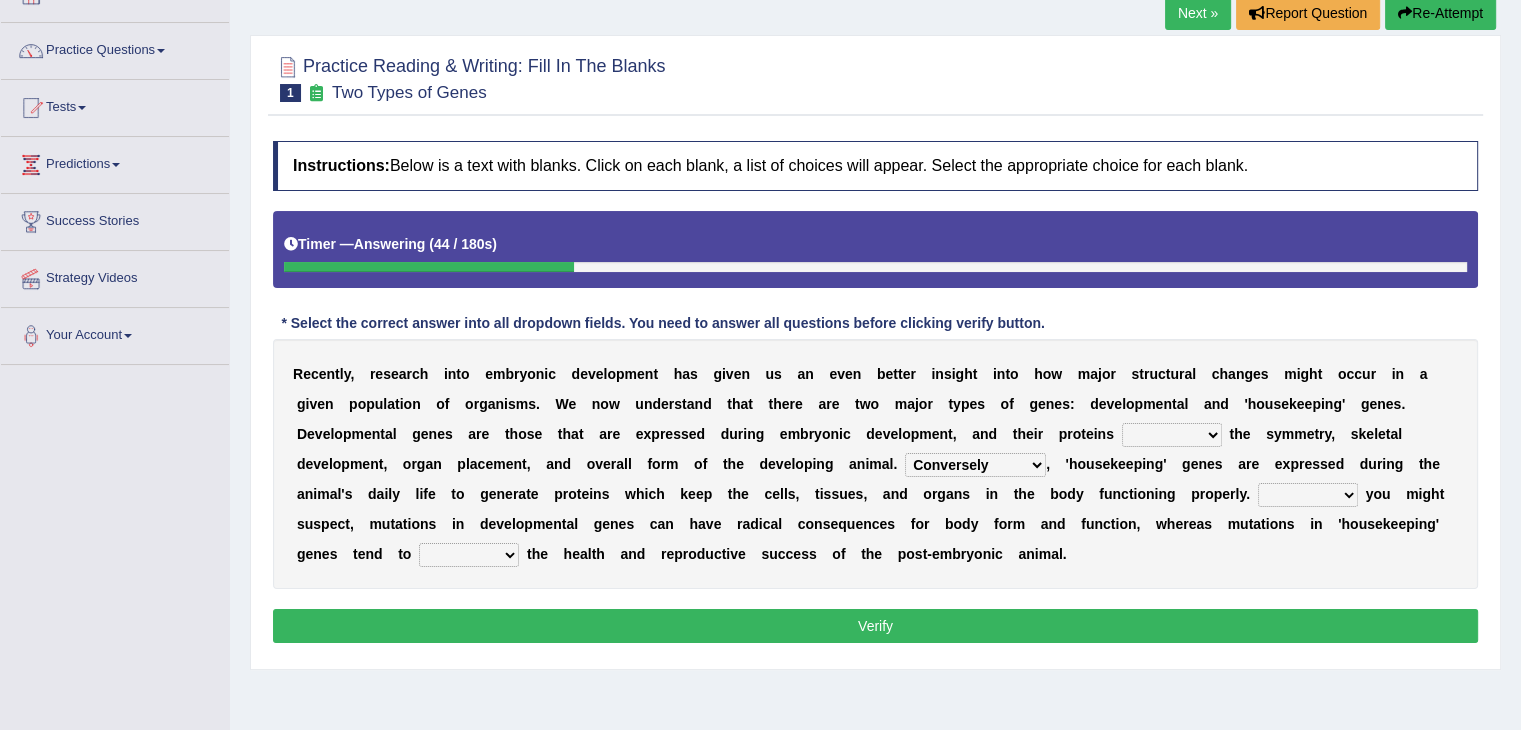 select on "As" 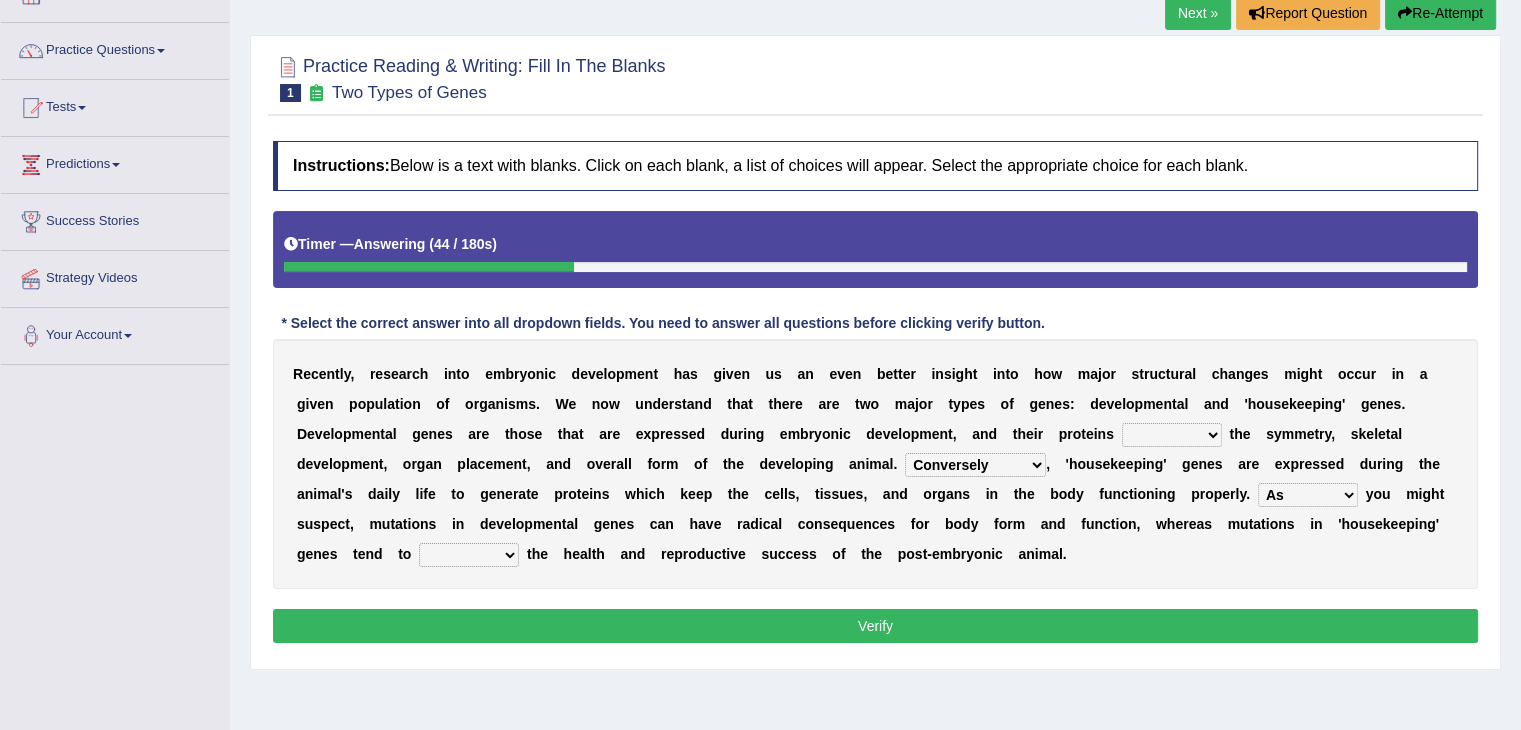 click on "For As With Within" at bounding box center (1308, 495) 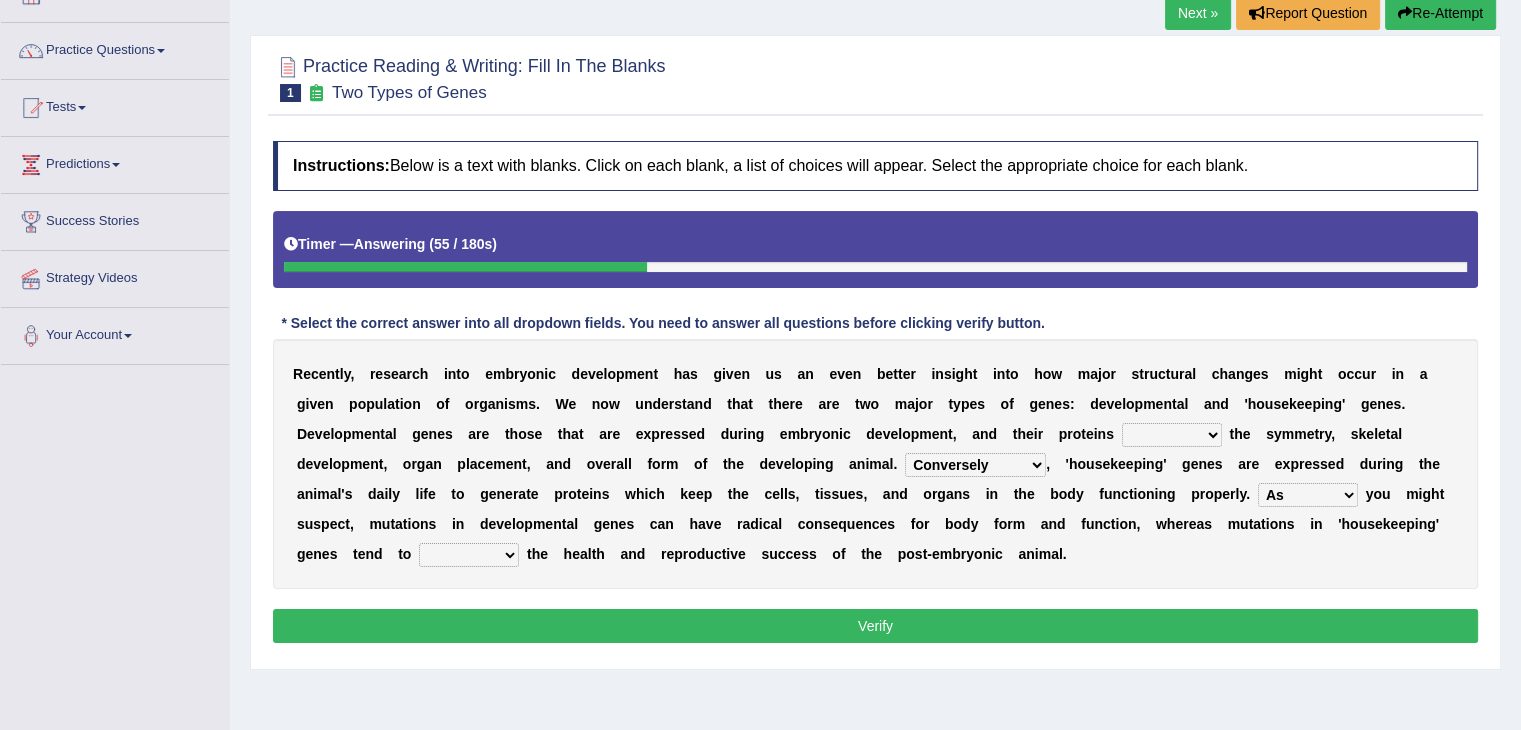 click on "affect effect interrupt defect" at bounding box center (469, 555) 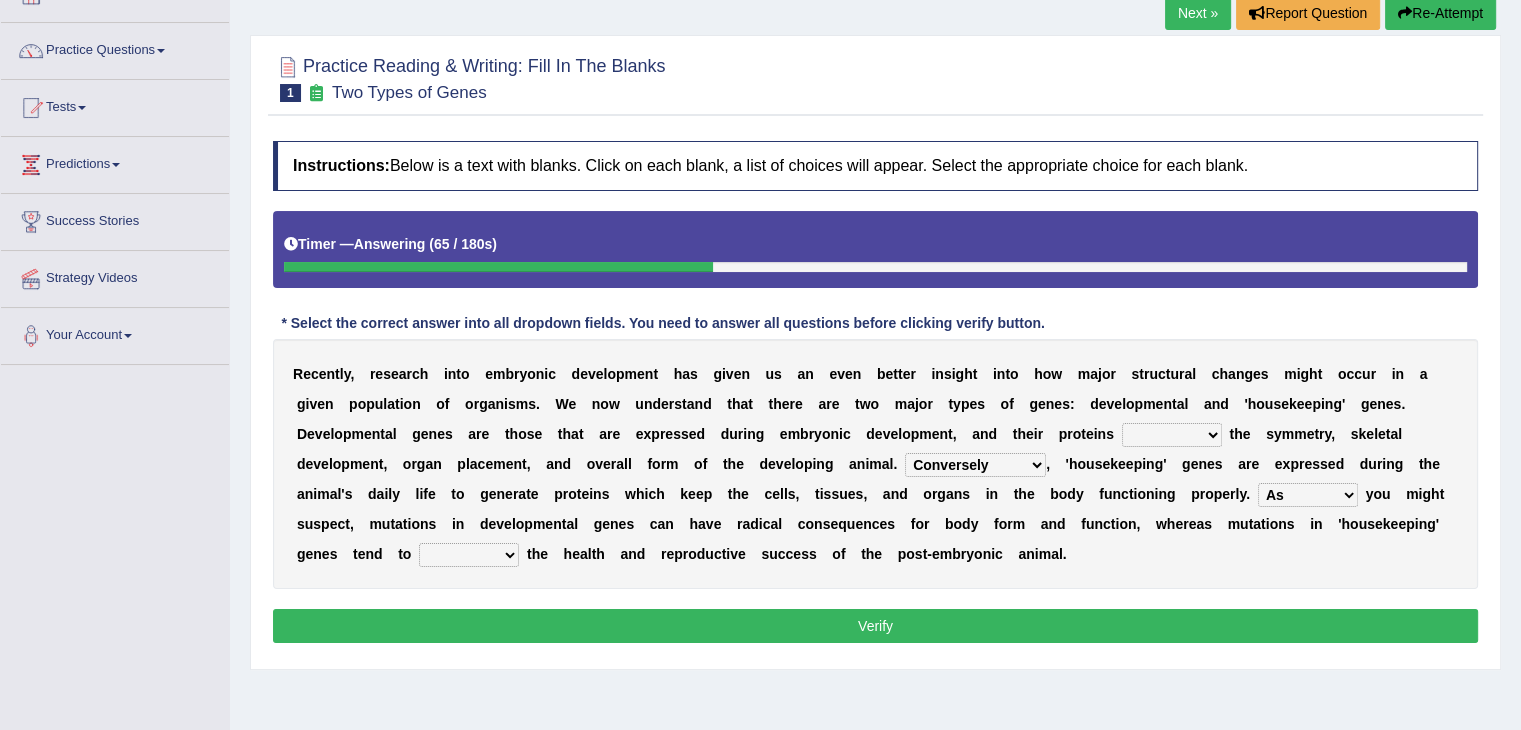 select on "affect" 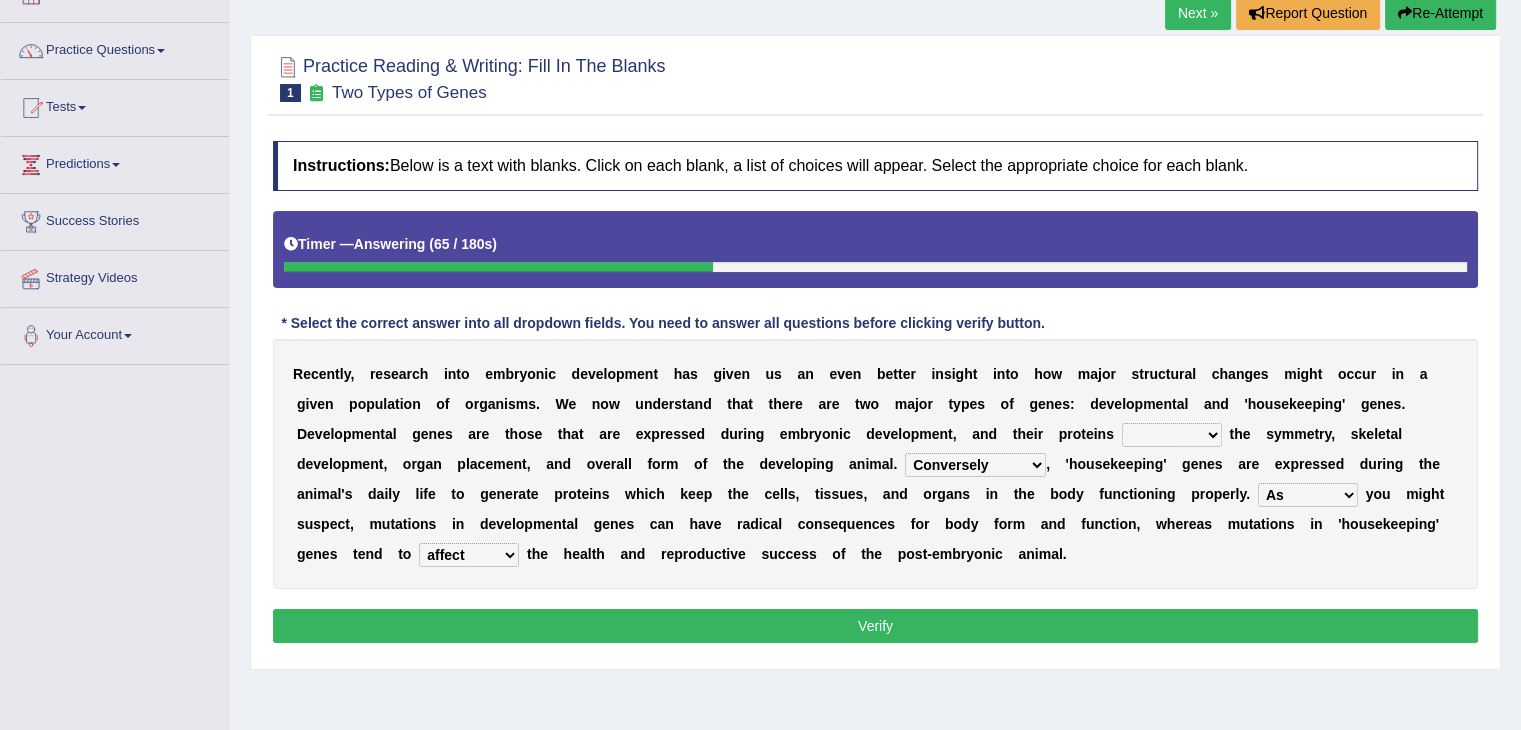 click on "affect effect interrupt defect" at bounding box center (469, 555) 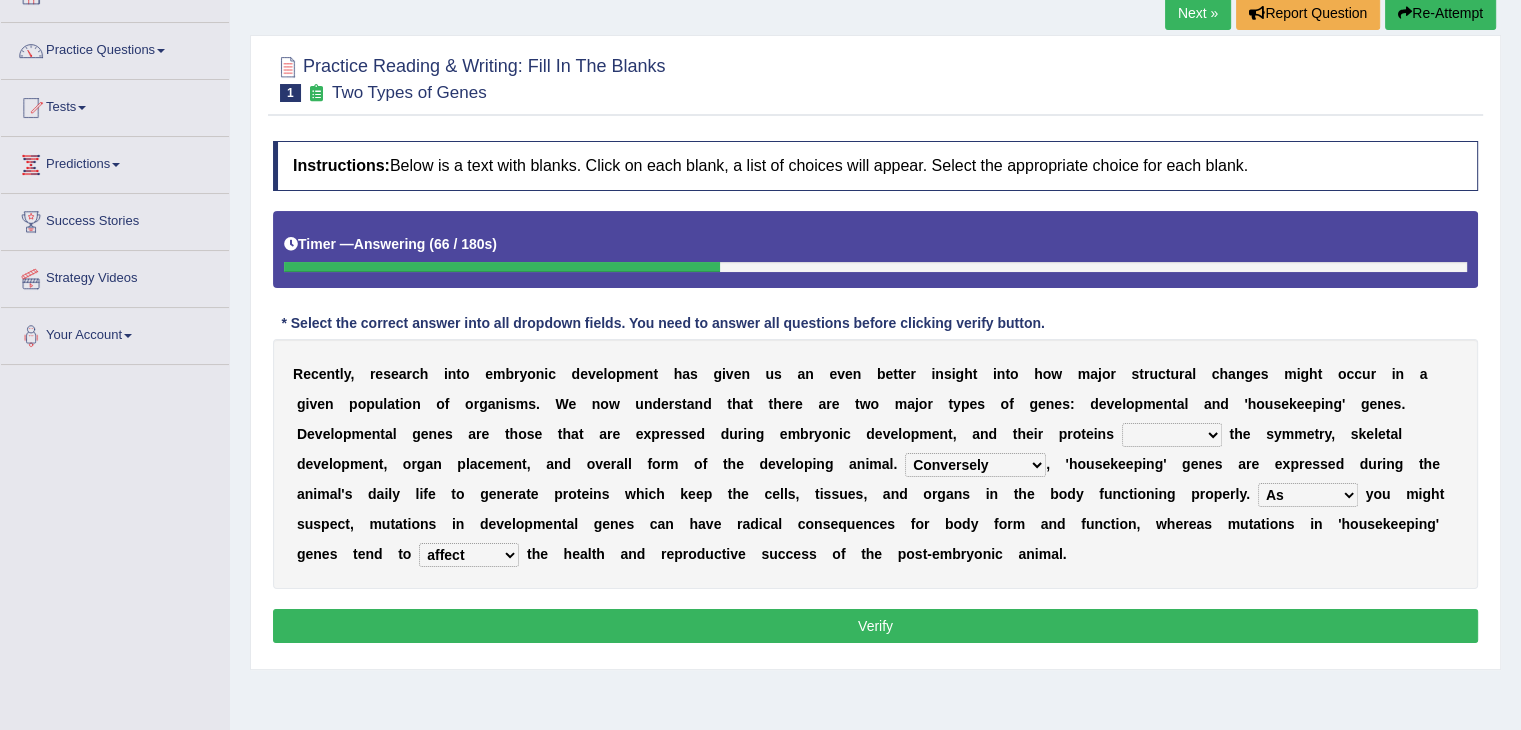 click on "Verify" at bounding box center [875, 626] 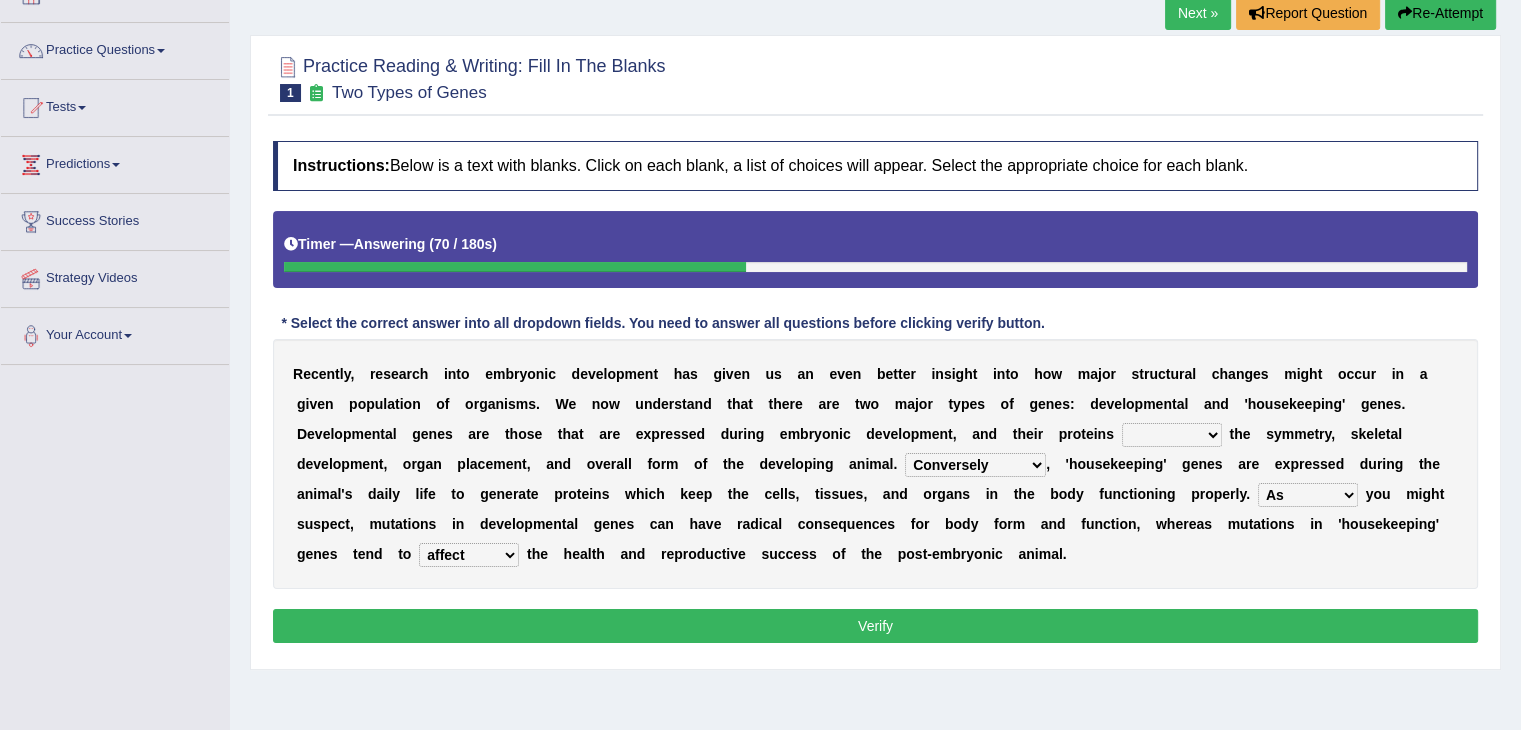 click on "push control hold elevate" at bounding box center [1172, 435] 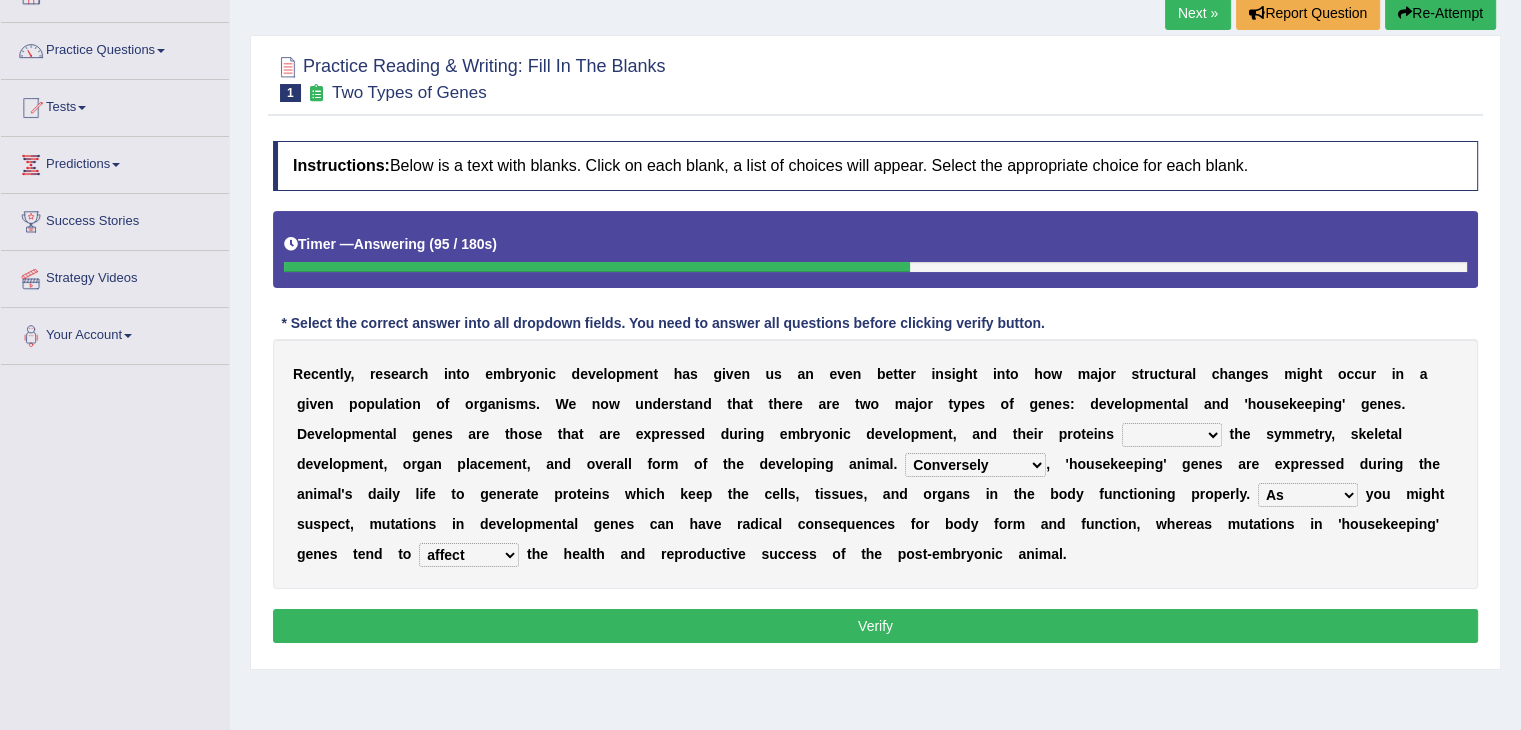 select on "elevate" 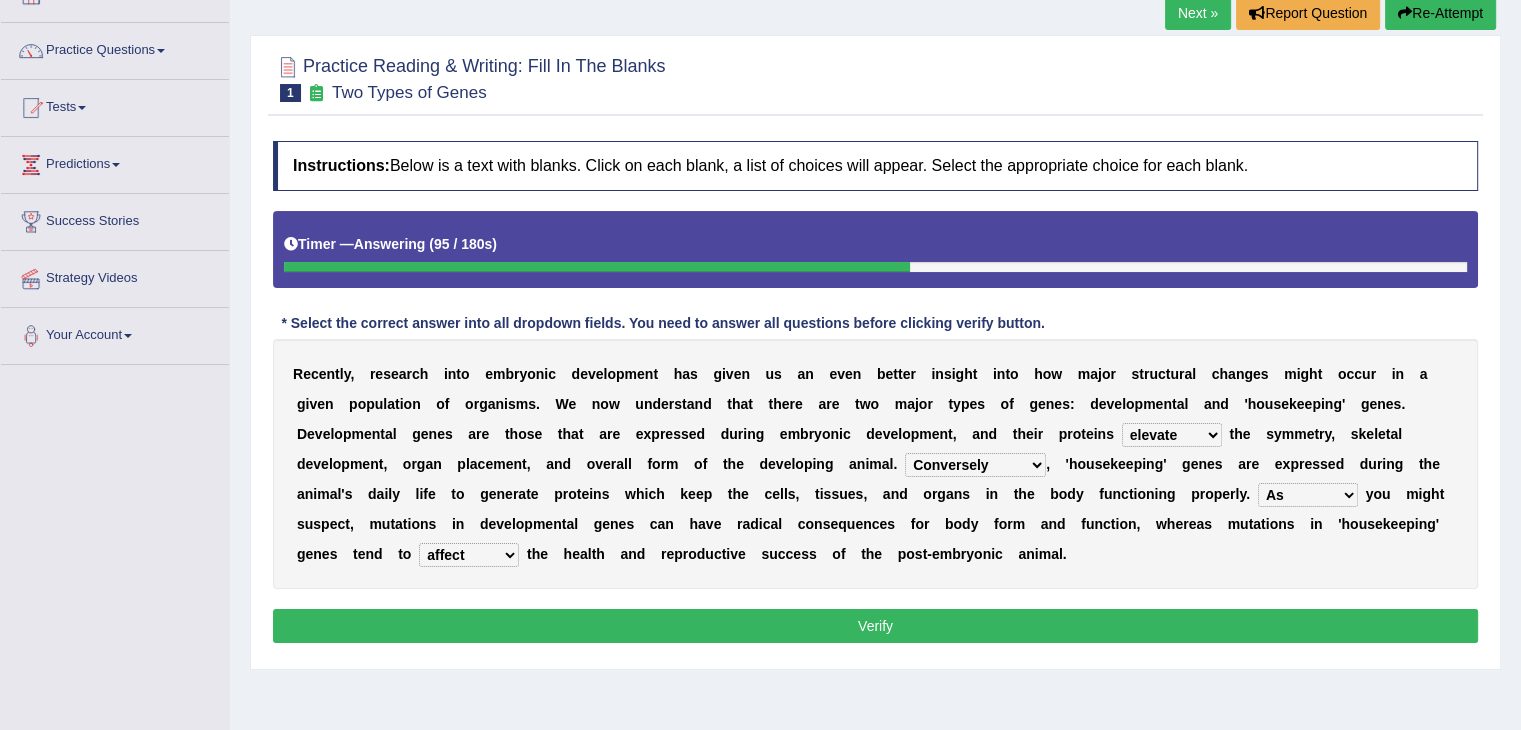 click on "push control hold elevate" at bounding box center (1172, 435) 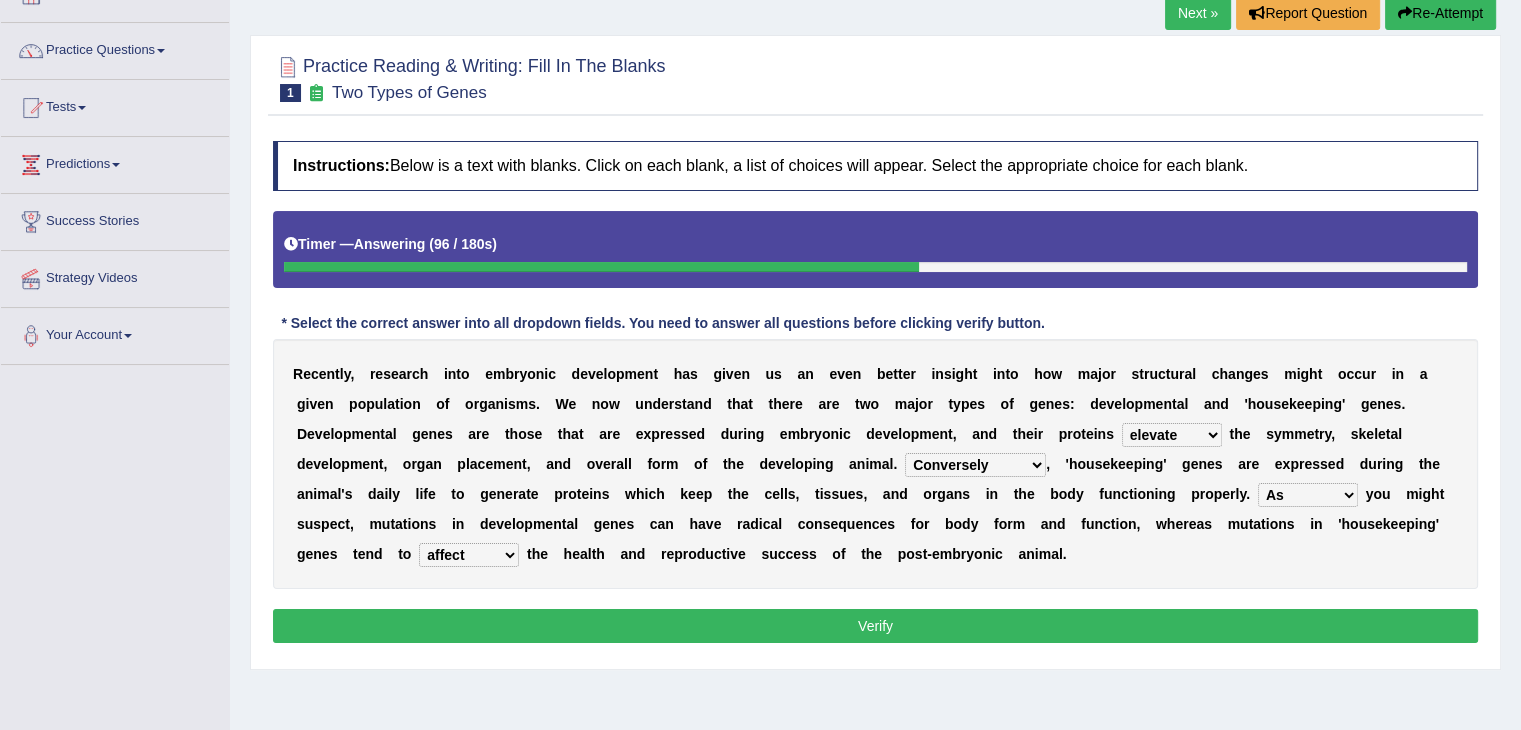 click on "Verify" at bounding box center (875, 626) 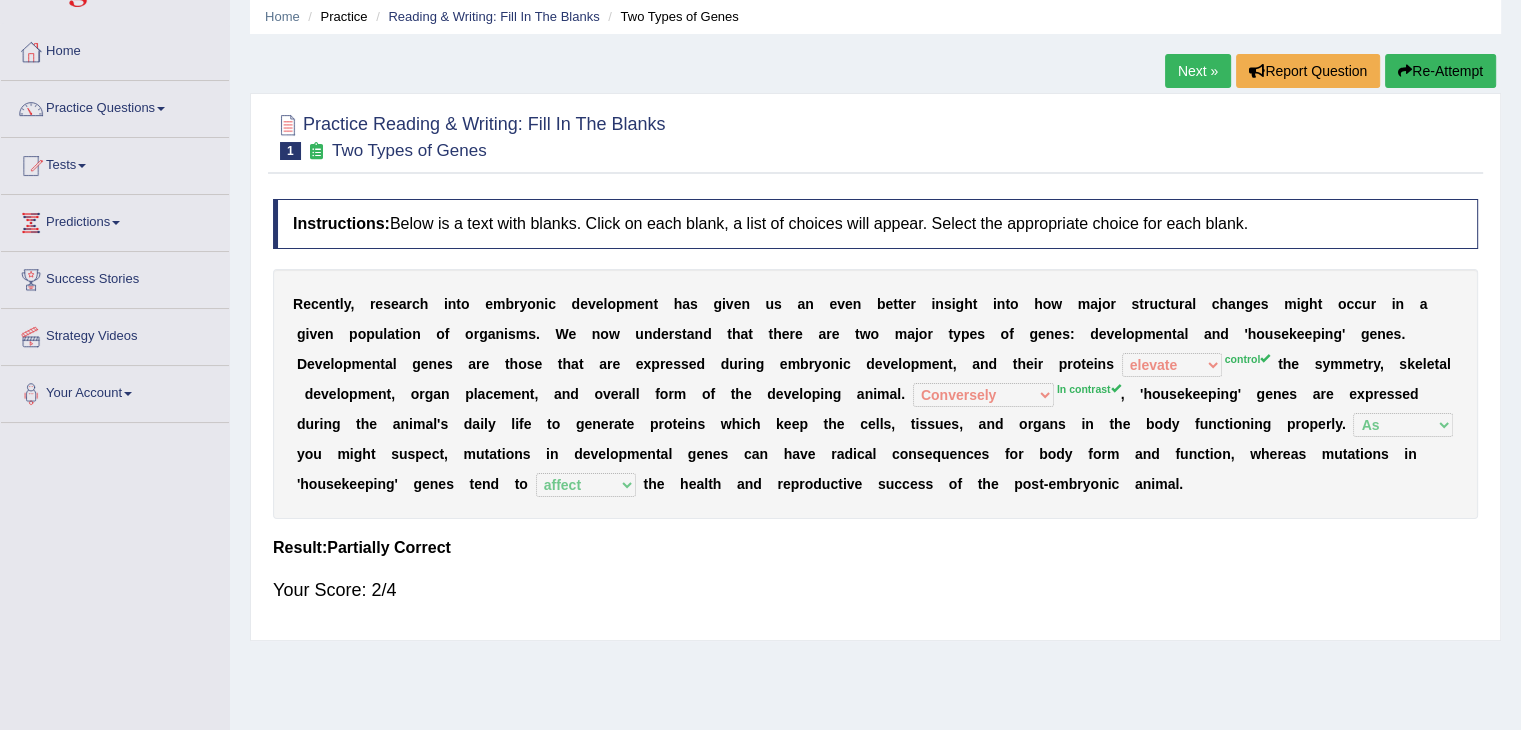 scroll, scrollTop: 33, scrollLeft: 0, axis: vertical 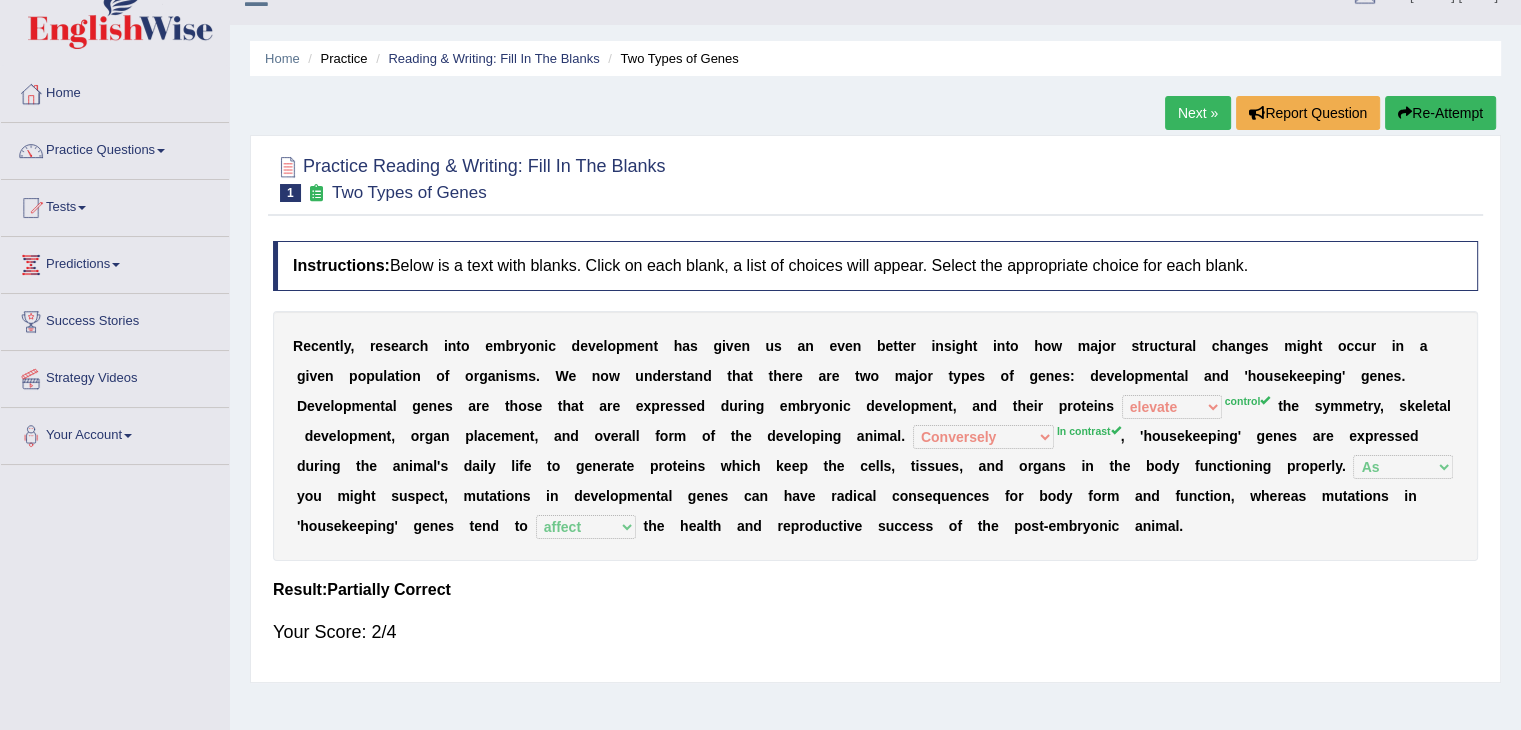 click on "Next »" at bounding box center (1198, 113) 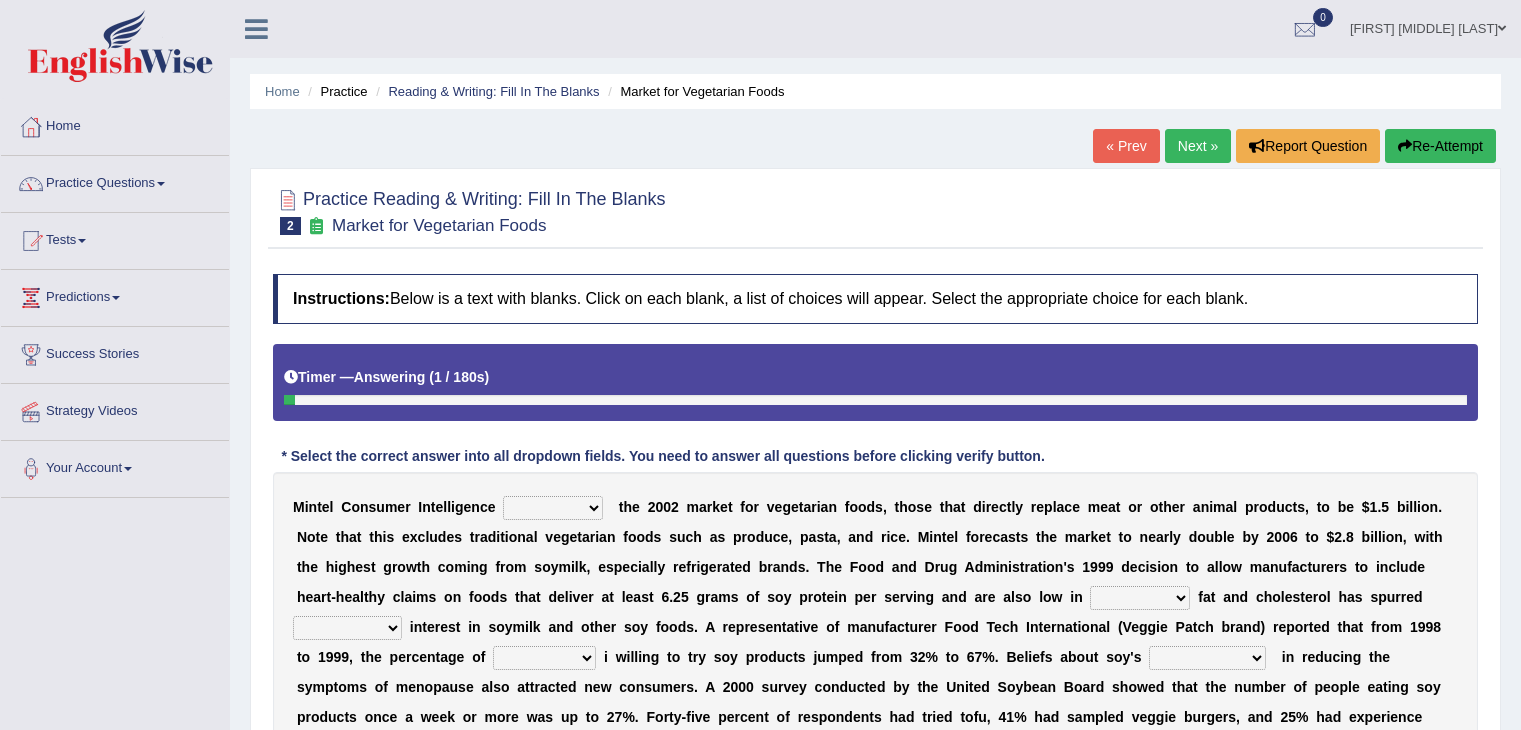 scroll, scrollTop: 197, scrollLeft: 0, axis: vertical 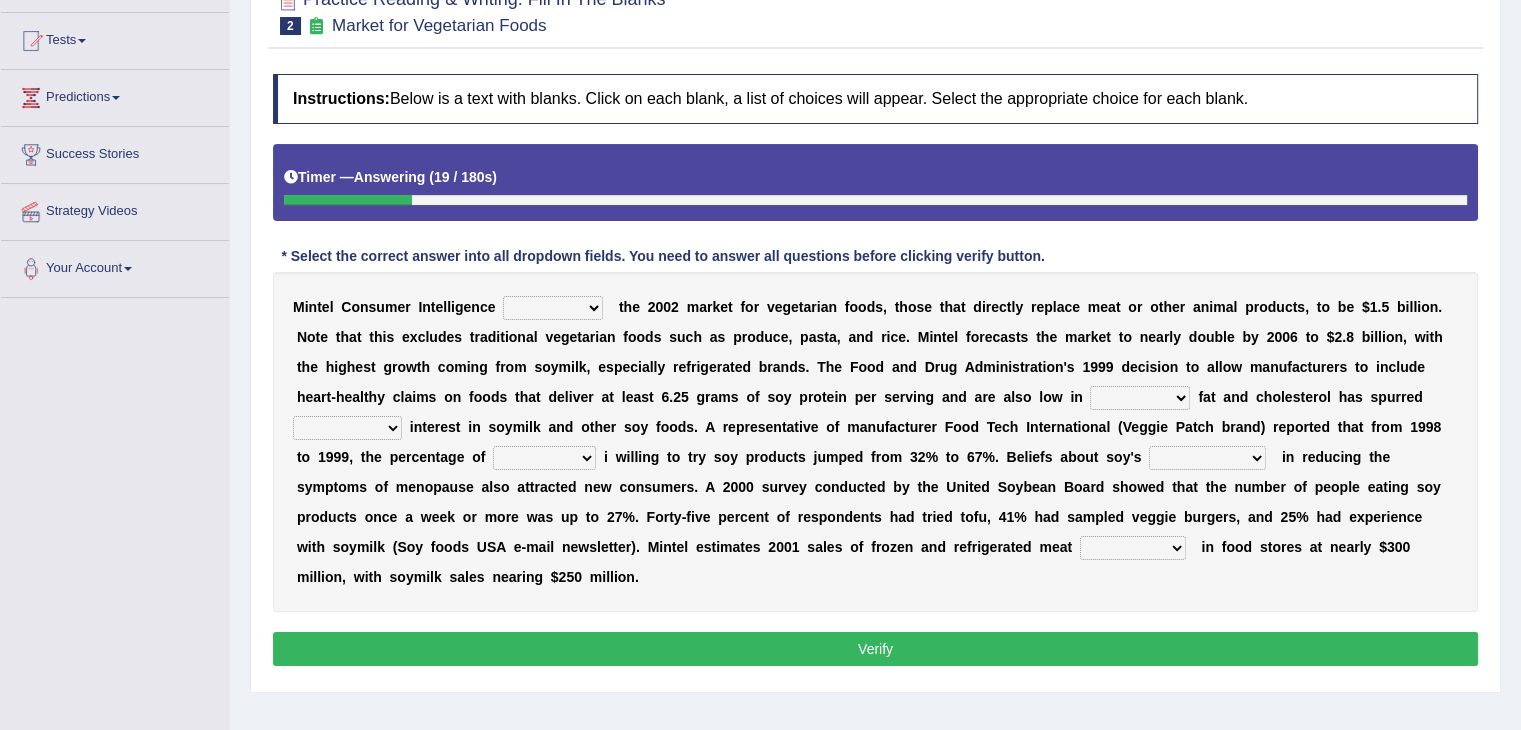 click on "deals fulfills creates estimates" at bounding box center [553, 308] 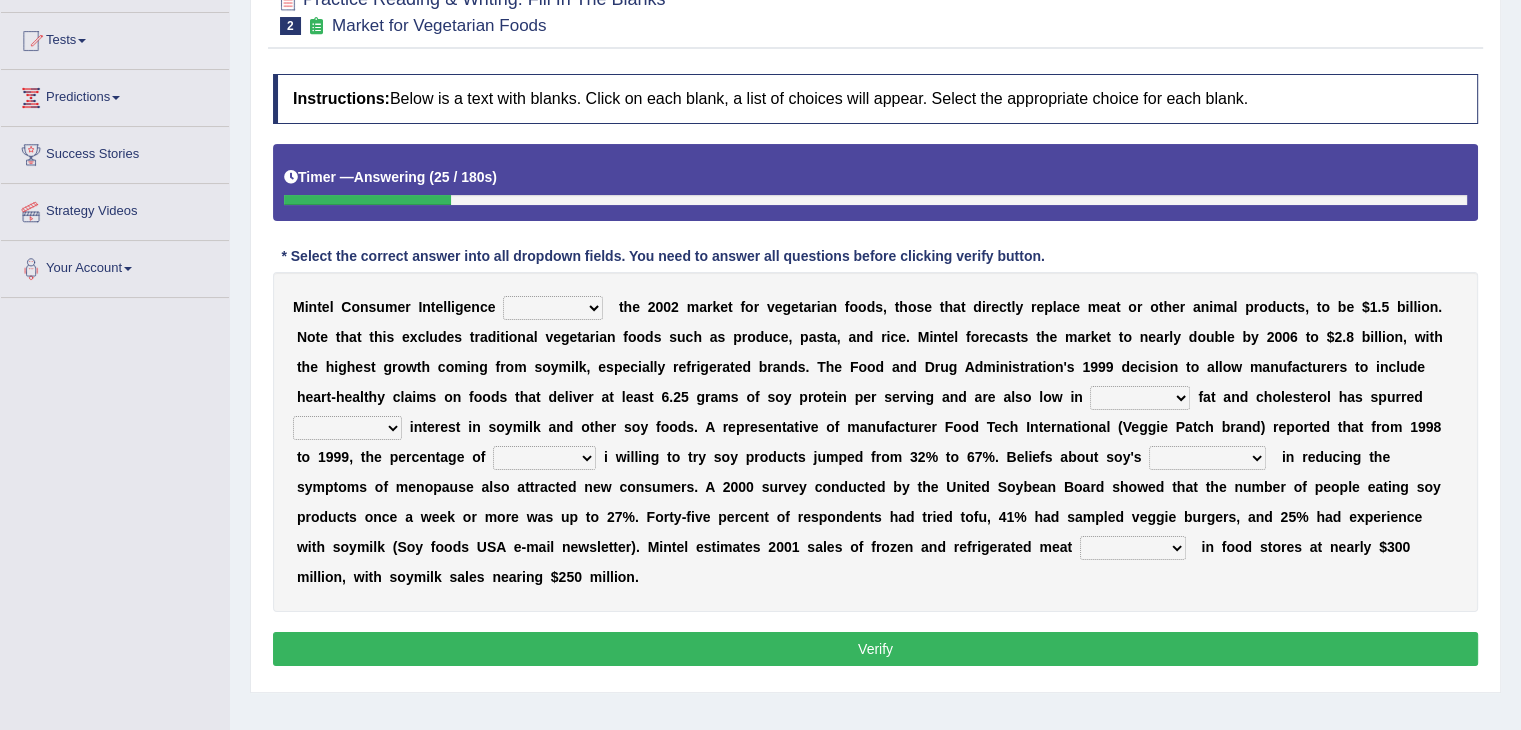 select on "estimates" 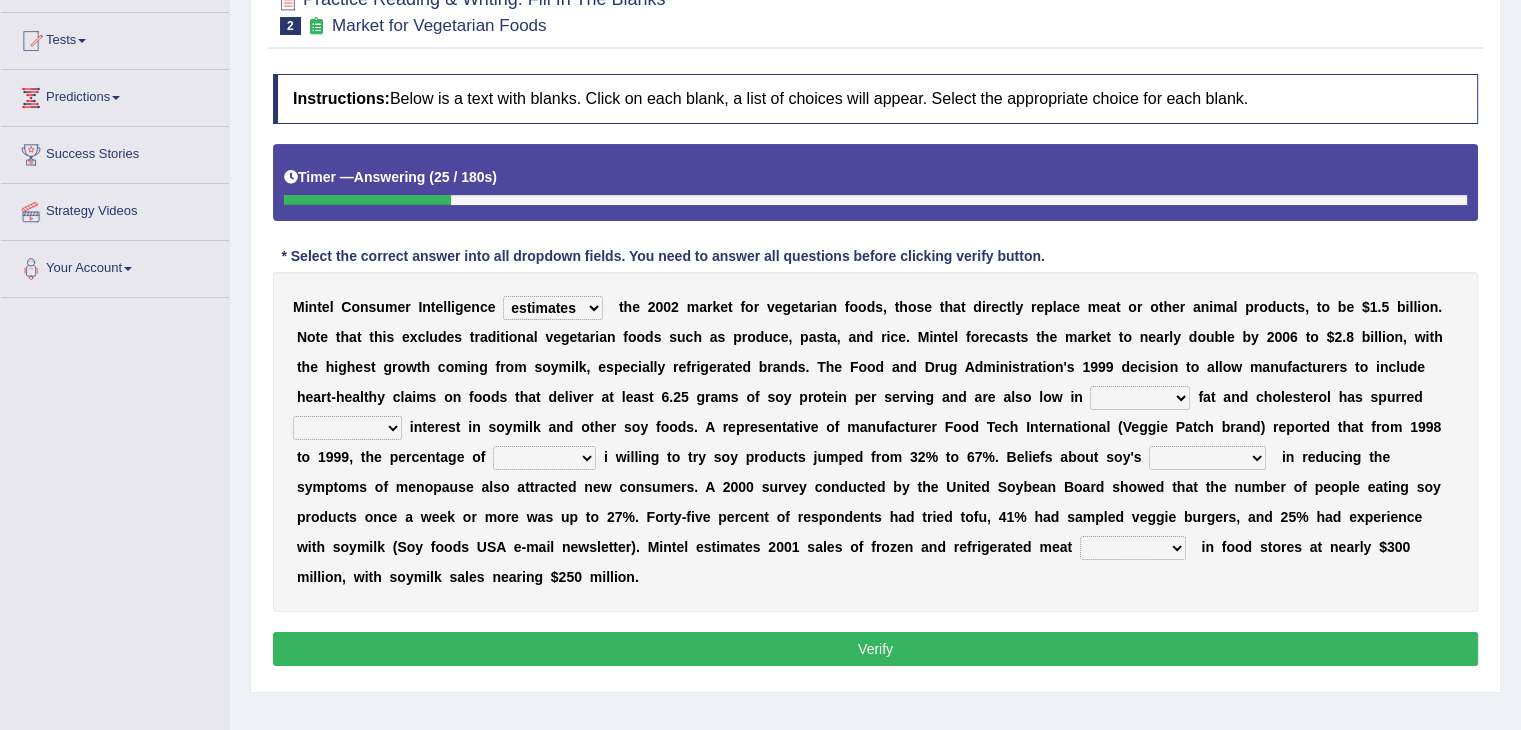 click on "deals fulfills creates estimates" at bounding box center (553, 308) 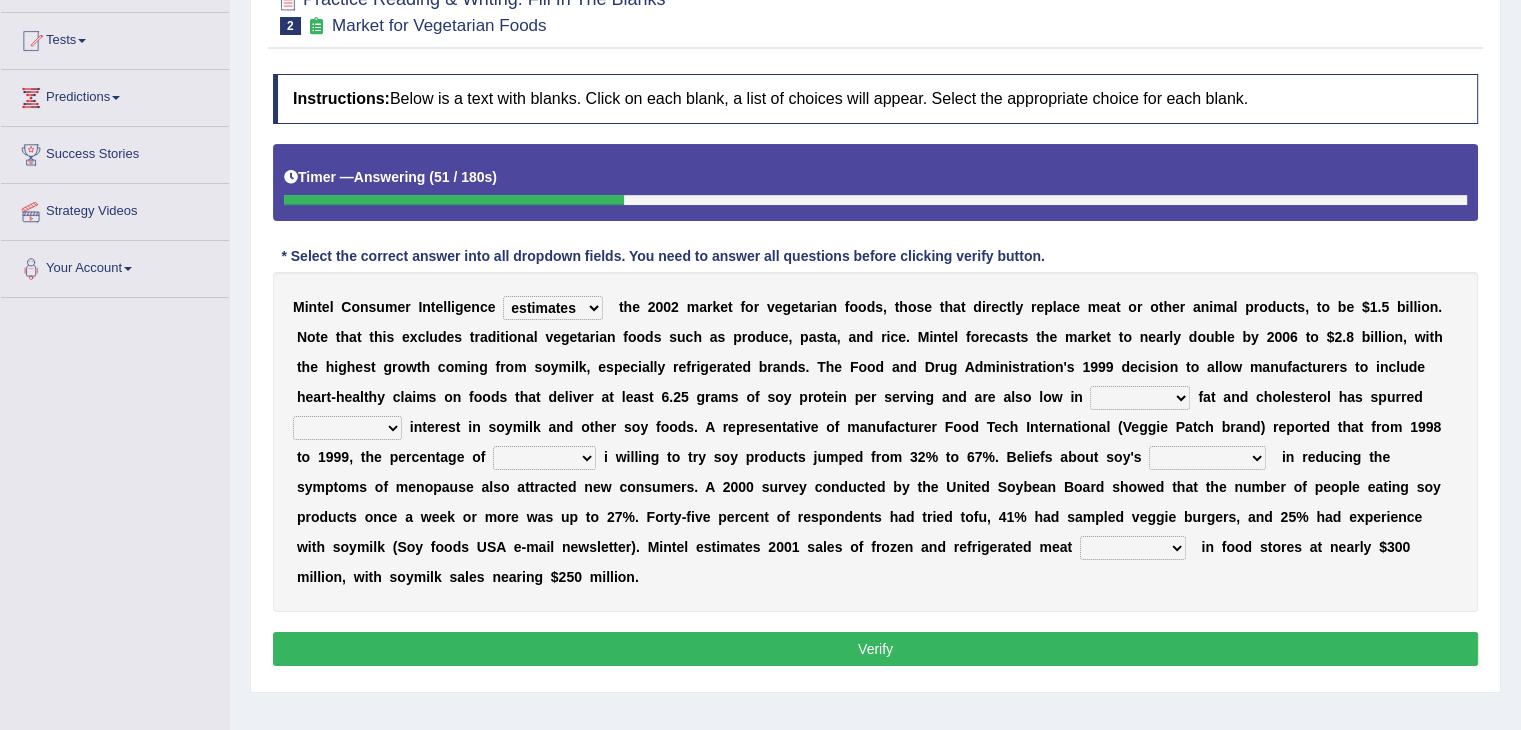 click on "saturated solid acid liquid" at bounding box center (1140, 398) 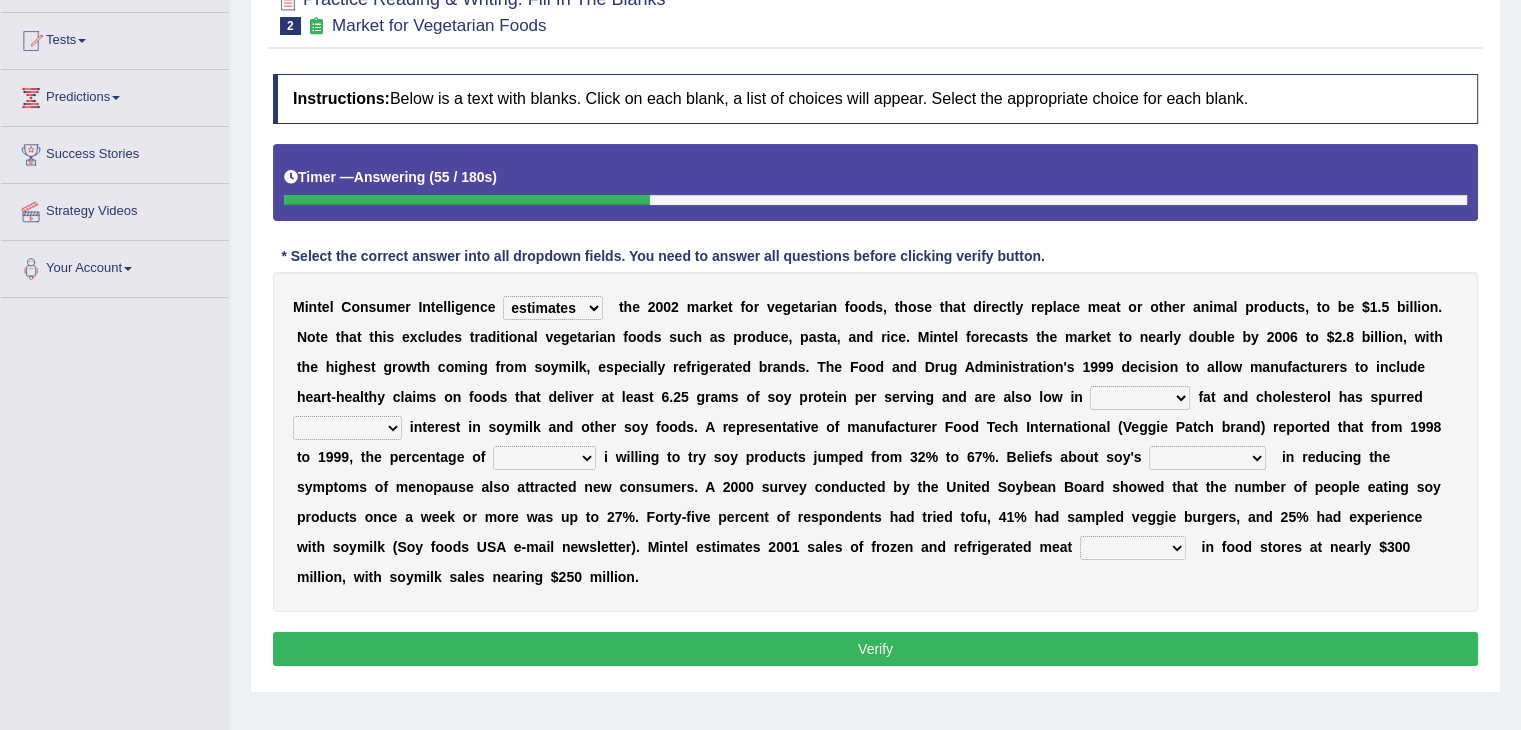 select on "saturated" 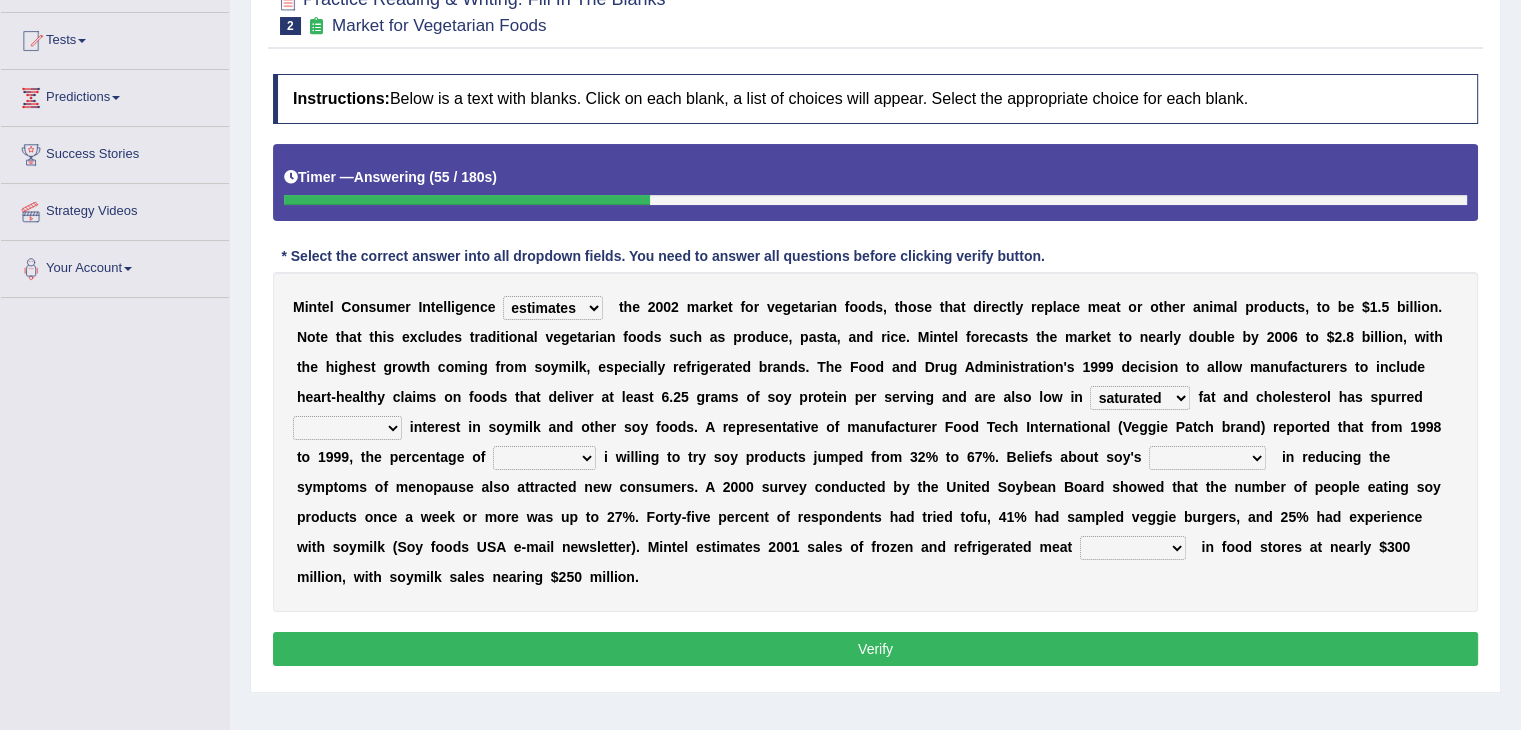 click on "saturated solid acid liquid" at bounding box center (1140, 398) 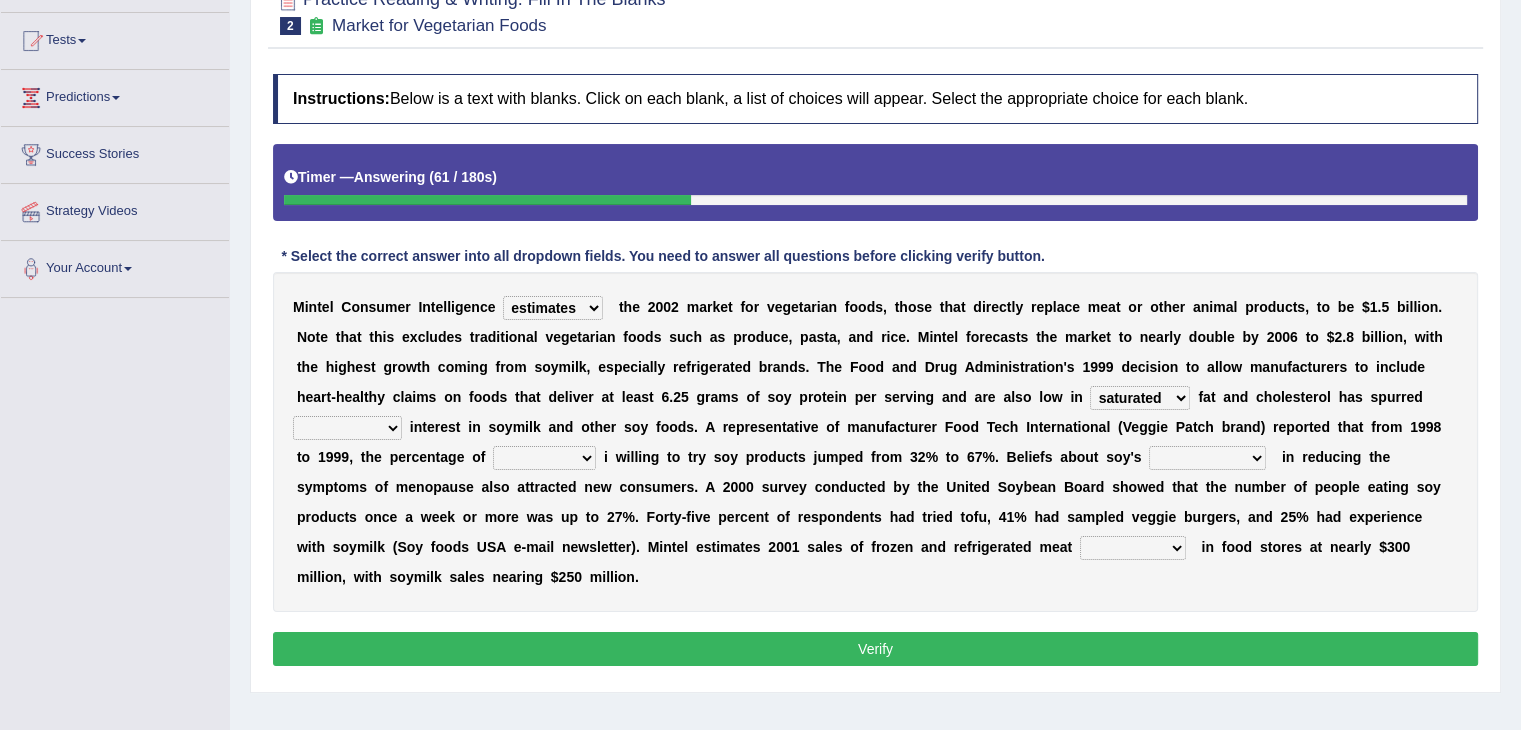 click on "good big tremendous extreme" at bounding box center (347, 428) 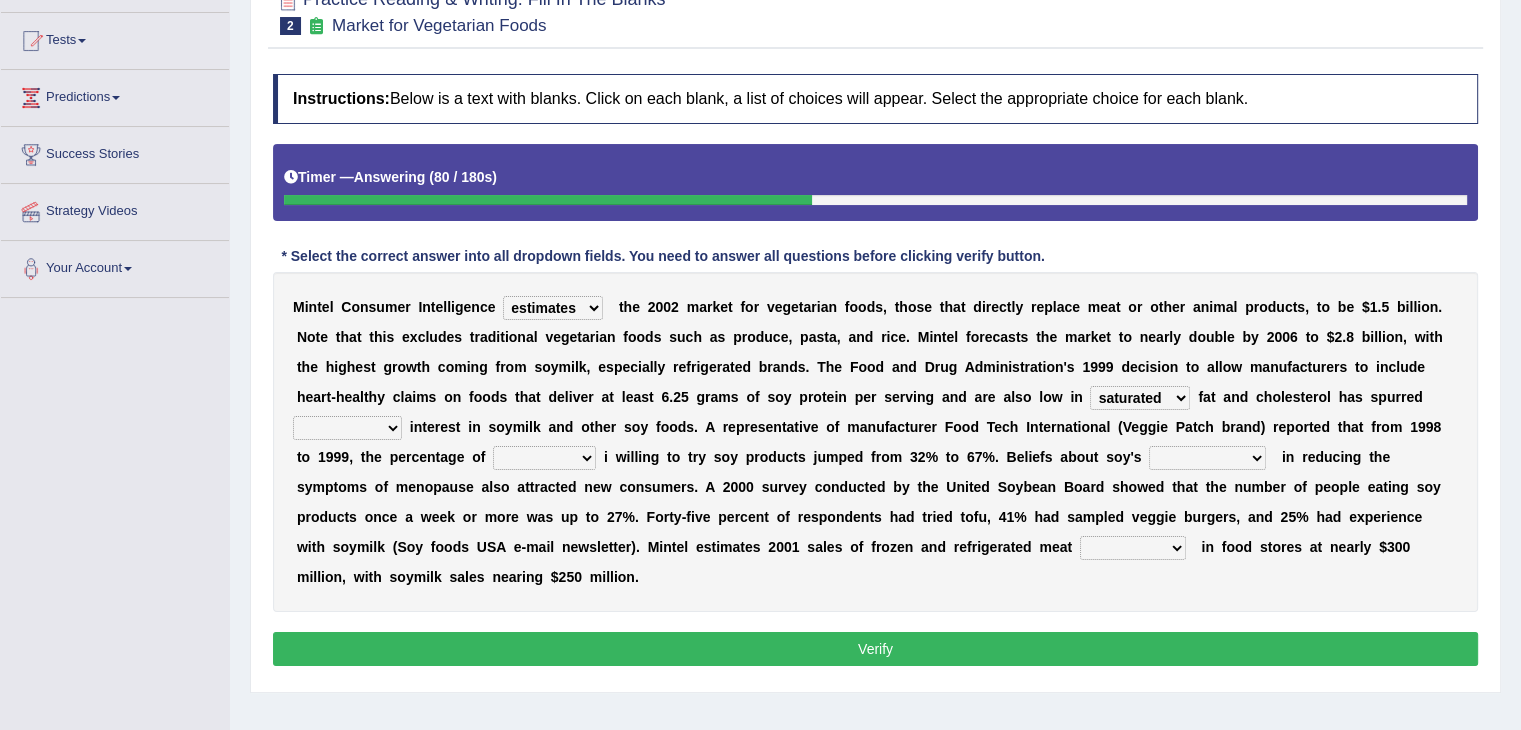 select on "extreme" 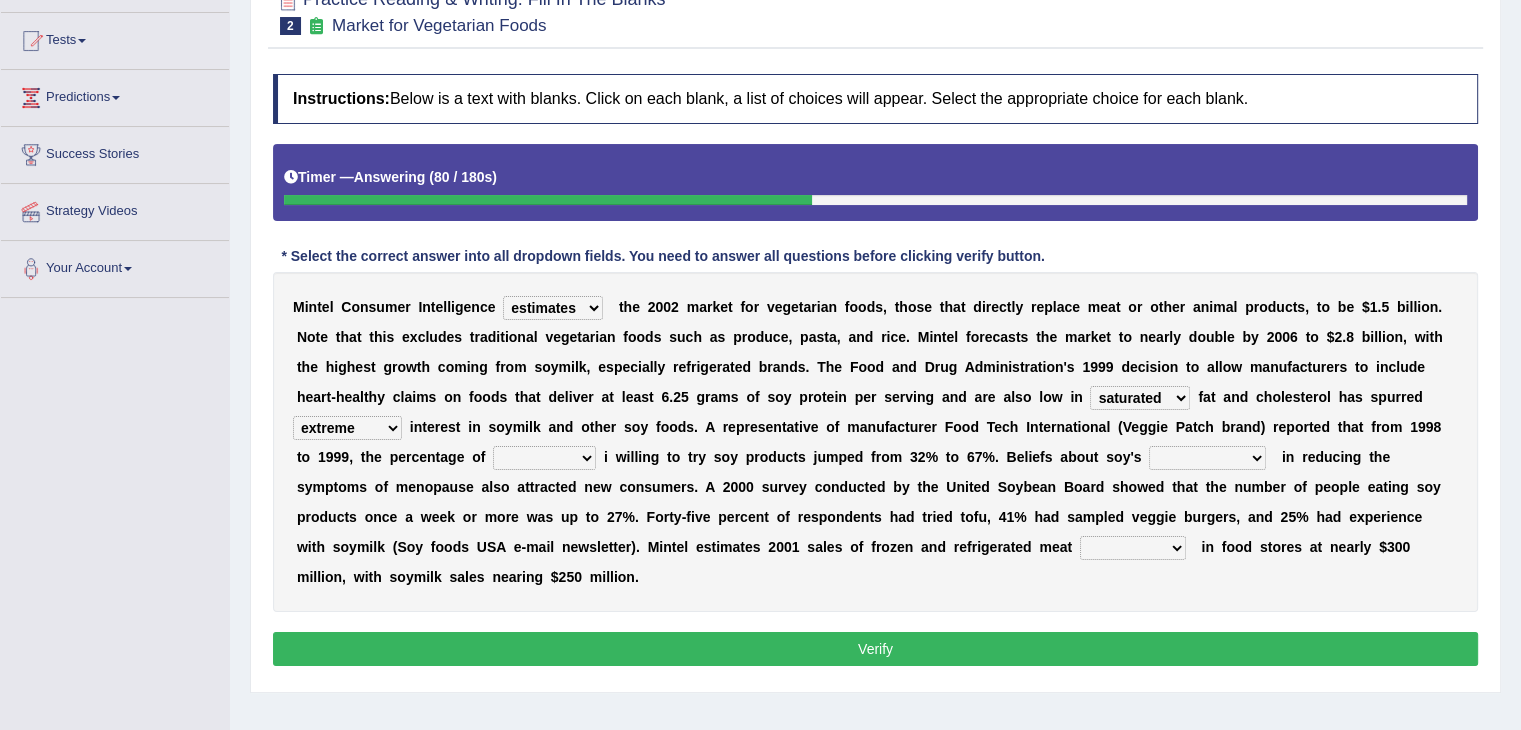 click on "good big tremendous extreme" at bounding box center [347, 428] 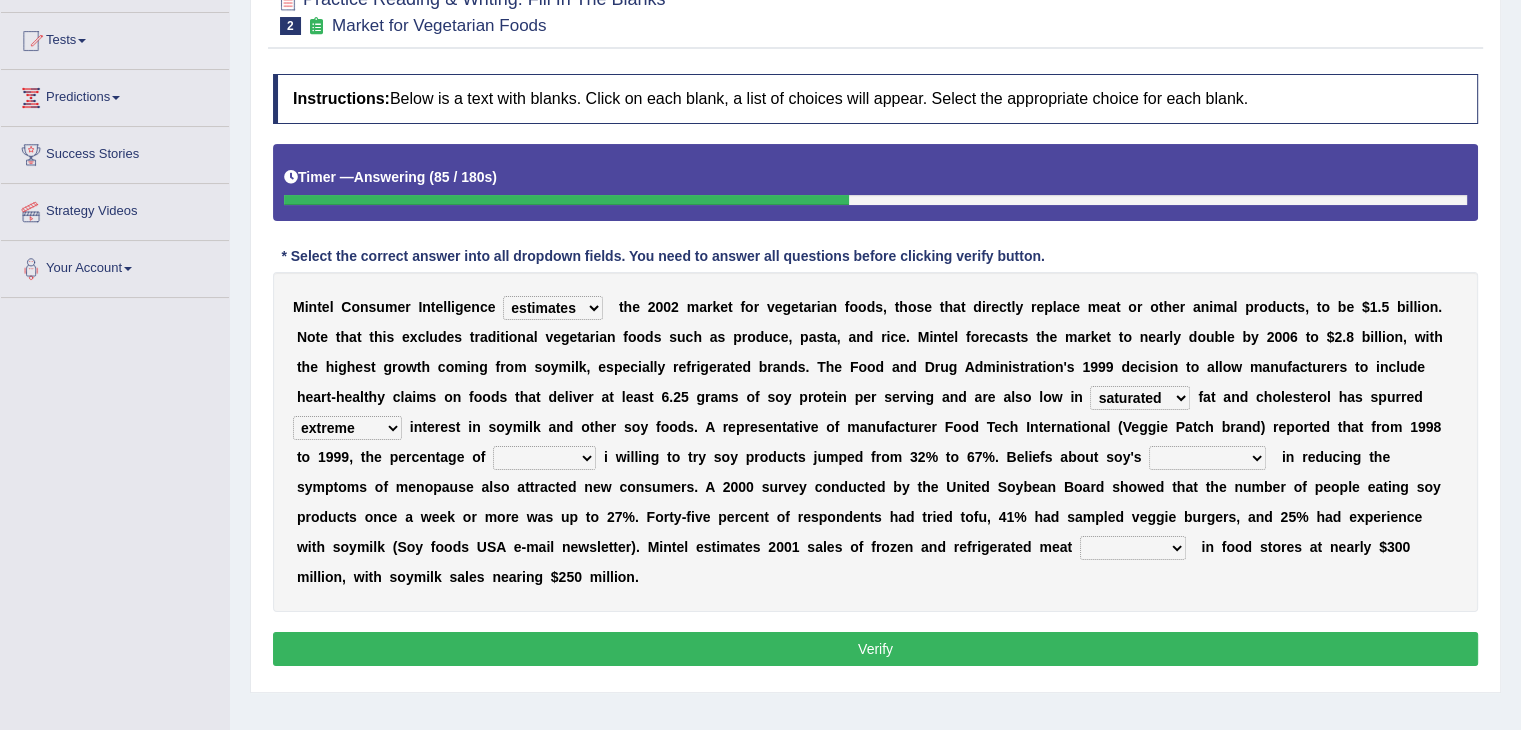 click on "guests consumers customers clients" at bounding box center [544, 458] 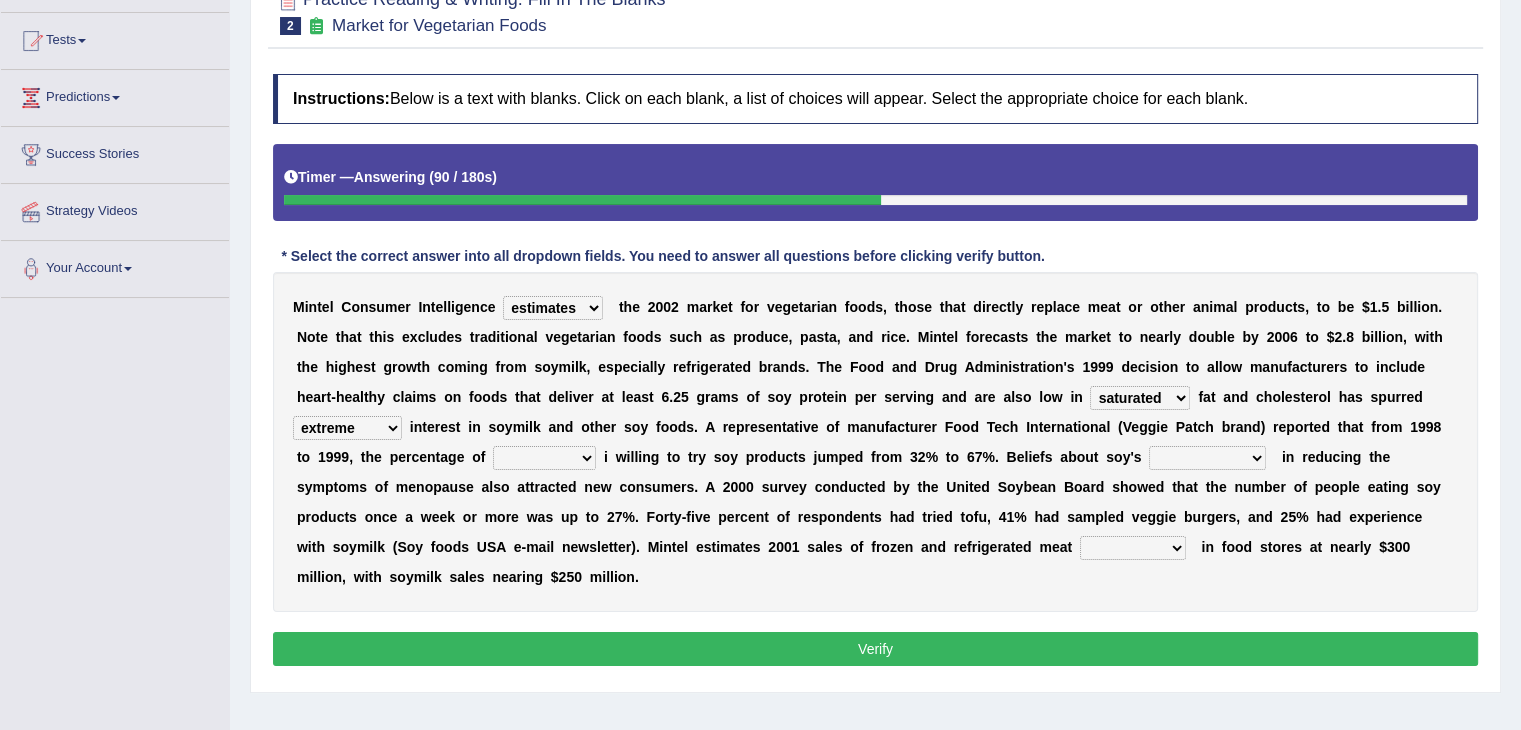 select on "consumers" 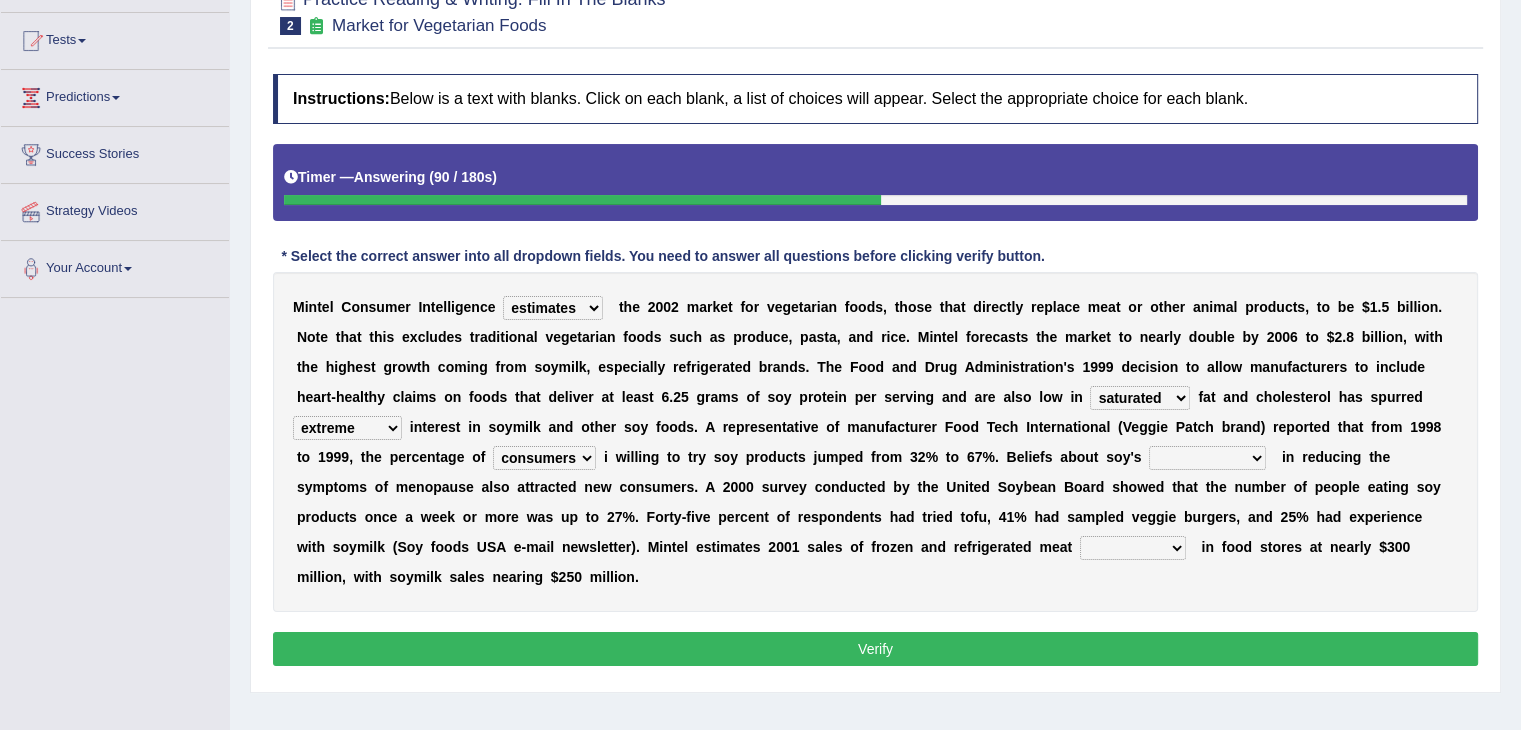 click on "guests consumers customers clients" at bounding box center (544, 458) 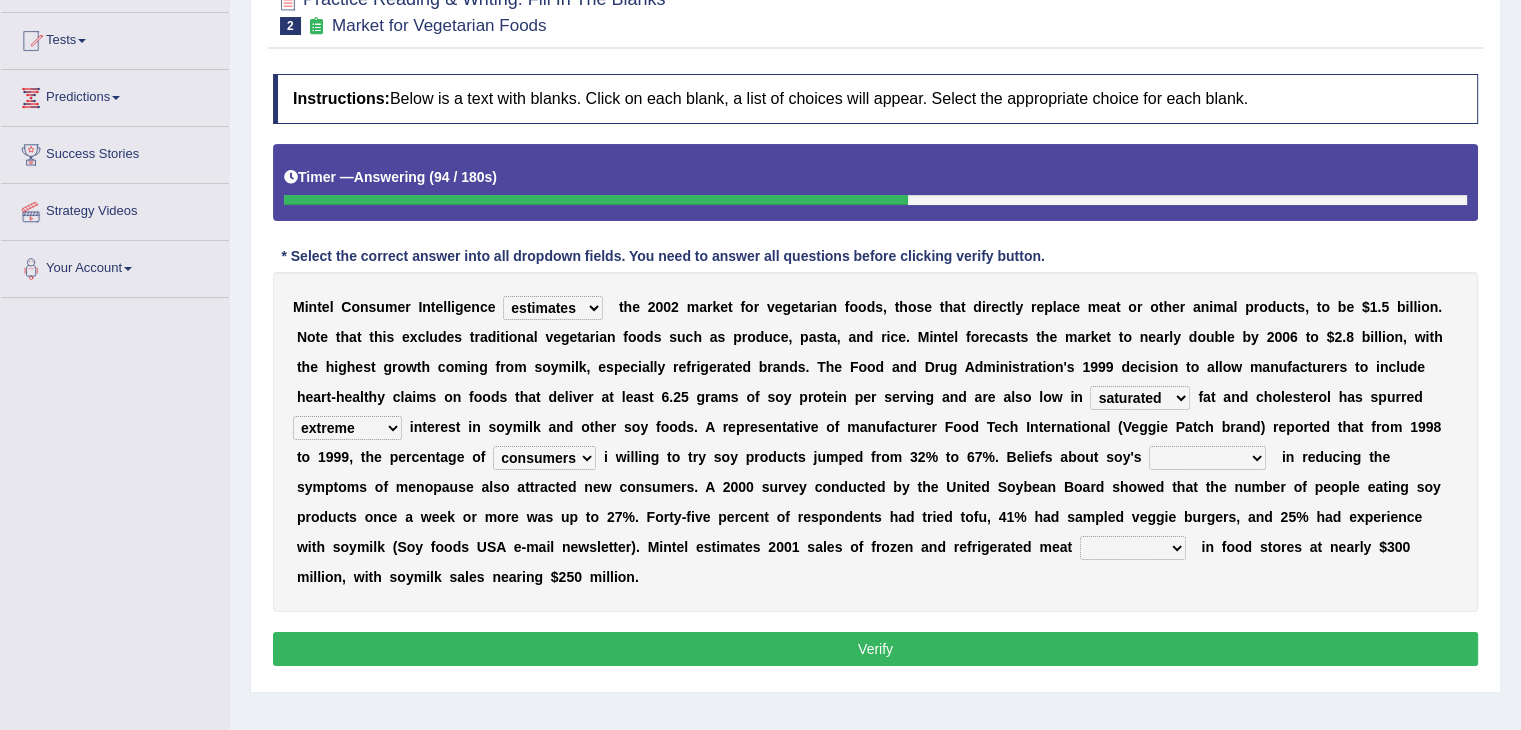 click on "effectiveness timeliness efficiency goodness" at bounding box center [1207, 458] 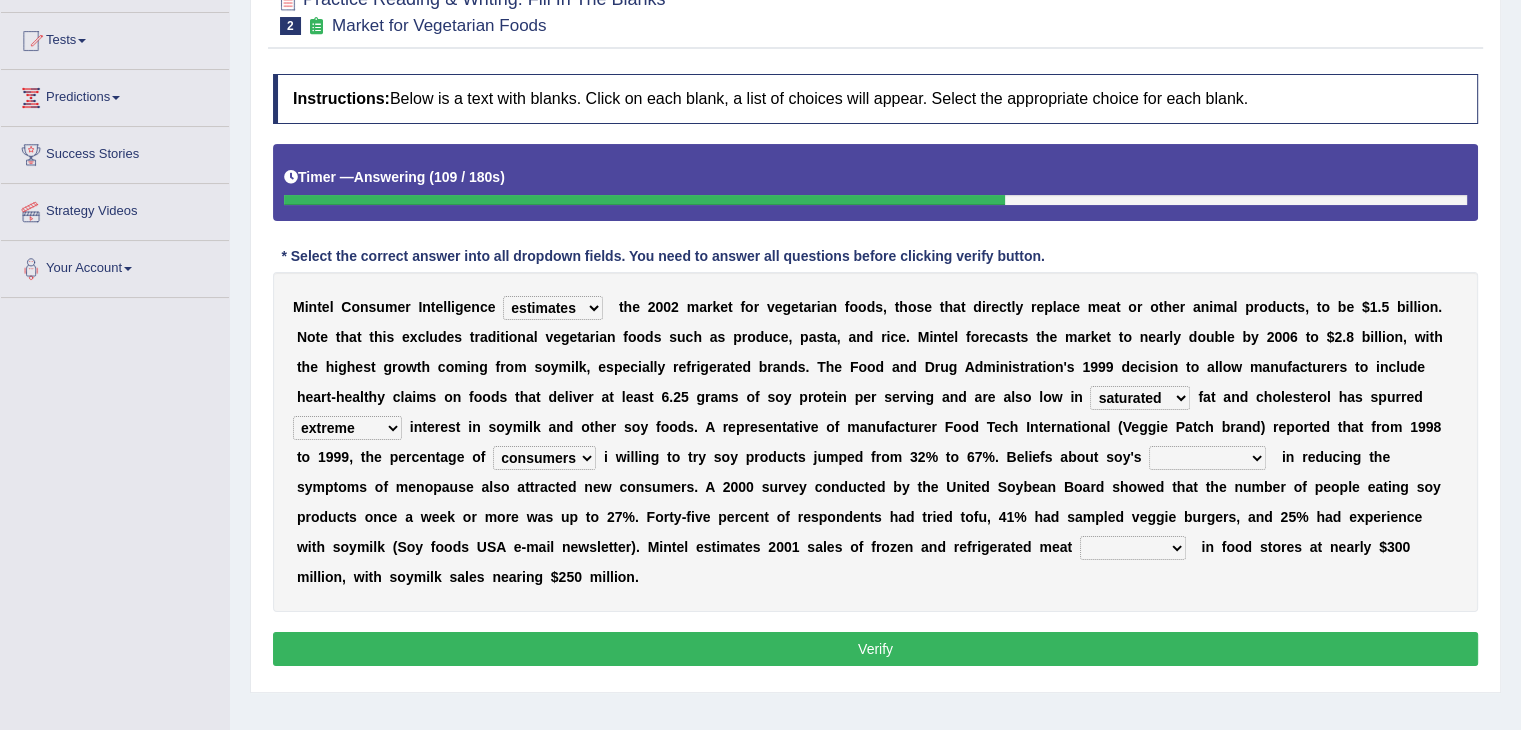 select on "efficiency" 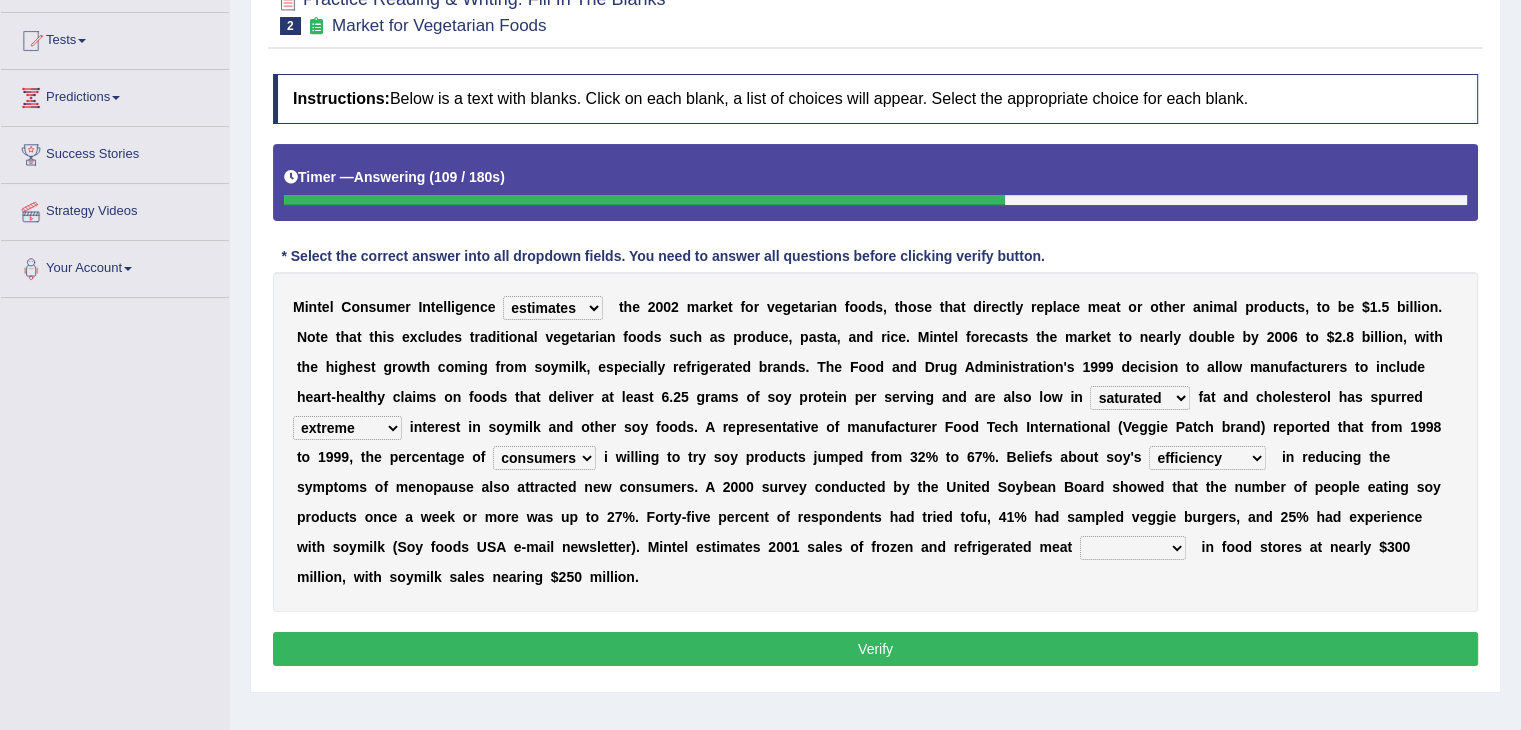 click on "effectiveness timeliness efficiency goodness" at bounding box center [1207, 458] 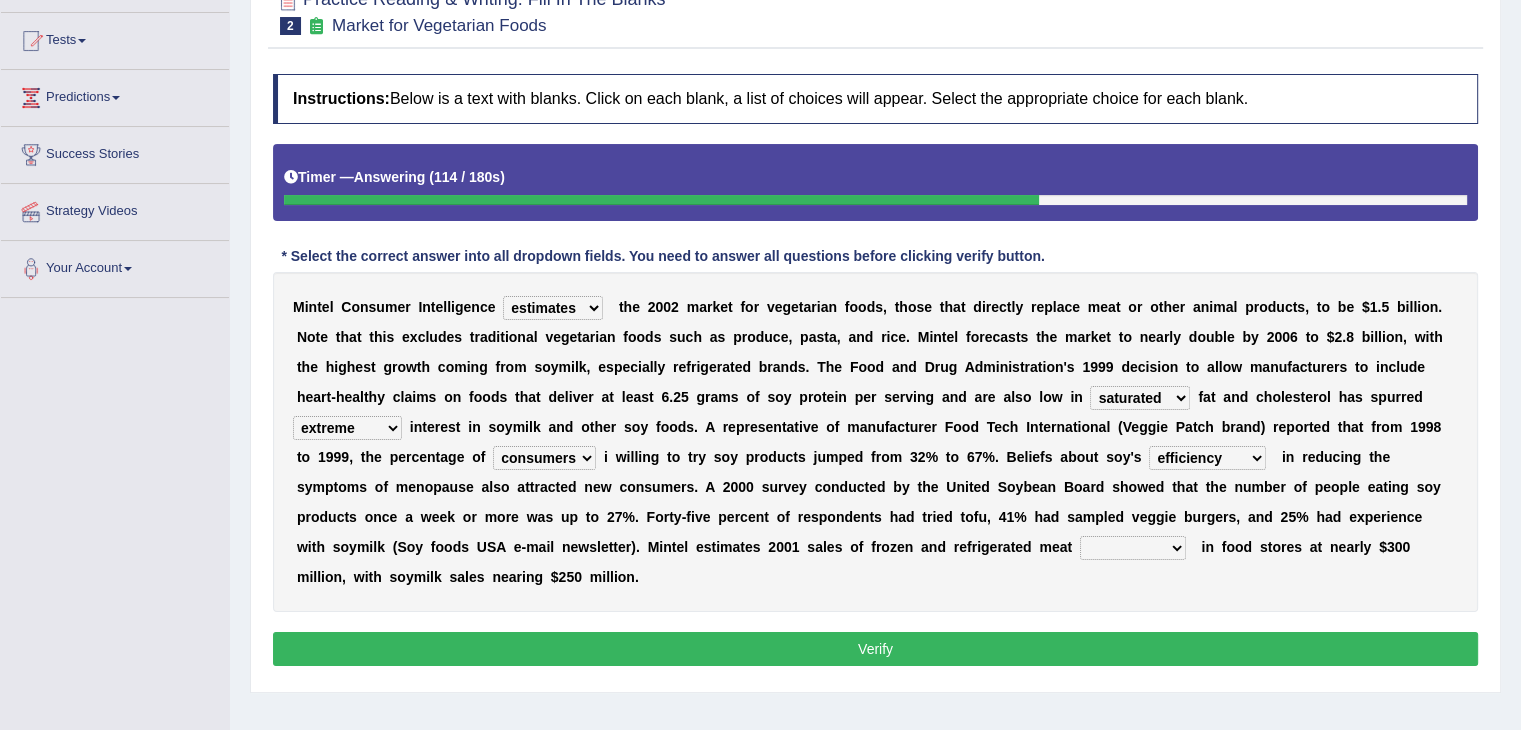 click on "foods choices staffs alternatives" at bounding box center [1133, 548] 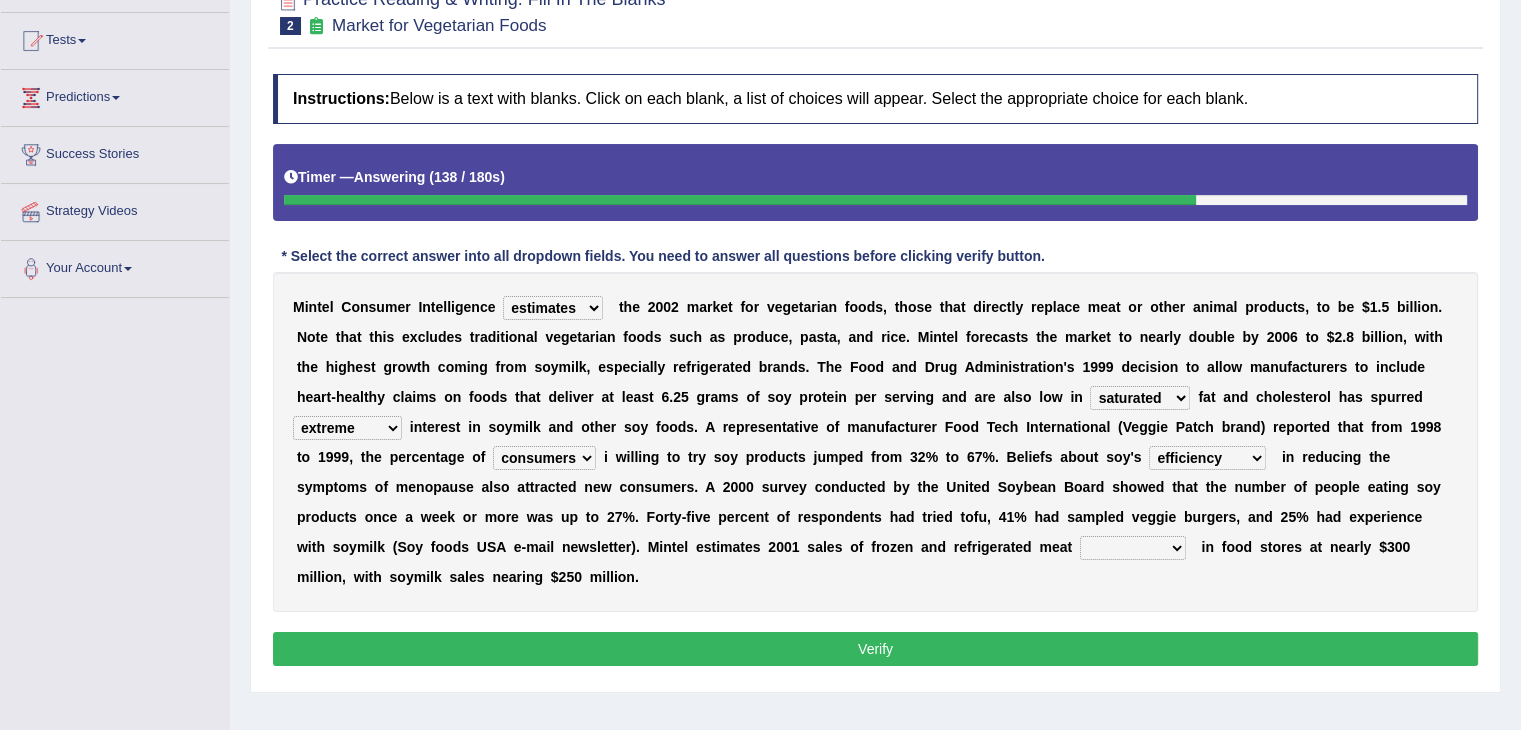 select on "staffs" 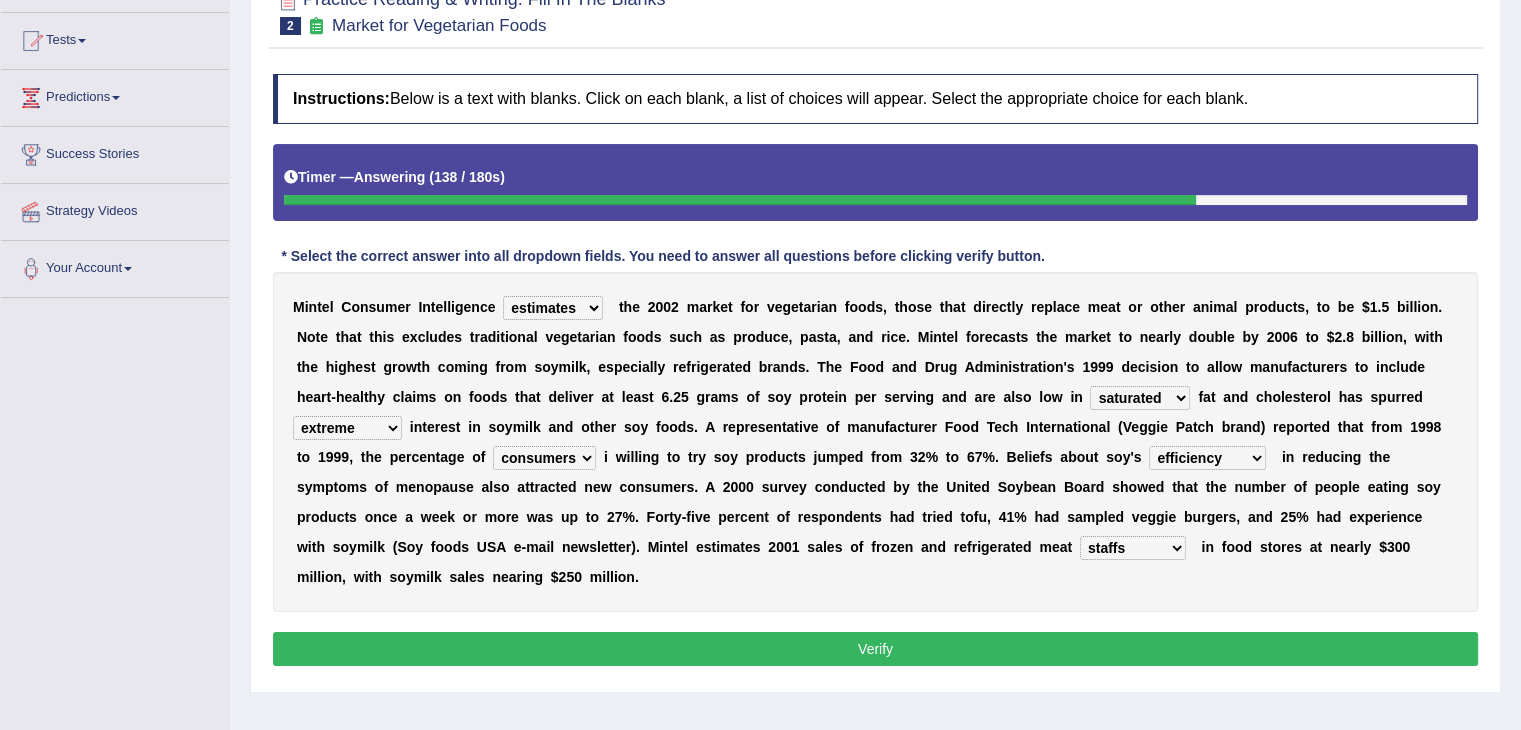 click on "foods choices staffs alternatives" at bounding box center (1133, 548) 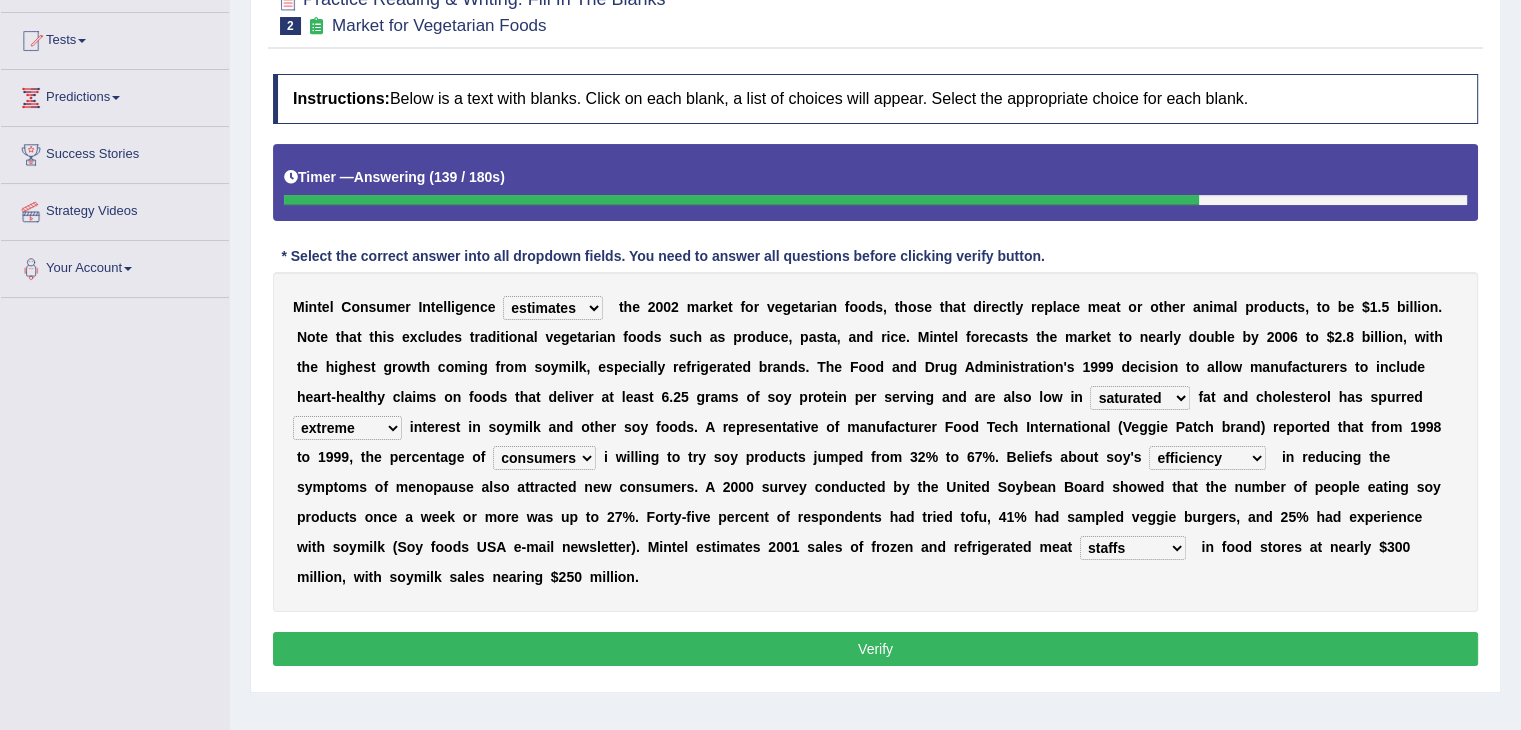 click on "Verify" at bounding box center (875, 649) 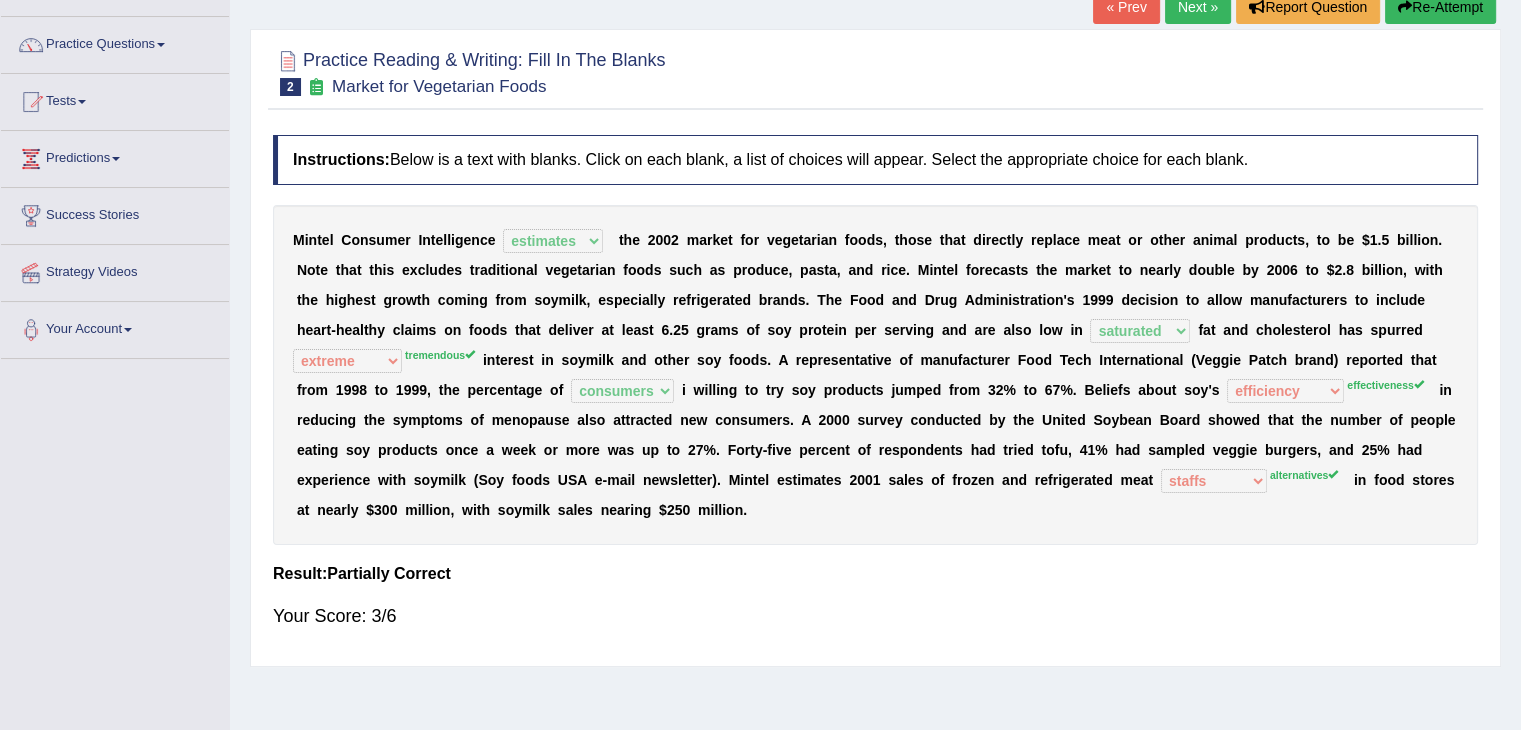 scroll, scrollTop: 133, scrollLeft: 0, axis: vertical 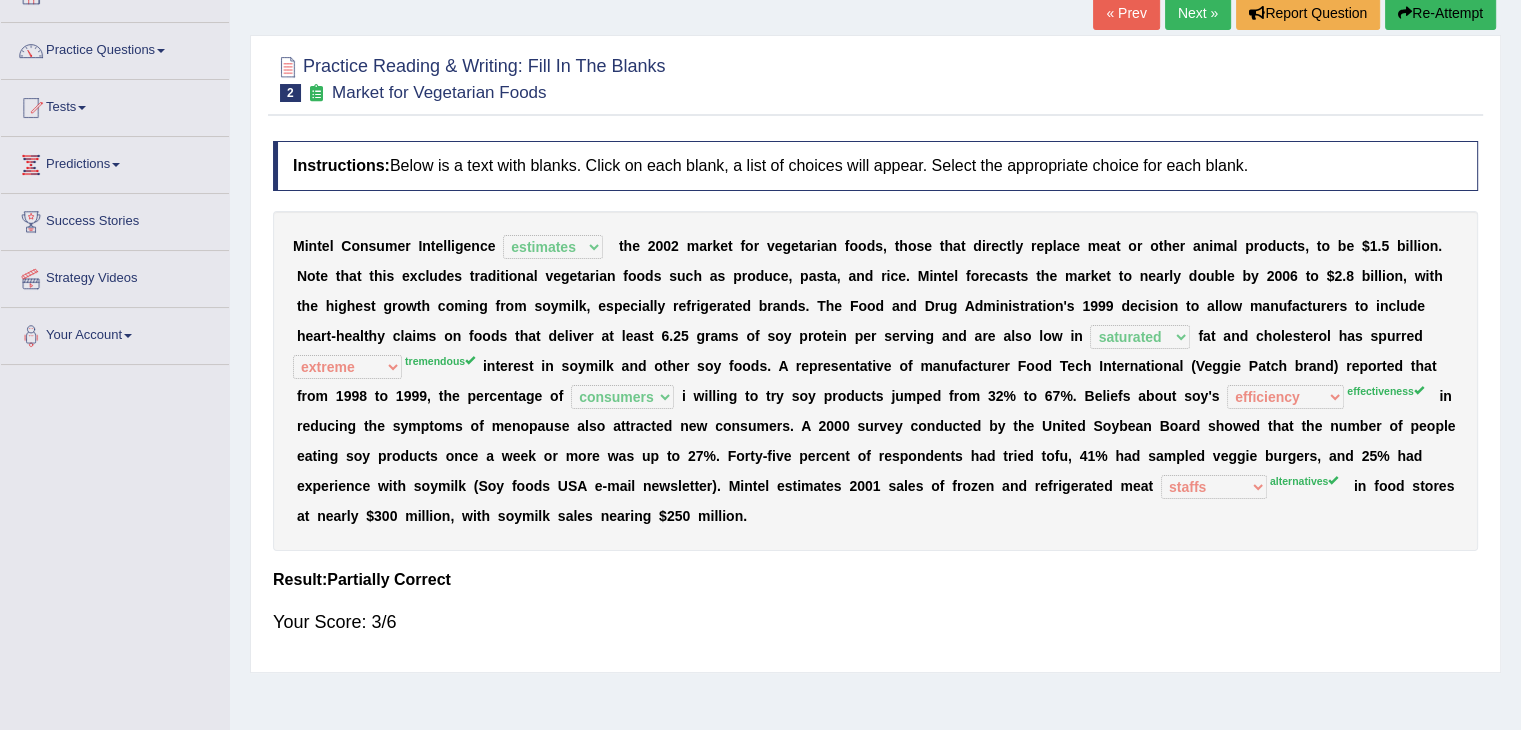 click on "Next »" at bounding box center (1198, 13) 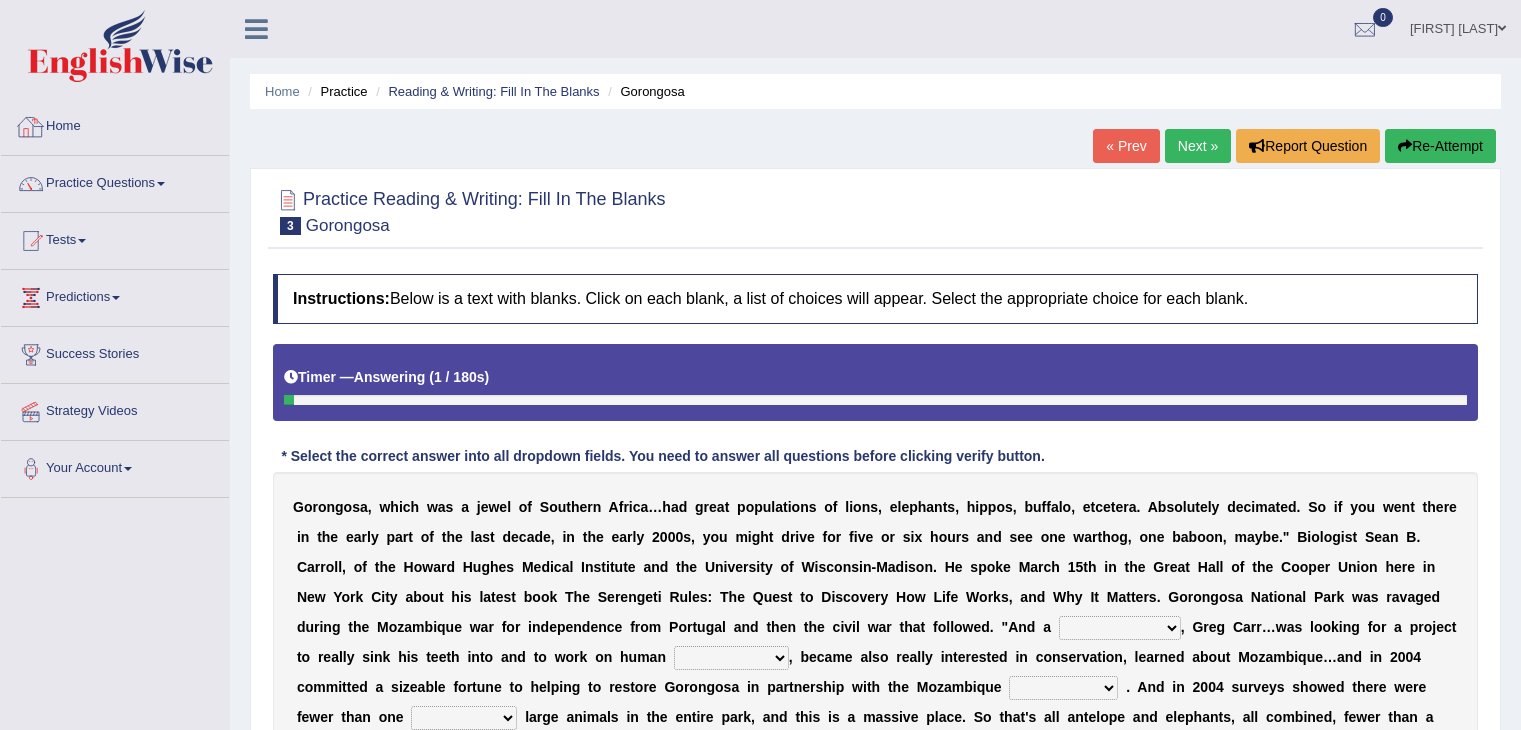 scroll, scrollTop: 0, scrollLeft: 0, axis: both 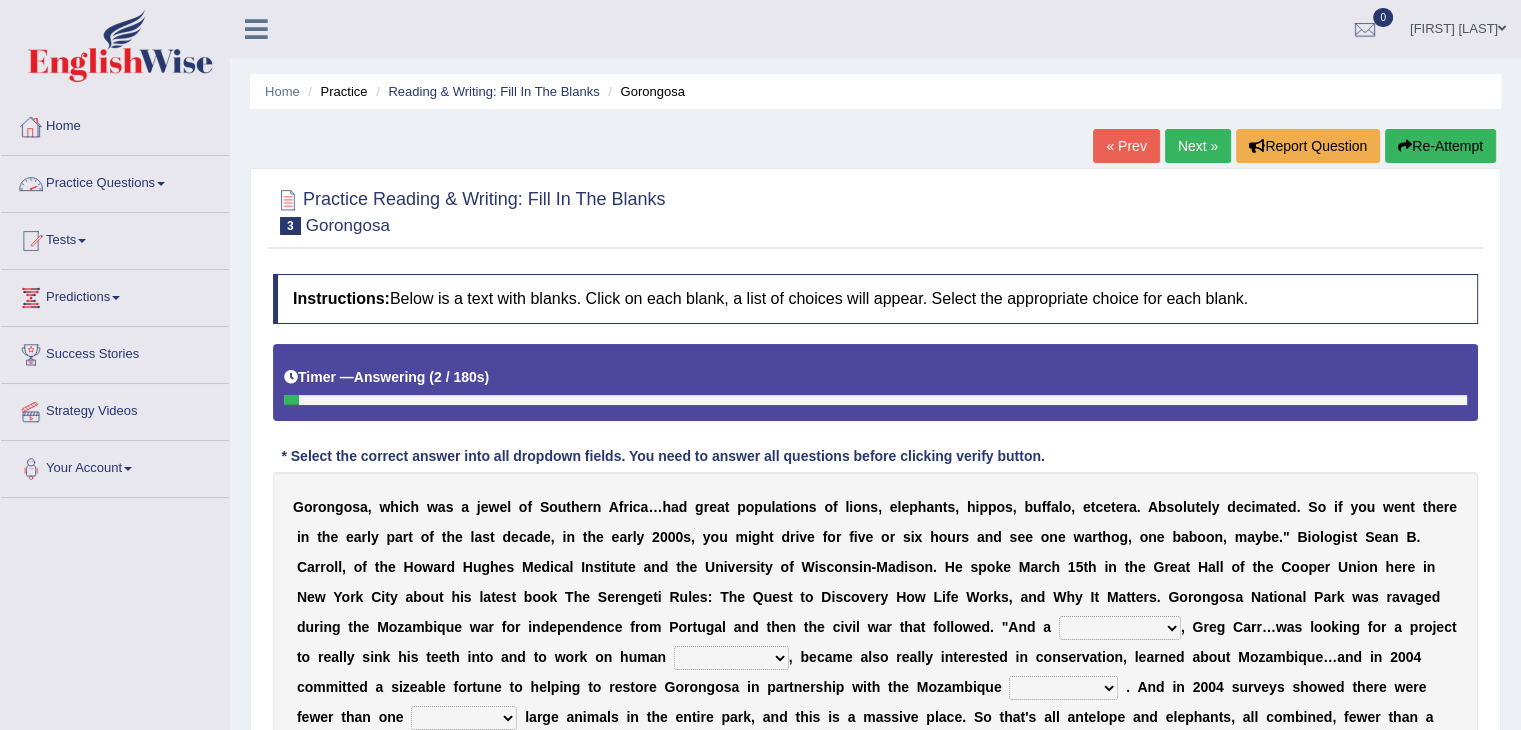 click on "Practice Questions" at bounding box center (115, 181) 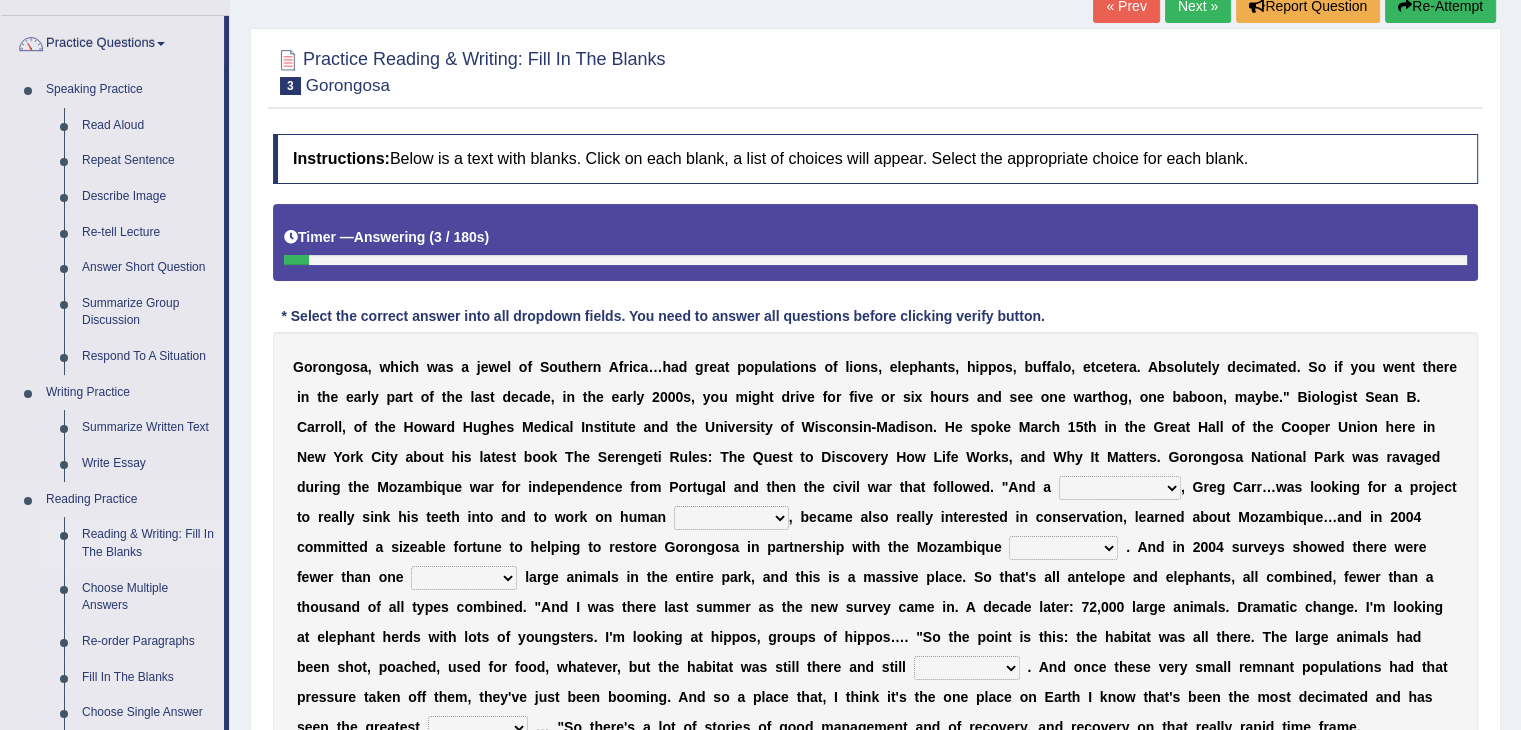 scroll, scrollTop: 166, scrollLeft: 0, axis: vertical 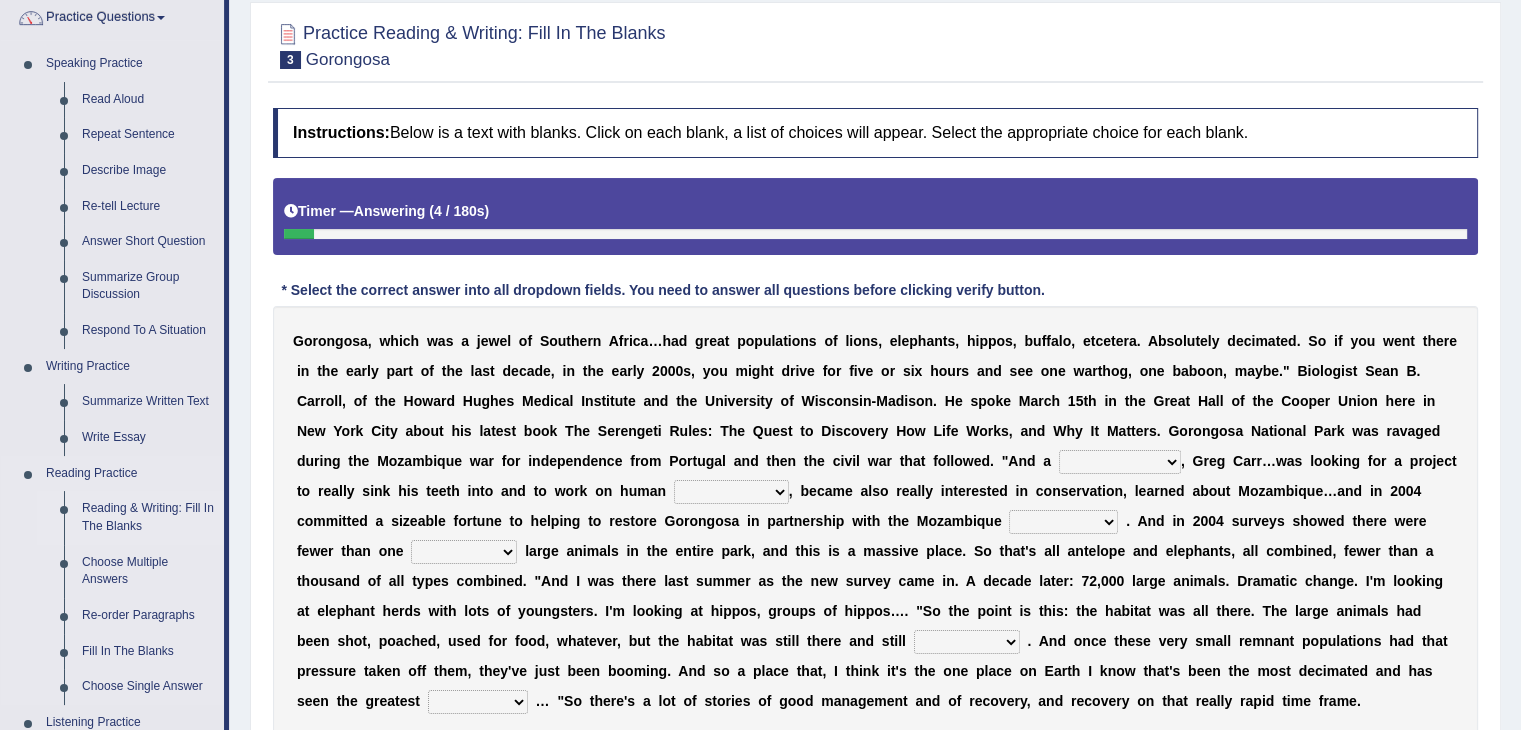click on "Reading & Writing: Fill In The Blanks" at bounding box center (148, 517) 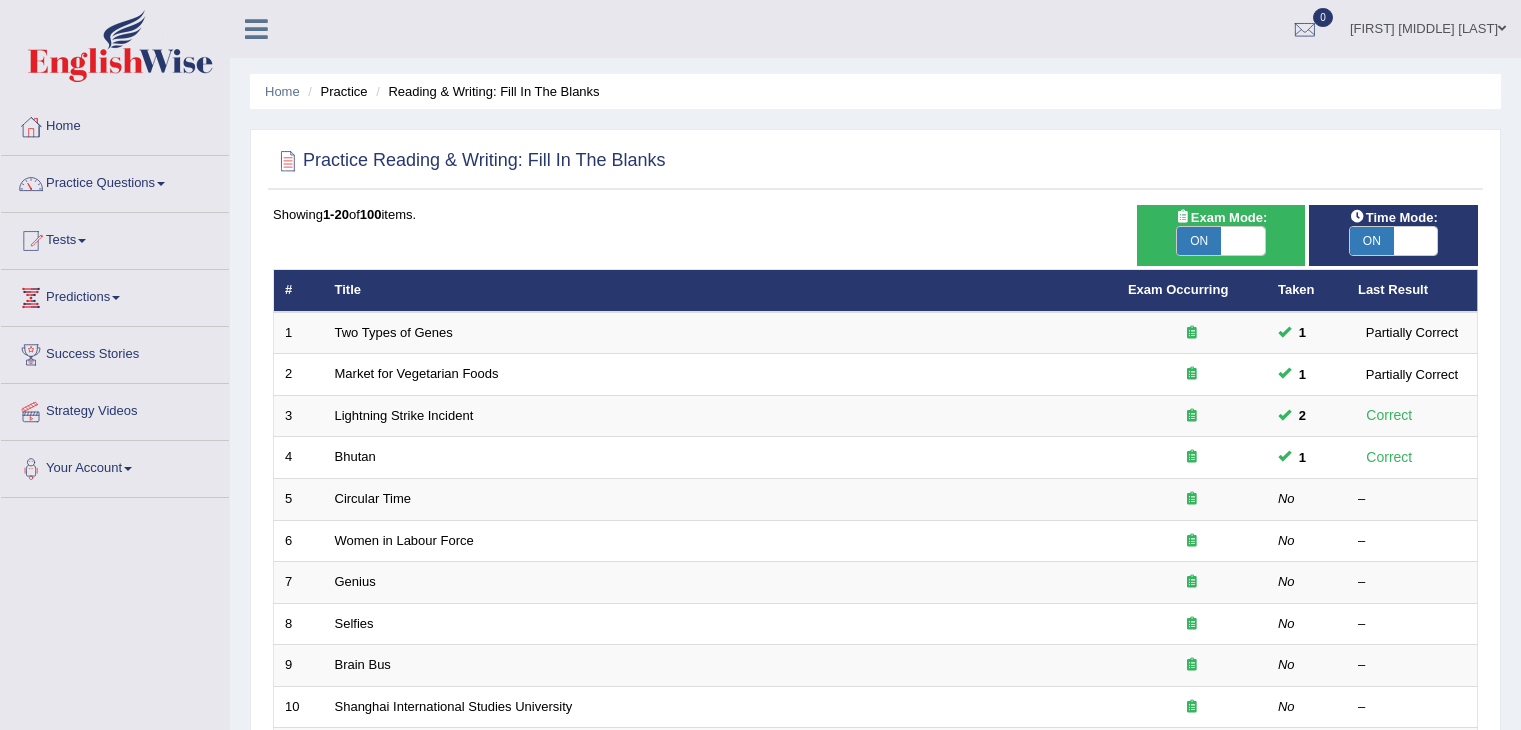 scroll, scrollTop: 88, scrollLeft: 0, axis: vertical 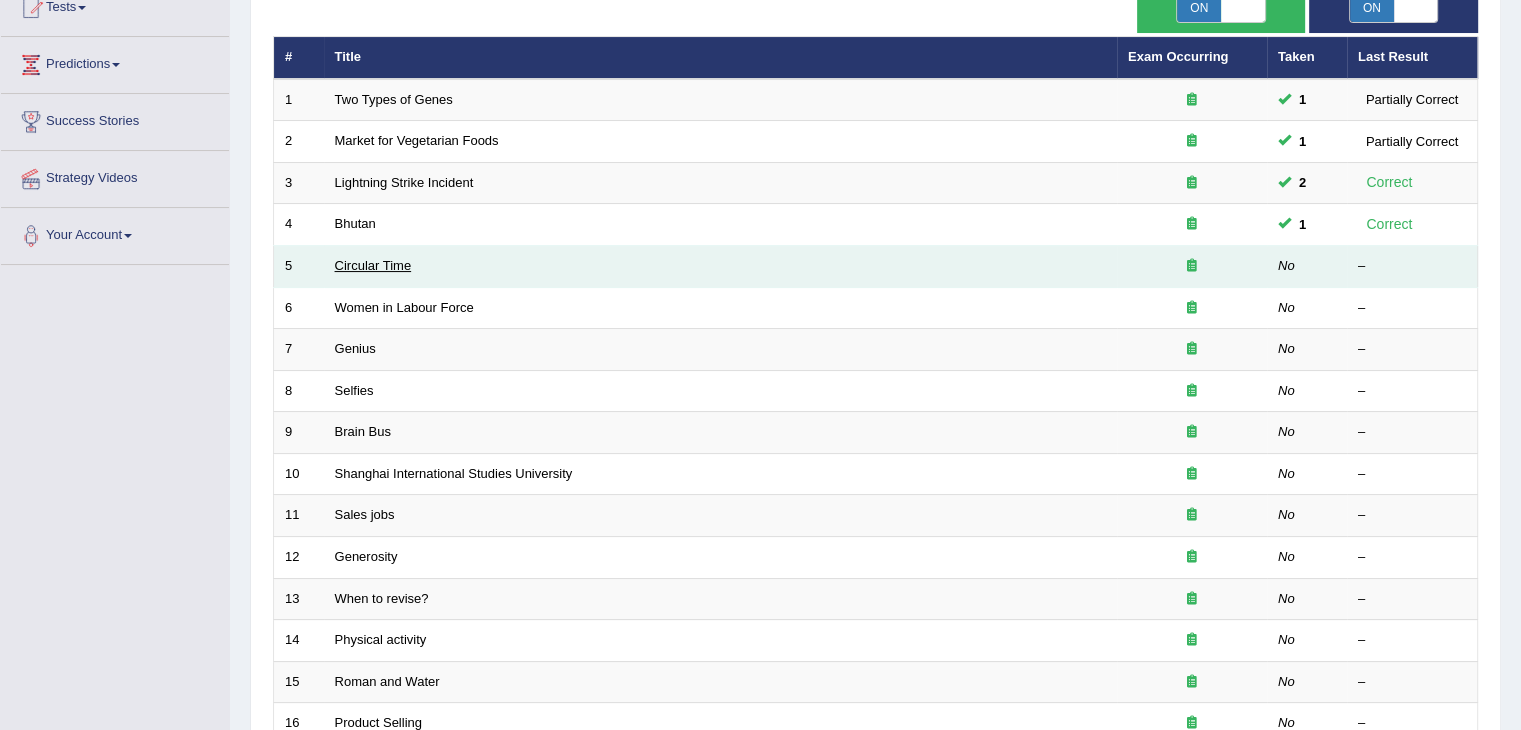 click on "Circular Time" at bounding box center (373, 265) 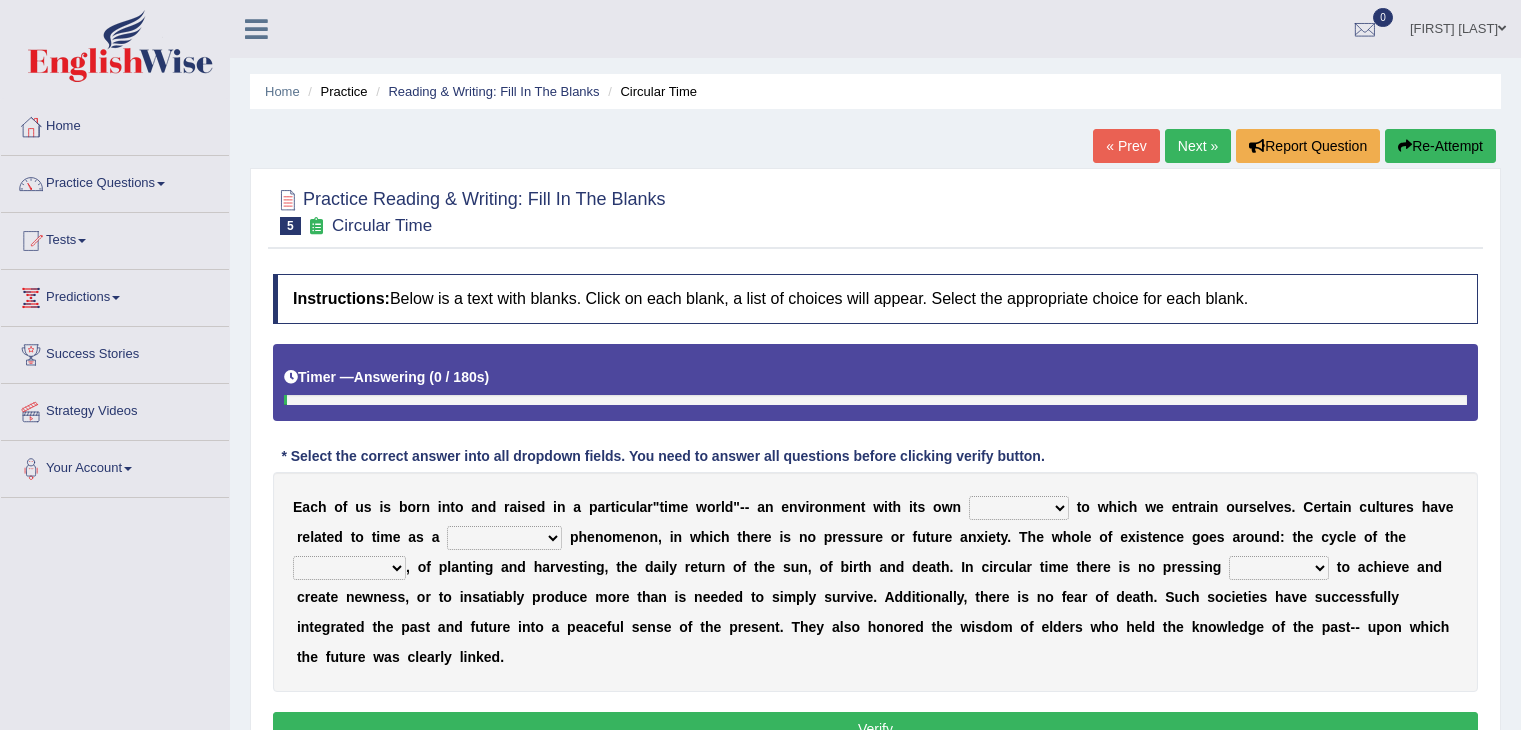 scroll, scrollTop: 0, scrollLeft: 0, axis: both 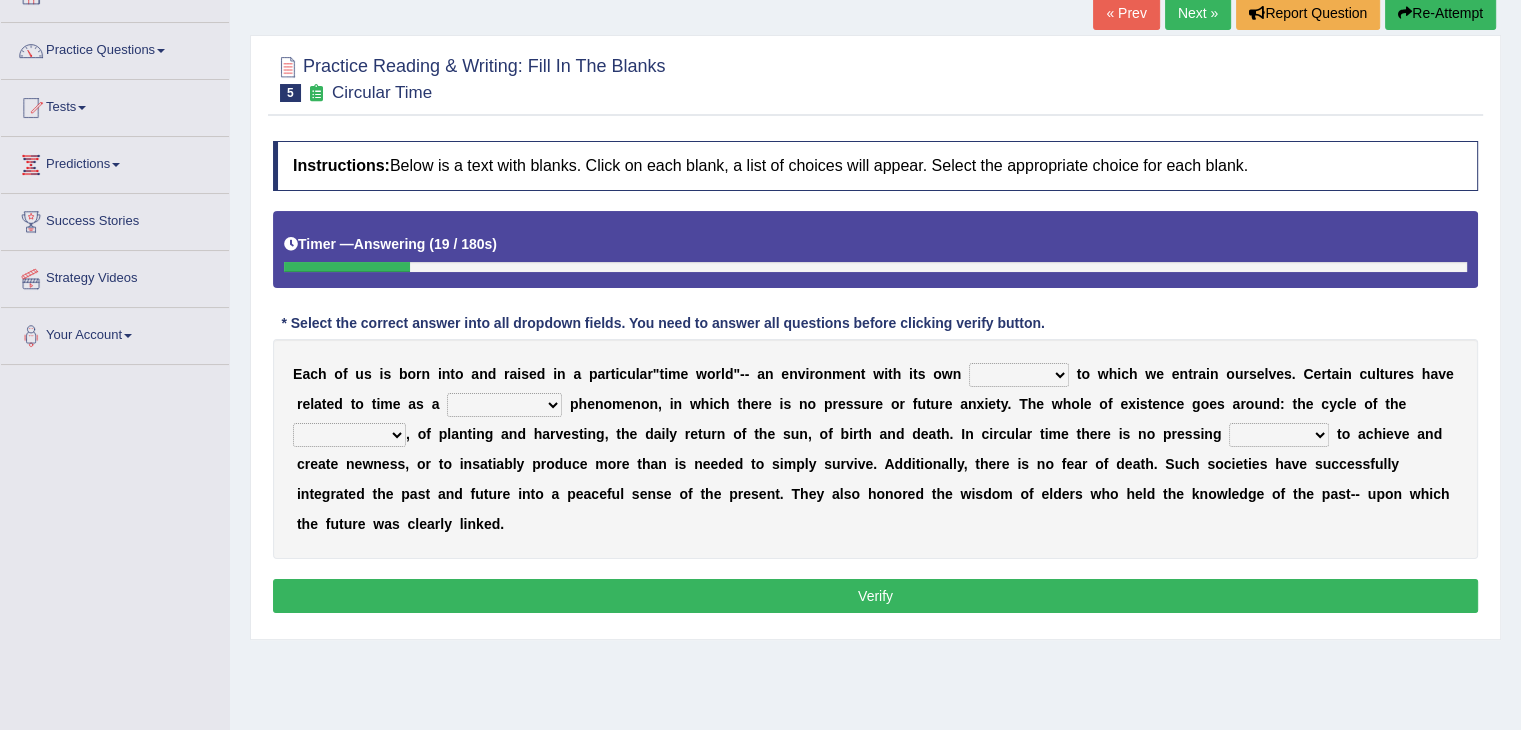 click on "area shape rhythm inclination" at bounding box center [1019, 375] 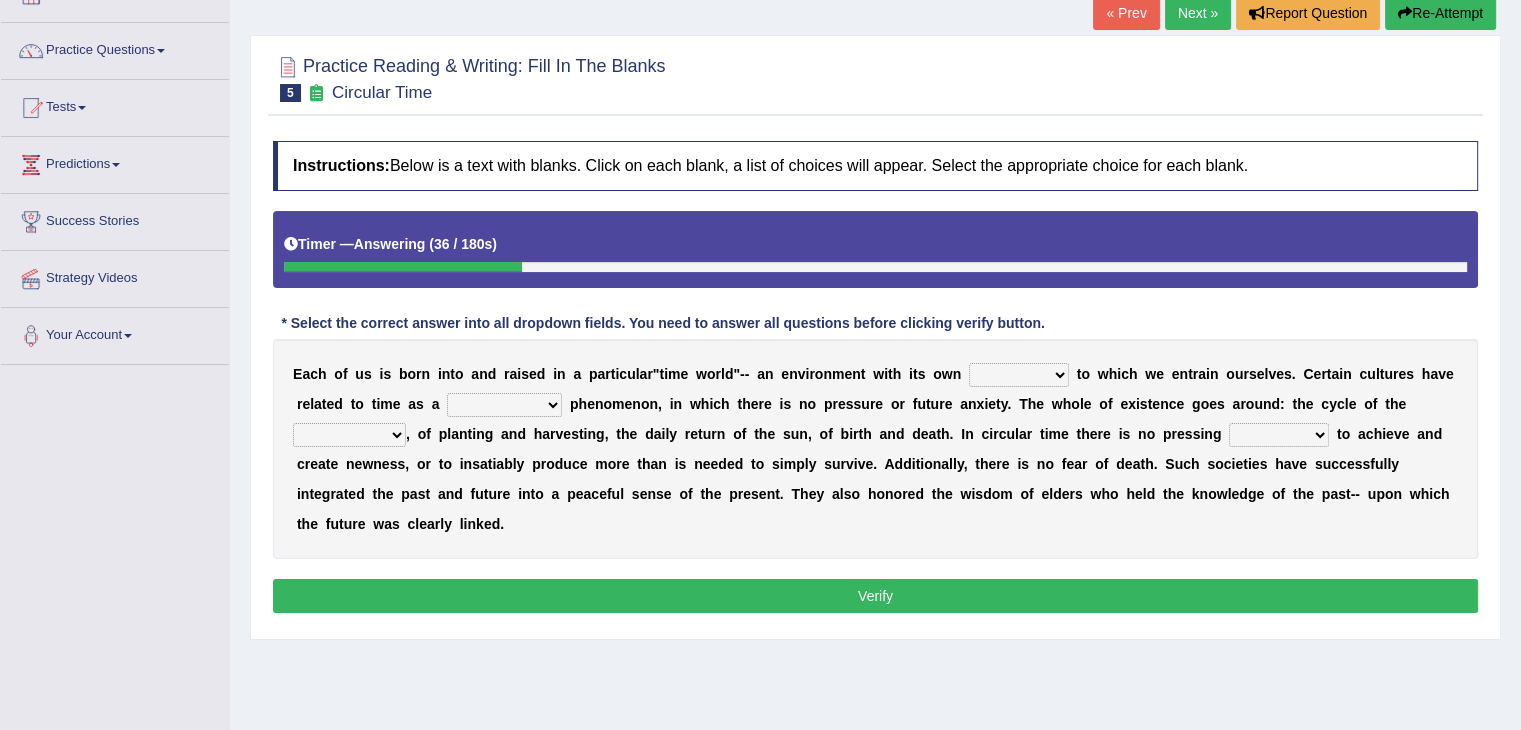 select on "rhythm" 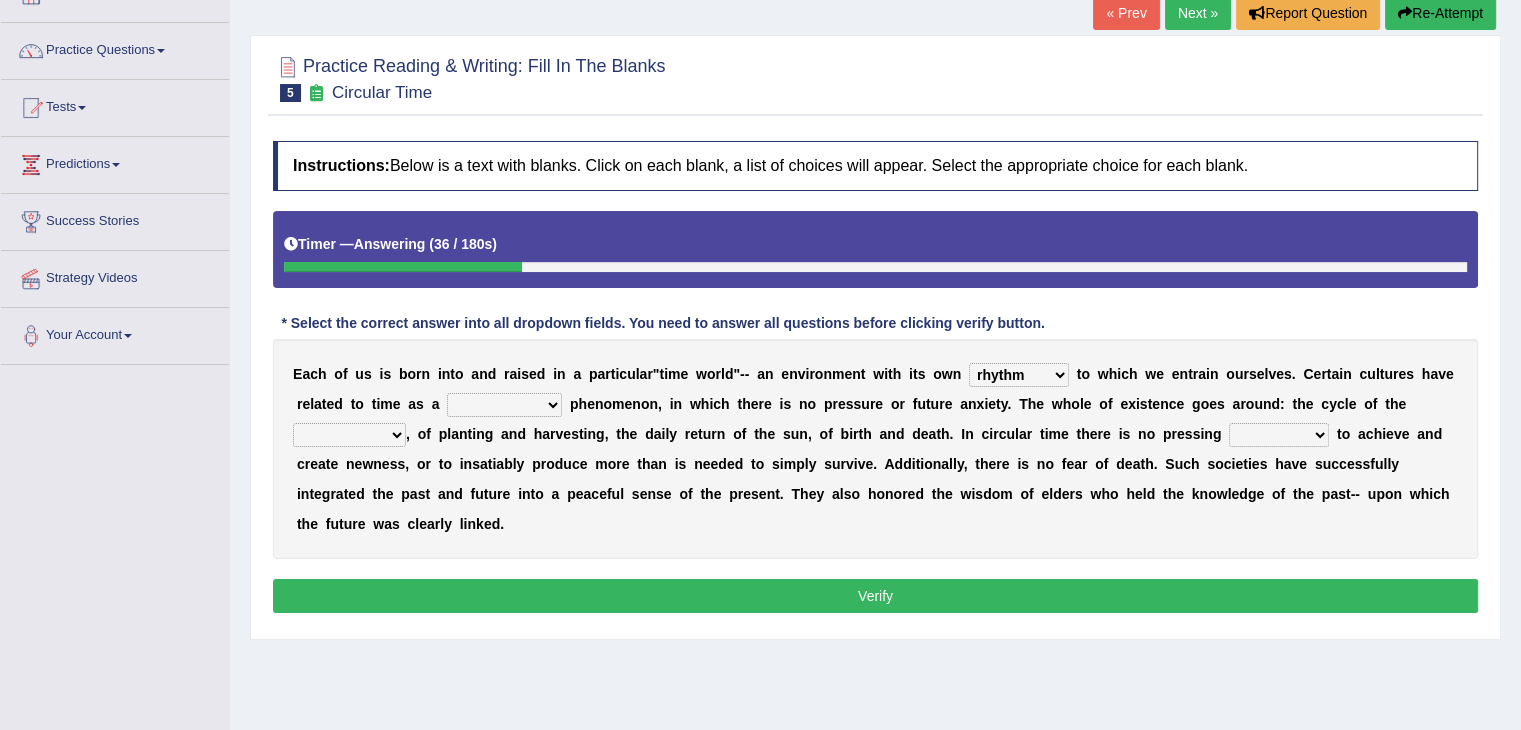 click on "area shape rhythm inclination" at bounding box center [1019, 375] 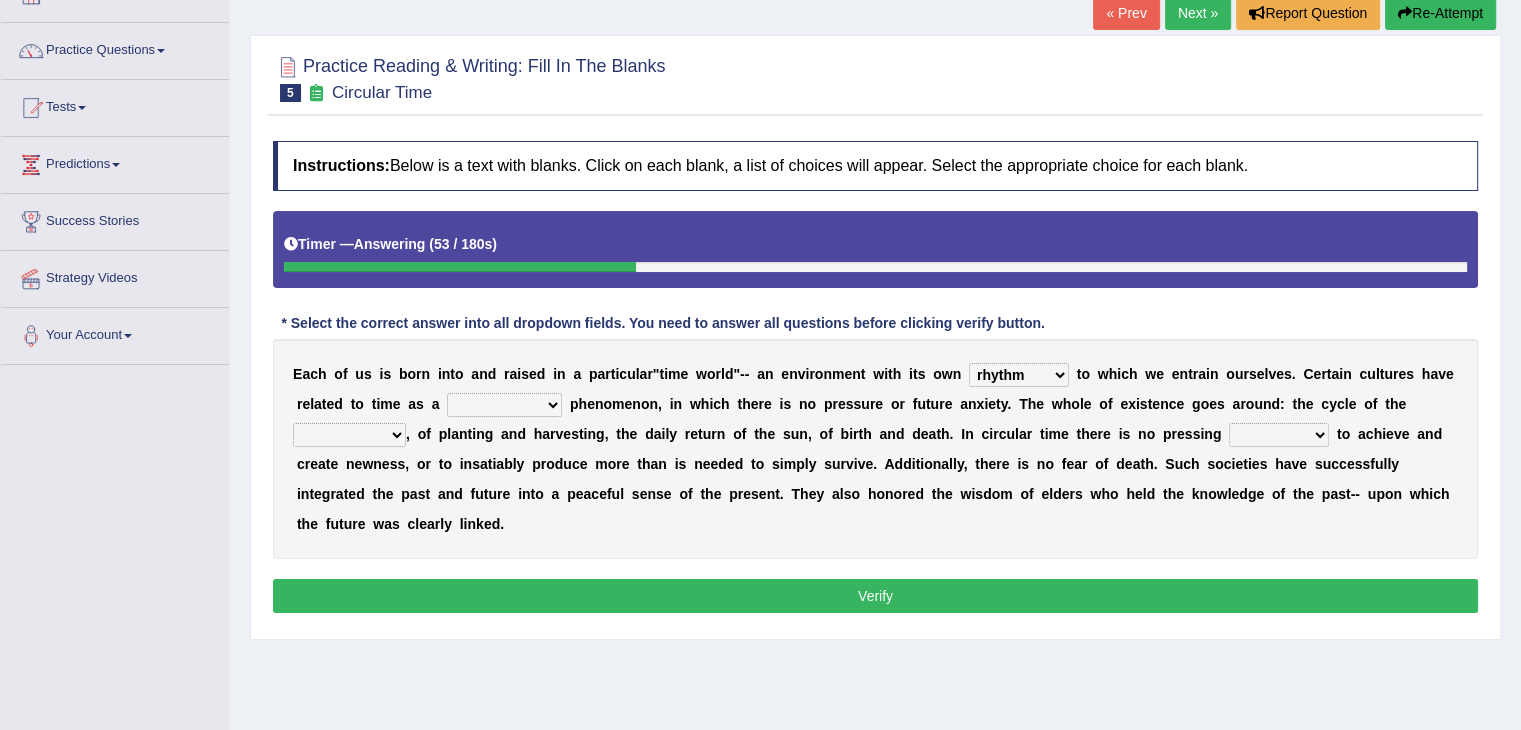 click on "cyclical conventional recycling cylindrical" at bounding box center (504, 405) 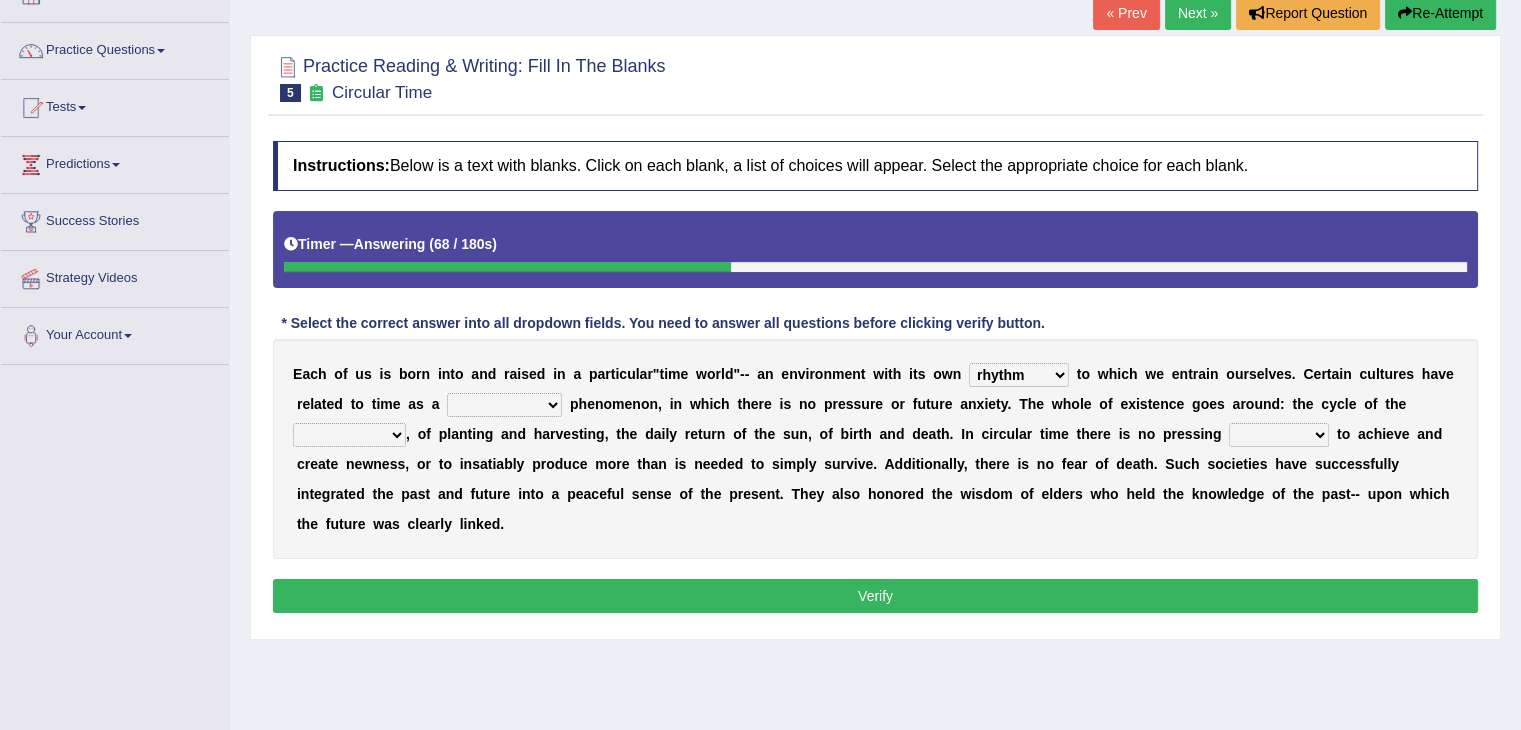 select on "cyclical" 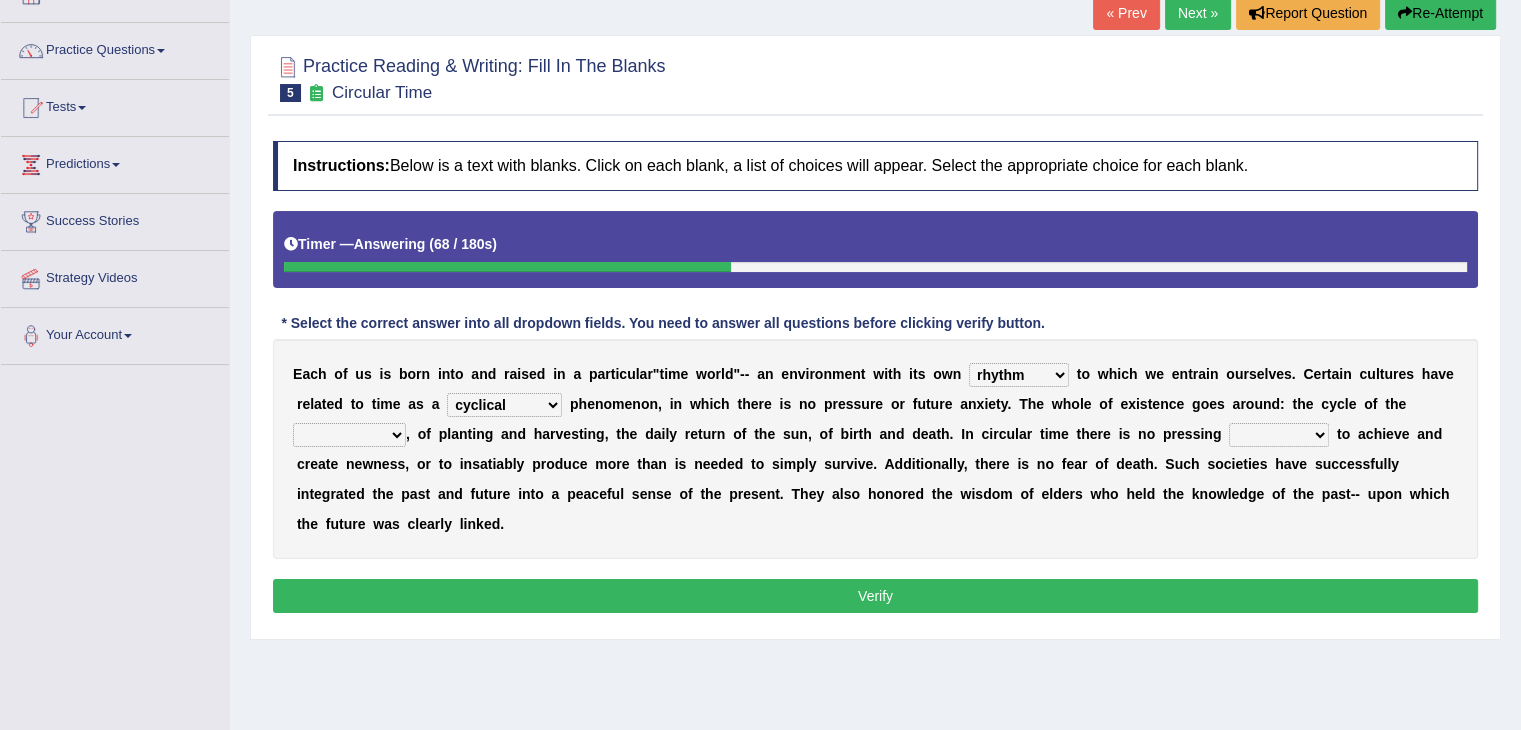 click on "cyclical conventional recycling cylindrical" at bounding box center (504, 405) 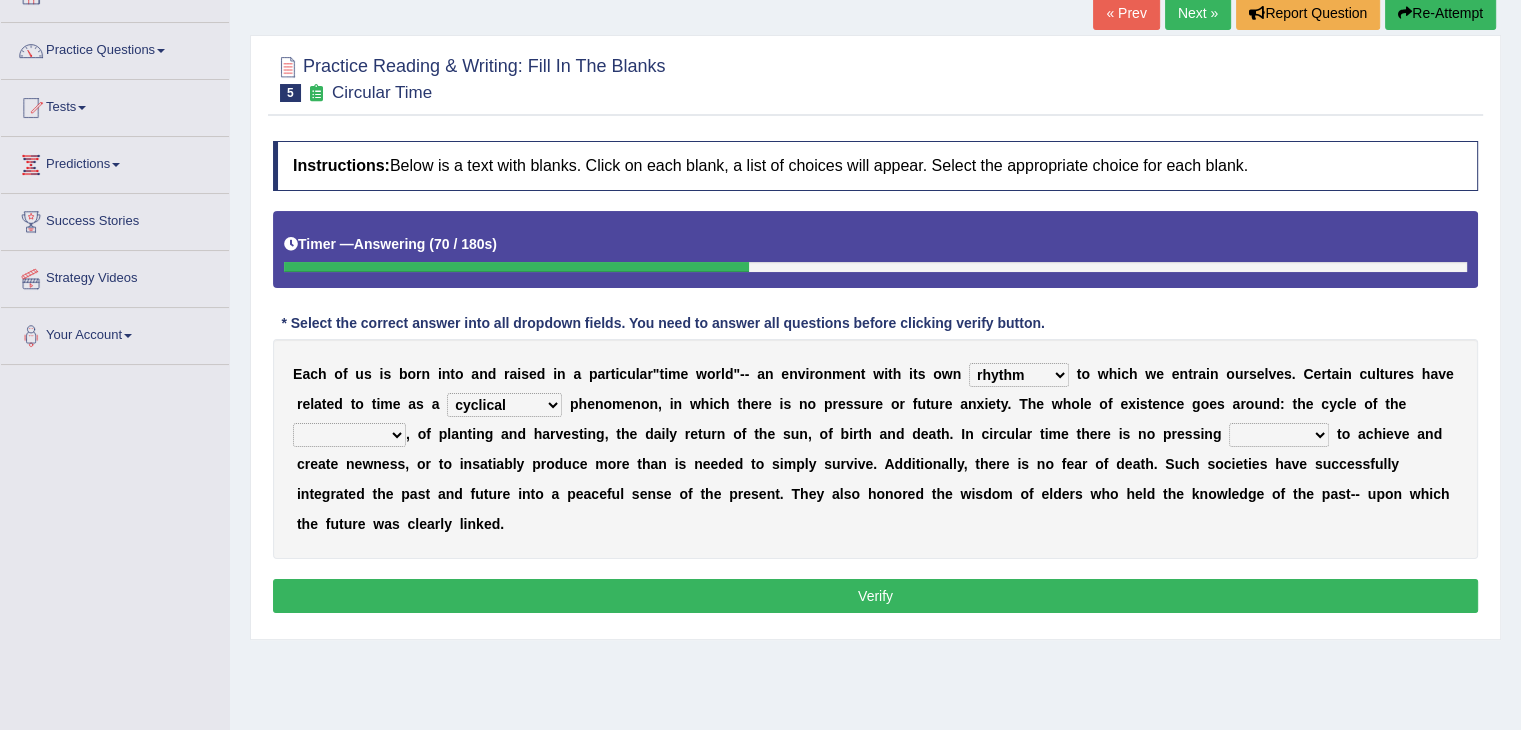 click on "days seasons arrangement periods" at bounding box center (349, 435) 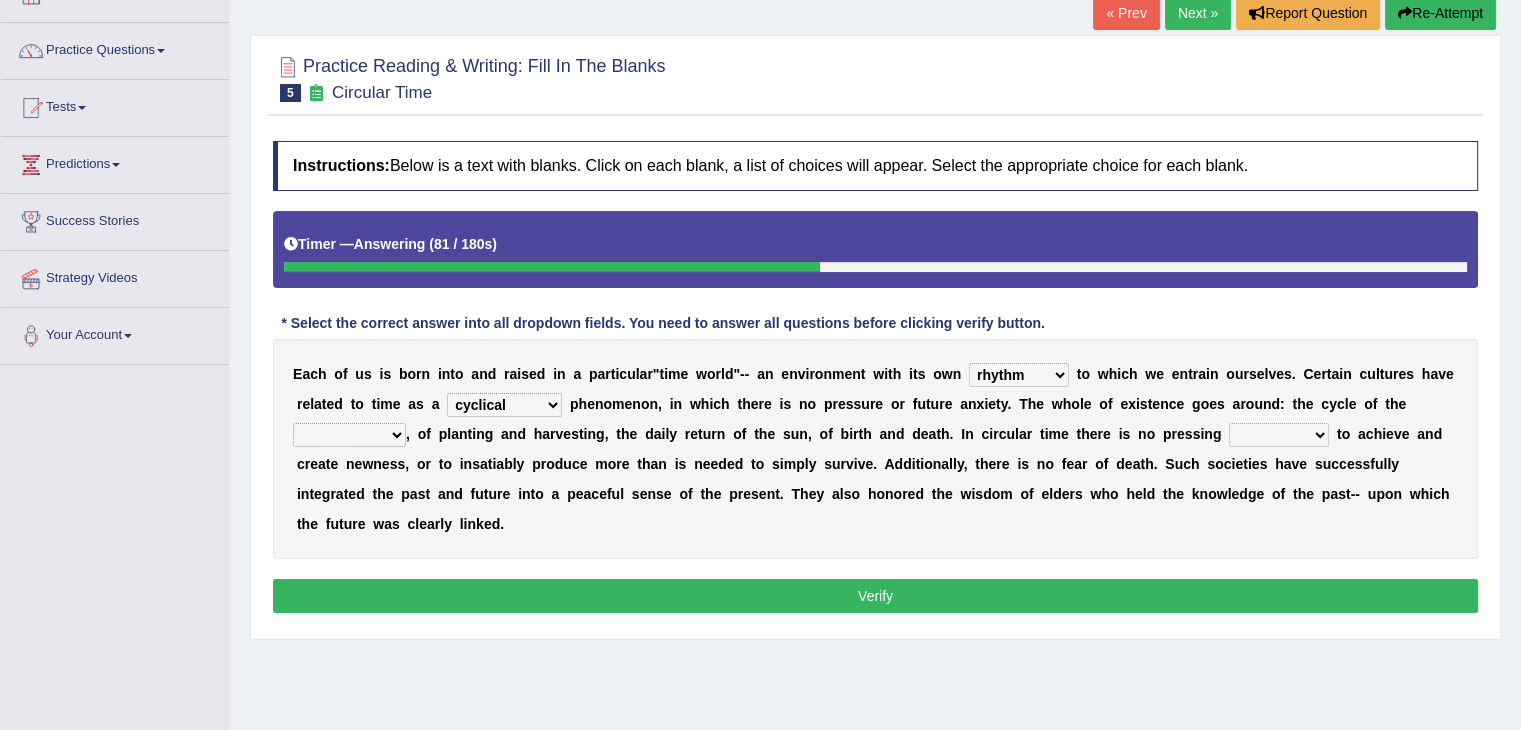 select on "seasons" 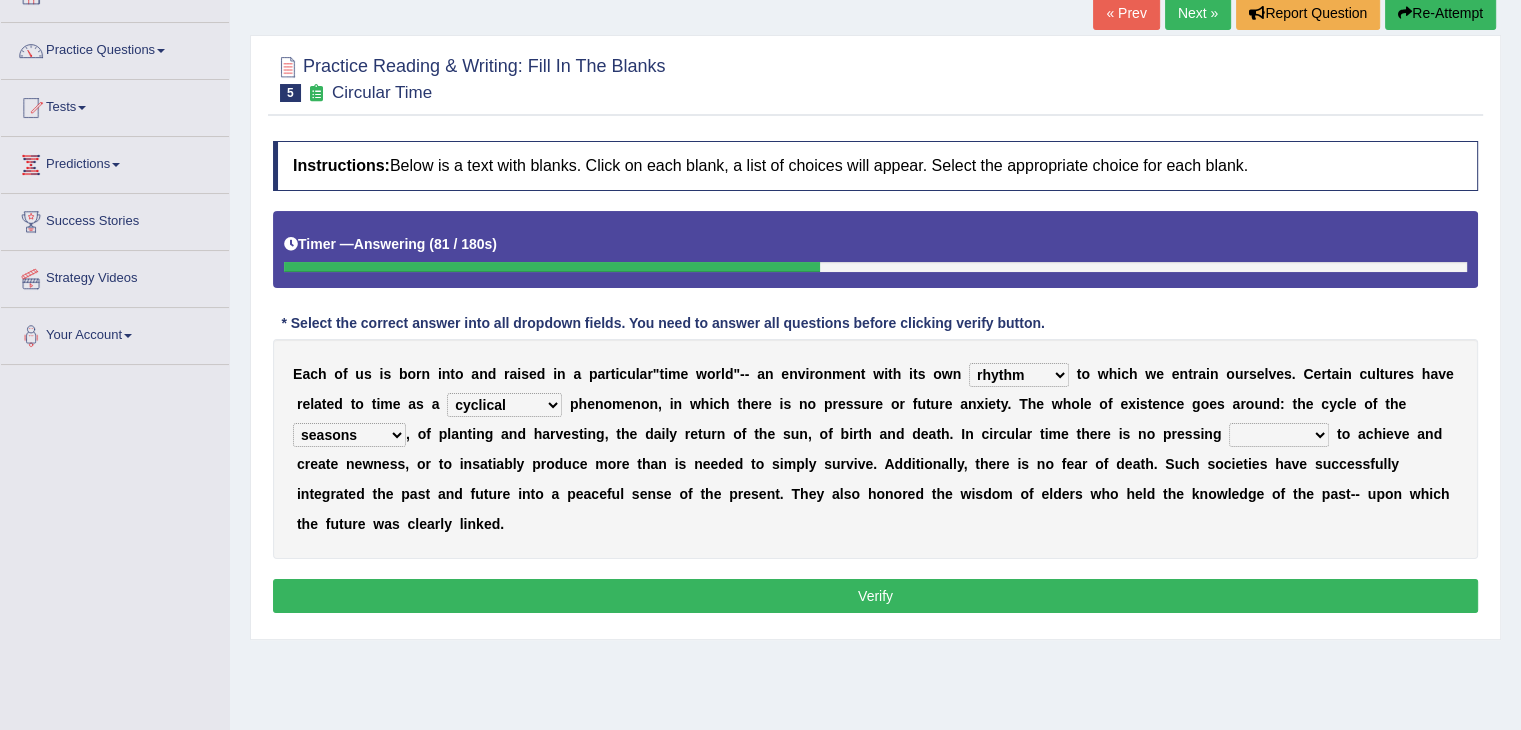 click on "days seasons arrangement periods" at bounding box center [349, 435] 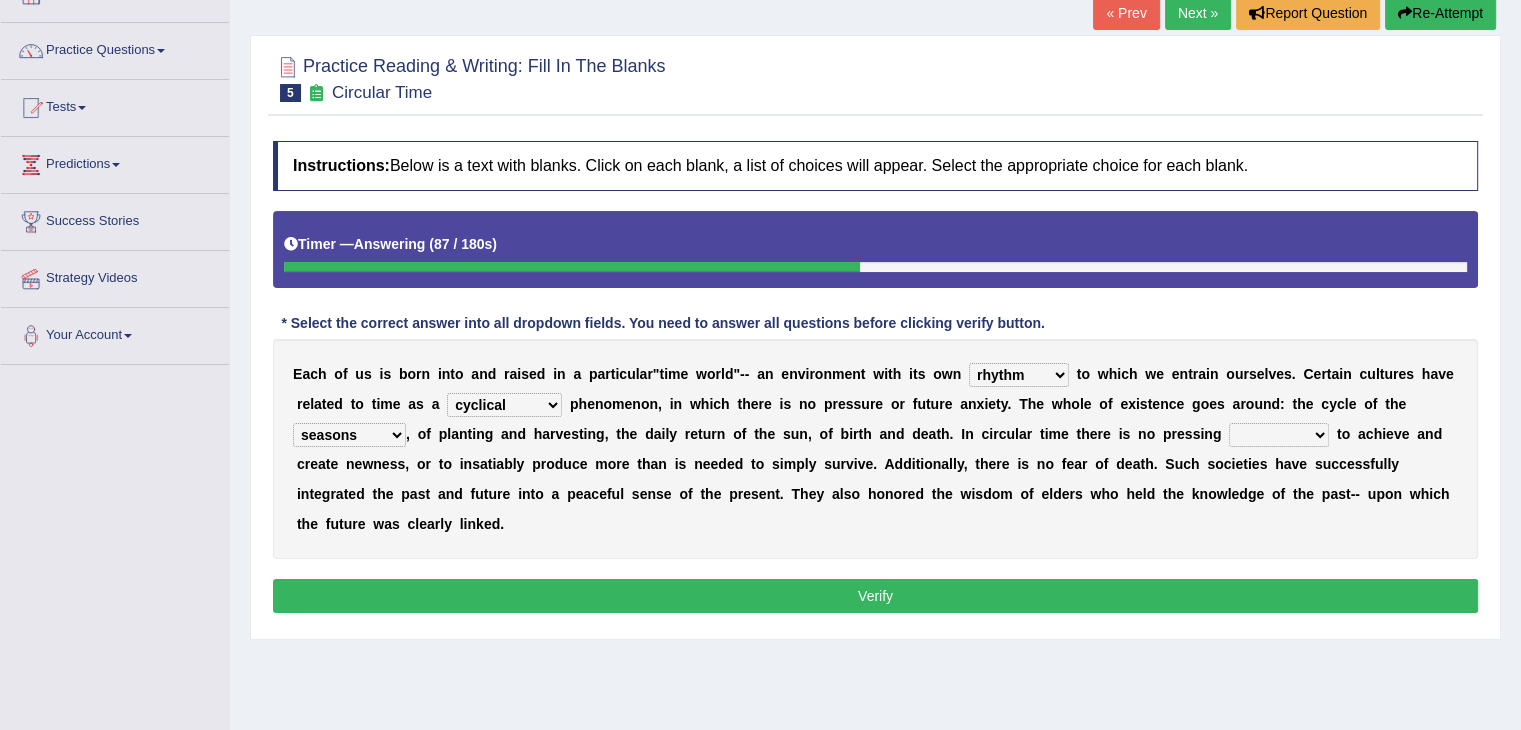 click on "issue point cause need" at bounding box center [1279, 435] 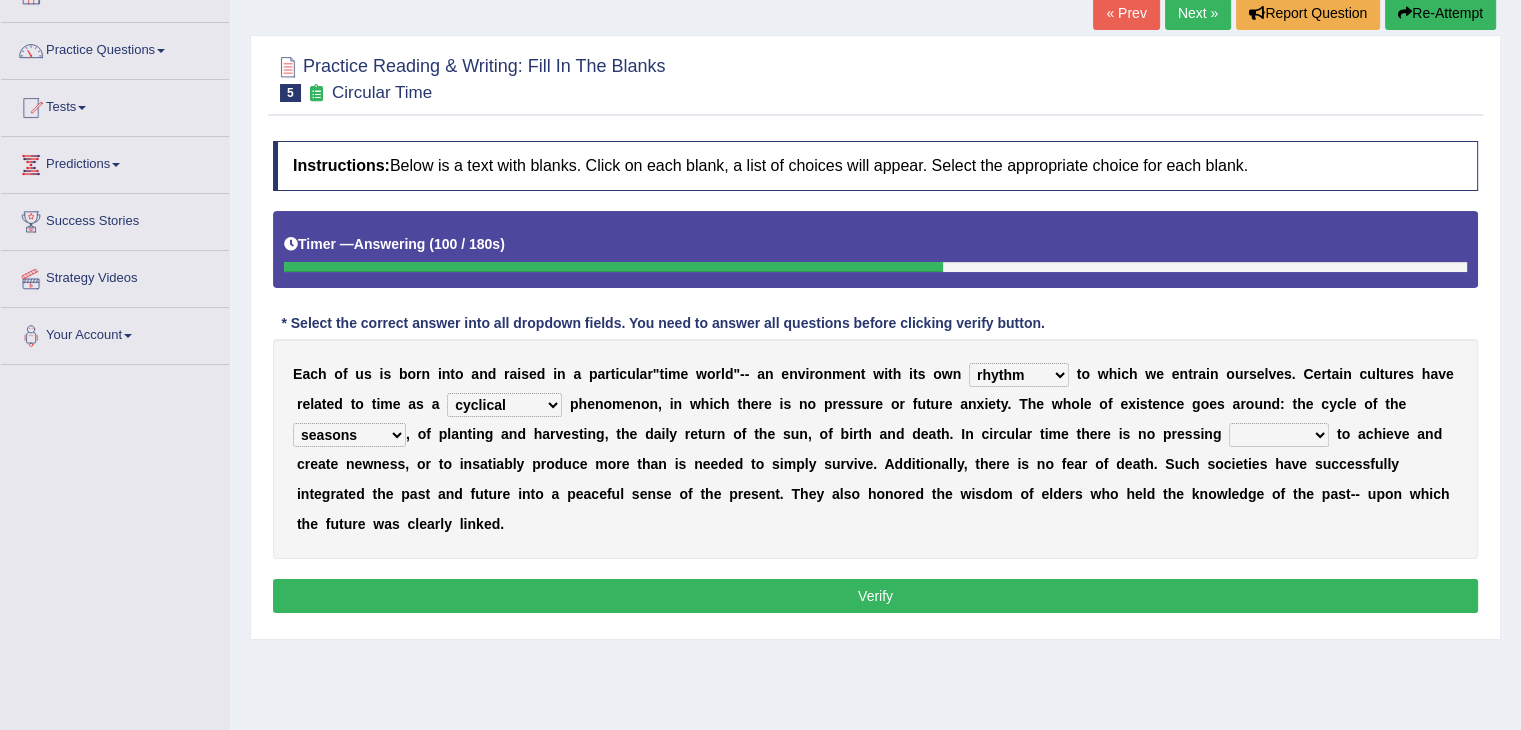 select on "need" 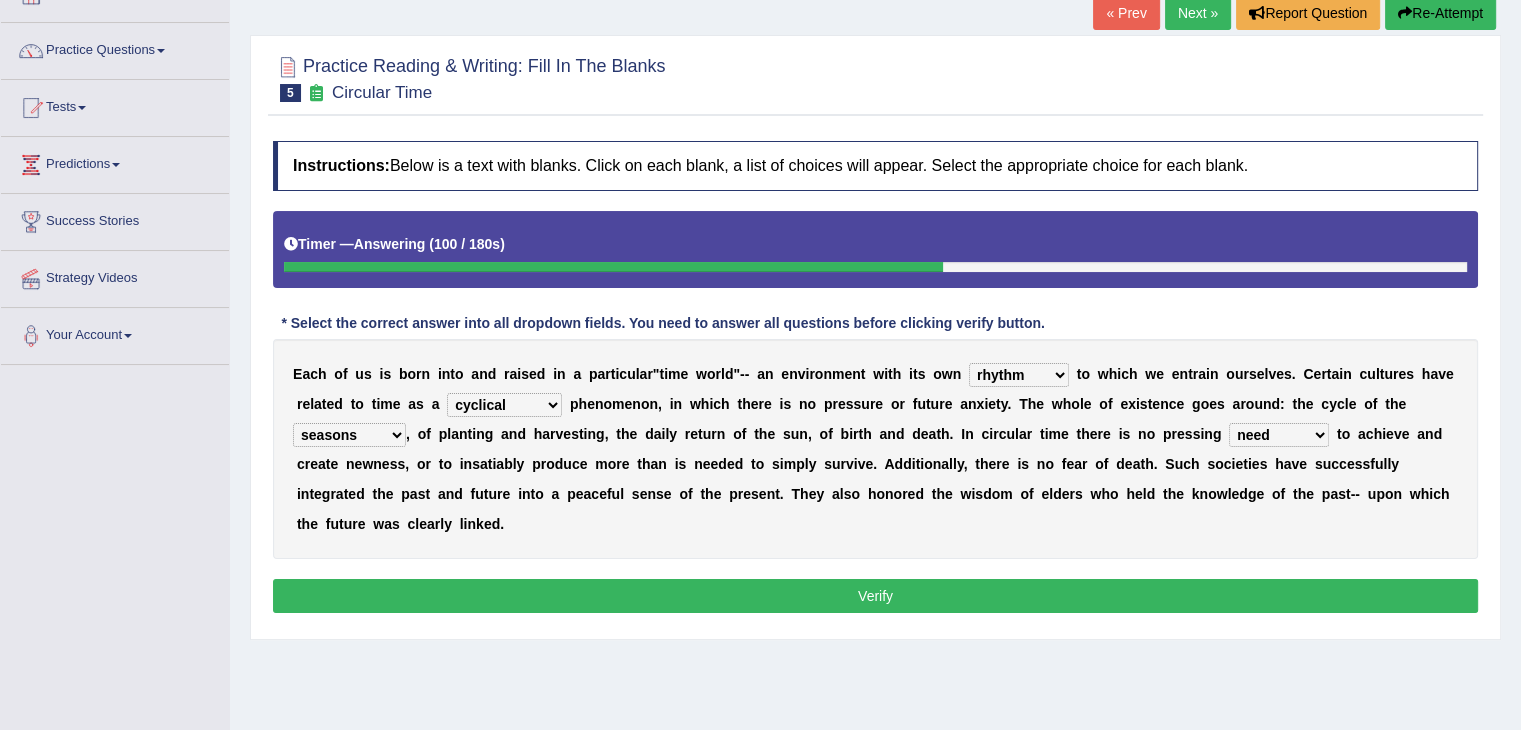 click on "issue point cause need" at bounding box center (1279, 435) 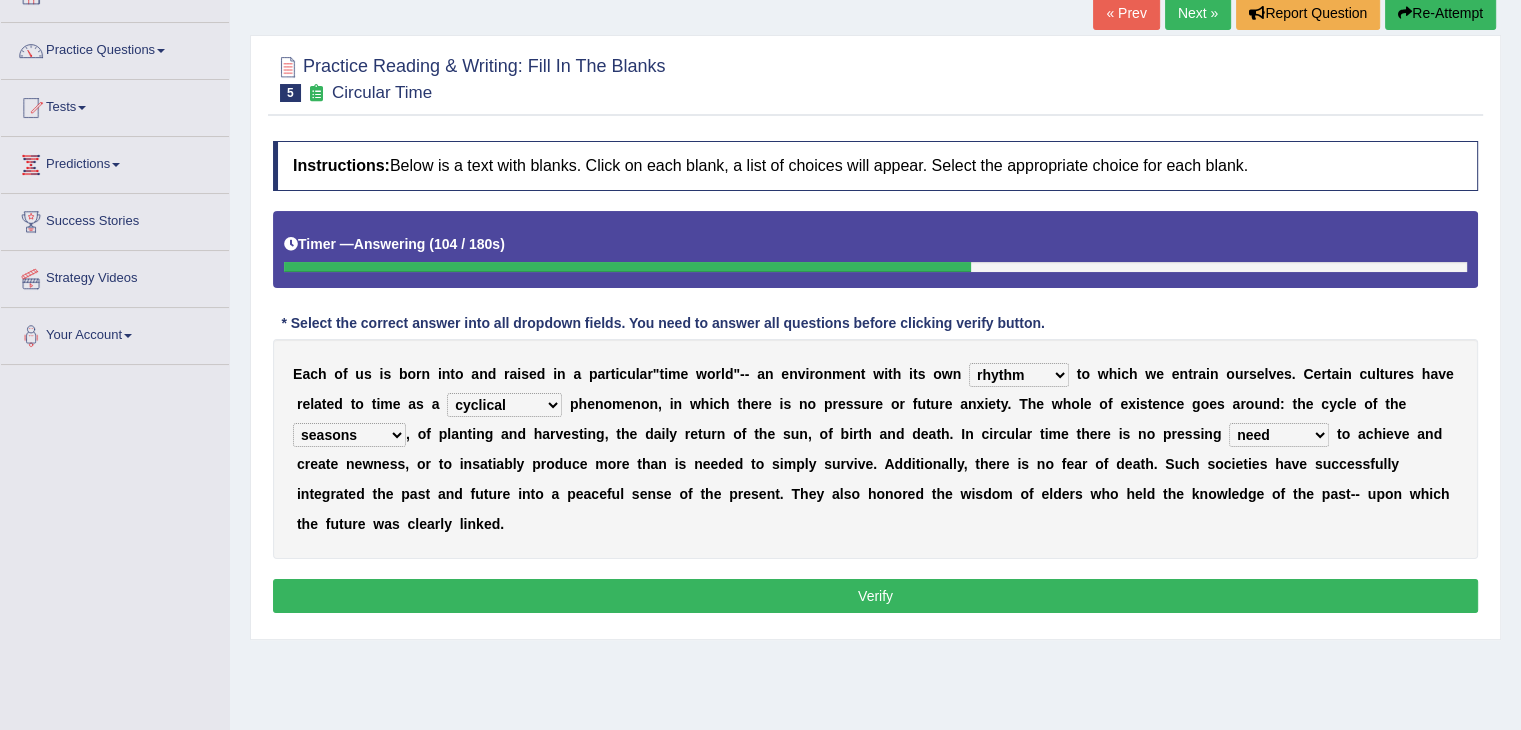 click on "Verify" at bounding box center [875, 596] 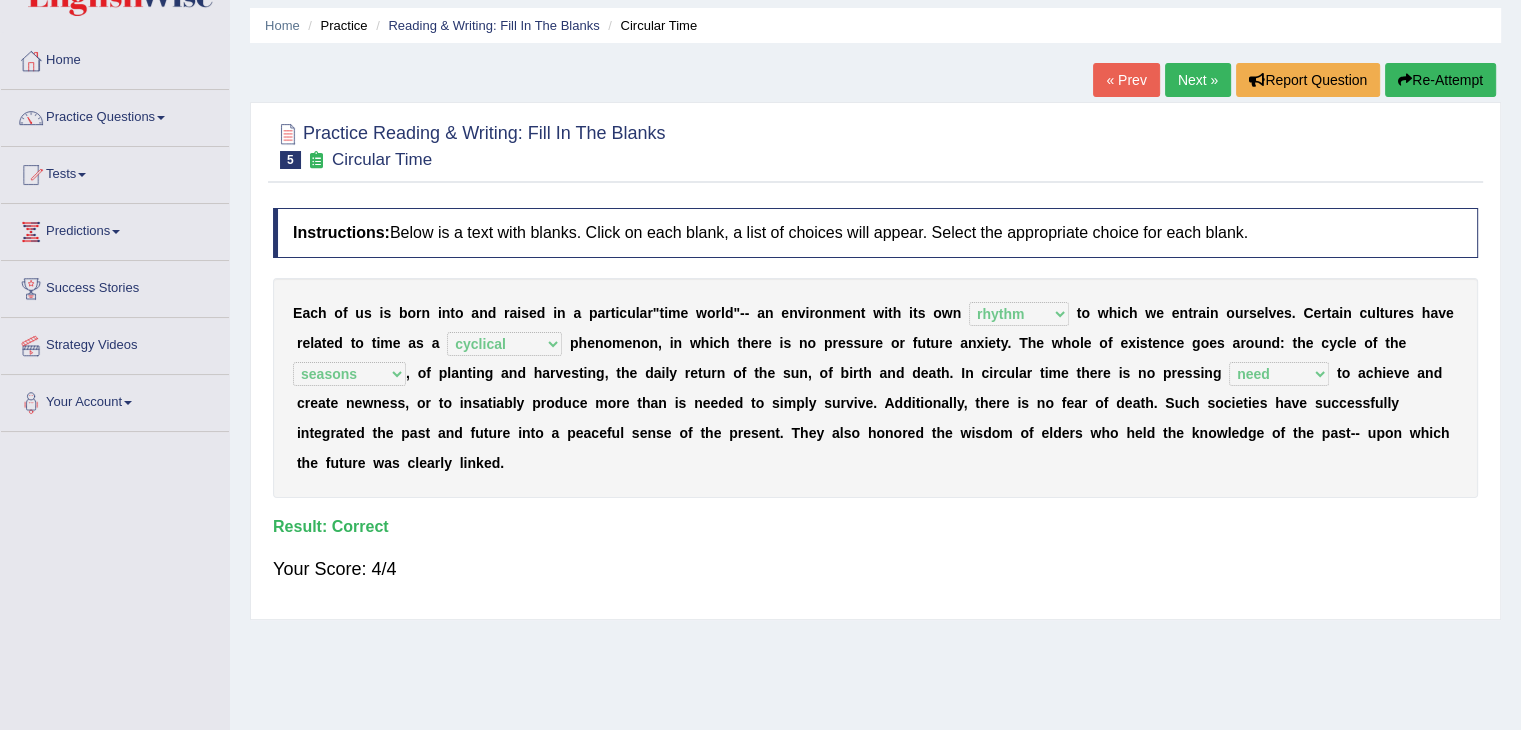 scroll, scrollTop: 100, scrollLeft: 0, axis: vertical 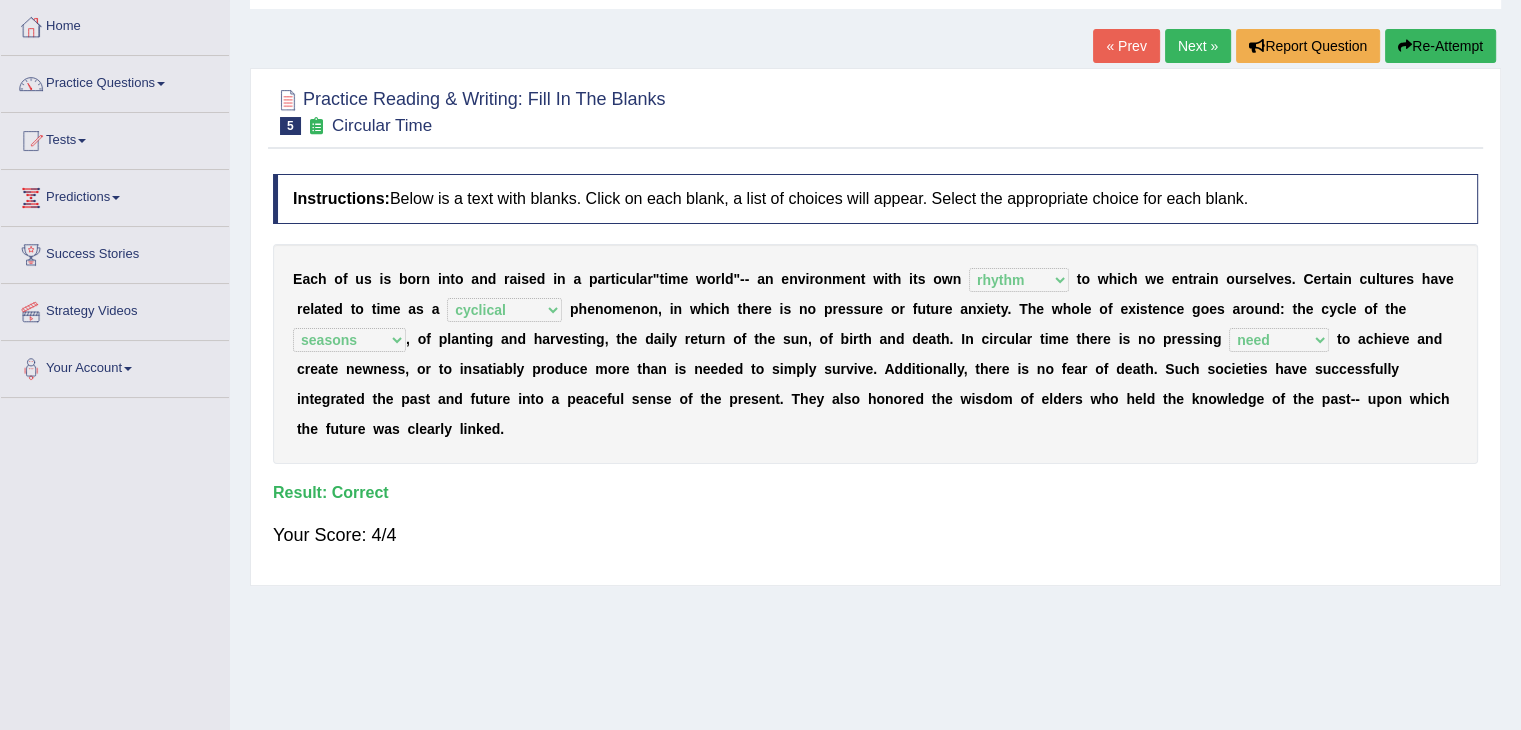 click on "Next »" at bounding box center (1198, 46) 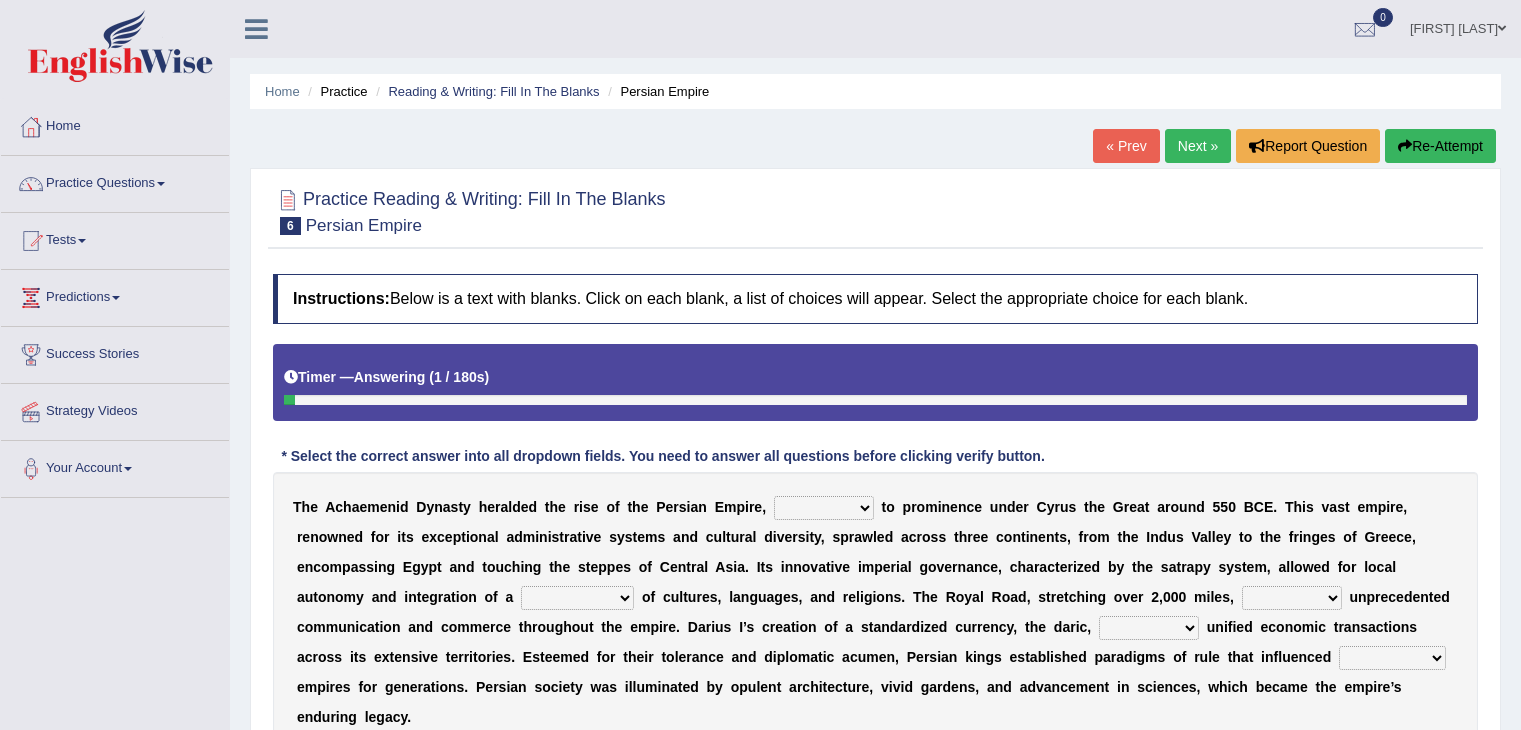 scroll, scrollTop: 66, scrollLeft: 0, axis: vertical 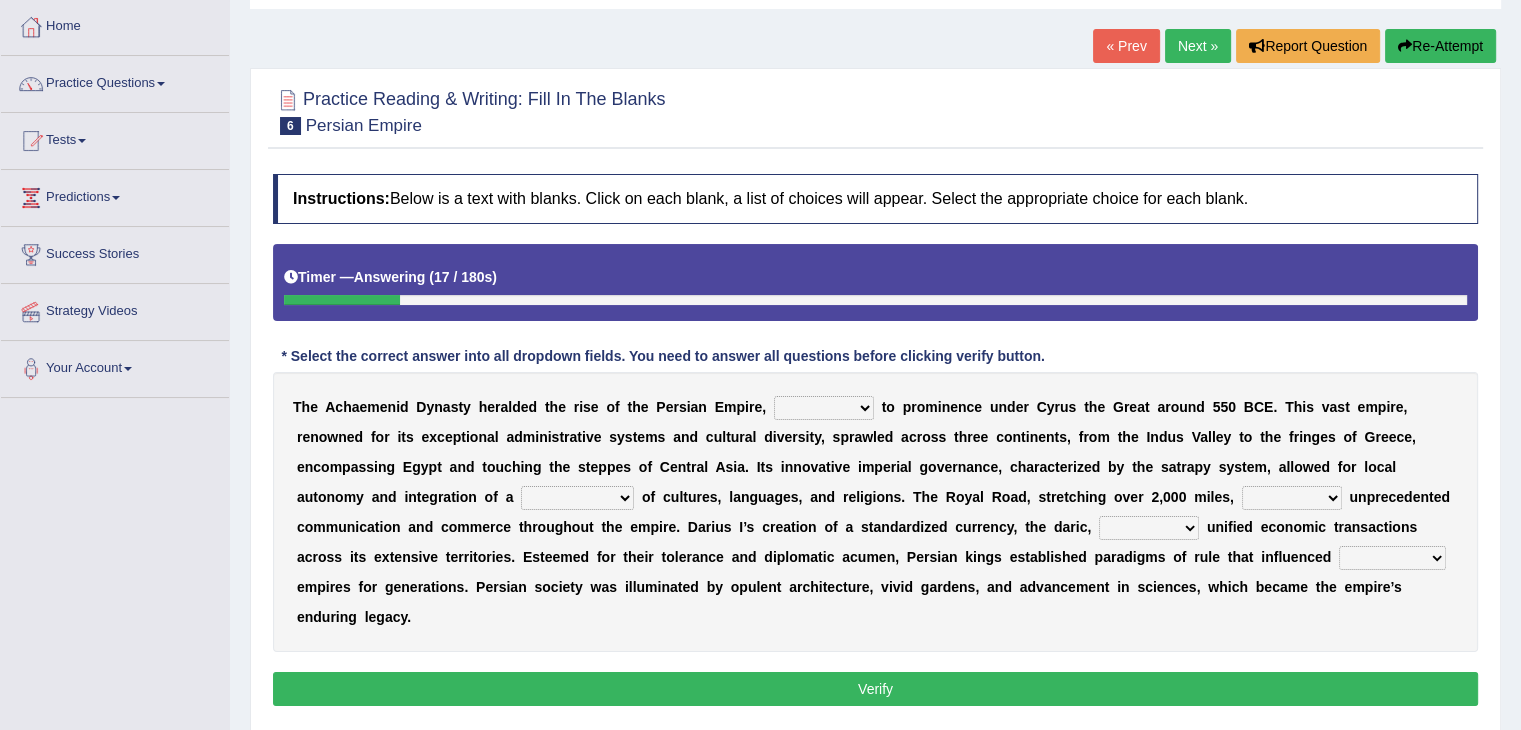 click on "T h e    A c h a e m e n i d    D y n a s t y    h e r a l d e d    t h e    r i s e    o f    t h e    P e r s i a n    E m p i r e ,    directing staging ascending stumbling    t o    p r o m i n e n c e    u n d e r    C y r u s    t h e    G r e a t    a r o u n d    5 5 0    B C E .    T h i s    v a s t    e m p i r e ,    r e n o w n e d    f o r    i t s    e x c e p t i o n a l    a d m i n i s t r a t i v e    s y s t e m s    a n d    c u l t u r a l    d i v e r s i t y ,    s p r a w l e d    a c r o s s    t h r e e    c o n t i n e n t s ,    f r o m    t h e    I n d u s    V a l l e y    t o    t h e    f r i n g e s    o f    G r e e c e ,    e n c o m p a s s i n g    E g y p t    a n d    t o u c h i n g    t h e    s t e p p e s    o f    C e n t r a l    A s i a .    I t s    i n n o v a t i v e    i m p e r i a l    g o v e r n a n c e ,    c h a r a c t e r i z e d    b y    t h e    s a t r a p y    s y s t e m ,    a l l" at bounding box center [875, 512] 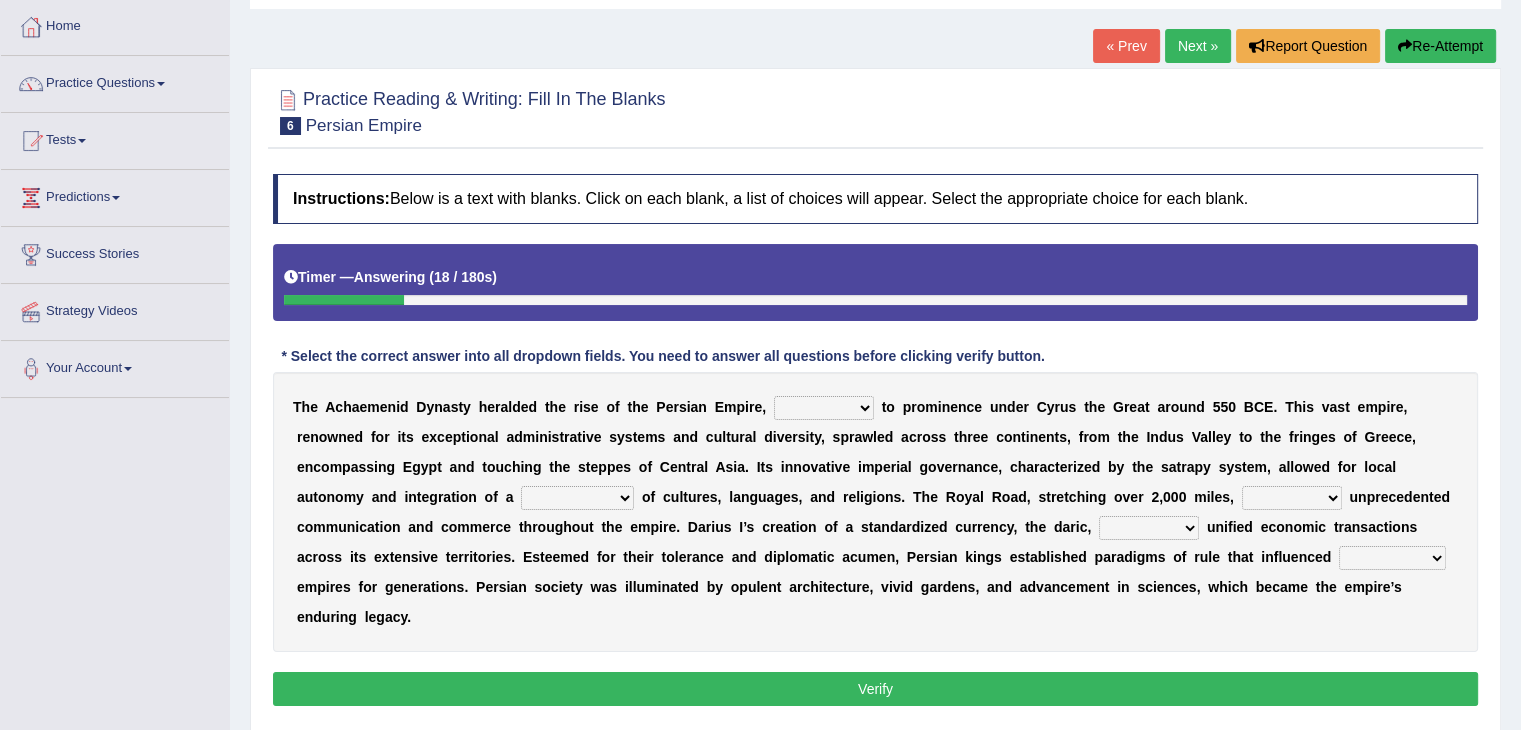 click on "directing staging ascending stumbling" at bounding box center [824, 408] 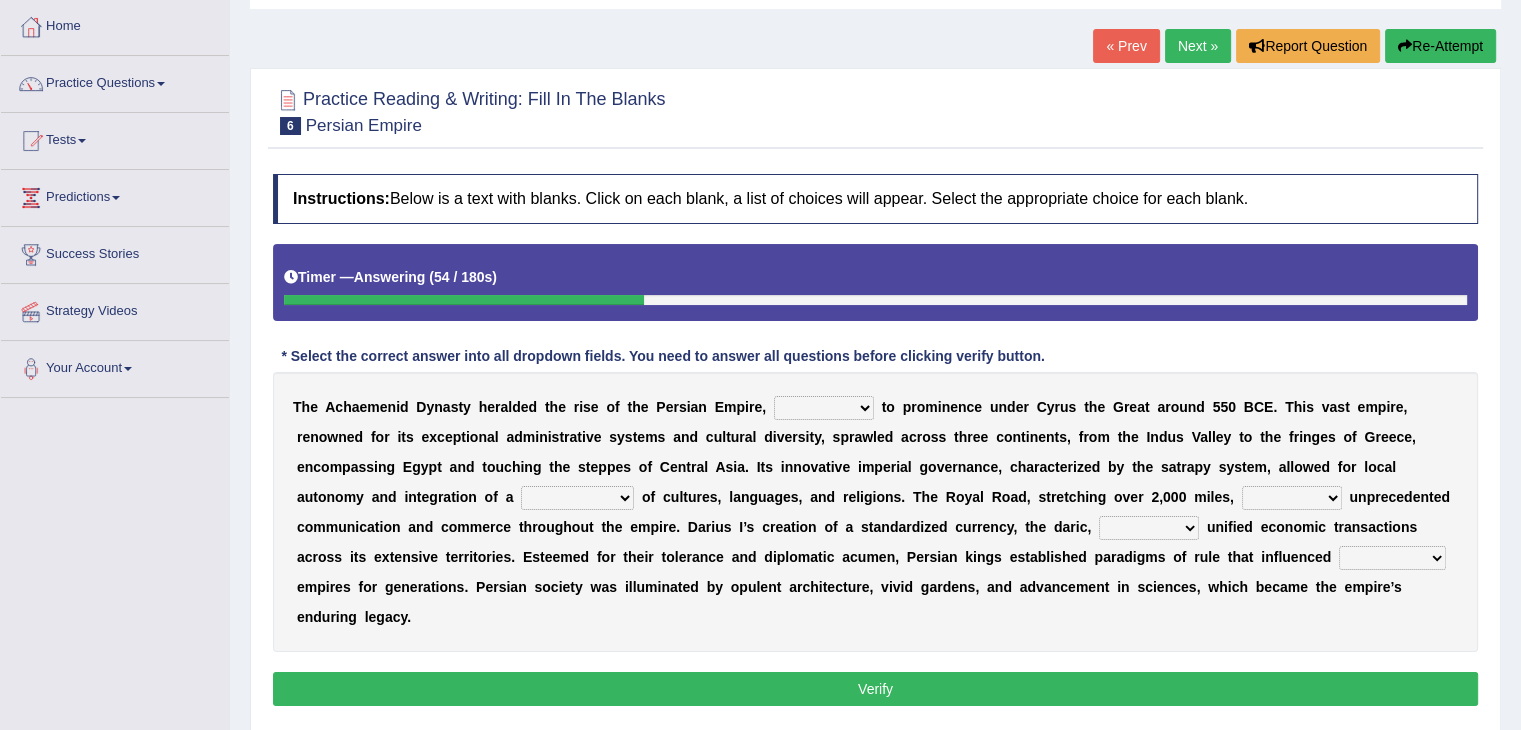select on "directing" 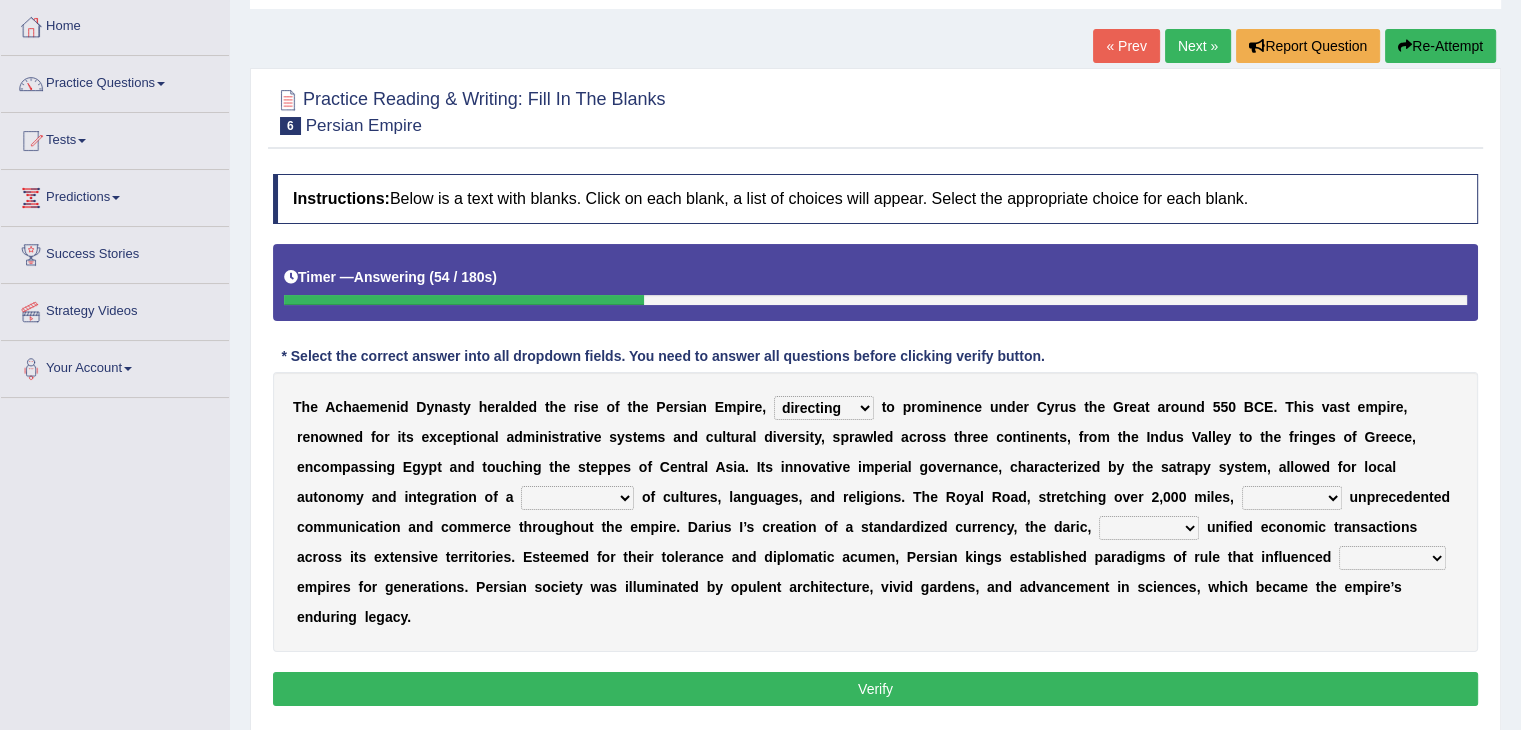 click on "directing staging ascending stumbling" at bounding box center [824, 408] 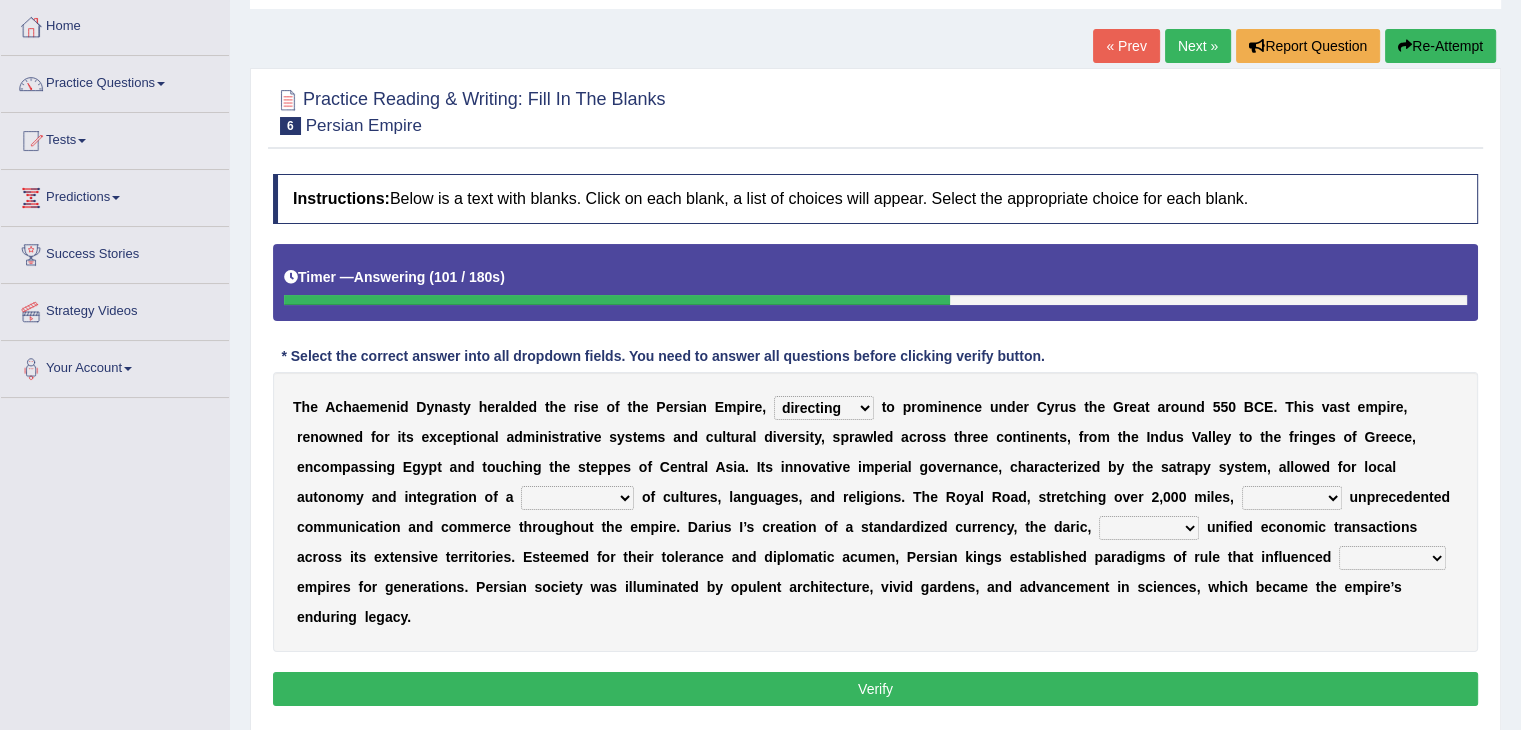 click on "construction separation magnitude multitude" at bounding box center (577, 498) 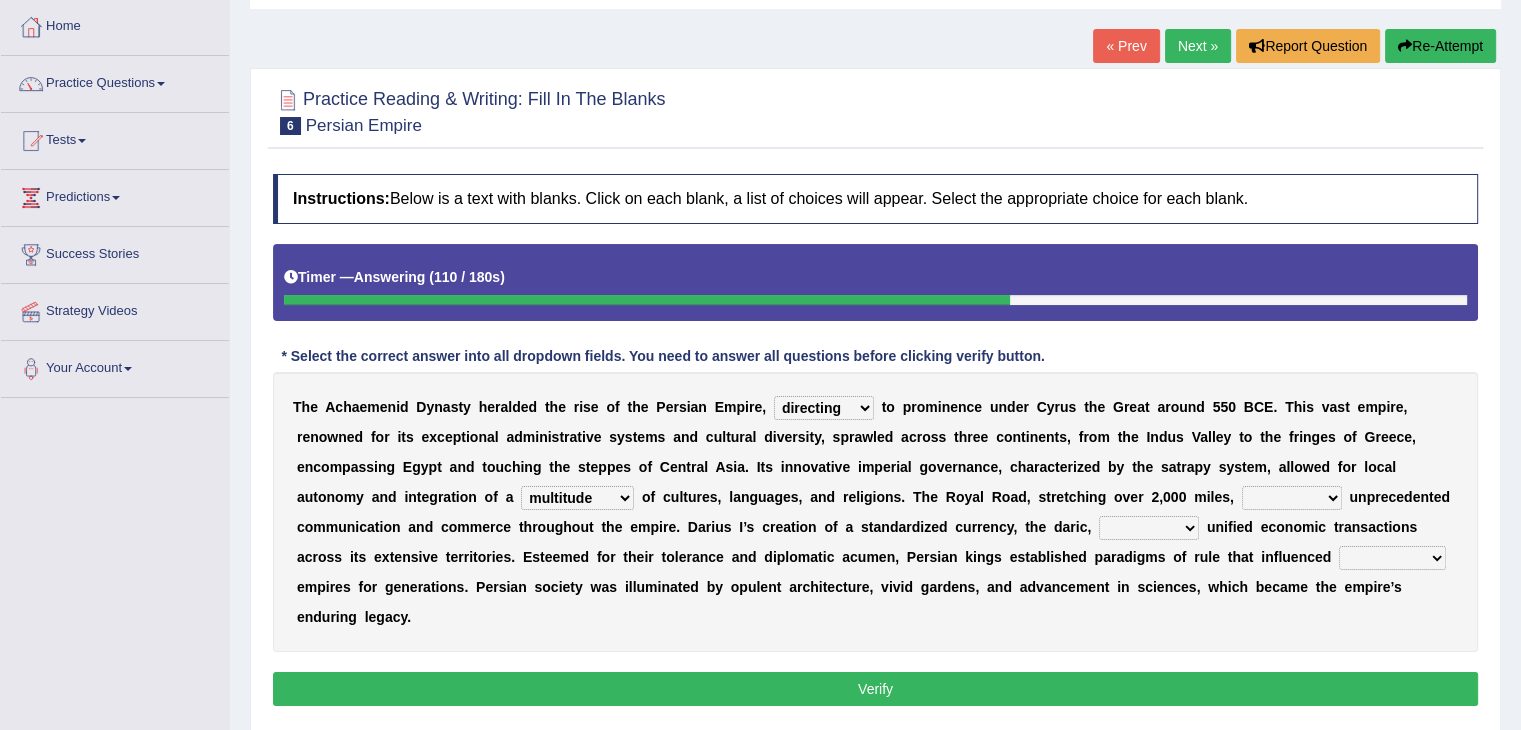 click on "construction separation magnitude multitude" at bounding box center [577, 498] 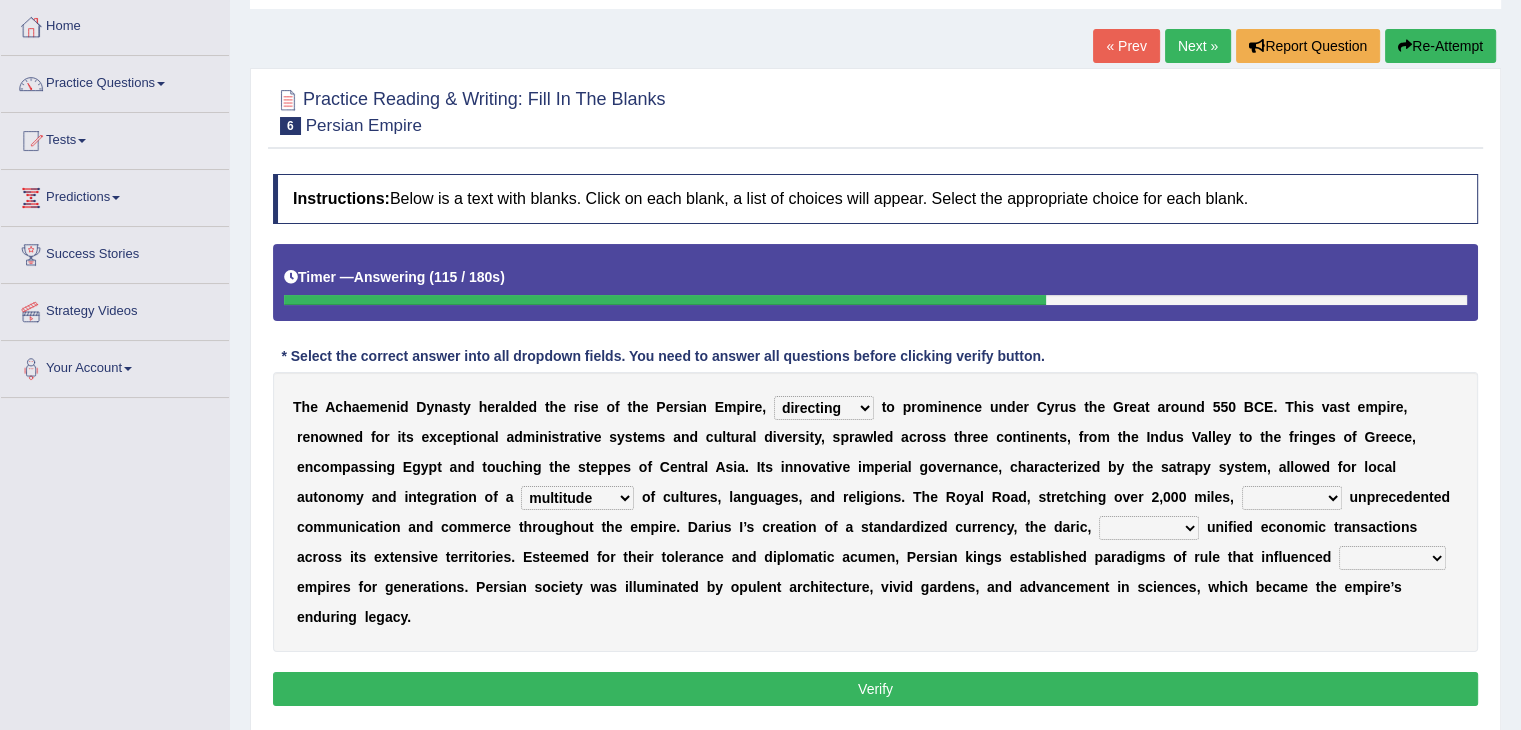 click on "construction separation magnitude multitude" at bounding box center (577, 498) 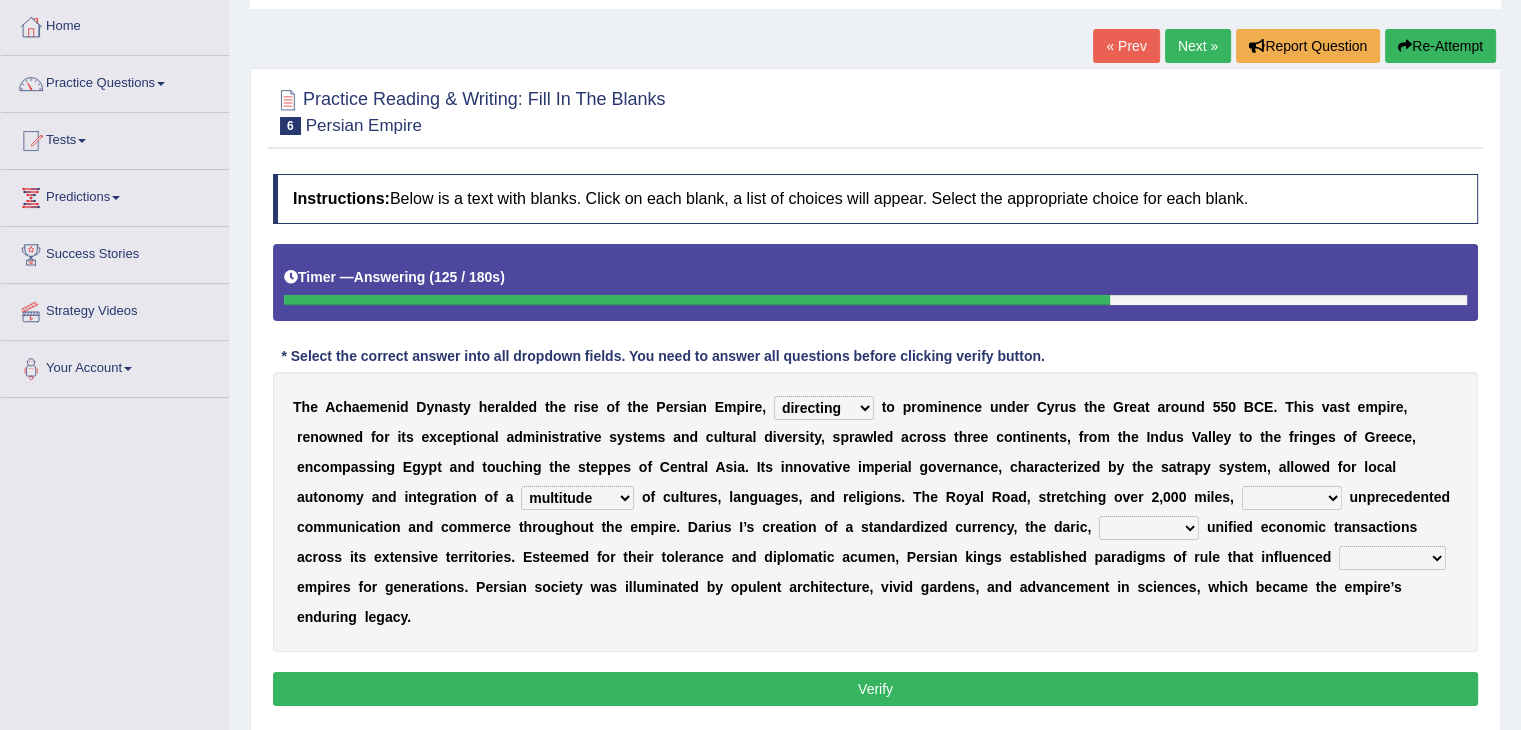 select on "construction" 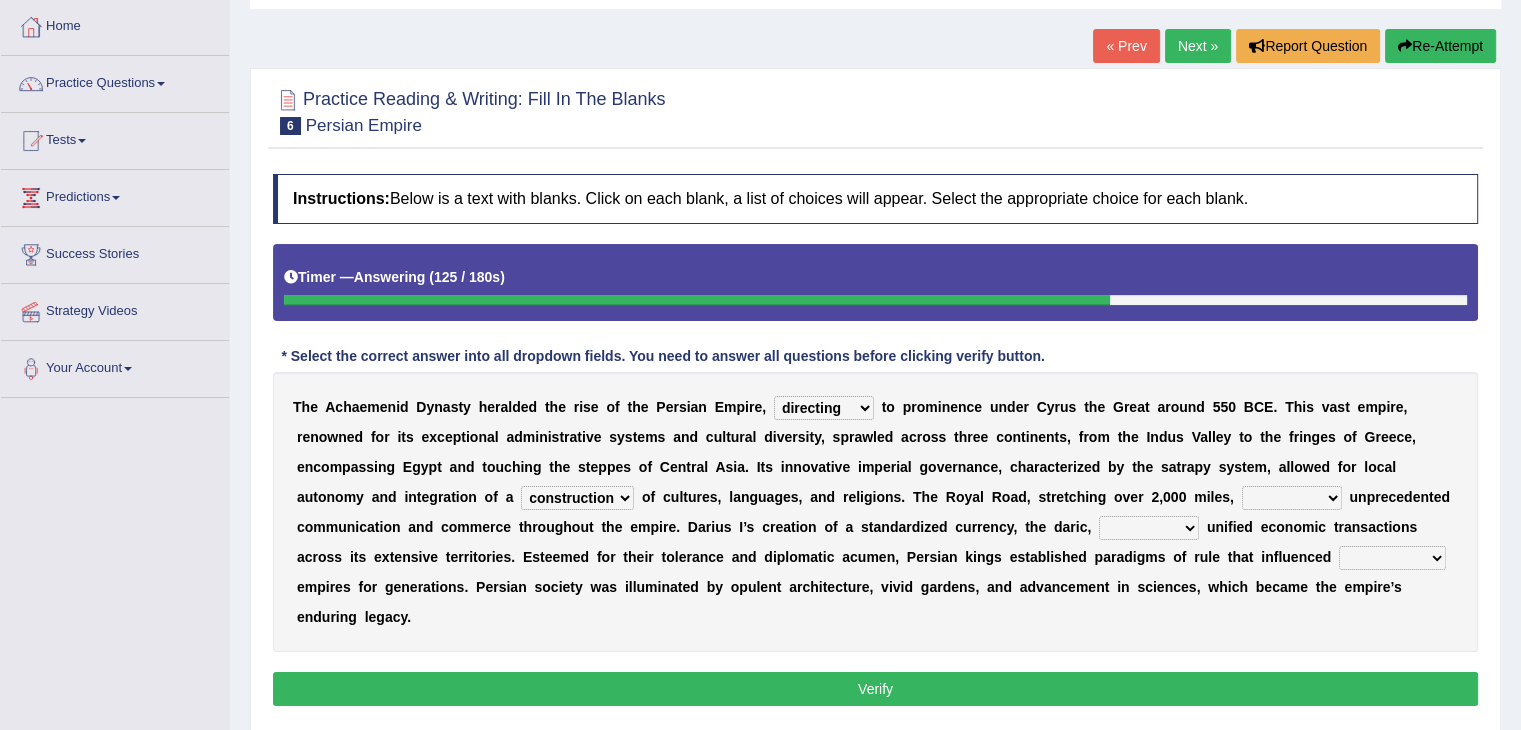 click on "construction separation magnitude multitude" at bounding box center (577, 498) 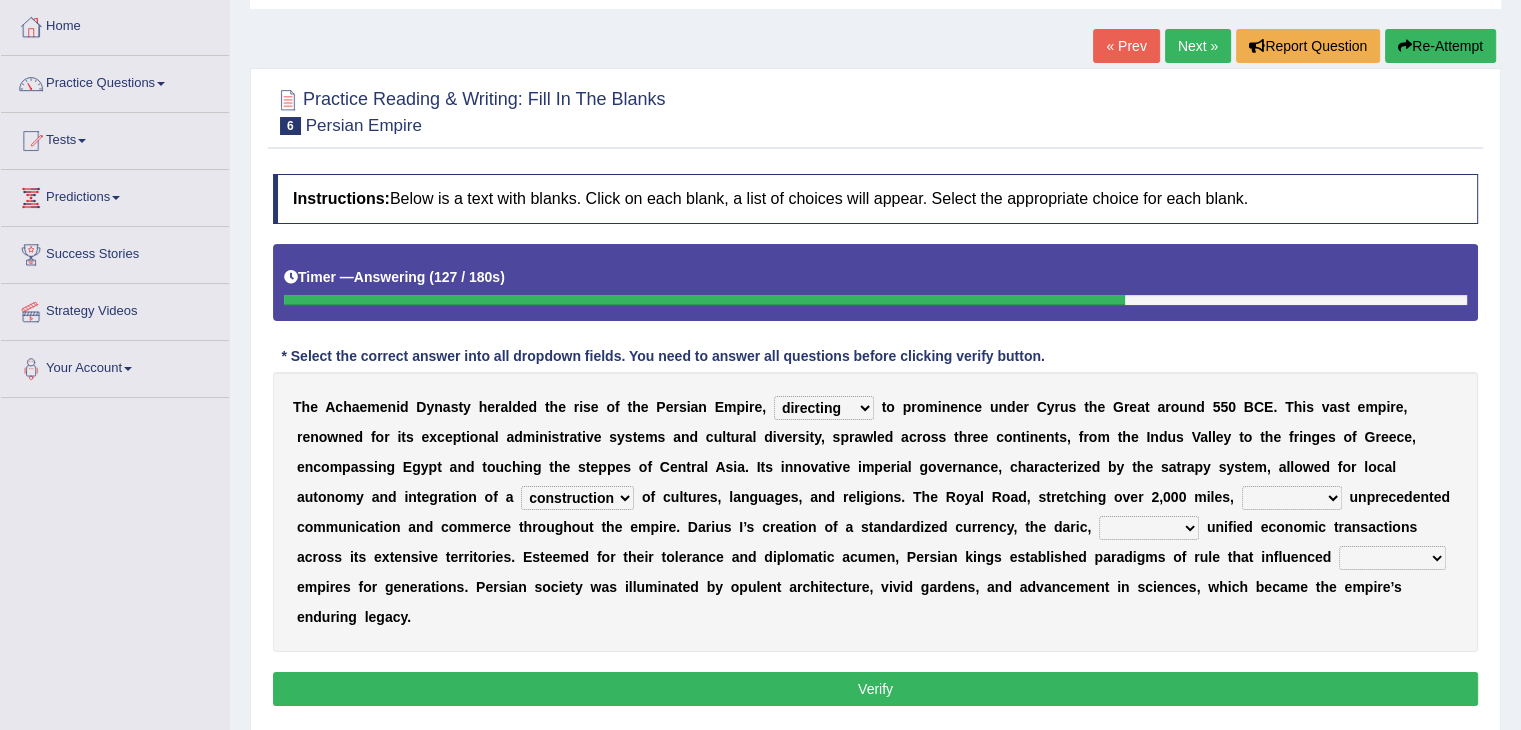 click on "scattered united aimed facilitated" at bounding box center (1292, 498) 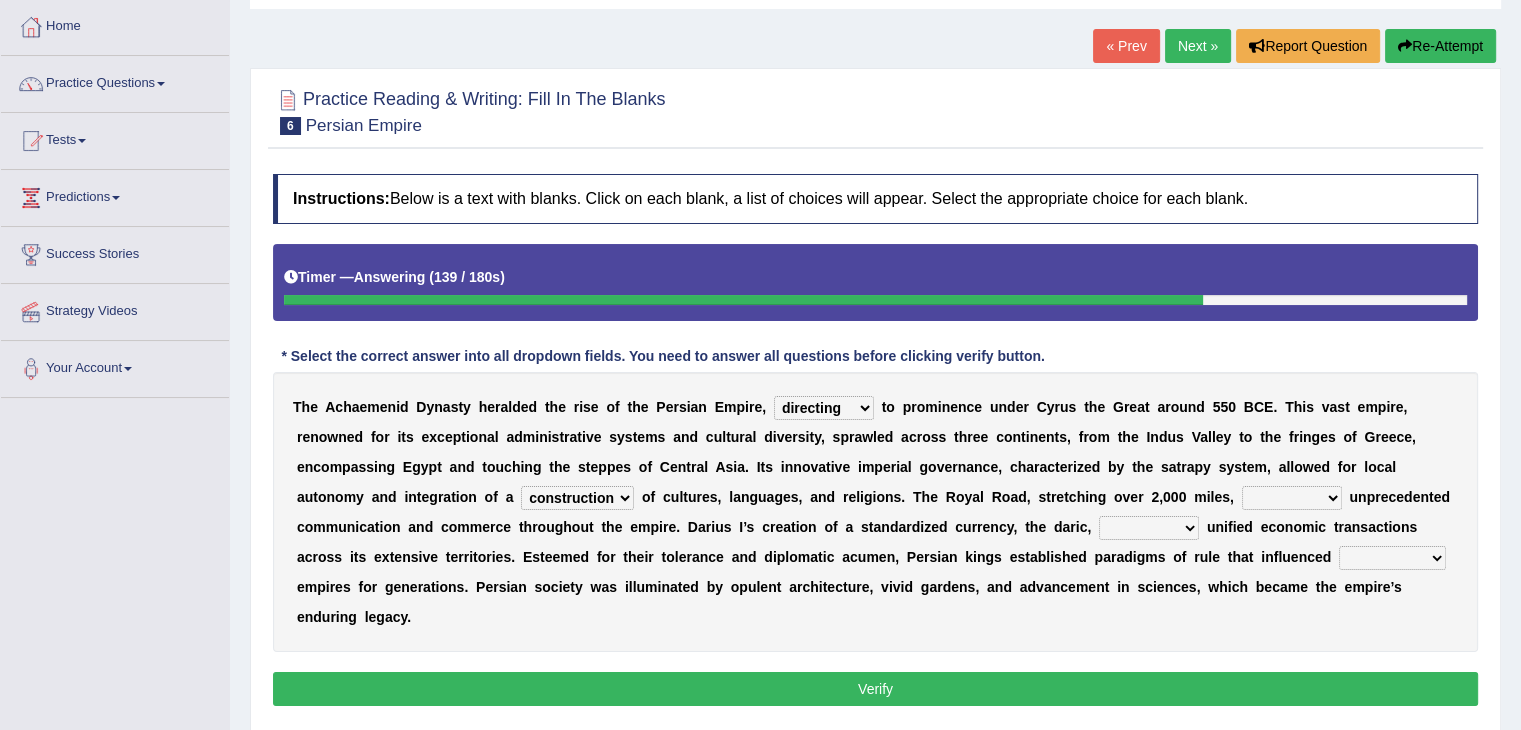 select on "facilitated" 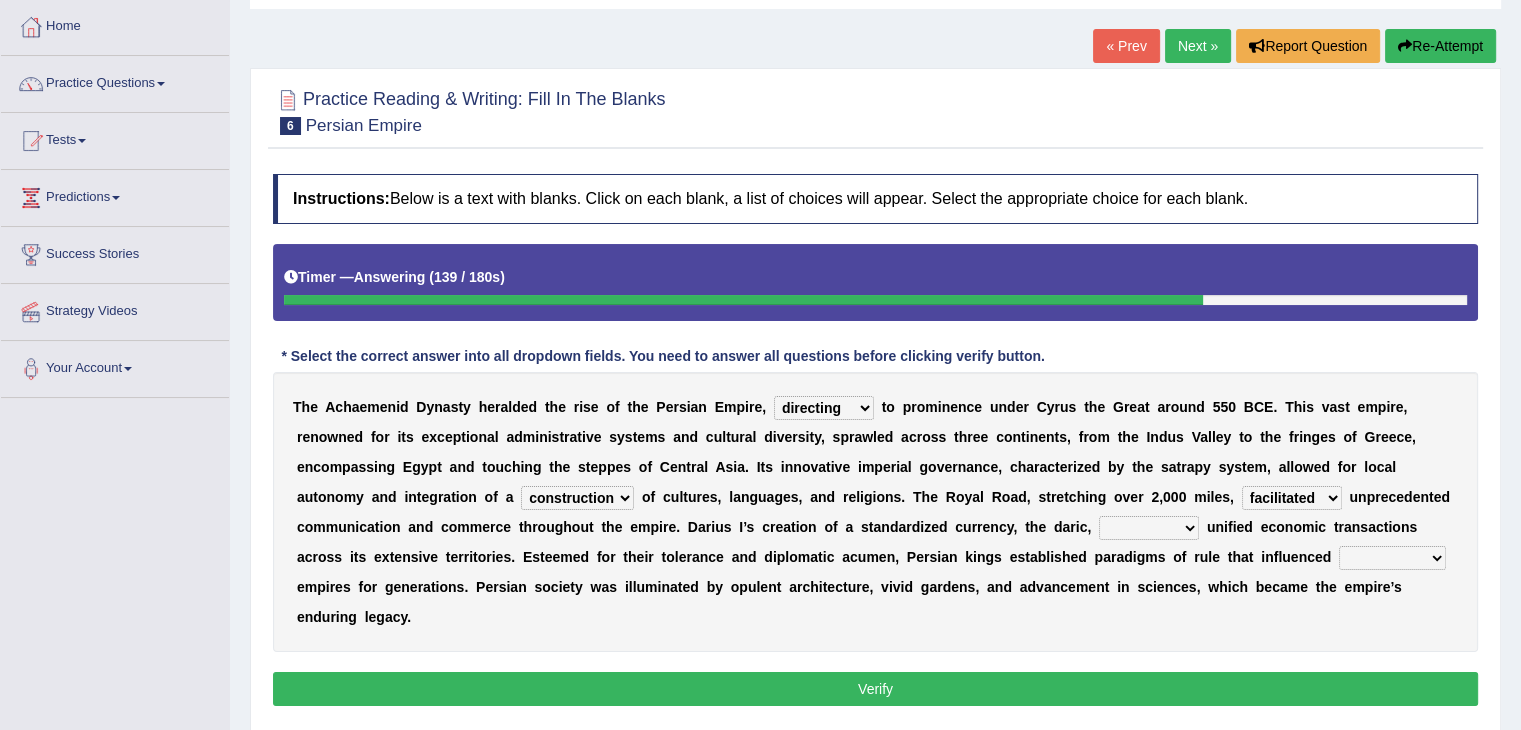 click on "scattered united aimed facilitated" at bounding box center [1292, 498] 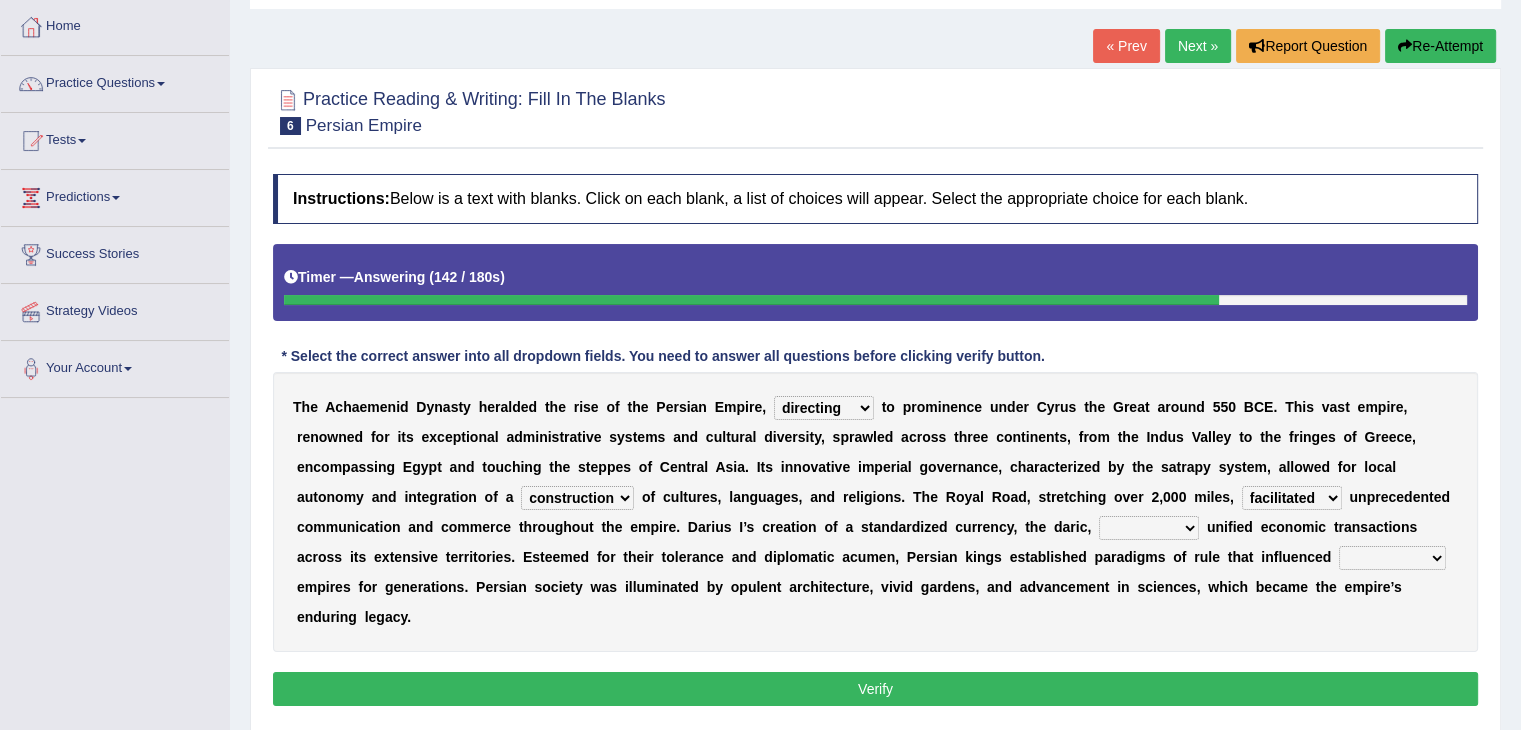 click on "moreover wherein further so" at bounding box center [1149, 528] 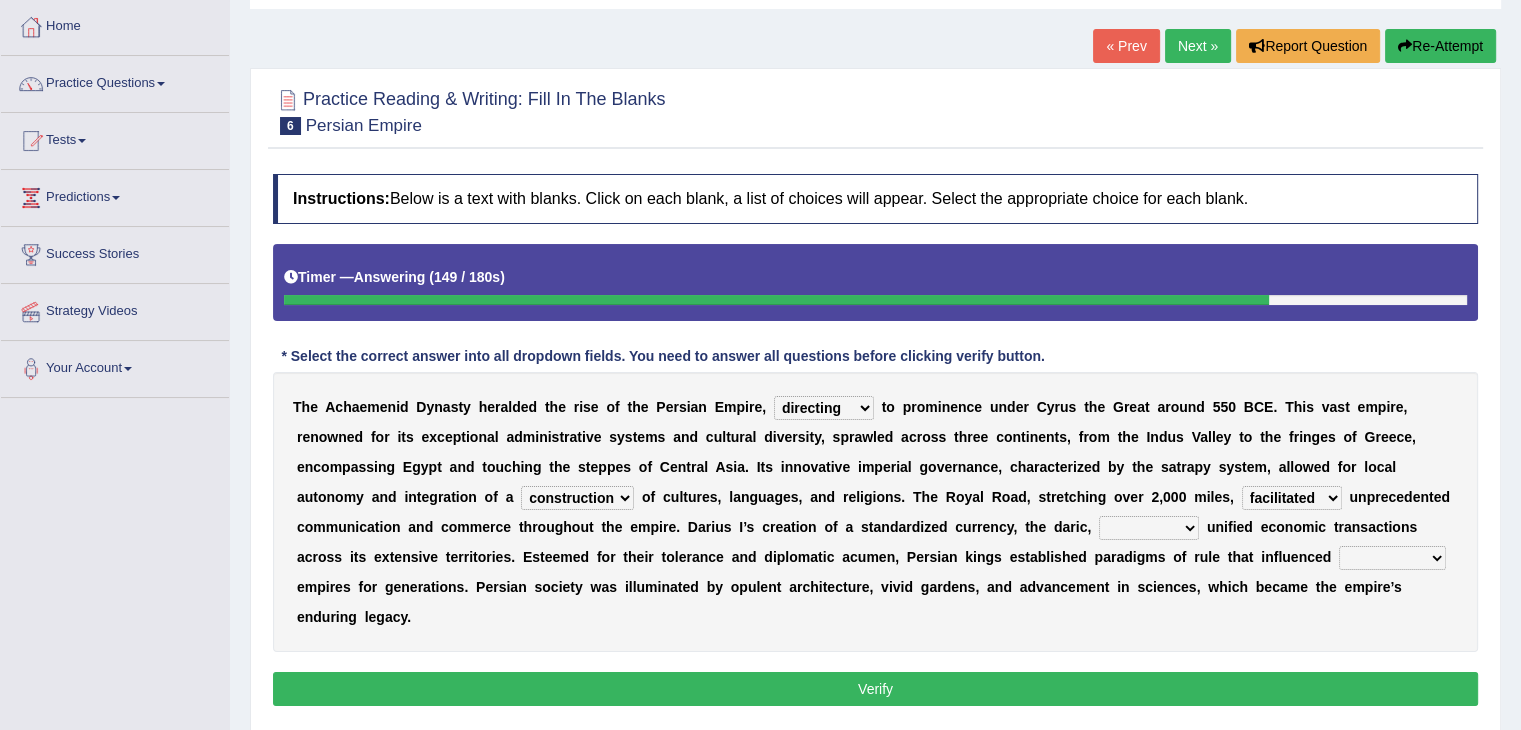select on "further" 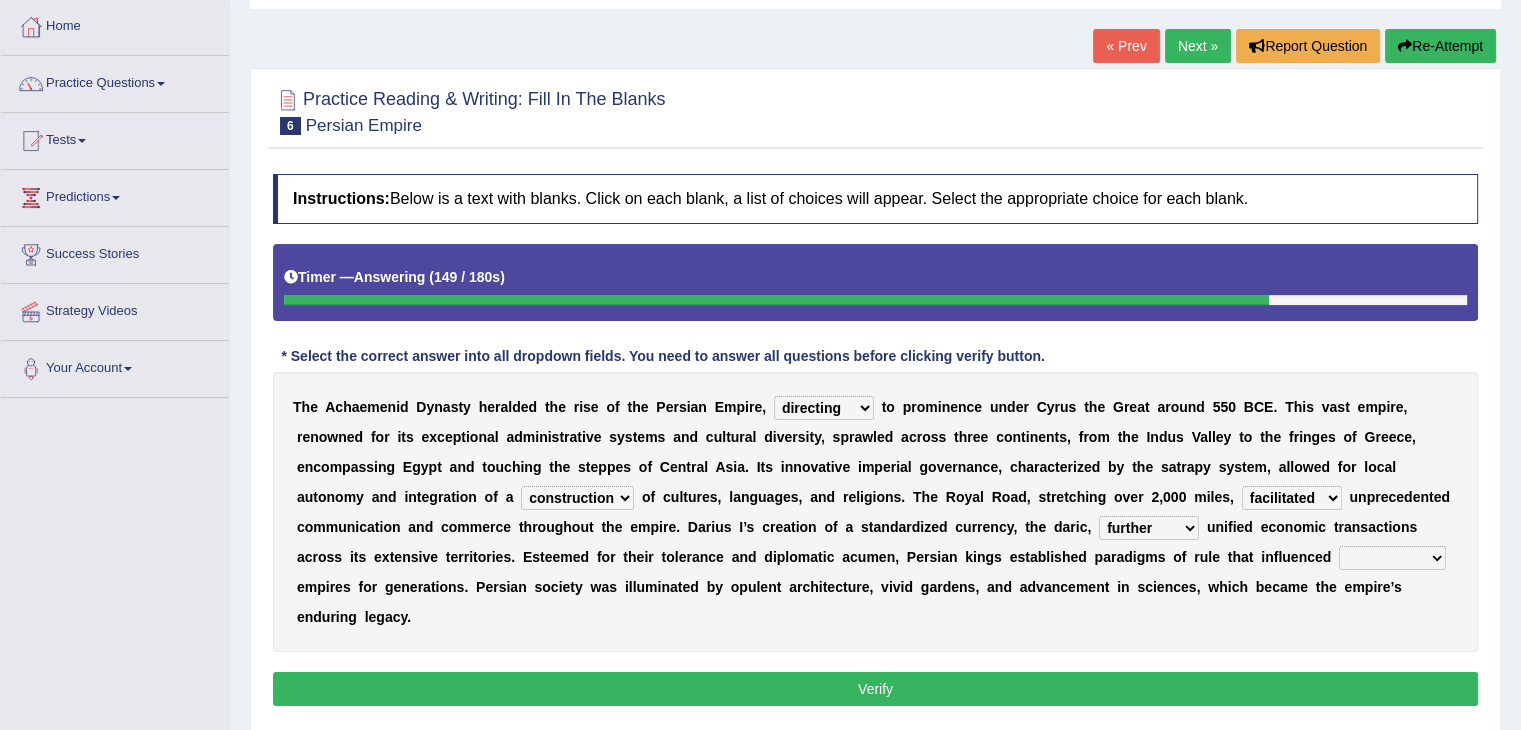 click on "moreover wherein further so" at bounding box center [1149, 528] 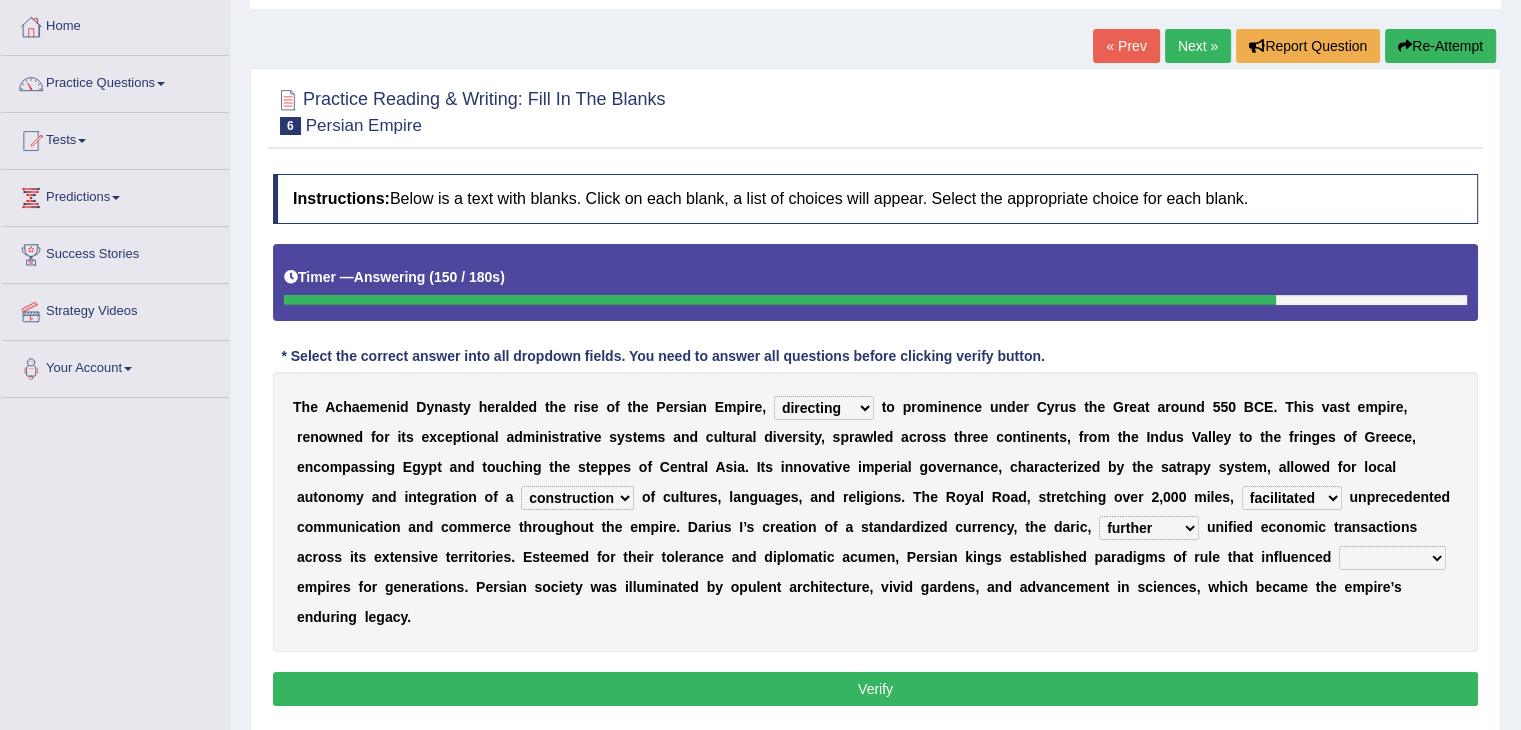 click on "subsequent explicit permanent trivial" at bounding box center (1392, 558) 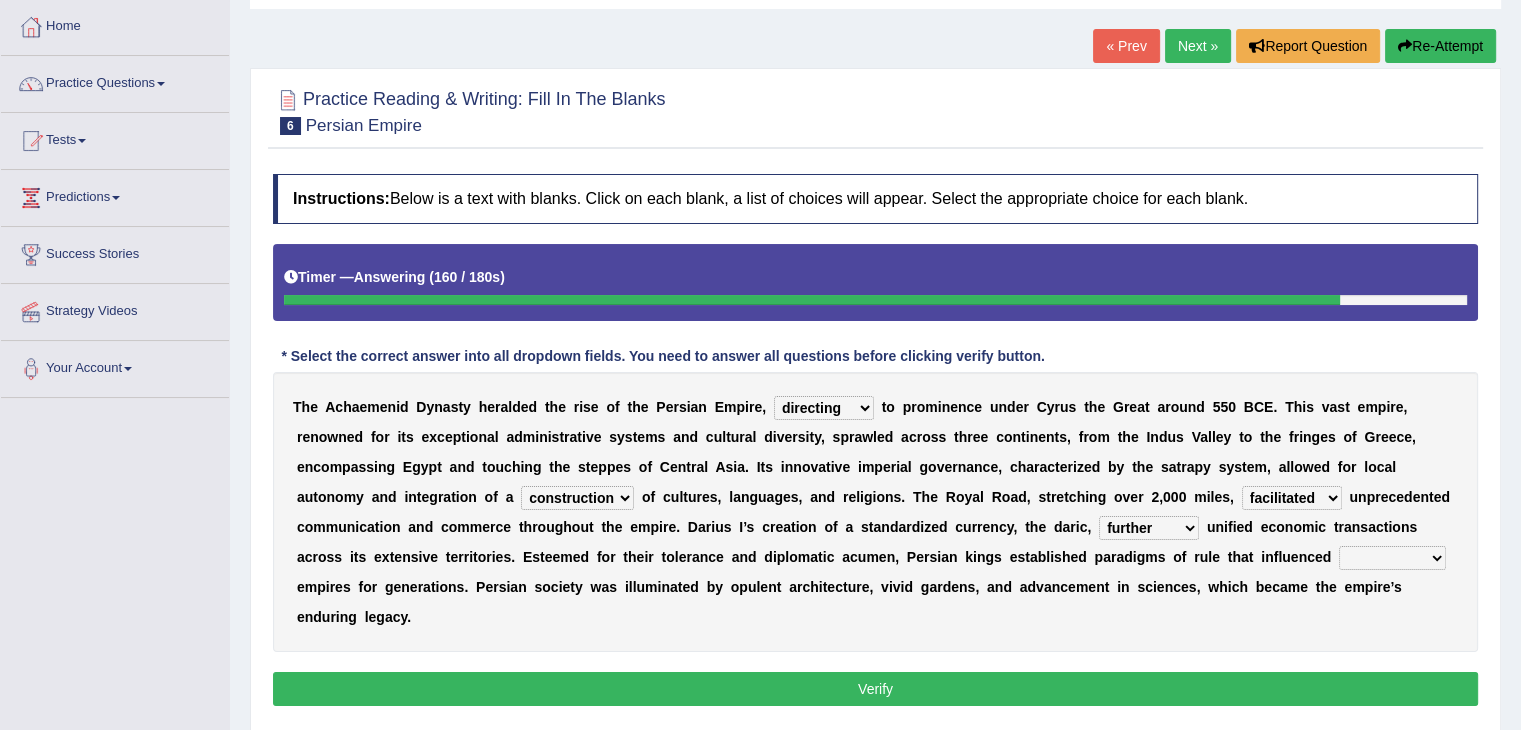 select on "permanent" 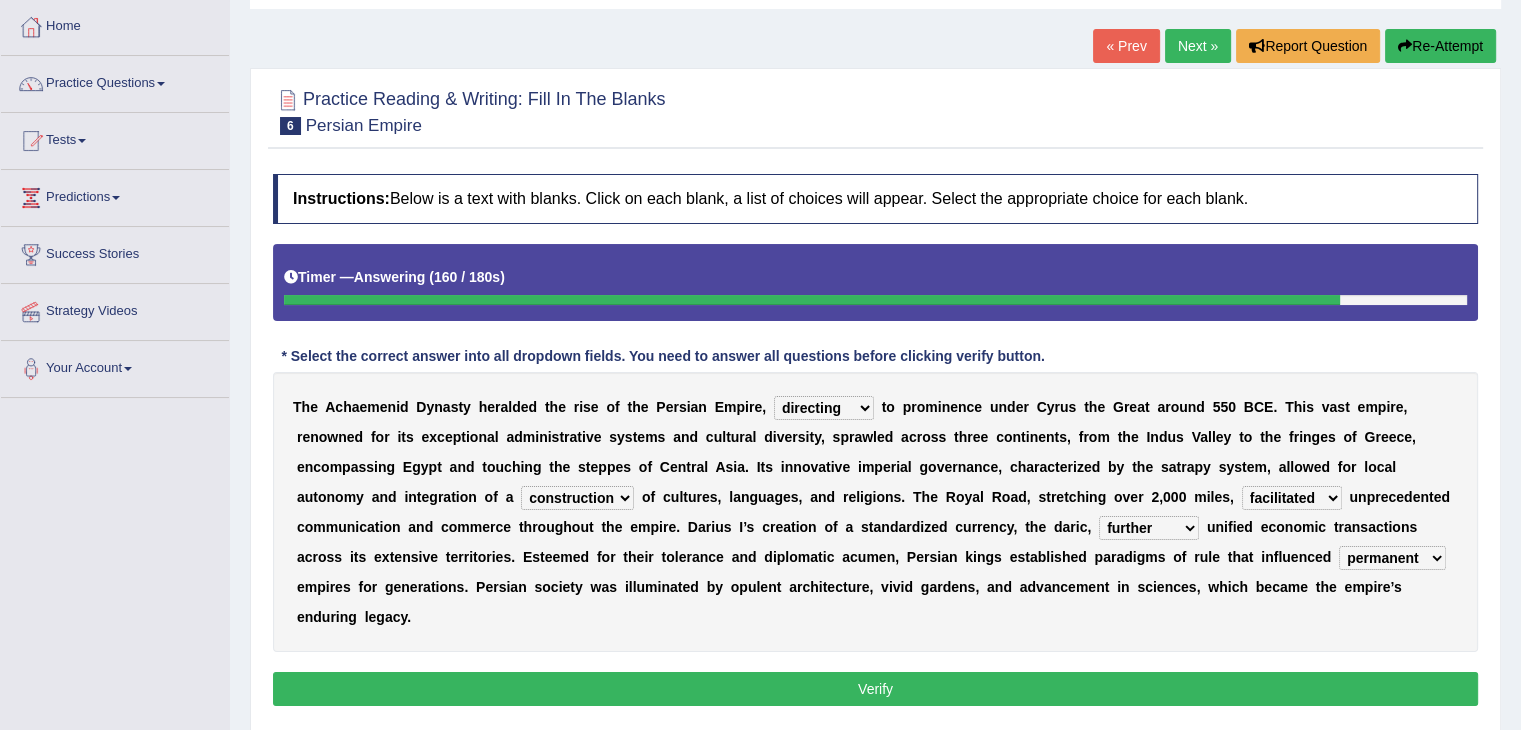 click on "subsequent explicit permanent trivial" at bounding box center [1392, 558] 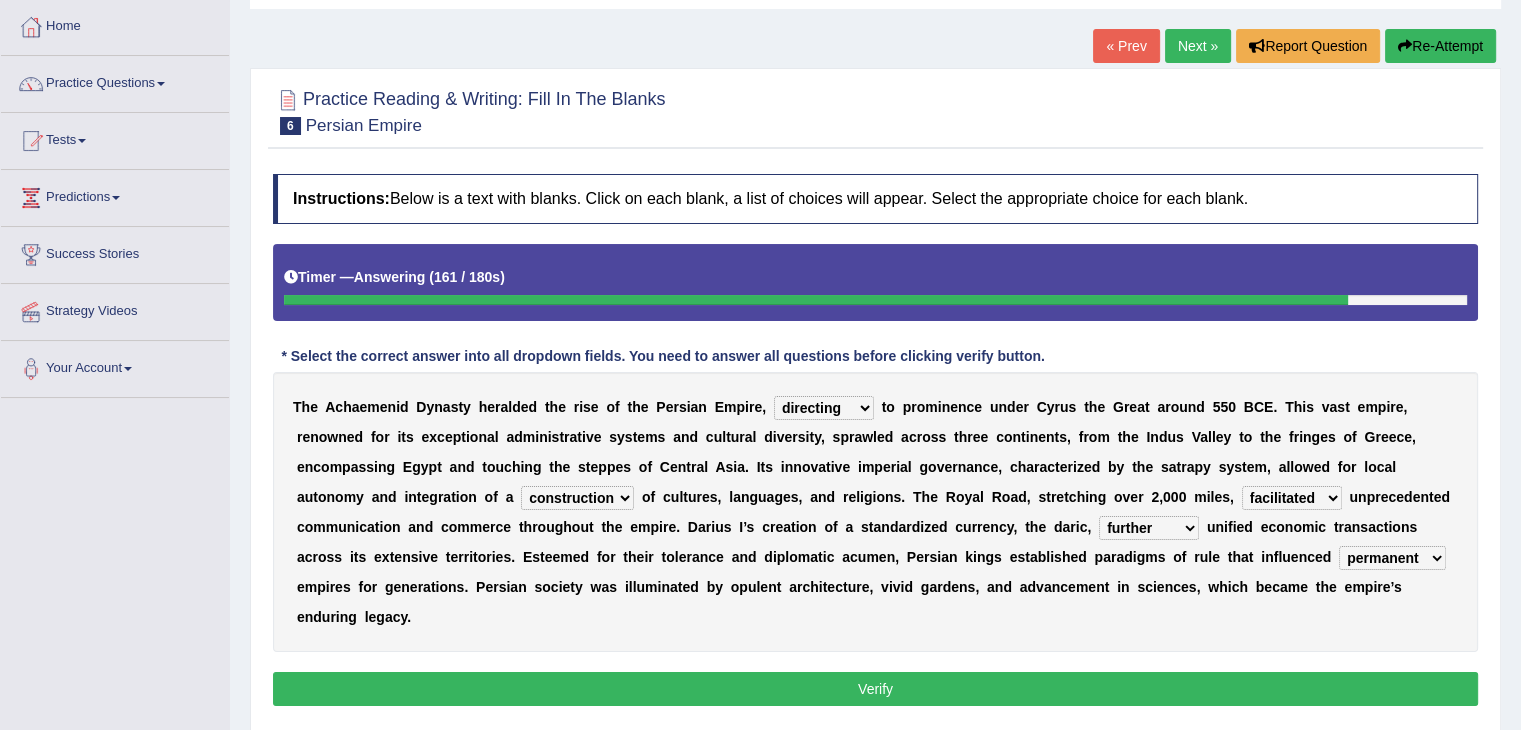 click on "Verify" at bounding box center (875, 689) 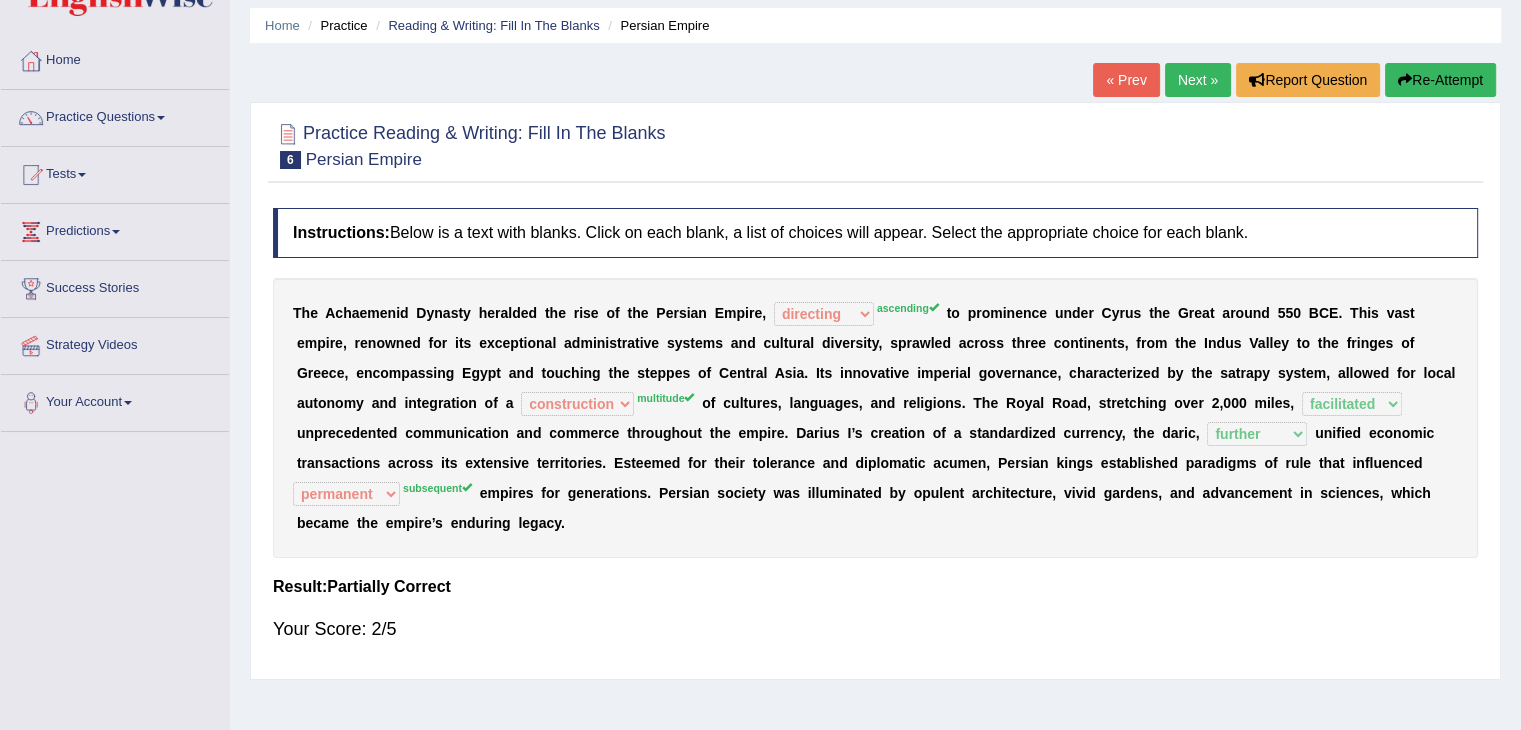 scroll, scrollTop: 100, scrollLeft: 0, axis: vertical 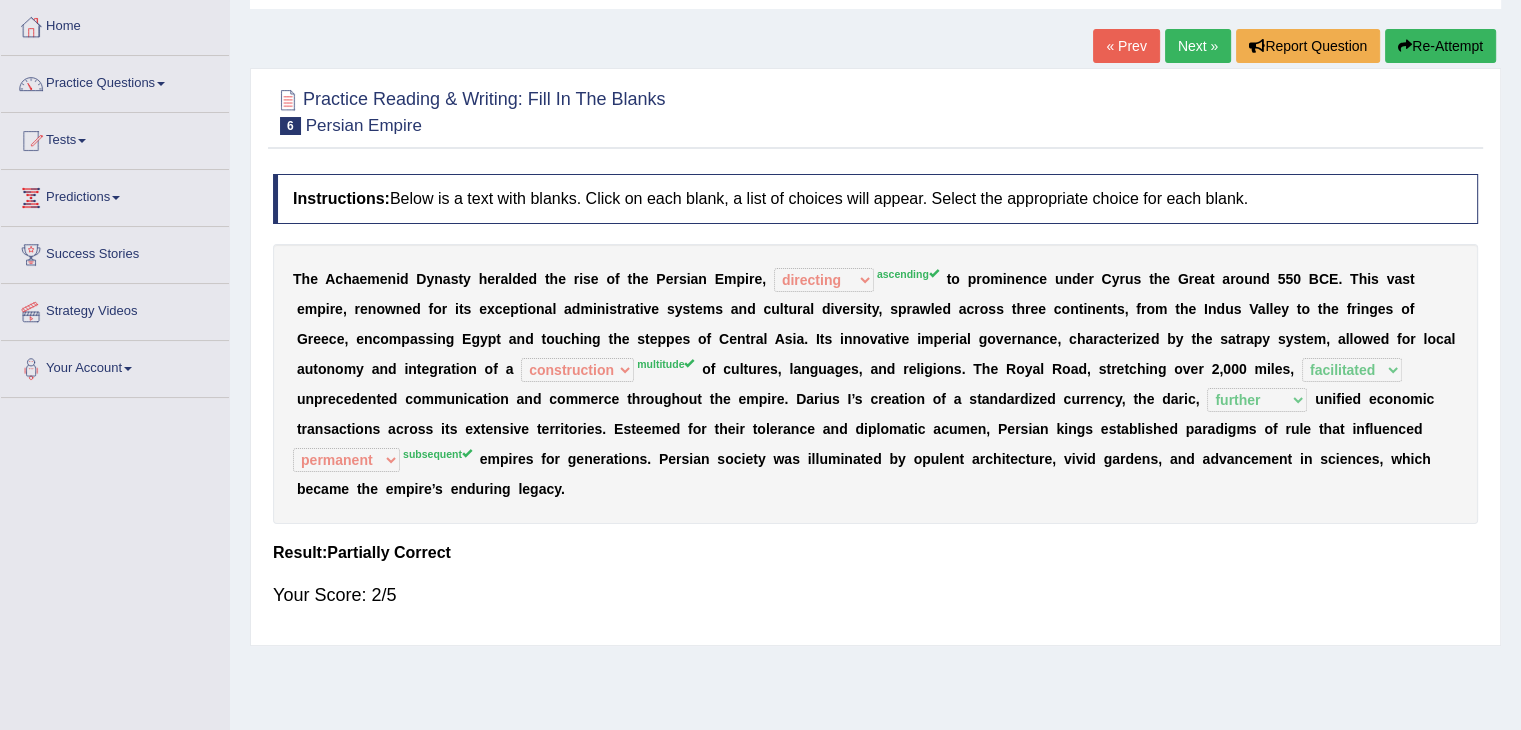 click on "Next »" at bounding box center [1198, 46] 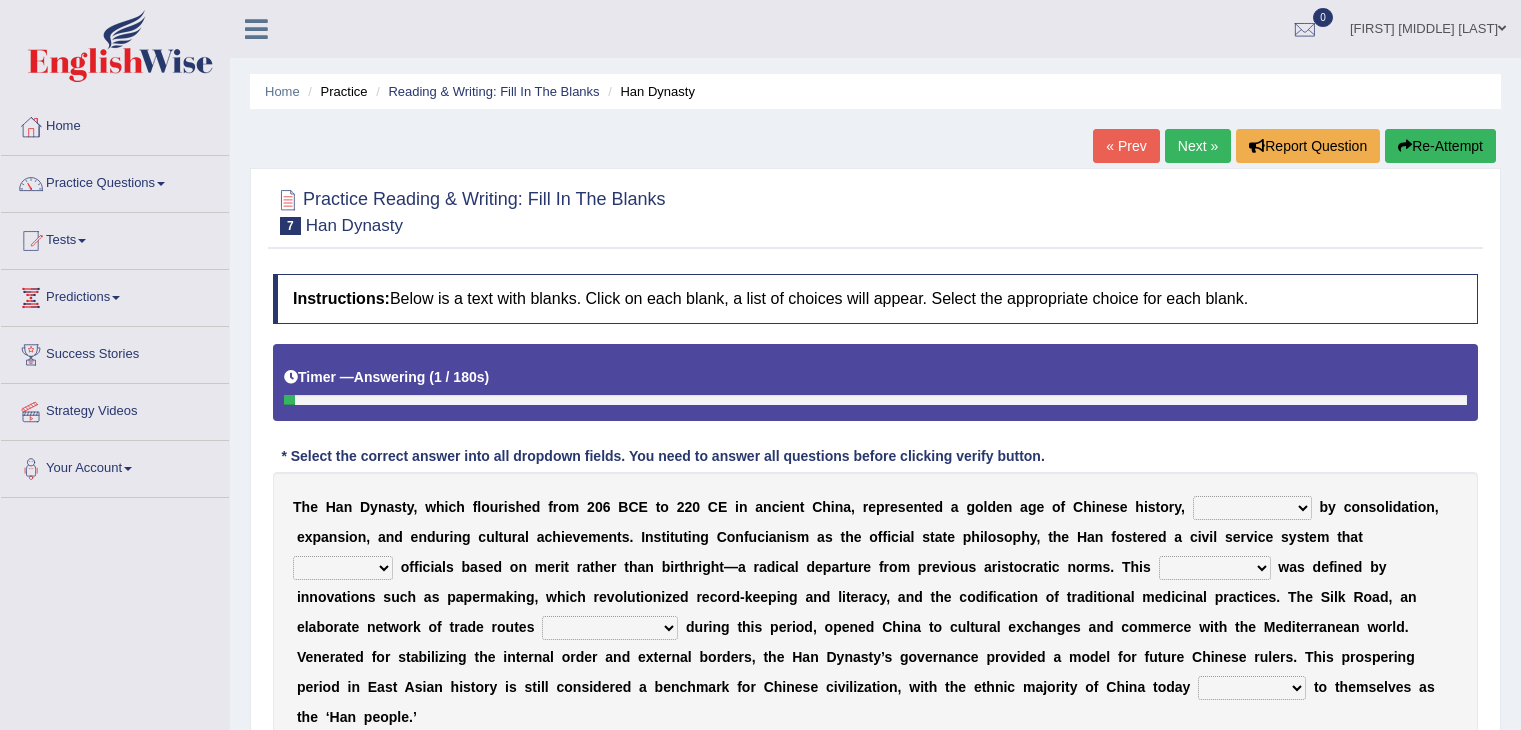 scroll, scrollTop: 133, scrollLeft: 0, axis: vertical 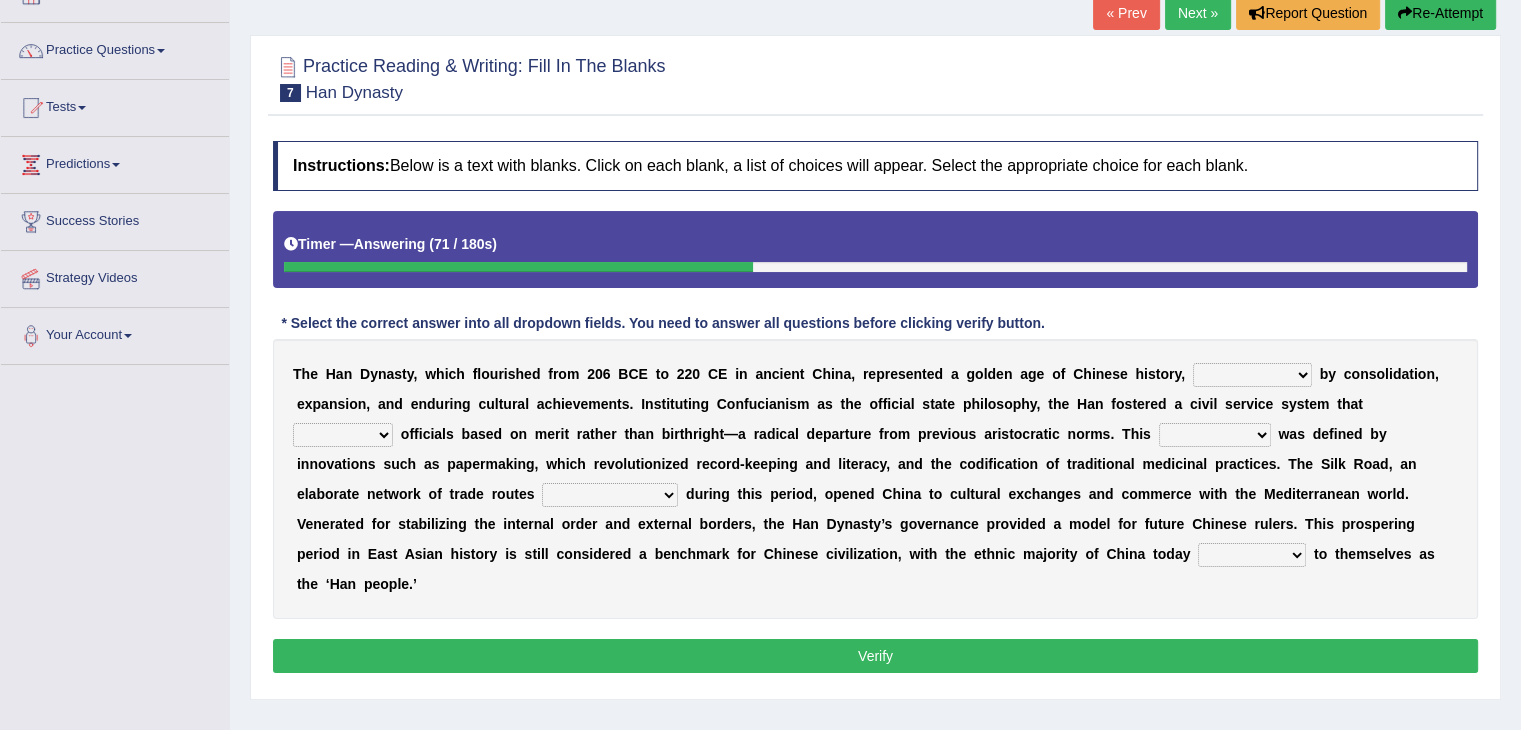 click on "disciplined journeyed input distinguished" at bounding box center [1252, 375] 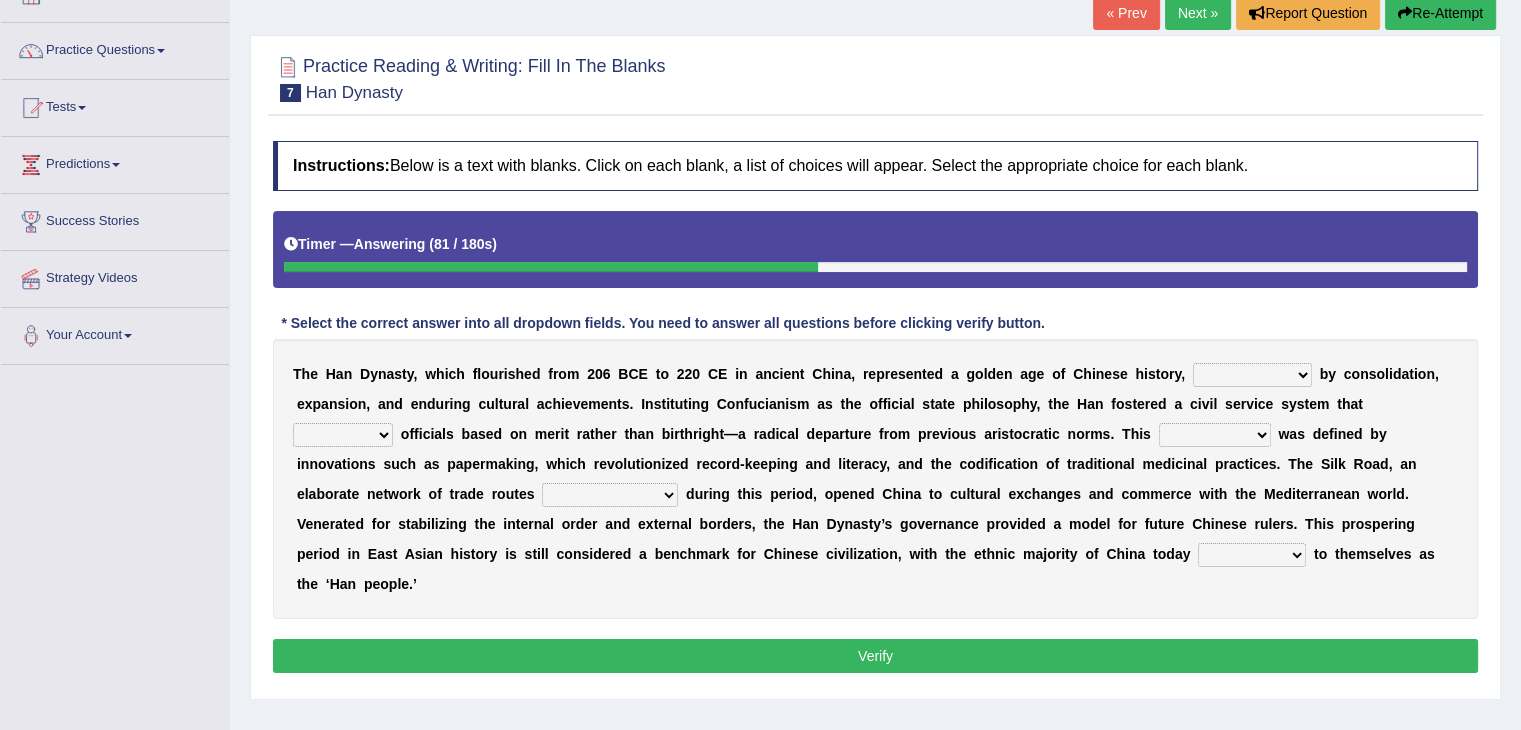select on "distinguished" 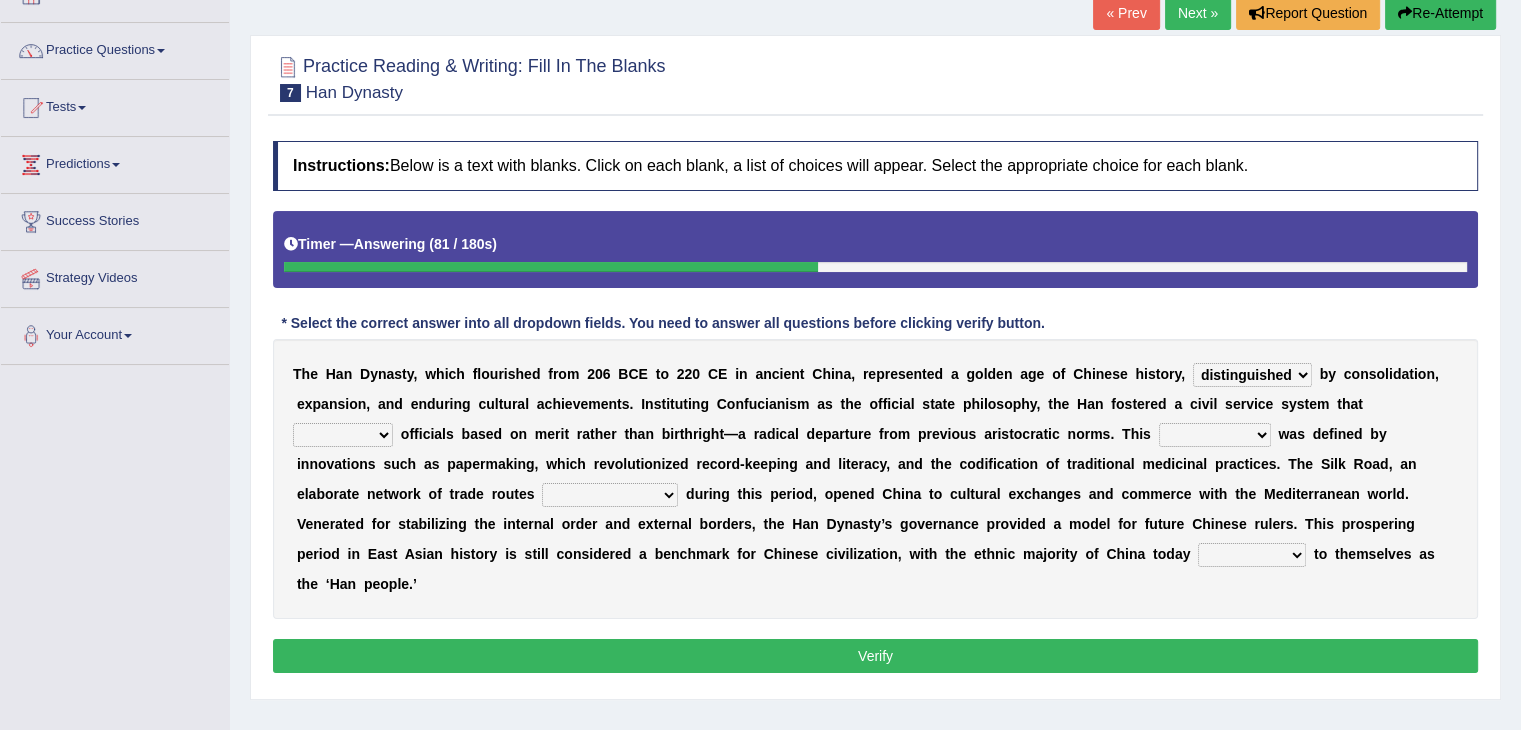 click on "disciplined journeyed input distinguished" at bounding box center (1252, 375) 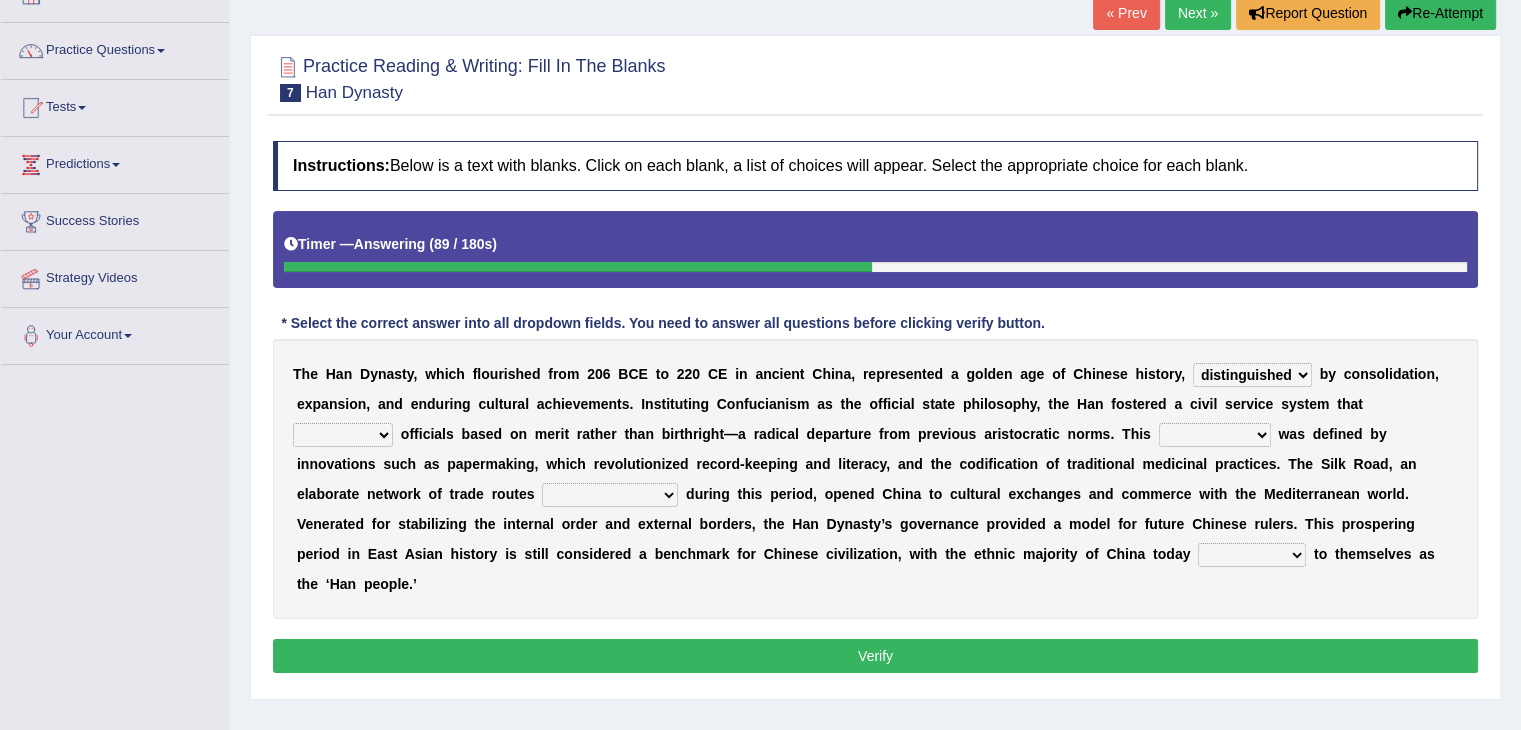 click on "discussed adapted reflected selected" at bounding box center (343, 435) 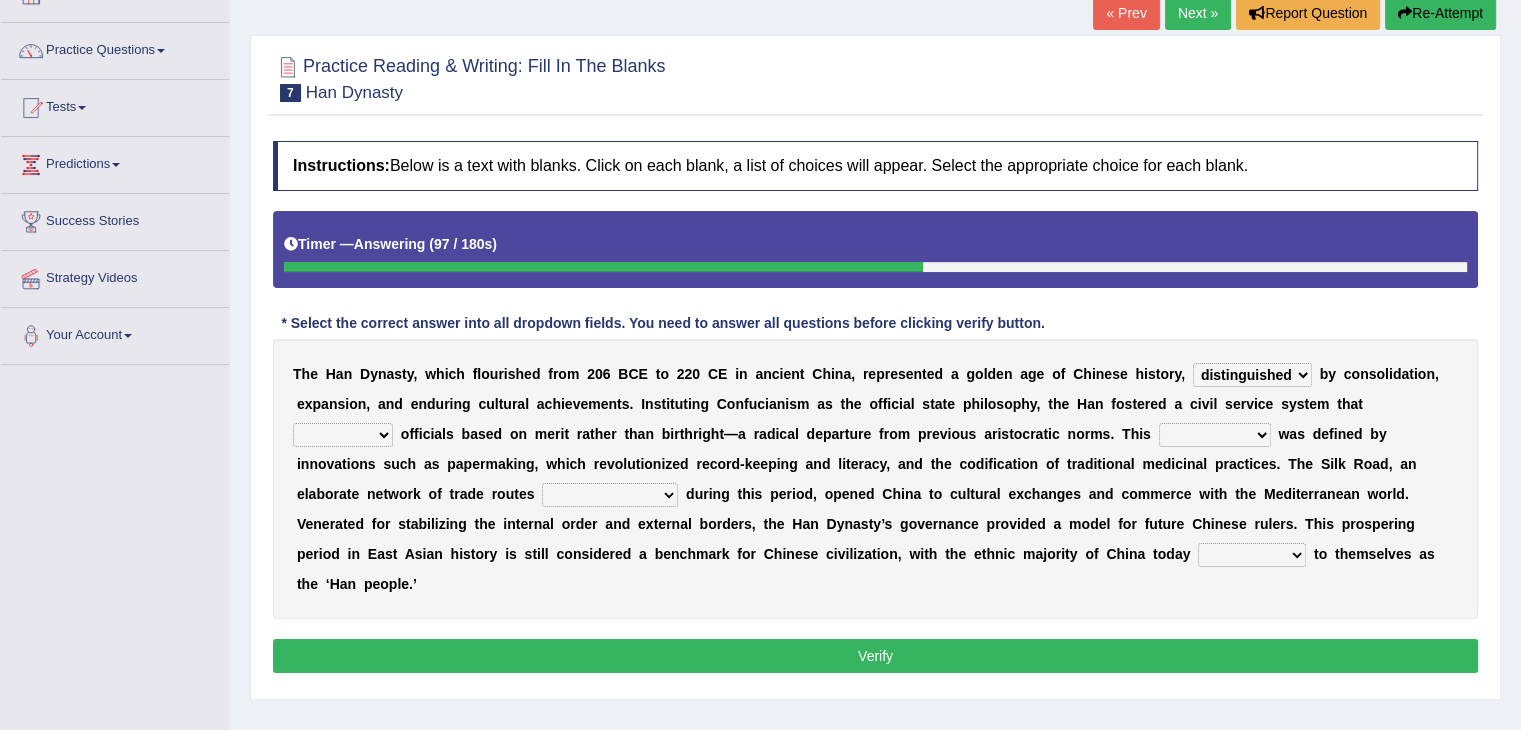 select on "selected" 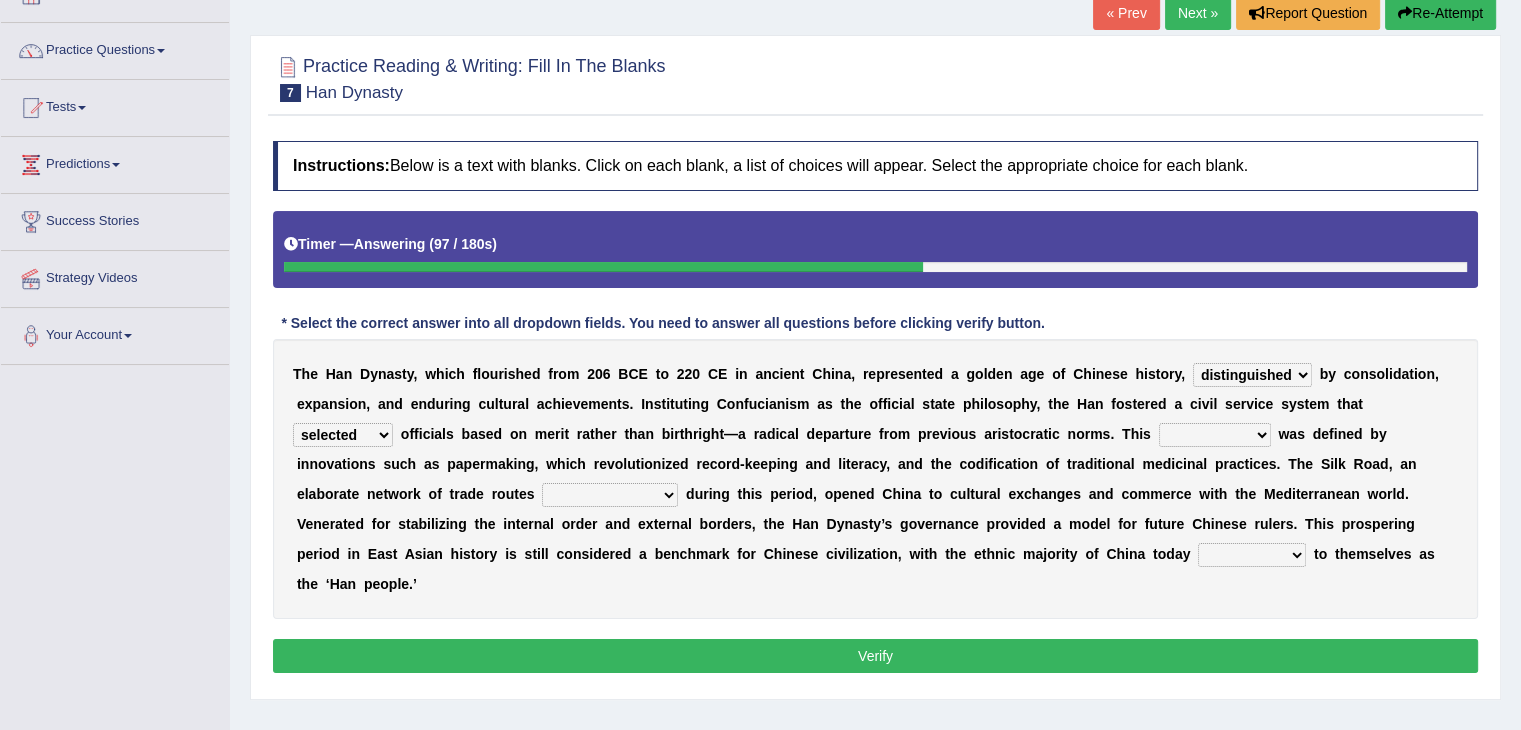 click on "discussed adapted reflected selected" at bounding box center [343, 435] 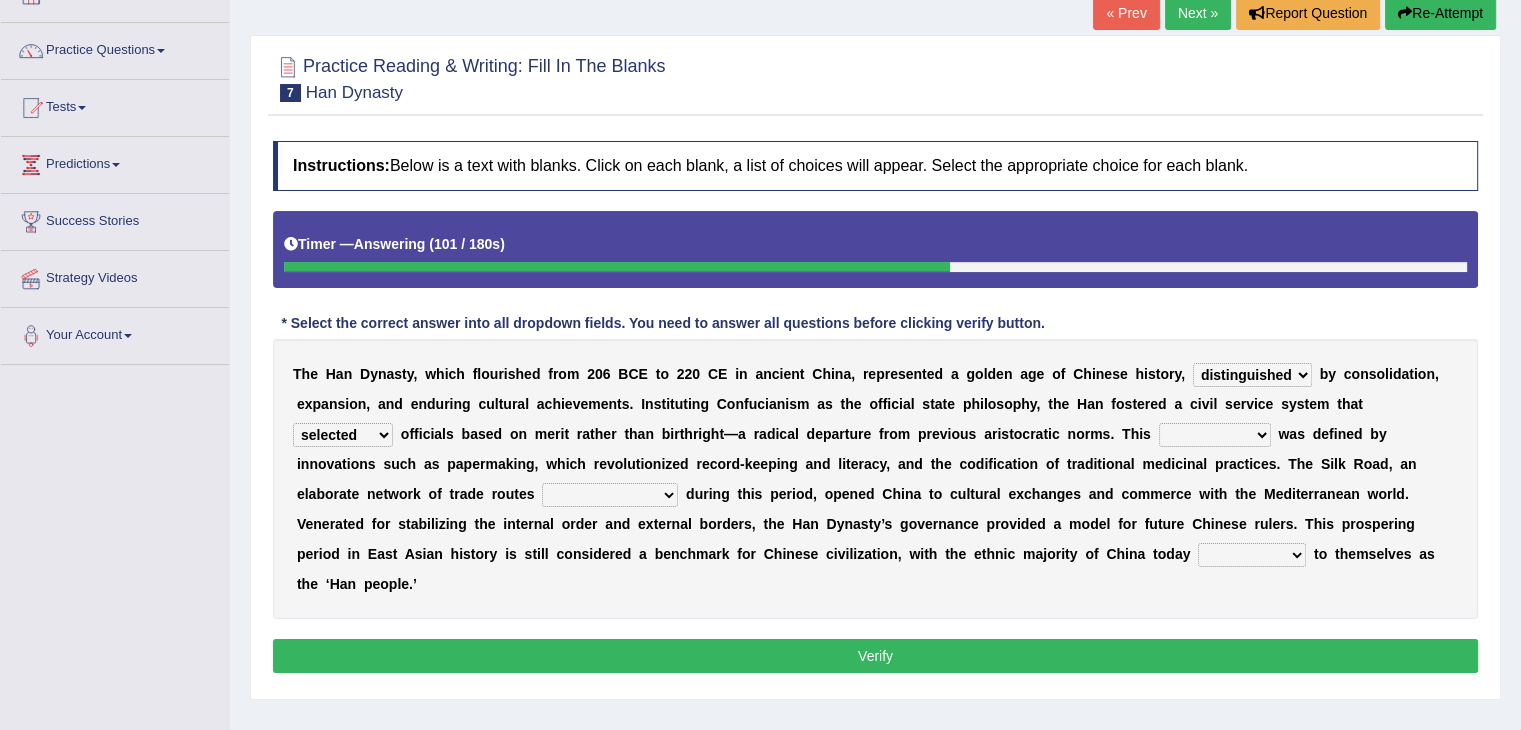 click on "moment epoch intermission interval" at bounding box center (1215, 435) 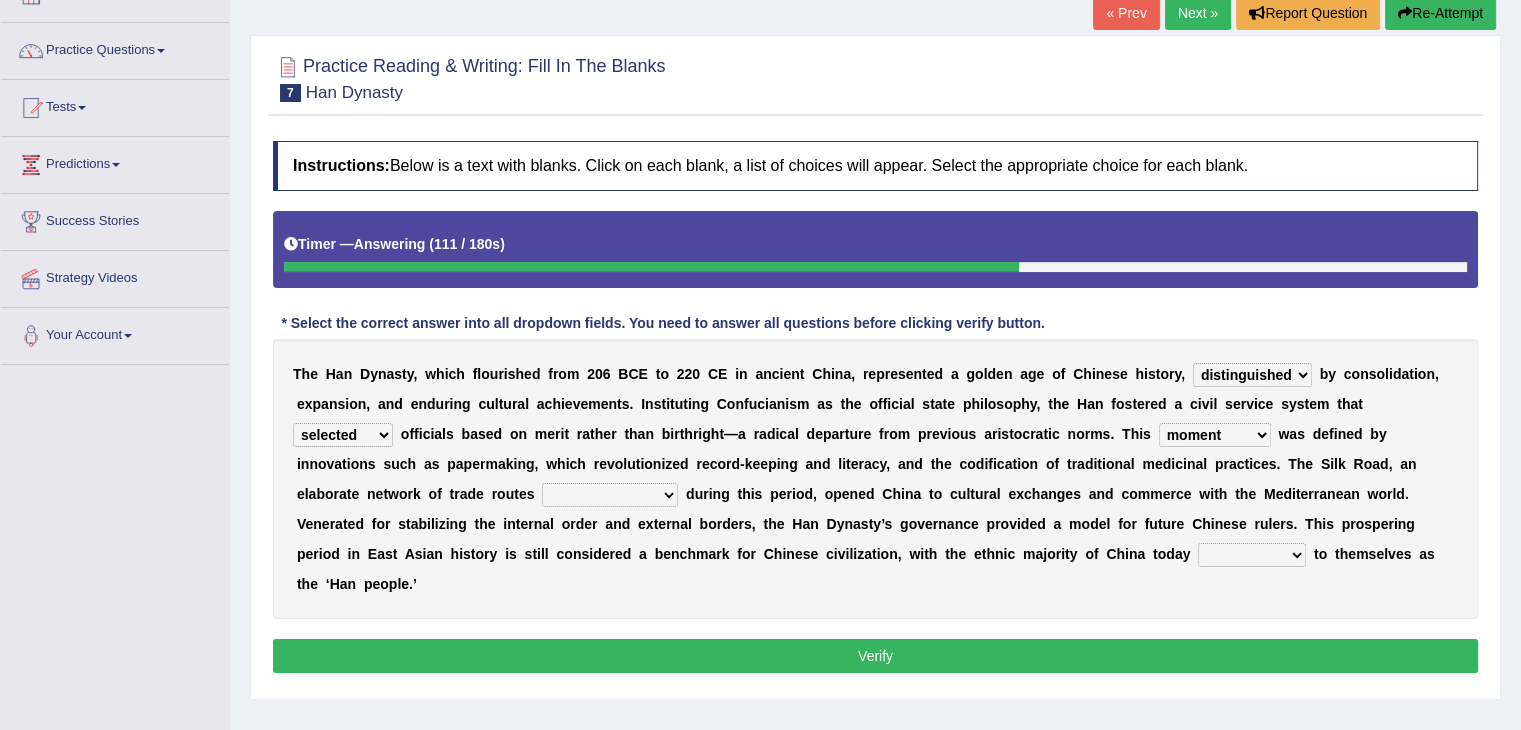click on "moment epoch intermission interval" at bounding box center [1215, 435] 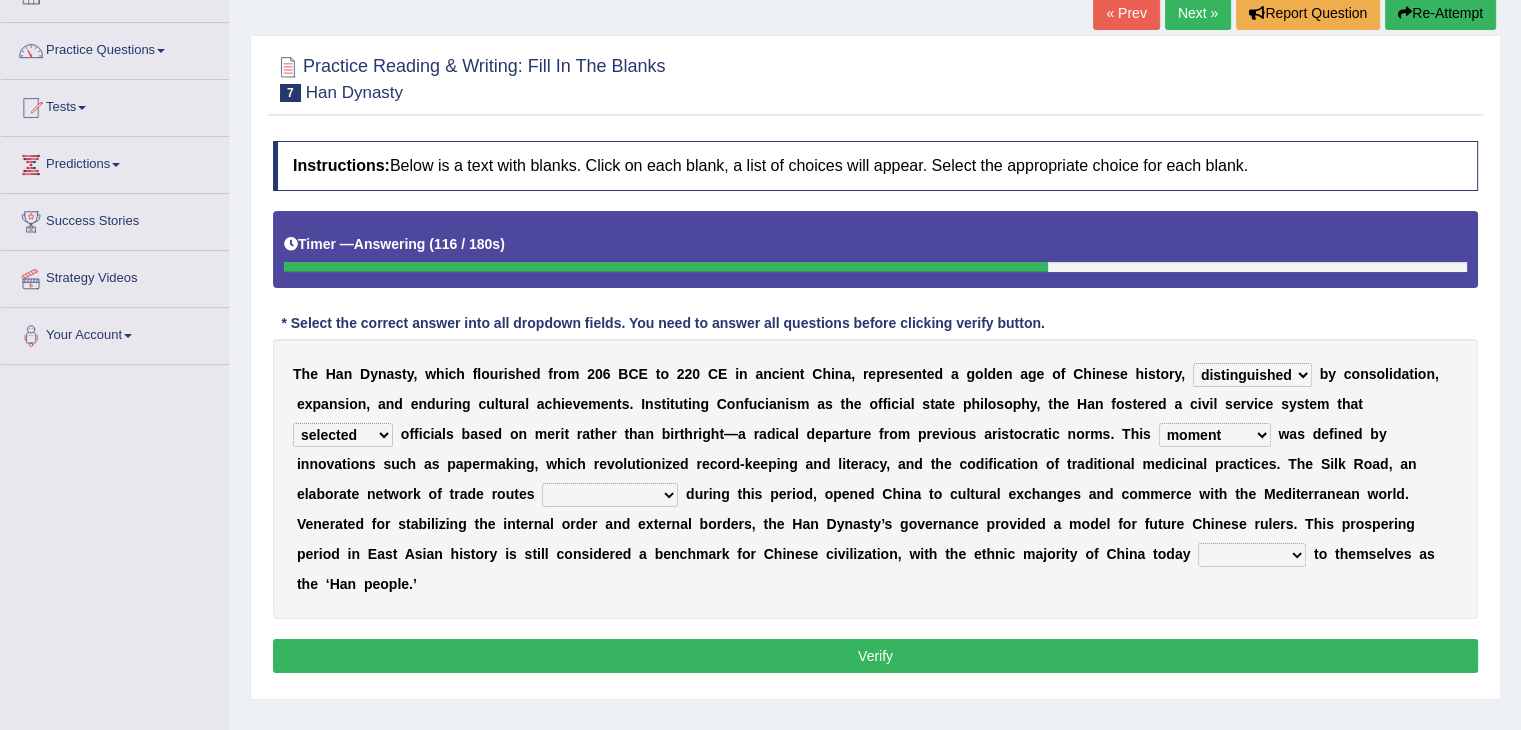 click on "moment epoch intermission interval" at bounding box center [1215, 435] 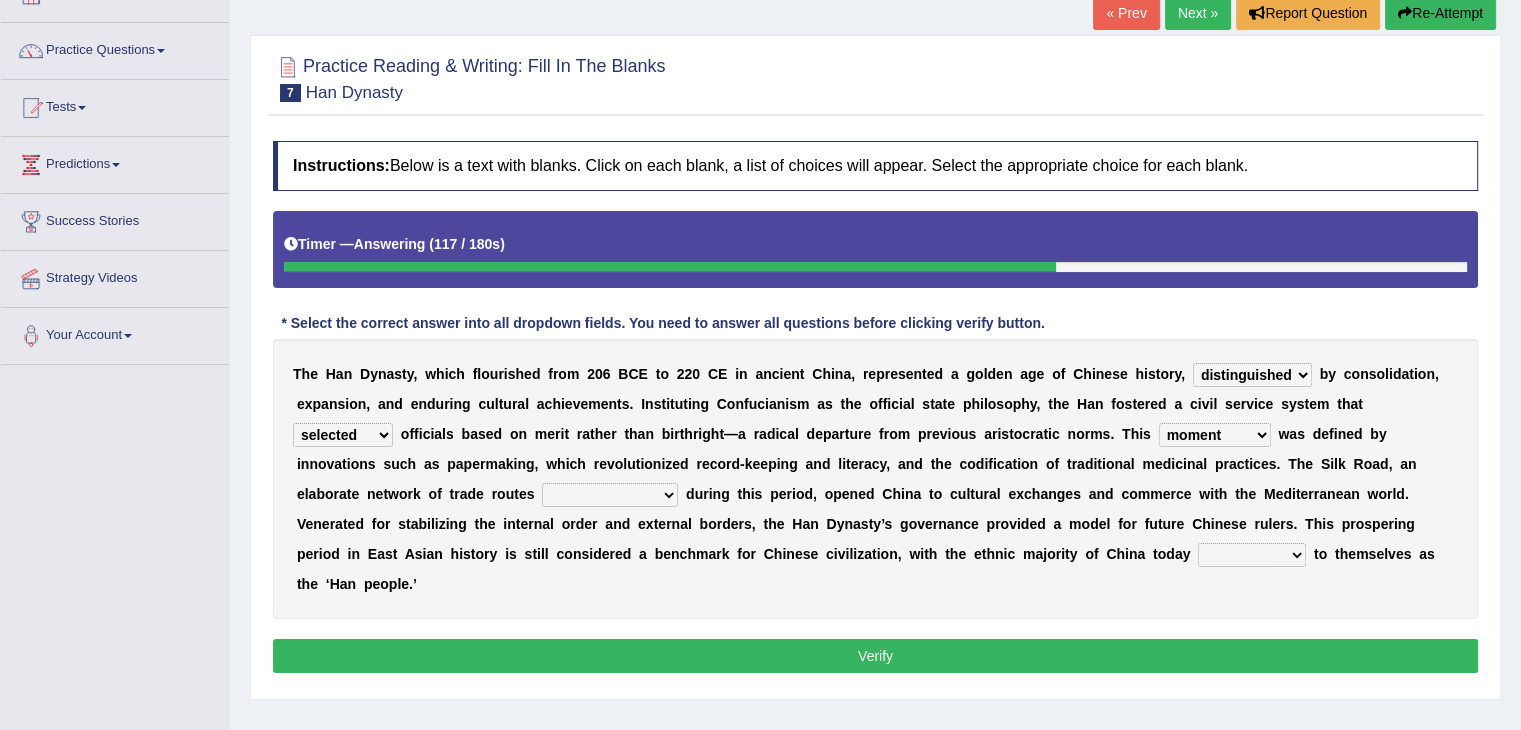 select on "interval" 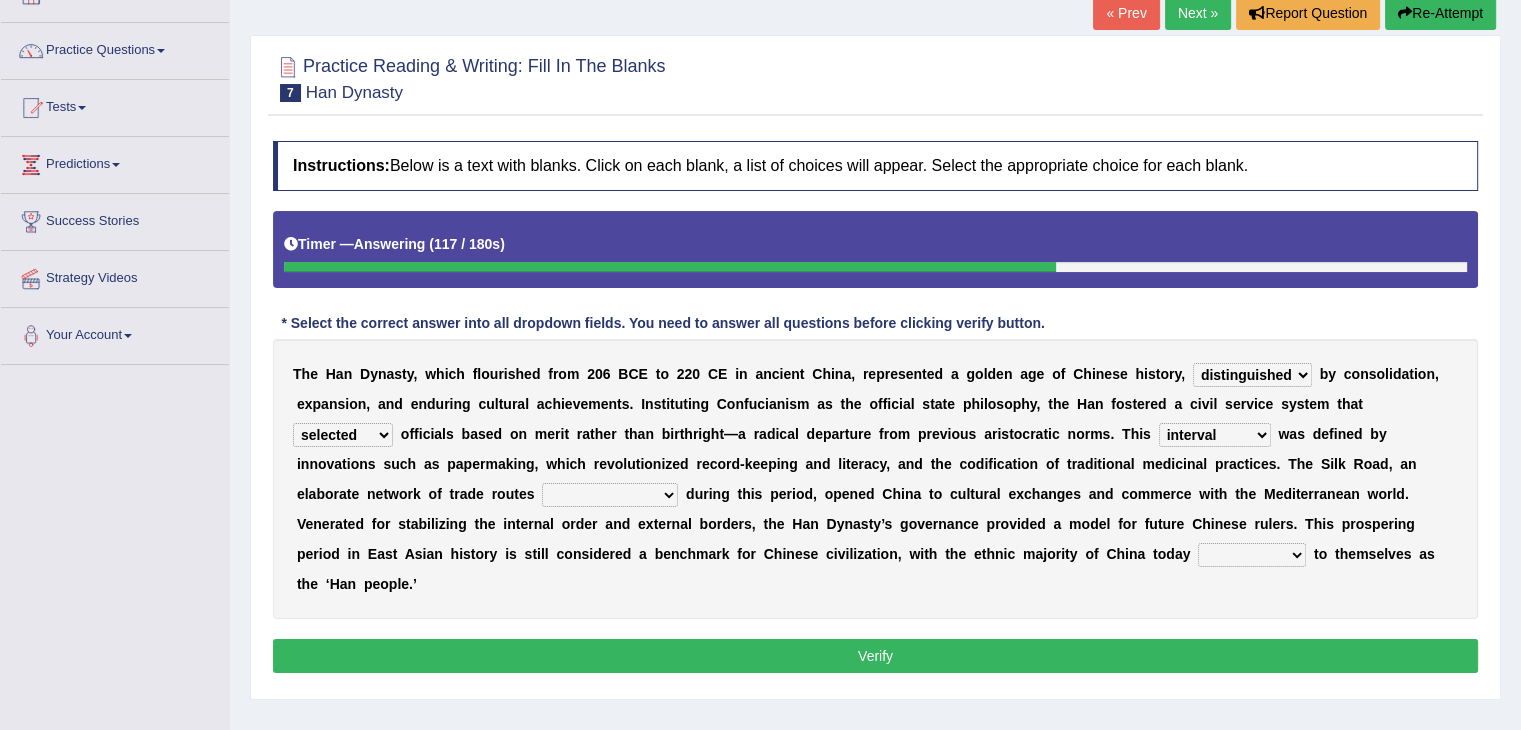 click on "moment epoch intermission interval" at bounding box center (1215, 435) 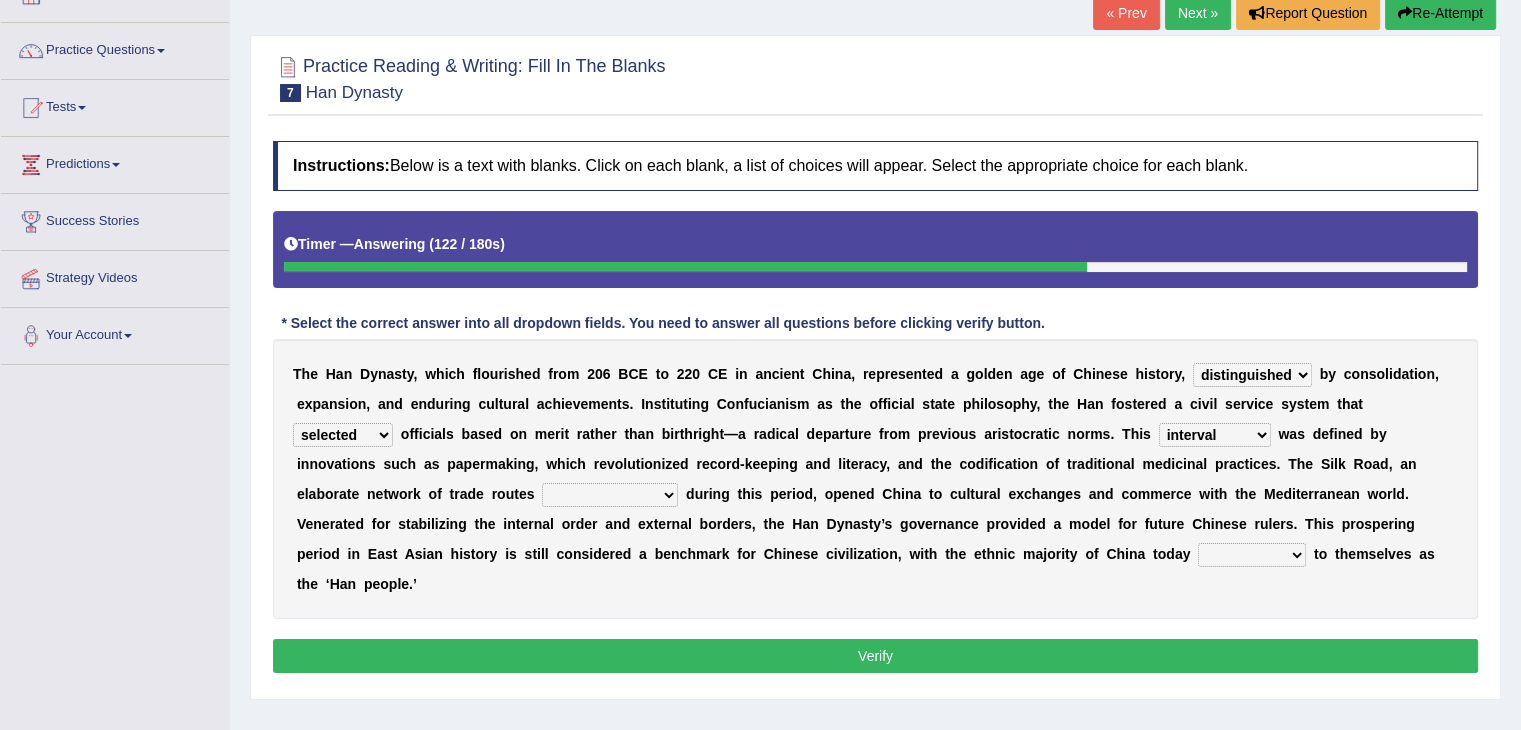 click on "was established establishing that established established" at bounding box center [610, 495] 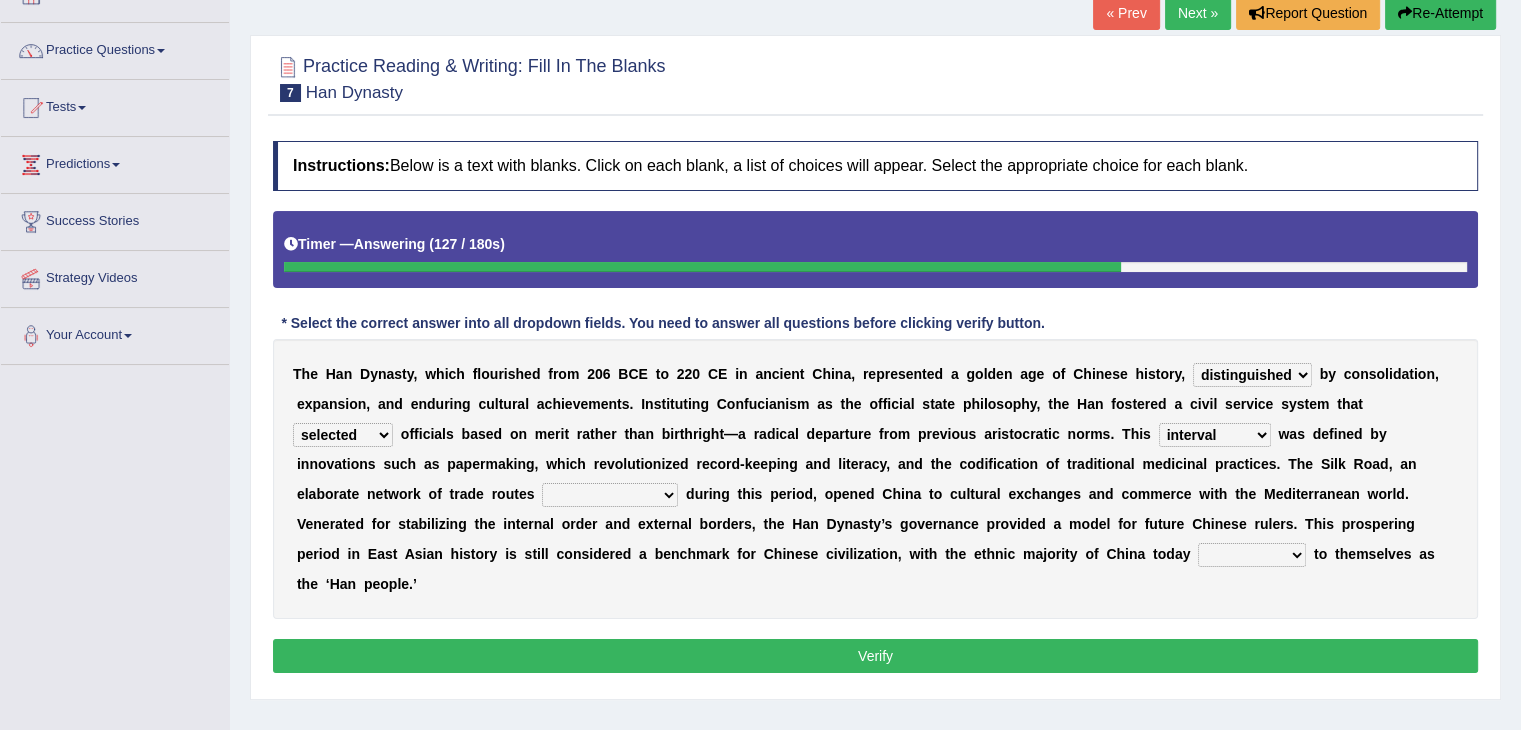 select on "was established" 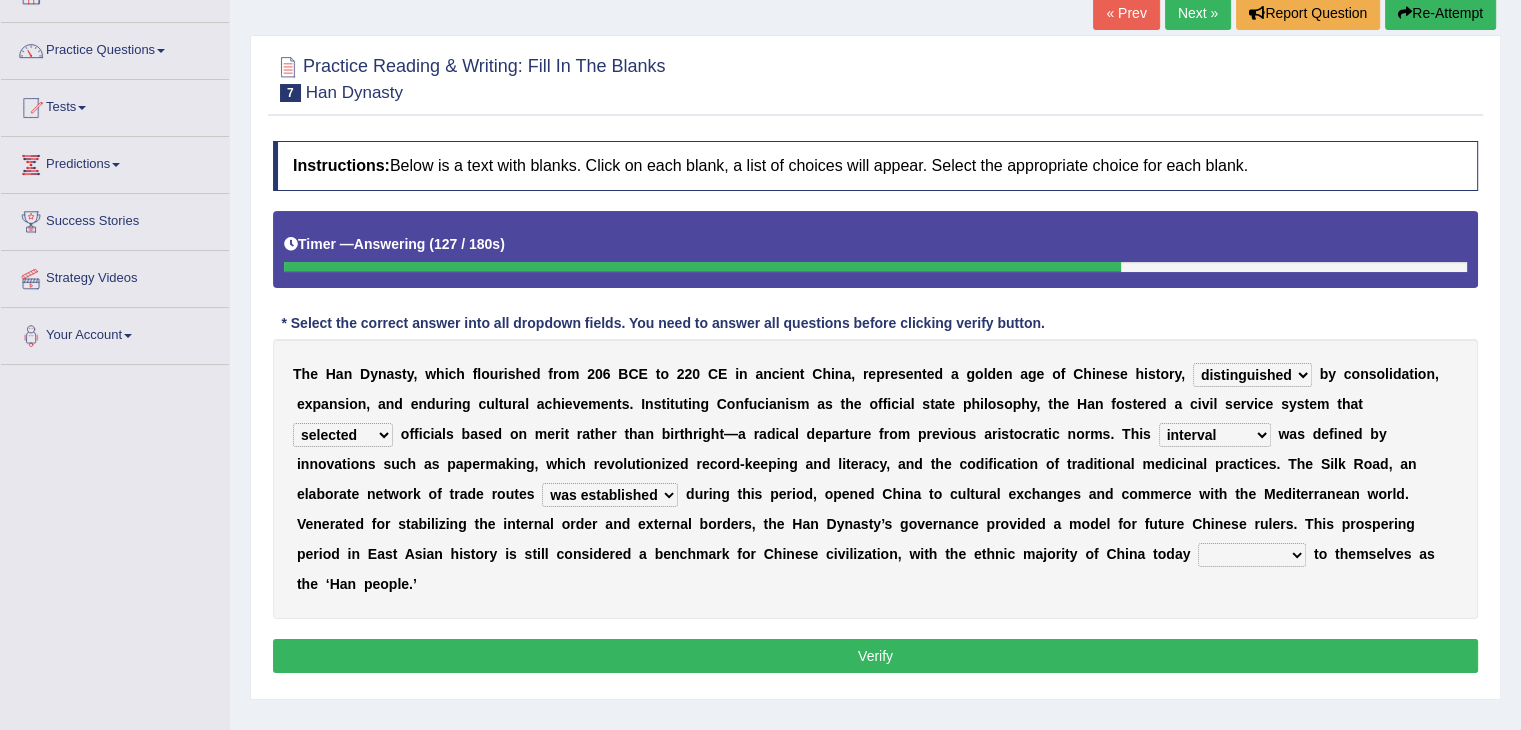 click on "was established establishing that established established" at bounding box center (610, 495) 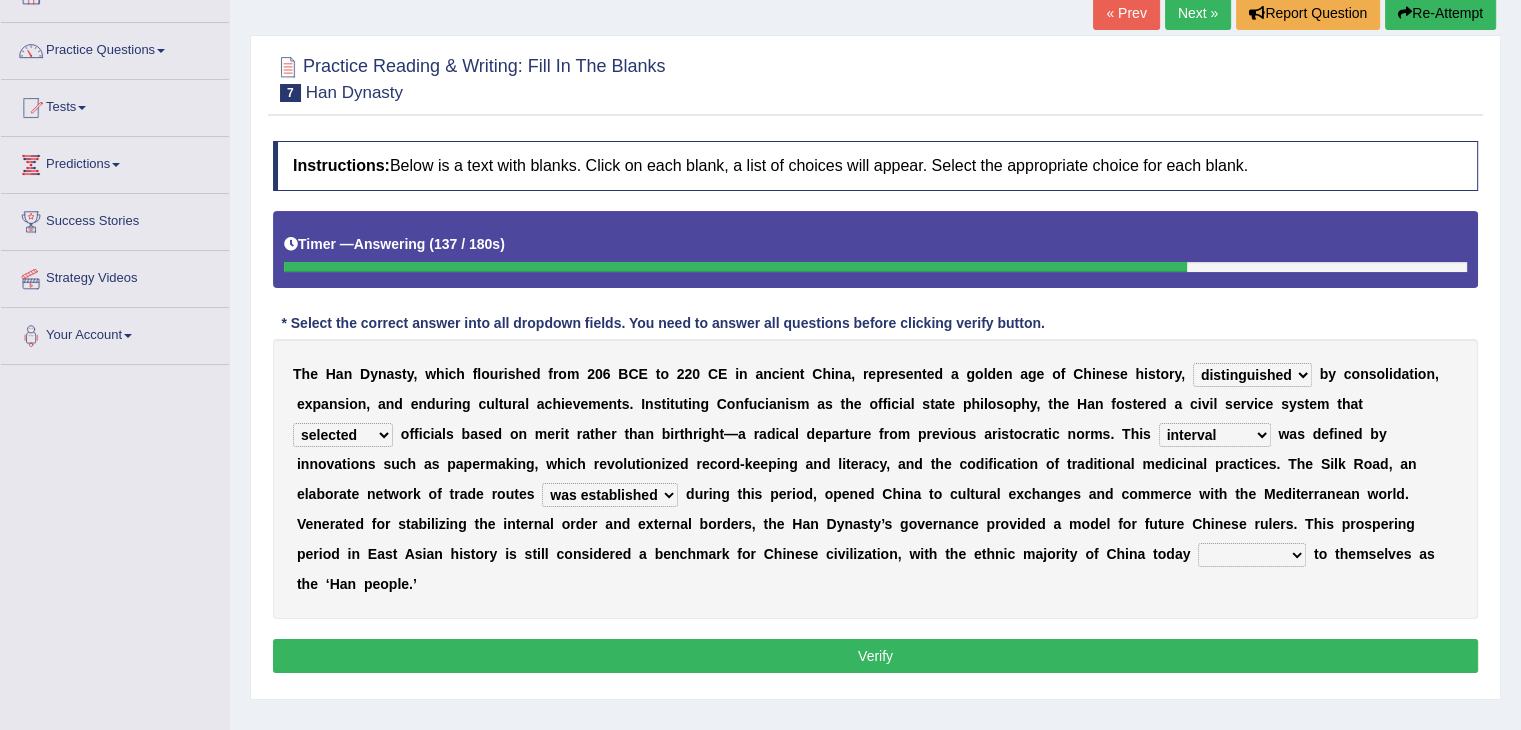 click on "calling considering referring pointing" at bounding box center (1252, 555) 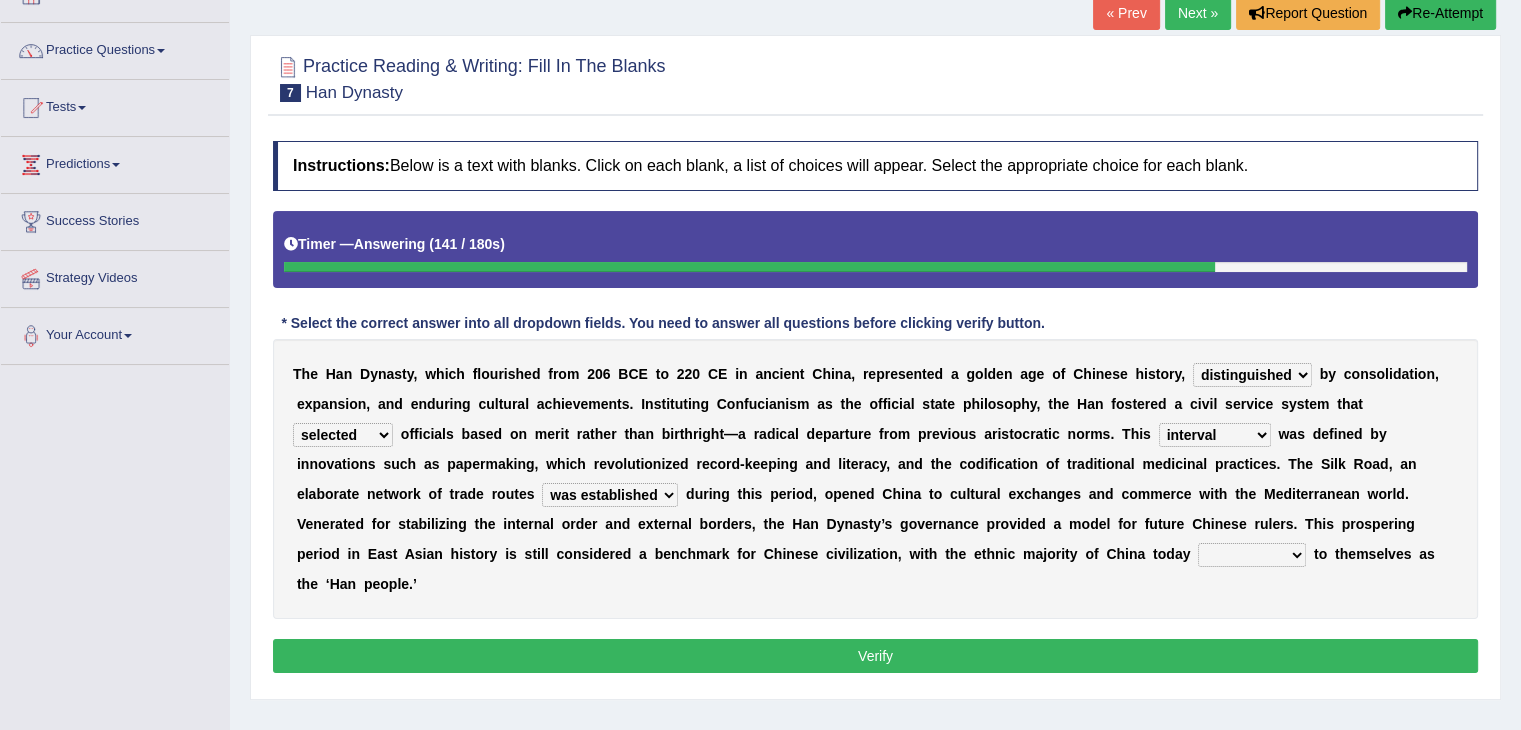 select on "considering" 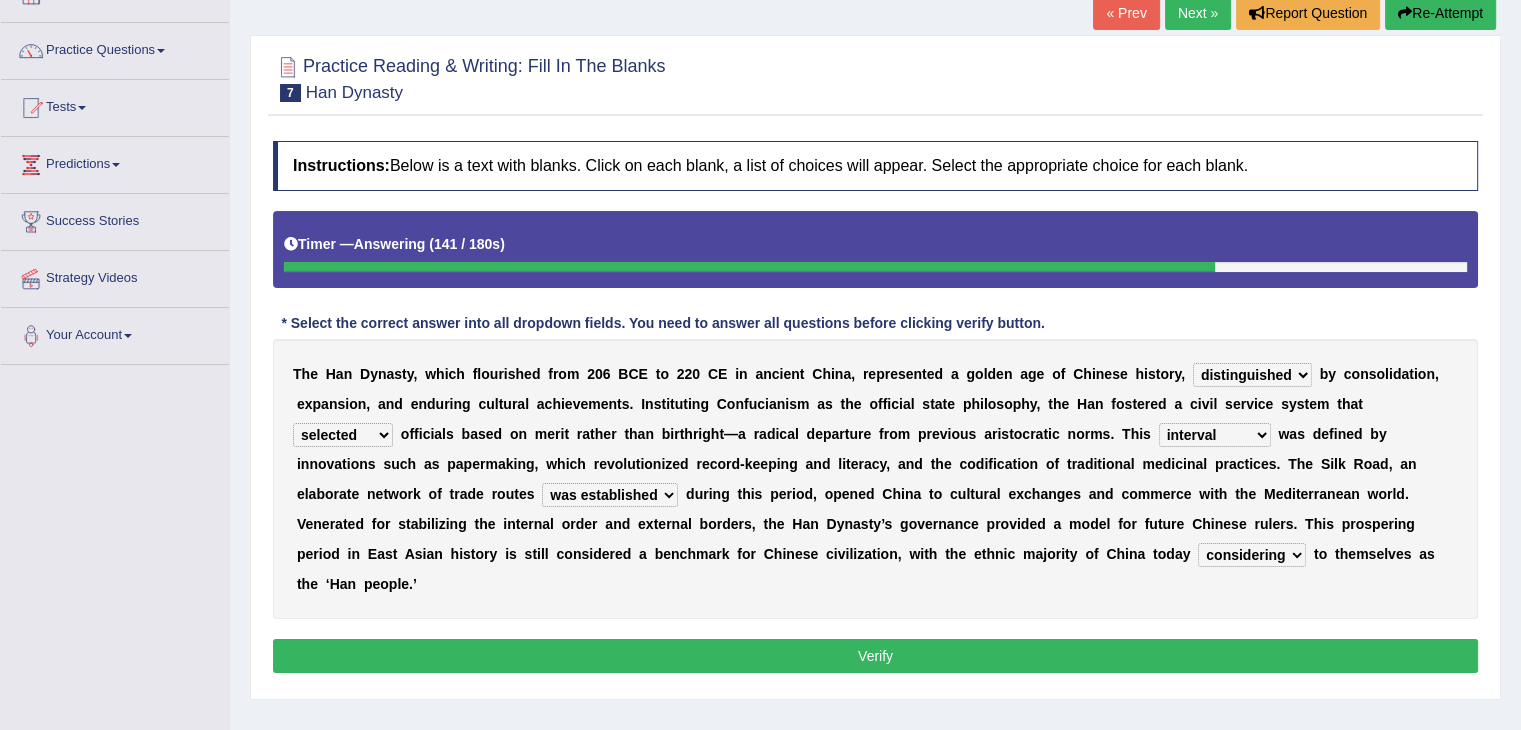 click on "calling considering referring pointing" at bounding box center [1252, 555] 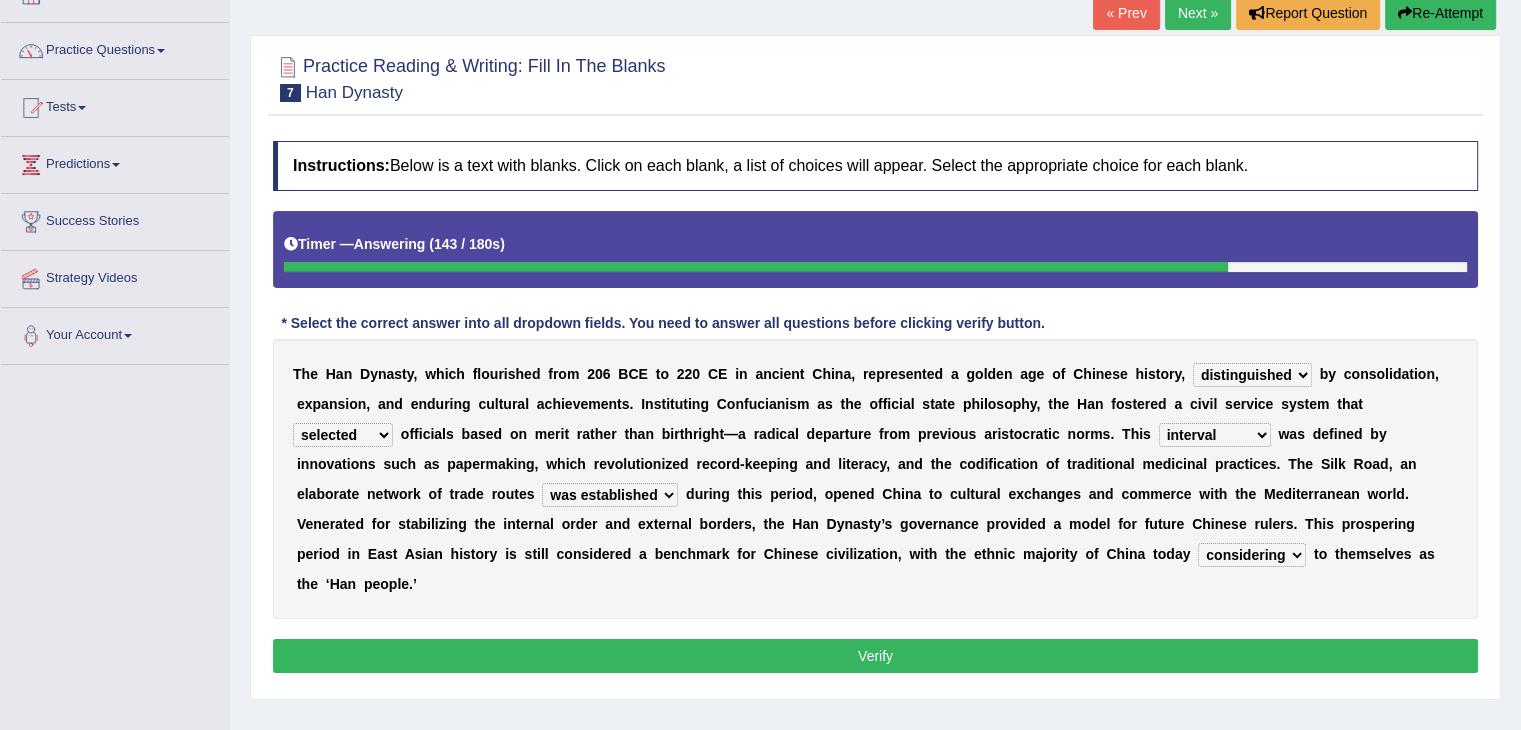 click on "Verify" at bounding box center (875, 656) 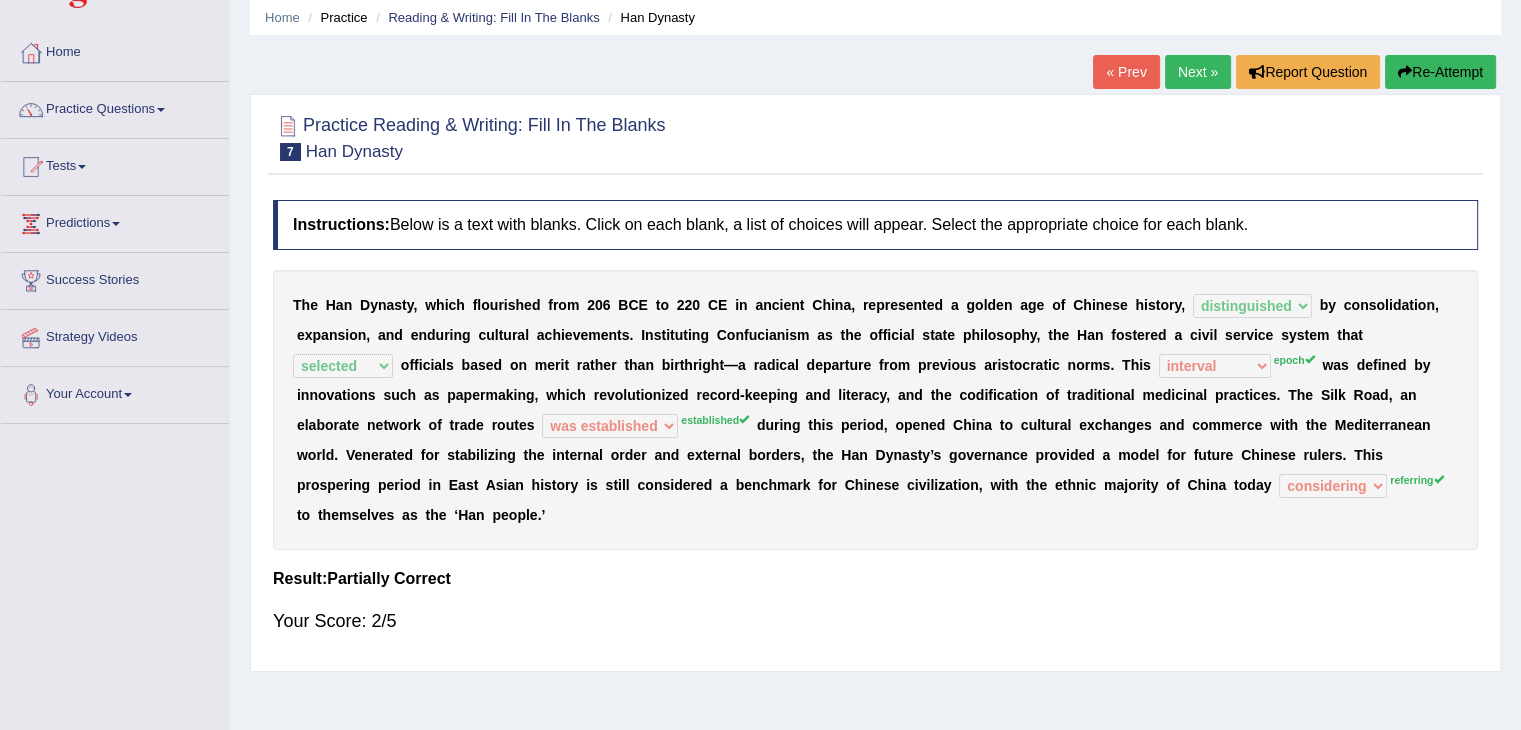 scroll, scrollTop: 66, scrollLeft: 0, axis: vertical 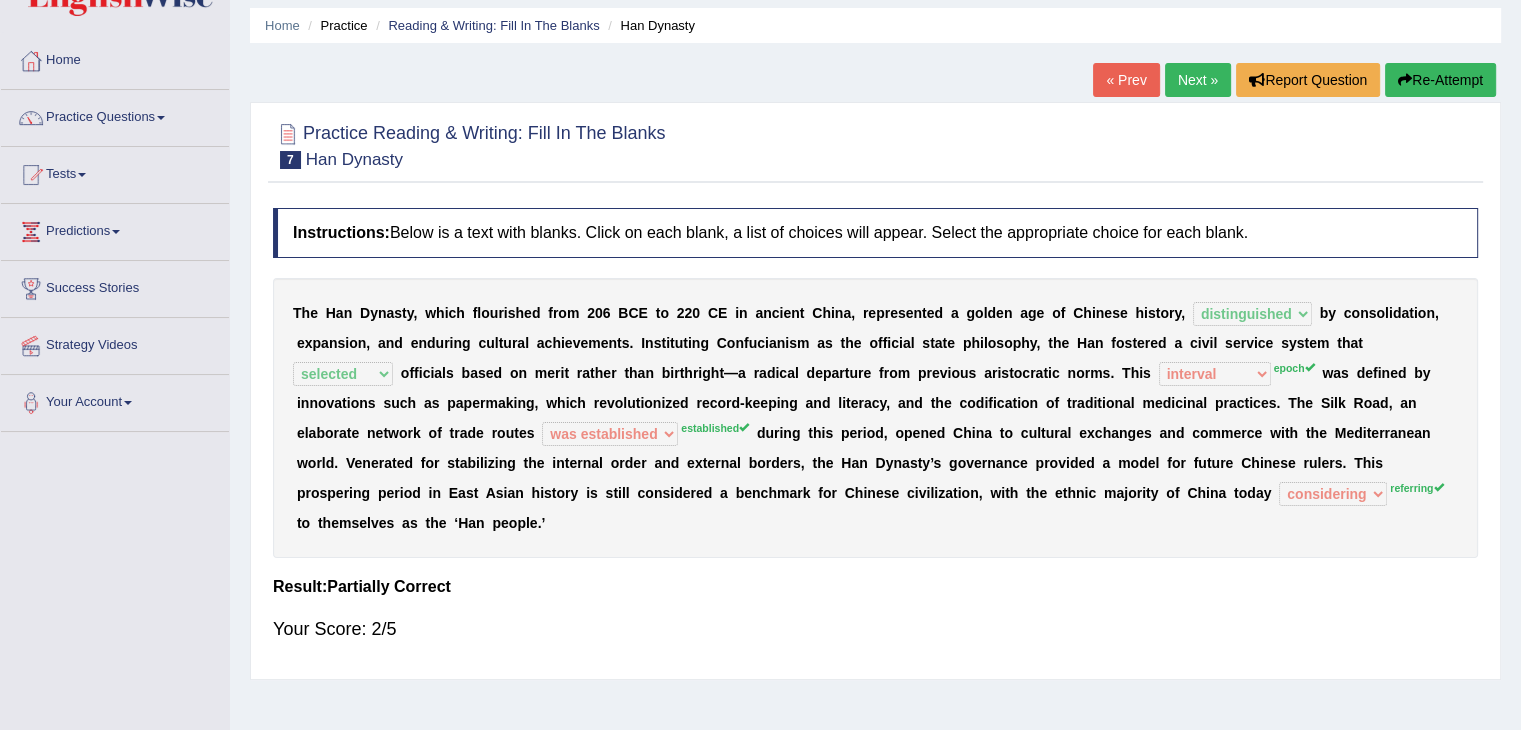 click on "Next »" at bounding box center (1198, 80) 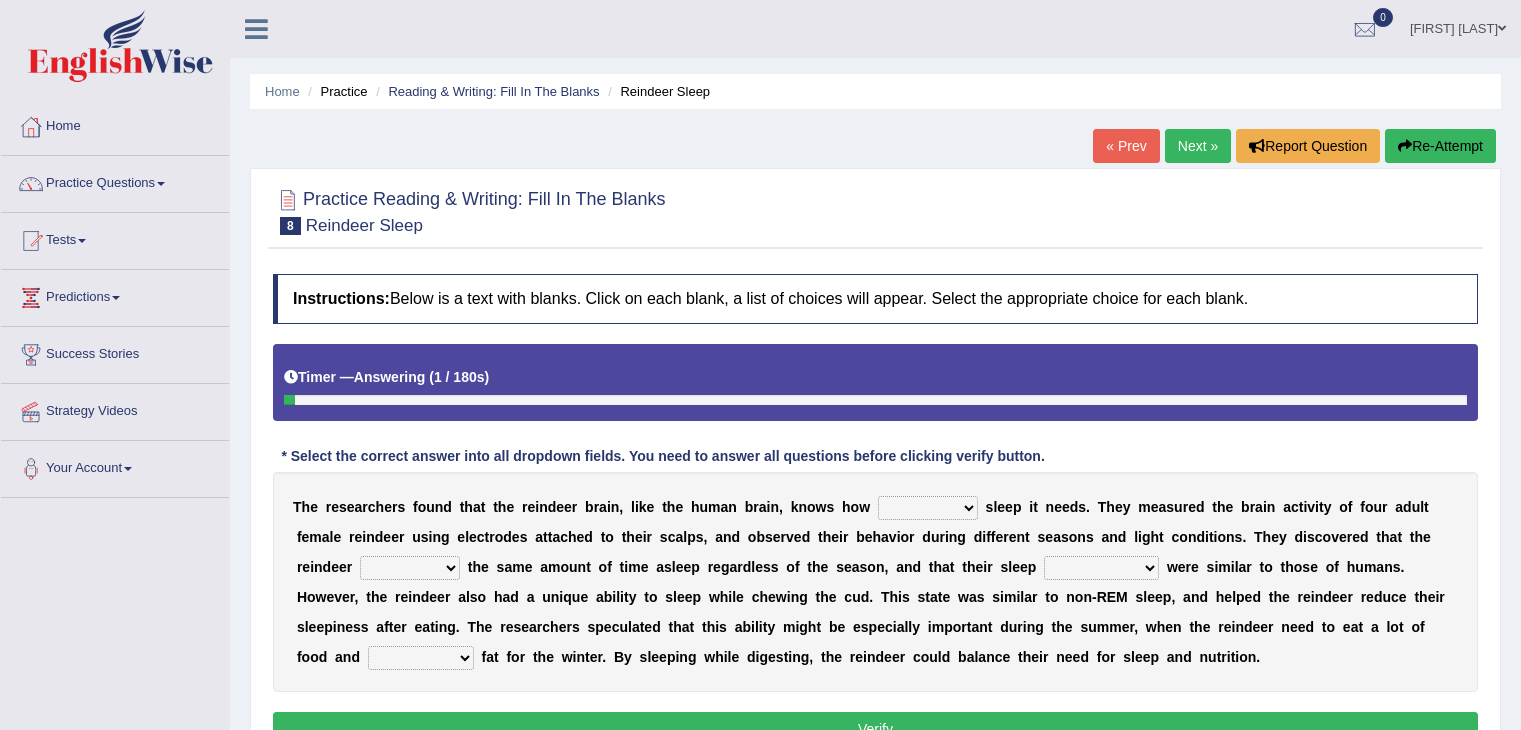 scroll, scrollTop: 33, scrollLeft: 0, axis: vertical 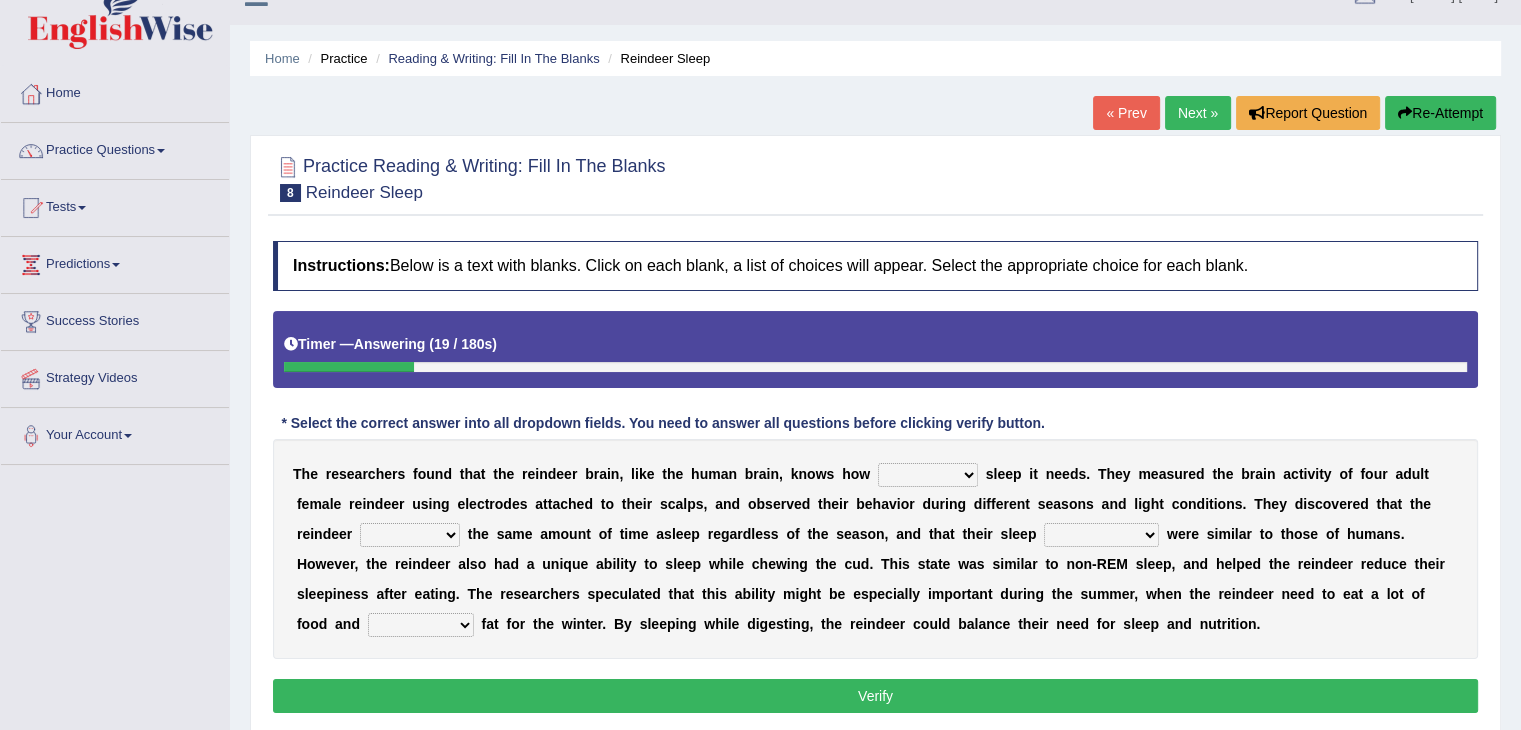 click on "much far regular often" at bounding box center (928, 475) 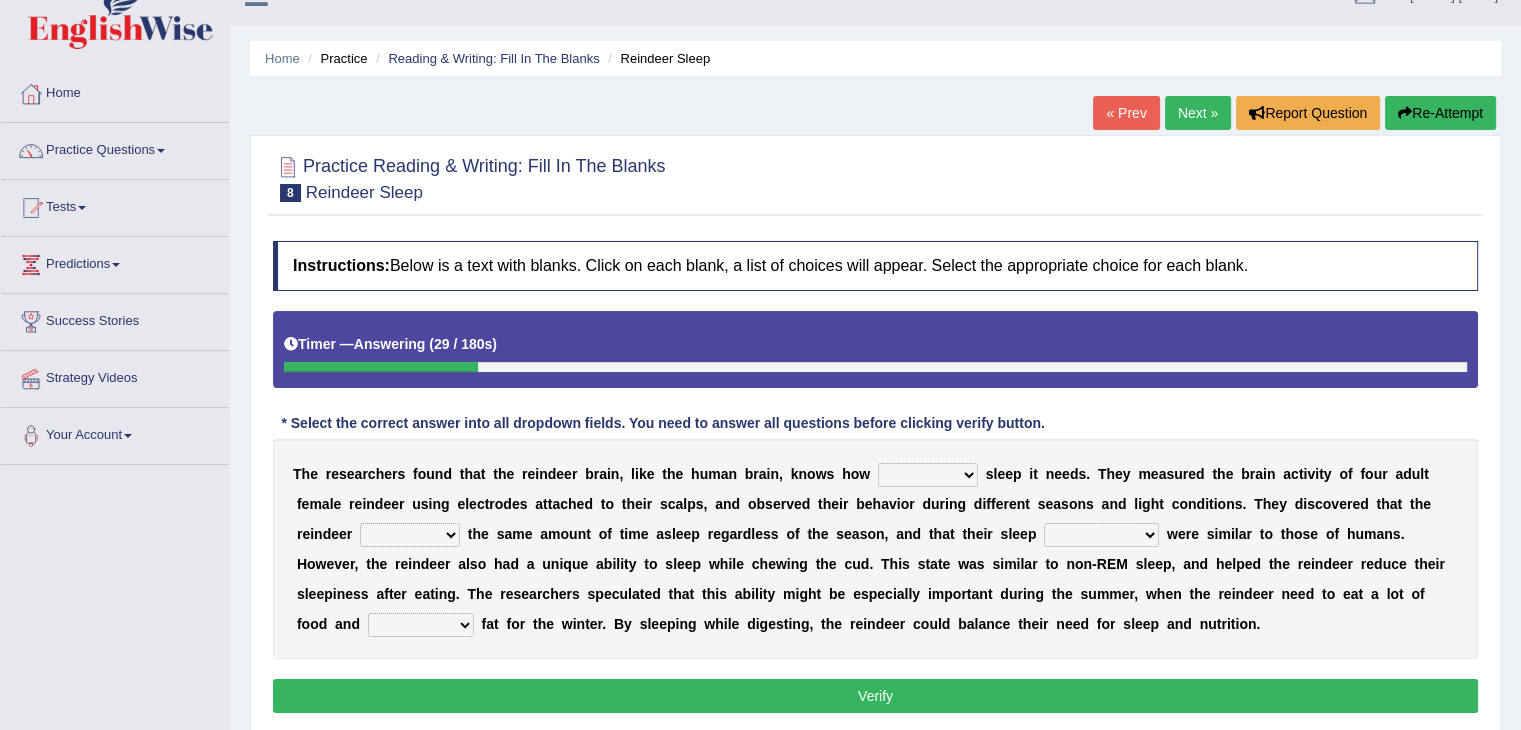 select on "much" 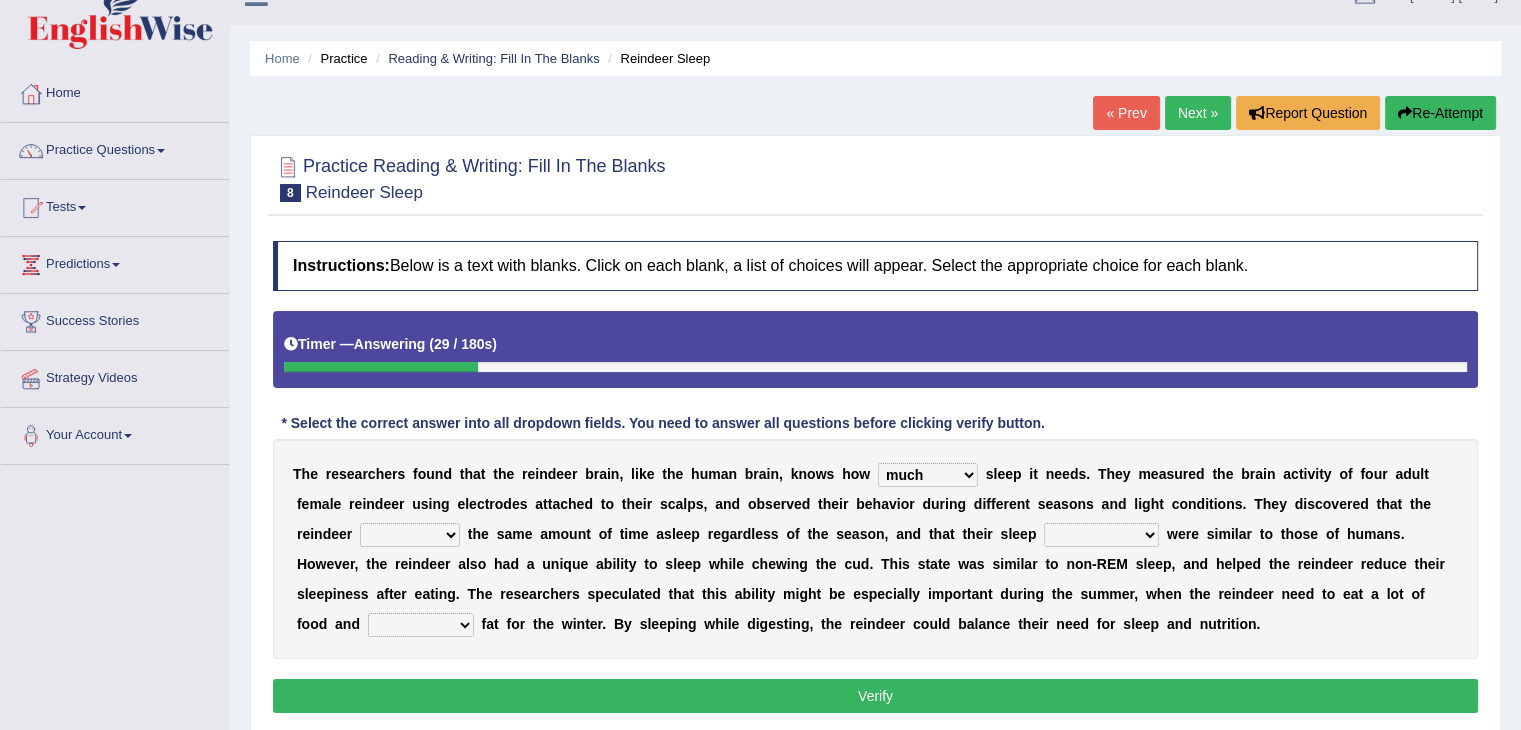 click on "much far regular often" at bounding box center (928, 475) 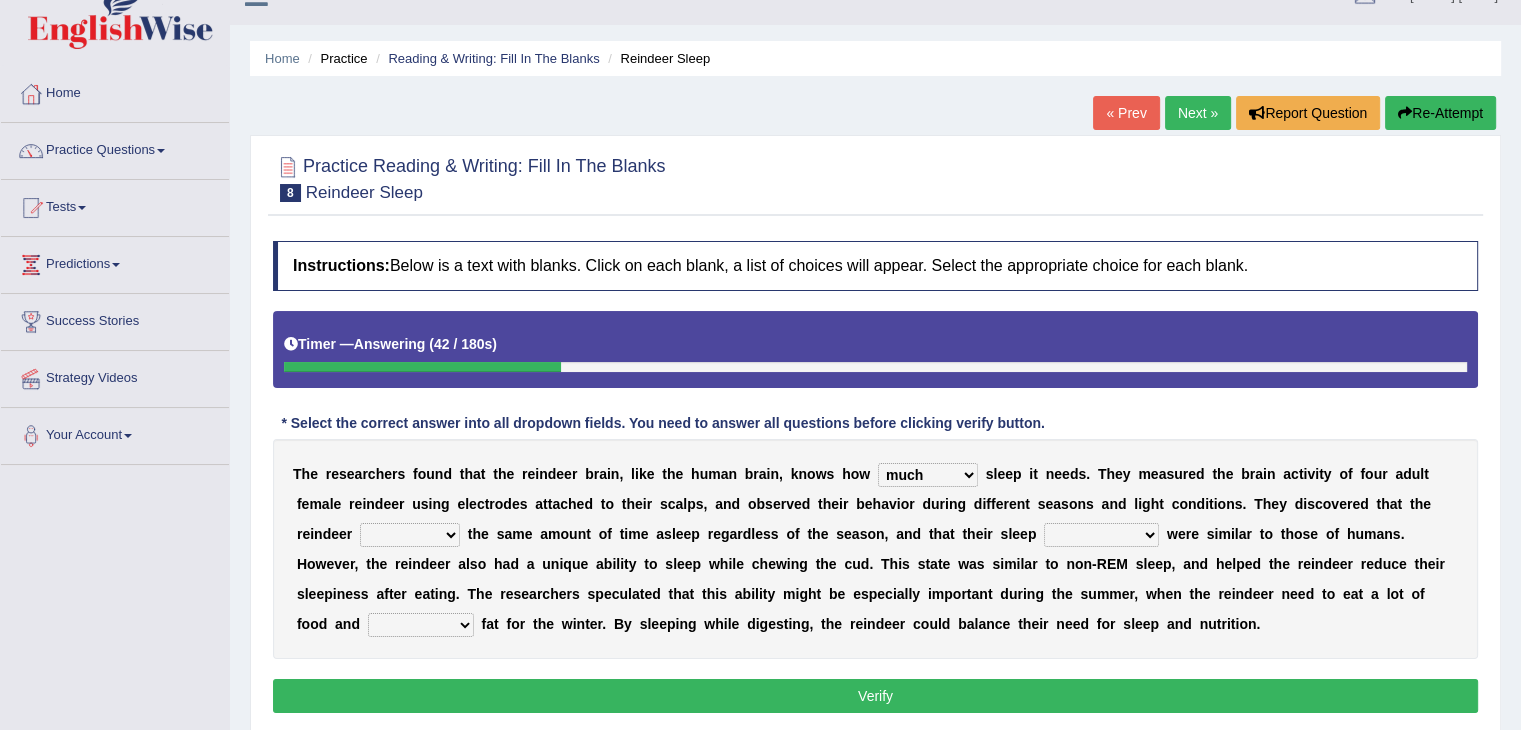 click on "made devoted saved spent" at bounding box center (410, 535) 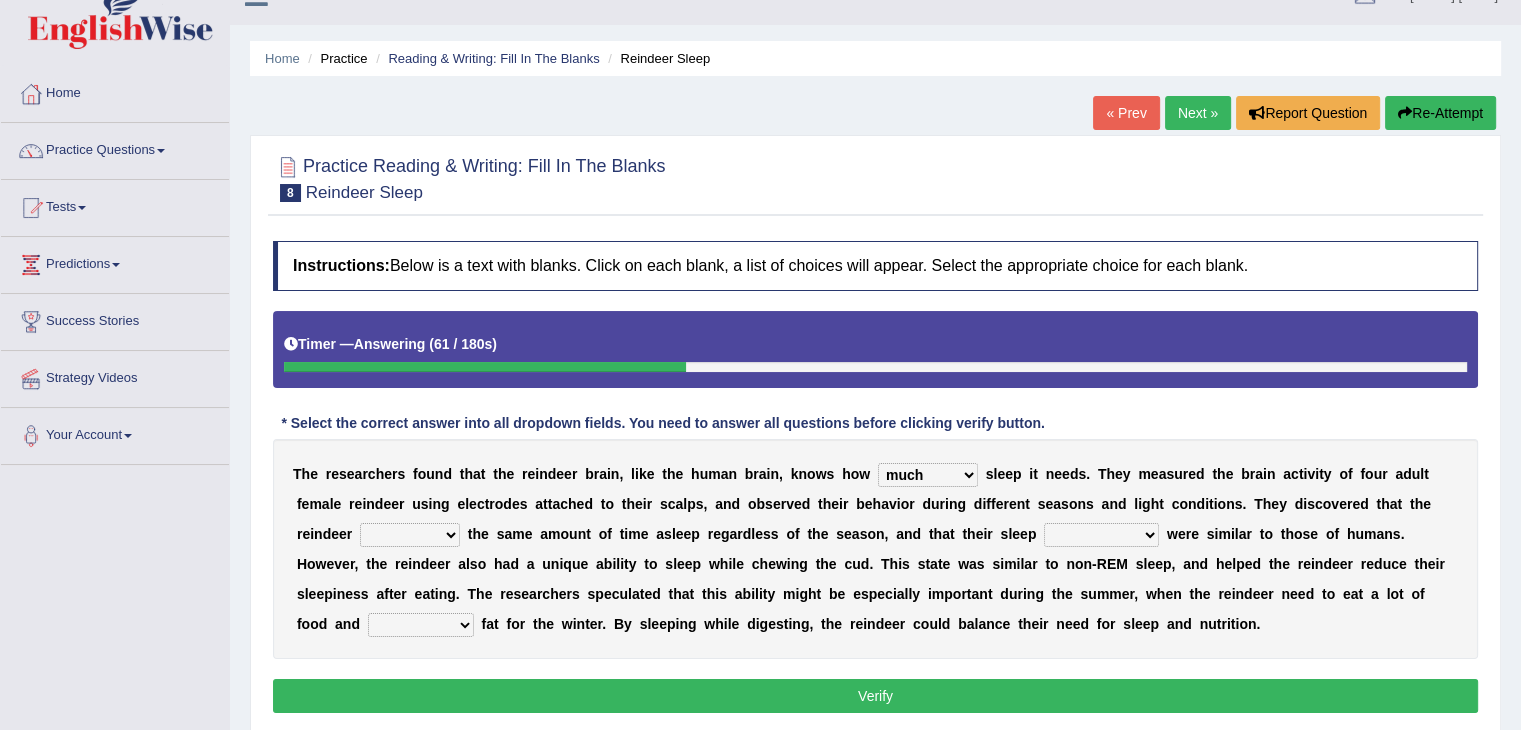 select on "spent" 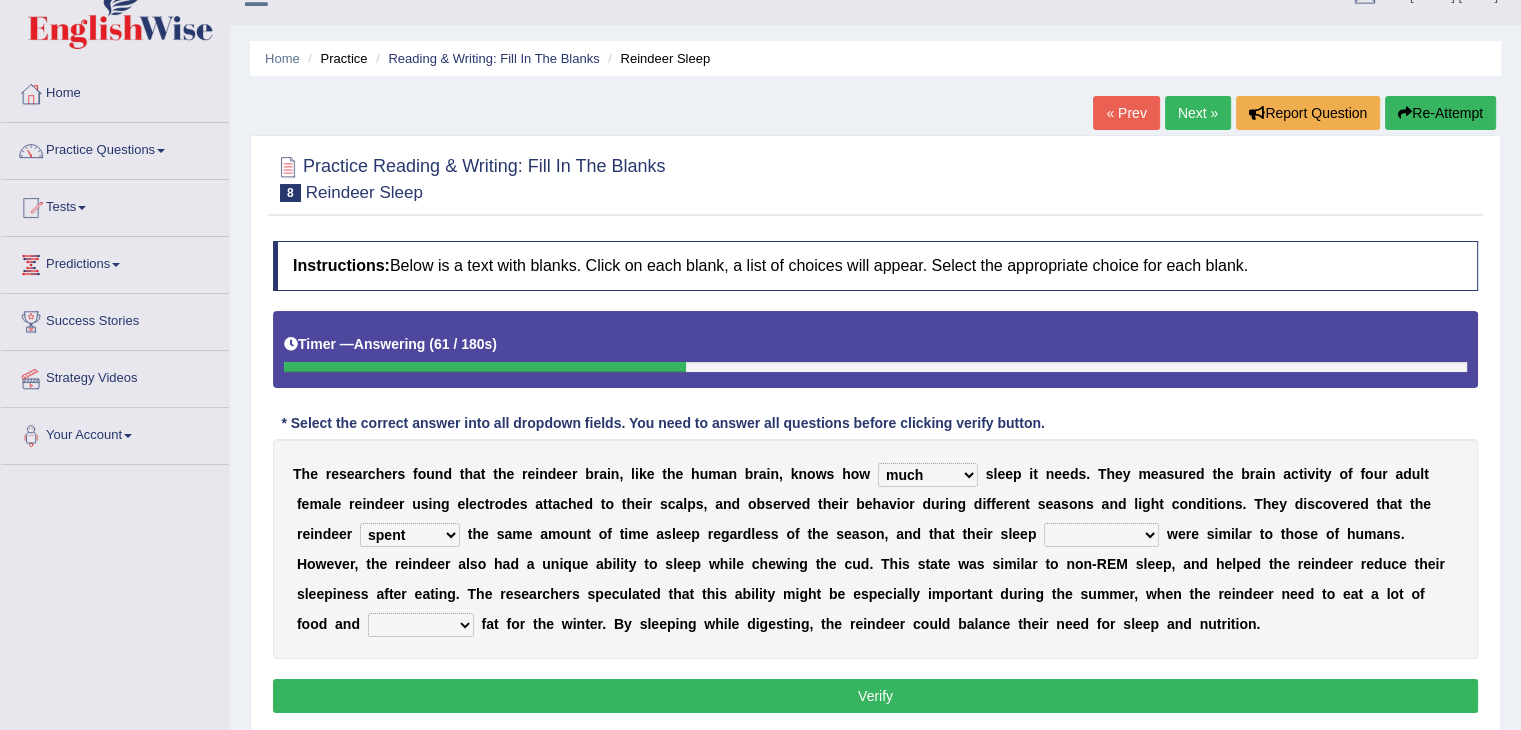 click on "made devoted saved spent" at bounding box center [410, 535] 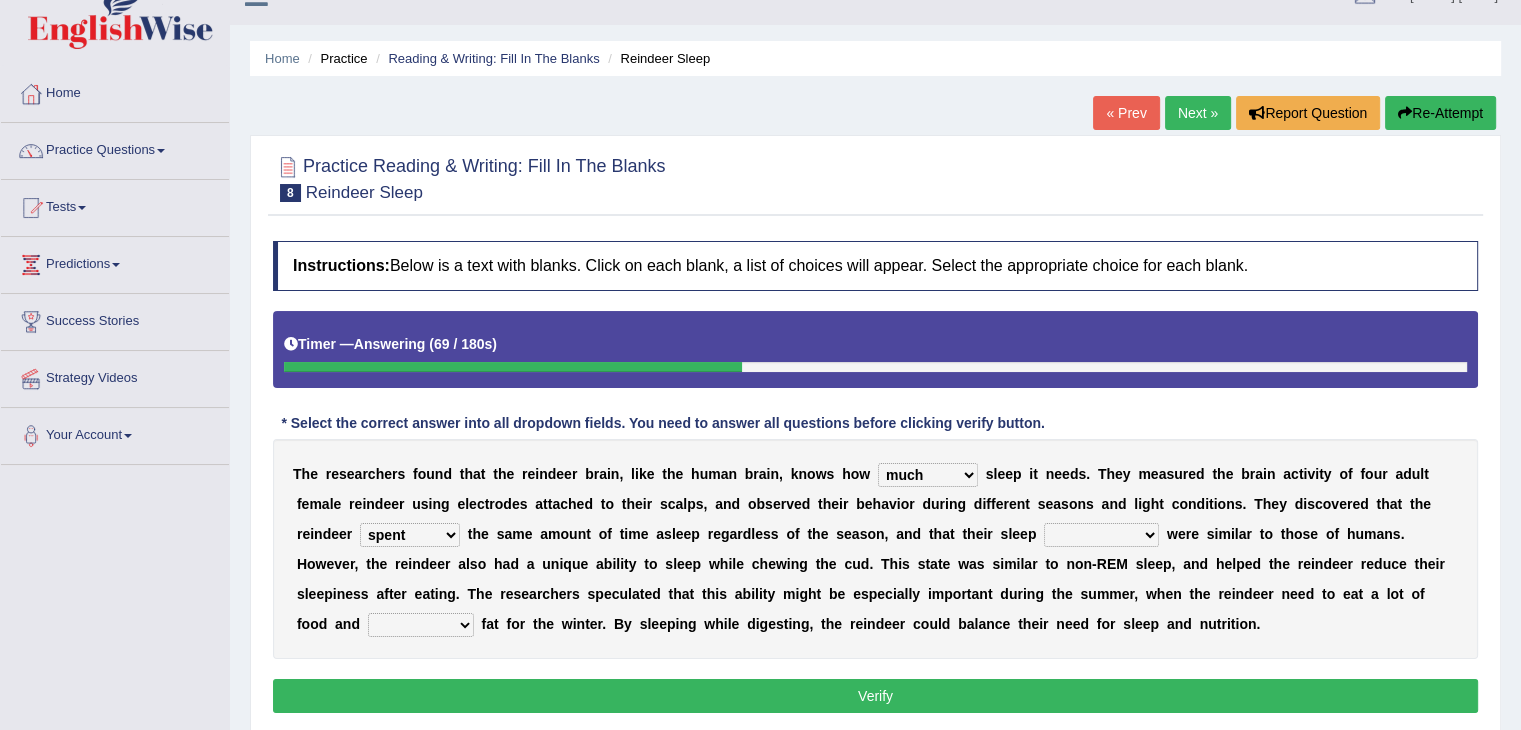 click on "rhythms interruptions patterns situations" at bounding box center (1101, 535) 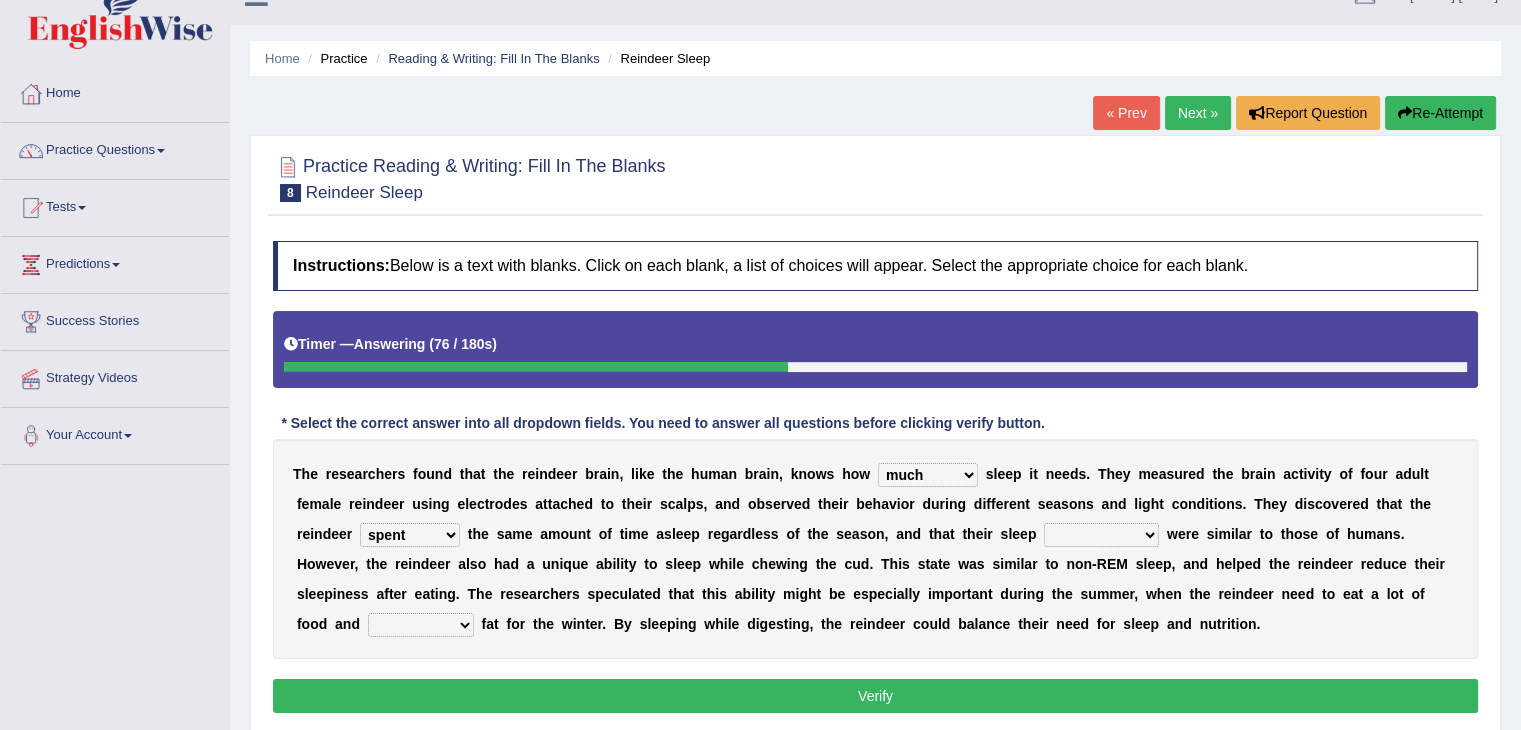 select on "patterns" 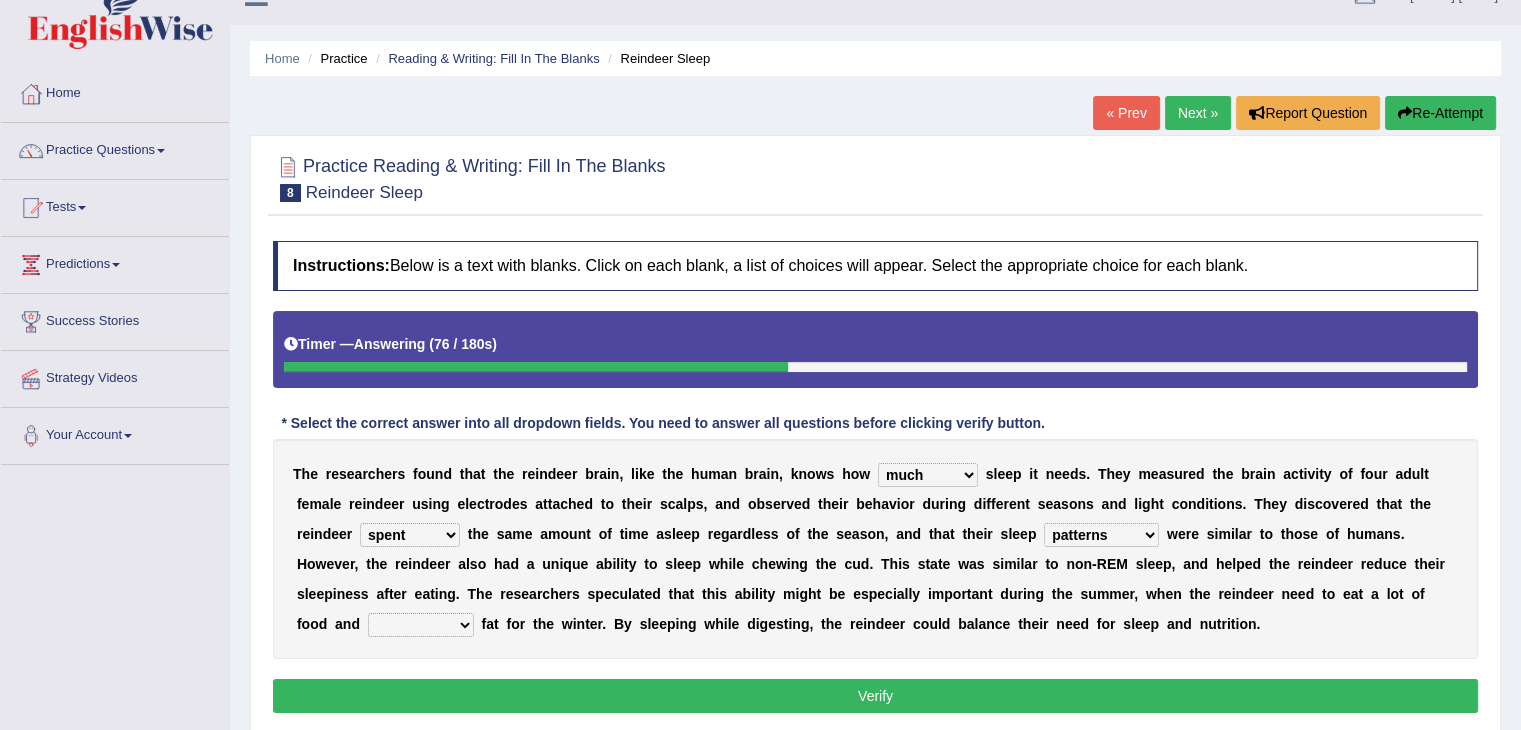 click on "rhythms interruptions patterns situations" at bounding box center (1101, 535) 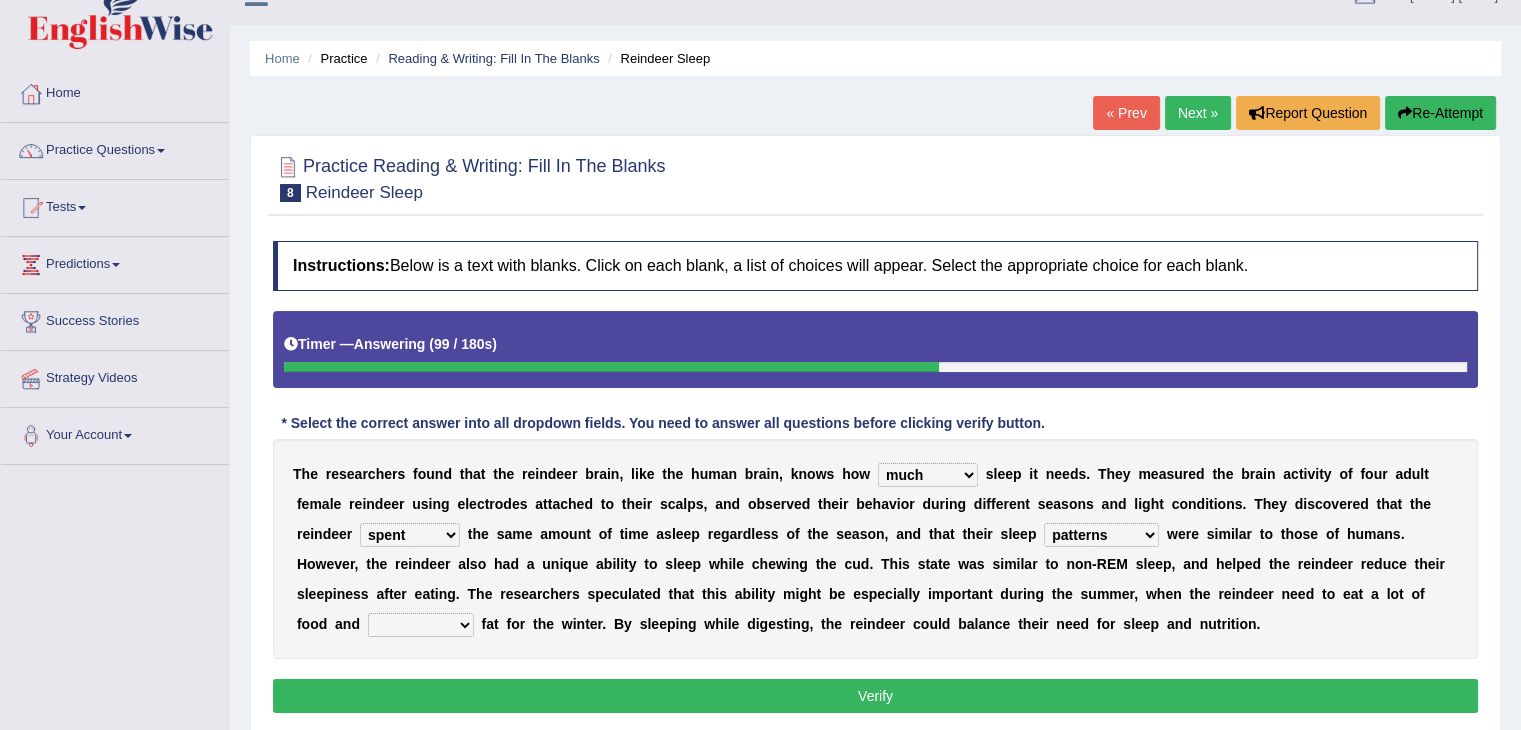 click on "cultivate regard surmount accumulate" at bounding box center (421, 625) 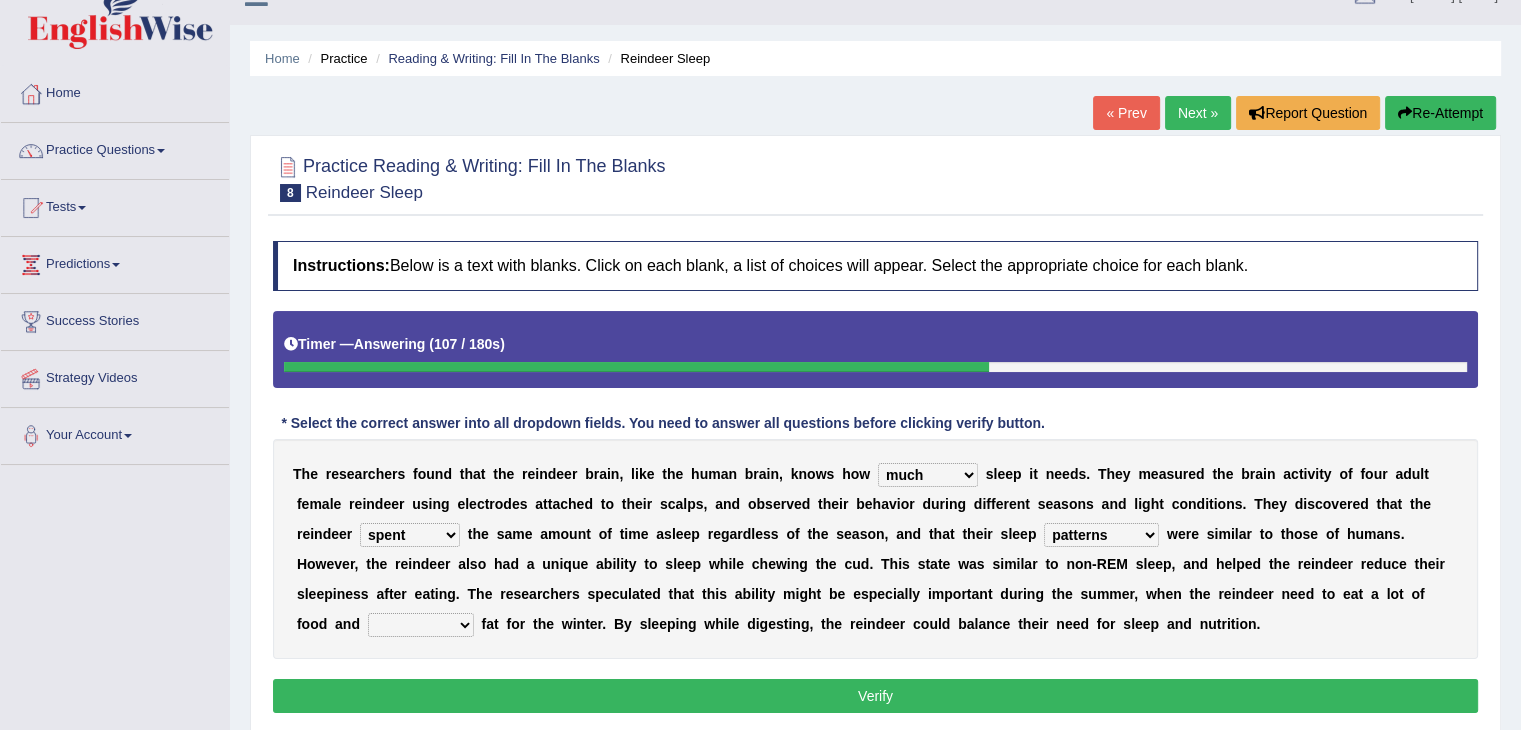 select on "accumulate" 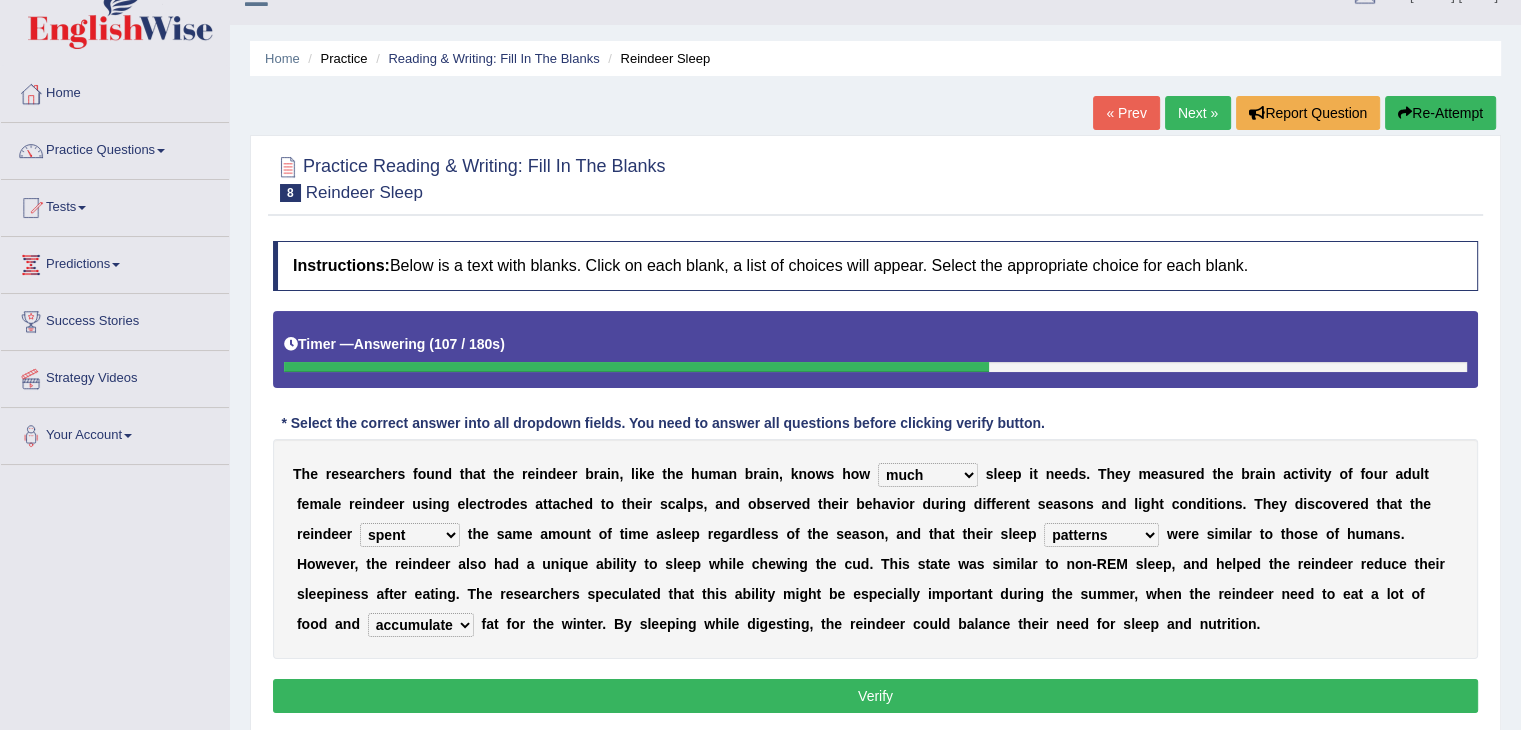 click on "cultivate regard surmount accumulate" at bounding box center (421, 625) 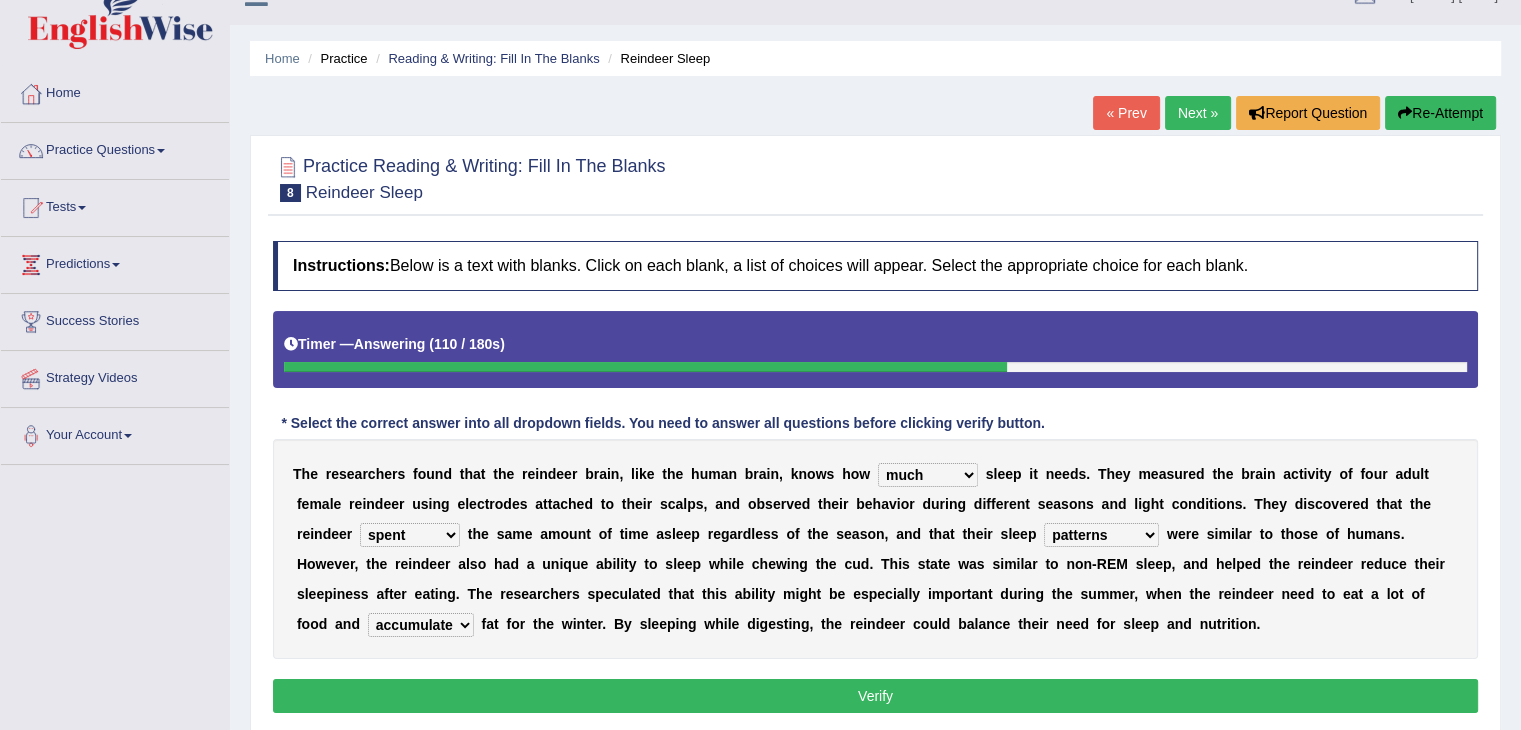 click on "Verify" at bounding box center (875, 696) 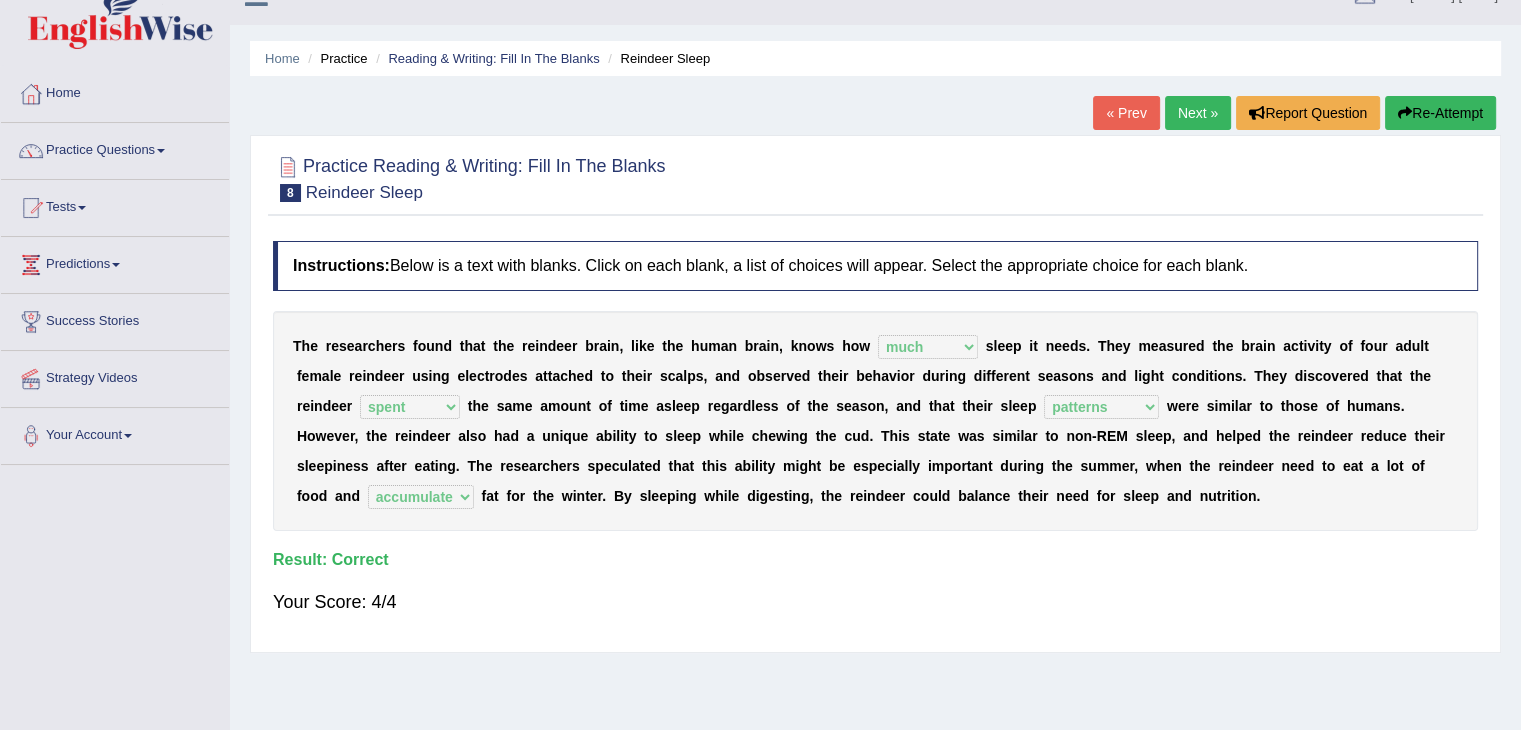 click on "Next »" at bounding box center [1198, 113] 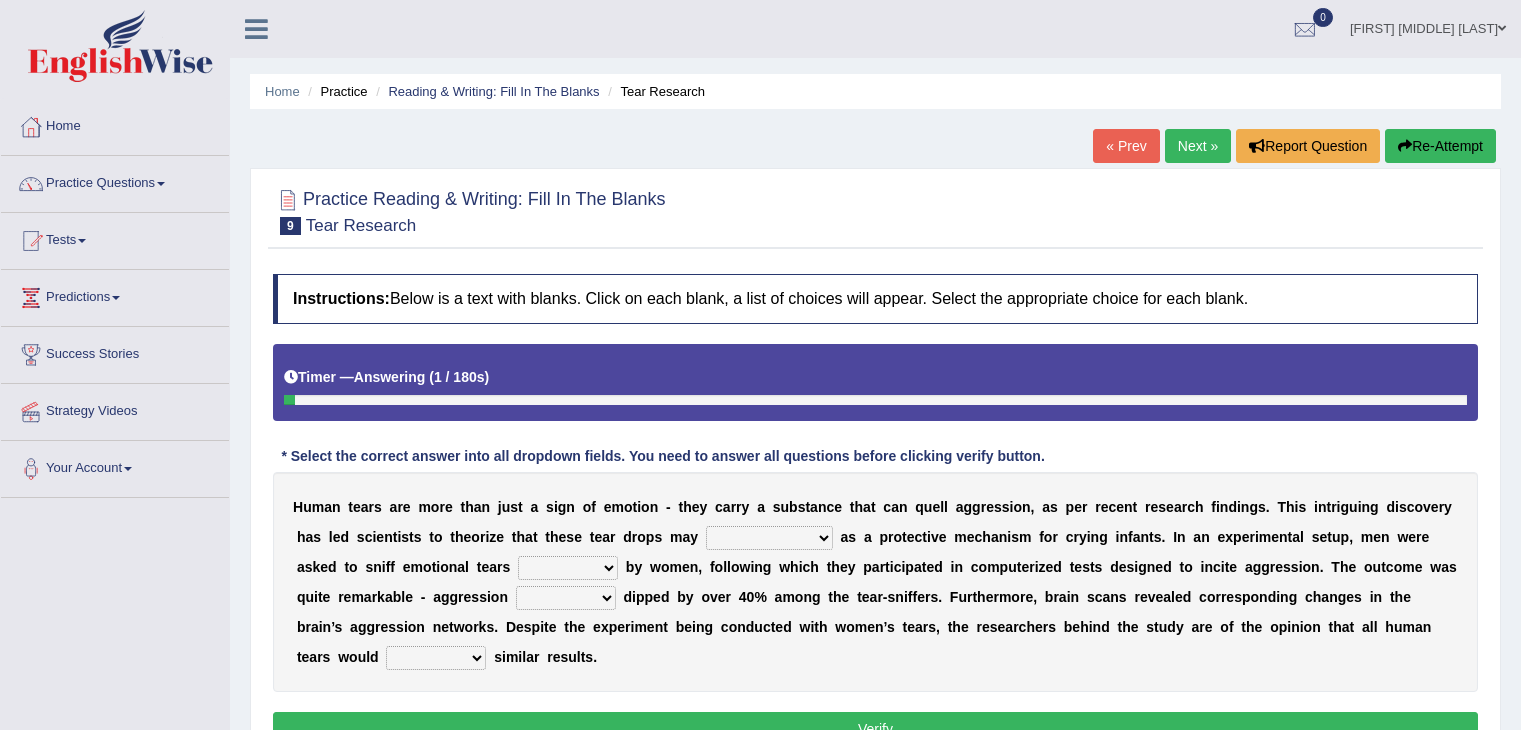 scroll, scrollTop: 0, scrollLeft: 0, axis: both 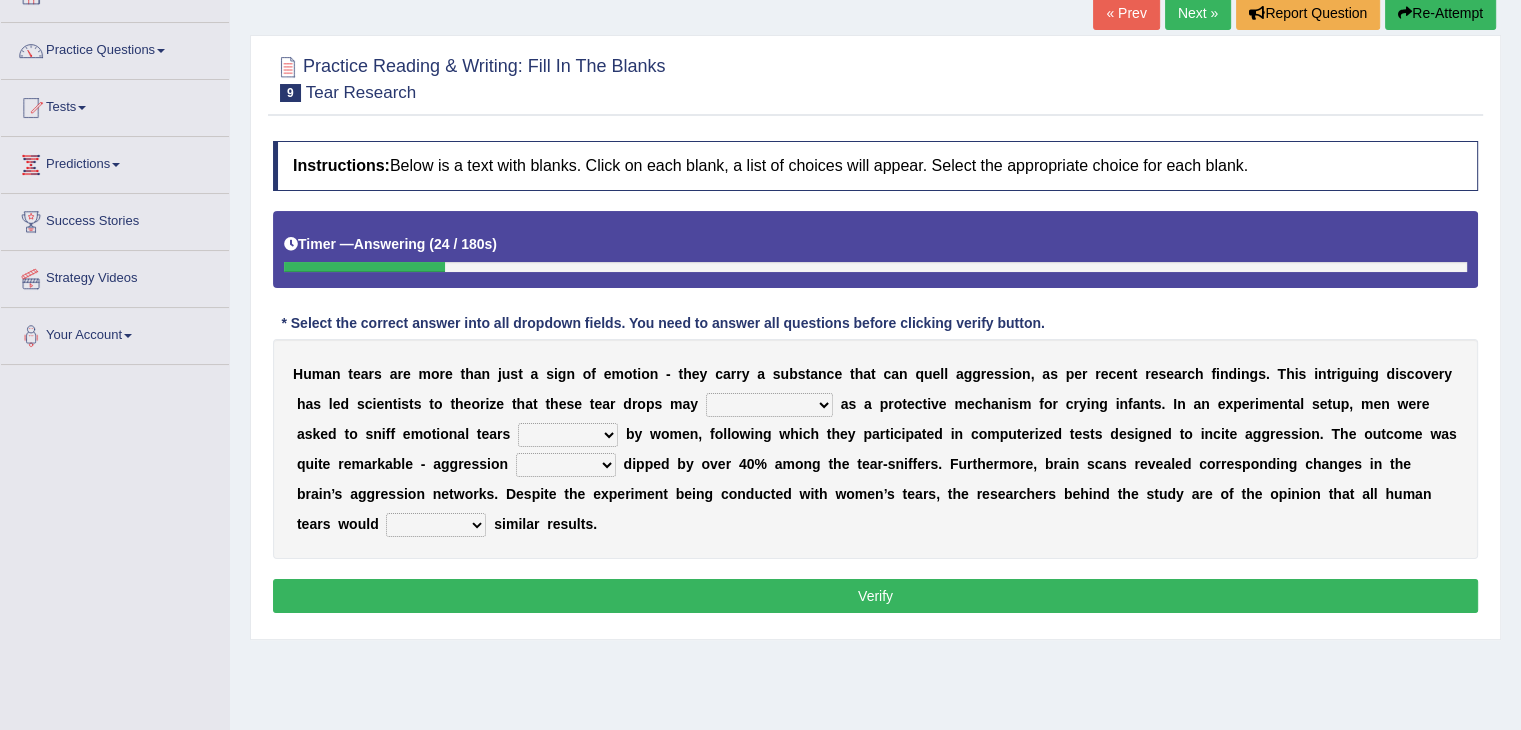 click on "have evolution be evolution be evolved have evolved" at bounding box center [769, 405] 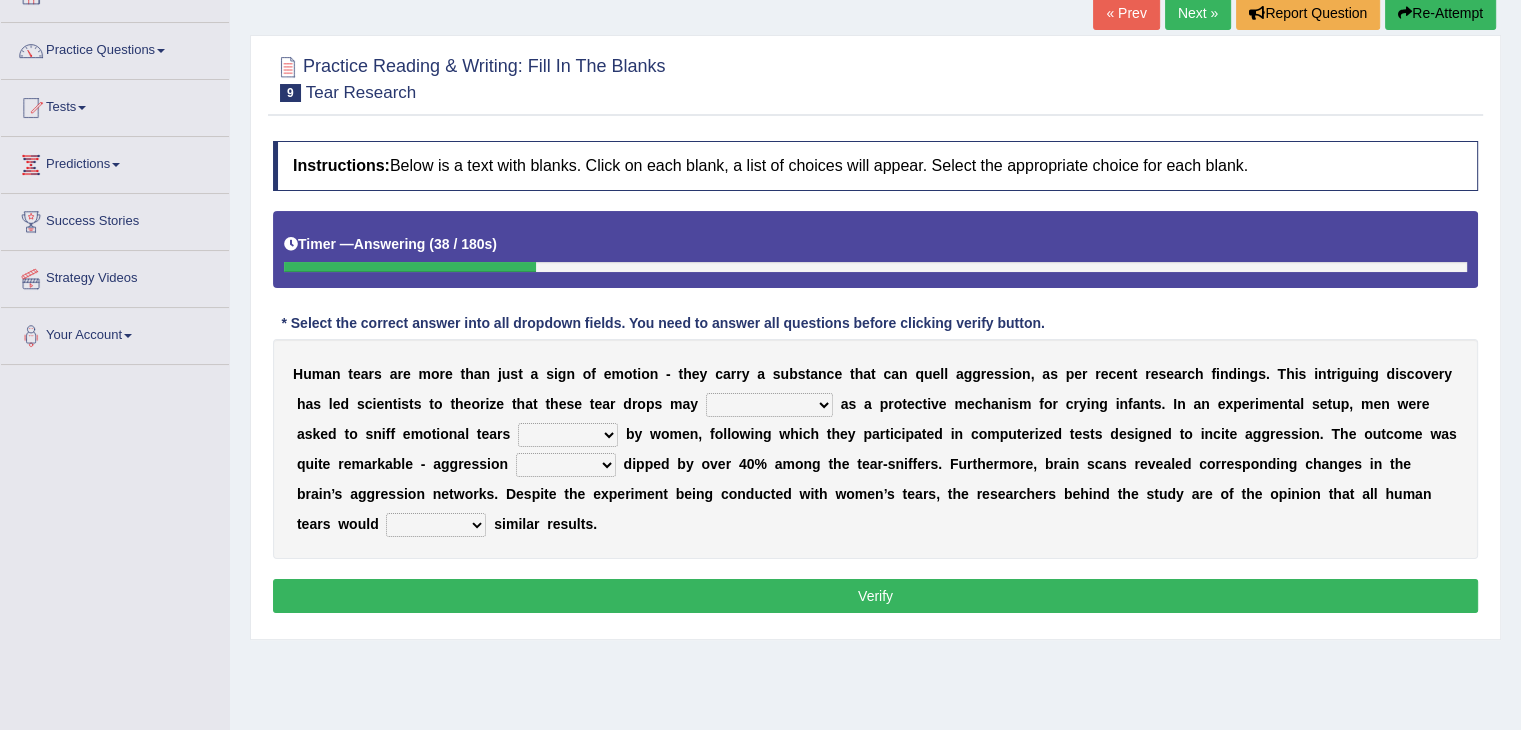 select on "be evolved" 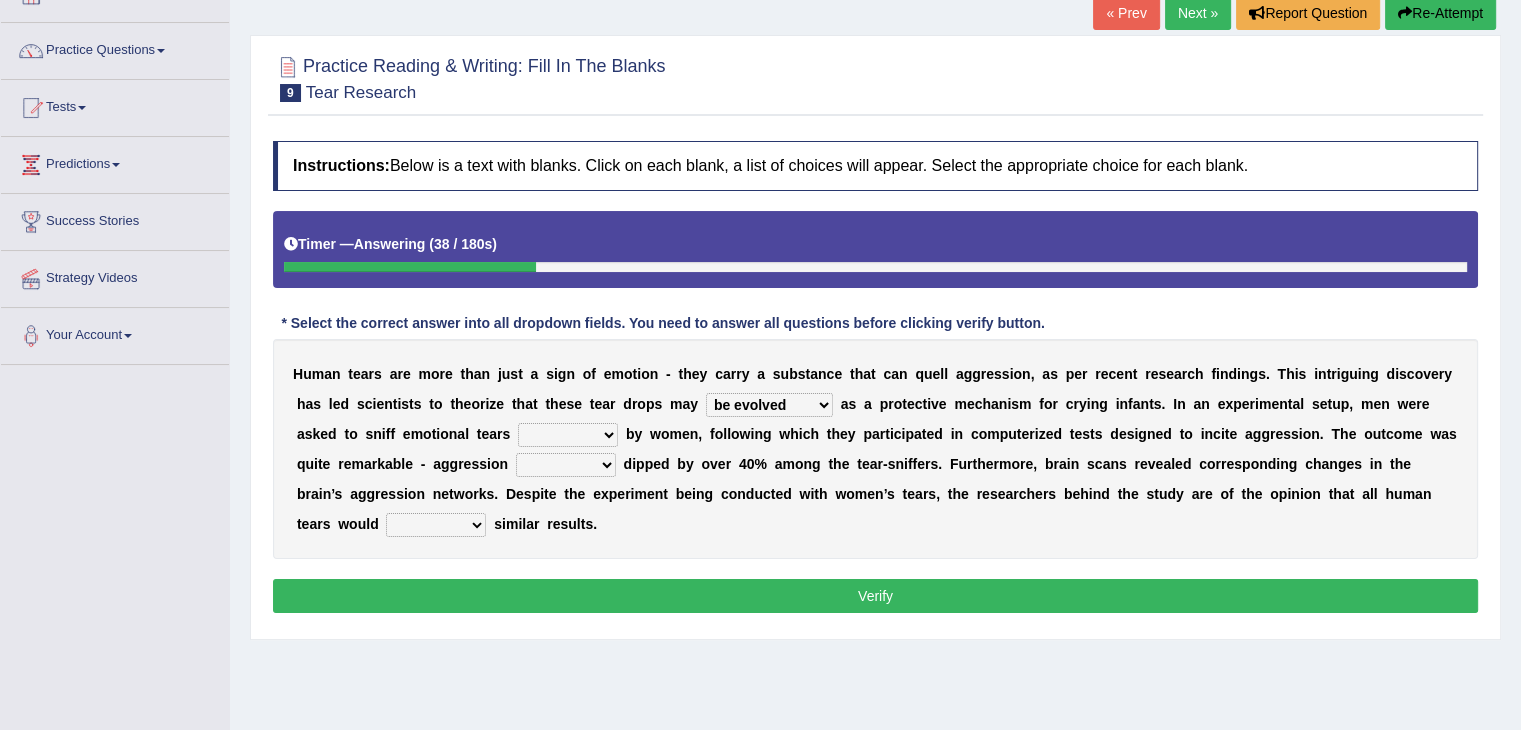 click on "have evolution be evolution be evolved have evolved" at bounding box center (769, 405) 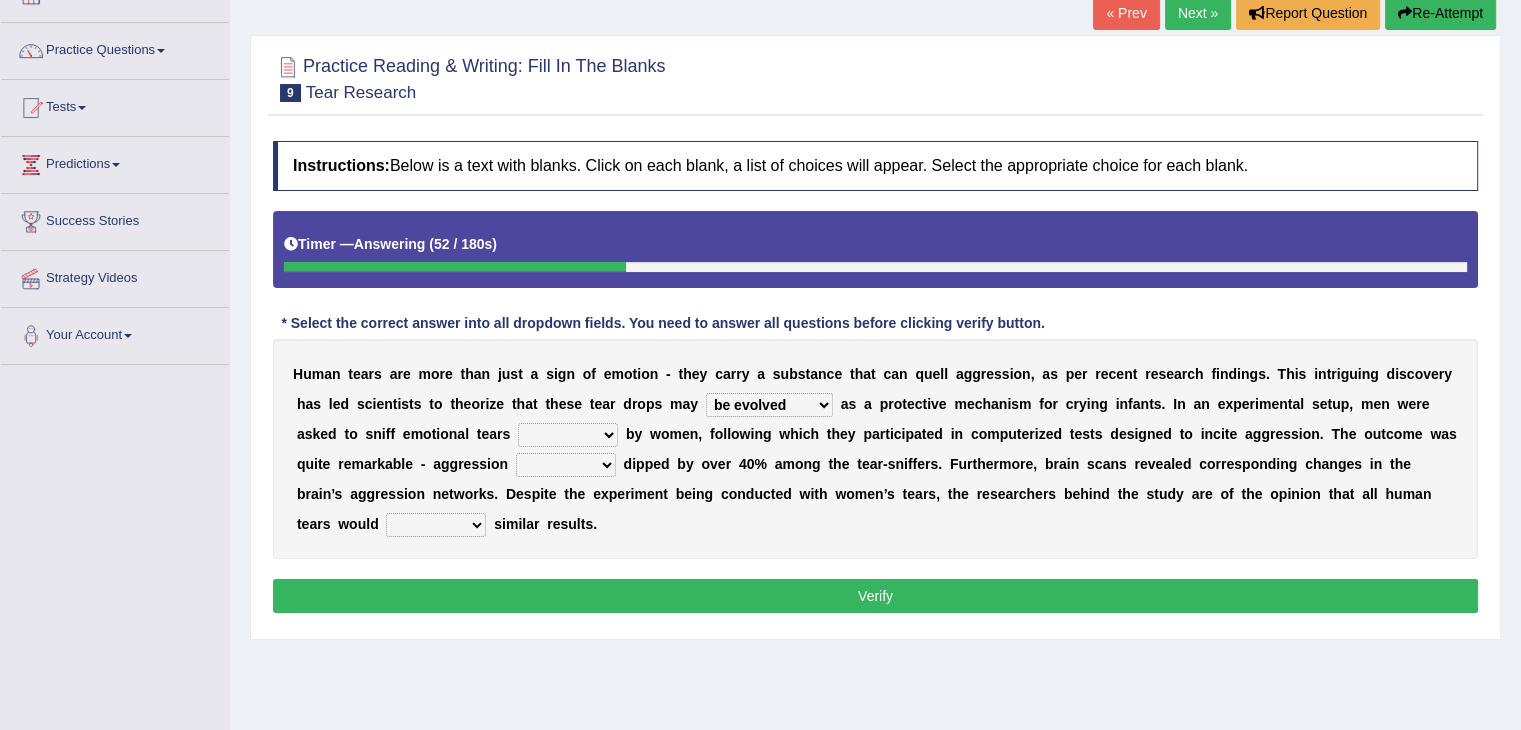 click on "H u m a n    t e a r s    a r e    m o r e    t h a n    j u s t    a    s i g n    o f    e m o t i o n    -    t h e y    c a r r y    a    s u b s t a n c e    t h a t    c a n    q u e l l    a g g r e s s i o n ,    a s    p e r    r e c e n t    r e s e a r c h    f i n d i n g s .    T h i s    i n t r i g u i n g    d i s c o v e r y    h a s    l e d    s c i e n t i s t s    t o    t h e o r i z e    t h a t    t h e s e    t e a r    d r o p s    m a y    have evolution be evolution be evolved have evolved    a s    a    p r o t e c t i v e    m e c h a n i s m    f o r    c r y i n g    i n f a n t s .    I n    a n    e x p e r i m e n t a l    s e t u p ,    m e n    w e r e    a s k e d    t o    s n i f f    e m o t i o n a l    t e a r s    shed lost grown emitted    b y    w o m e n ,    f o l l o w i n g    w h i c h    t h e y    p a r t i c i p a t e d    i n    c o m p u t e r i z e d    t e s t s    d e s i g n e d    t" at bounding box center (875, 449) 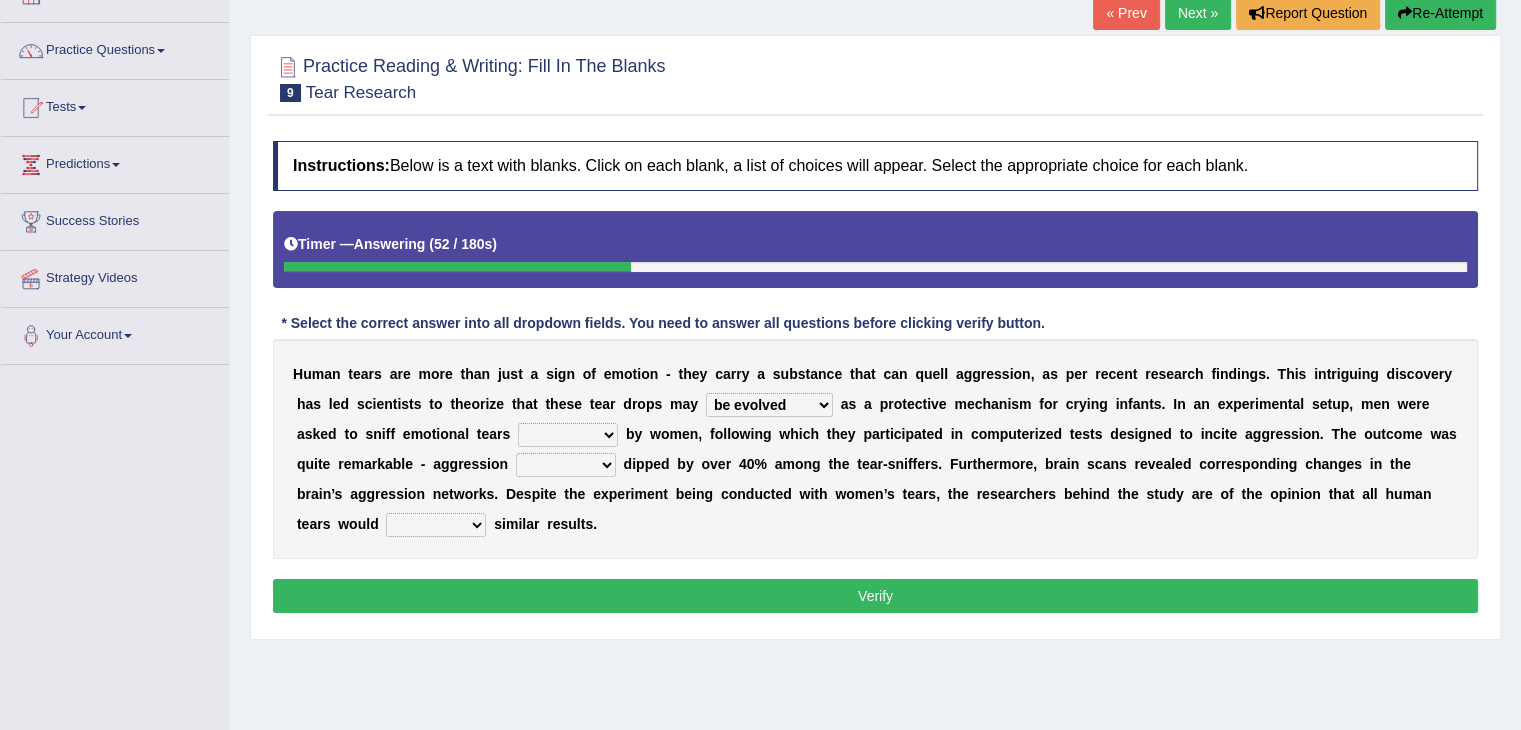 click on "shed lost grown emitted" at bounding box center (568, 435) 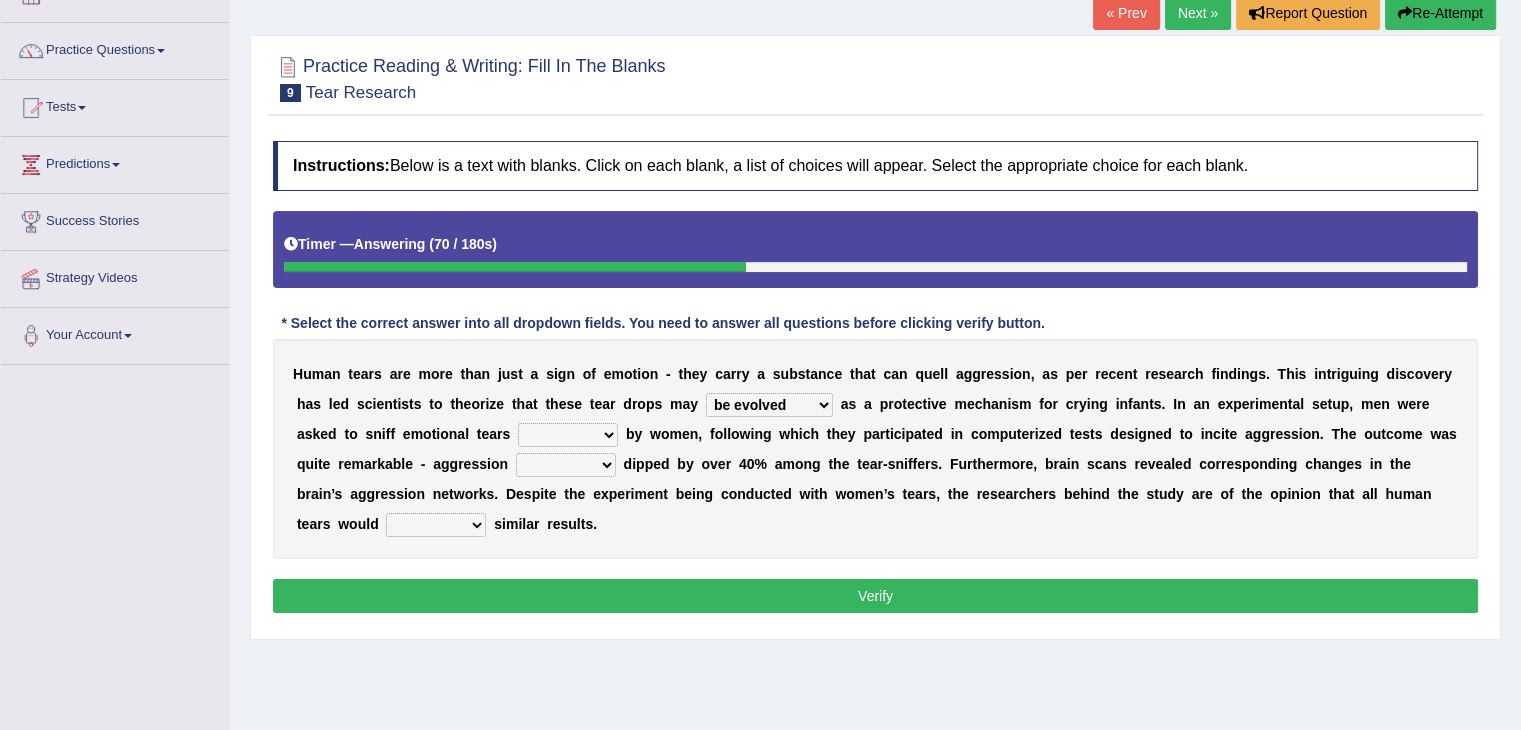 select on "shed" 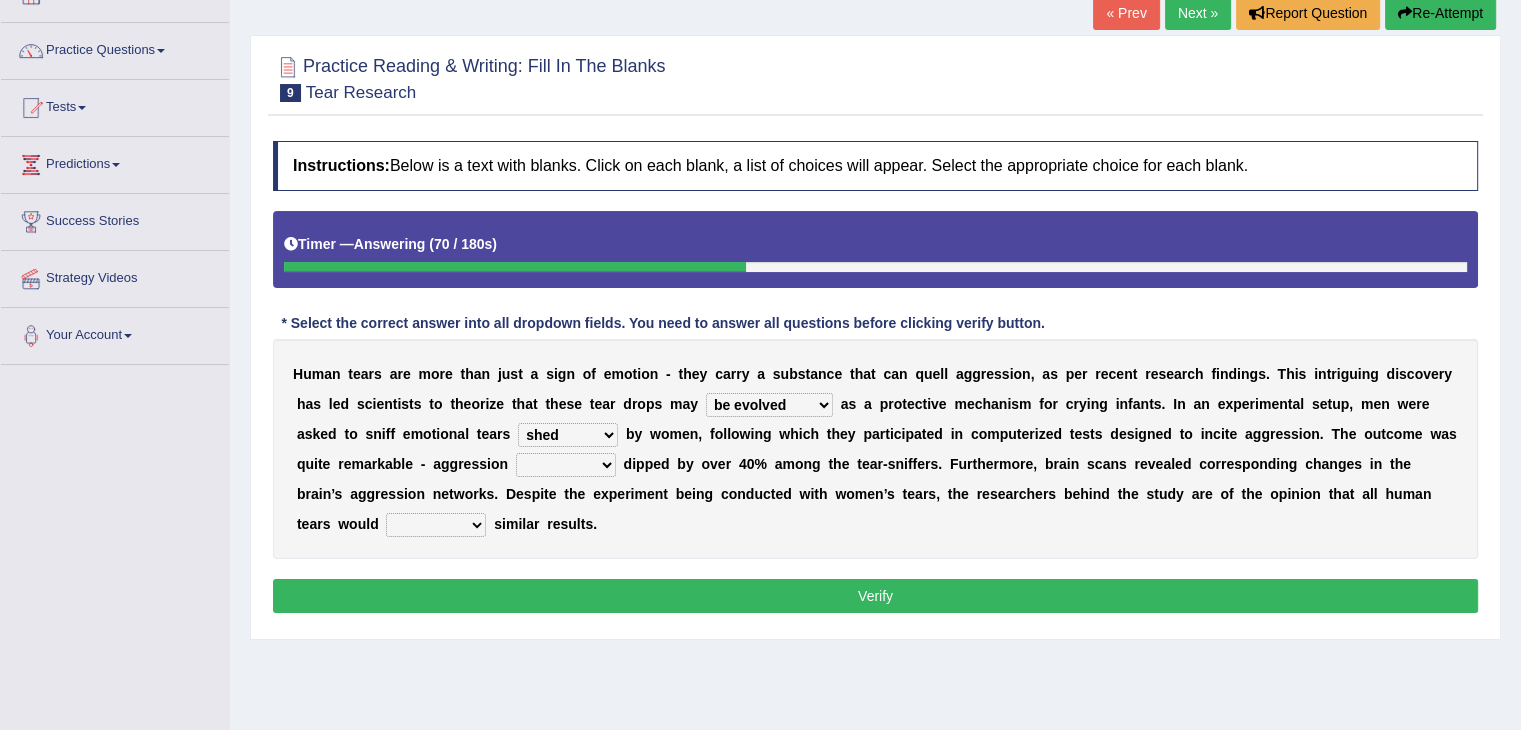 click on "shed lost grown emitted" at bounding box center (568, 435) 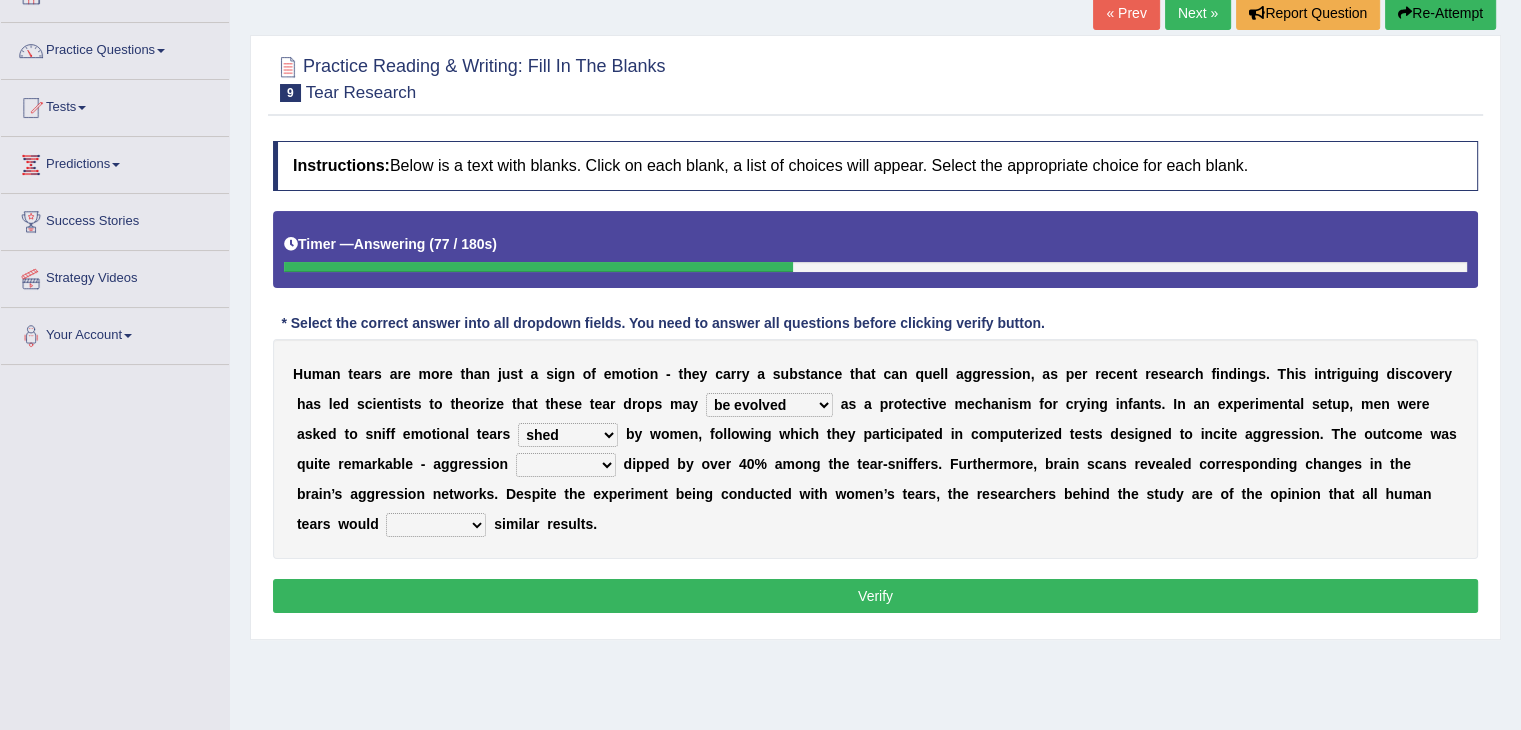 click on "posts measures levels portions" at bounding box center (566, 465) 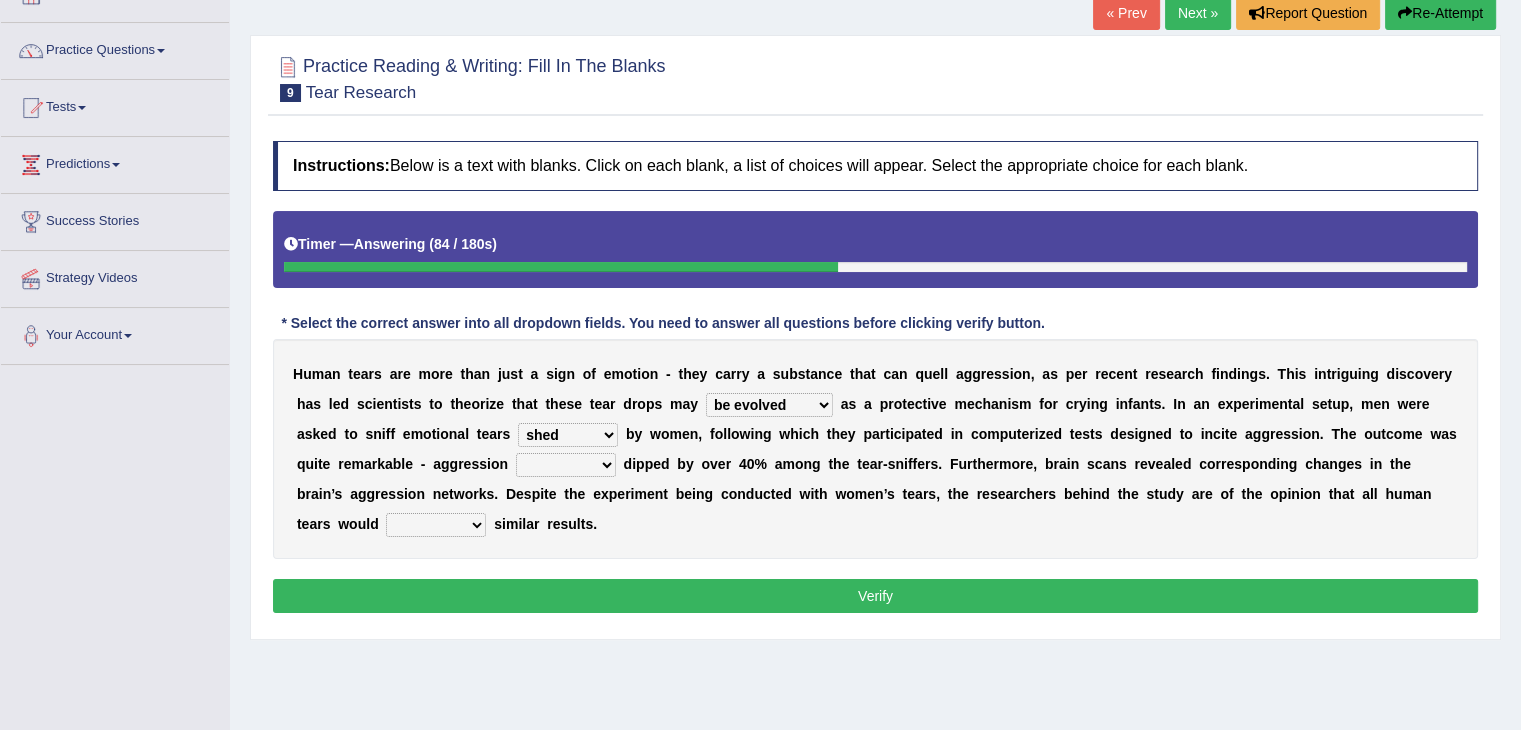 select on "measures" 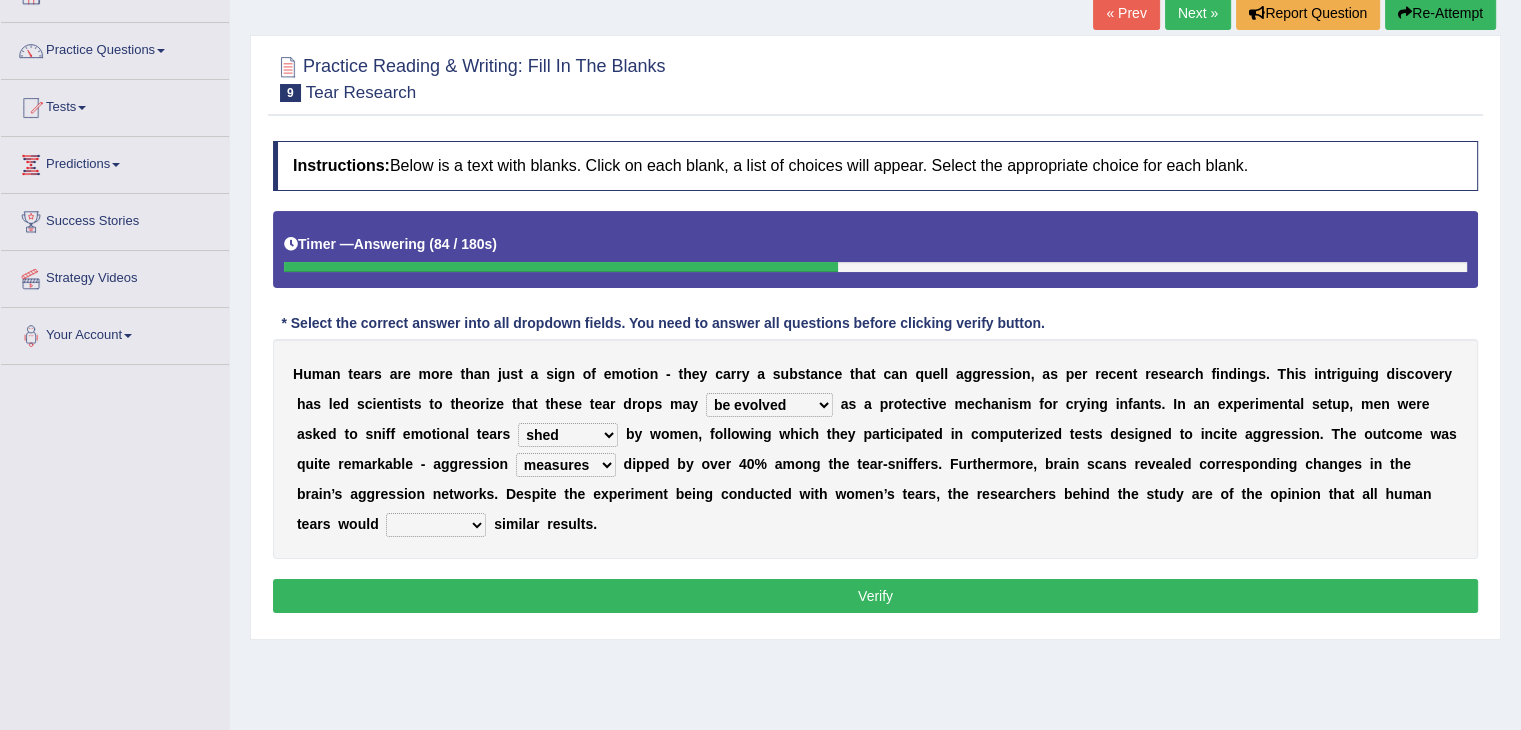 click on "posts measures levels portions" at bounding box center [566, 465] 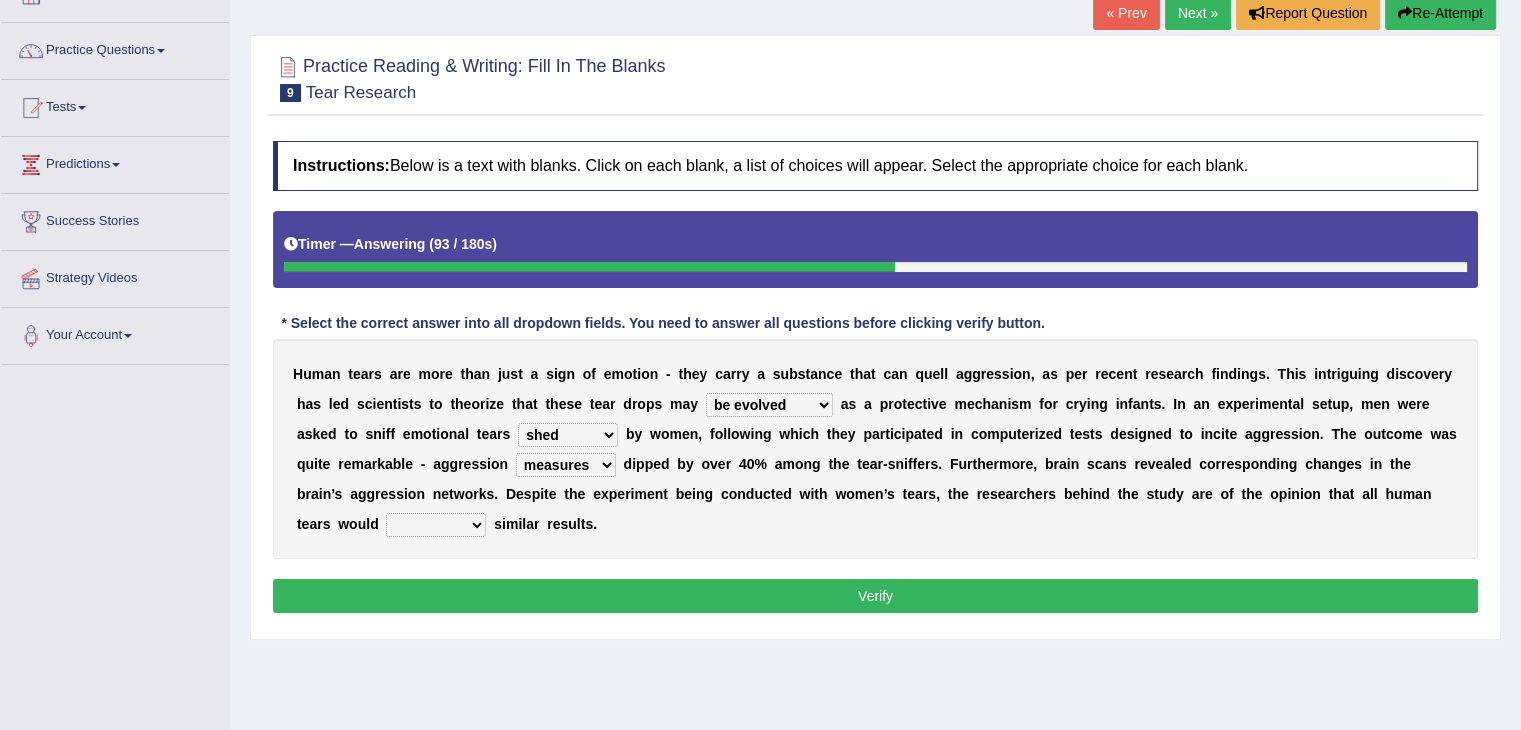 click on "shed lost grown emitted" at bounding box center [568, 435] 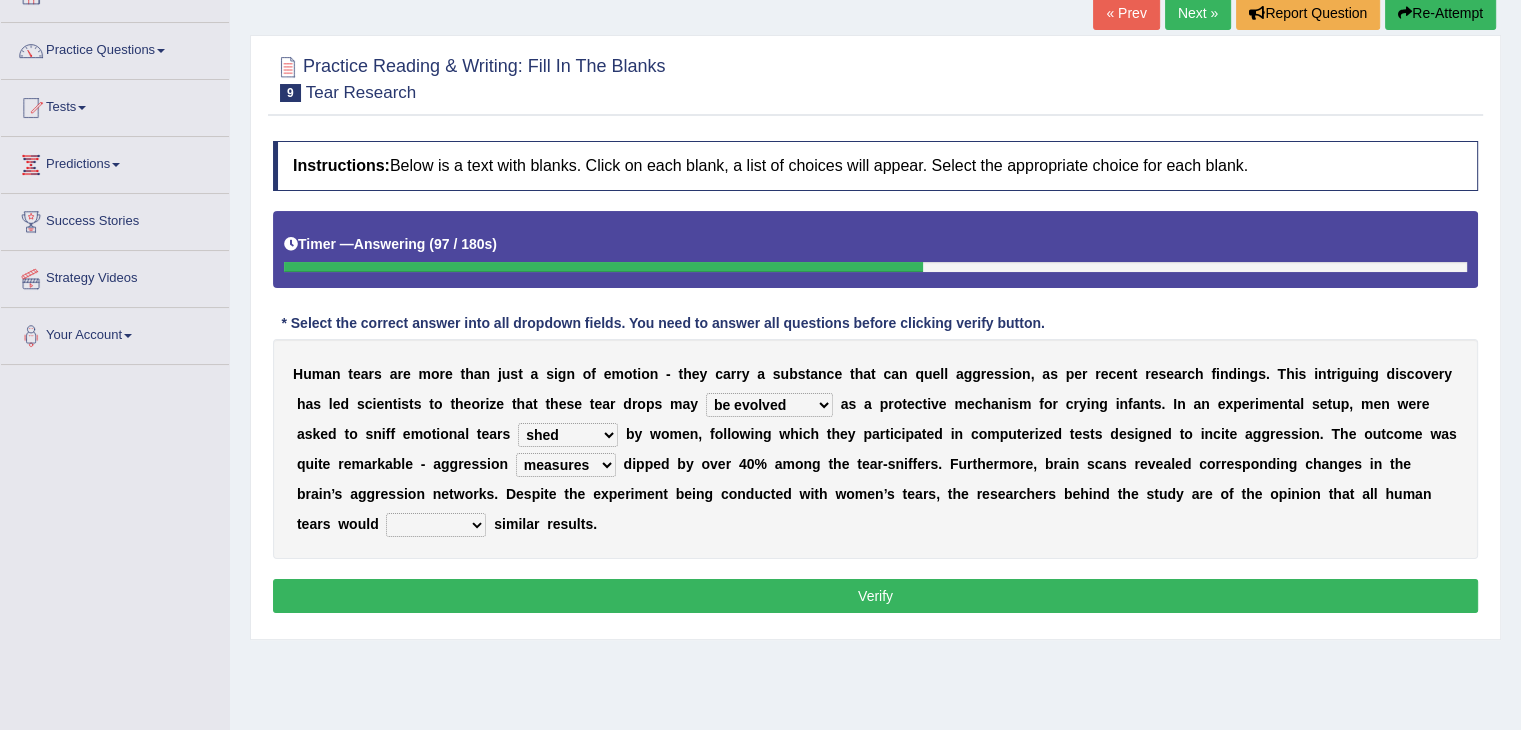 select on "emitted" 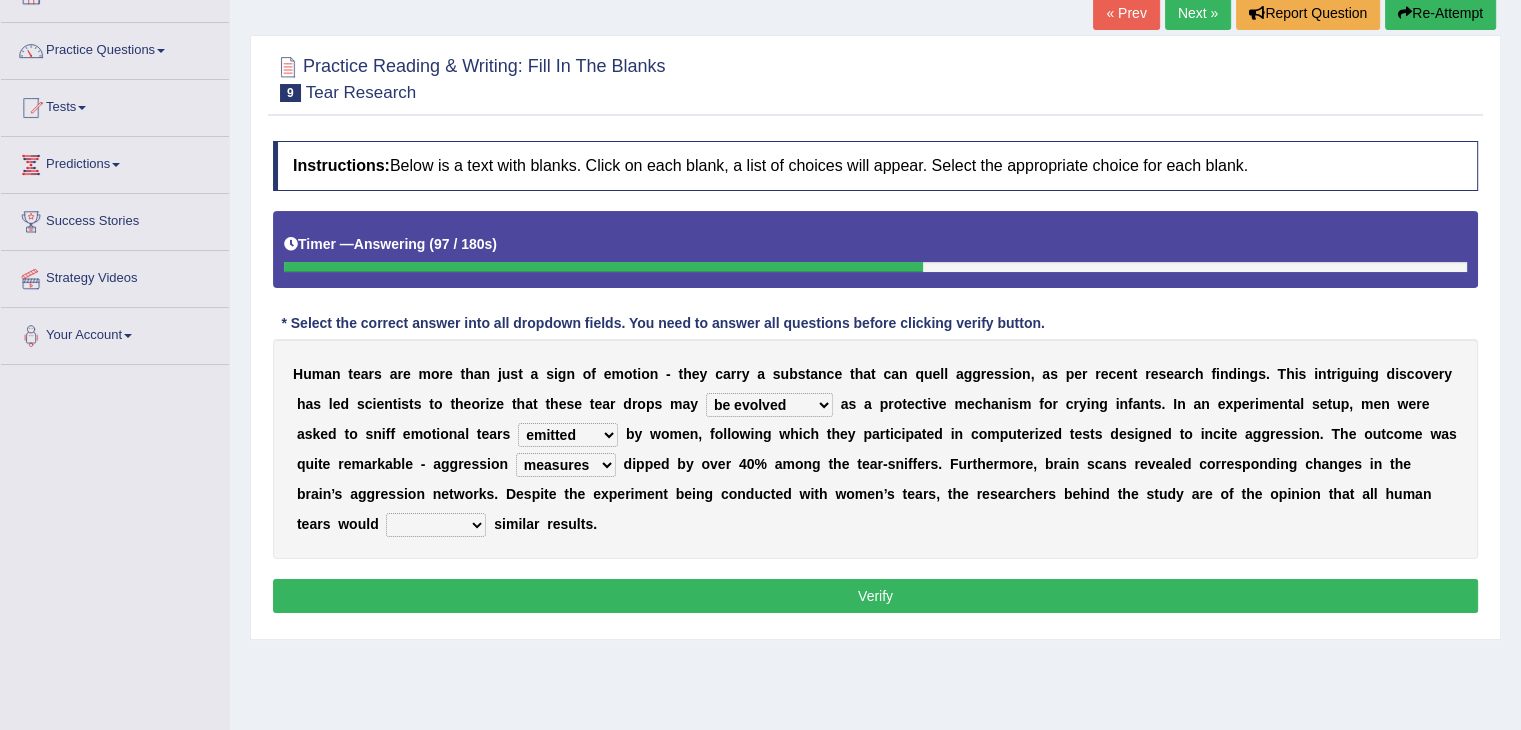 click on "shed lost grown emitted" at bounding box center (568, 435) 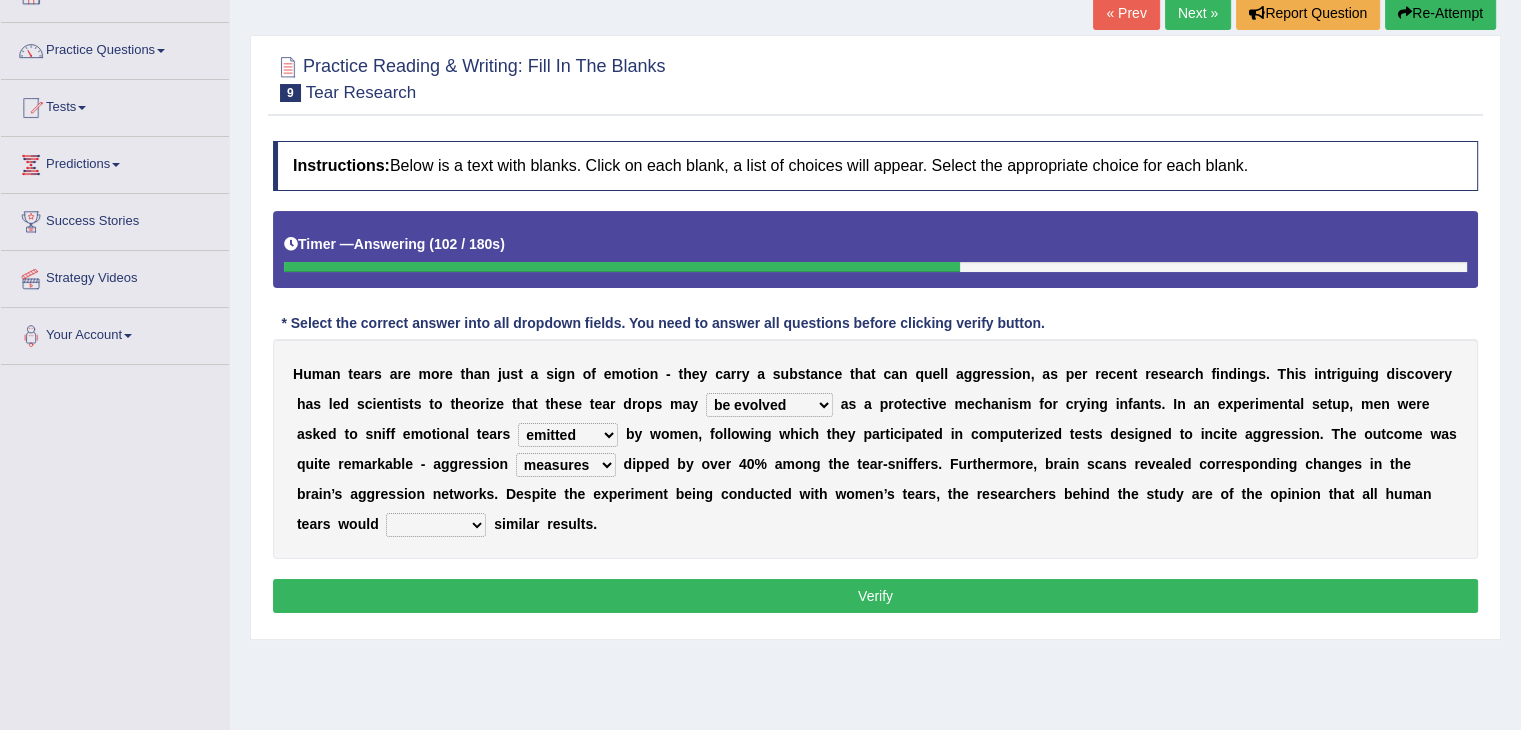 click on "evade invoke reflect yield" at bounding box center (436, 525) 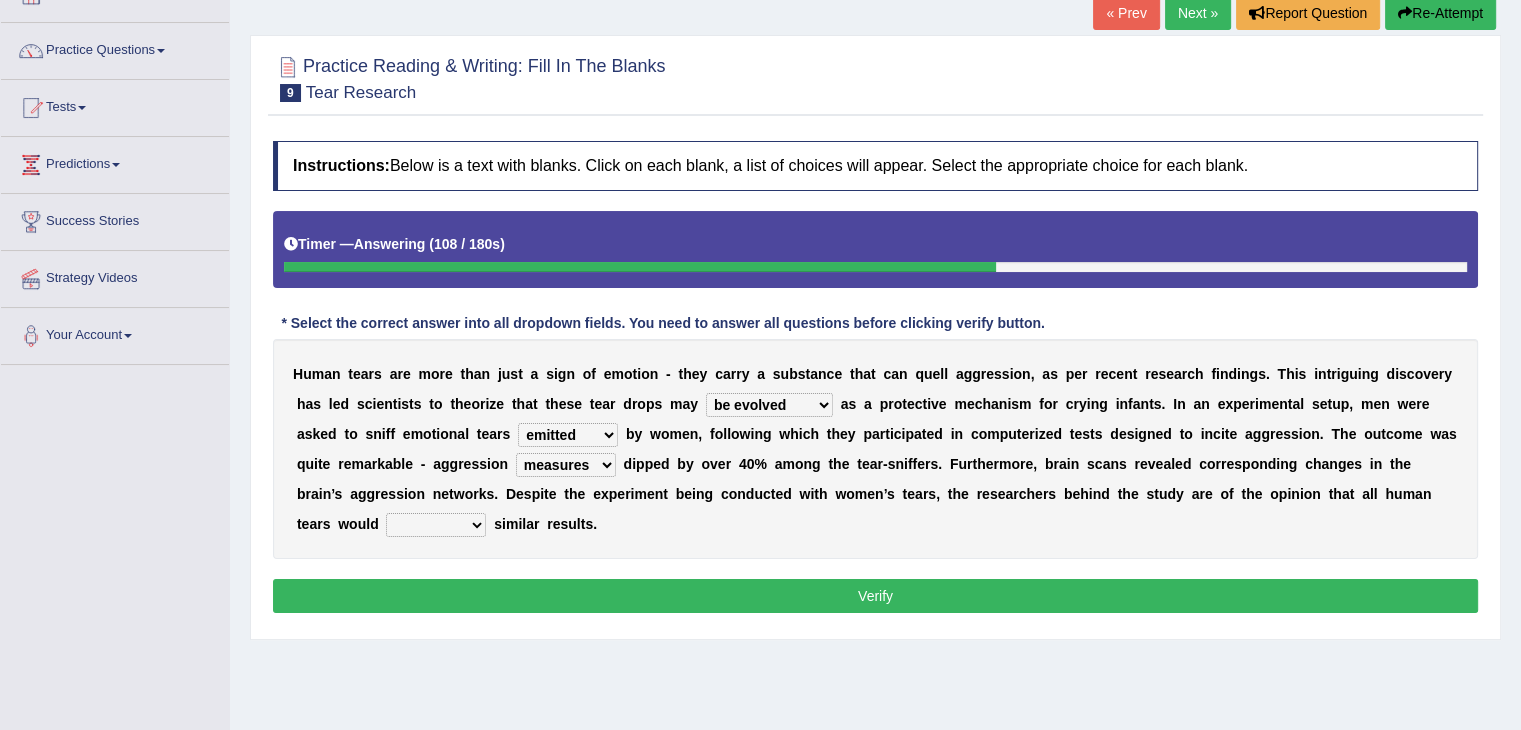 select on "reflect" 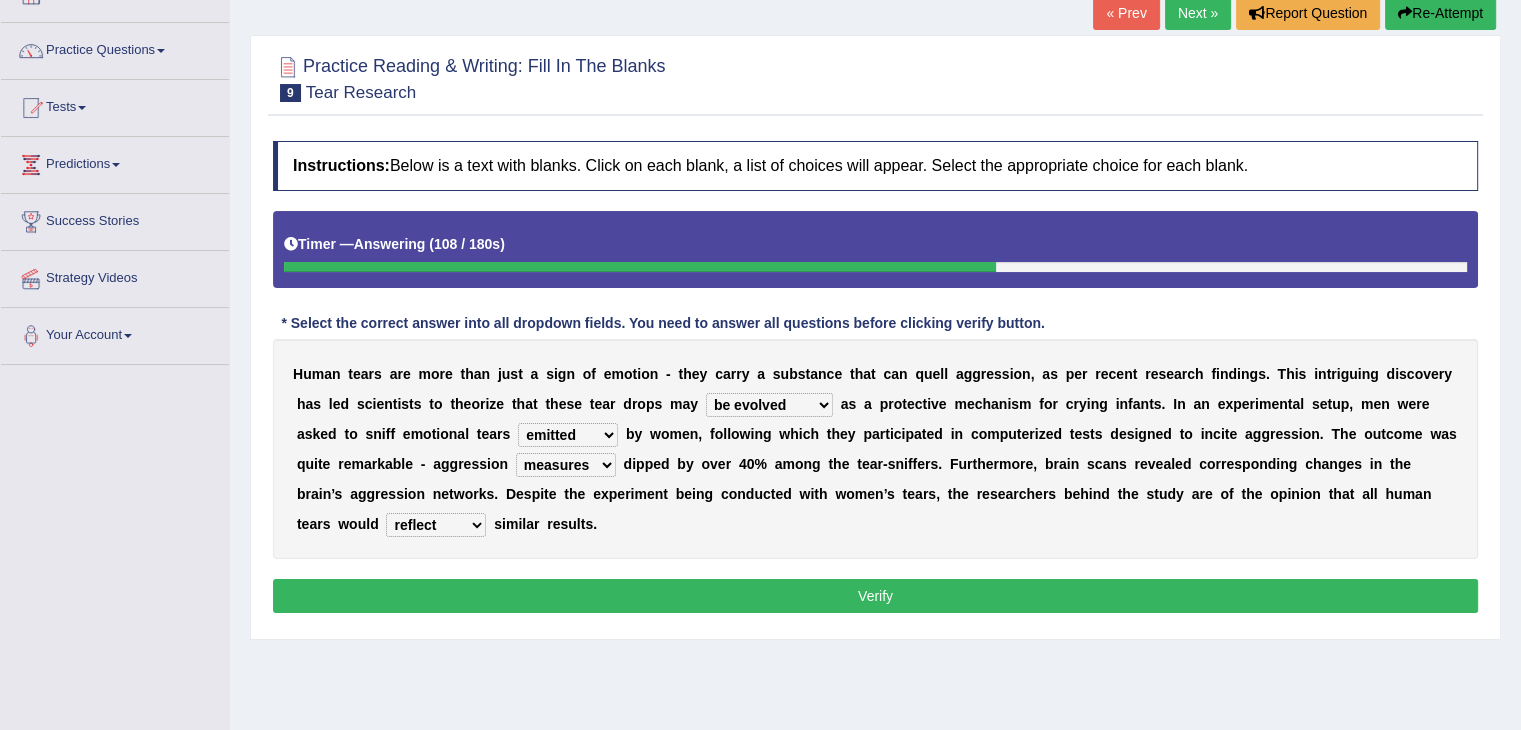 click on "evade invoke reflect yield" at bounding box center [436, 525] 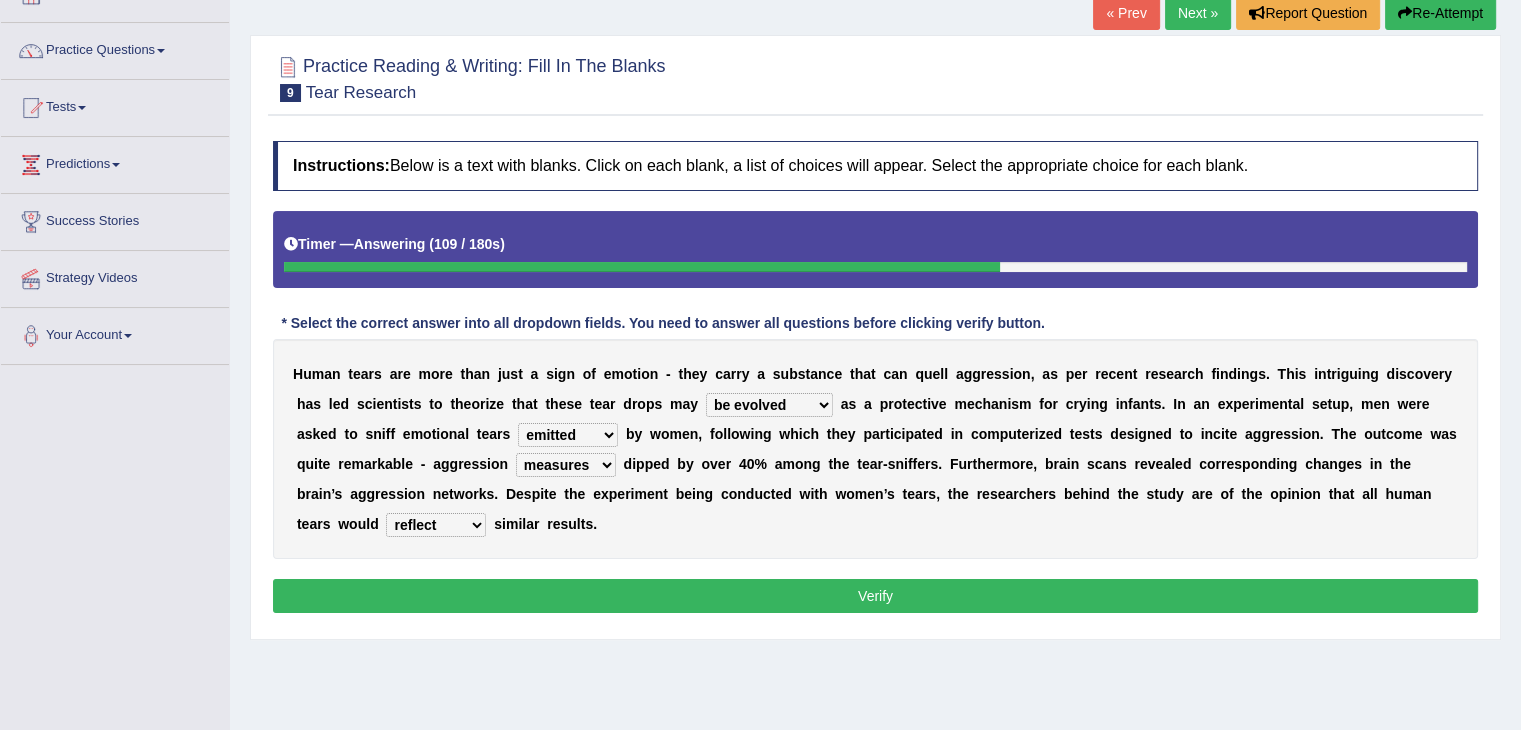 click on "Verify" at bounding box center (875, 596) 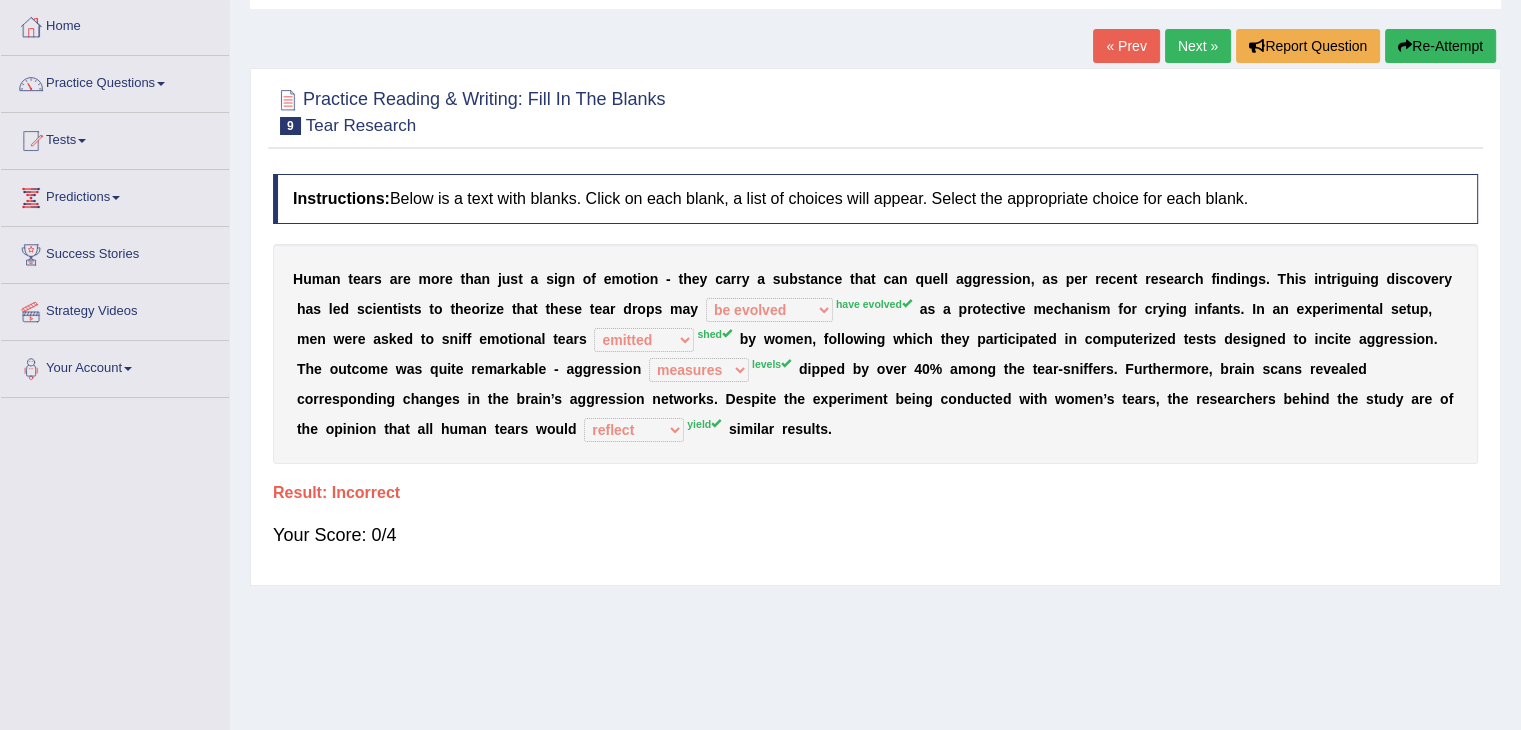 scroll, scrollTop: 66, scrollLeft: 0, axis: vertical 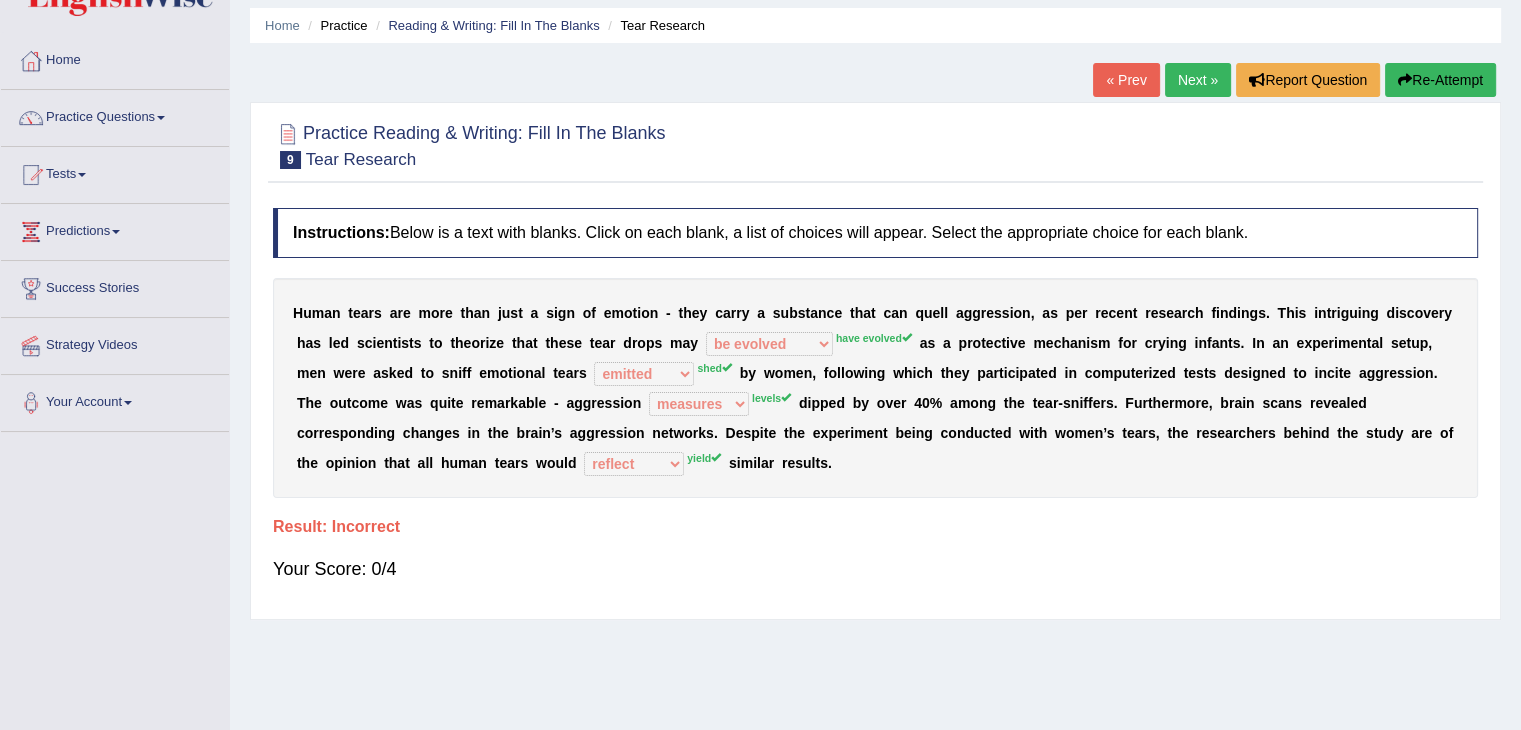 click on "Next »" at bounding box center (1198, 80) 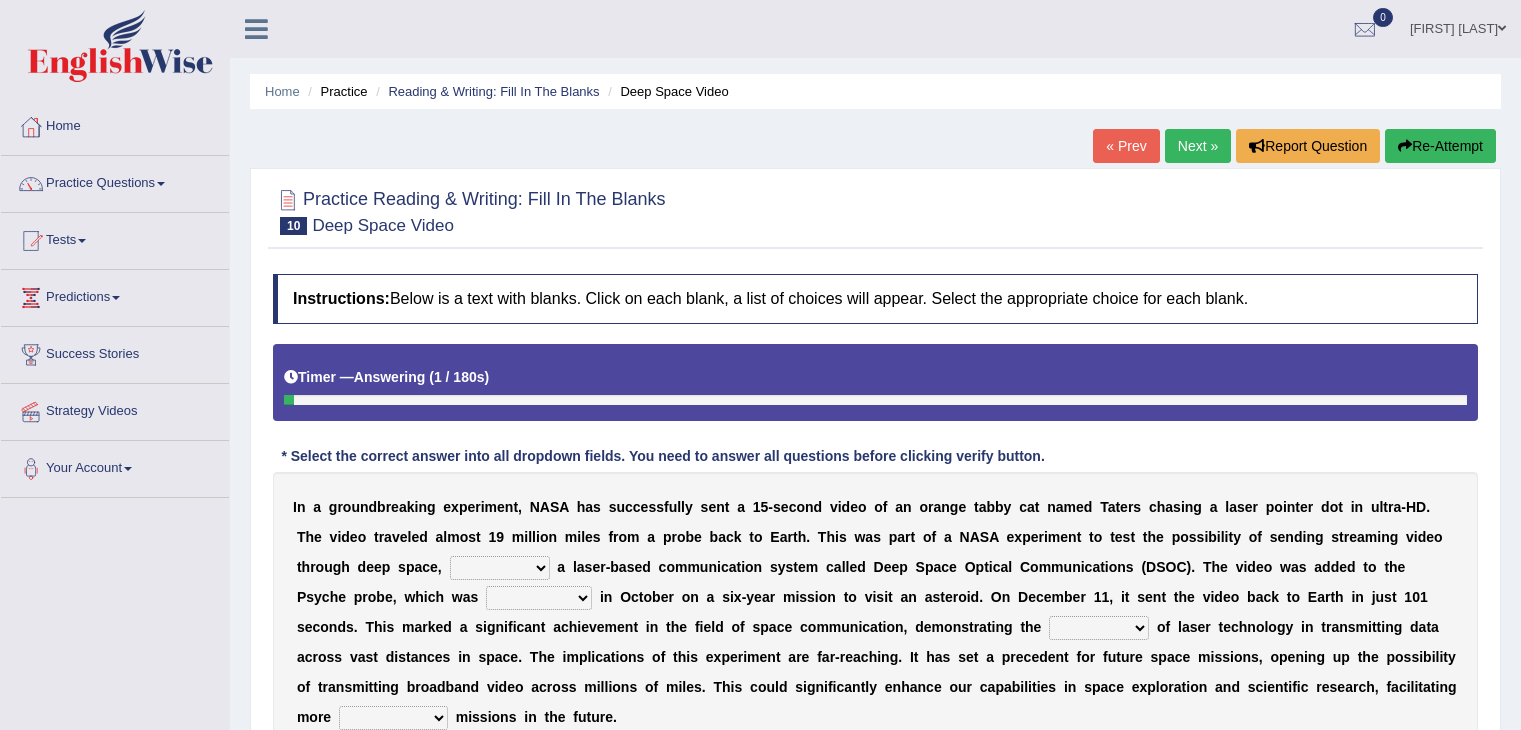 scroll, scrollTop: 66, scrollLeft: 0, axis: vertical 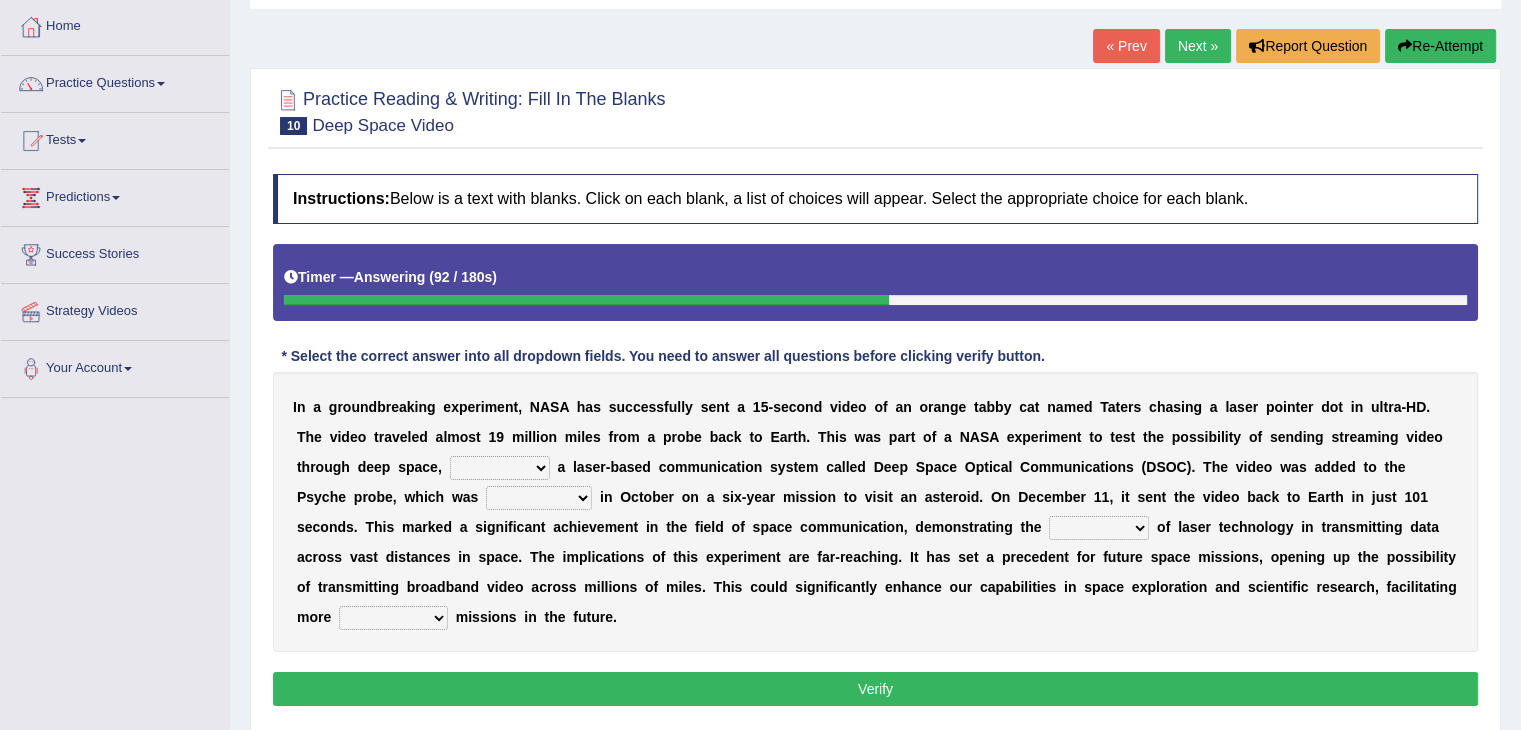 click on "as using to use using use" at bounding box center (500, 468) 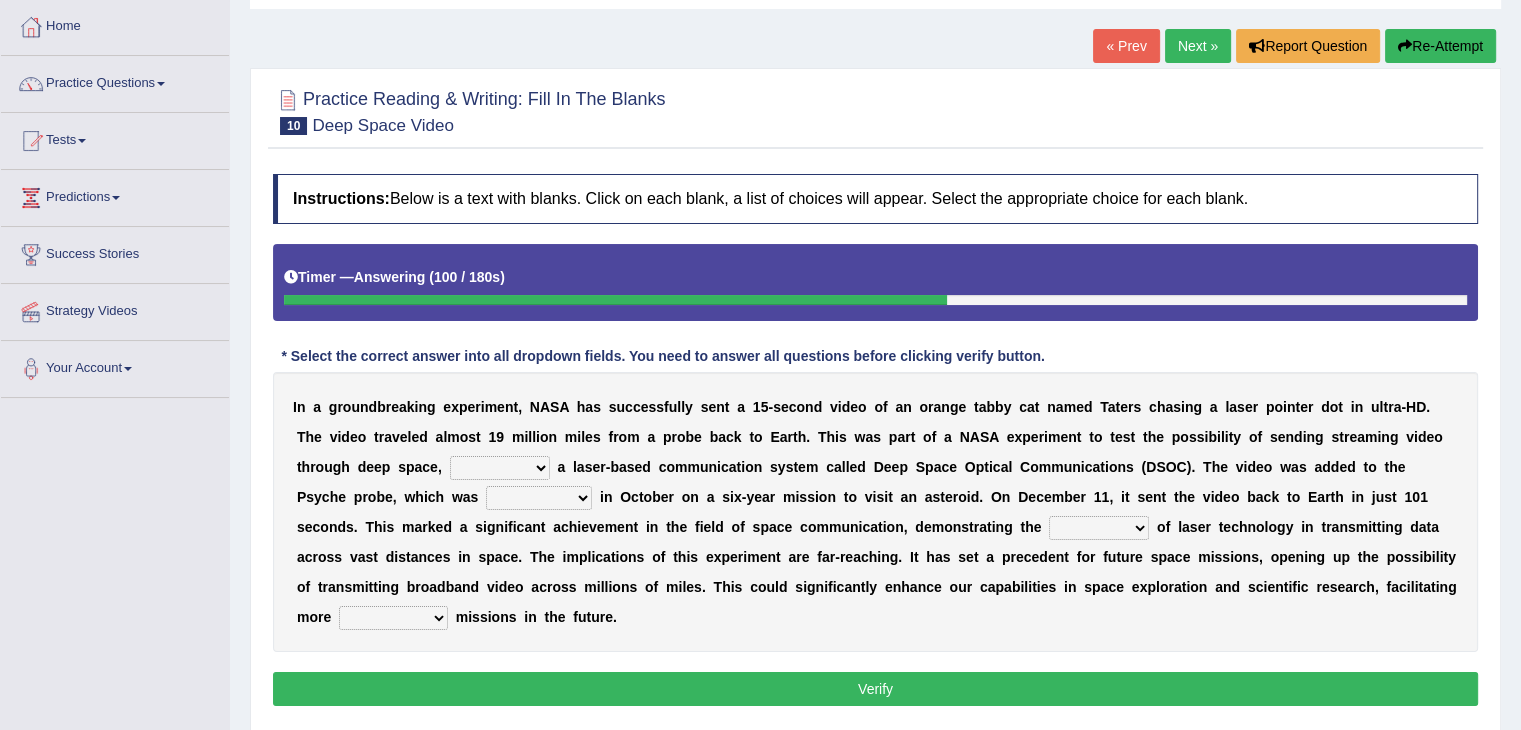 select on "using" 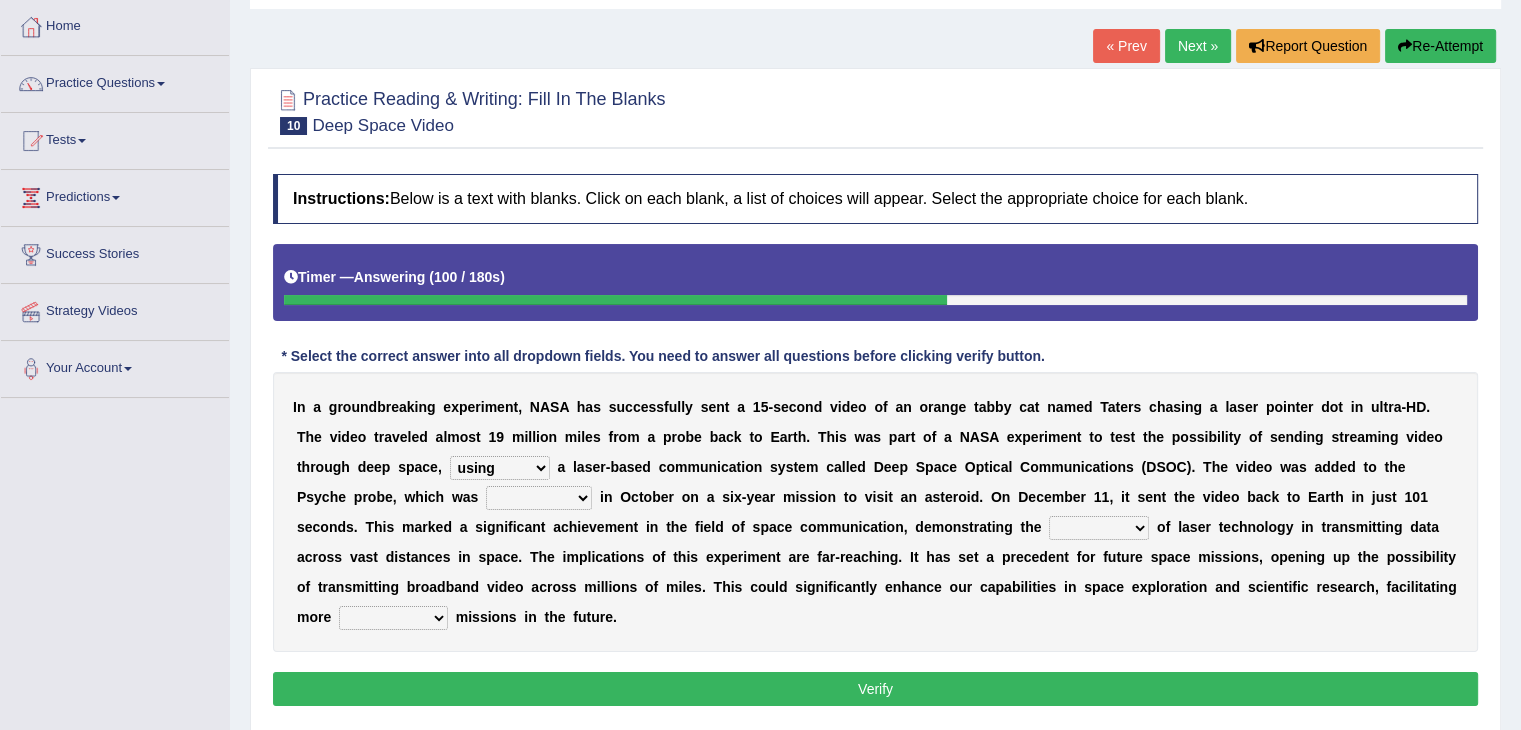 click on "as using to use using use" at bounding box center (500, 468) 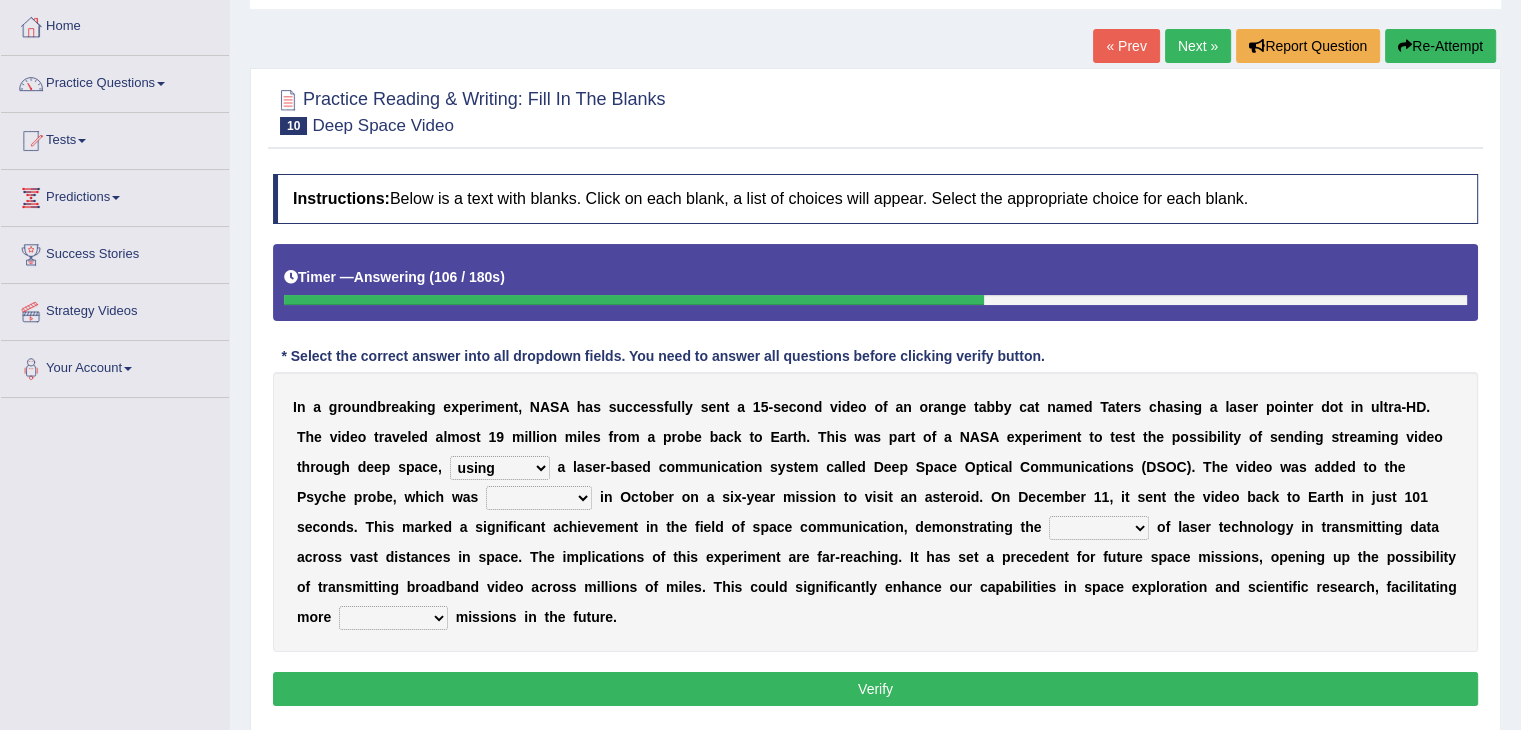 click on "initiated established proved launched" at bounding box center (539, 498) 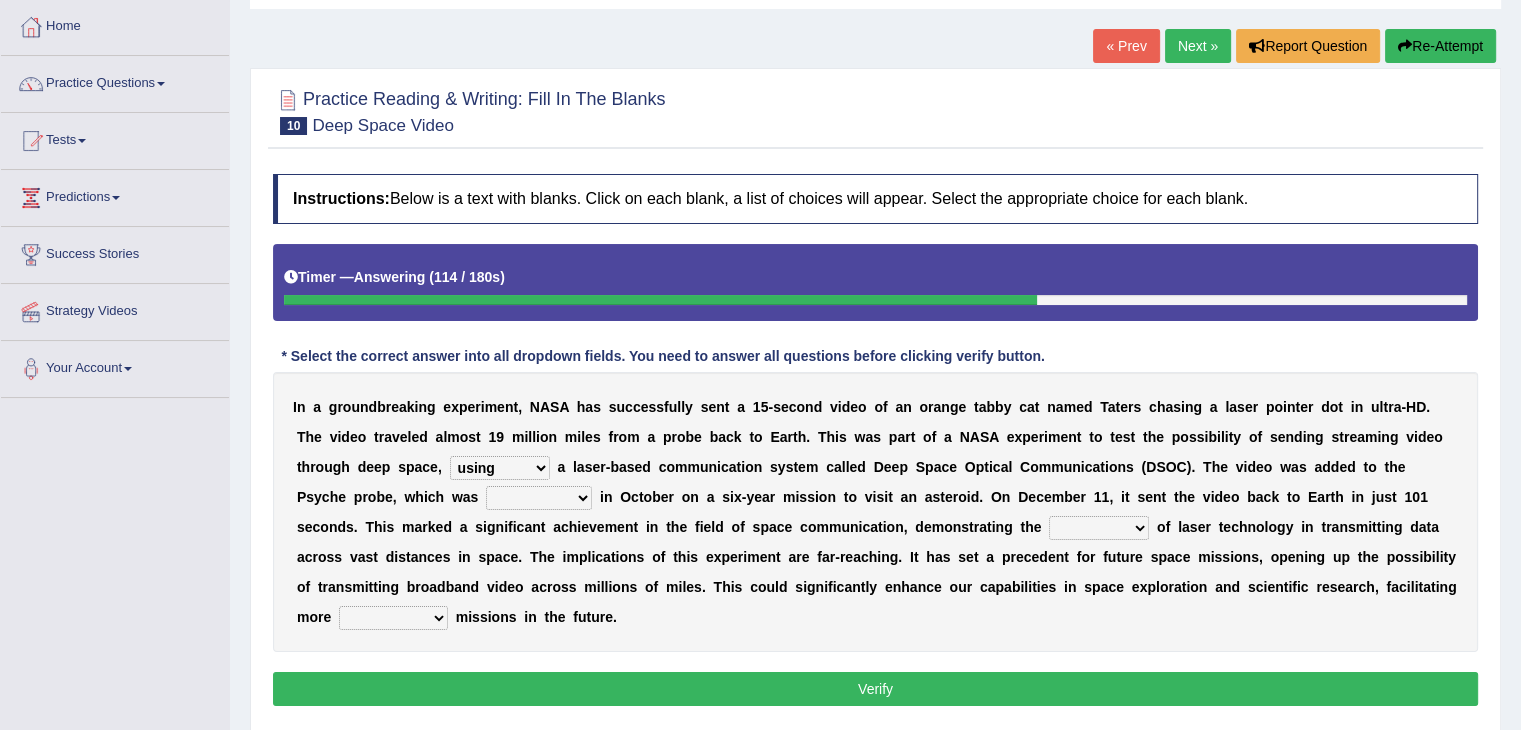 select on "launched" 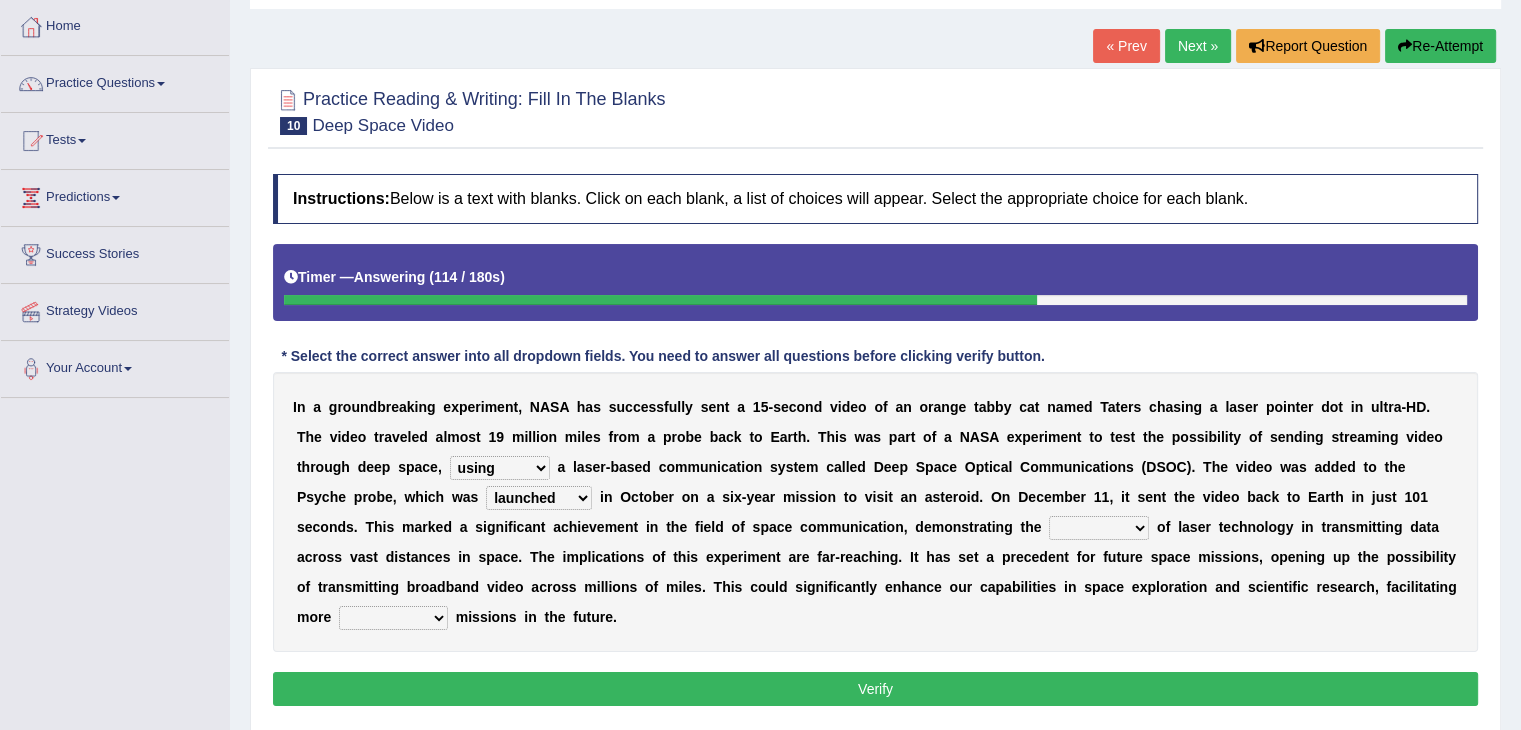 click on "initiated established proved launched" at bounding box center [539, 498] 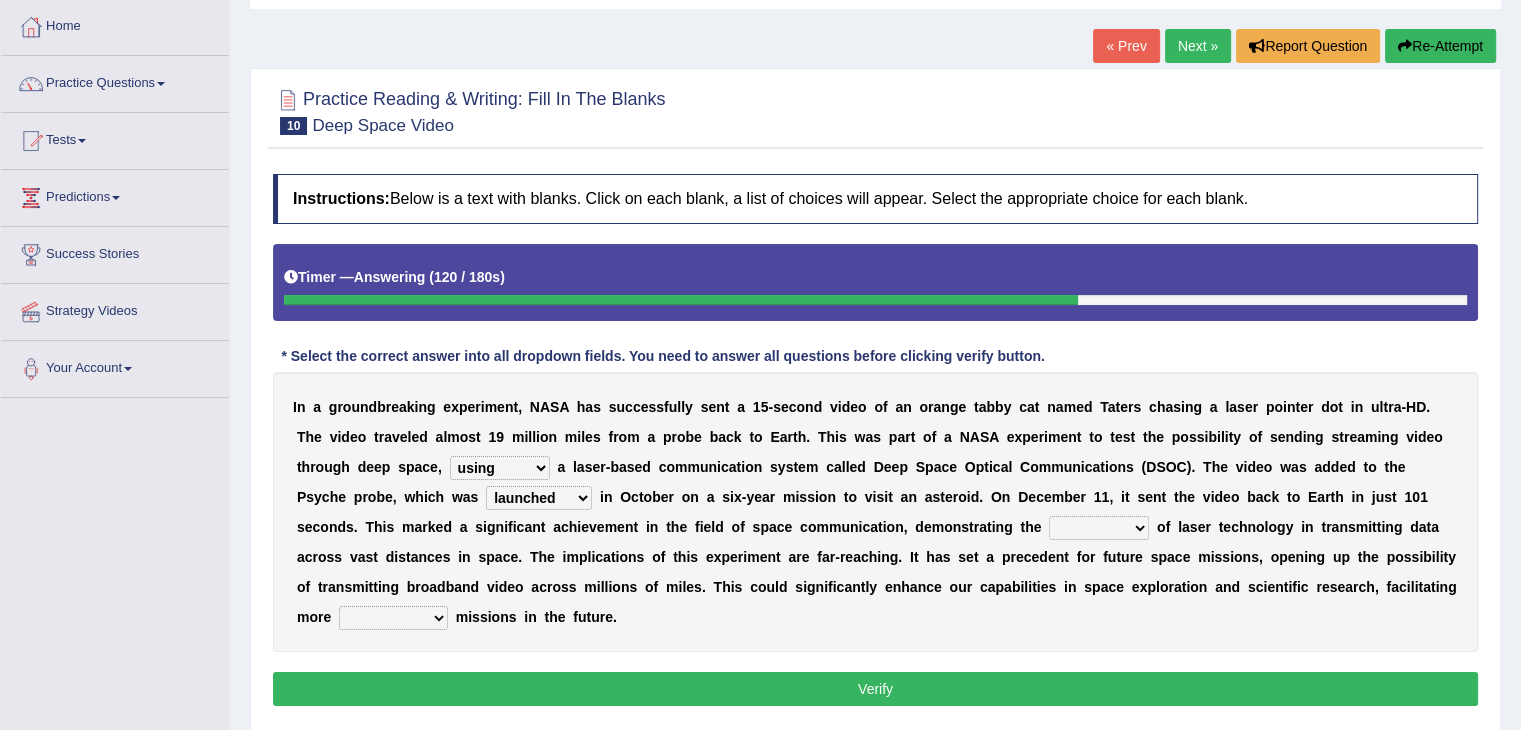 click on "range probability potential extent" at bounding box center [1099, 528] 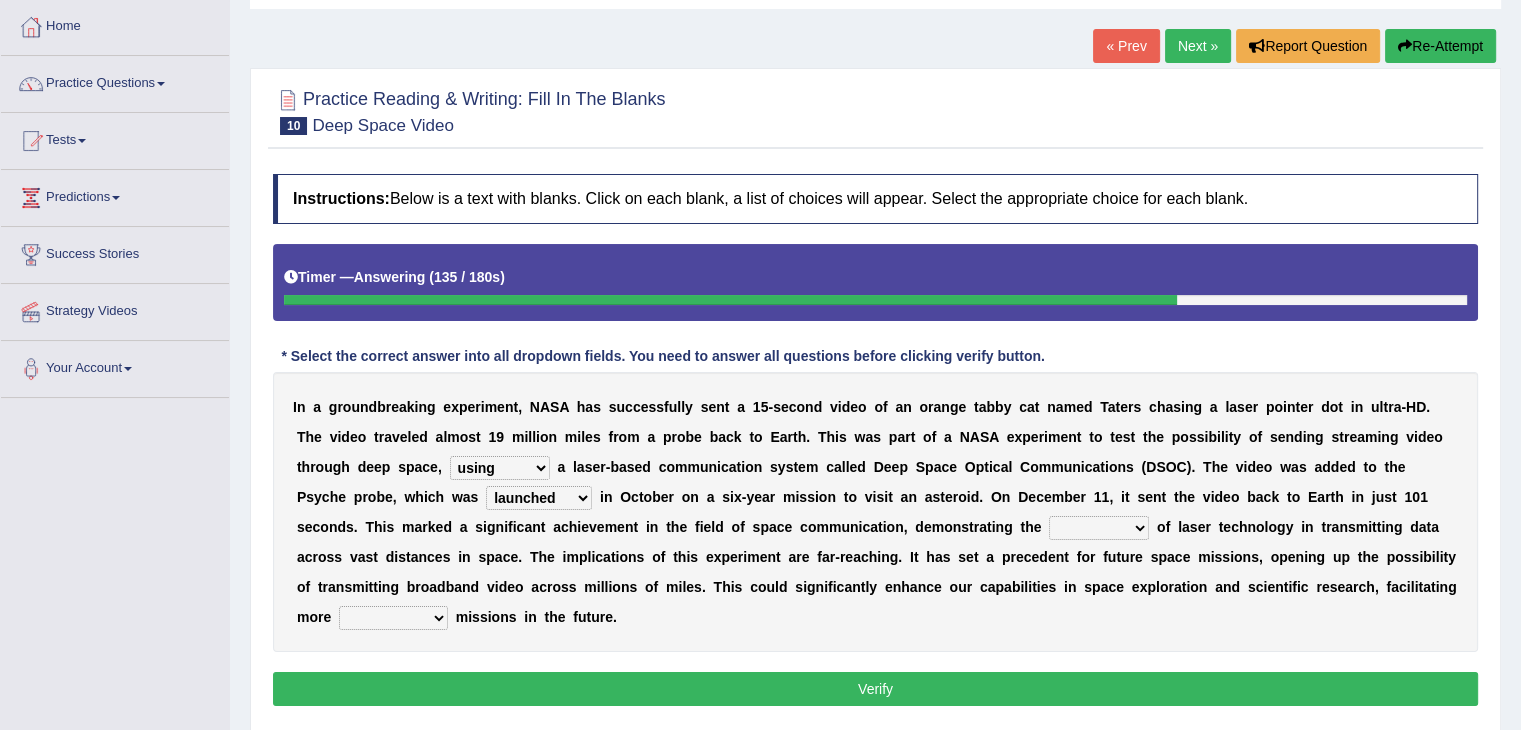 select on "extent" 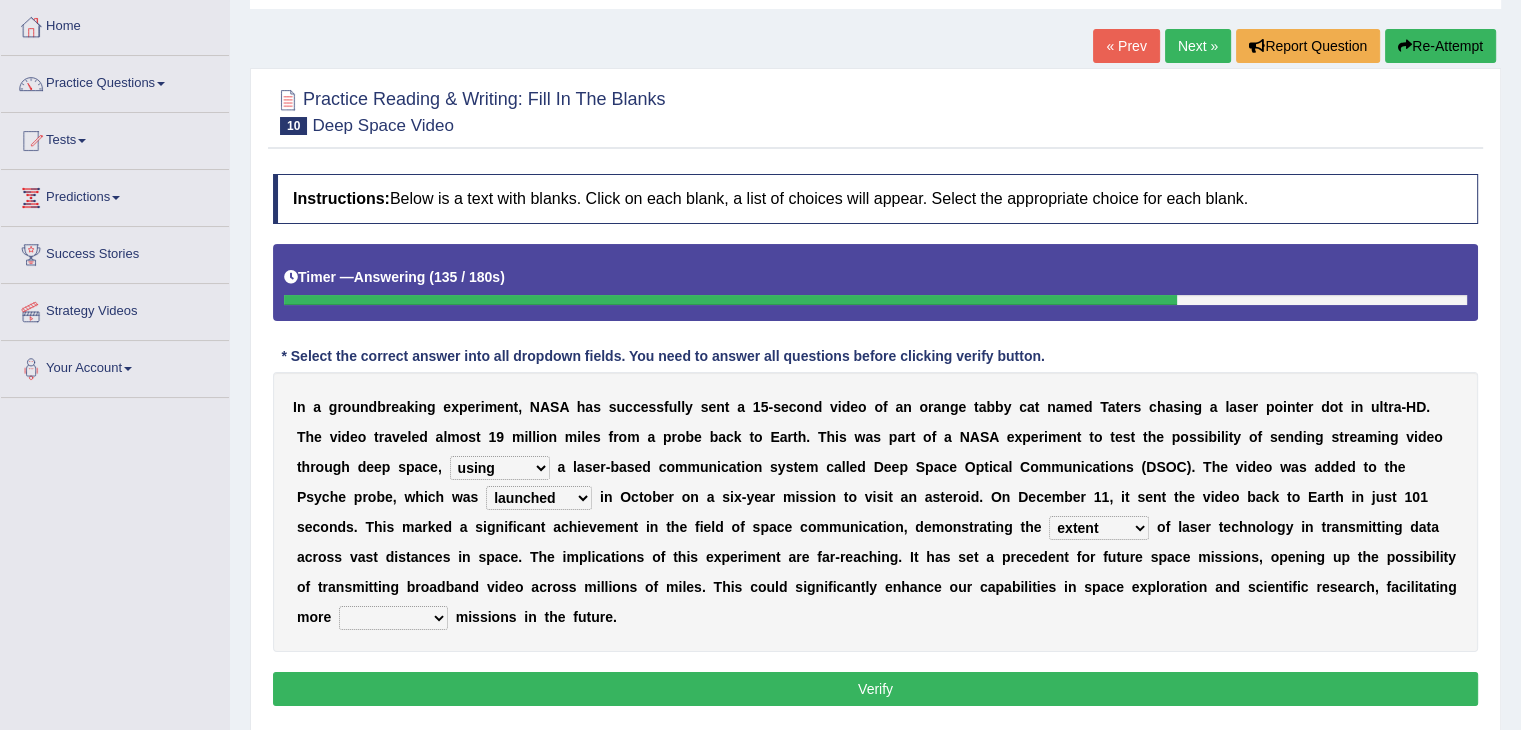 click on "range probability potential extent" at bounding box center (1099, 528) 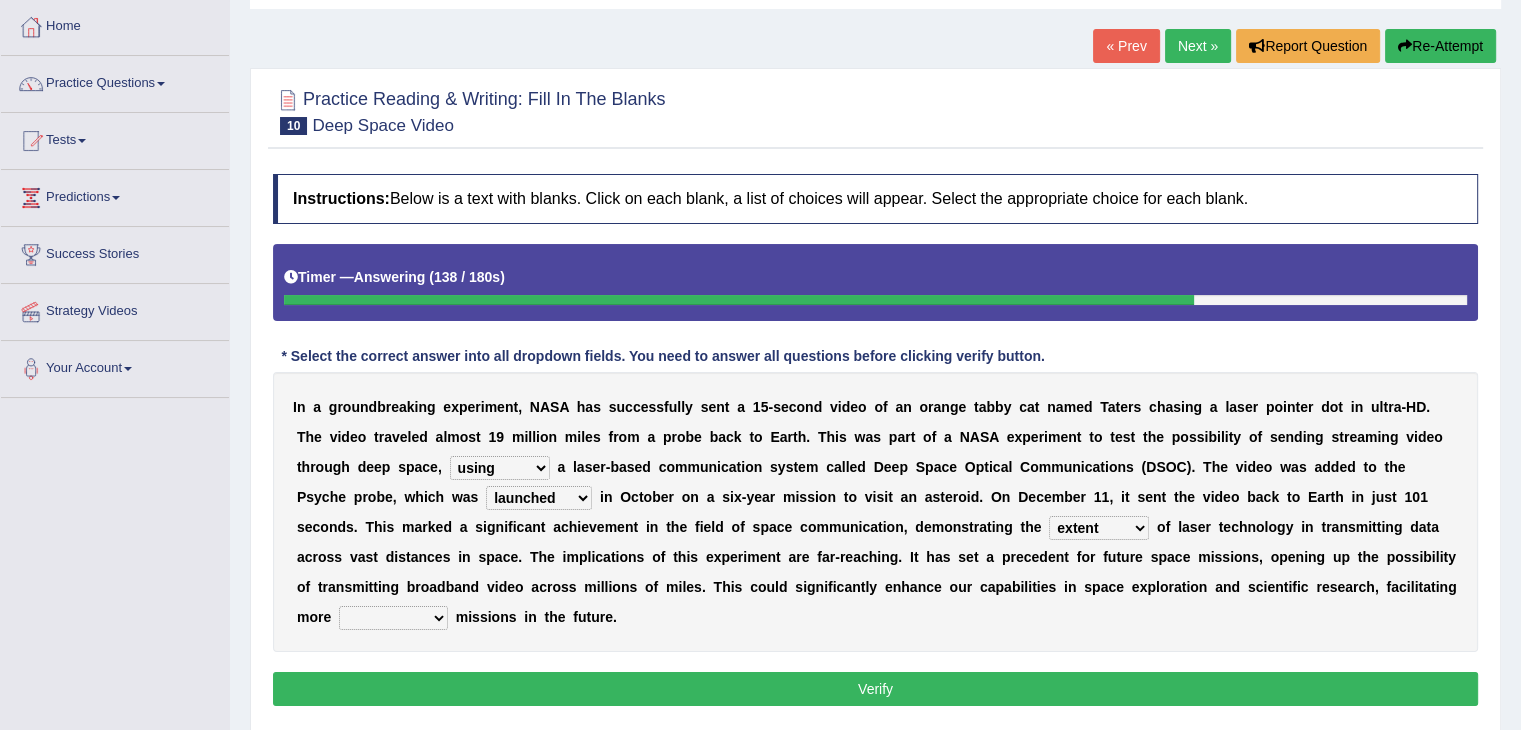 click on "rudimentary maximum overall ambitious" at bounding box center (393, 618) 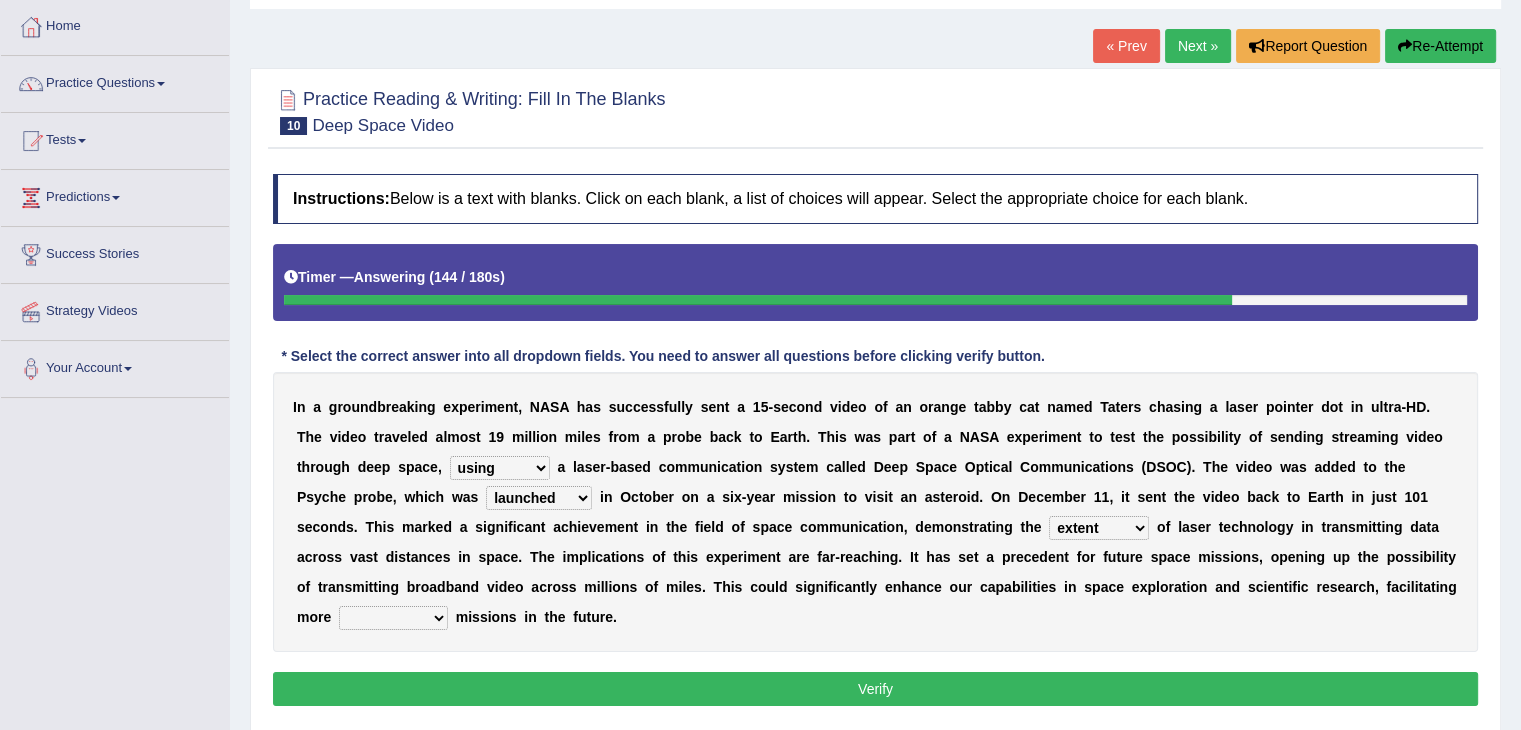 select on "ambitious" 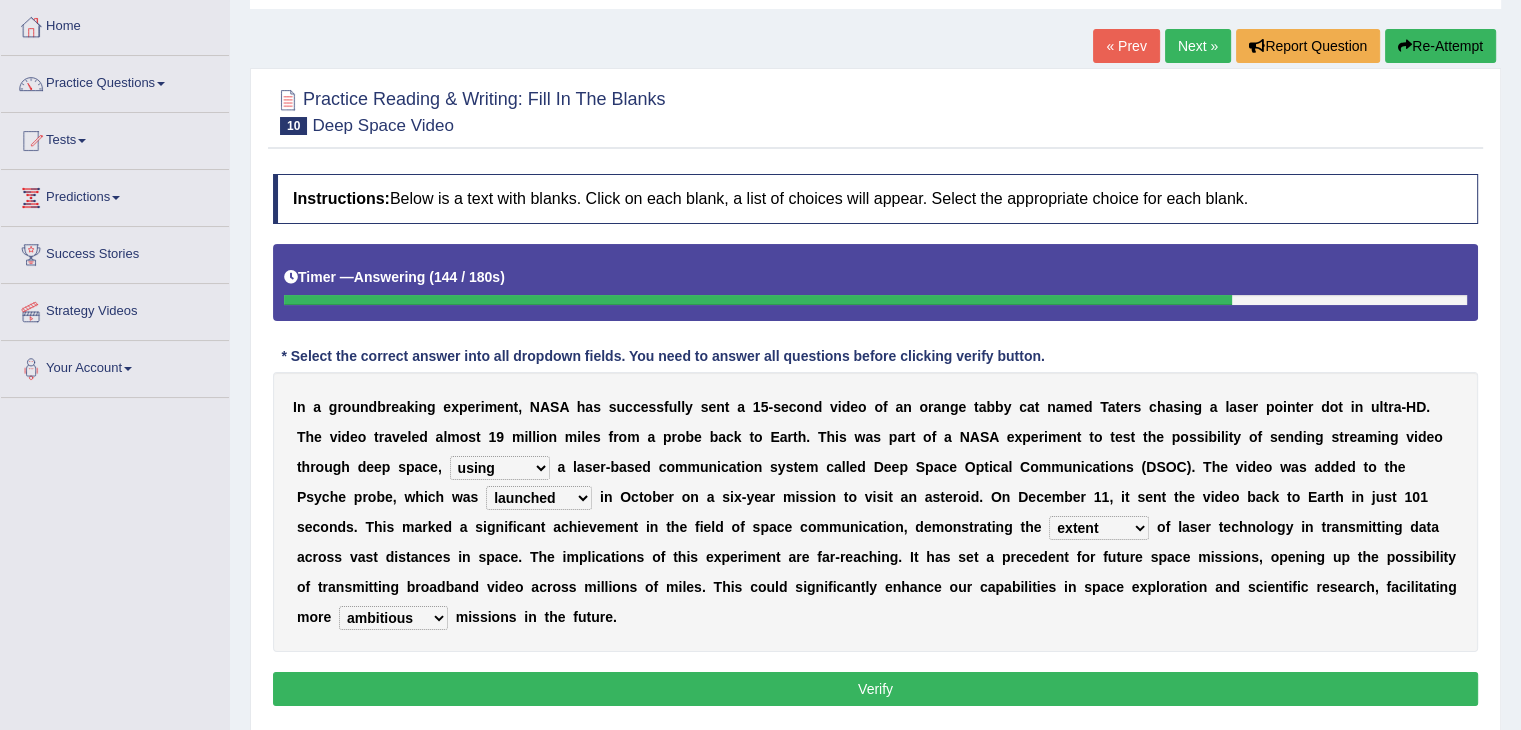 click on "rudimentary maximum overall ambitious" at bounding box center [393, 618] 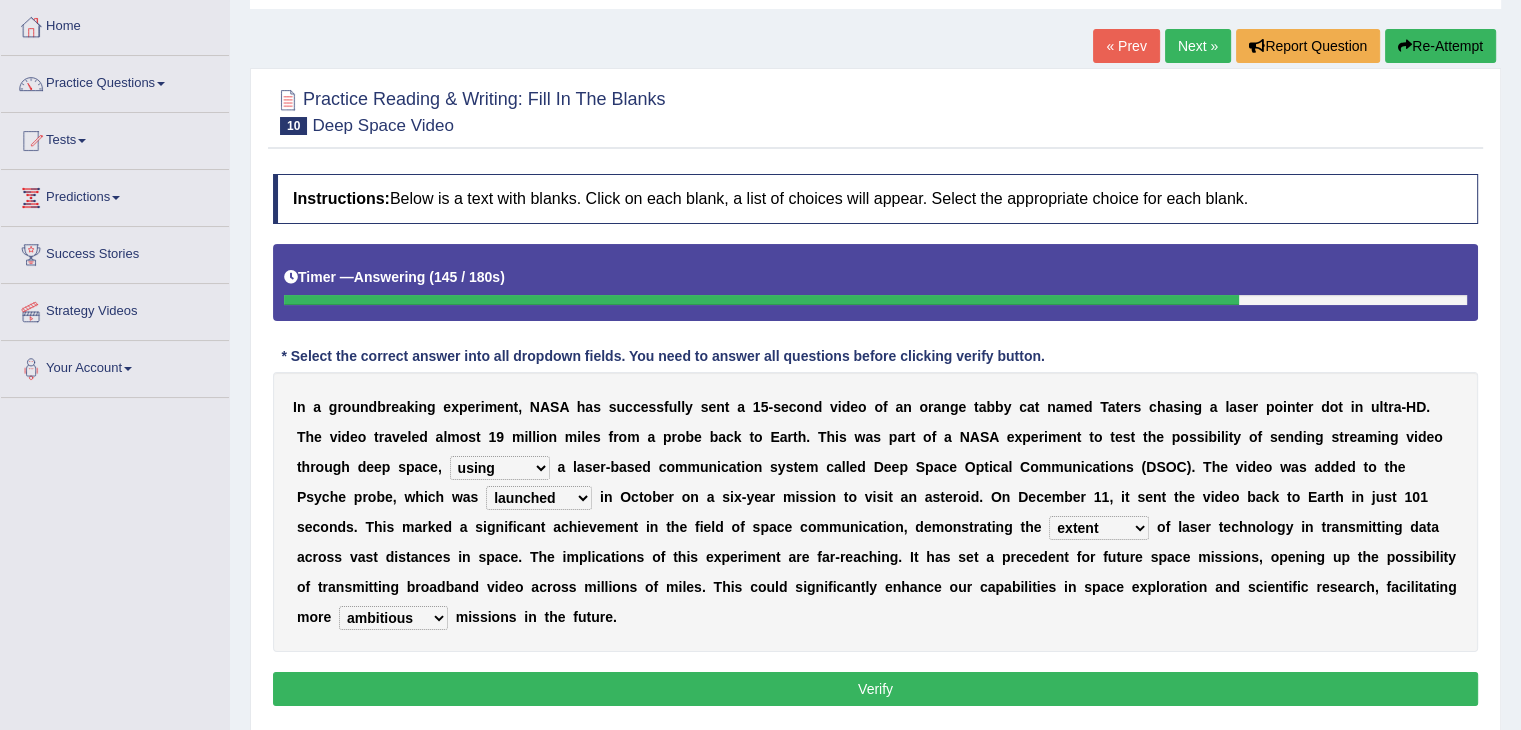 click on "rudimentary maximum overall ambitious" at bounding box center (393, 618) 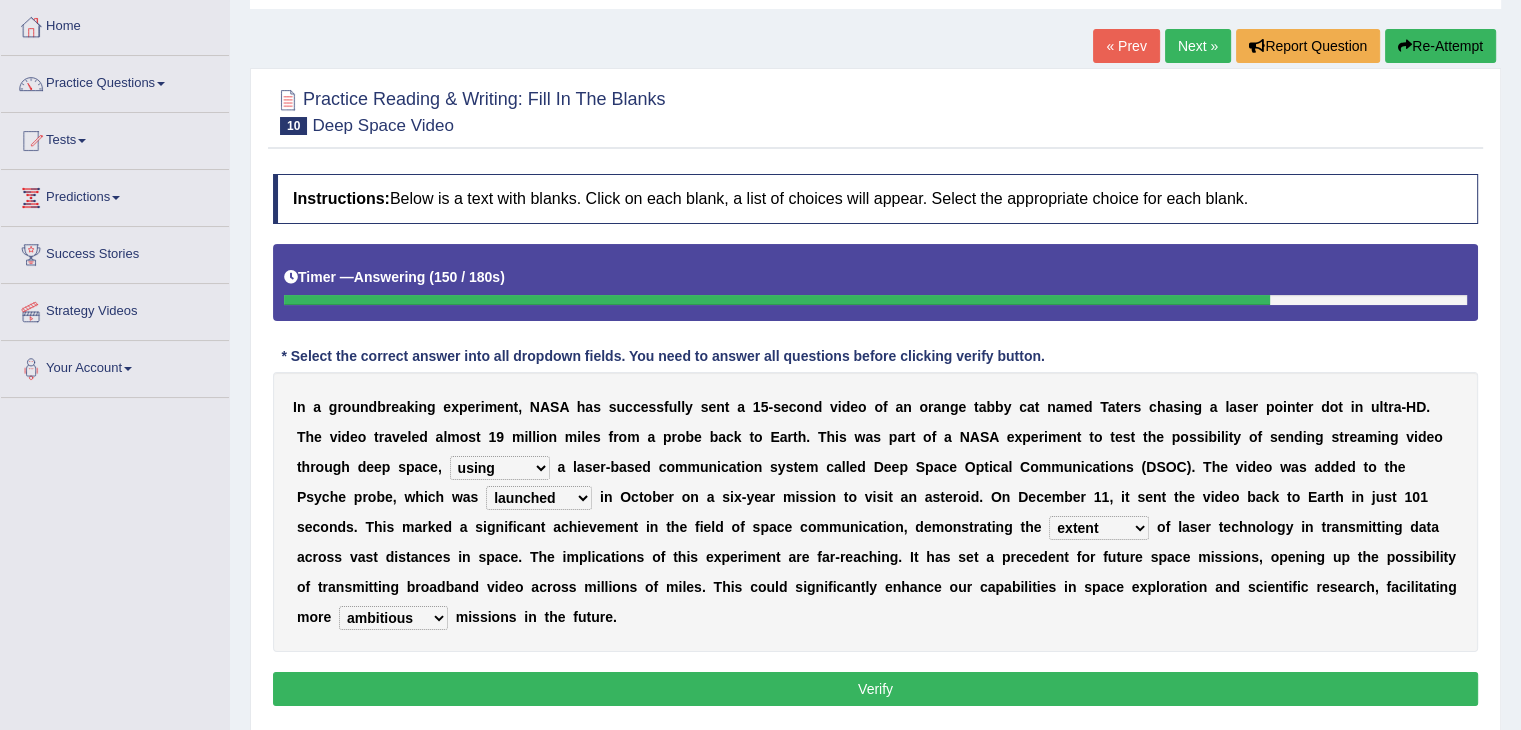 click on "Instructions:  Below is a text with blanks. Click on each blank, a list of choices will appear. Select the appropriate choice for each blank.
Timer —  Answering   ( 150 / 180s ) Skip * Select the correct answer into all dropdown fields. You need to answer all questions before clicking verify button. I n    a    g r o u n d b r e a k i n g    e x p e r i m e n t ,    N A S A    h a s    s u c c e s s f u l l y    s e n t    a    1 5 - s e c o n d    v i d e o    o f    a n    o r a n g e    t a b b y    c a t    n a m e d    T a t e r s    c h a s i n g    a    l a s e r    p o i n t e r    d o t    i n    u l t r a - H D .    T h e    v i d e o    t r a v e l e d    a l m o s t    1 9    m i l l i o n    m i l e s    f r o m    a    p r o b e    b a c k    t o    E a r t h .    T h i s    w a s    p a r t    o f    a    N A S A    e x p e r i m e n t    t o    t e s t    t h e    p o s s i b i l i t y    o f    s e n d i n g    s t r e a m i" at bounding box center (875, 443) 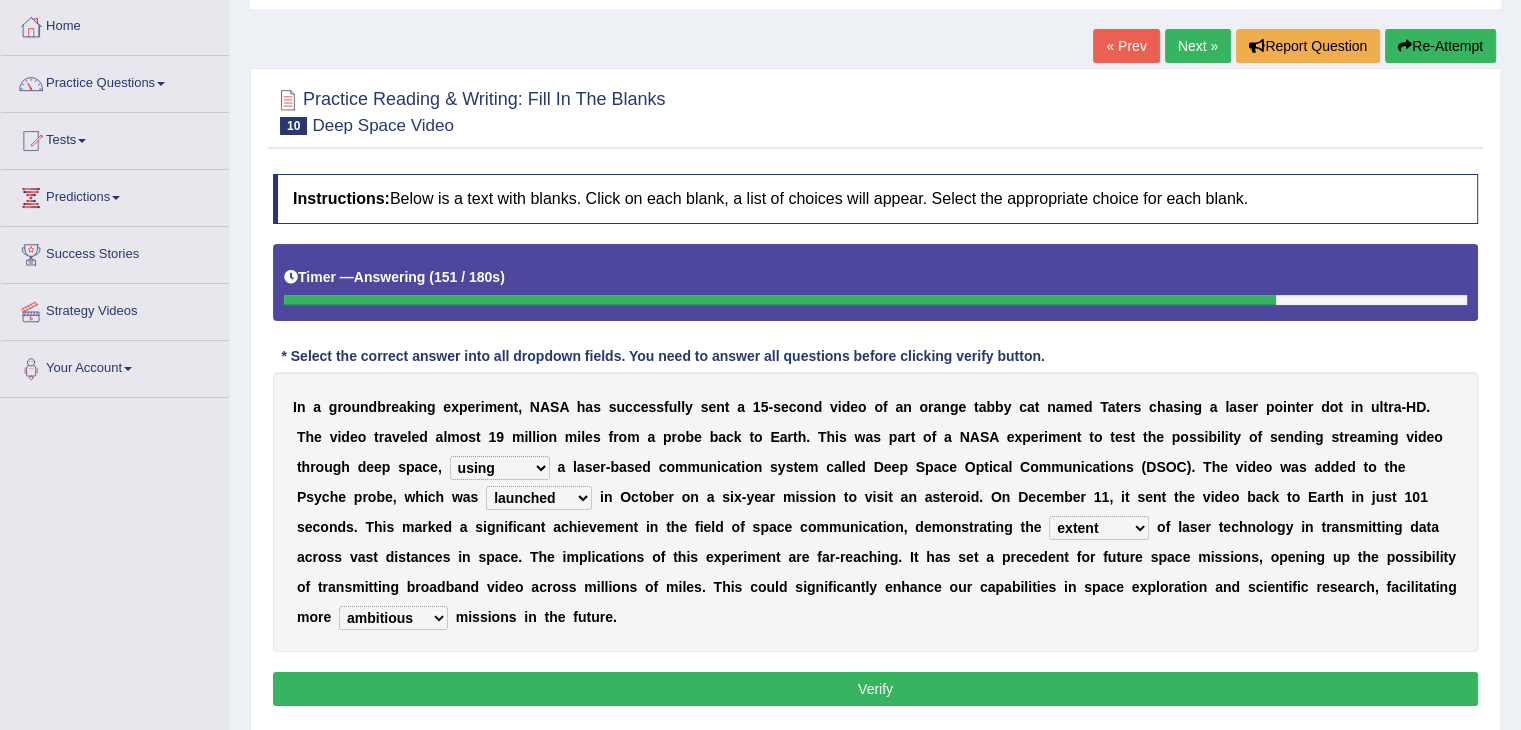 click on "Verify" at bounding box center (875, 689) 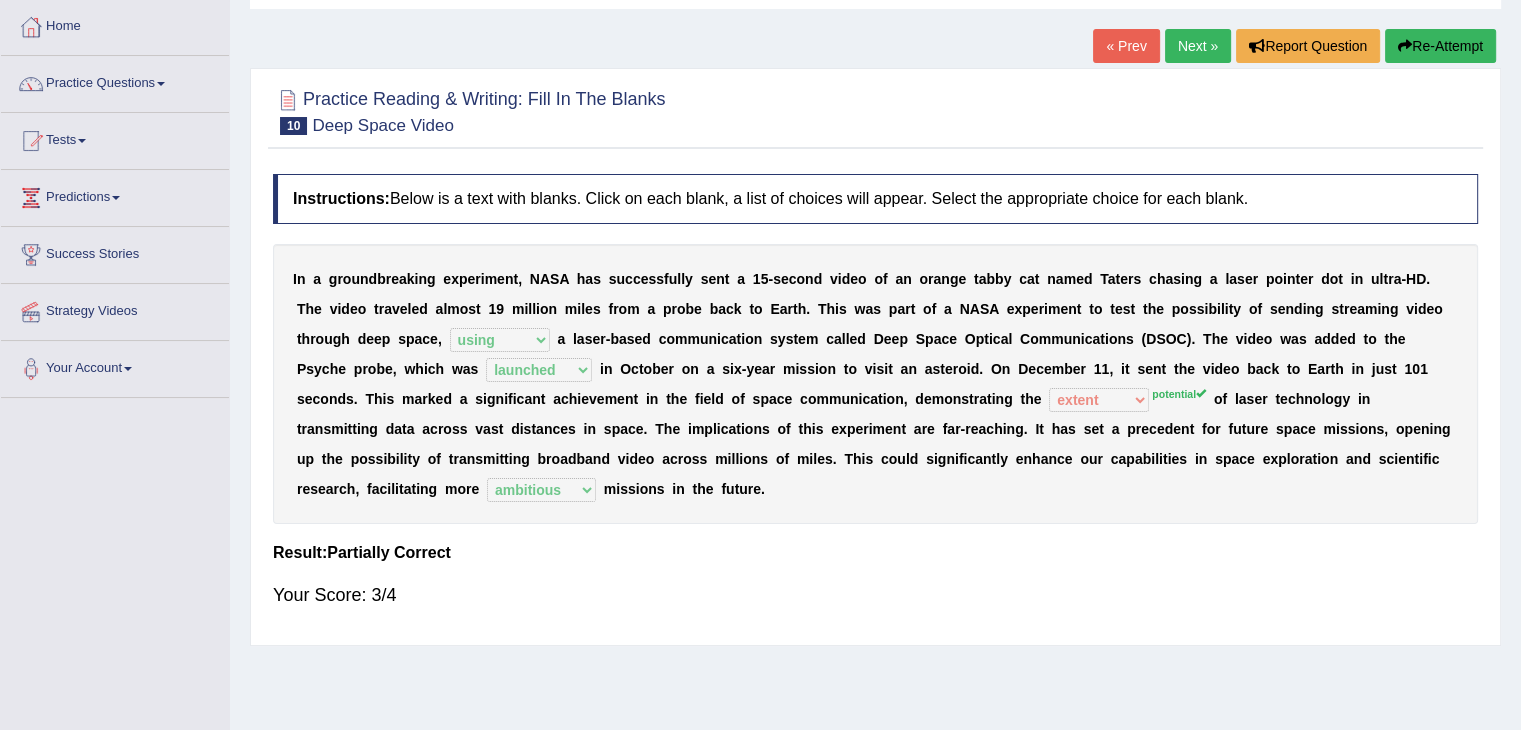 click at bounding box center [875, 110] 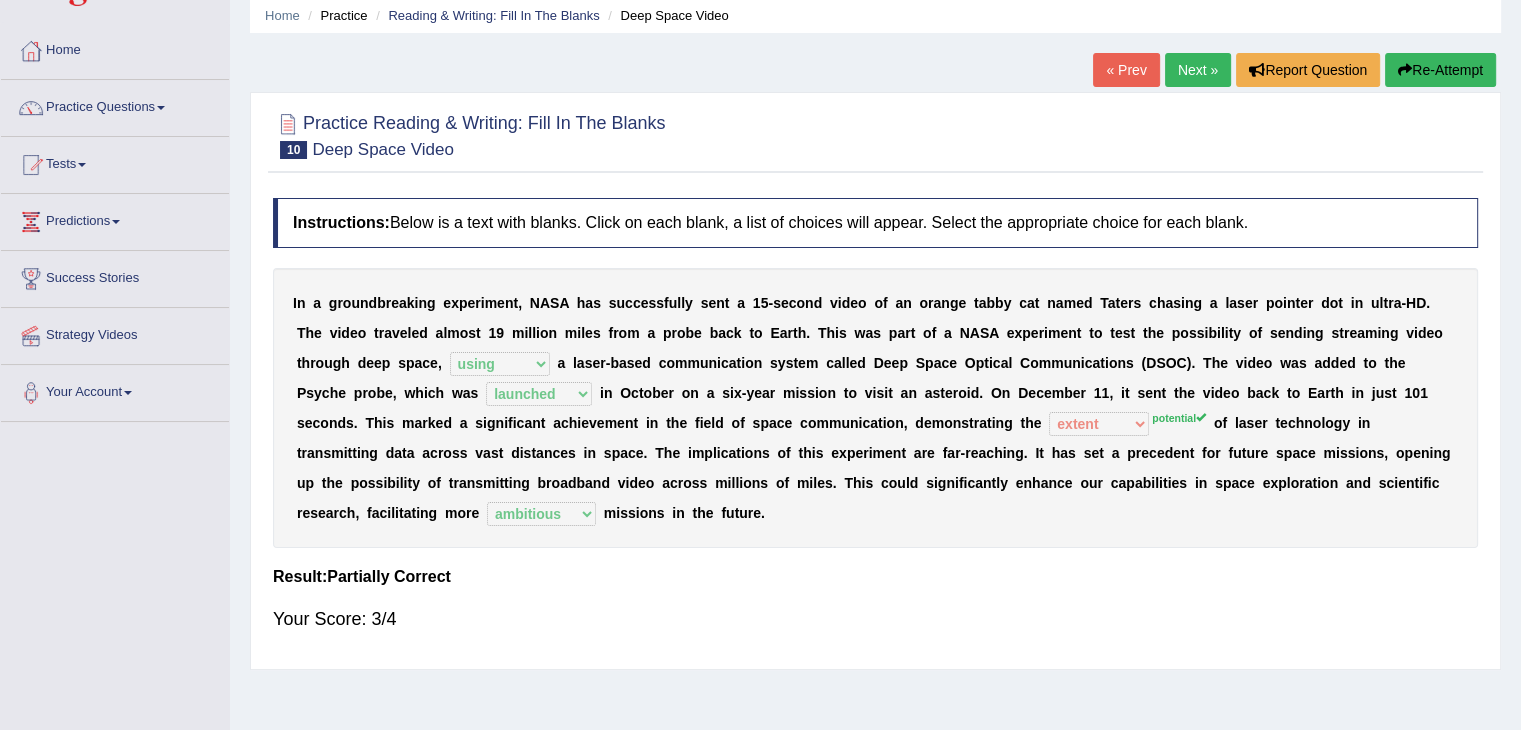 scroll, scrollTop: 33, scrollLeft: 0, axis: vertical 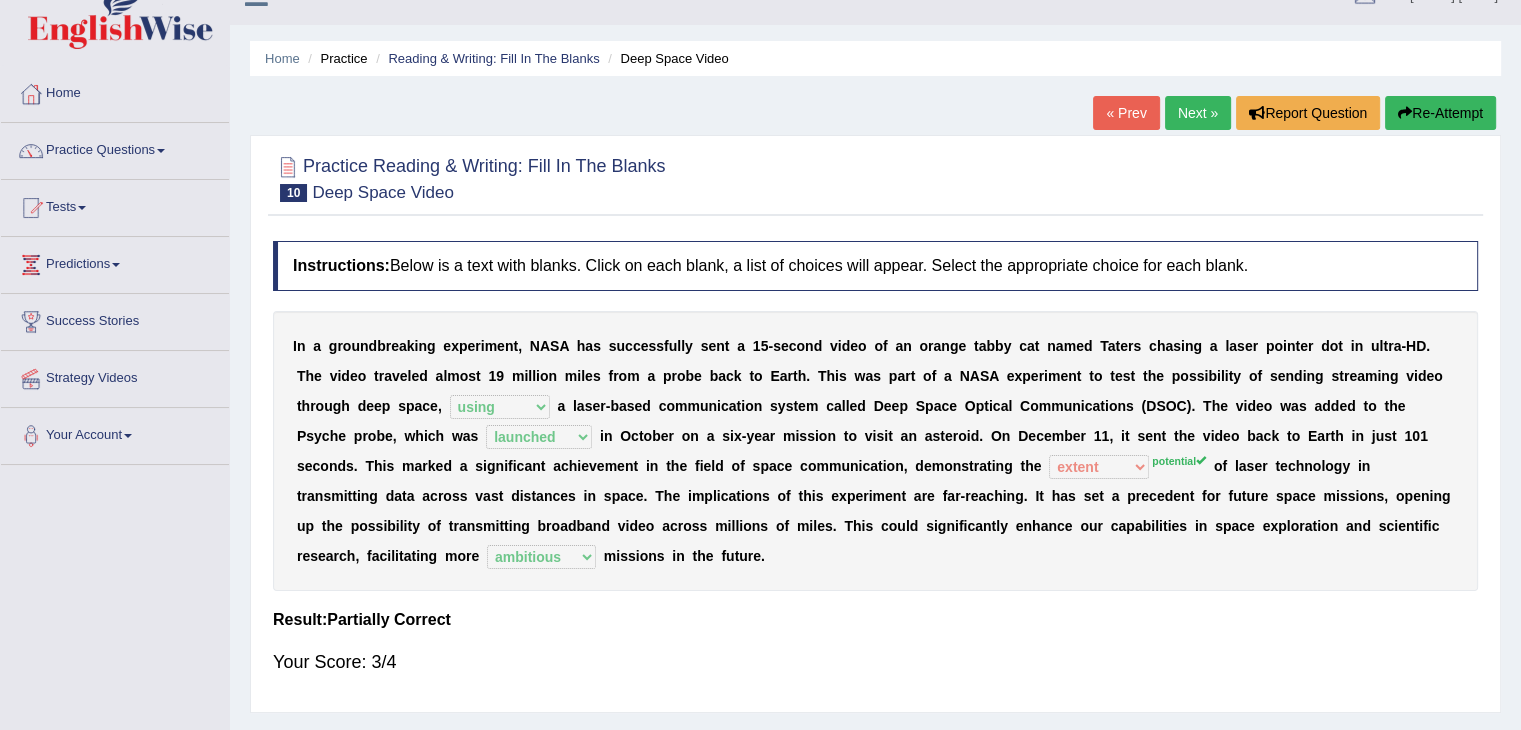 click on "Next »" at bounding box center (1198, 113) 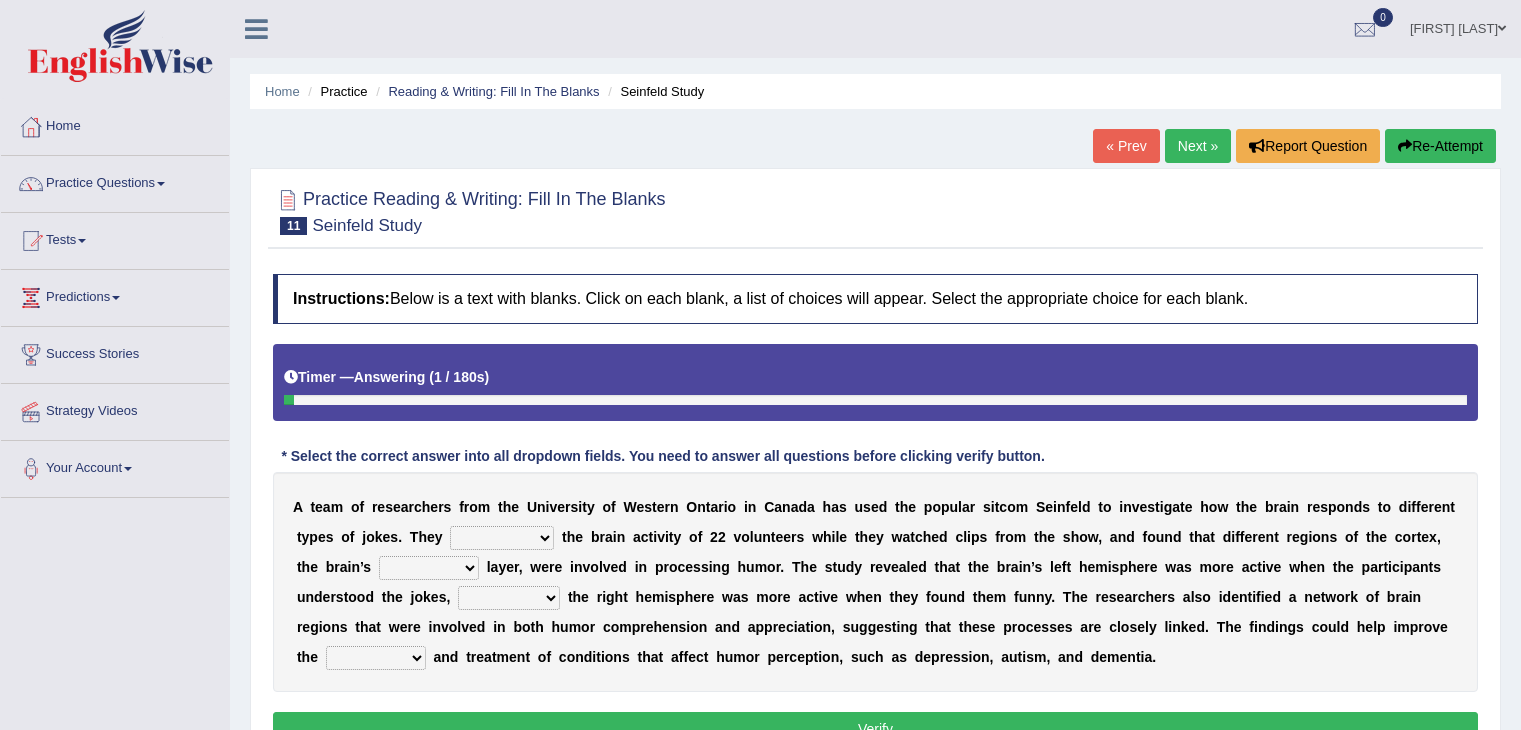 scroll, scrollTop: 66, scrollLeft: 0, axis: vertical 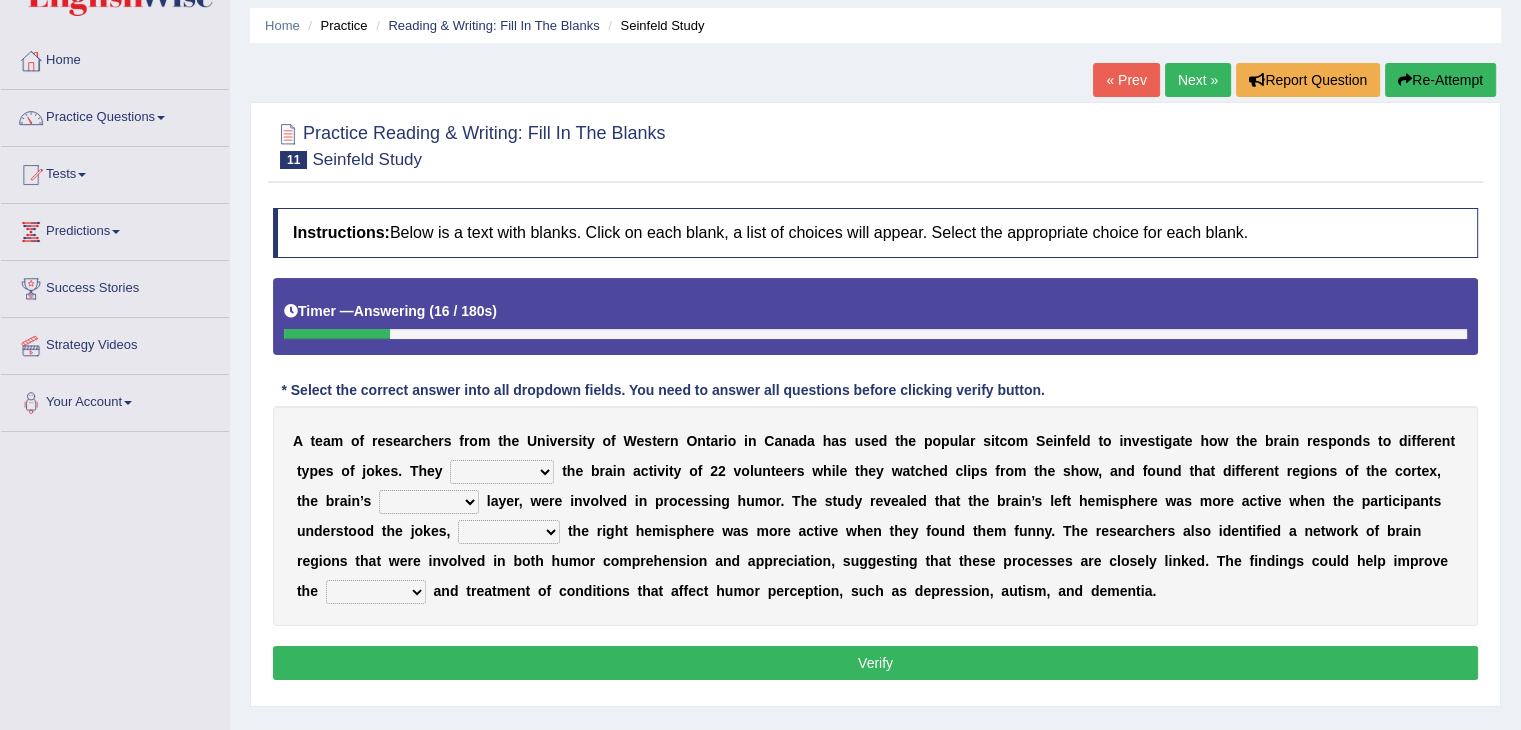 click on "glanced monitored entertained involved" at bounding box center (502, 472) 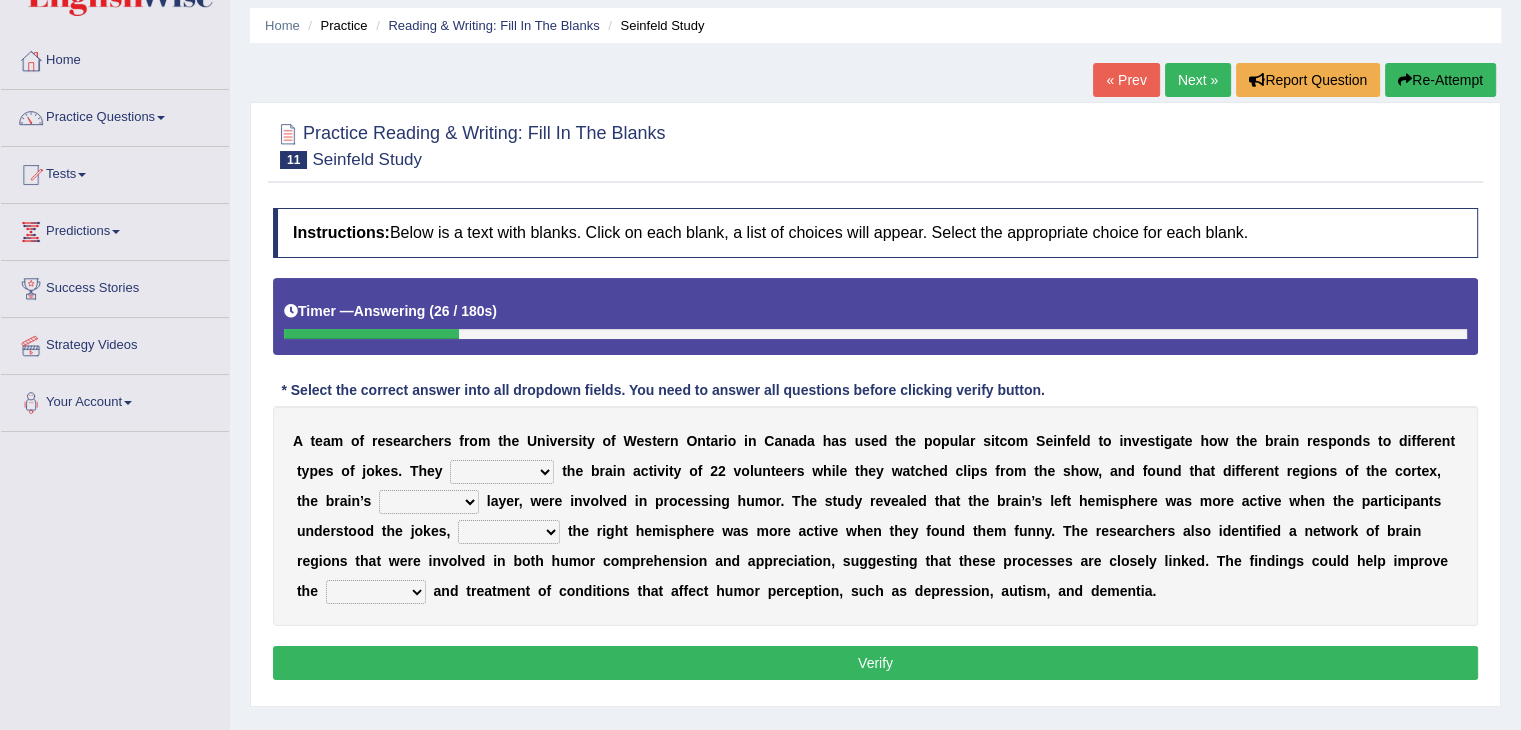 select on "monitored" 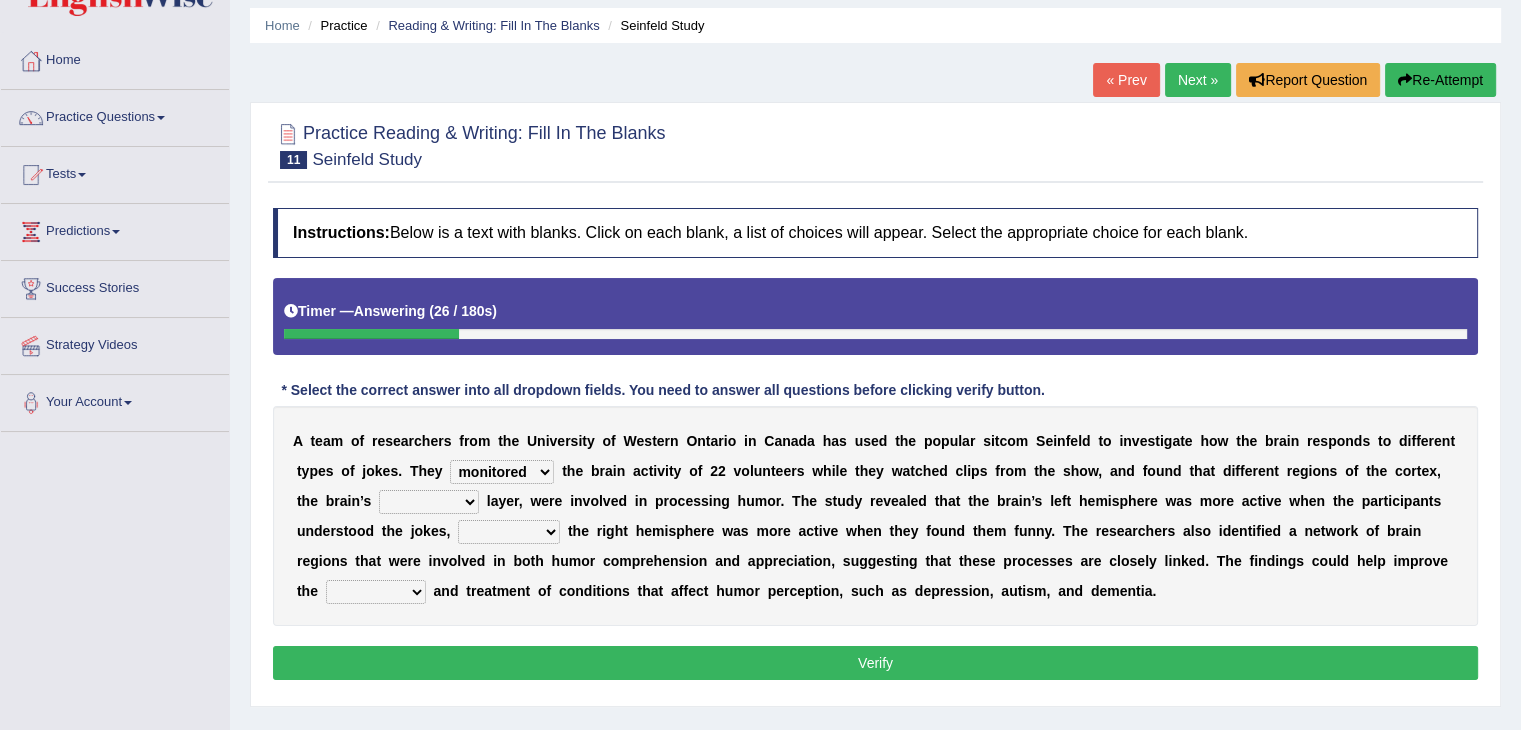 click on "glanced monitored entertained involved" at bounding box center (502, 472) 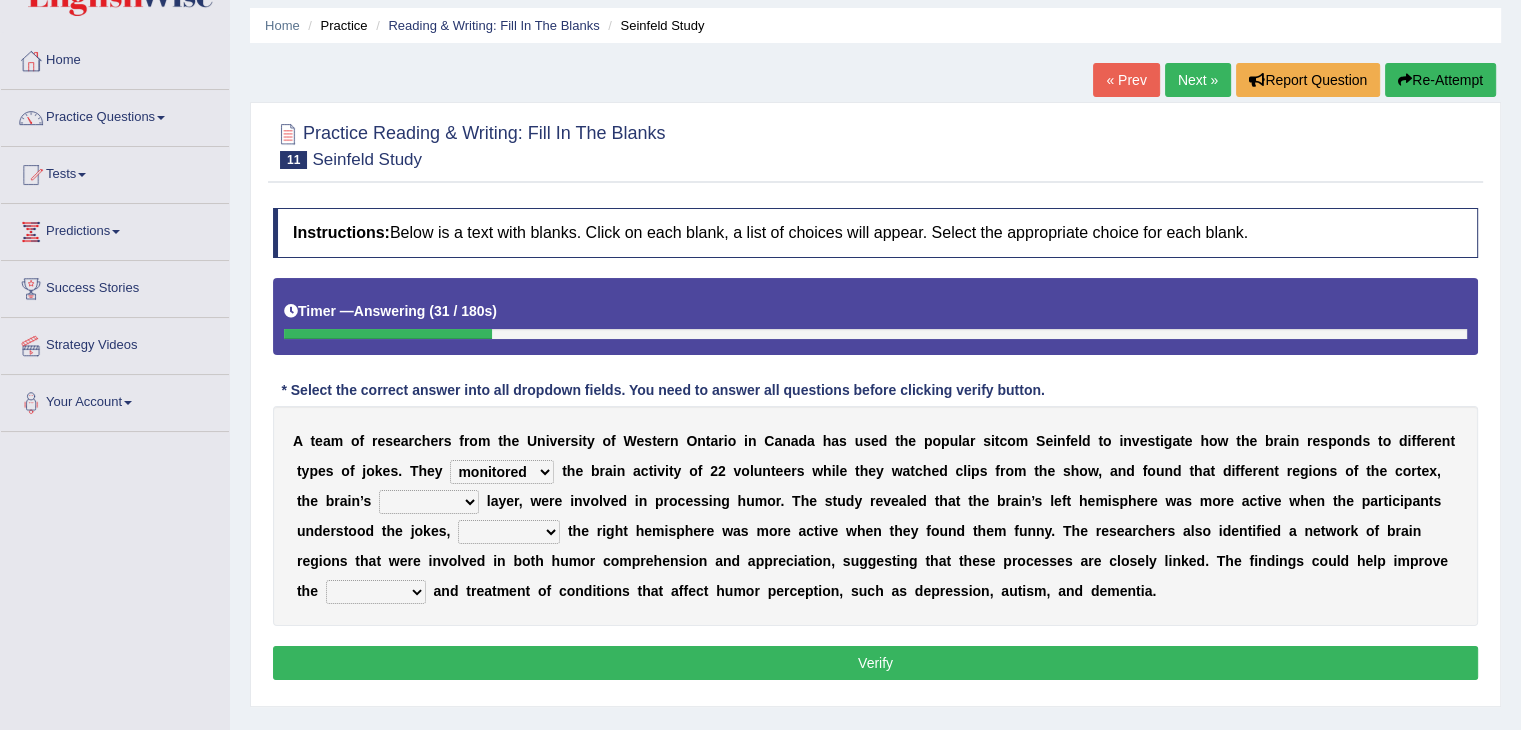 click on "outlandish outgoing outside outermost" at bounding box center (429, 502) 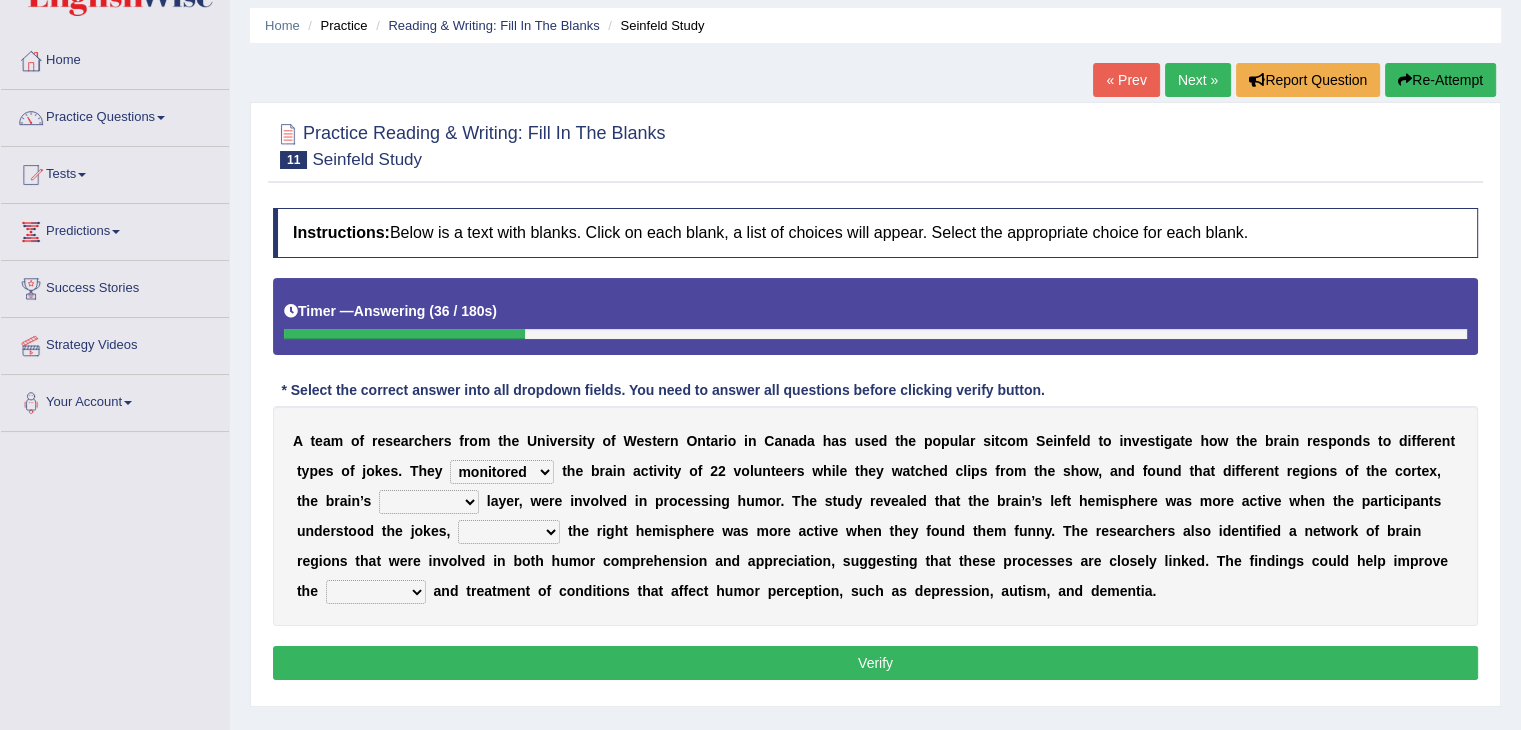 select on "outermost" 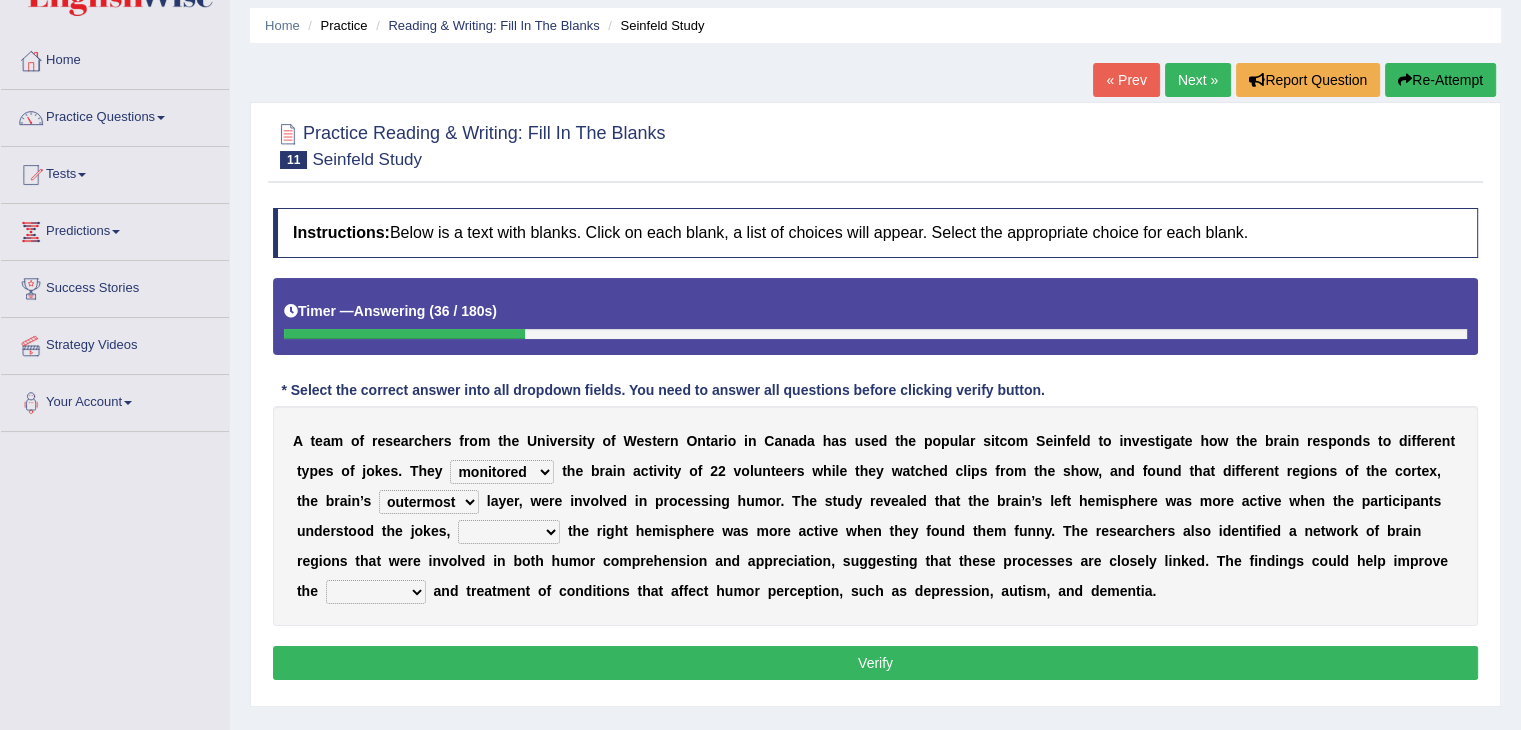 click on "outlandish outgoing outside outermost" at bounding box center (429, 502) 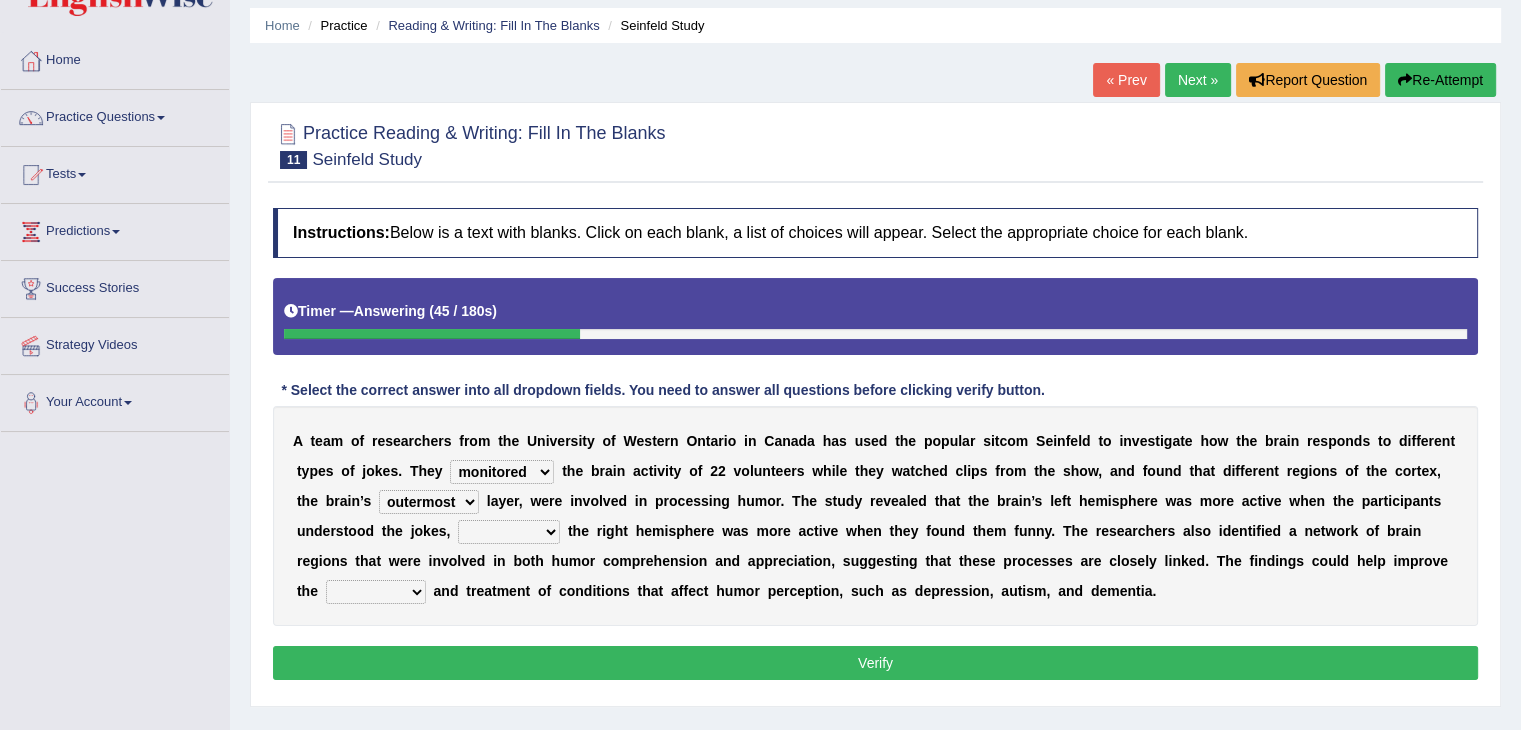 click on "due to rather than yet while" at bounding box center (509, 532) 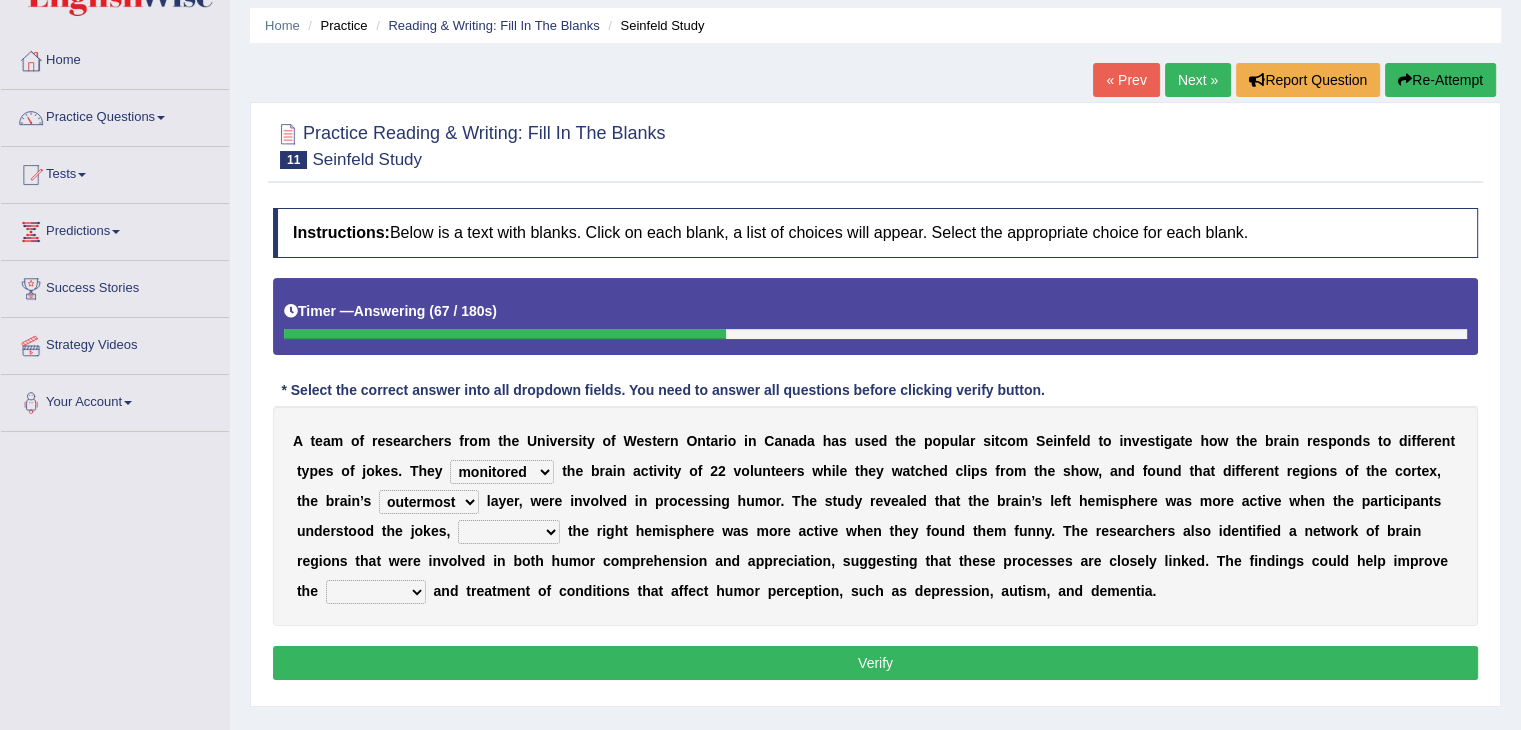 select on "while" 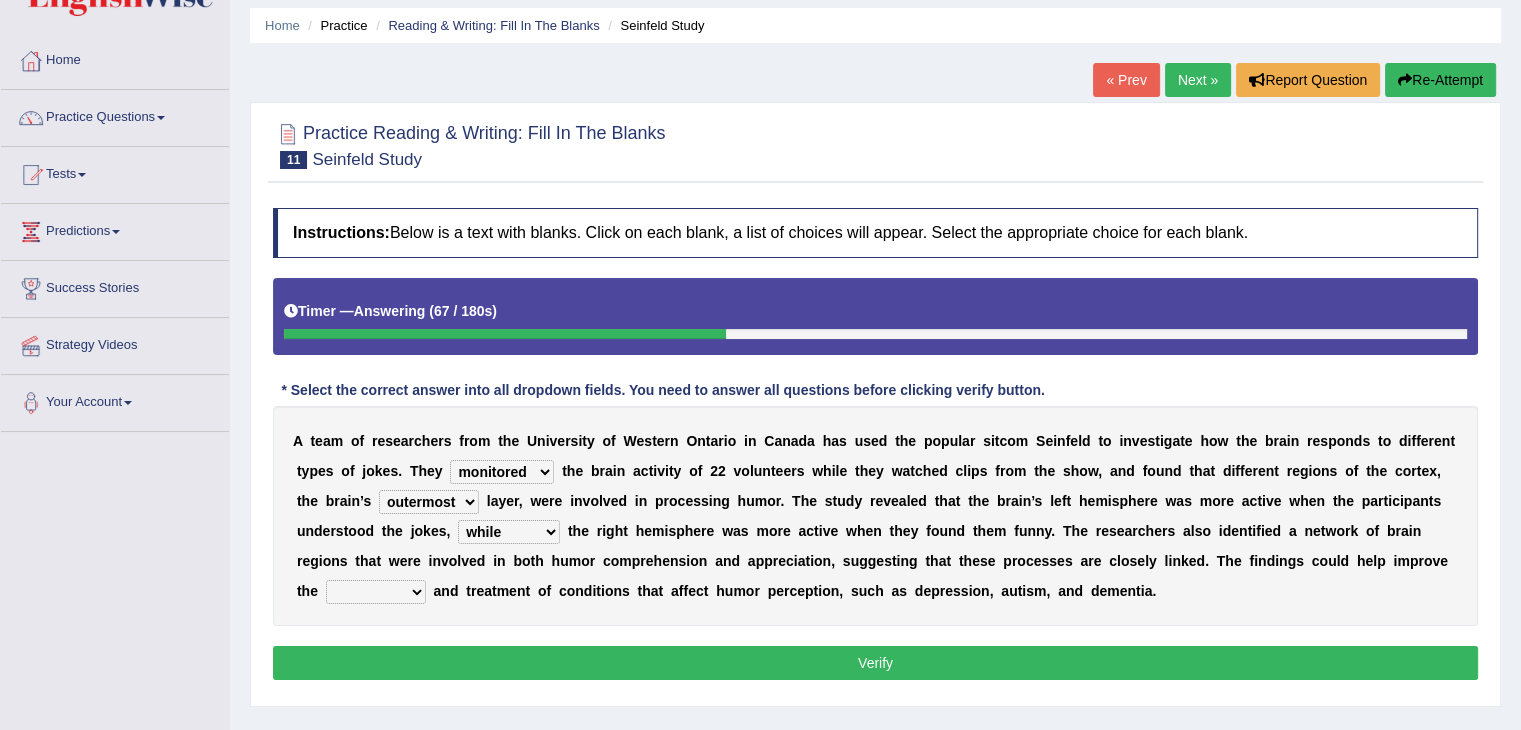 click on "due to rather than yet while" at bounding box center (509, 532) 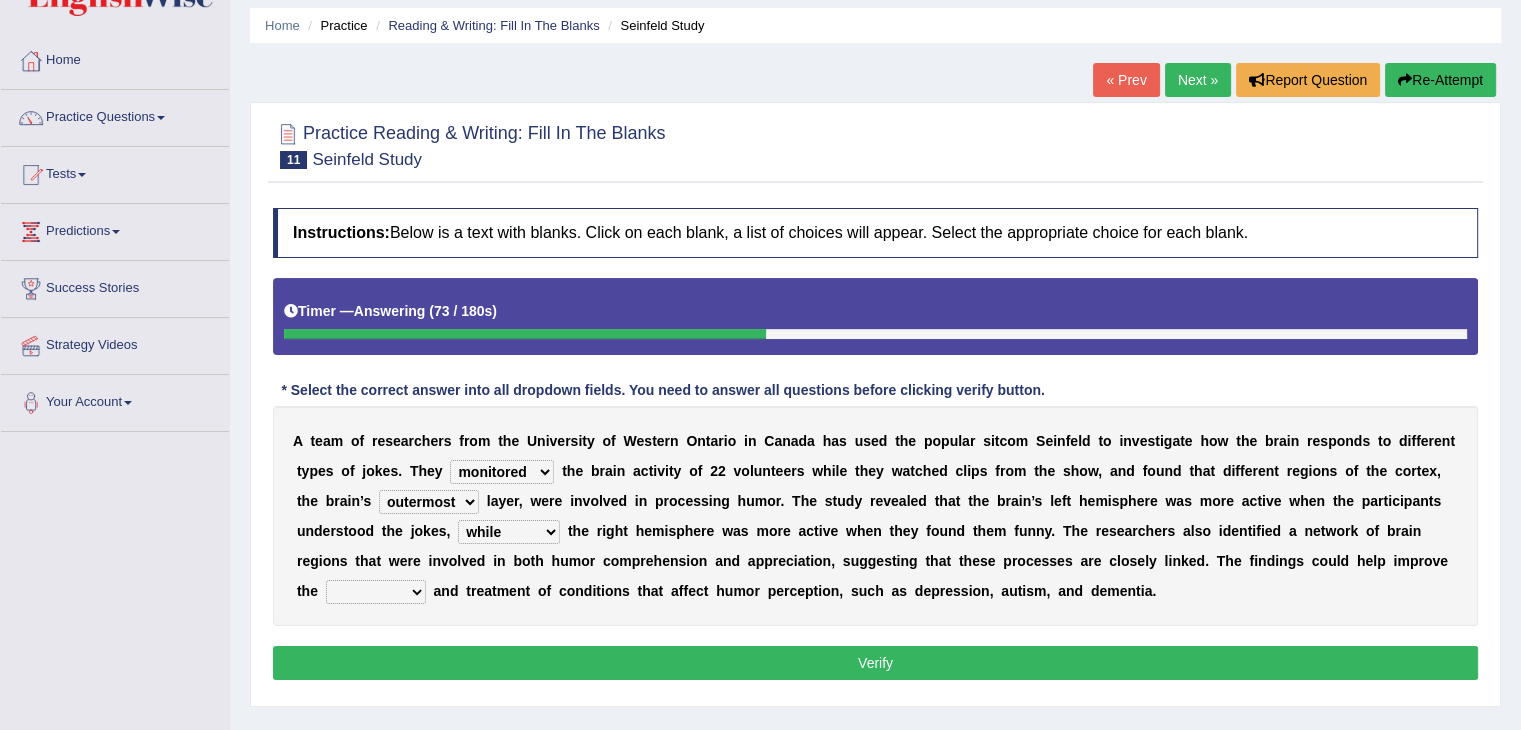 click on "execution diagnosis format strategy" at bounding box center (376, 592) 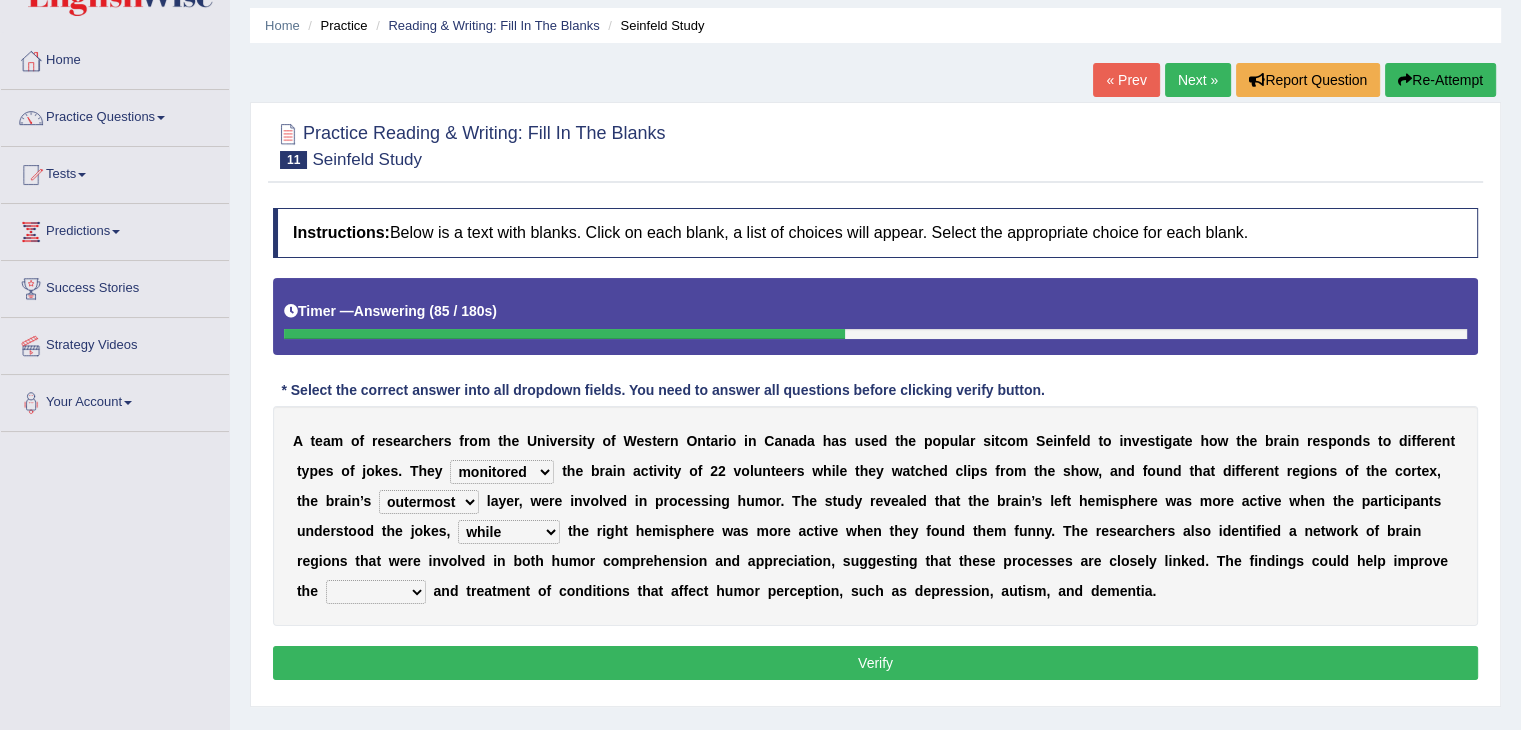 select on "diagnosis" 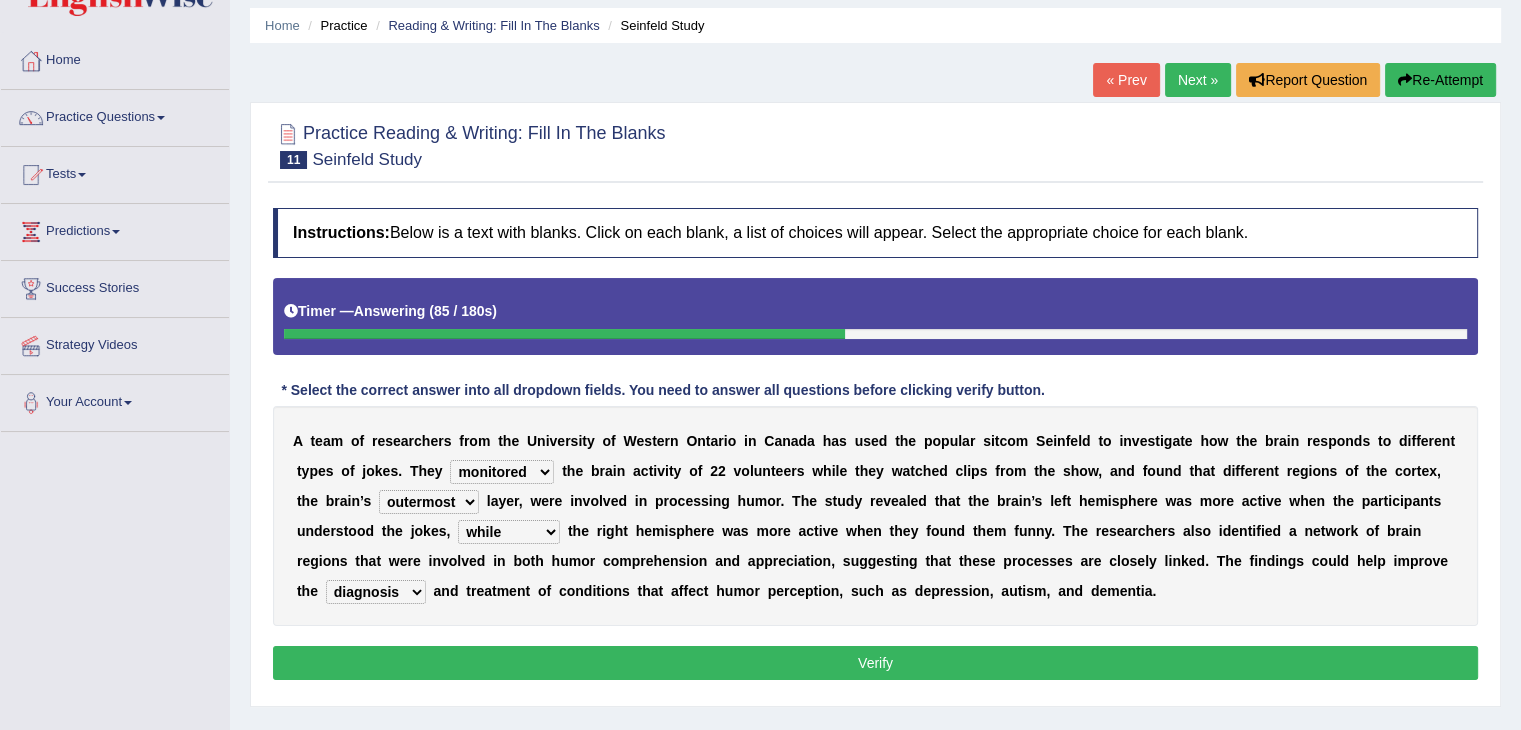 click on "execution diagnosis format strategy" at bounding box center [376, 592] 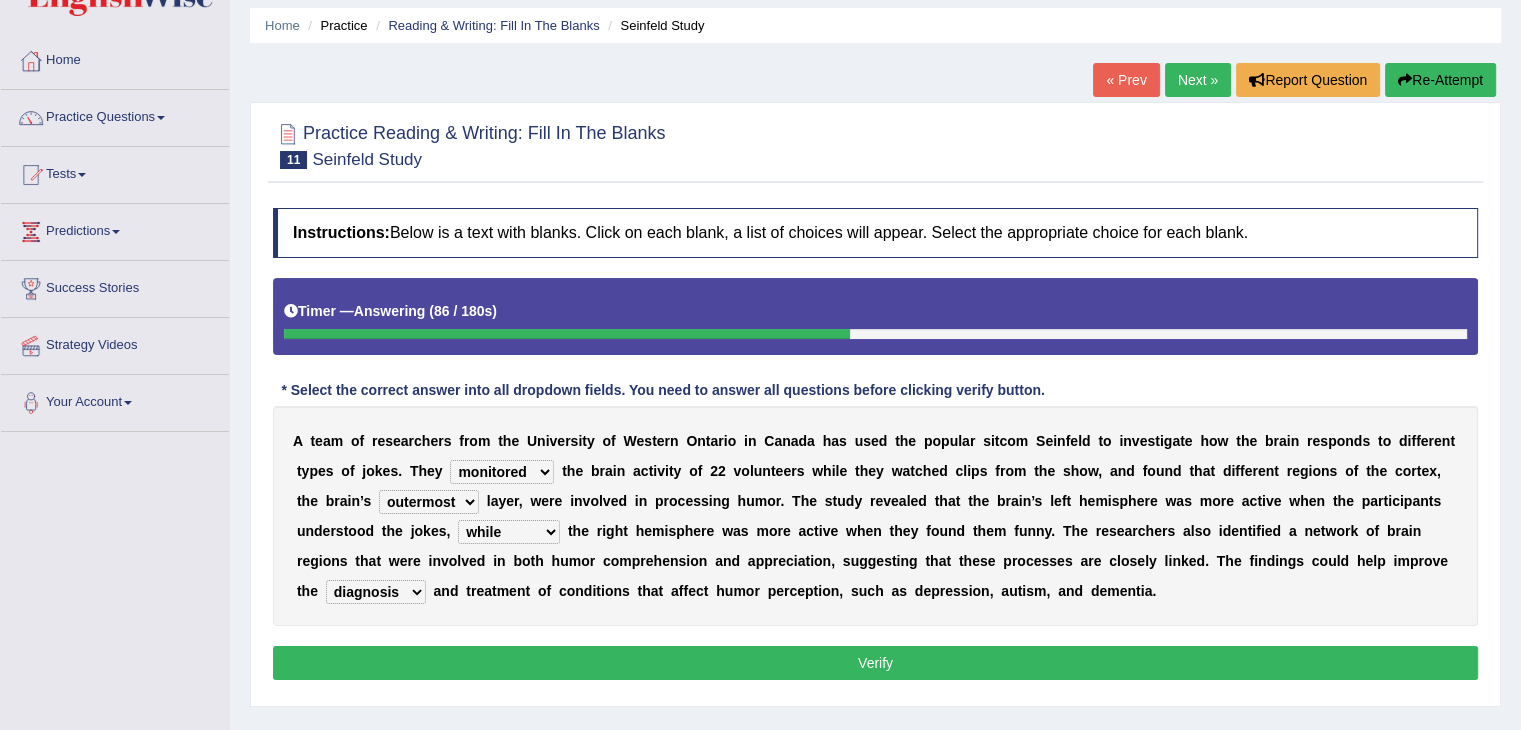 click on "Verify" at bounding box center (875, 663) 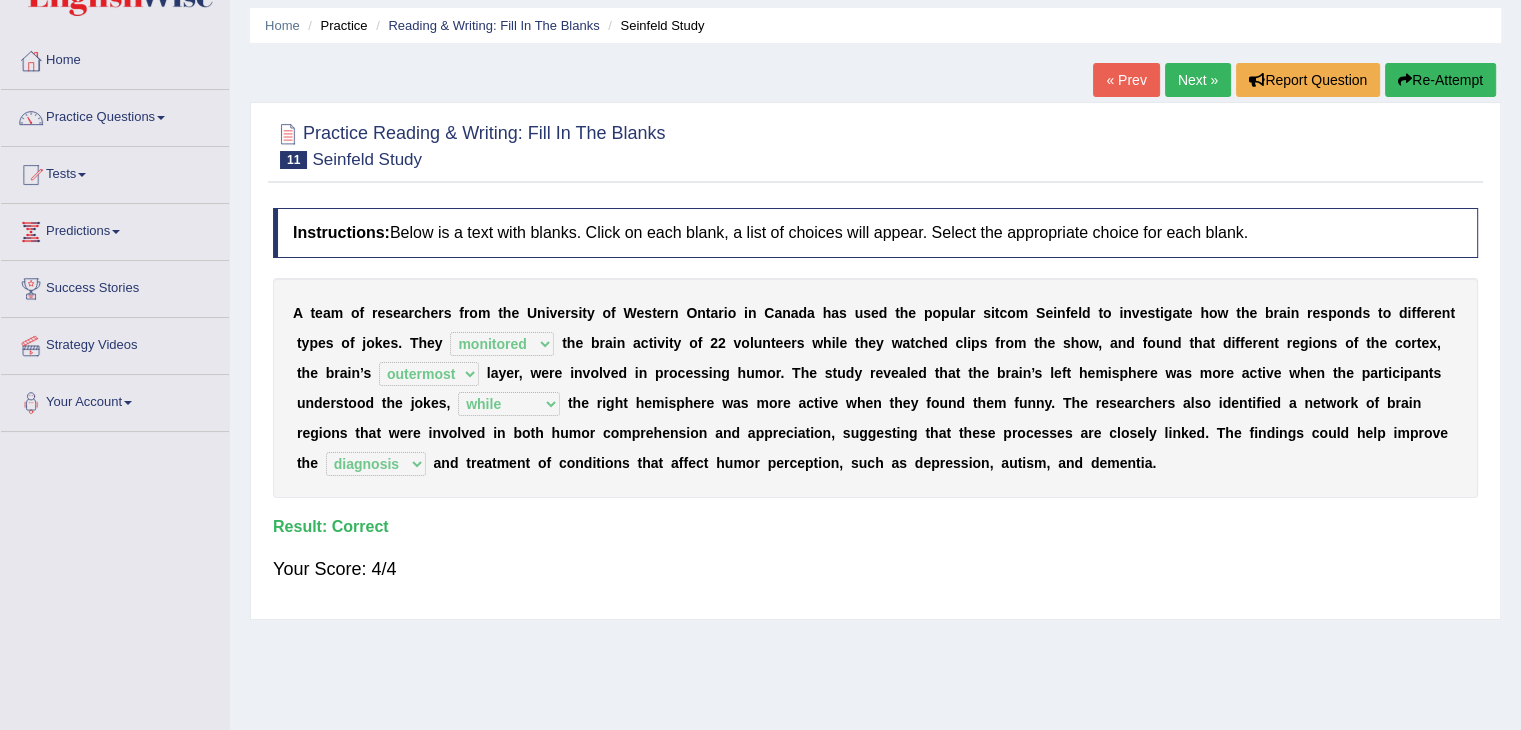 click at bounding box center [875, 144] 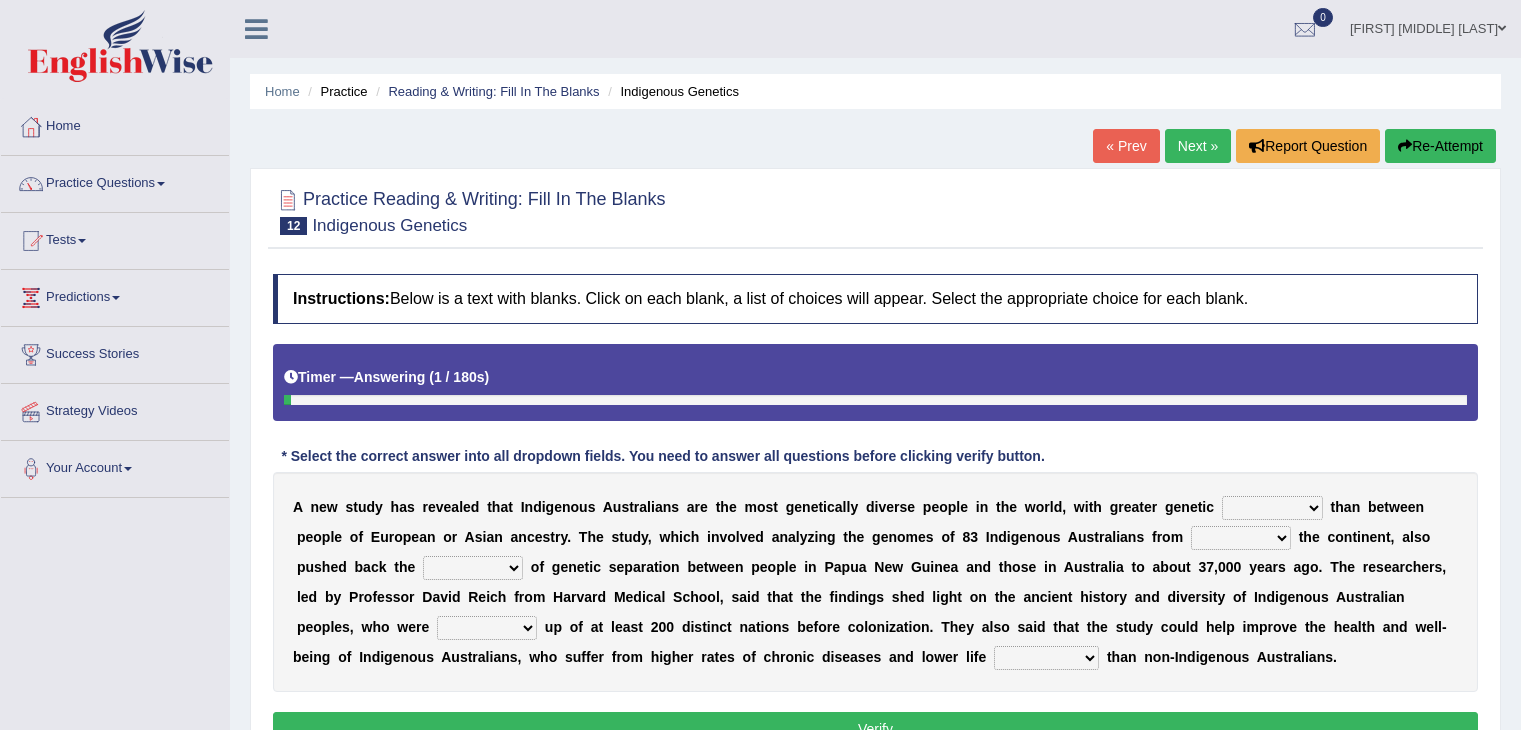 scroll, scrollTop: 33, scrollLeft: 0, axis: vertical 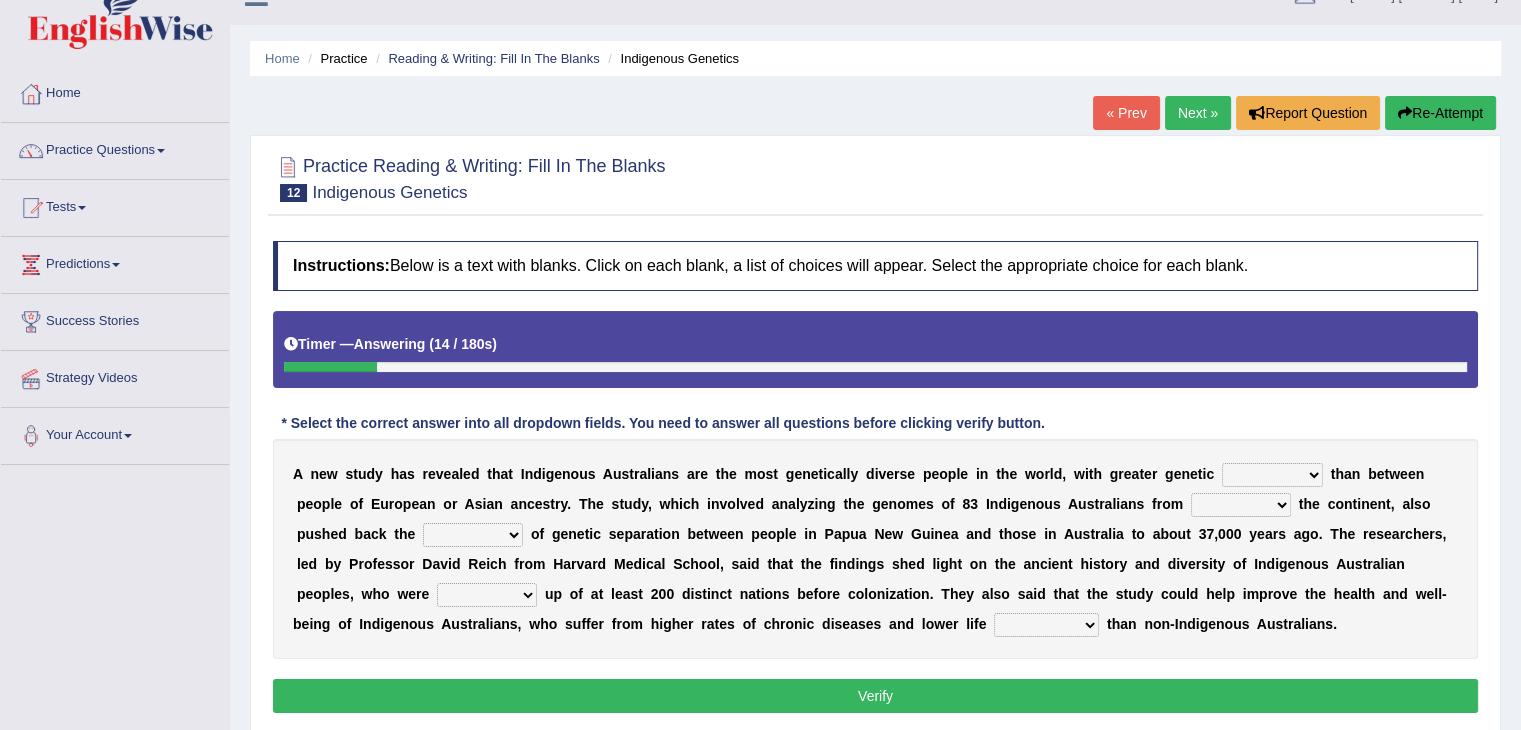 click on "integrity conformity variability stability" at bounding box center (1272, 475) 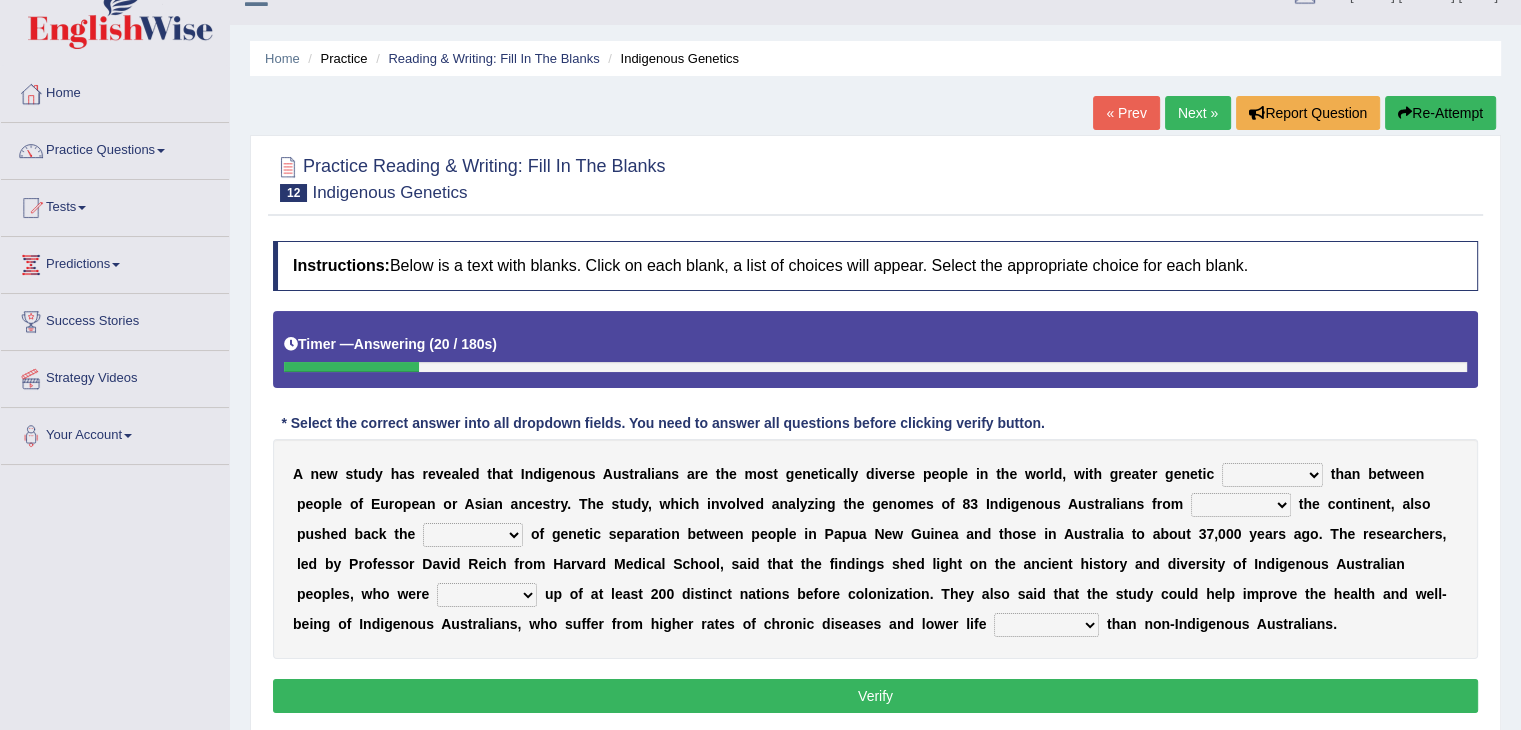 select on "variability" 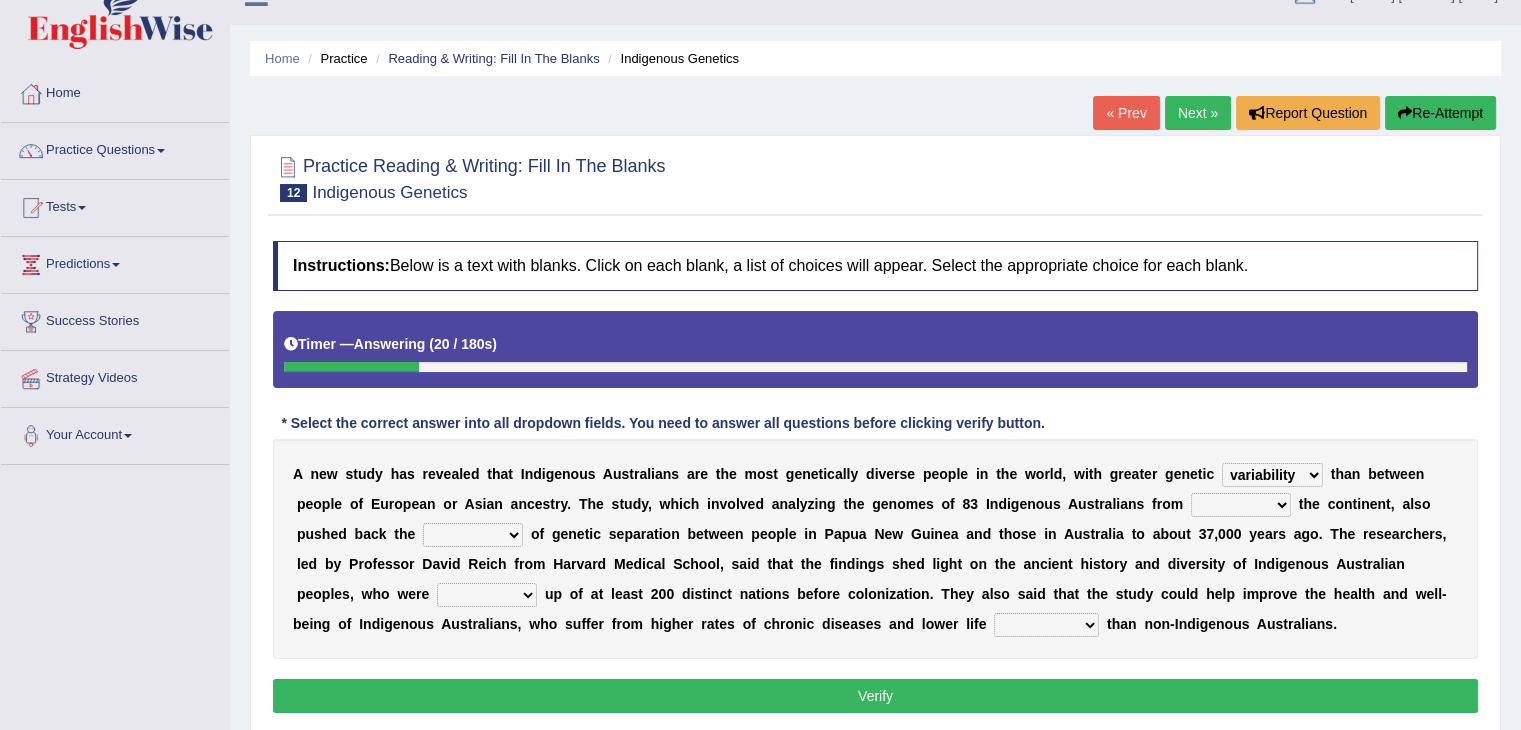 click on "integrity conformity variability stability" at bounding box center [1272, 475] 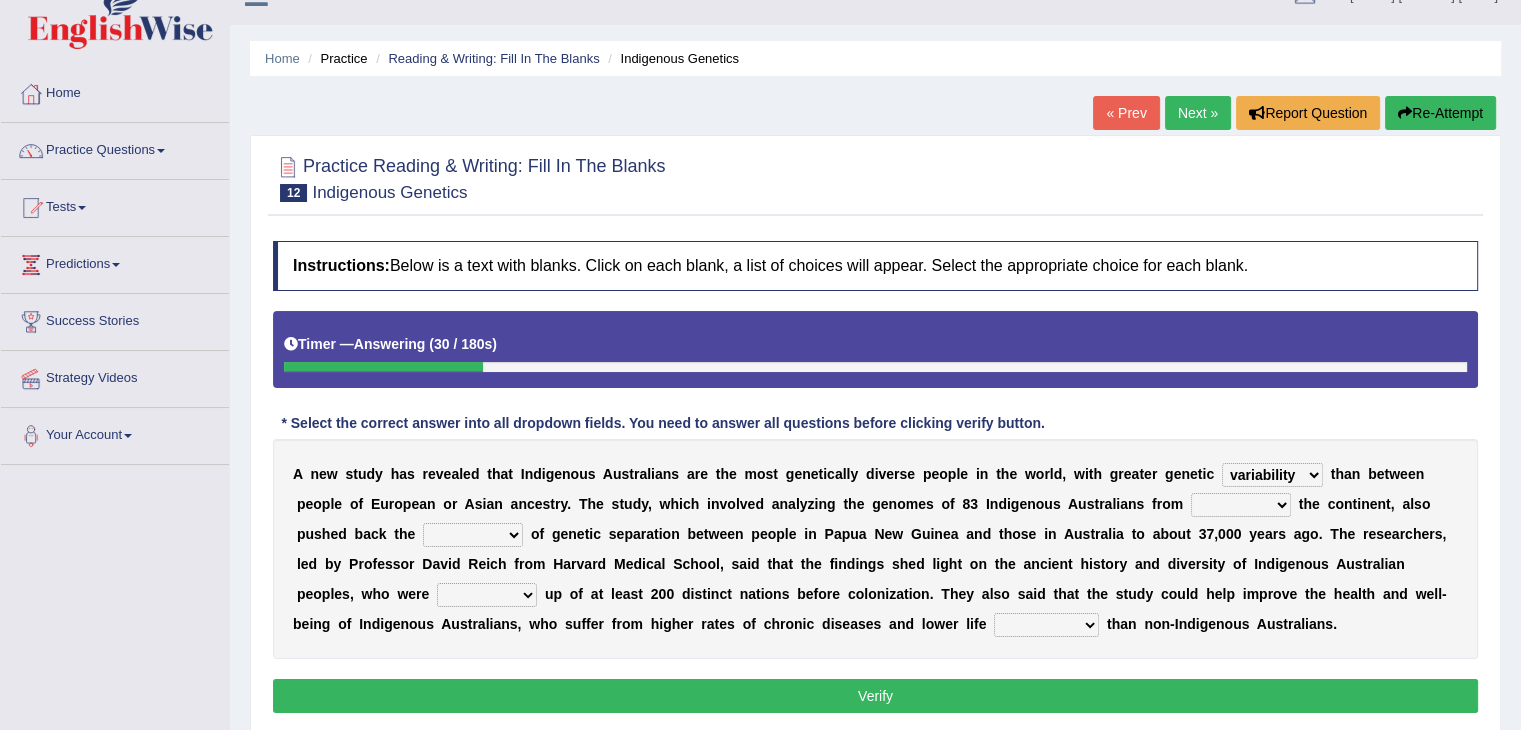 click on "at with of across" at bounding box center (1241, 505) 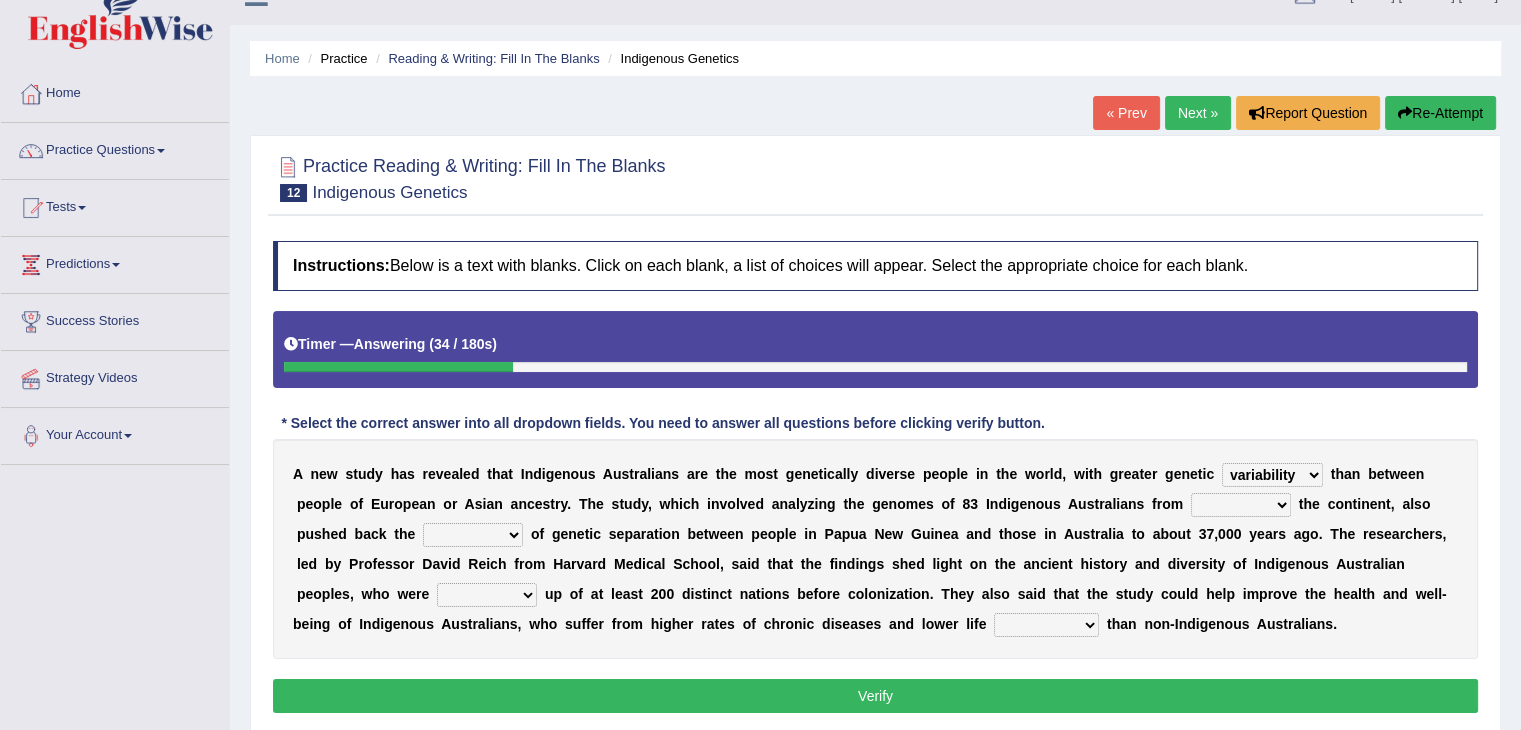 select on "across" 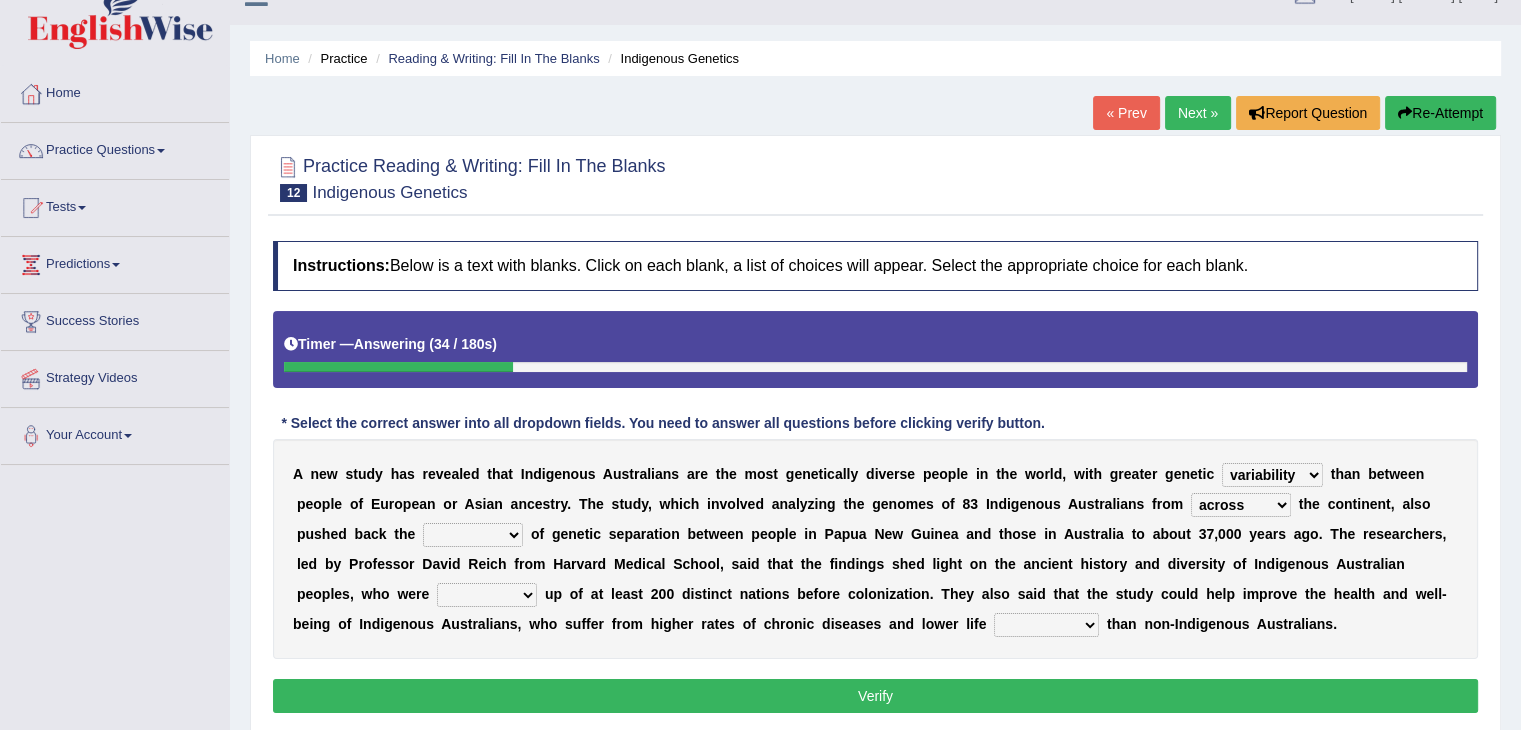 click on "at with of across" at bounding box center [1241, 505] 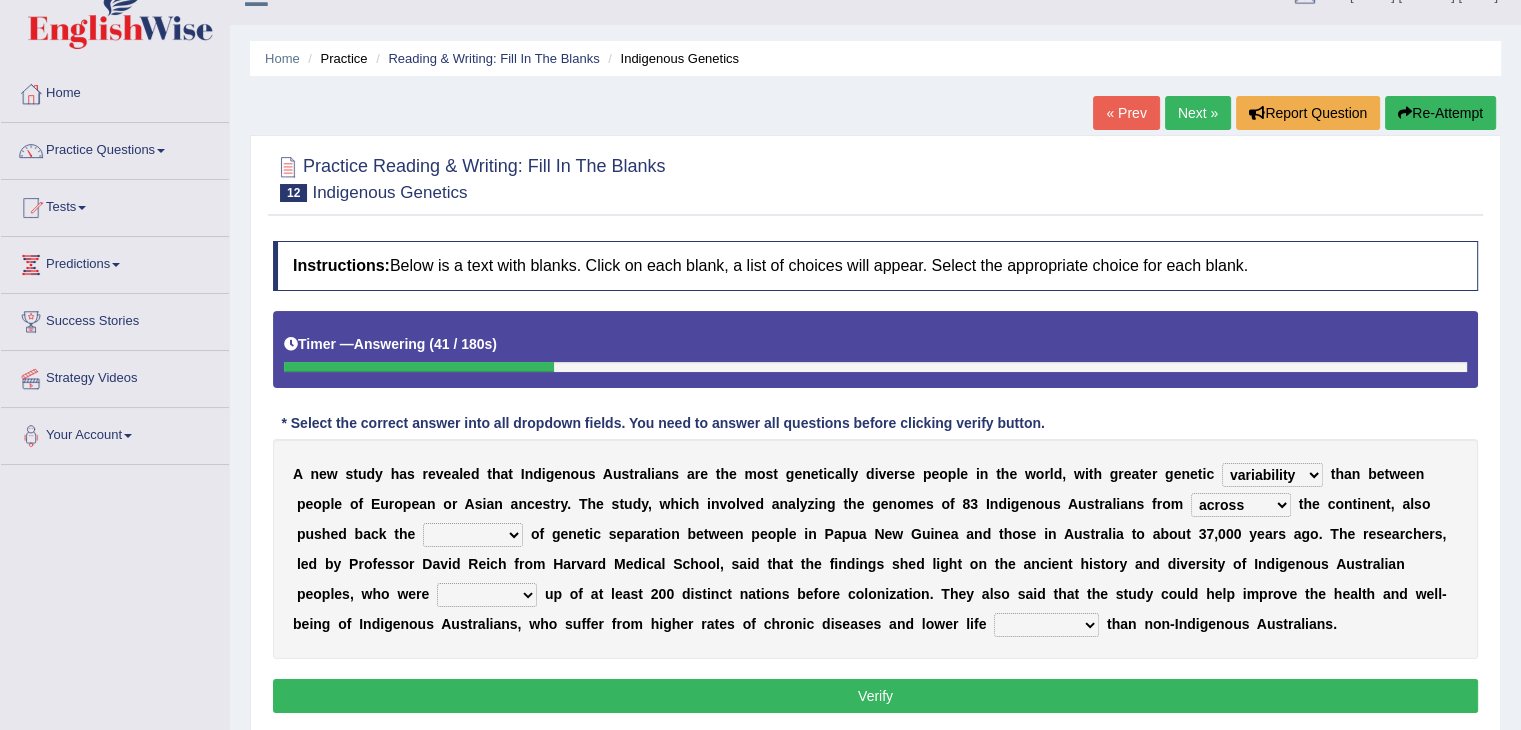 click on "analysis location date feature" at bounding box center (473, 535) 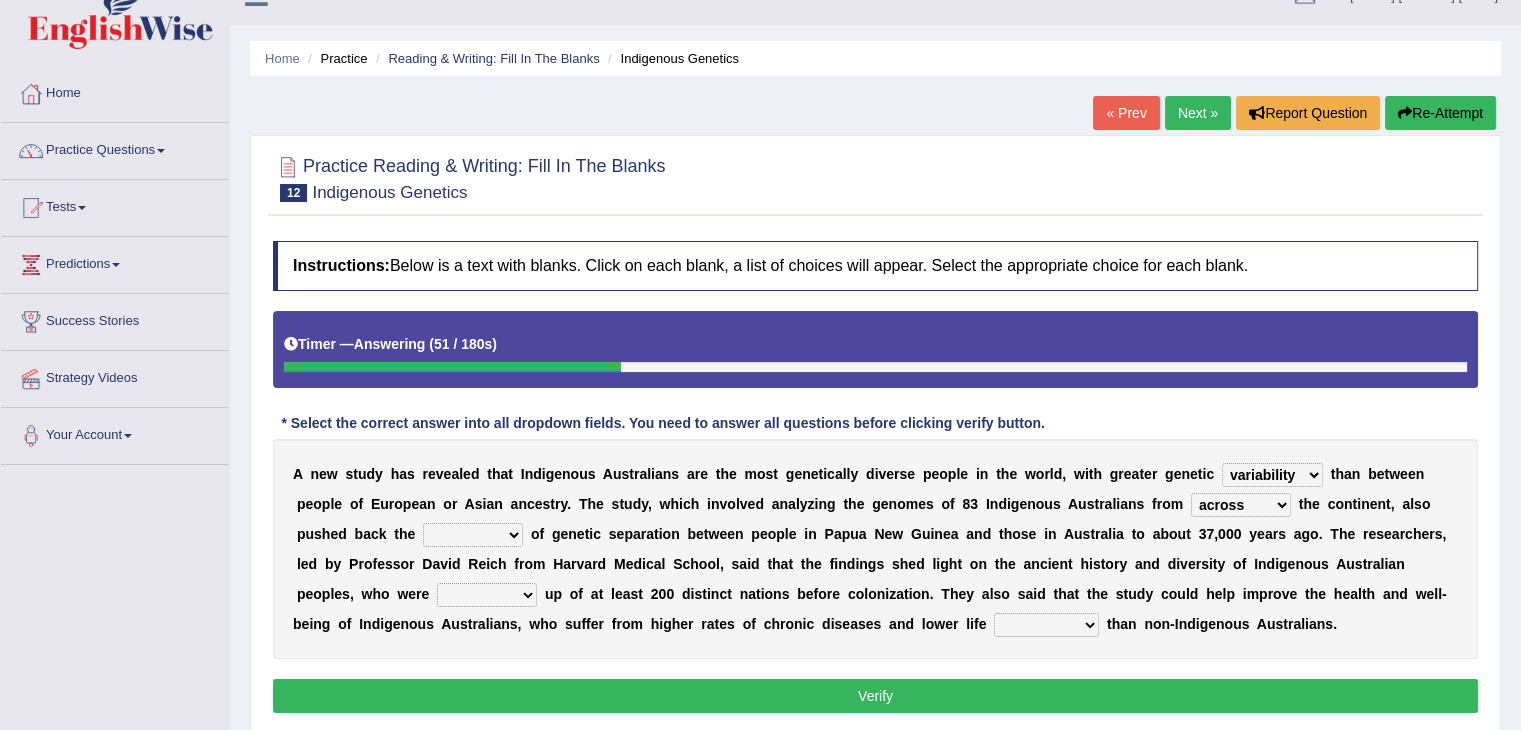 select on "feature" 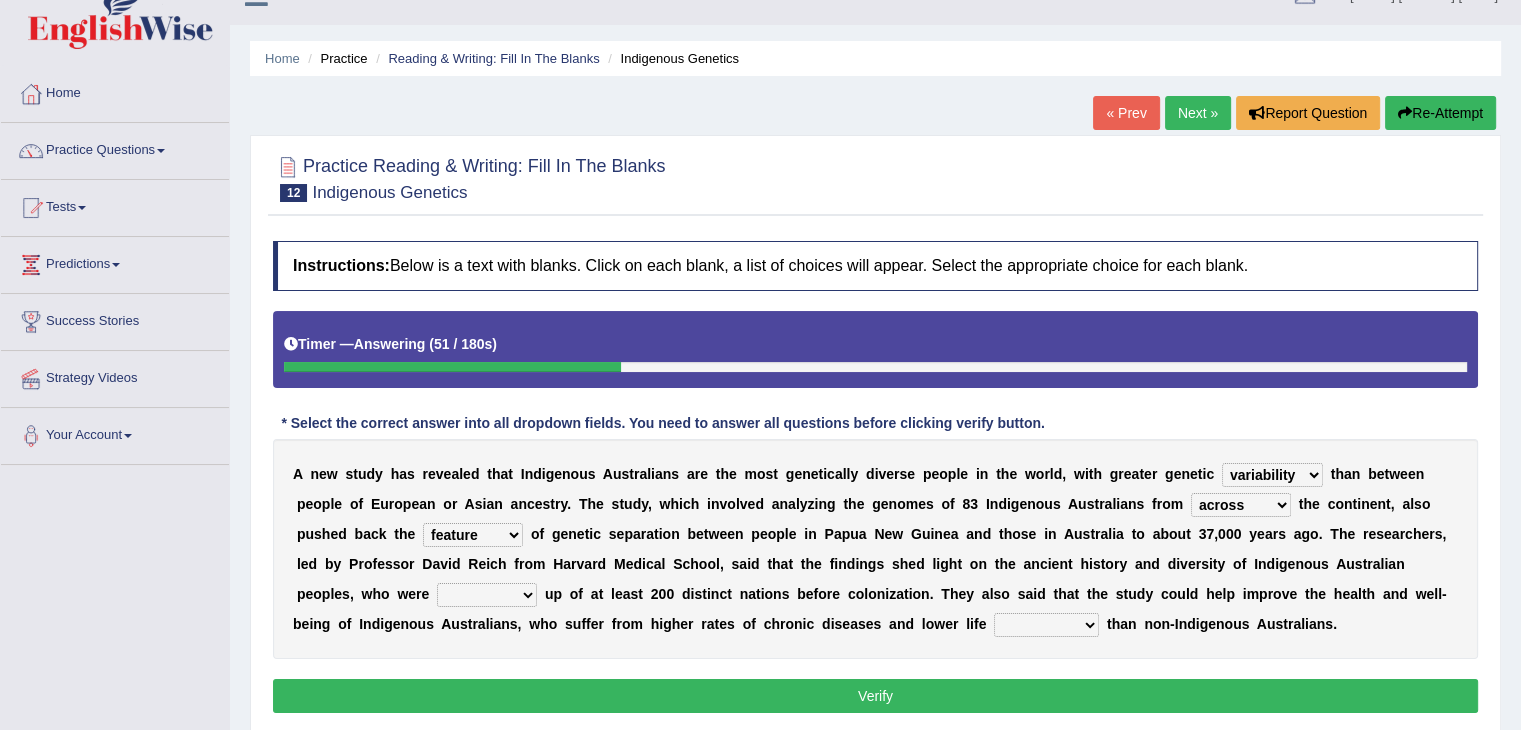 click on "analysis location date feature" at bounding box center [473, 535] 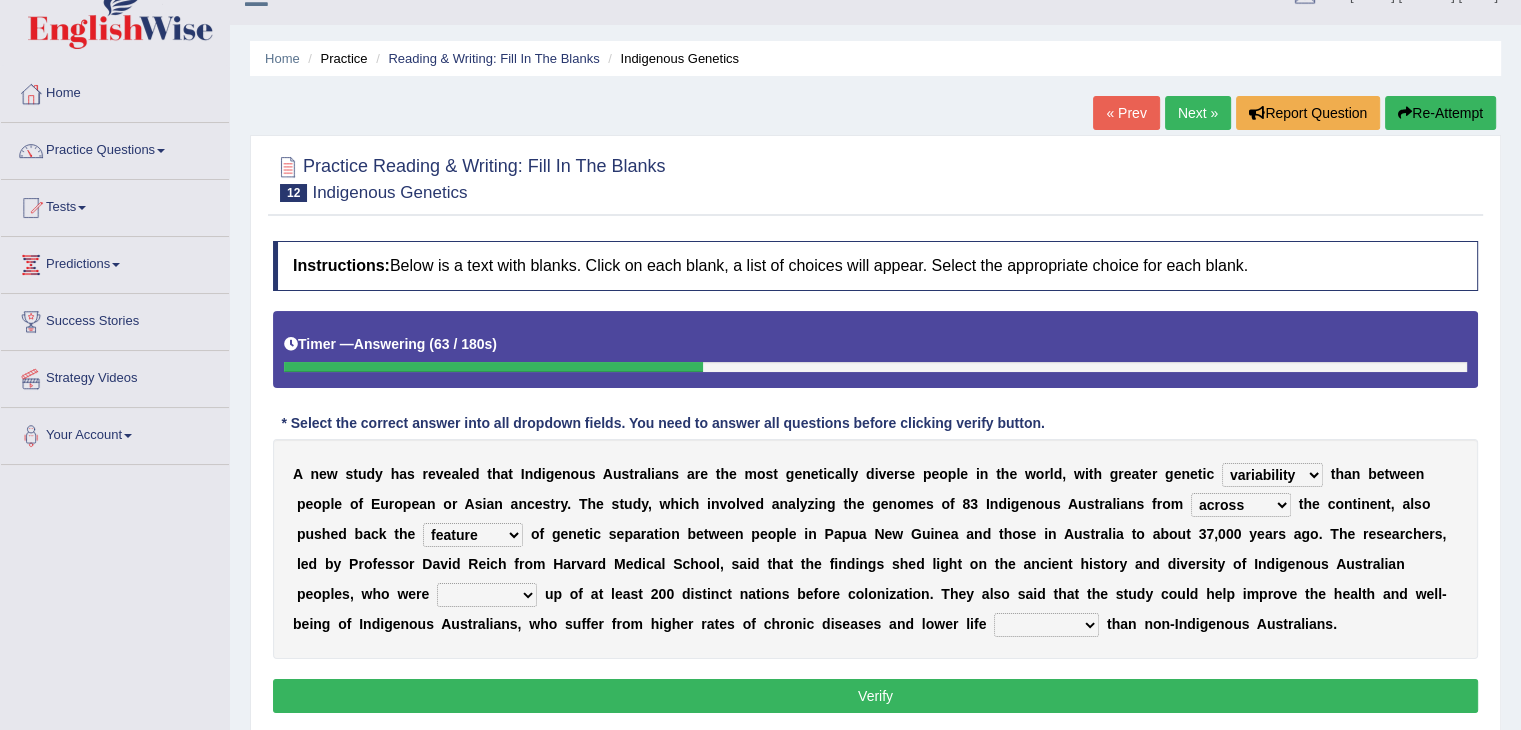 click on "made set broken laid" at bounding box center (487, 595) 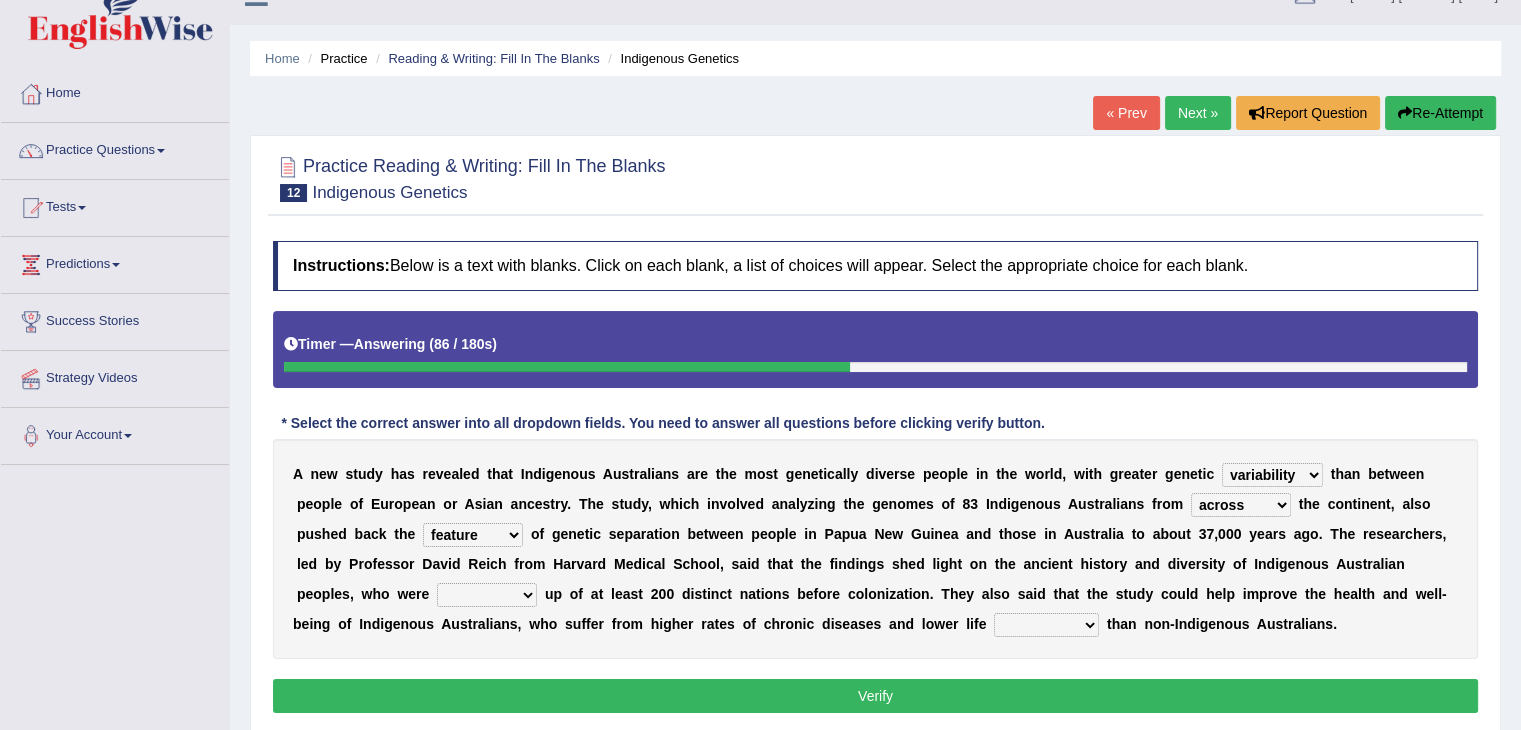 select on "laid" 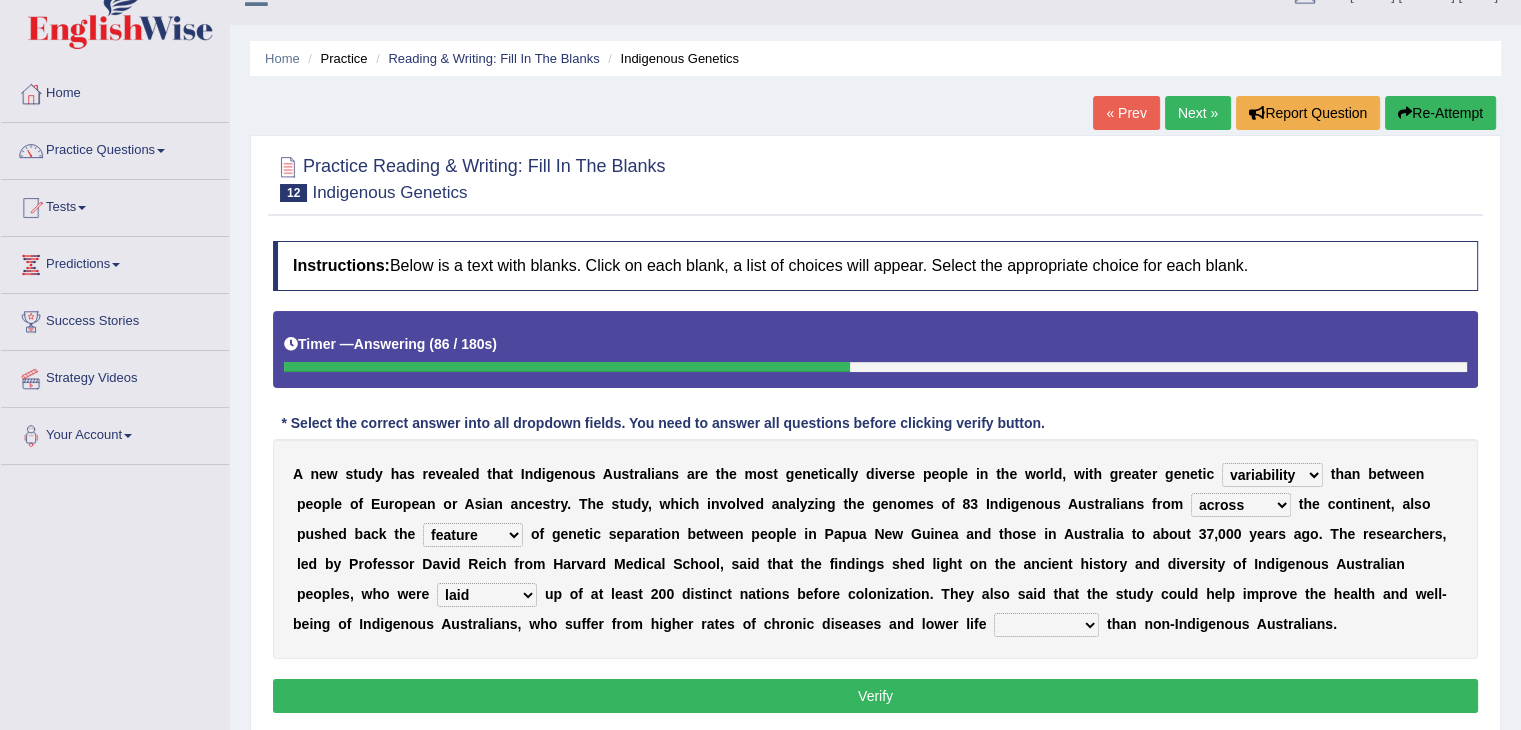 click on "made set broken laid" at bounding box center (487, 595) 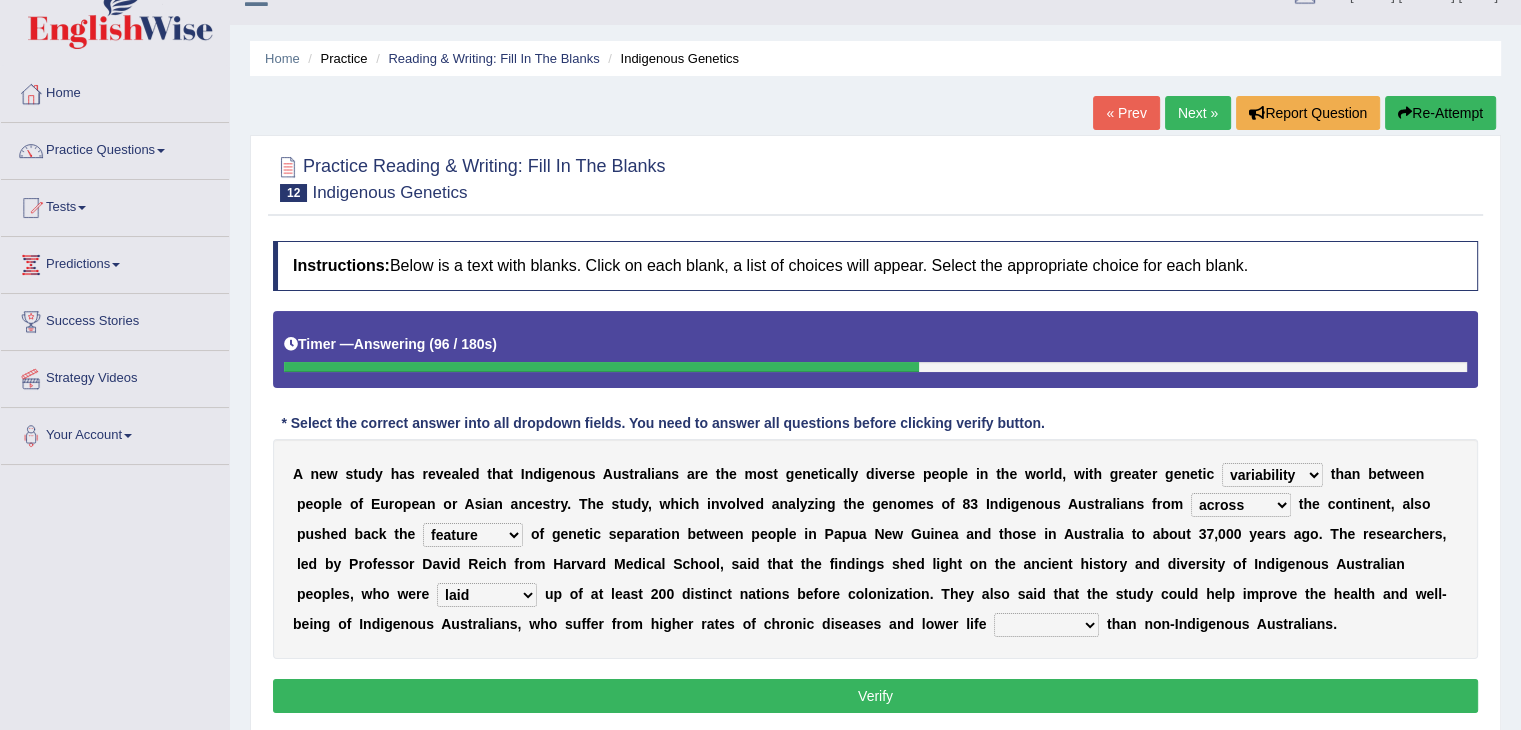 click on "level expectancy assurance rate" at bounding box center (1046, 625) 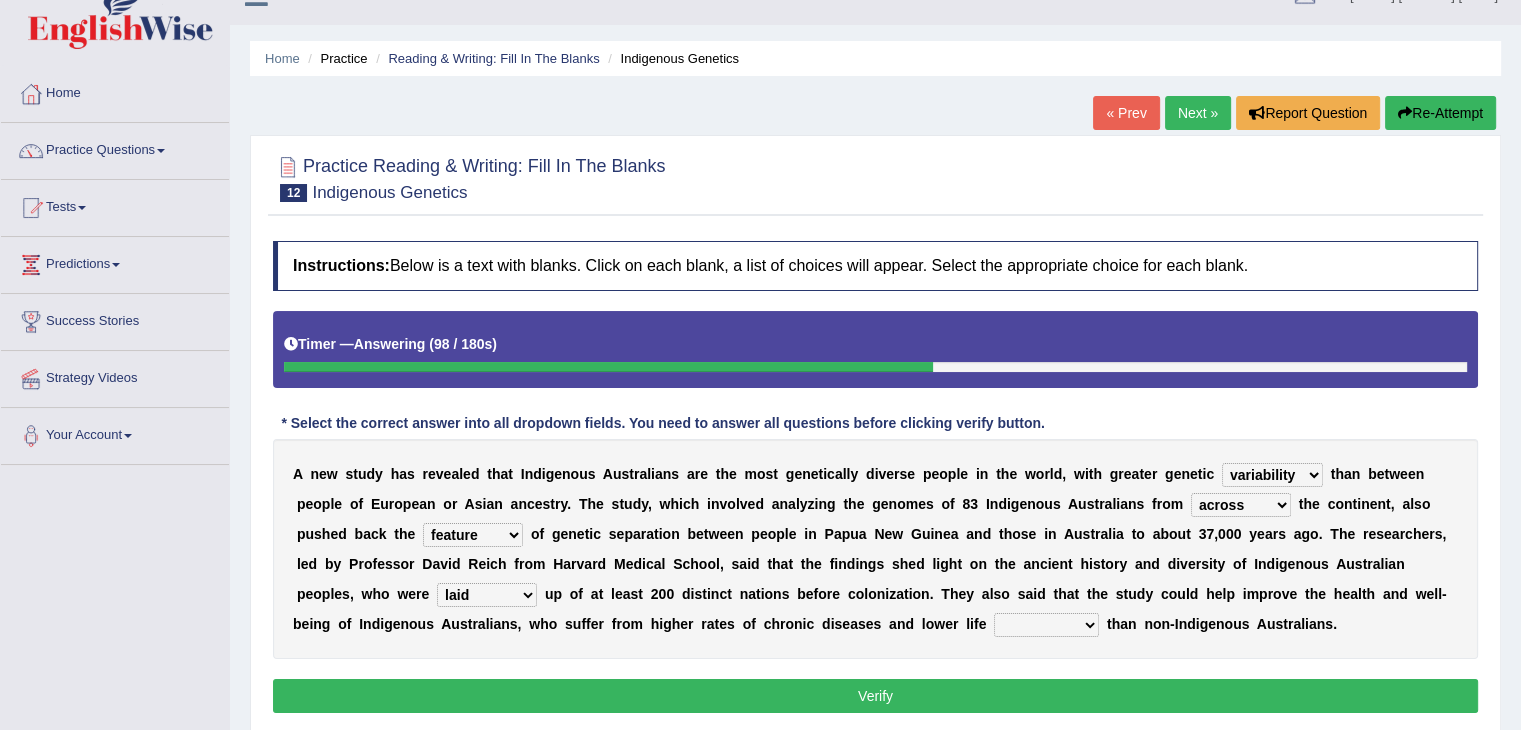select on "expectancy" 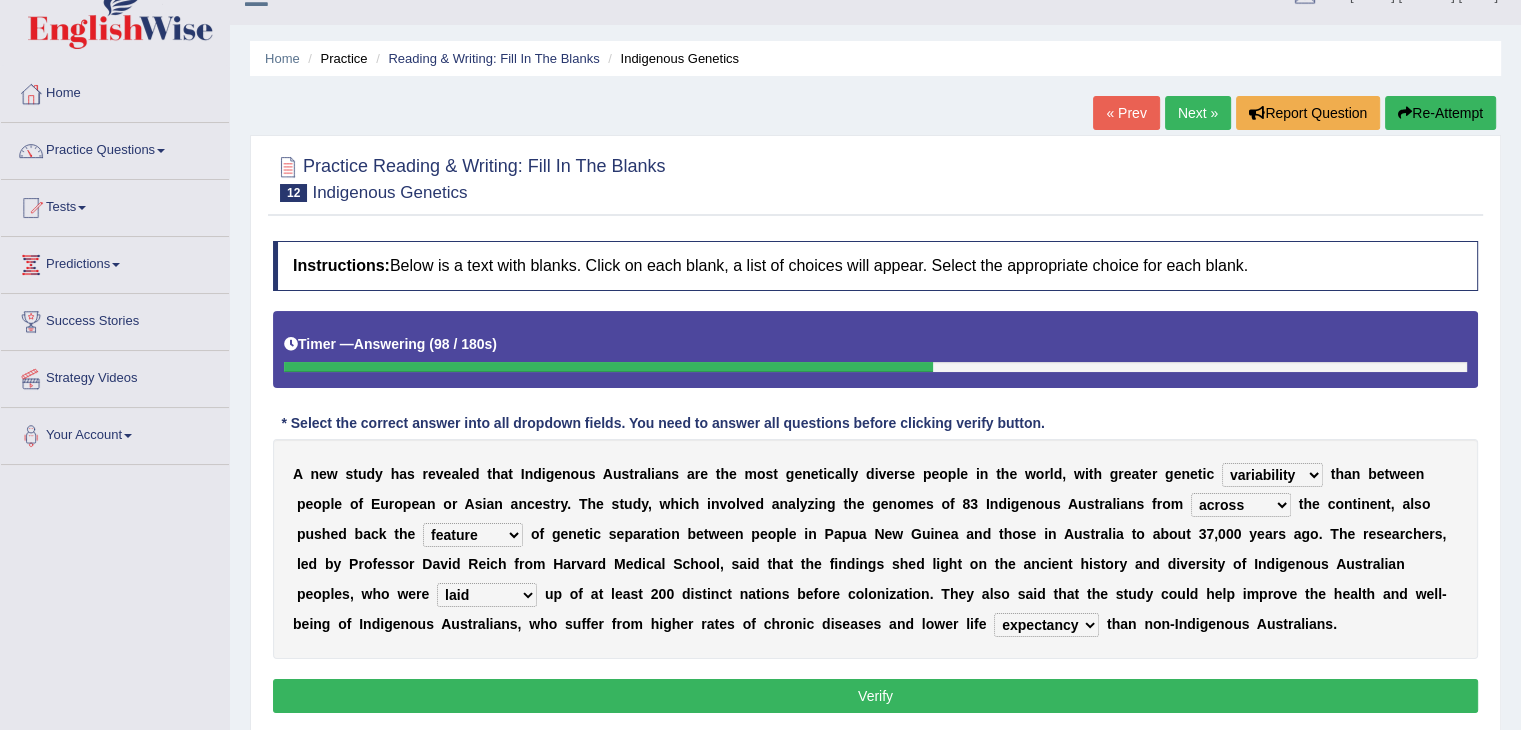 click on "level expectancy assurance rate" at bounding box center [1046, 625] 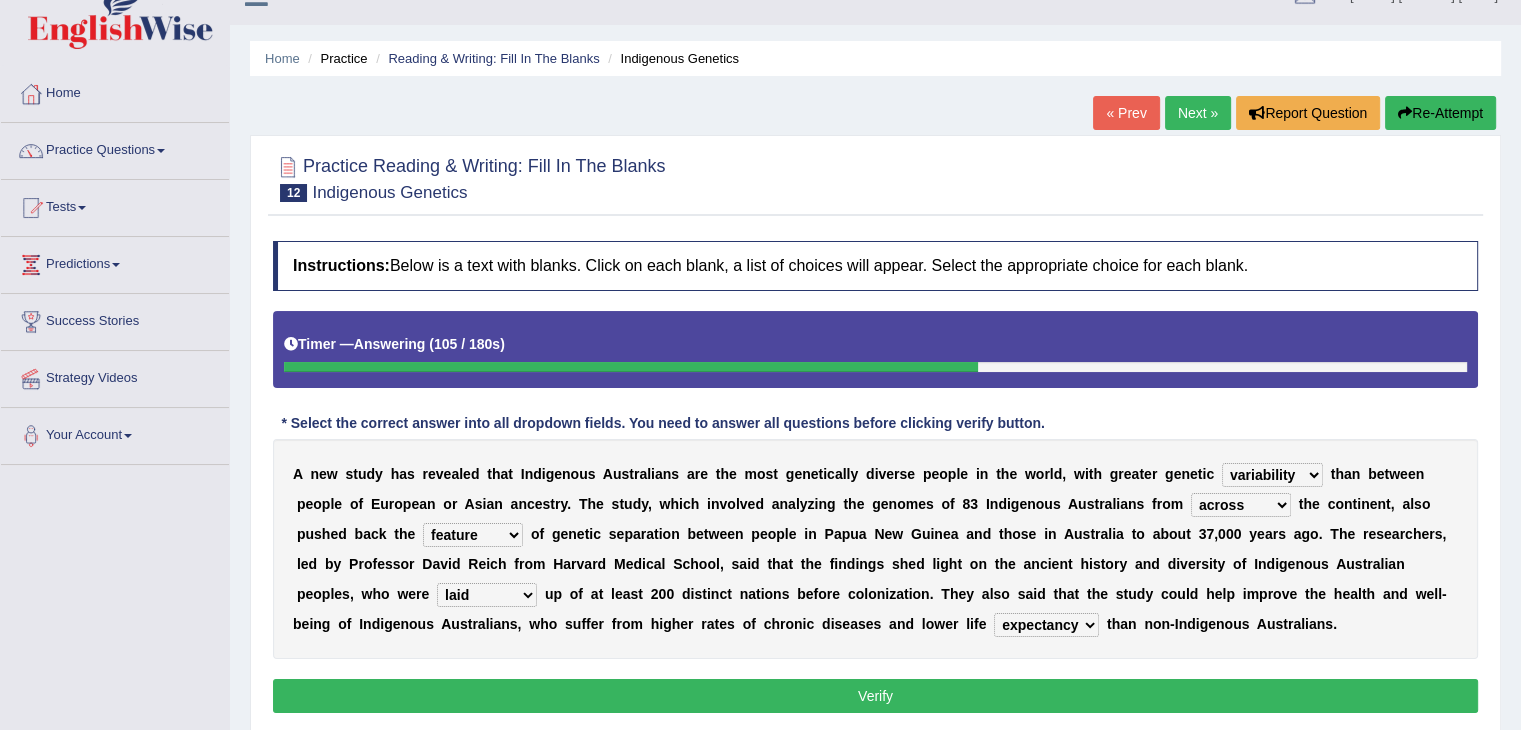 click on "made set broken laid" at bounding box center (487, 595) 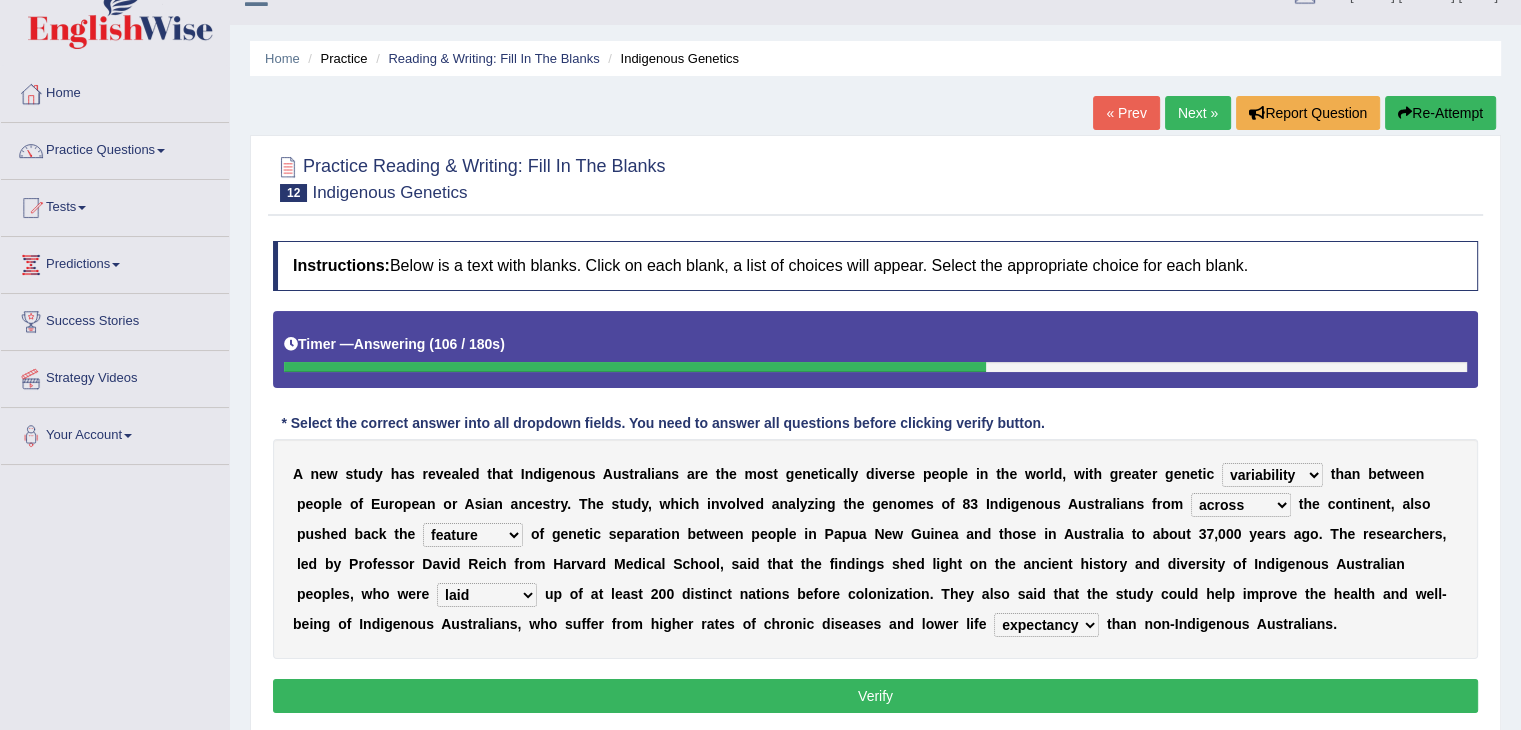 select on "made" 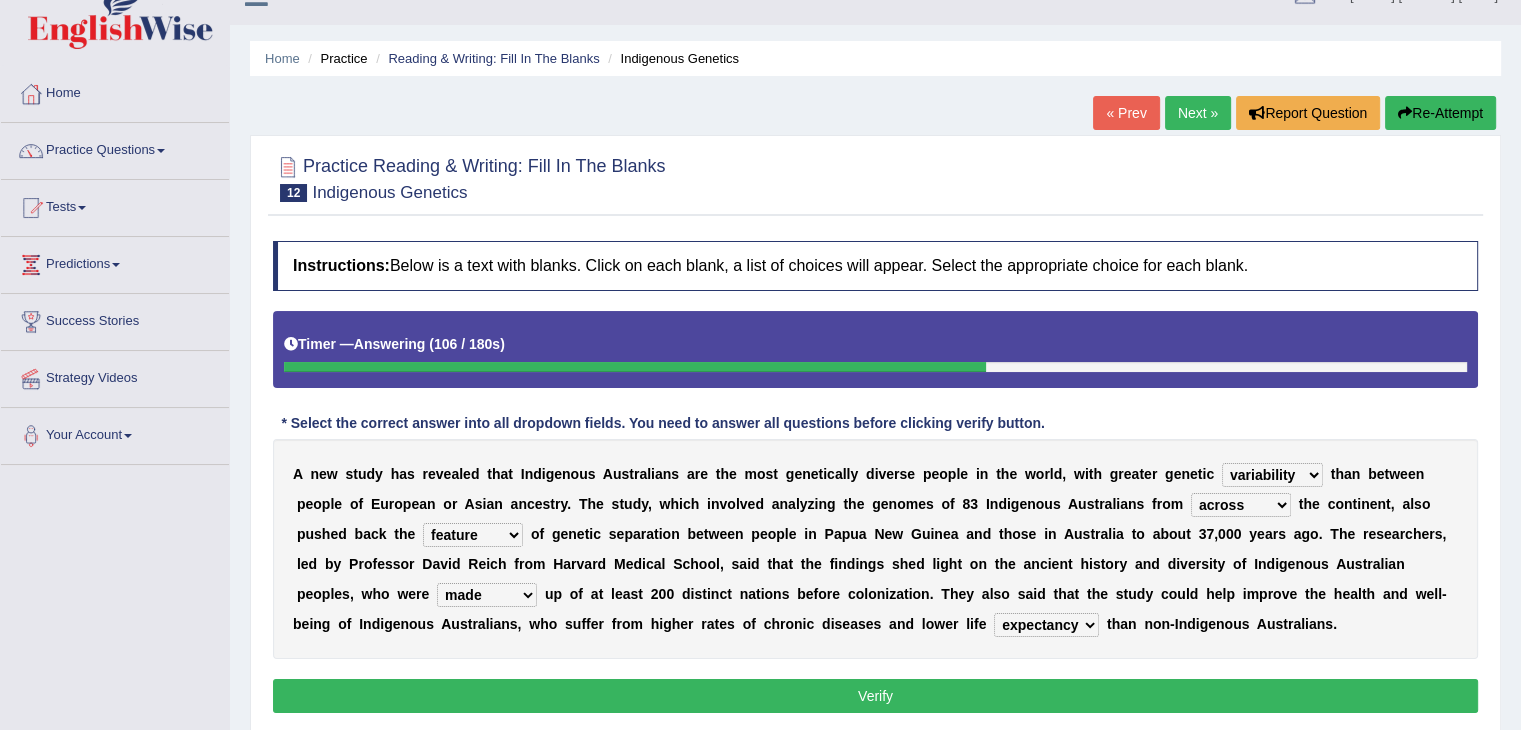 click on "made set broken laid" at bounding box center [487, 595] 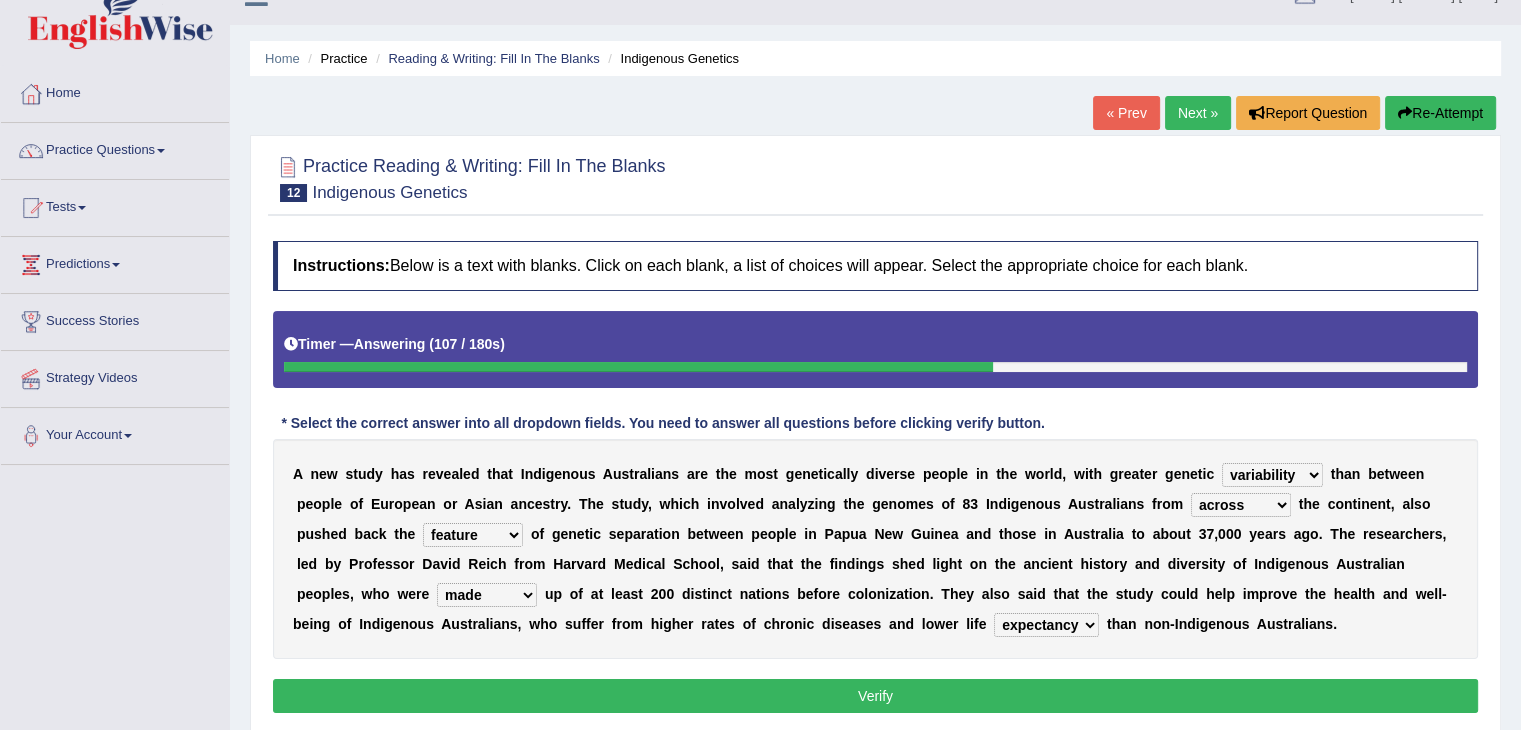 click on "Verify" at bounding box center (875, 696) 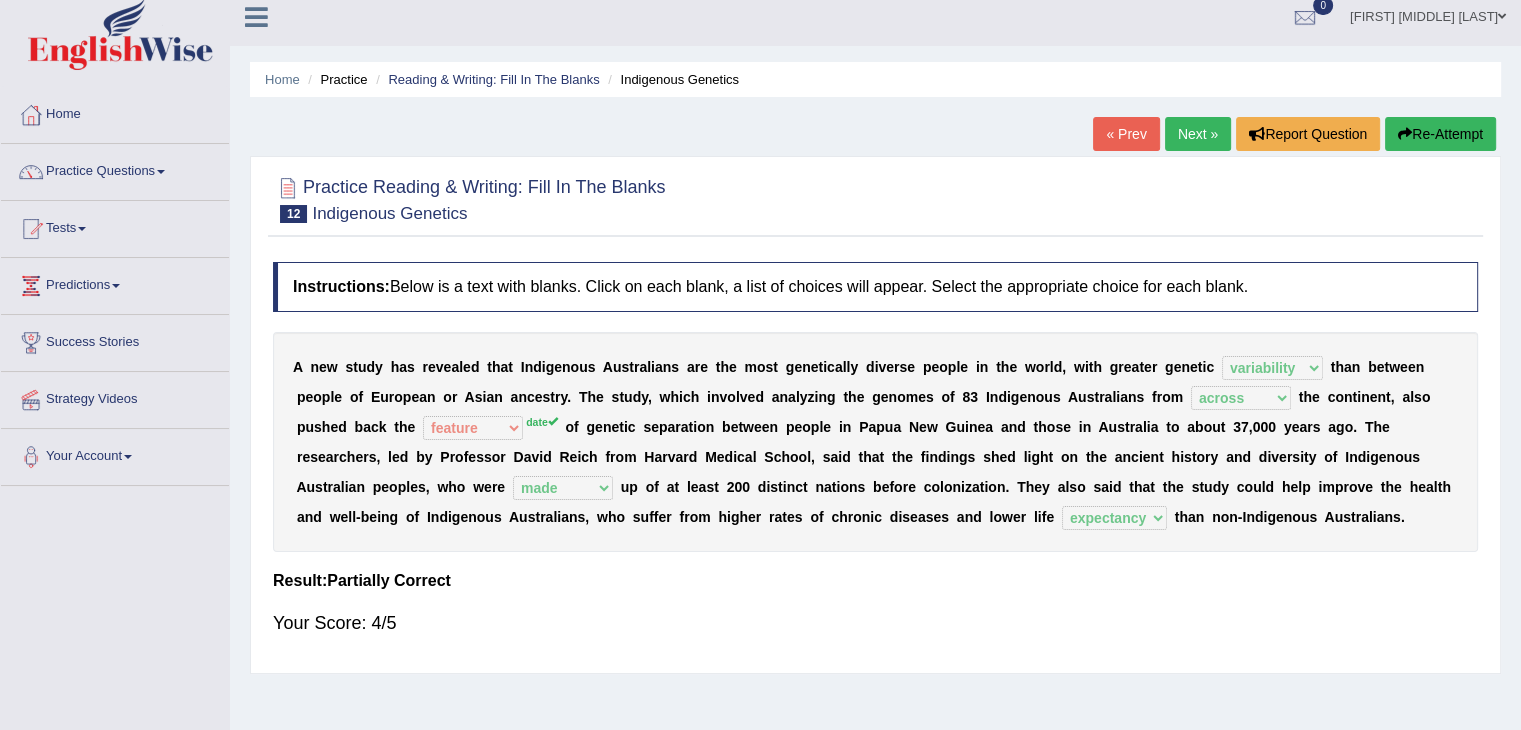 scroll, scrollTop: 0, scrollLeft: 0, axis: both 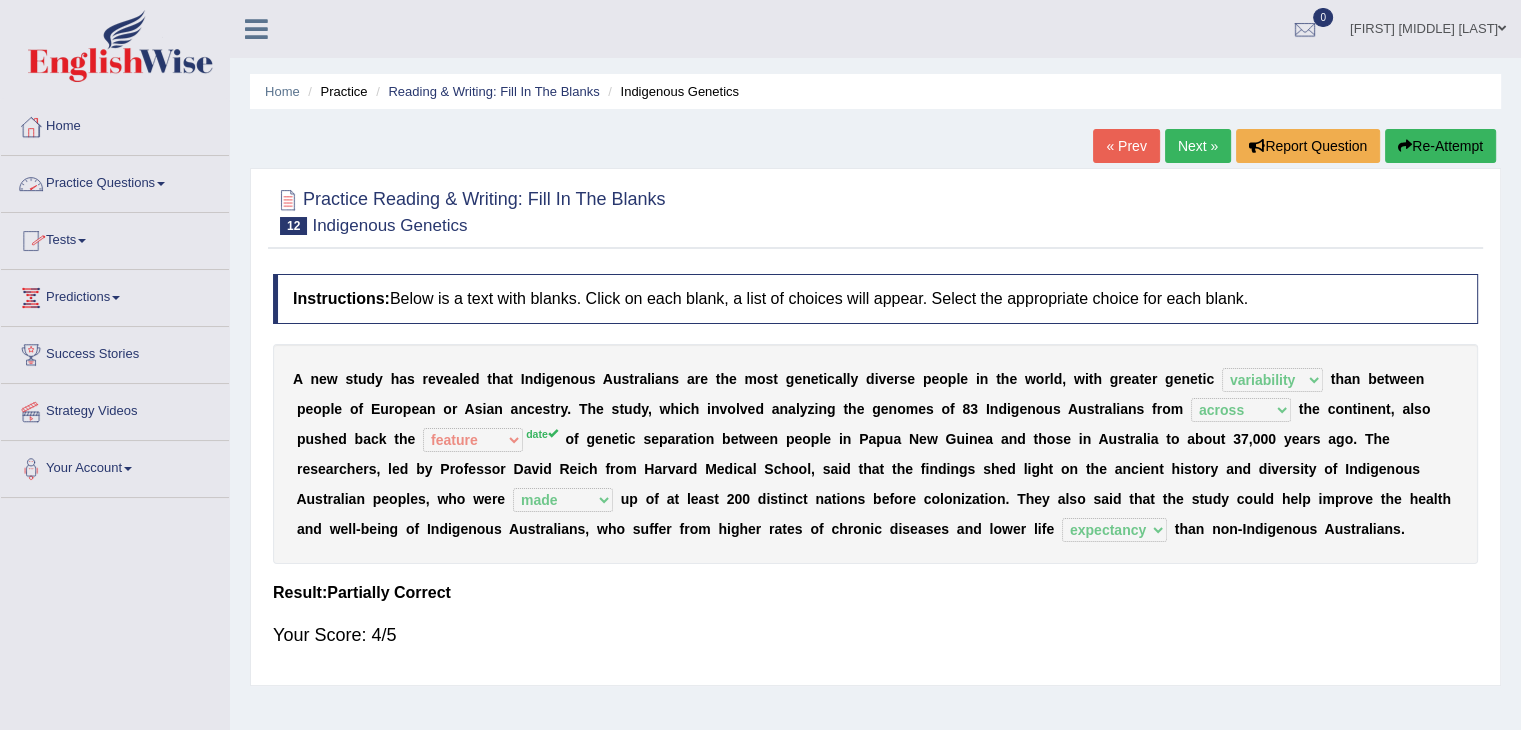 click on "Practice Questions" at bounding box center [115, 181] 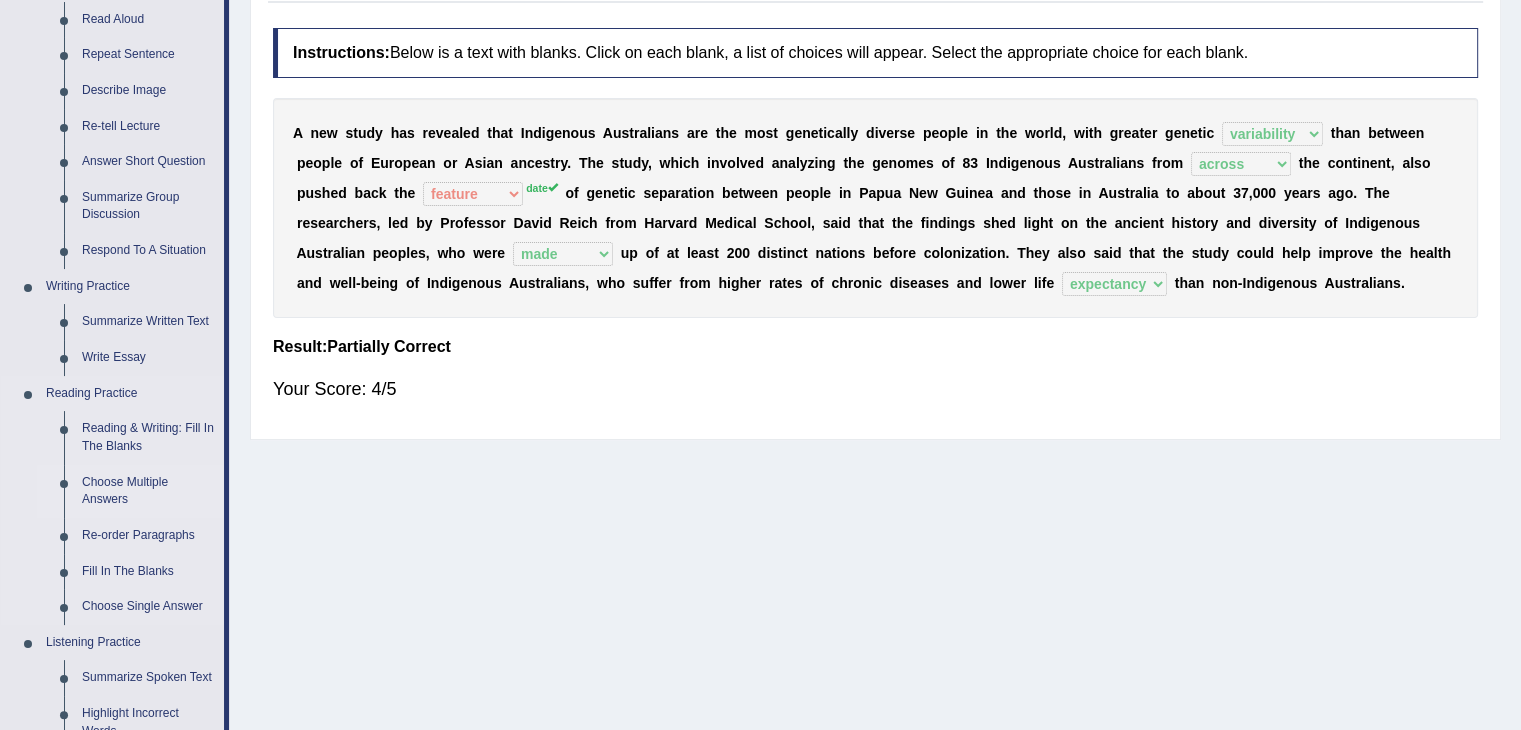 scroll, scrollTop: 266, scrollLeft: 0, axis: vertical 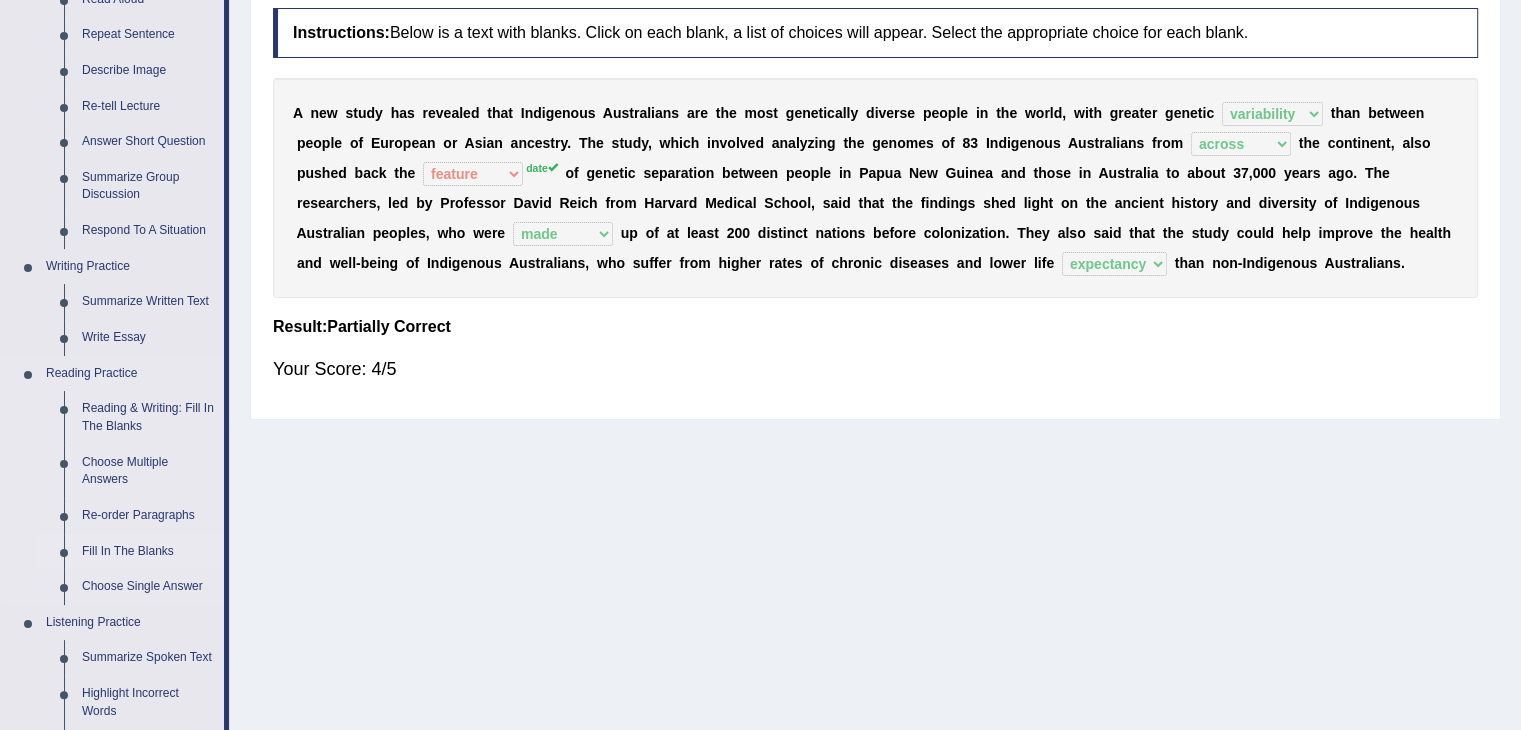 click on "Fill In The Blanks" at bounding box center (148, 552) 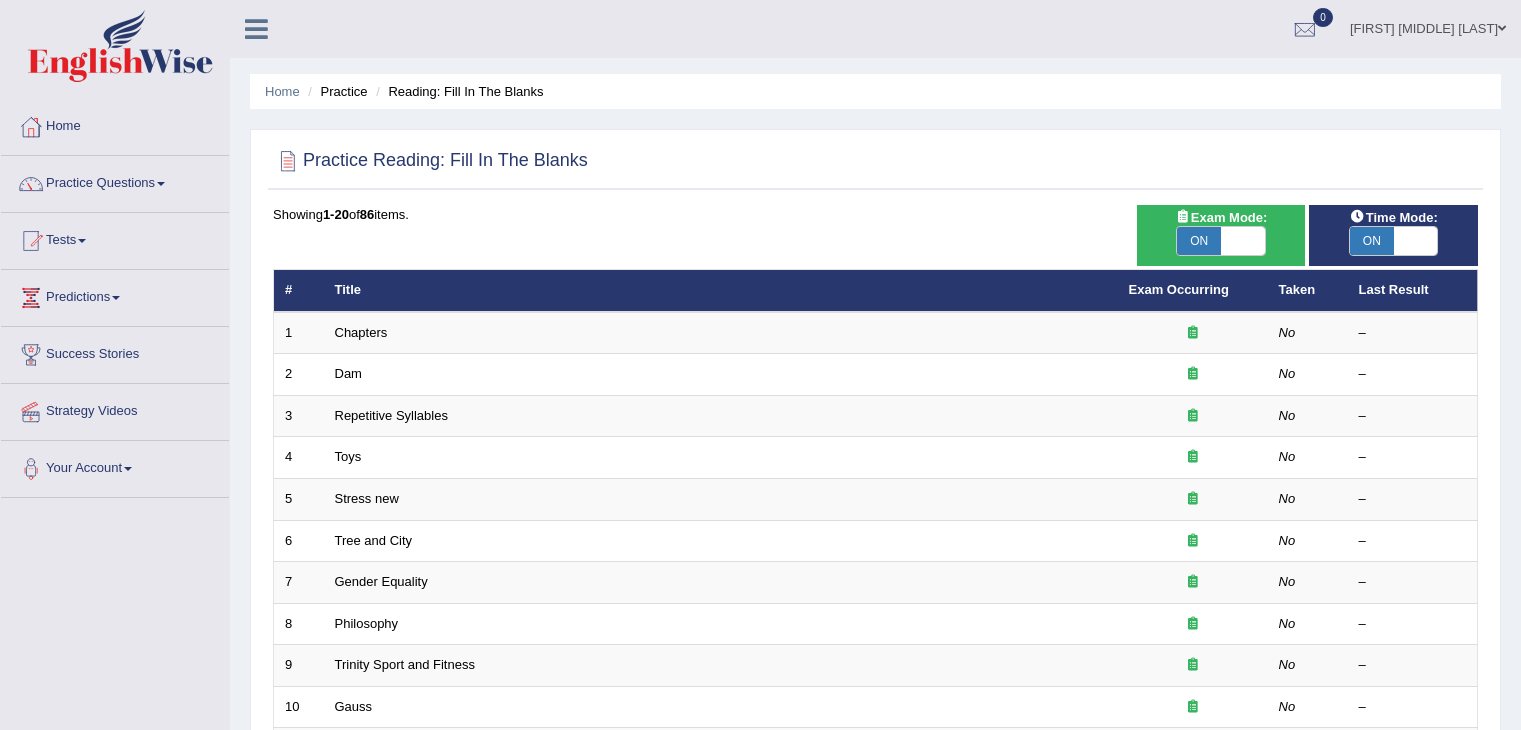 scroll, scrollTop: 0, scrollLeft: 0, axis: both 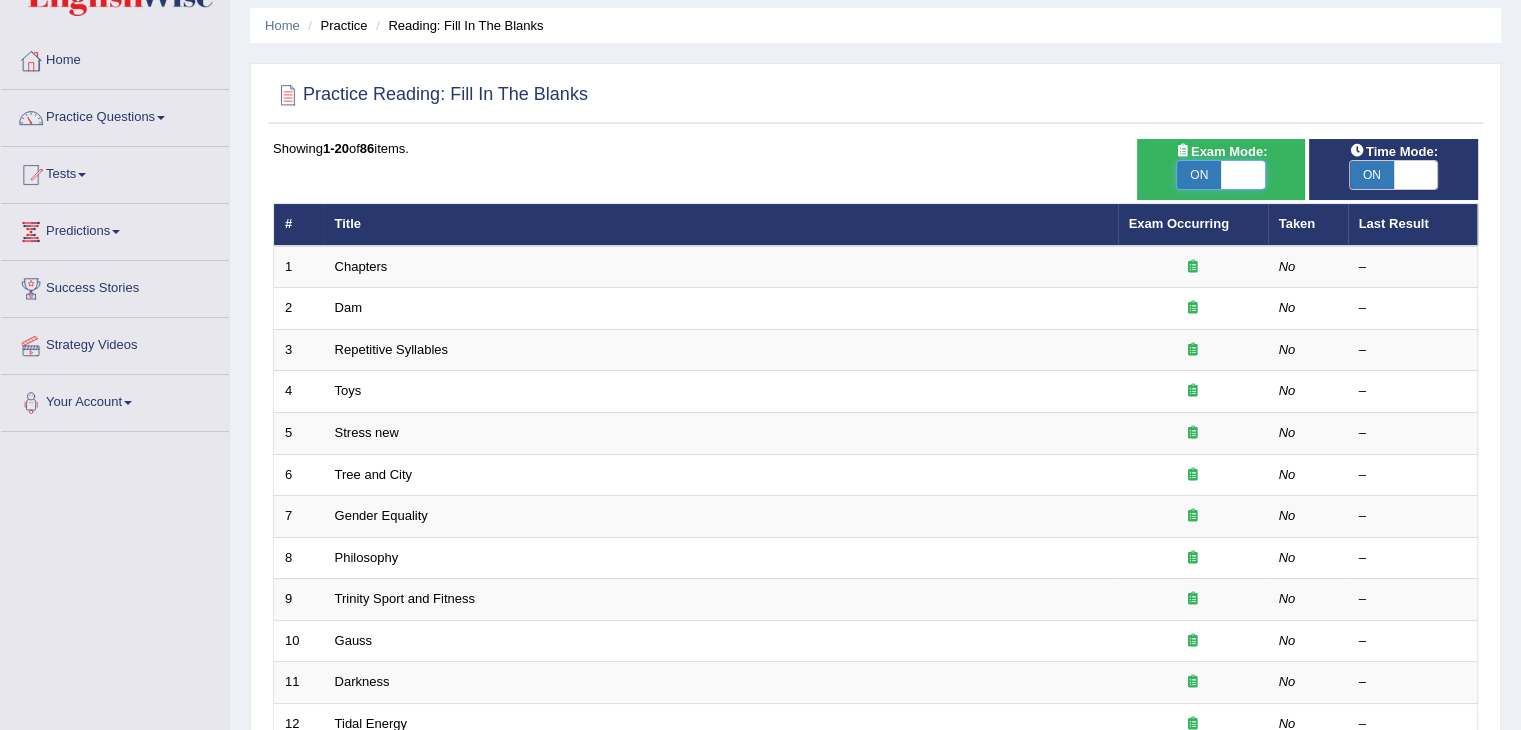 click at bounding box center (1243, 175) 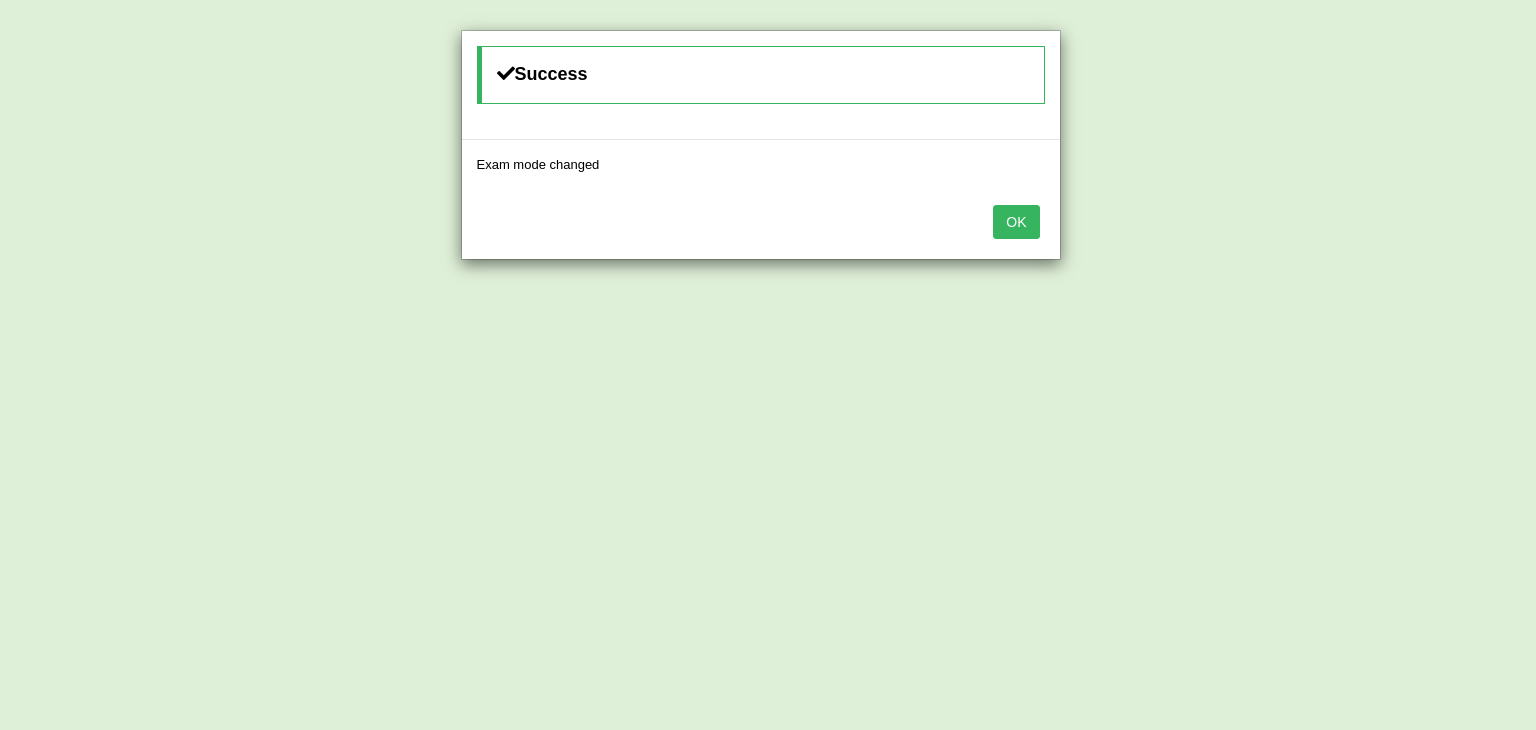 click on "OK" at bounding box center [1016, 222] 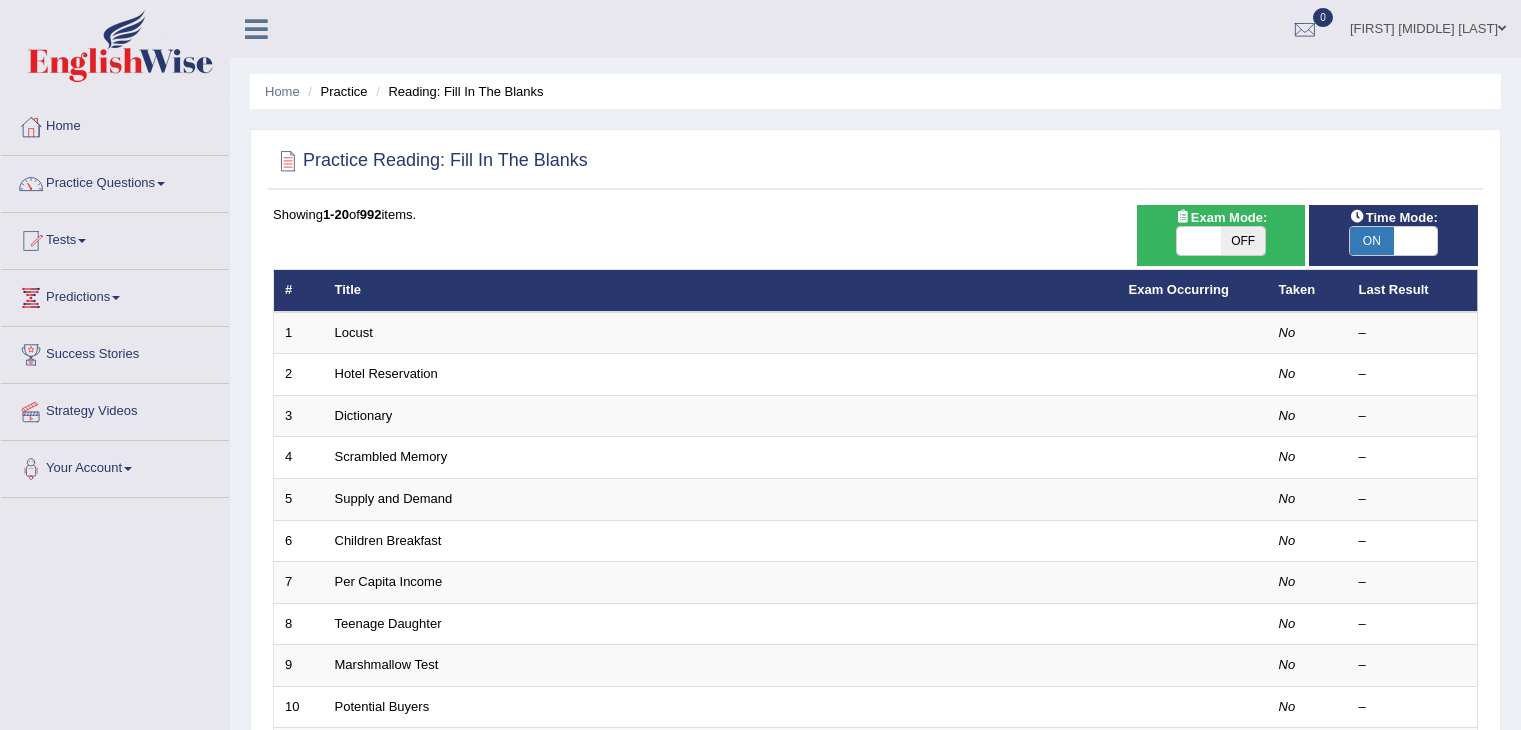 scroll, scrollTop: 66, scrollLeft: 0, axis: vertical 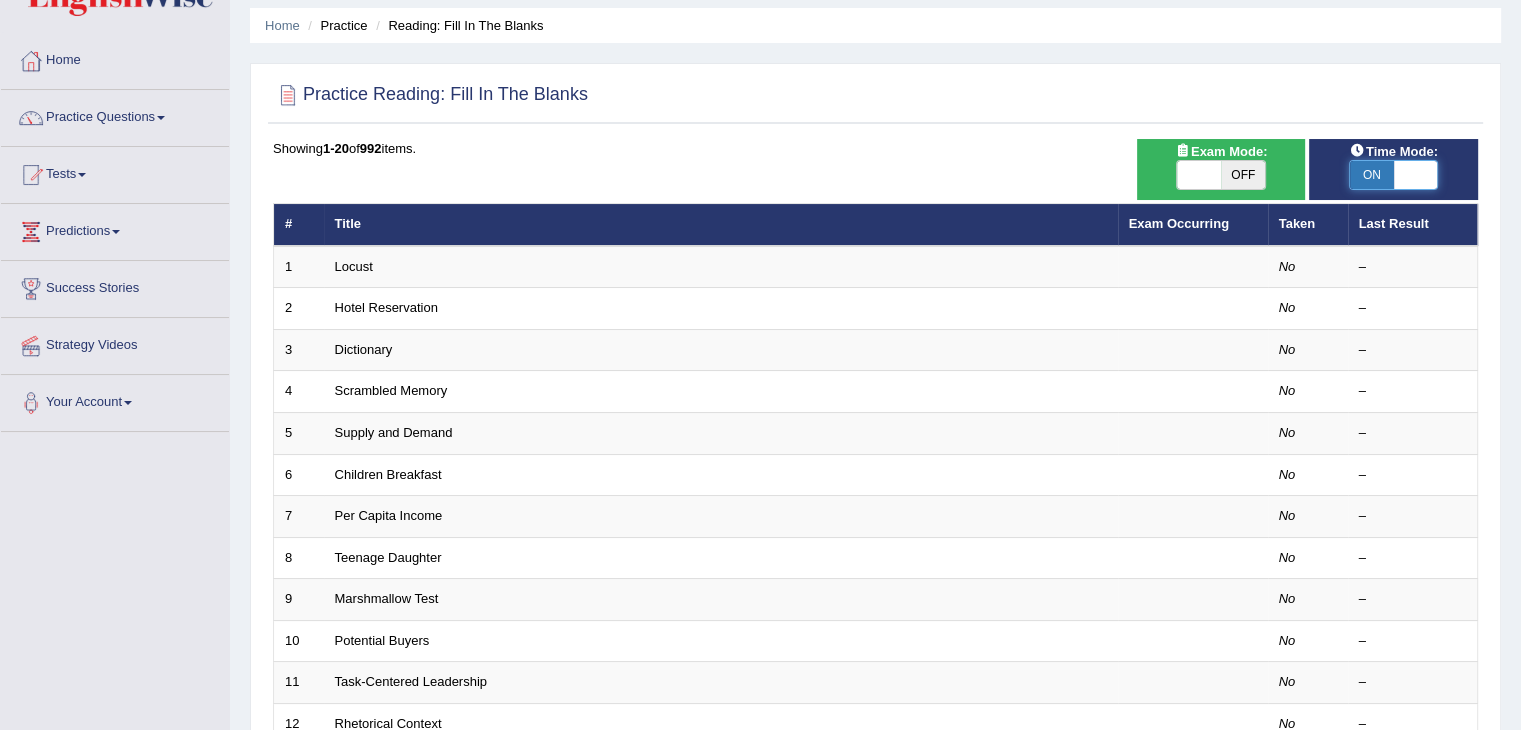 click at bounding box center (1416, 175) 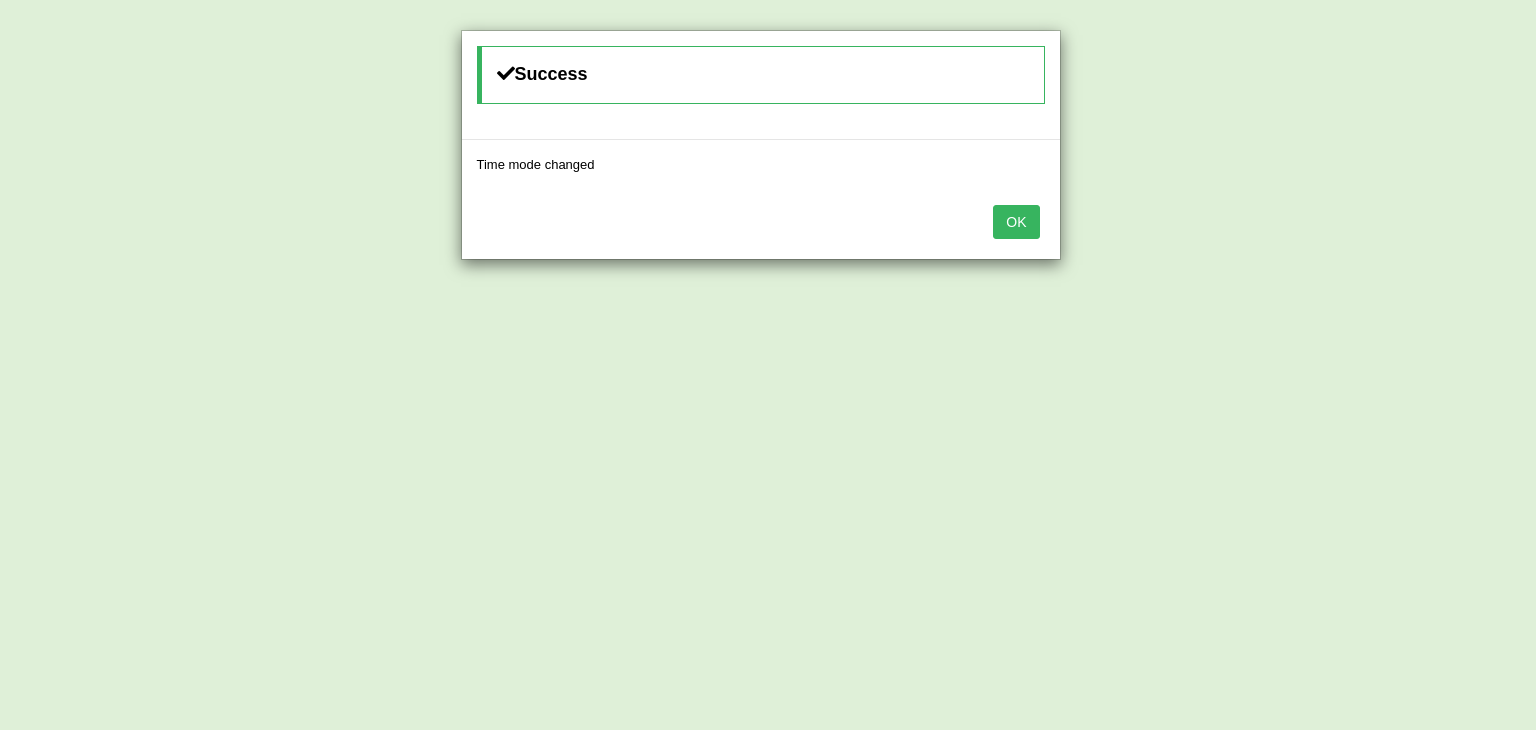 click on "OK" at bounding box center (1016, 222) 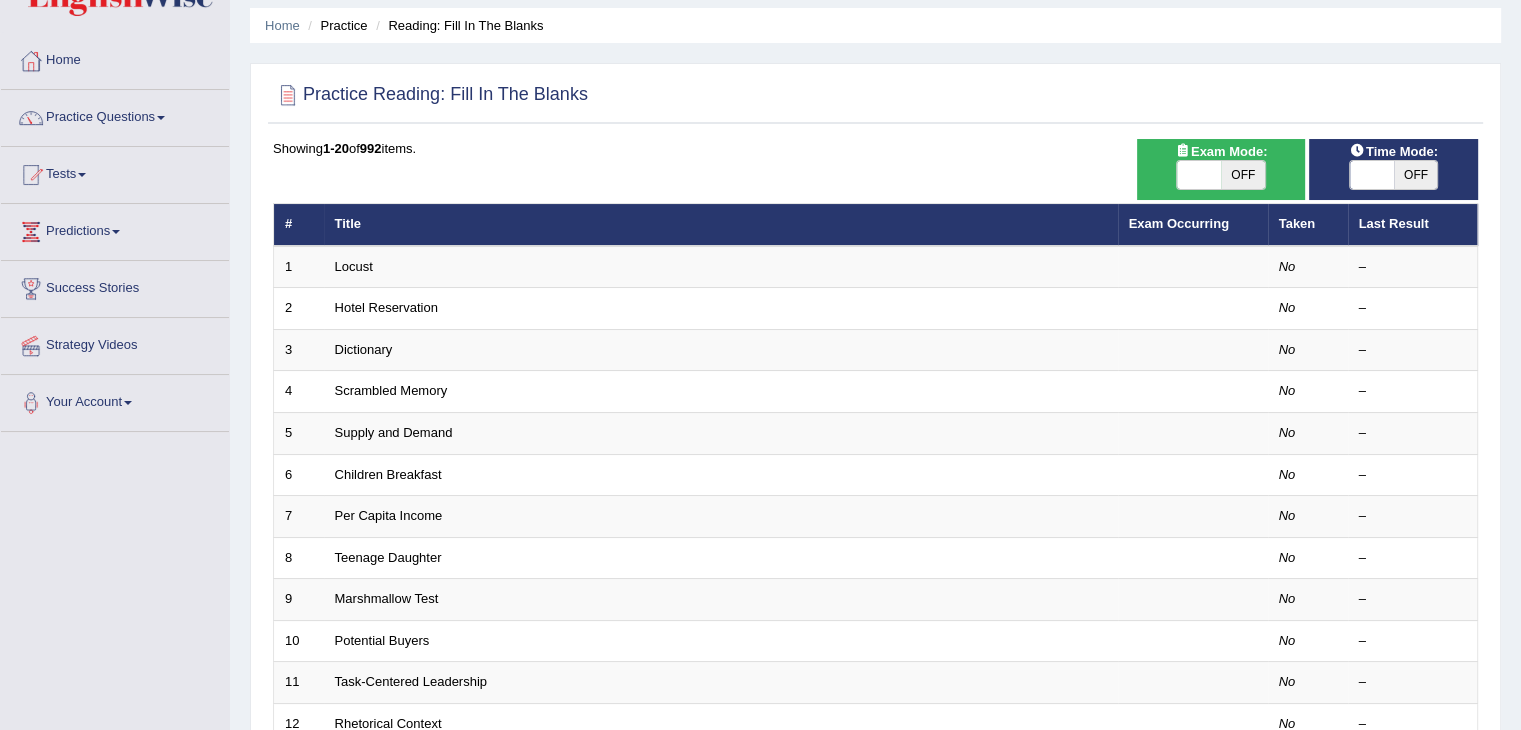 click on "OFF" at bounding box center [1416, 175] 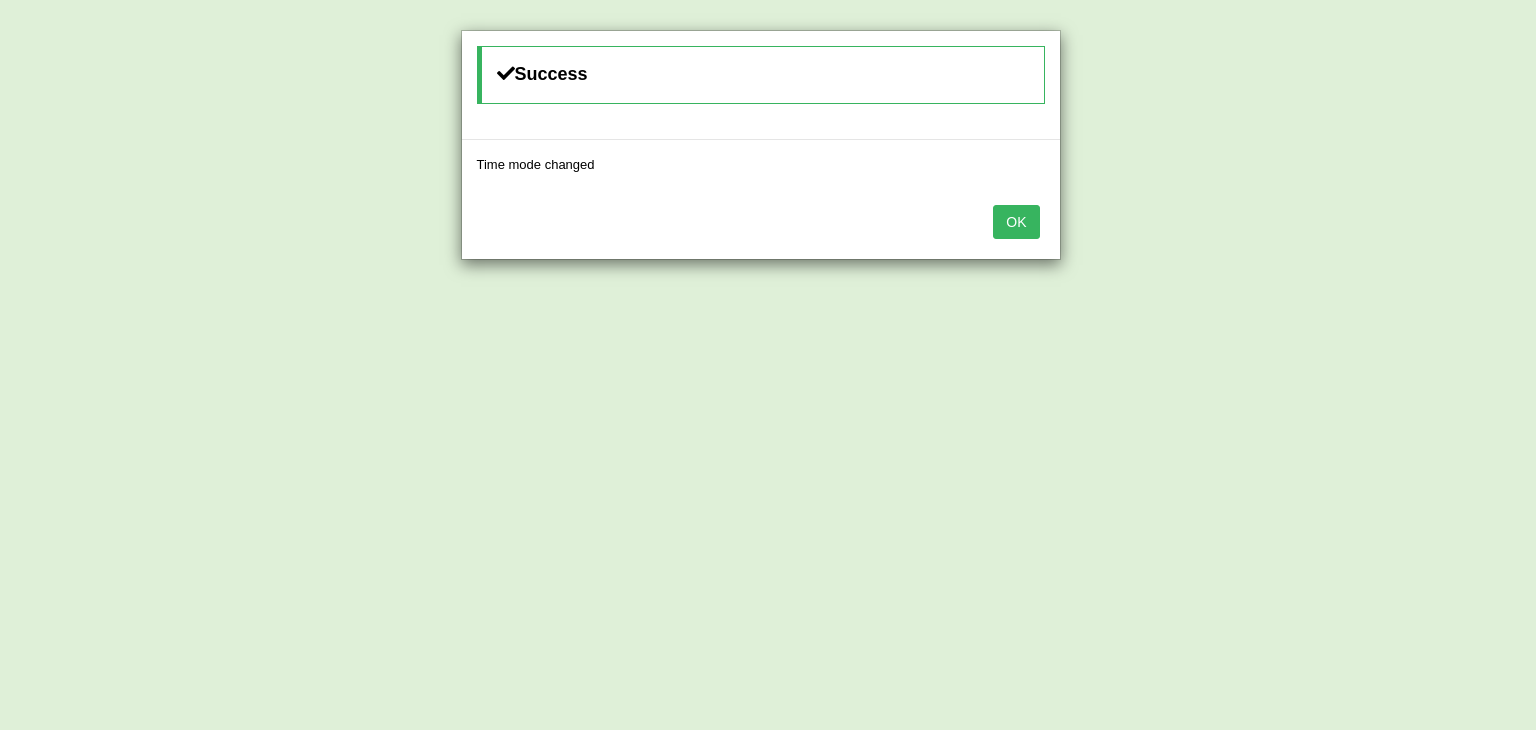 click on "OK" at bounding box center [1016, 222] 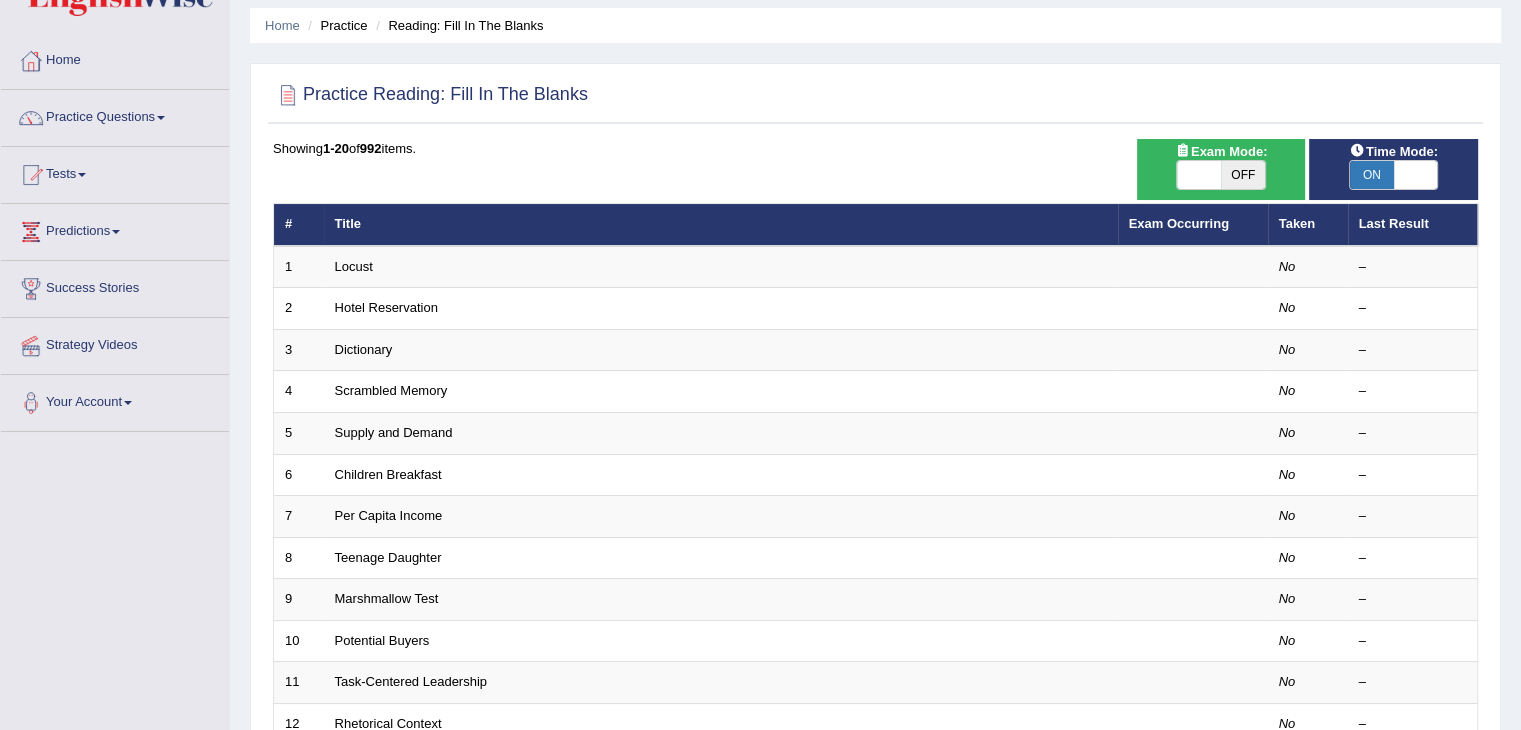 click on "OFF" at bounding box center (1243, 175) 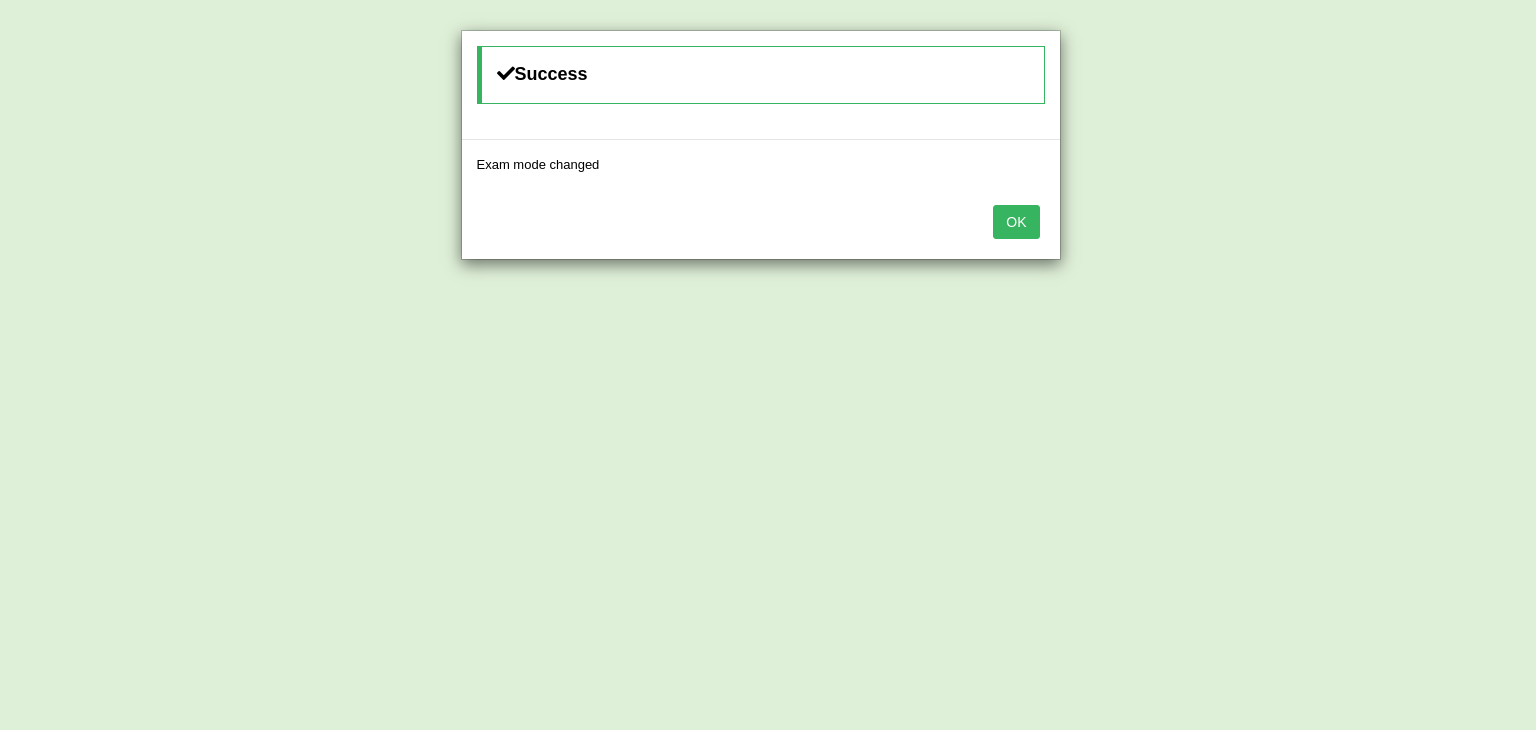 click on "OK" at bounding box center [1016, 222] 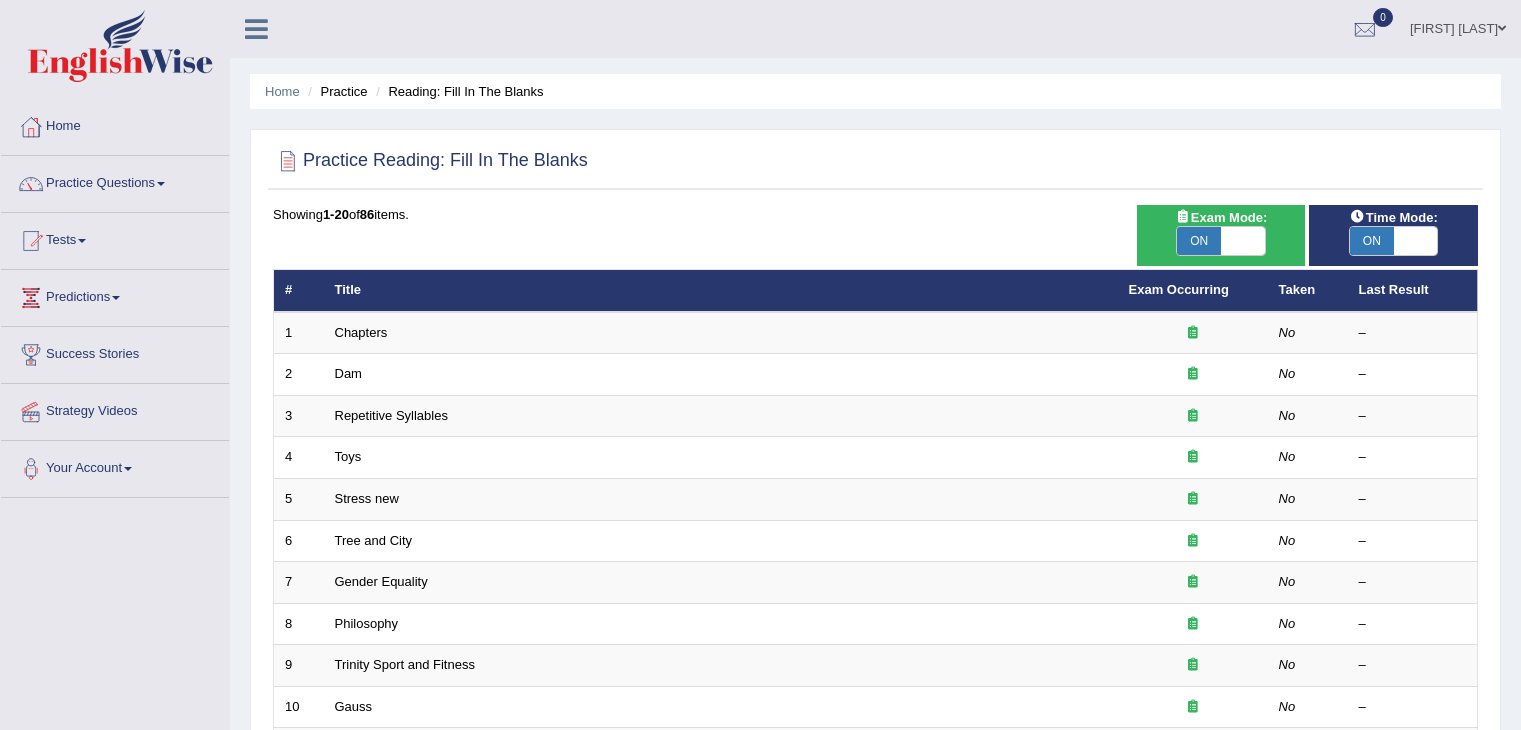 scroll, scrollTop: 66, scrollLeft: 0, axis: vertical 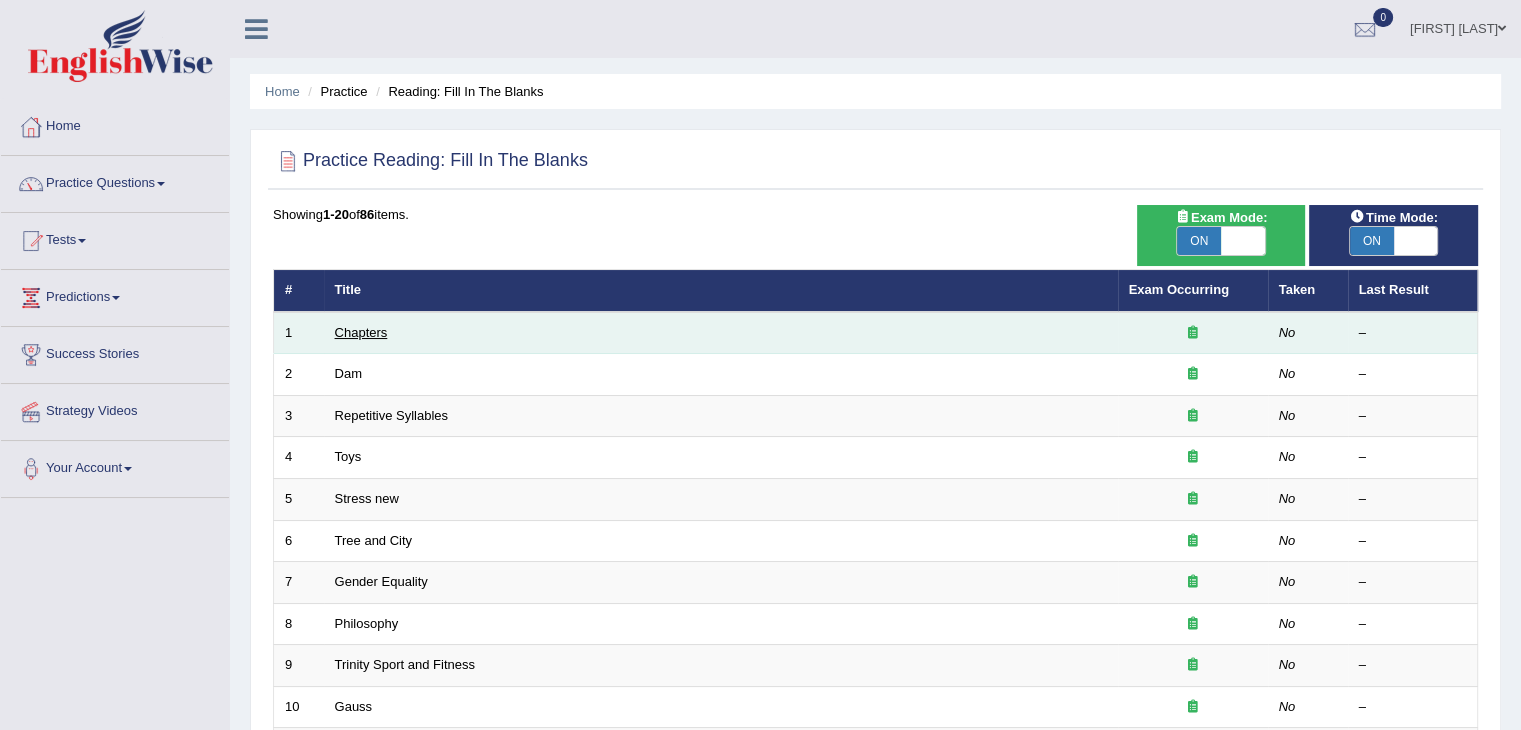 click on "Chapters" at bounding box center (361, 332) 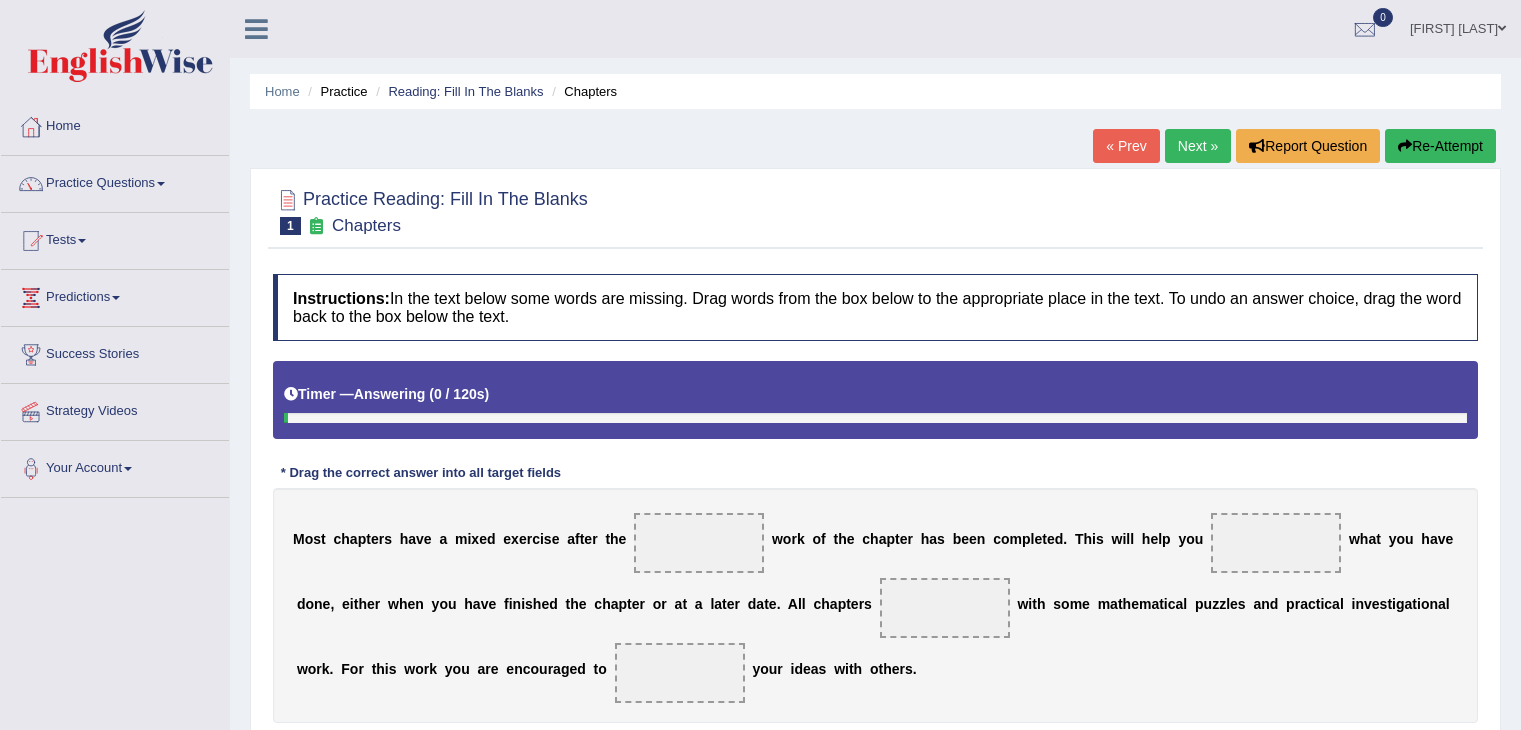 scroll, scrollTop: 0, scrollLeft: 0, axis: both 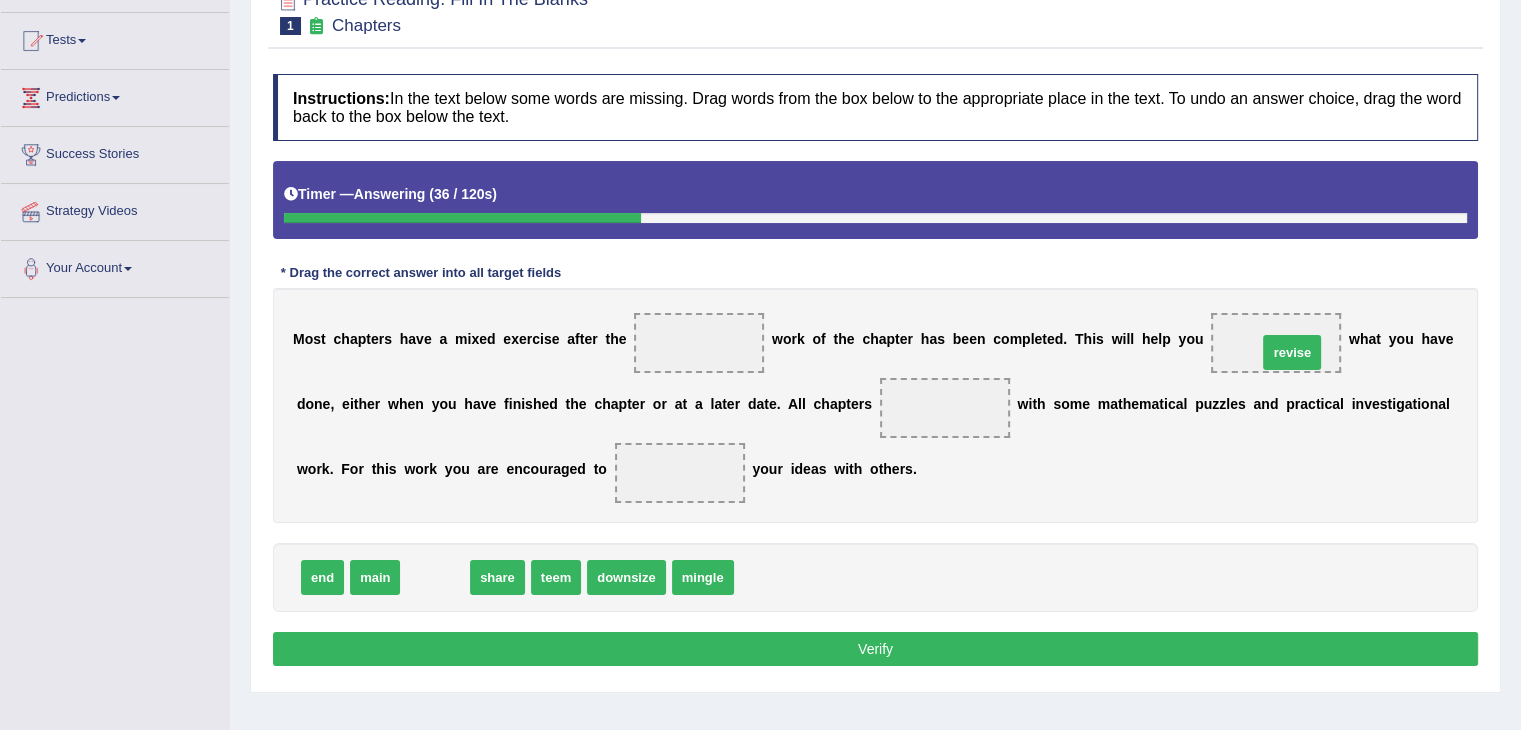 drag, startPoint x: 435, startPoint y: 577, endPoint x: 1292, endPoint y: 352, distance: 886.044 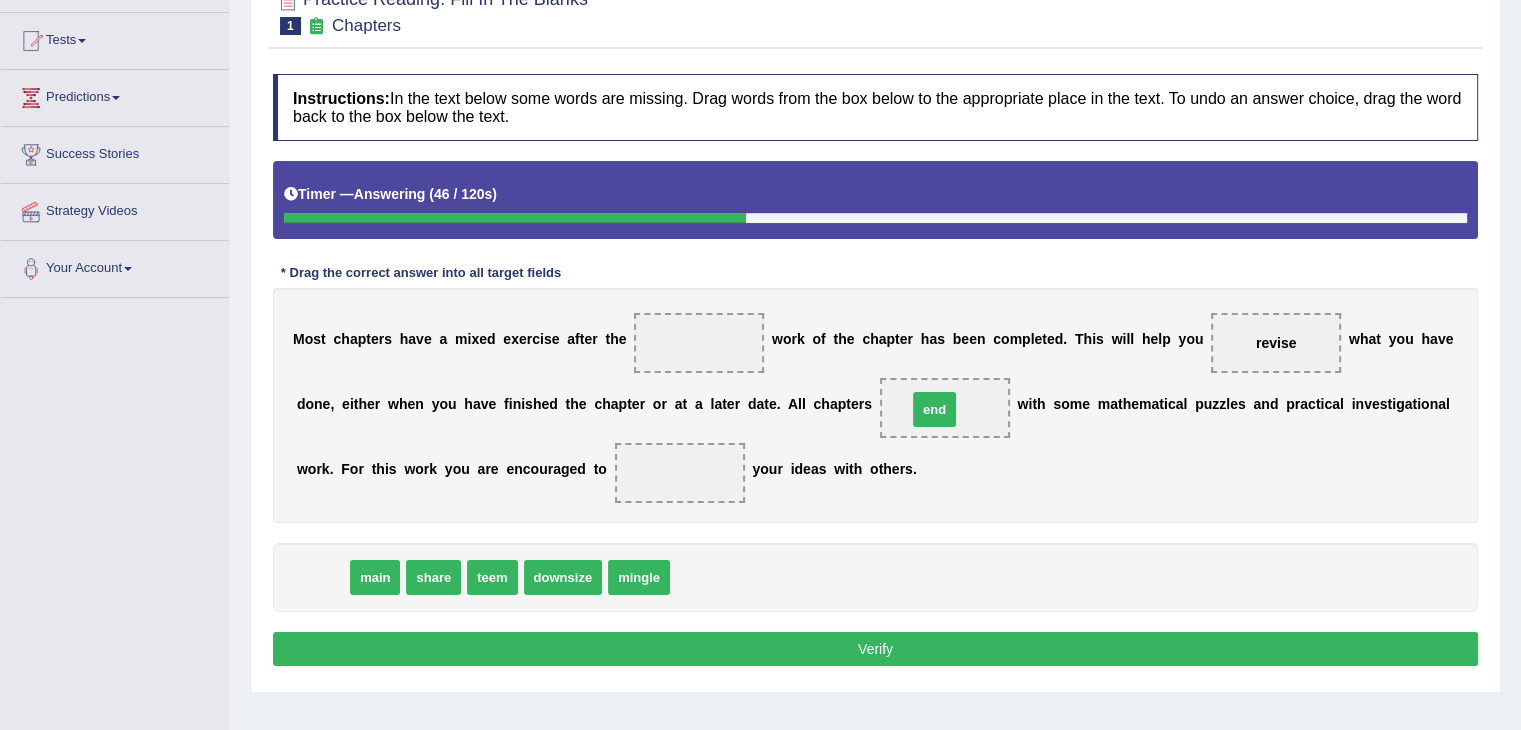 drag, startPoint x: 318, startPoint y: 577, endPoint x: 930, endPoint y: 409, distance: 634.6401 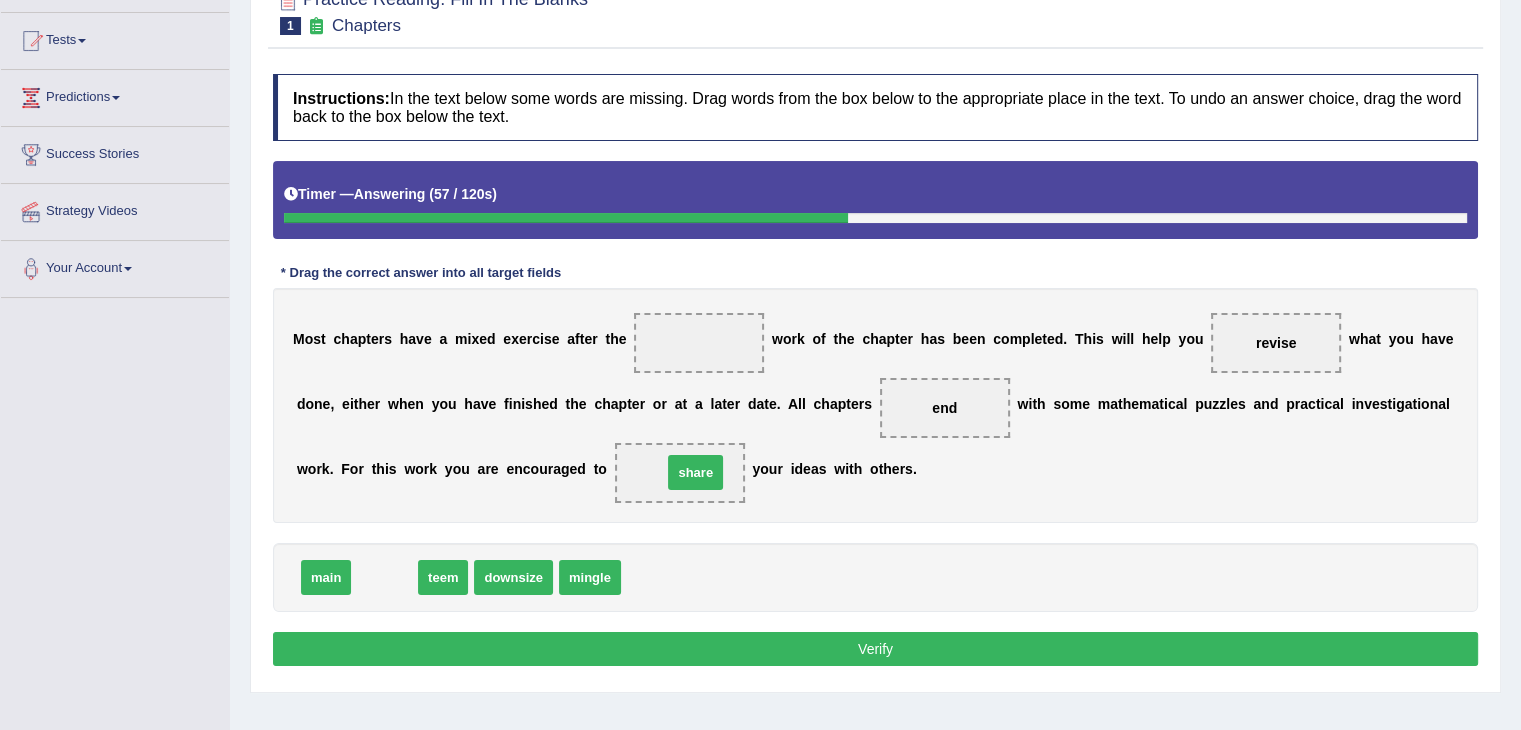 drag, startPoint x: 393, startPoint y: 581, endPoint x: 703, endPoint y: 476, distance: 327.29956 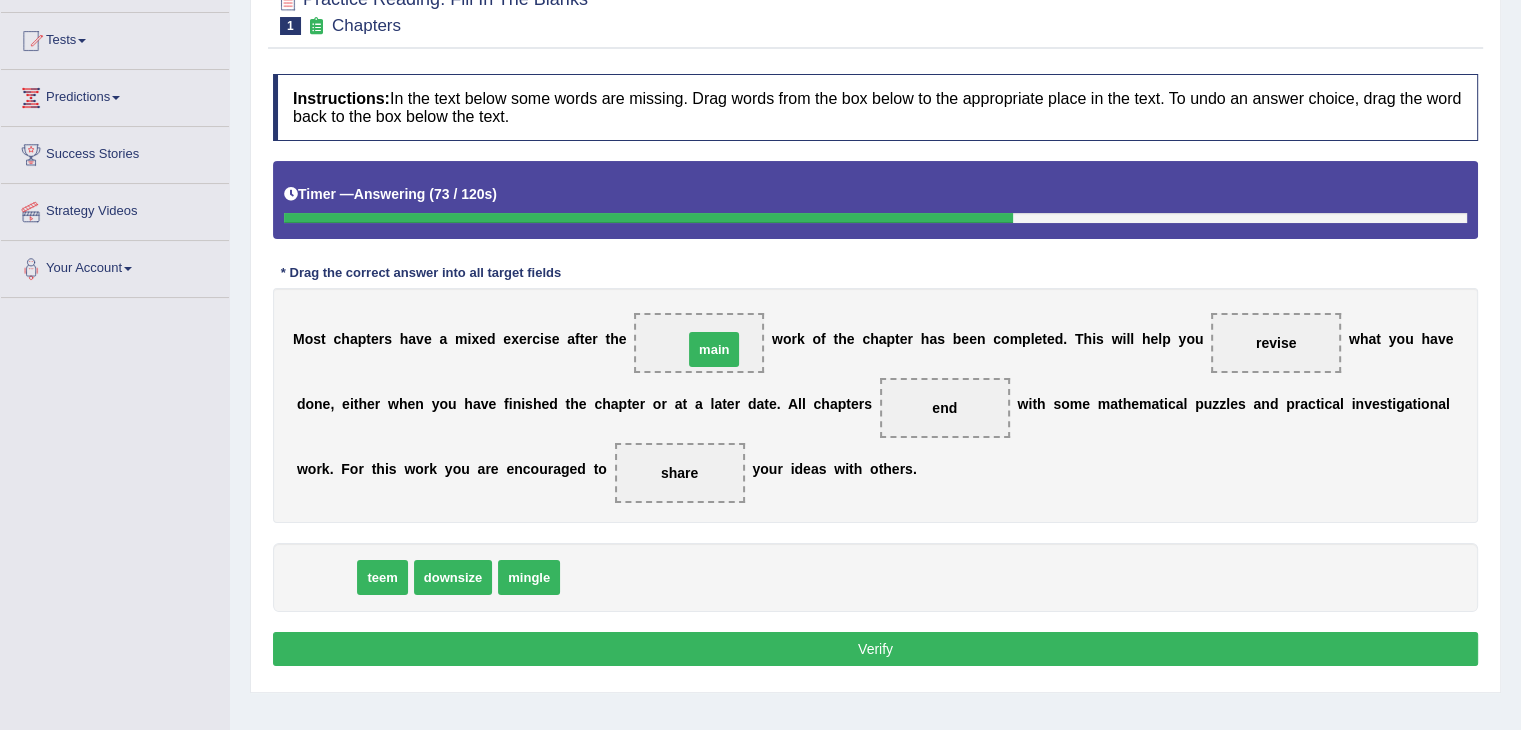 drag, startPoint x: 323, startPoint y: 576, endPoint x: 711, endPoint y: 348, distance: 450.0311 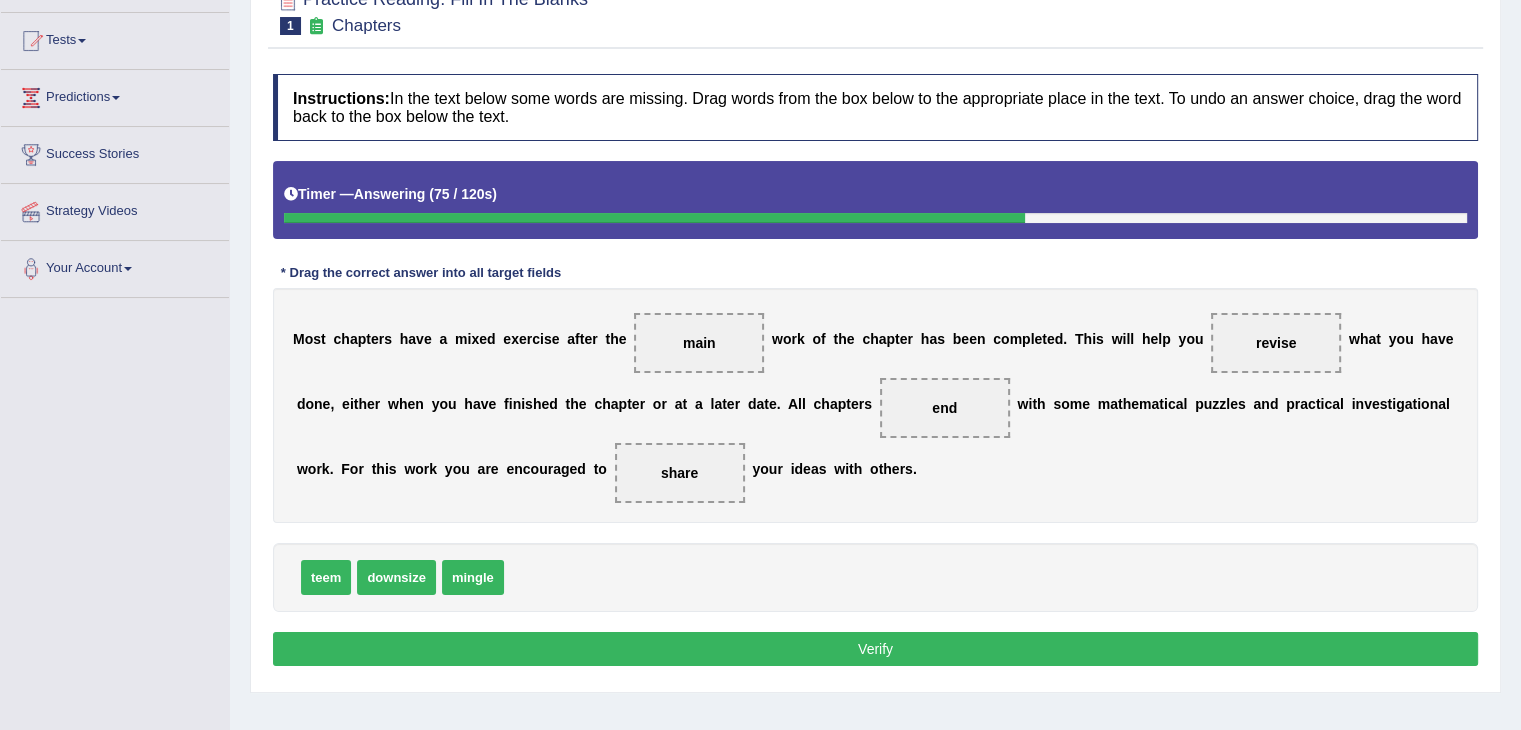 click on "Verify" at bounding box center [875, 649] 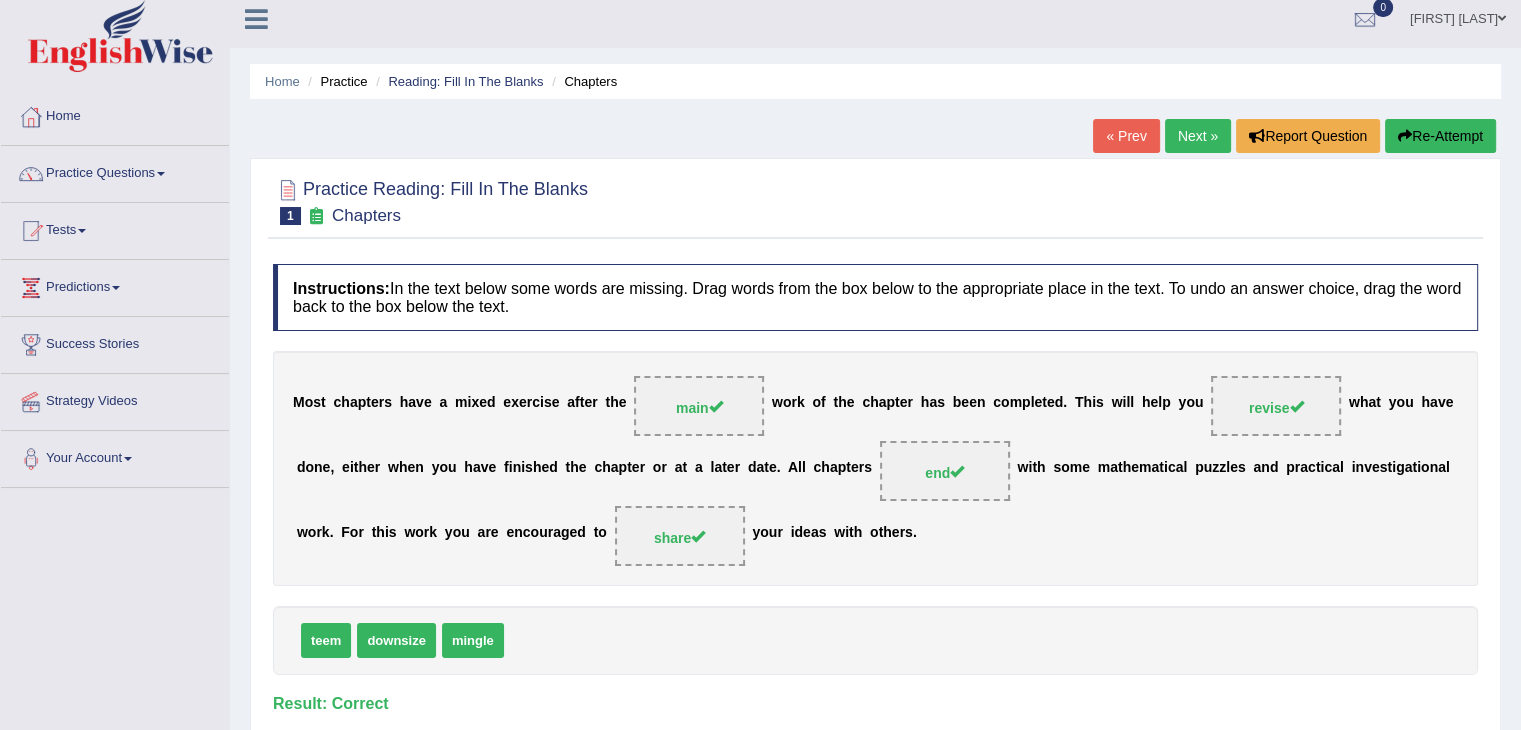 scroll, scrollTop: 0, scrollLeft: 0, axis: both 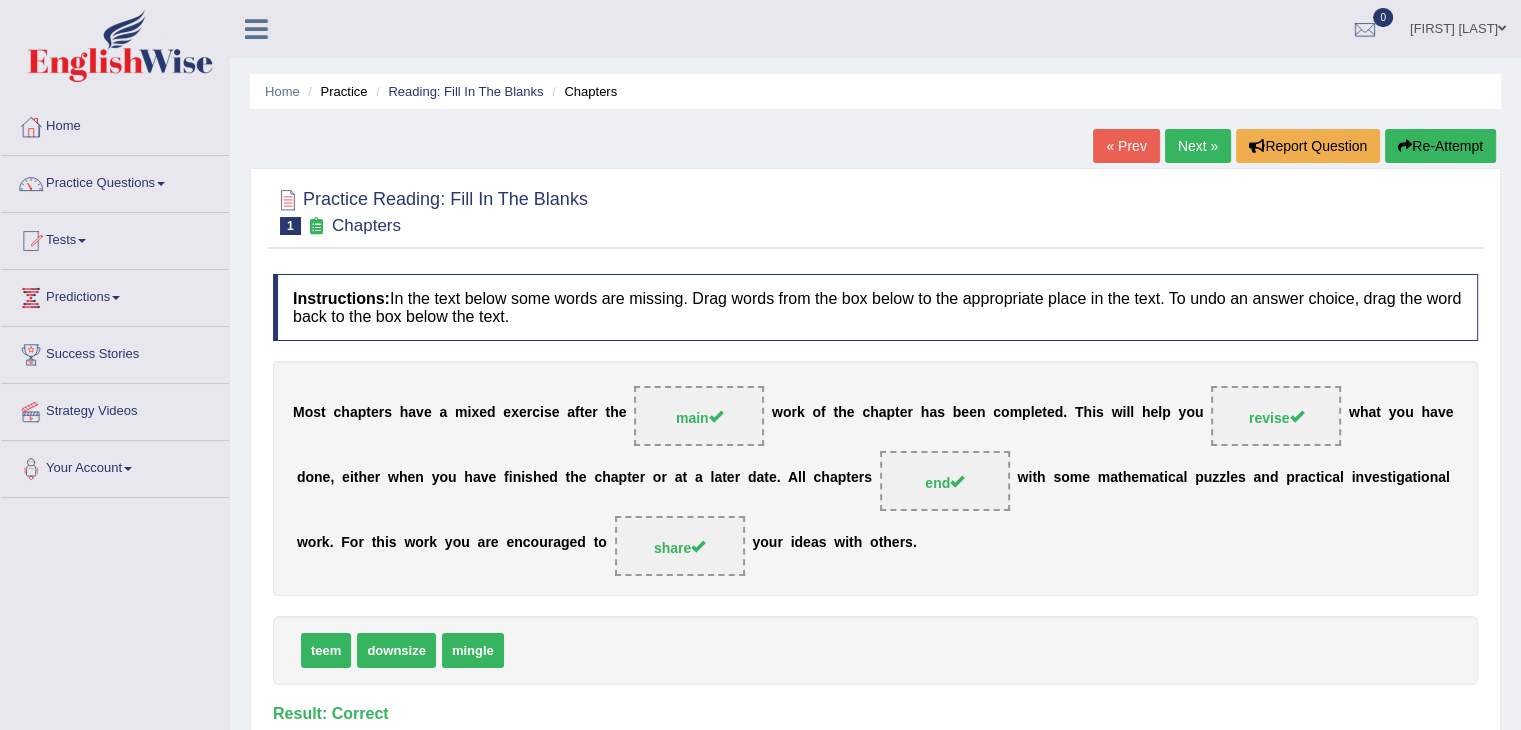 click on "Home
Practice
Reading: Fill In The Blanks
Chapters
« Prev Next »  Report Question  Re-Attempt
Practice Reading: Fill In The Blanks
1
Chapters
Instructions:  In the text below some words are missing. Drag words from the box below to the appropriate place in the text. To undo an answer choice, drag the word back to the box below the text.
Timer —  Answering   ( 75 / 120s ) Skip * Drag the correct answer into all target fields M o s t    c h a p t e r s    h a v e    a    m i x e d    e x e r c i s e    a f t e r    t h e    main    w o r k    o f    t h e    c h a p t e r    h a s    b e e n    c o m p l e t e d .    T h i s    w i l l    h e l p    y o u    revise    w h a t    y o u    h a v e    d o n e ,    e i t h e r    w h e n    y o u    h a v e    f i n i s h e d    t h e" at bounding box center [875, 500] 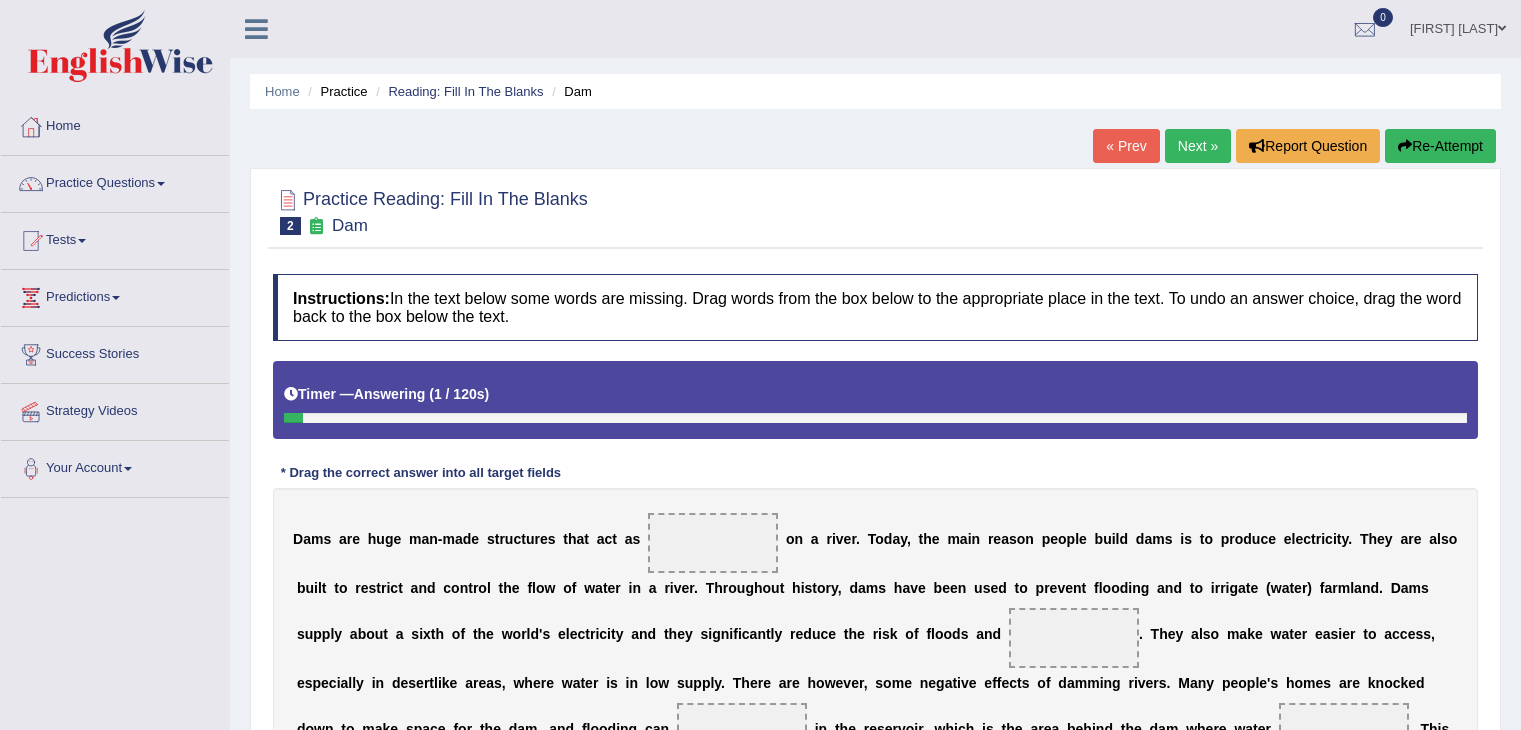 scroll, scrollTop: 166, scrollLeft: 0, axis: vertical 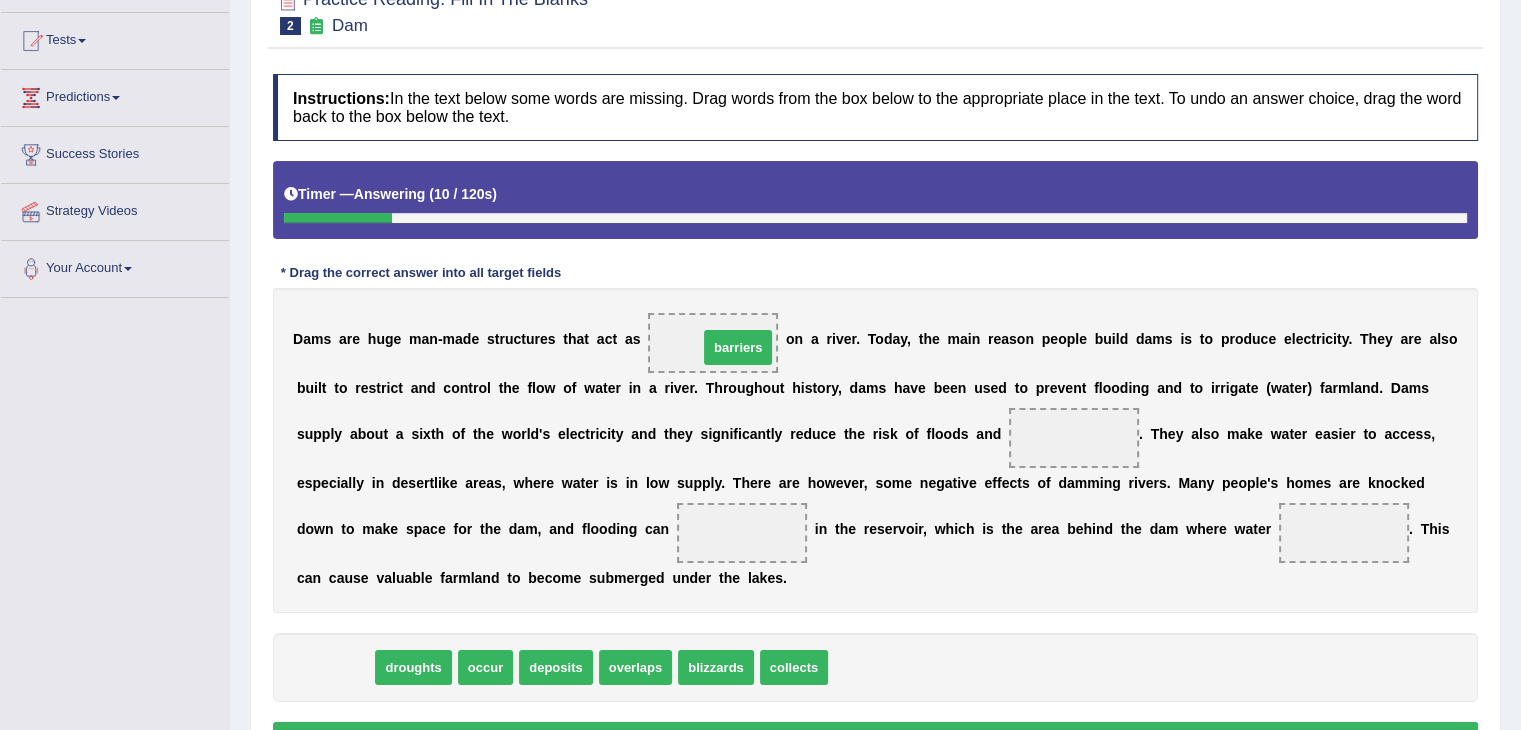 drag, startPoint x: 317, startPoint y: 669, endPoint x: 720, endPoint y: 350, distance: 513.97473 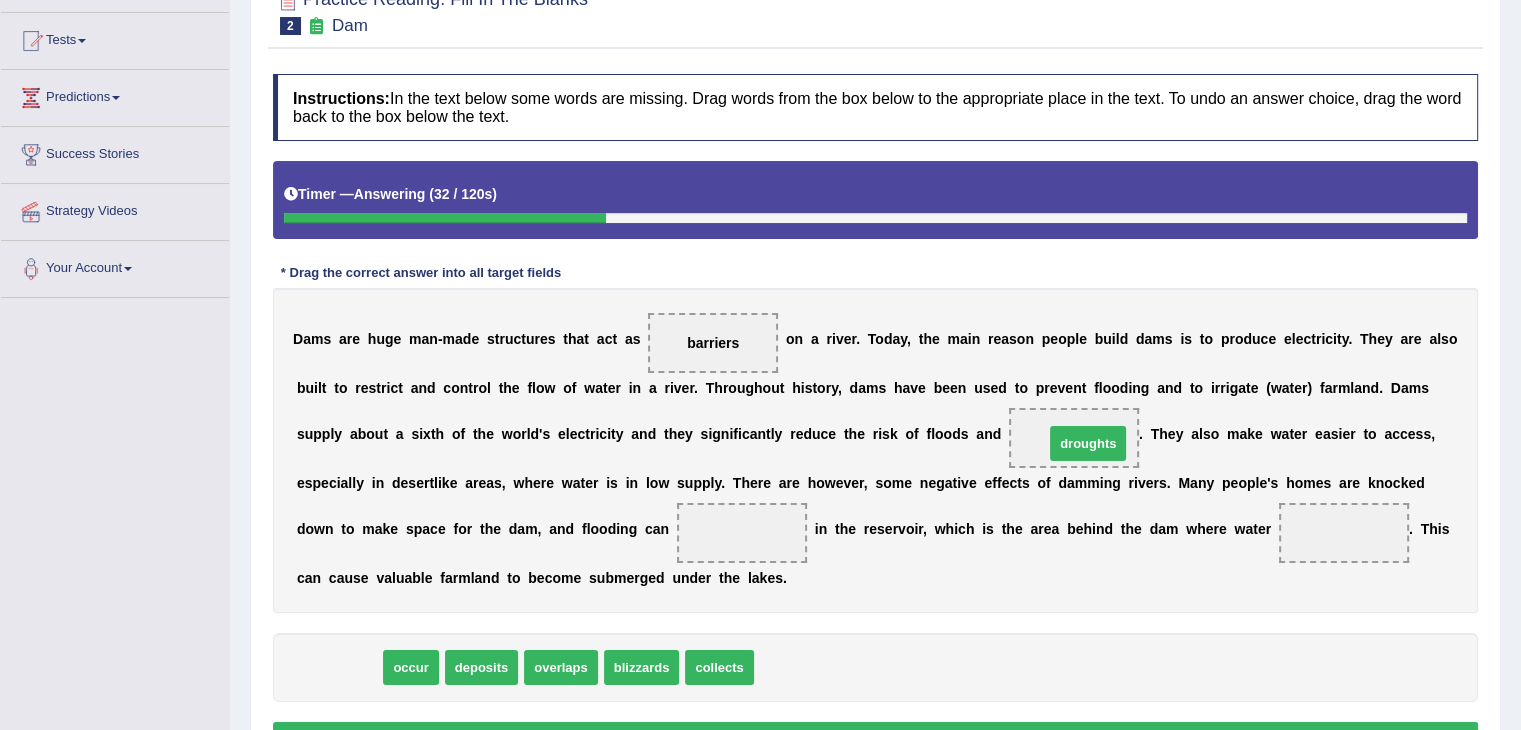 drag, startPoint x: 348, startPoint y: 659, endPoint x: 1097, endPoint y: 435, distance: 781.7781 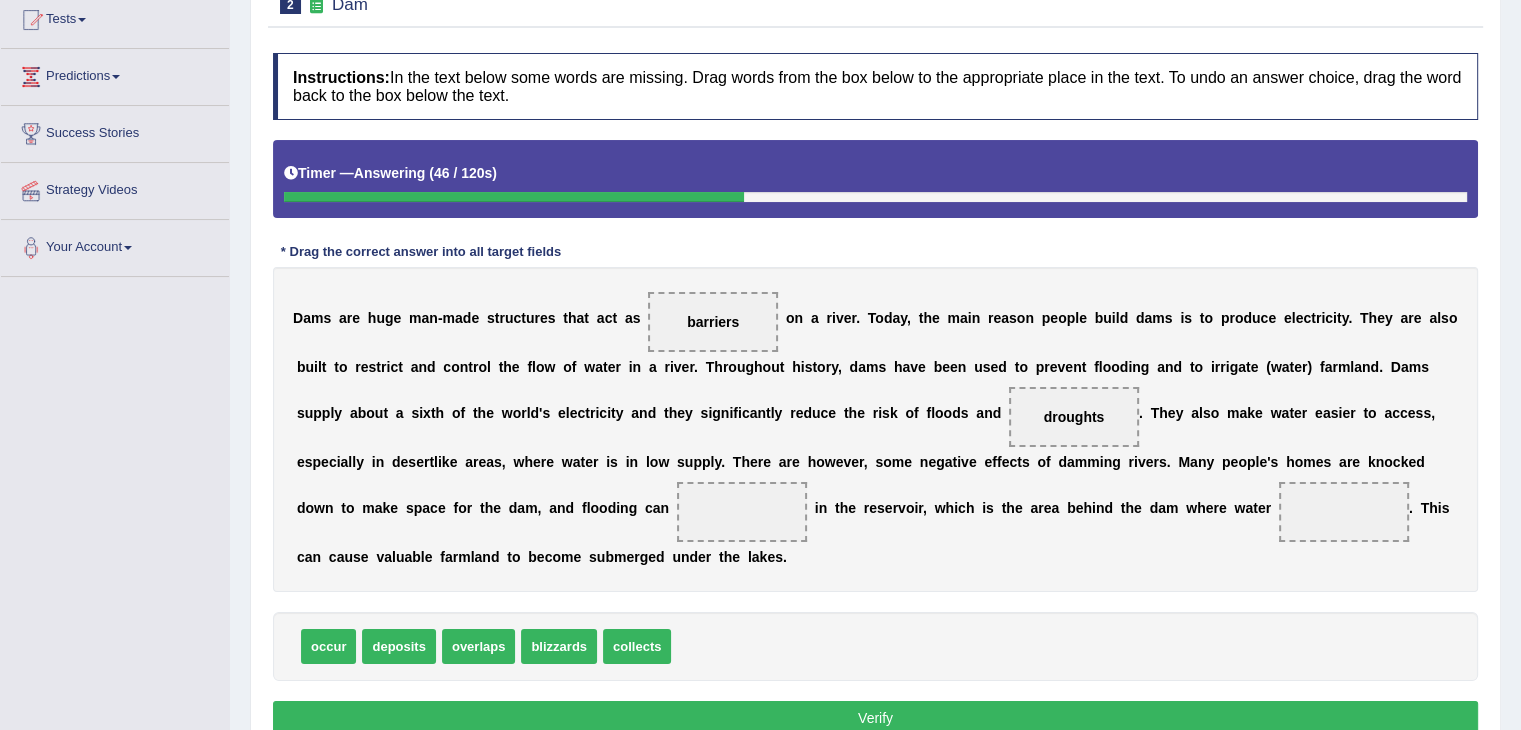 scroll, scrollTop: 233, scrollLeft: 0, axis: vertical 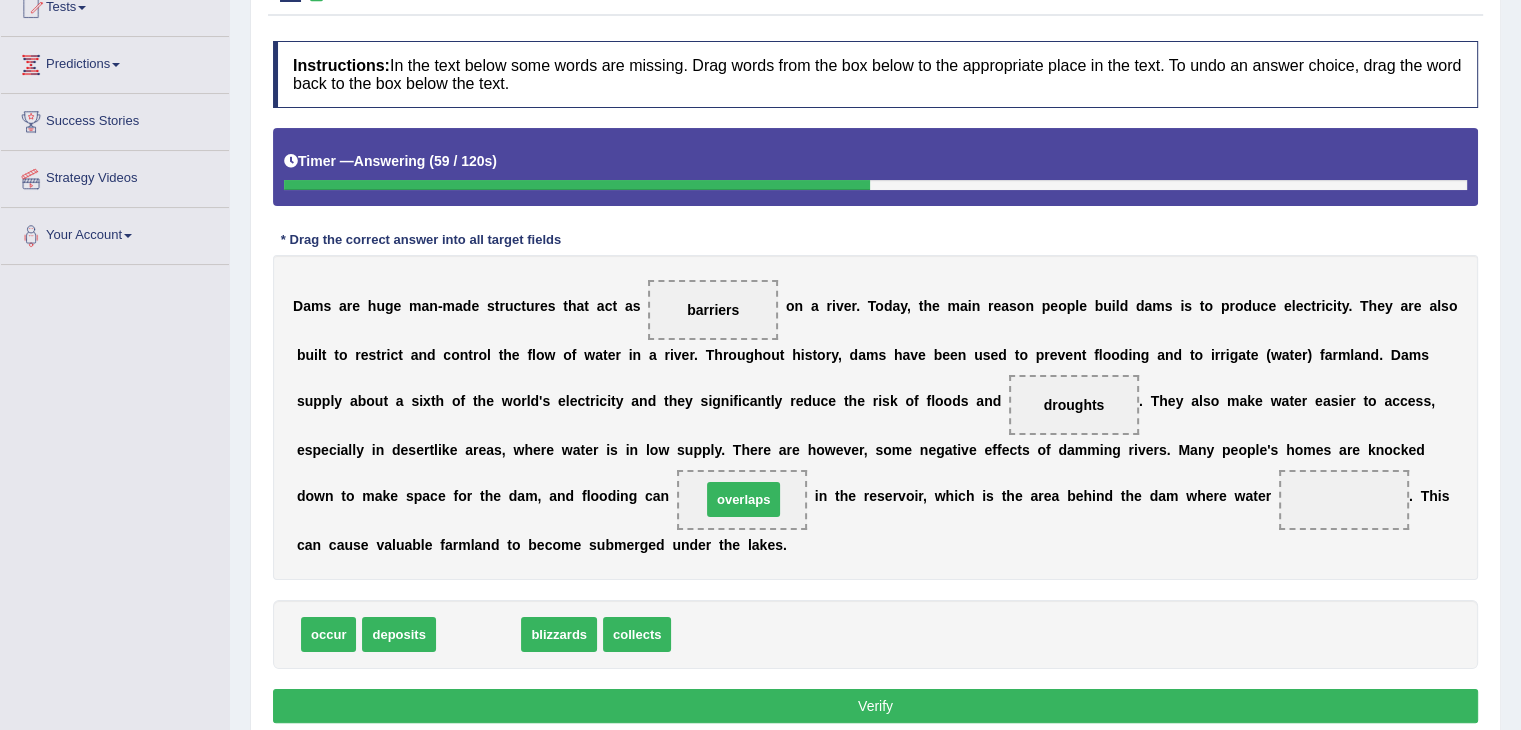 drag, startPoint x: 476, startPoint y: 635, endPoint x: 741, endPoint y: 501, distance: 296.95285 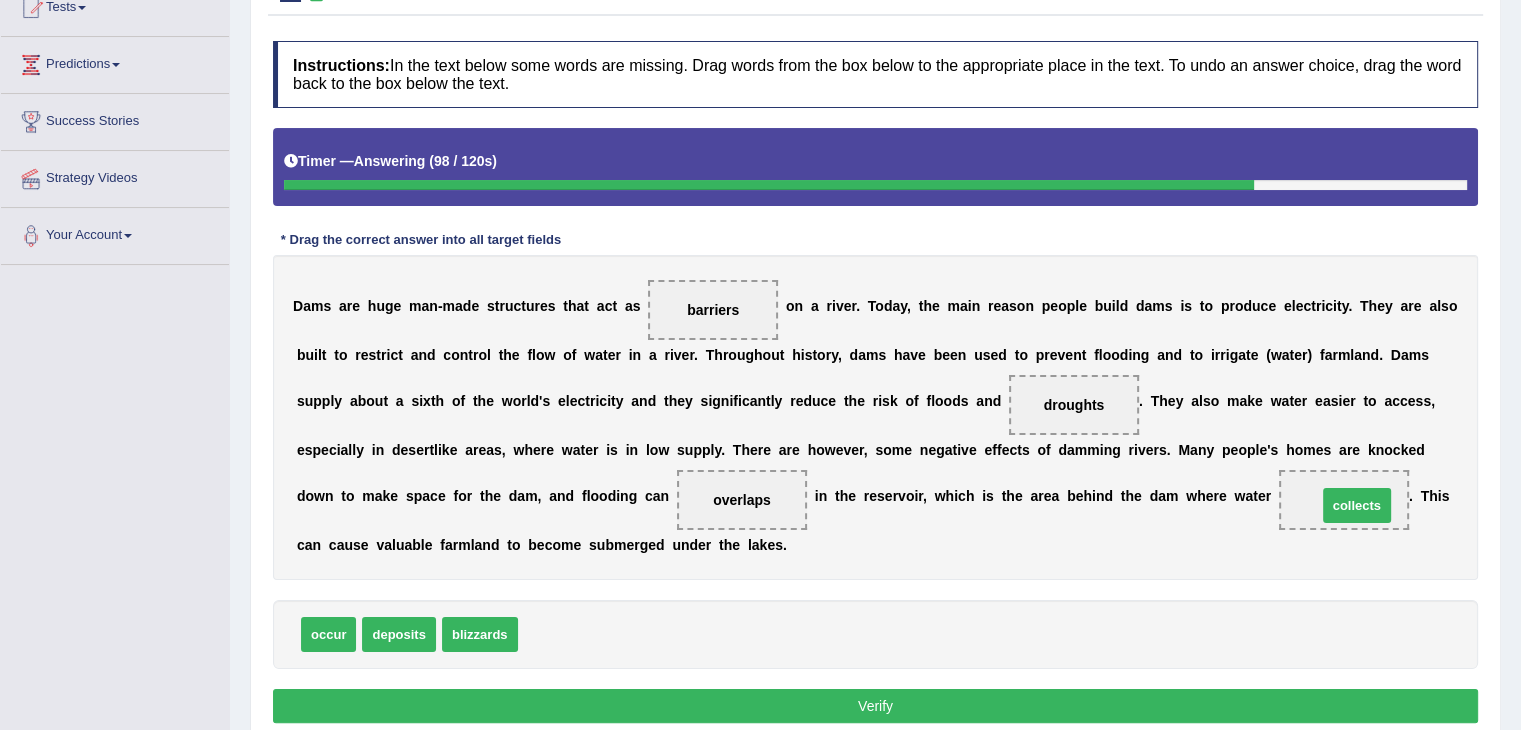 drag, startPoint x: 554, startPoint y: 628, endPoint x: 1352, endPoint y: 499, distance: 808.35944 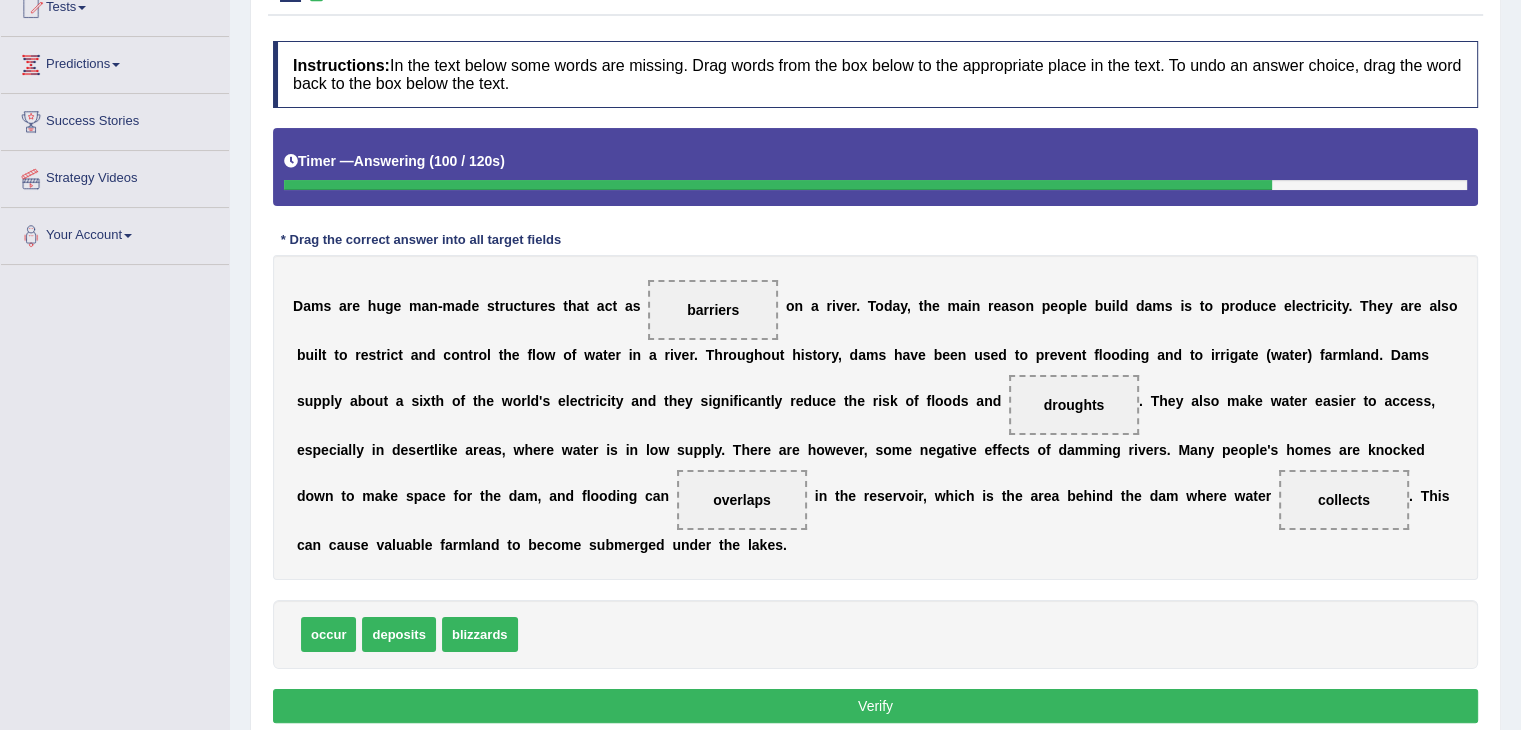 click on "Verify" at bounding box center (875, 706) 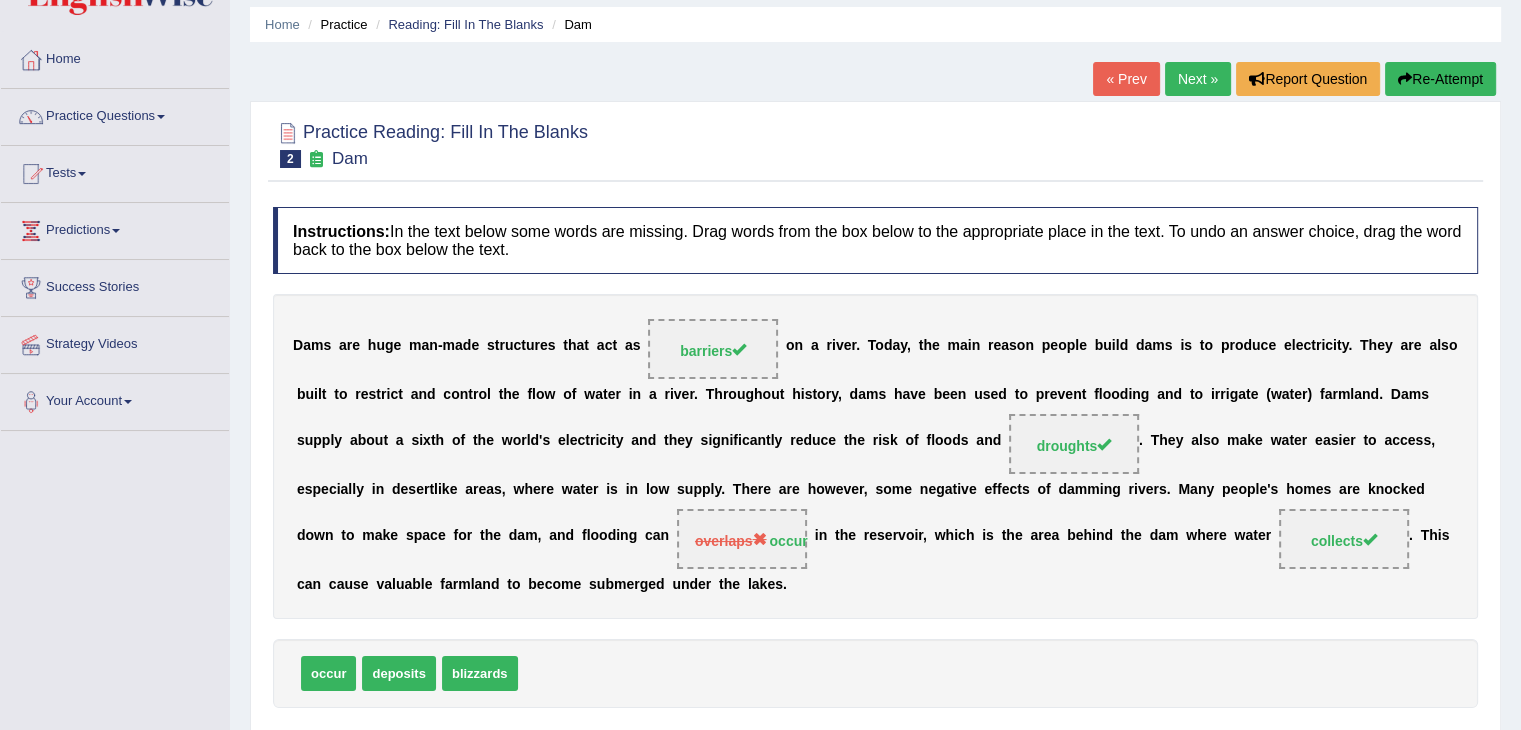 scroll, scrollTop: 66, scrollLeft: 0, axis: vertical 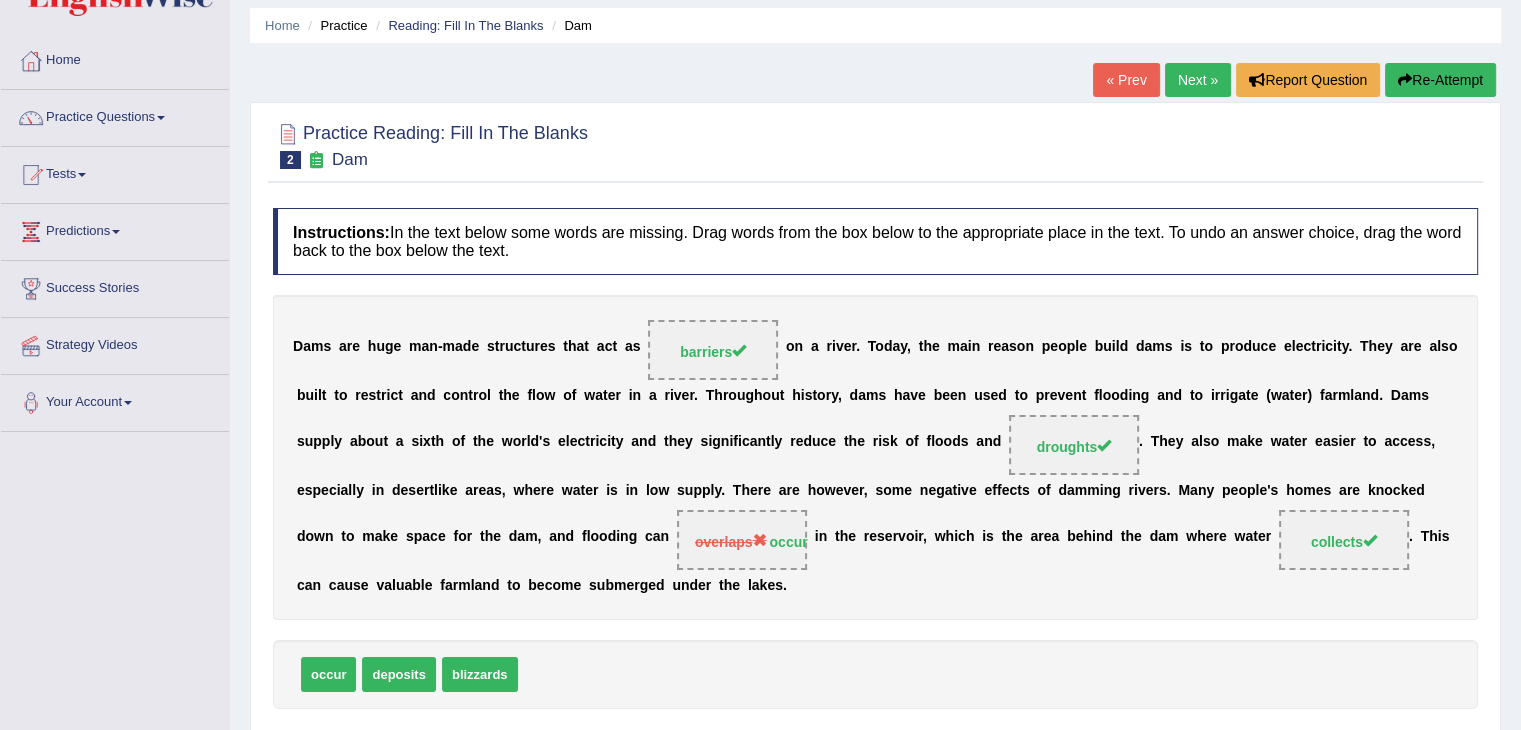 click on "Next »" at bounding box center [1198, 80] 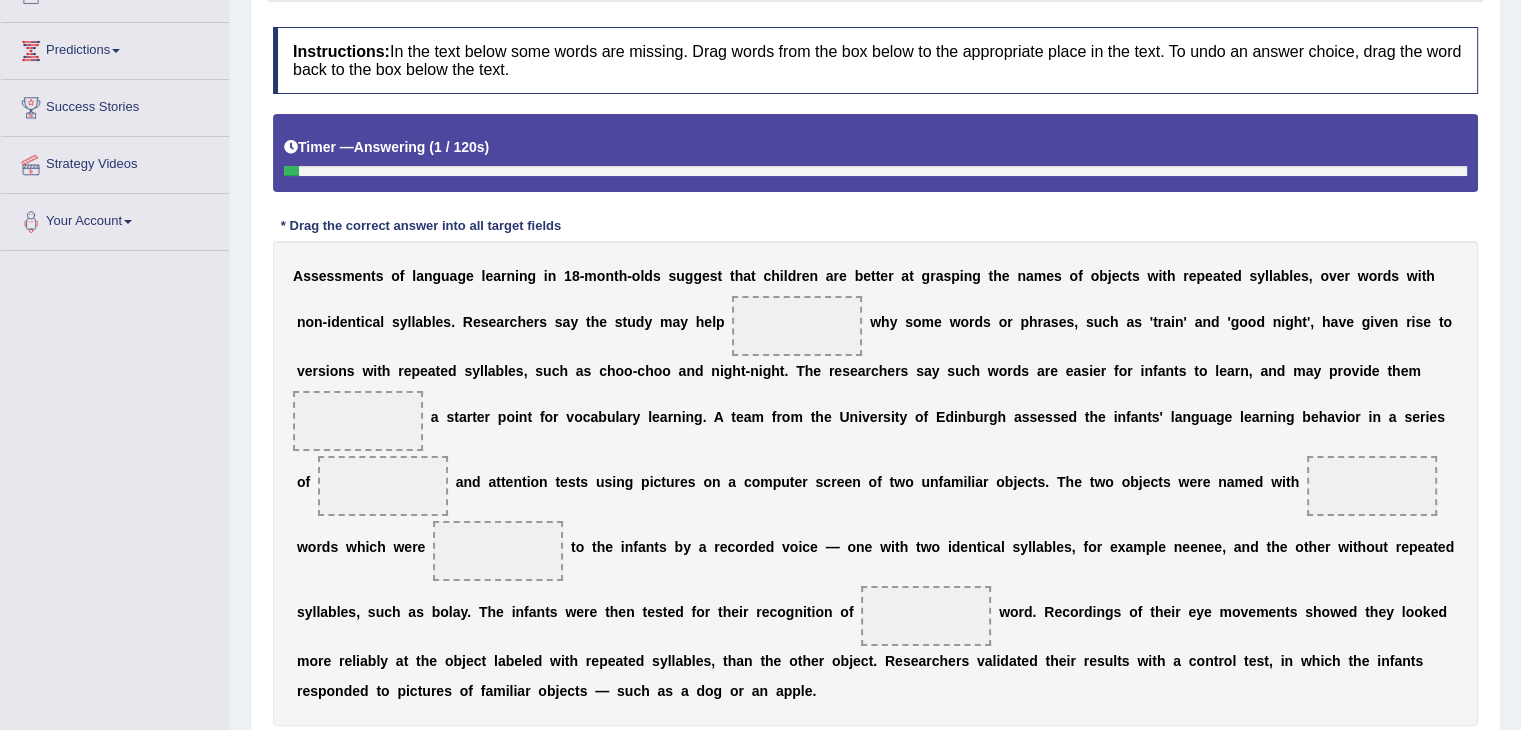 scroll, scrollTop: 0, scrollLeft: 0, axis: both 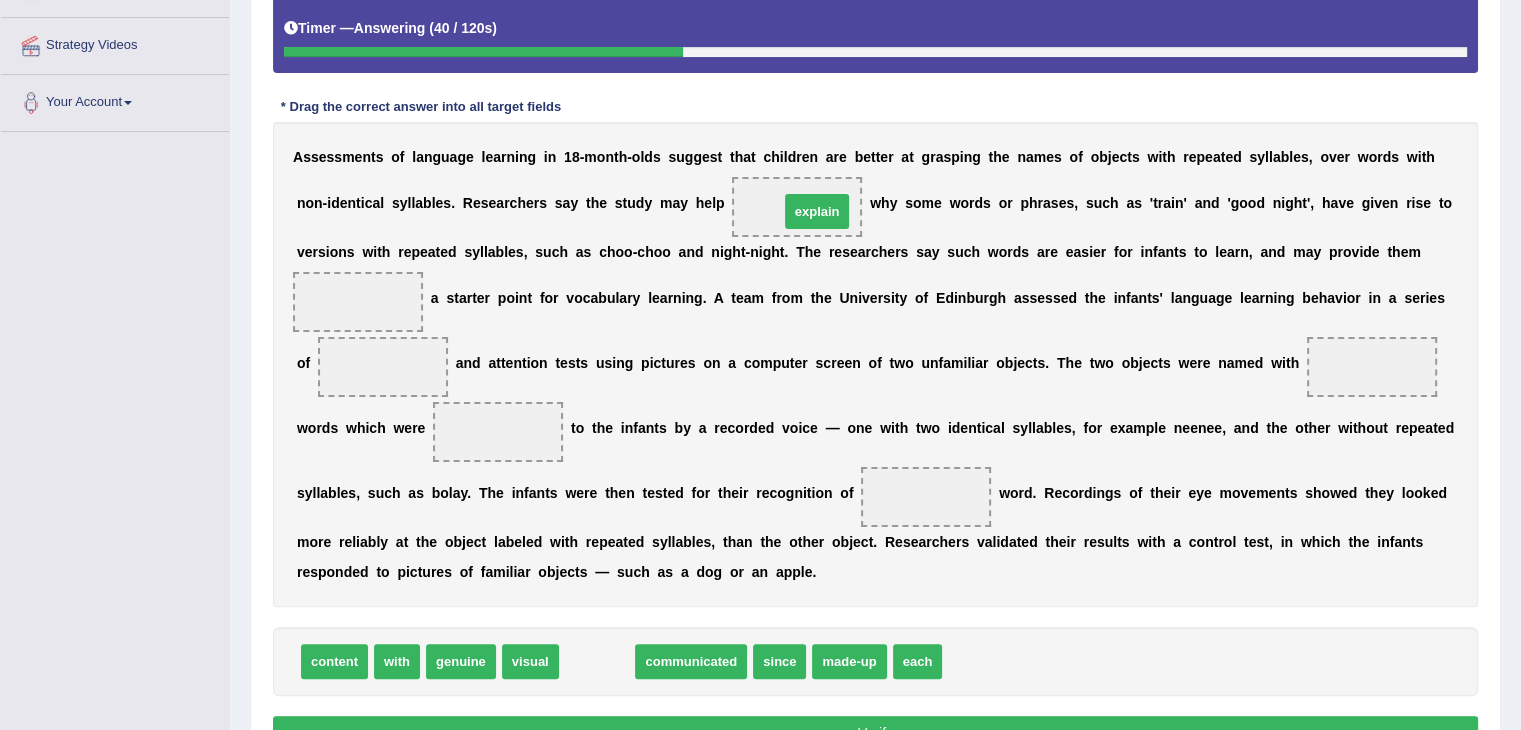 drag, startPoint x: 589, startPoint y: 665, endPoint x: 809, endPoint y: 214, distance: 501.79776 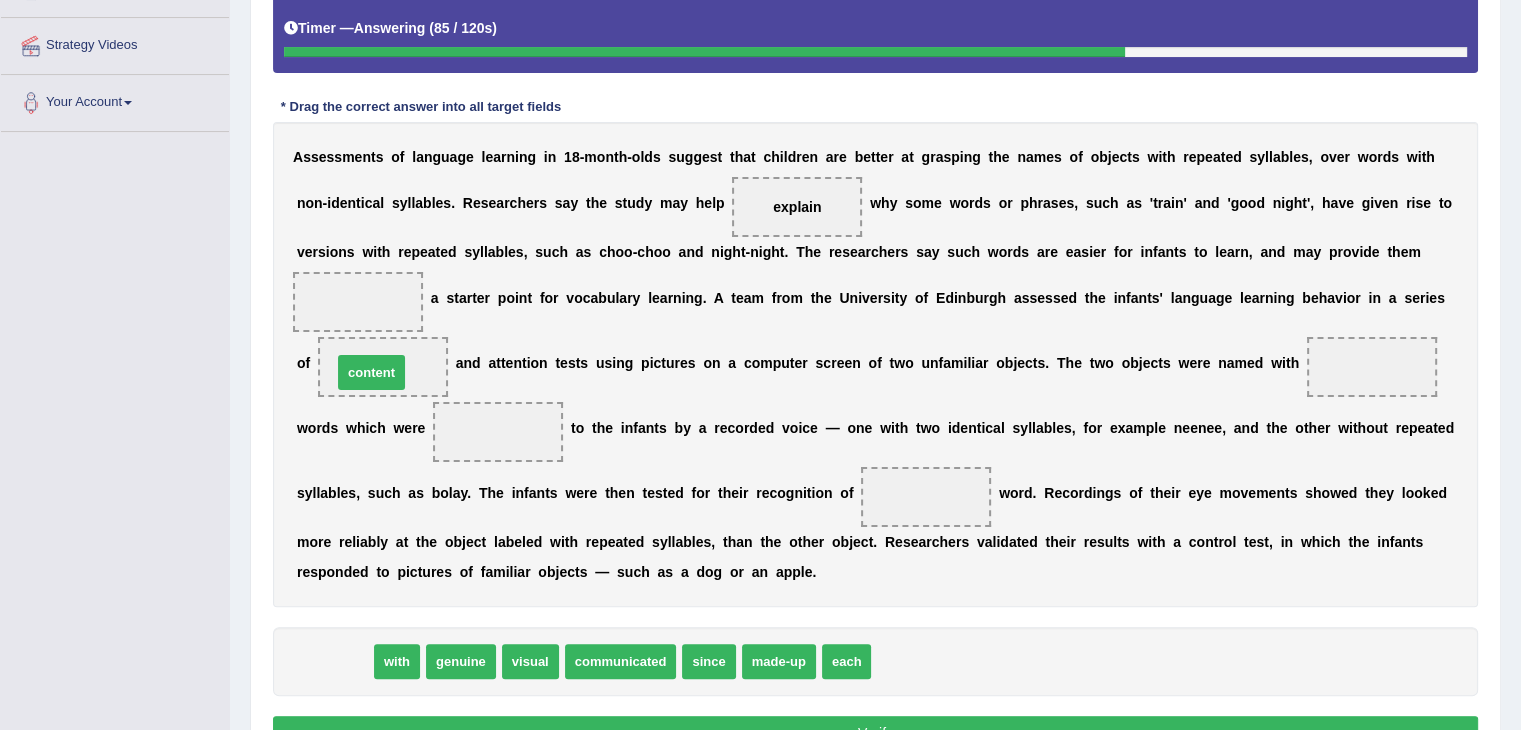 drag, startPoint x: 329, startPoint y: 657, endPoint x: 366, endPoint y: 369, distance: 290.367 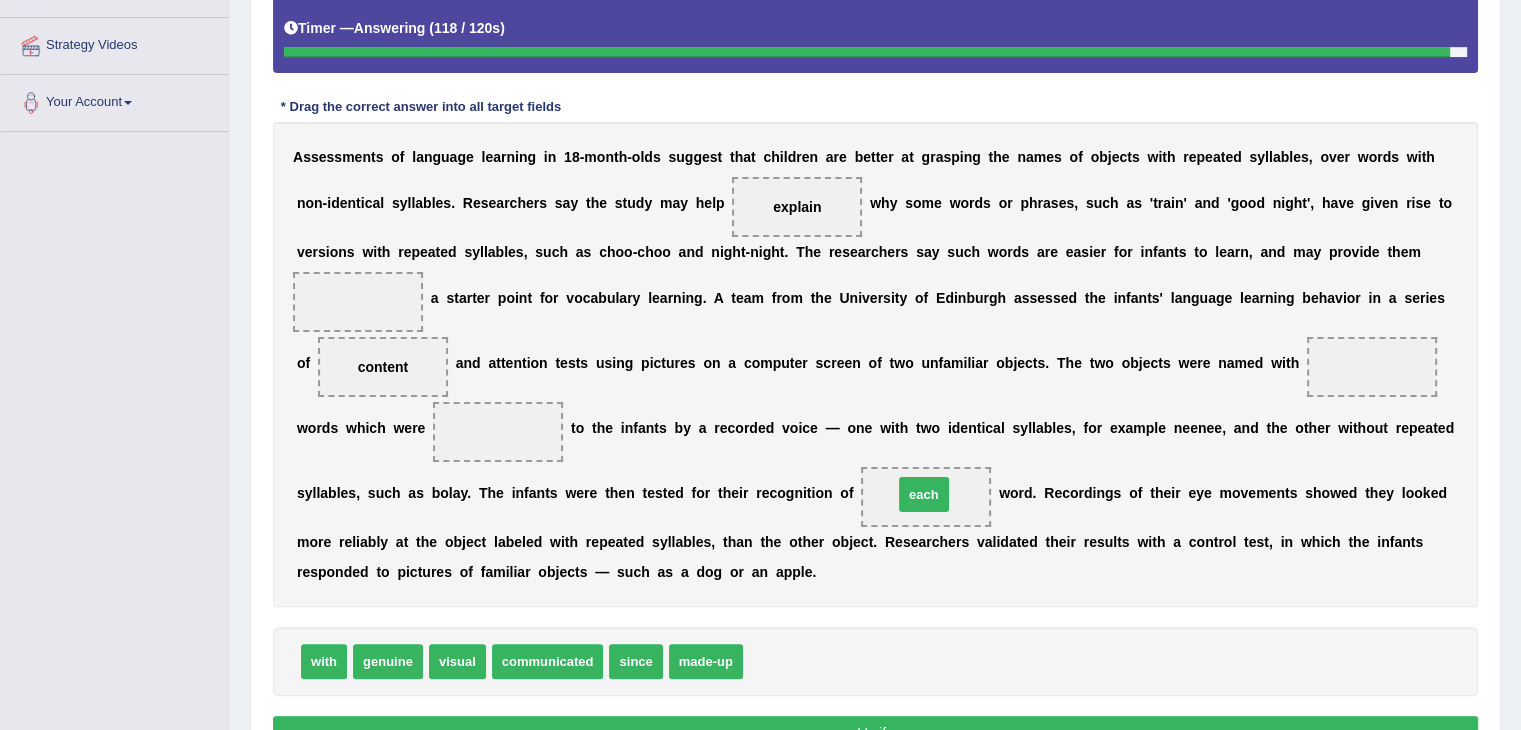 drag, startPoint x: 780, startPoint y: 652, endPoint x: 924, endPoint y: 487, distance: 219 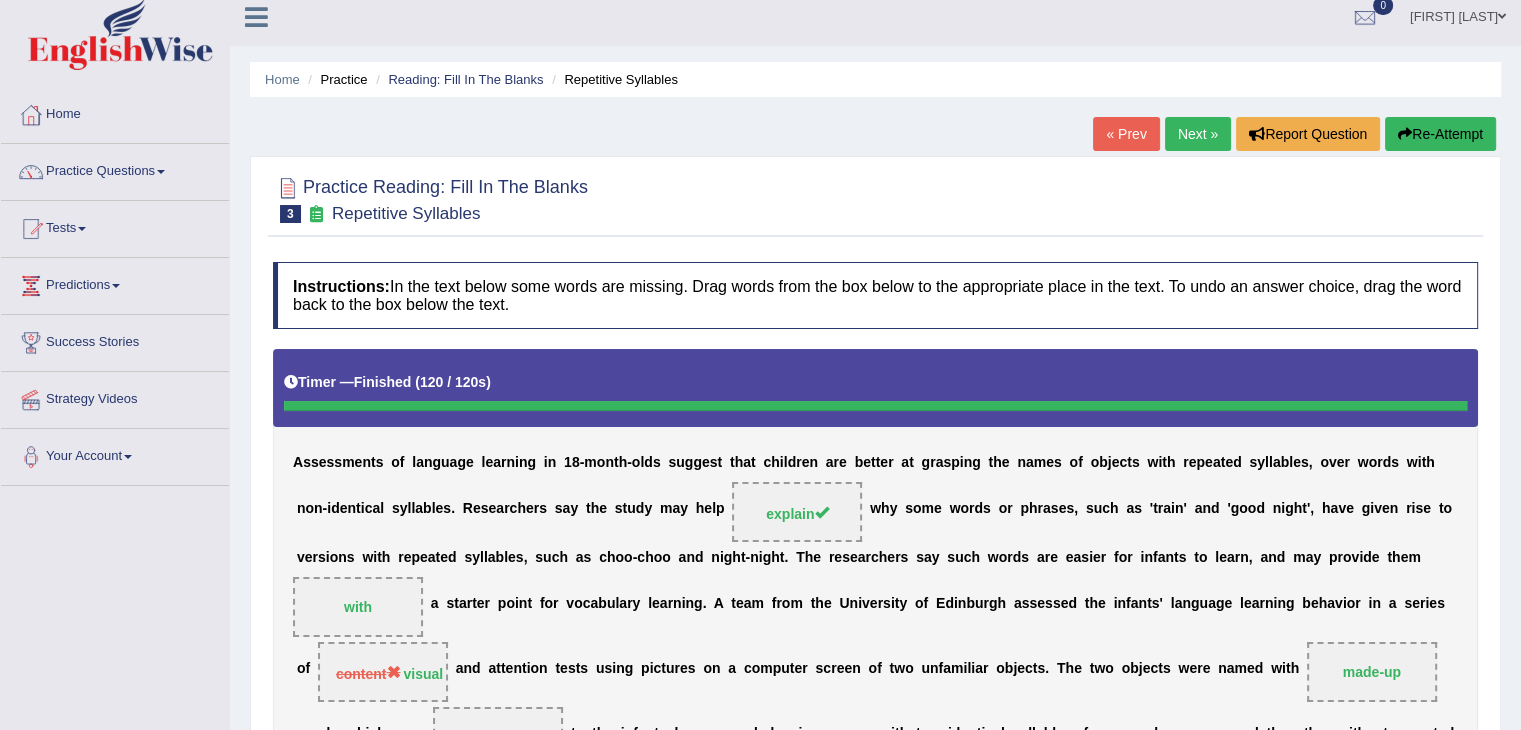 scroll, scrollTop: 0, scrollLeft: 0, axis: both 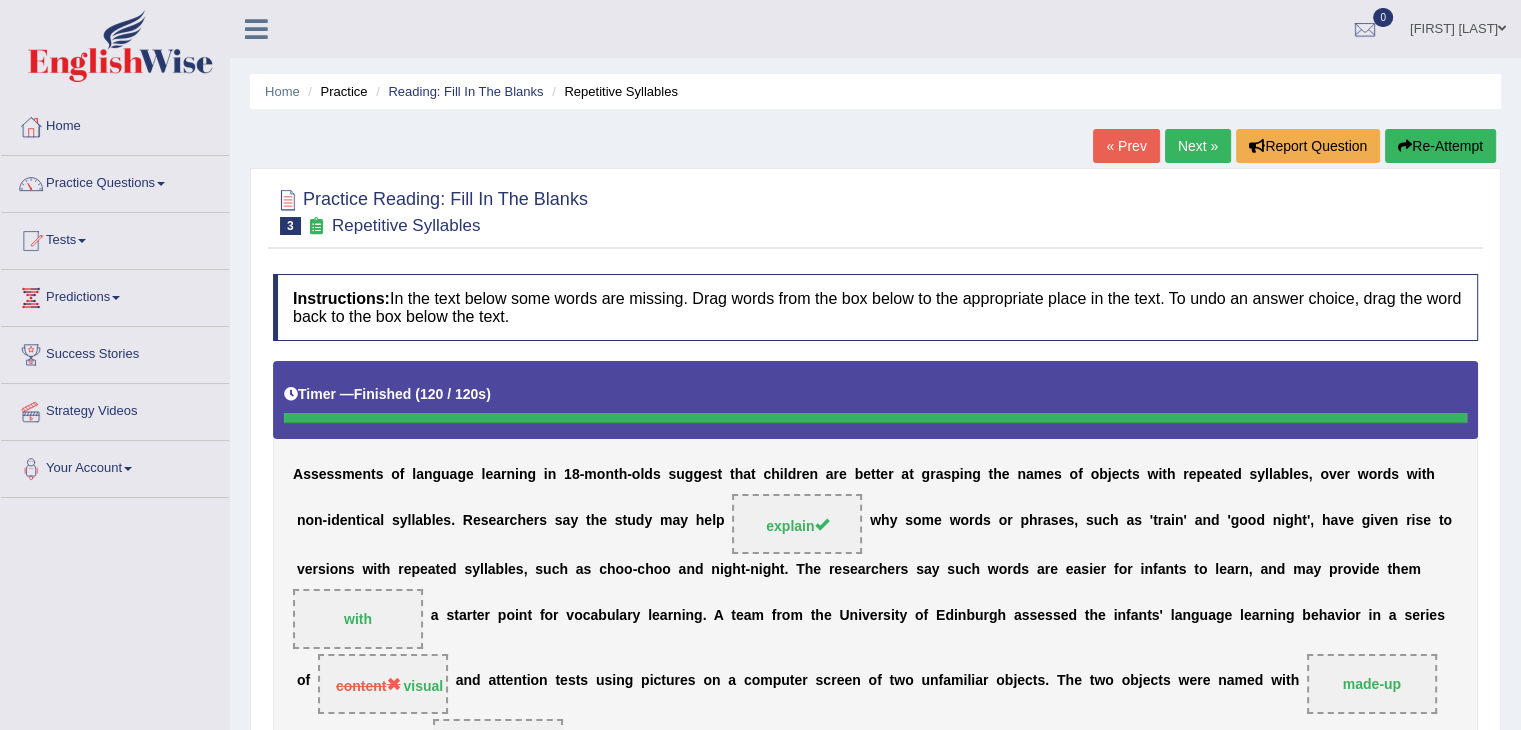 click on "Next »" at bounding box center [1198, 146] 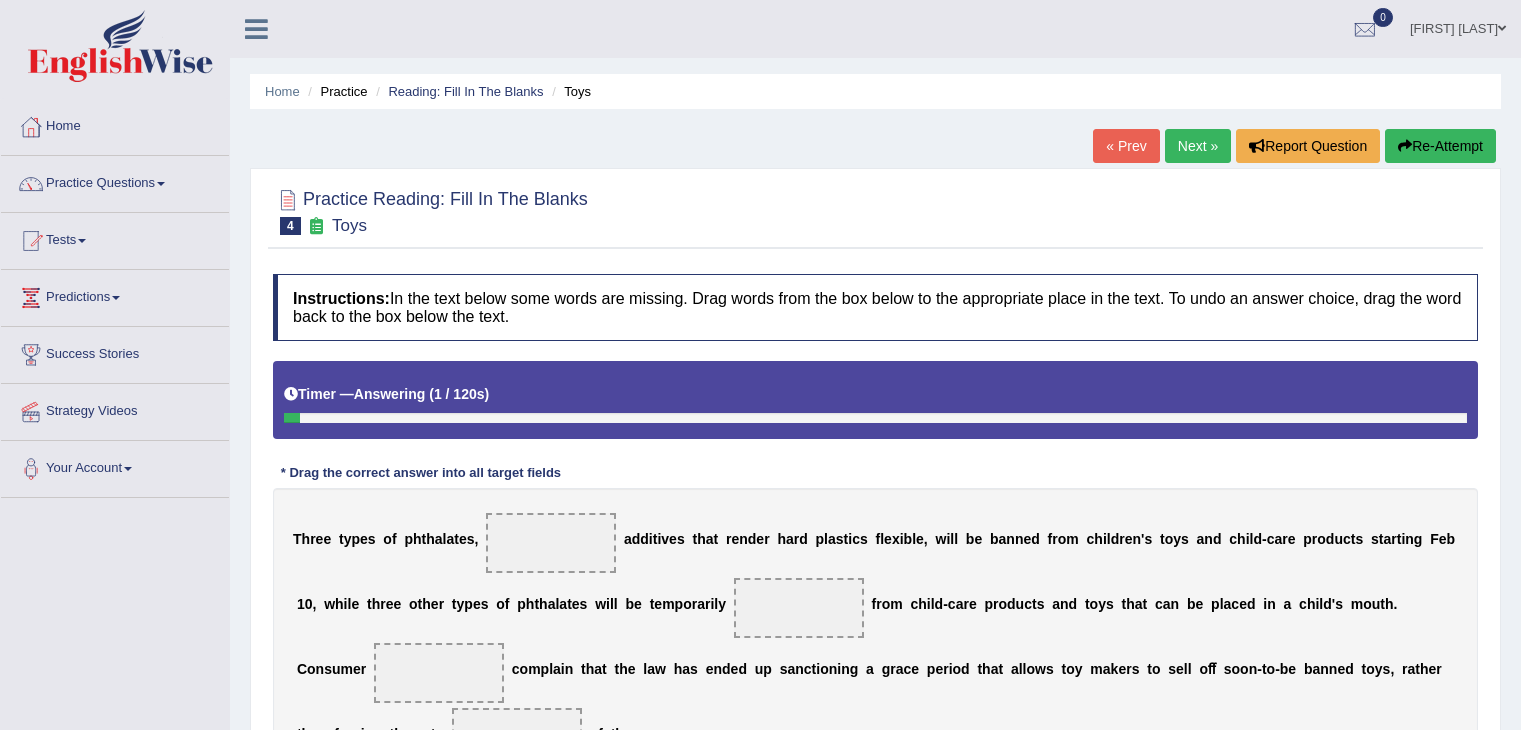 scroll, scrollTop: 233, scrollLeft: 0, axis: vertical 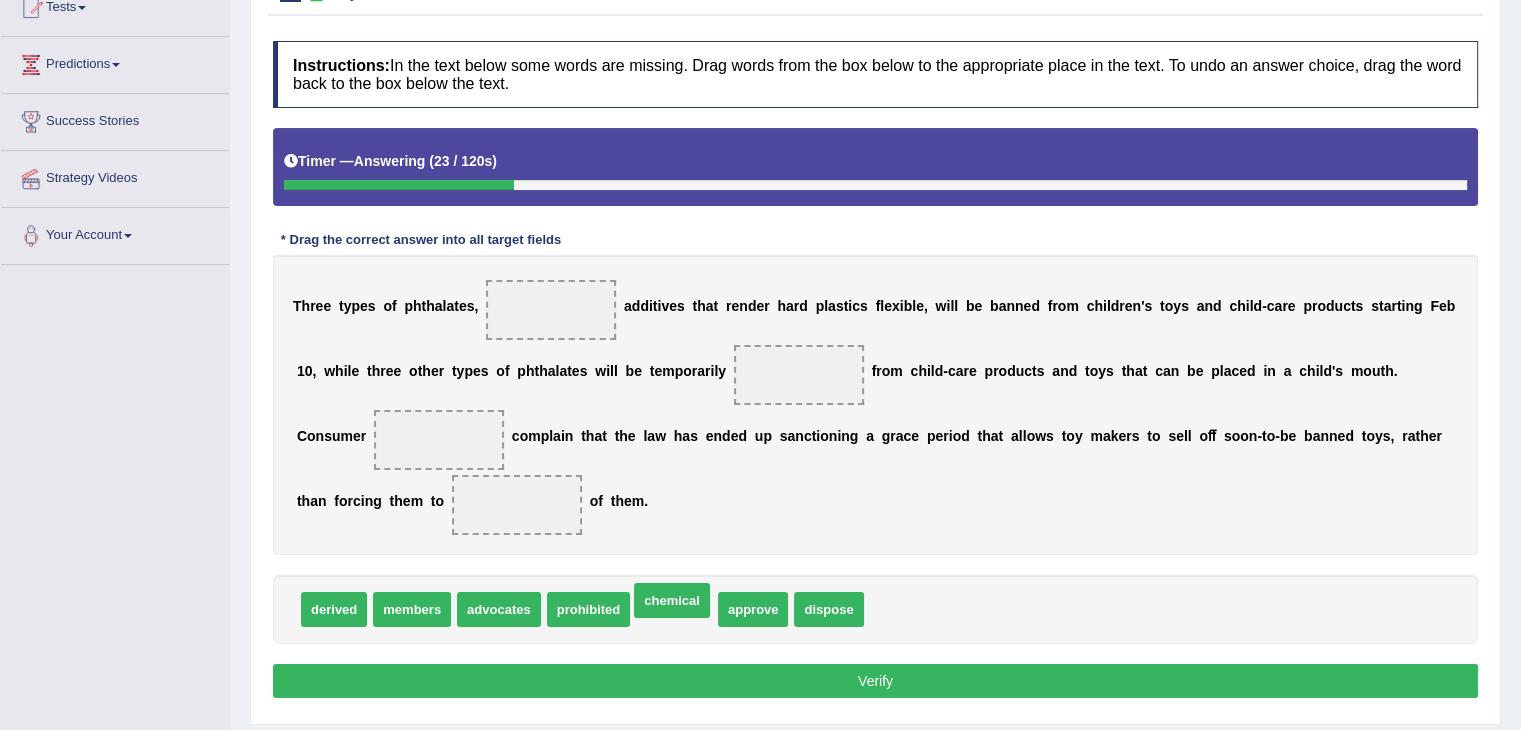drag, startPoint x: 687, startPoint y: 609, endPoint x: 617, endPoint y: 309, distance: 308.05844 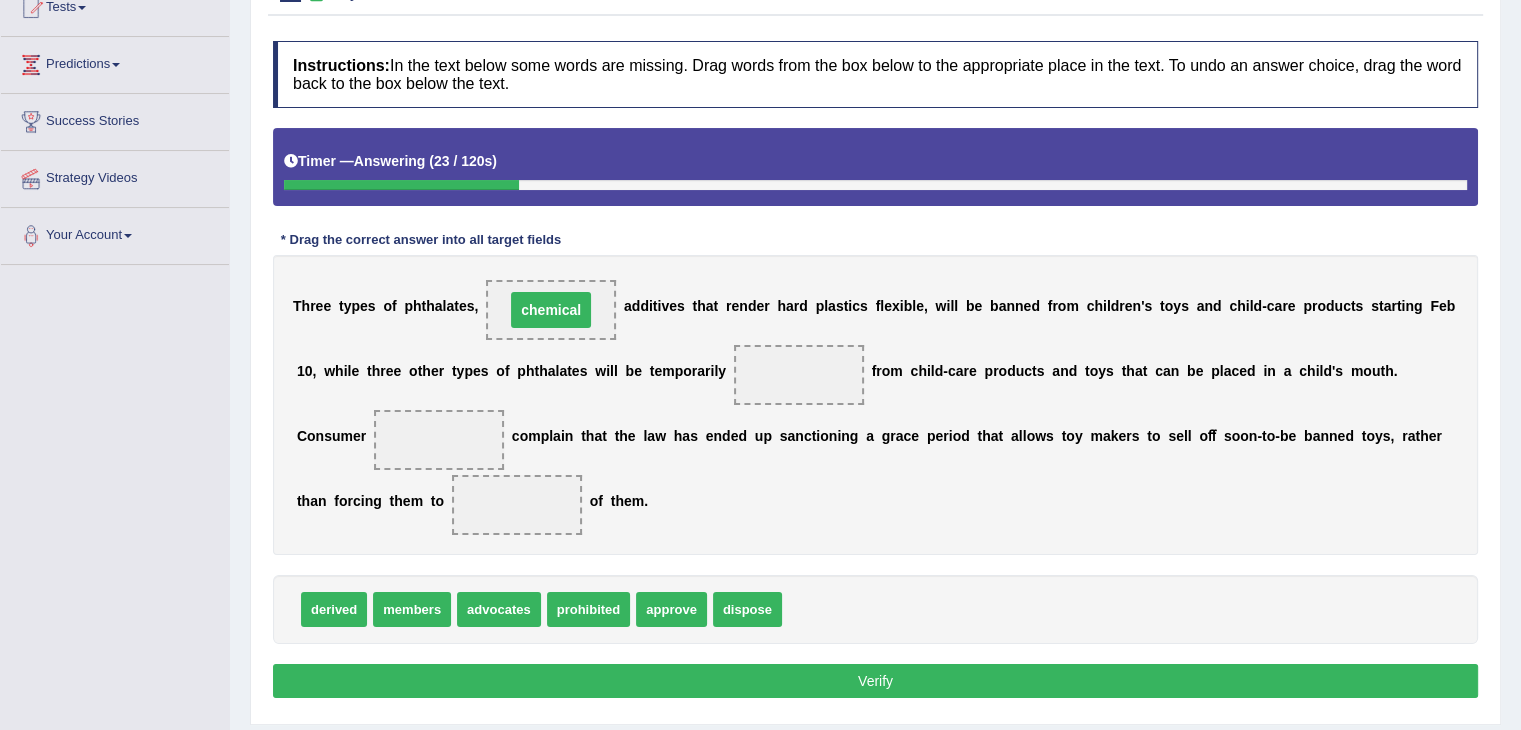 click on "chemical" at bounding box center [551, 310] 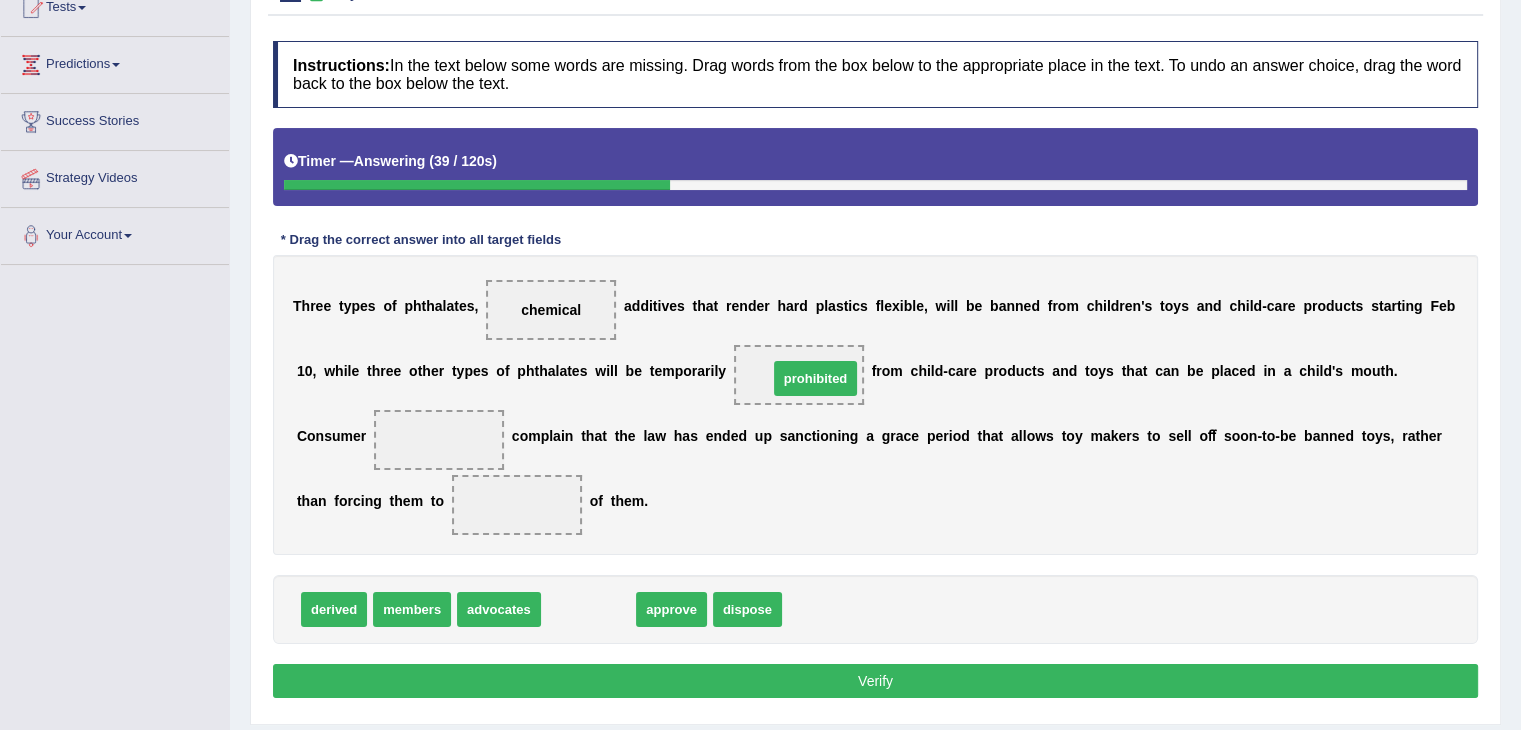 drag, startPoint x: 589, startPoint y: 607, endPoint x: 816, endPoint y: 377, distance: 323.15475 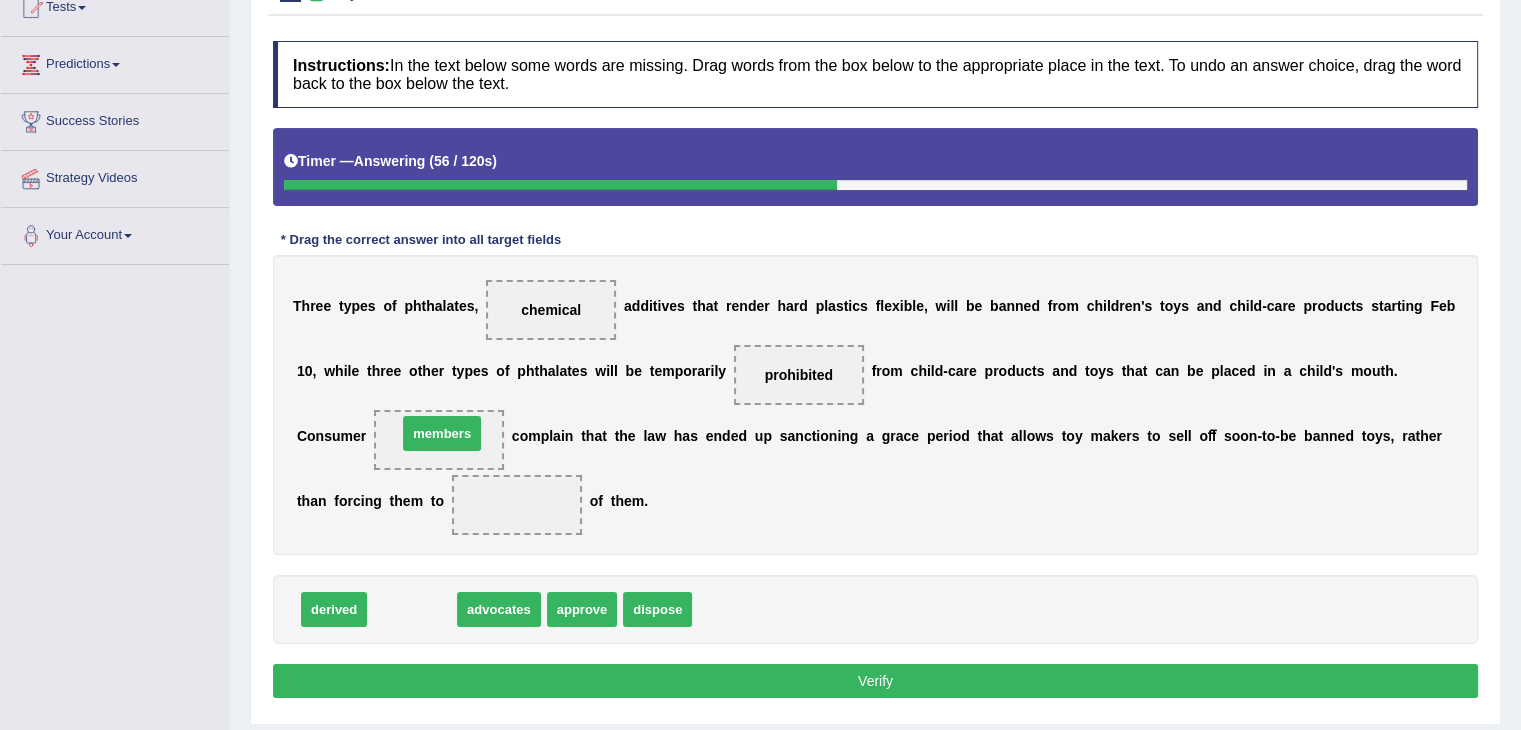 drag, startPoint x: 410, startPoint y: 608, endPoint x: 440, endPoint y: 431, distance: 179.52437 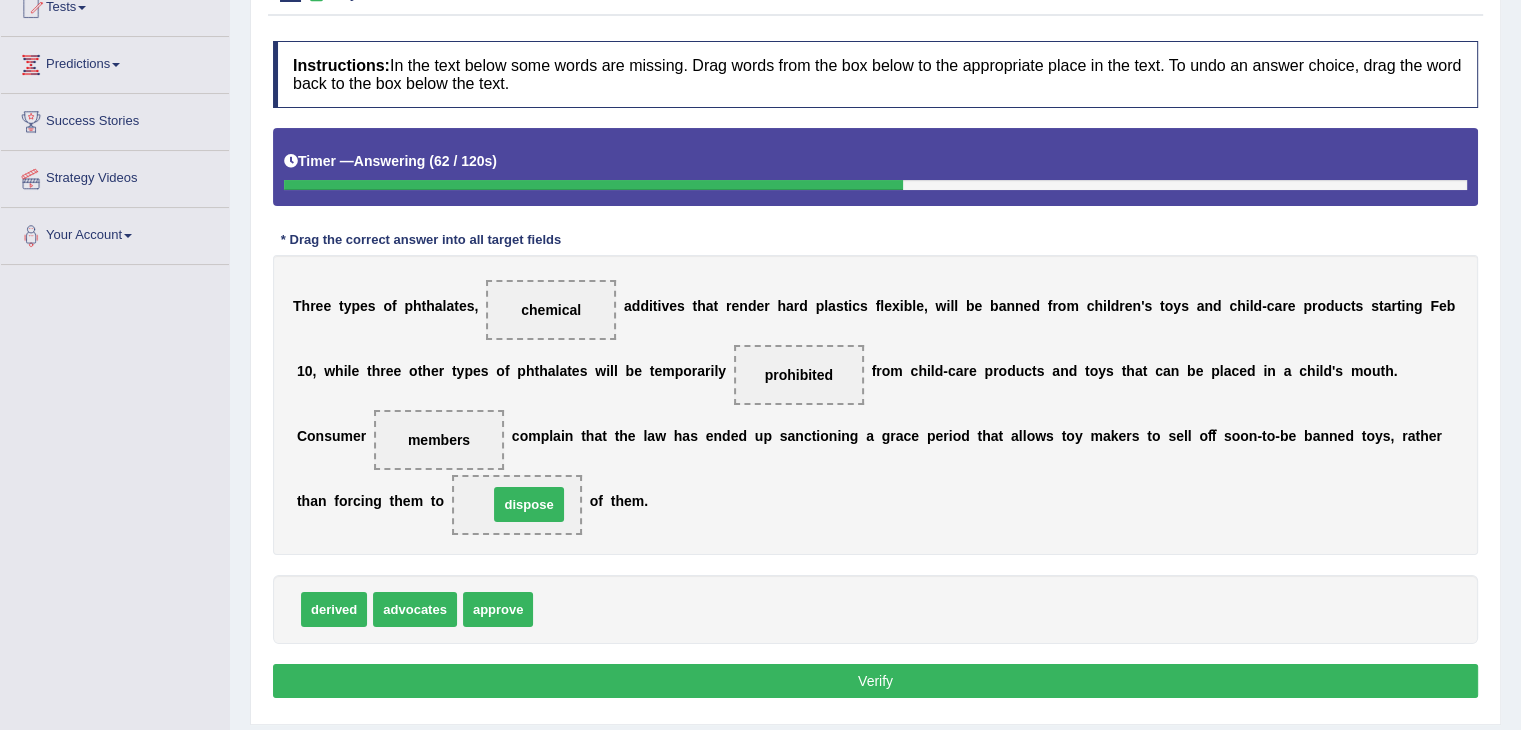drag, startPoint x: 585, startPoint y: 605, endPoint x: 540, endPoint y: 500, distance: 114.236595 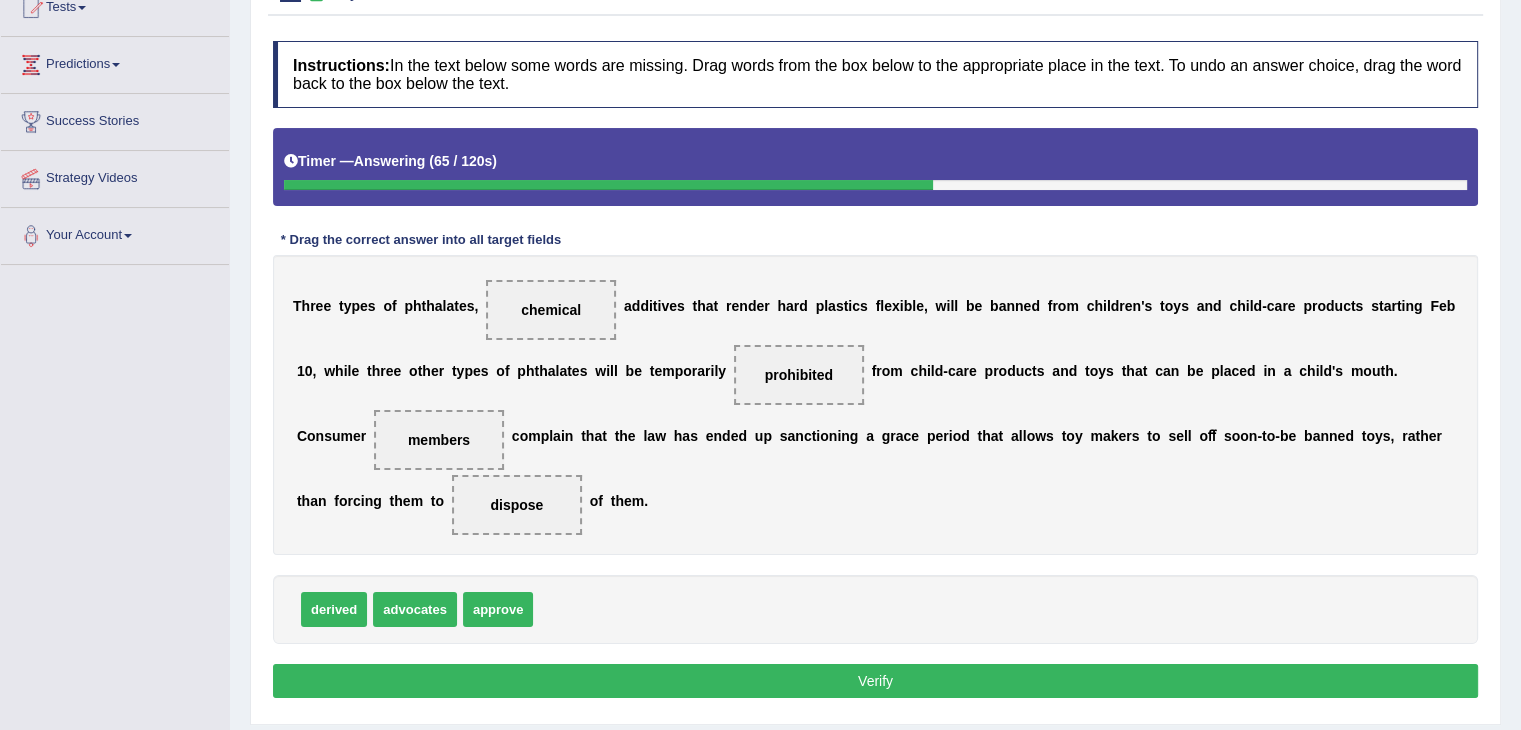 click on "Verify" at bounding box center (875, 681) 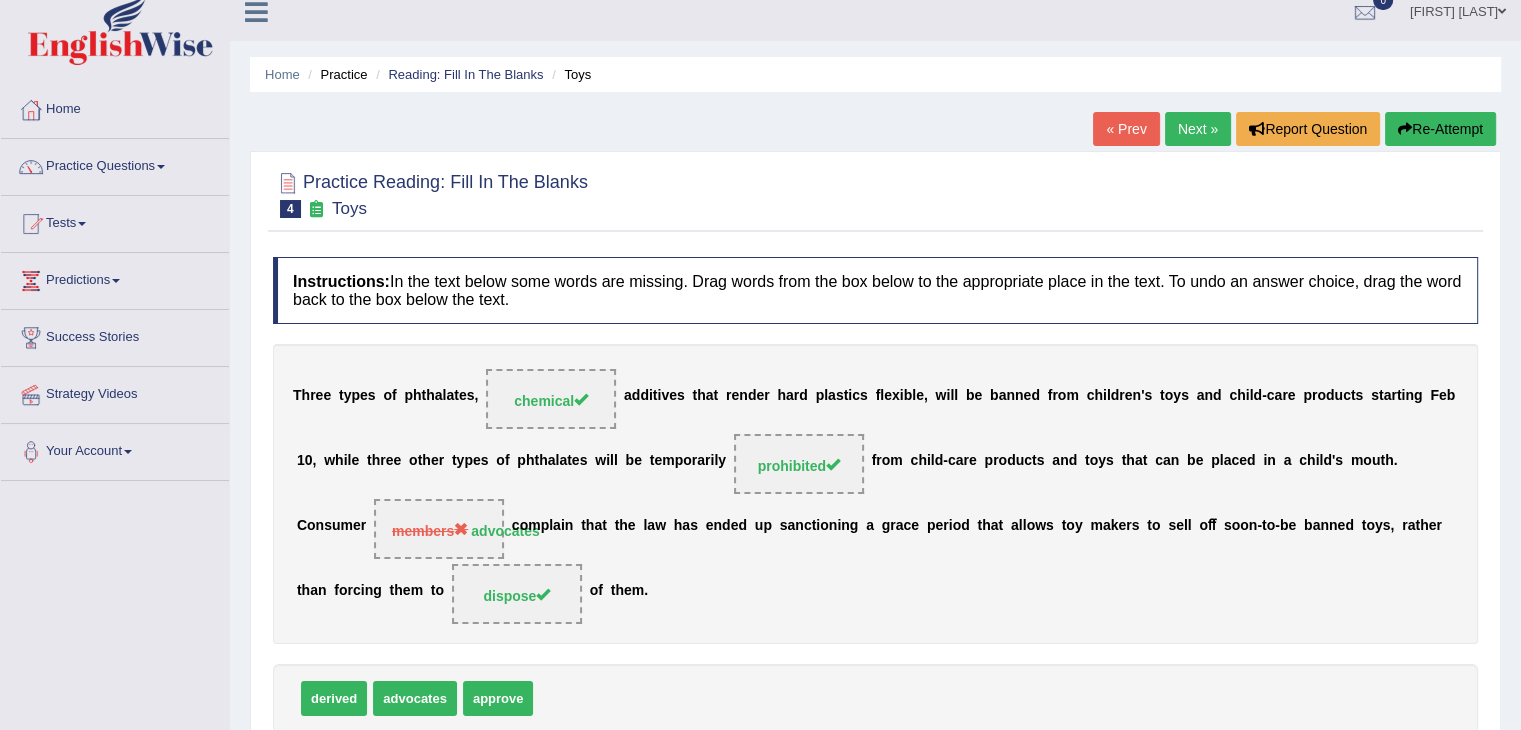 scroll, scrollTop: 66, scrollLeft: 0, axis: vertical 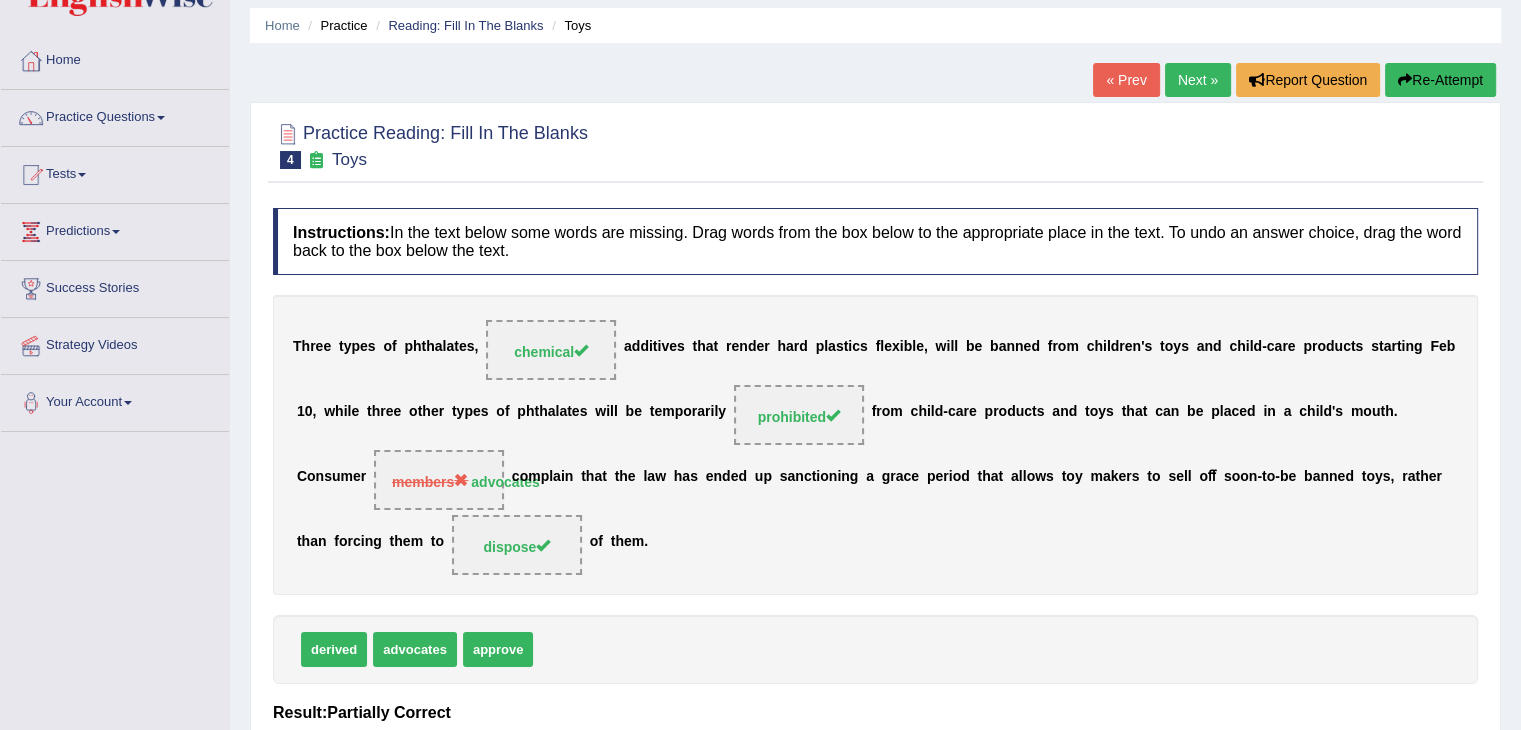 click on "Practice Reading: Fill In The Blanks
4
Toys" at bounding box center (875, 148) 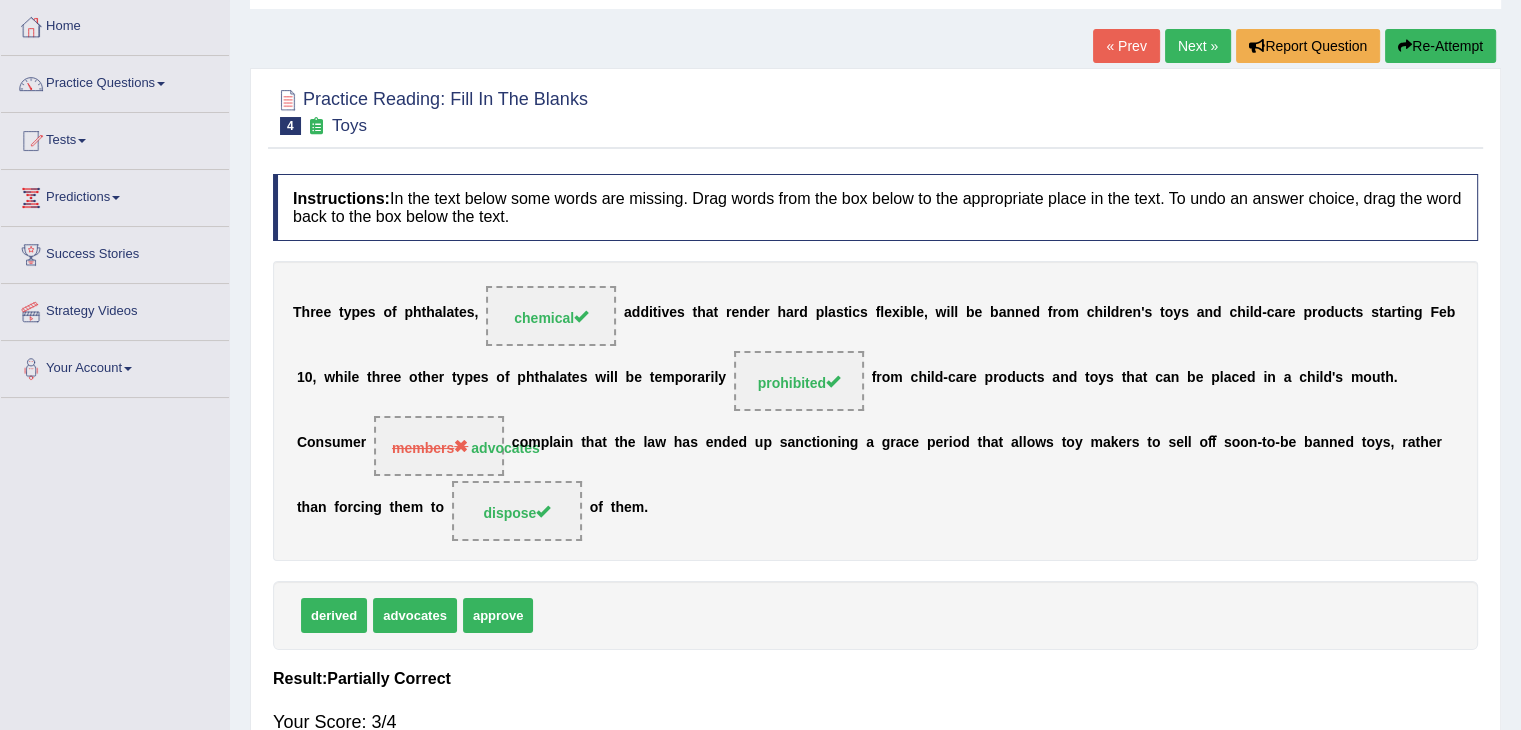 scroll, scrollTop: 133, scrollLeft: 0, axis: vertical 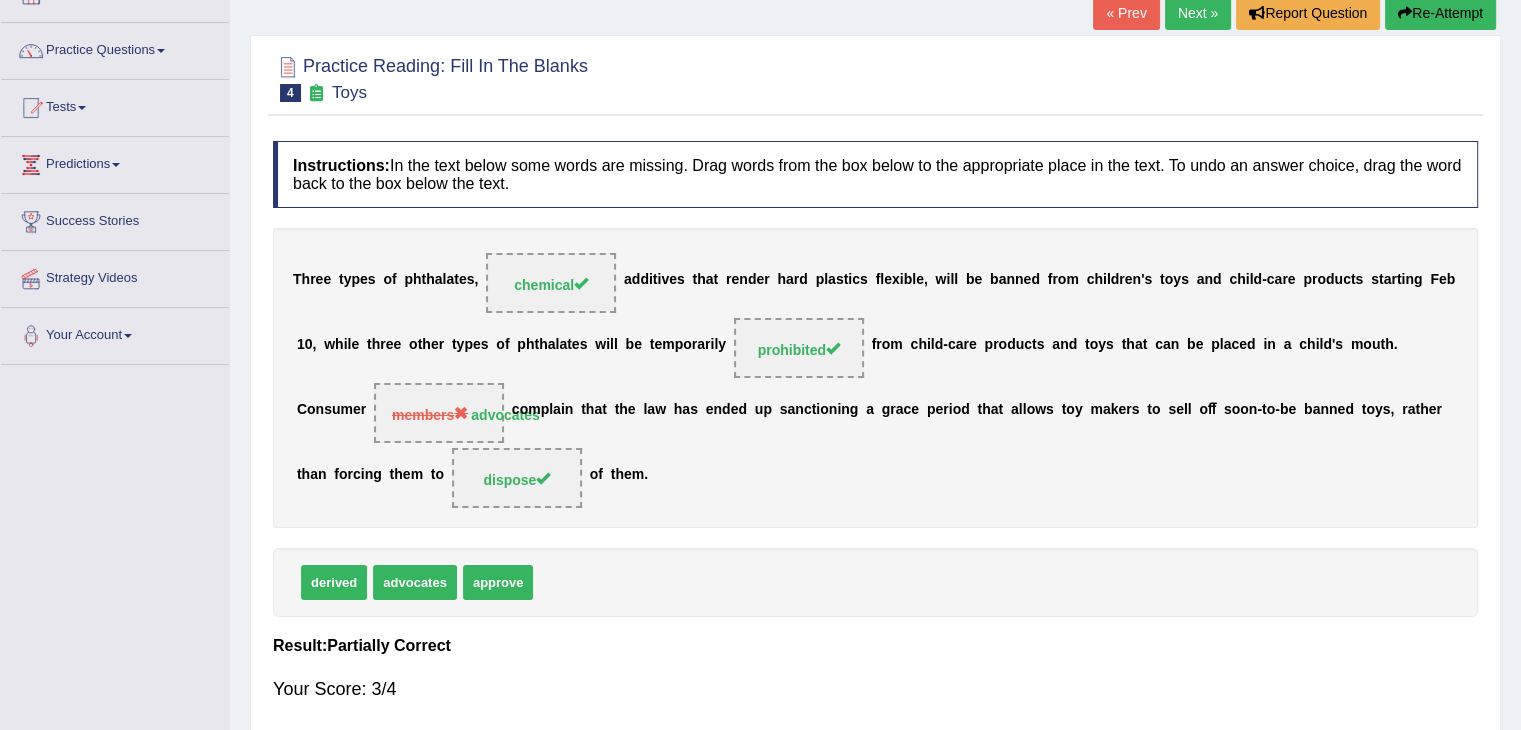 click on "Next »" at bounding box center (1198, 13) 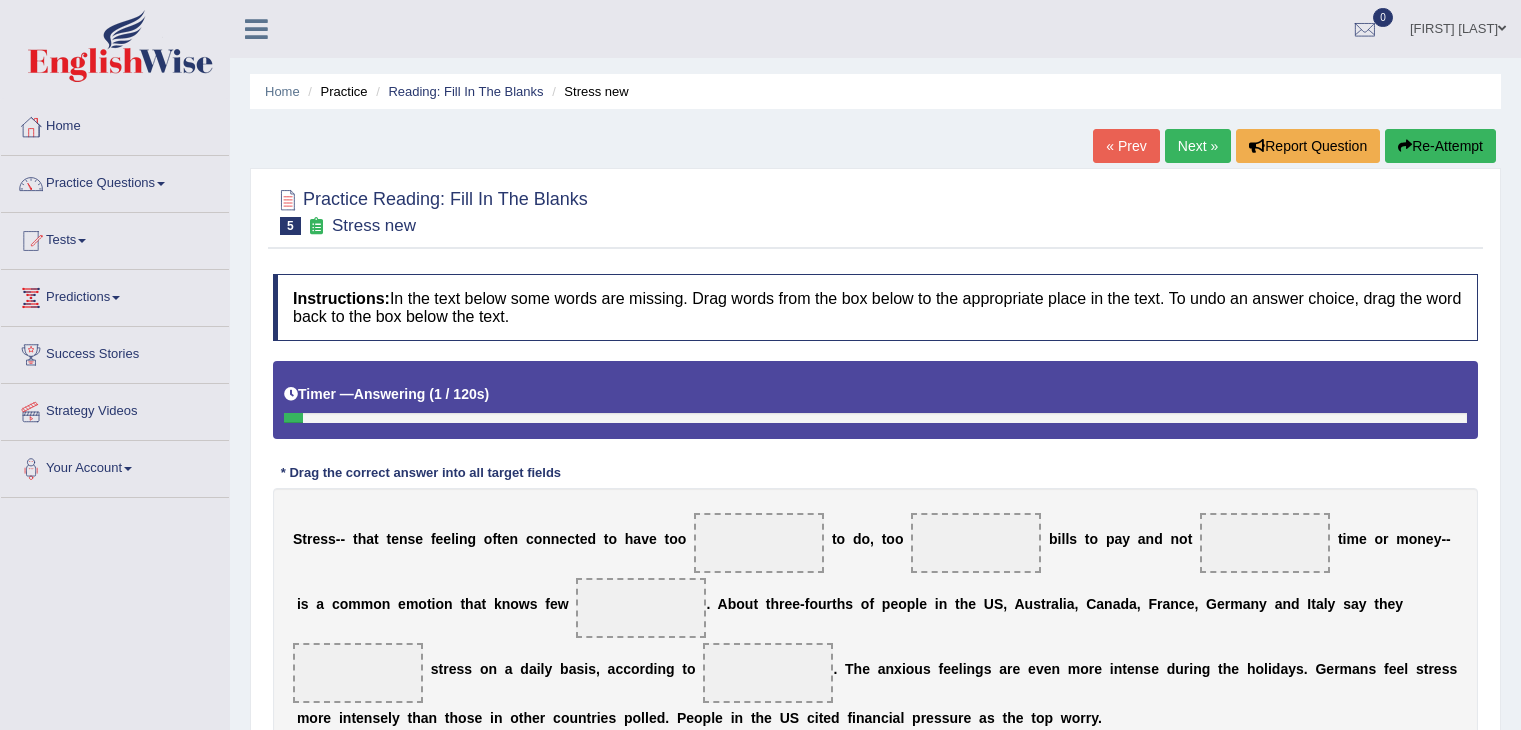 scroll, scrollTop: 200, scrollLeft: 0, axis: vertical 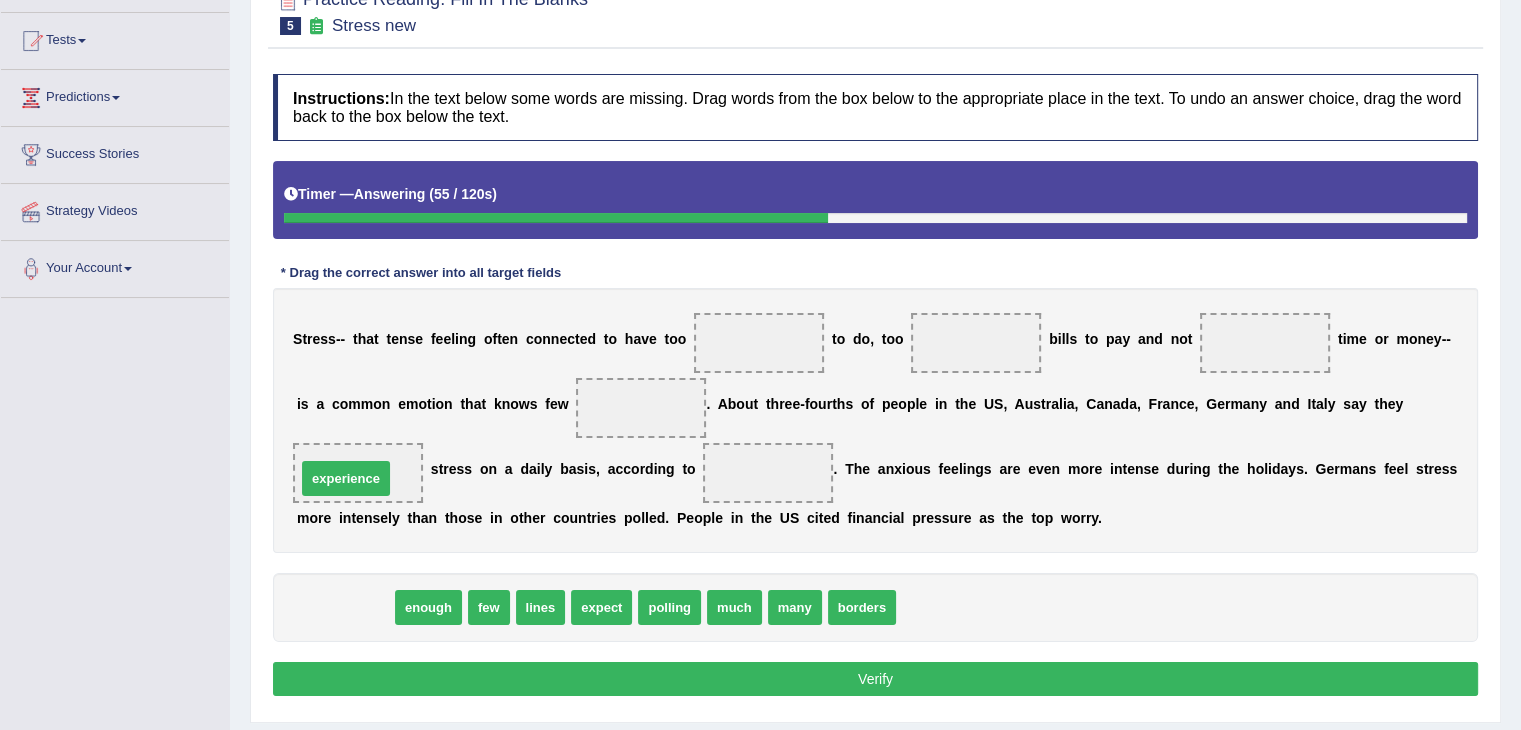drag, startPoint x: 352, startPoint y: 602, endPoint x: 364, endPoint y: 471, distance: 131.54848 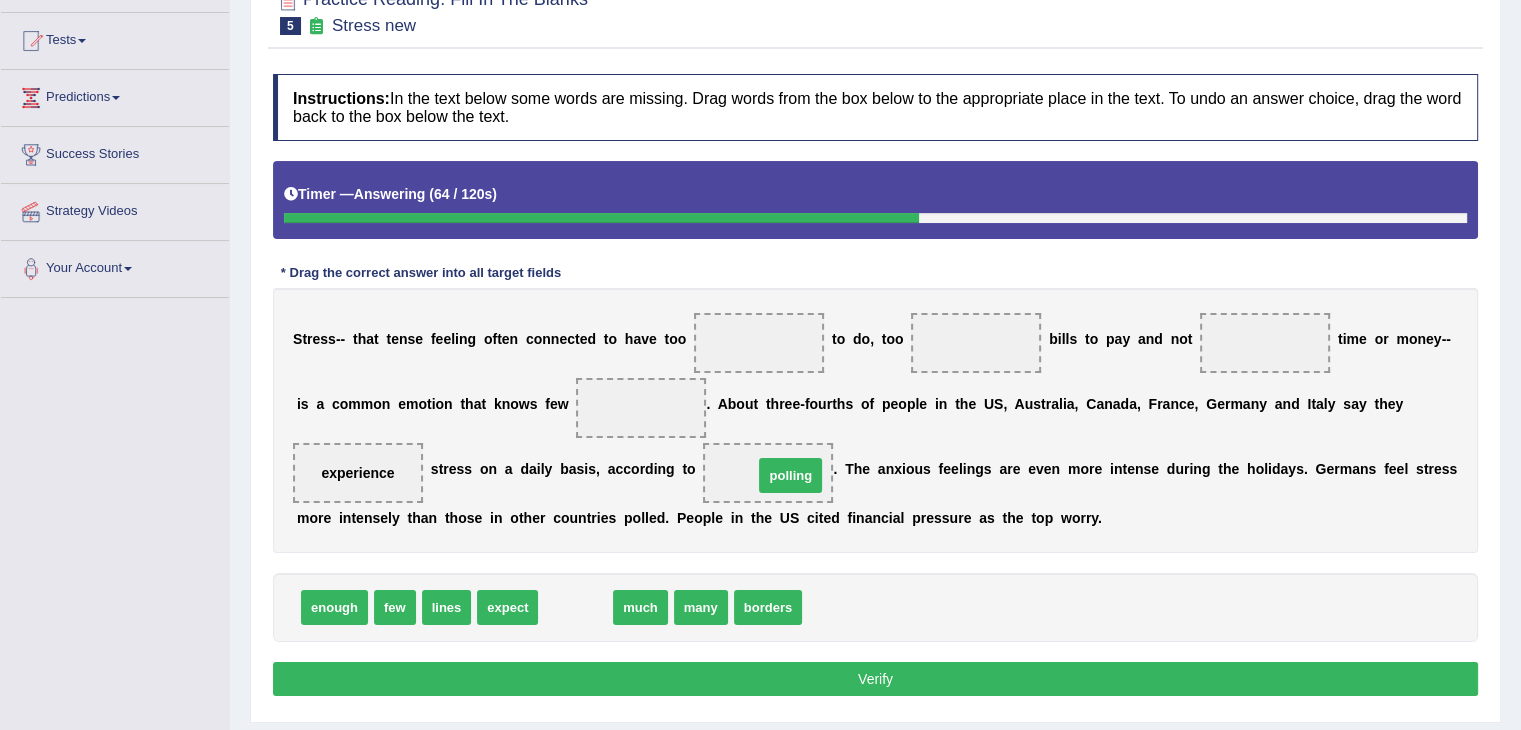 drag, startPoint x: 578, startPoint y: 607, endPoint x: 793, endPoint y: 475, distance: 252.28754 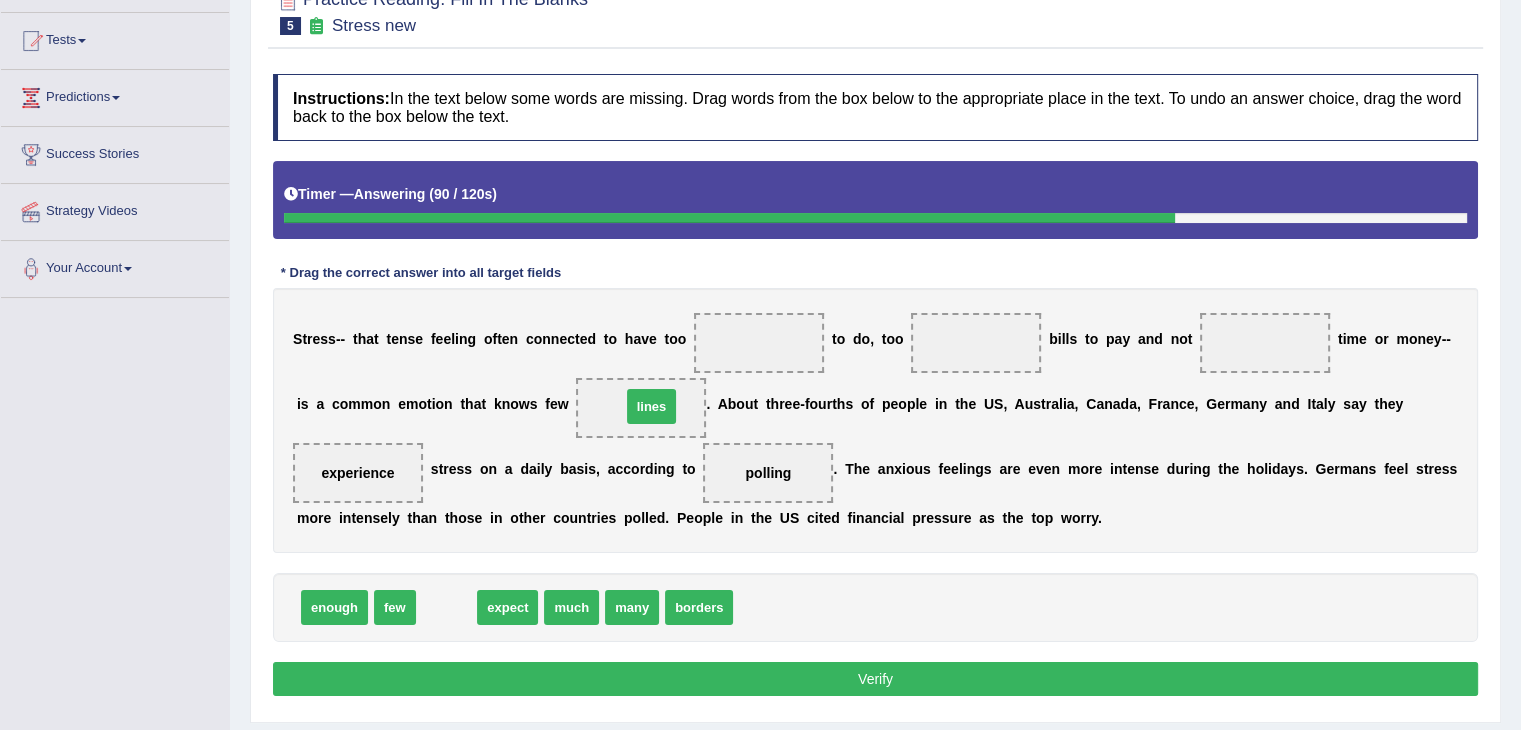 drag, startPoint x: 455, startPoint y: 605, endPoint x: 656, endPoint y: 404, distance: 284.25693 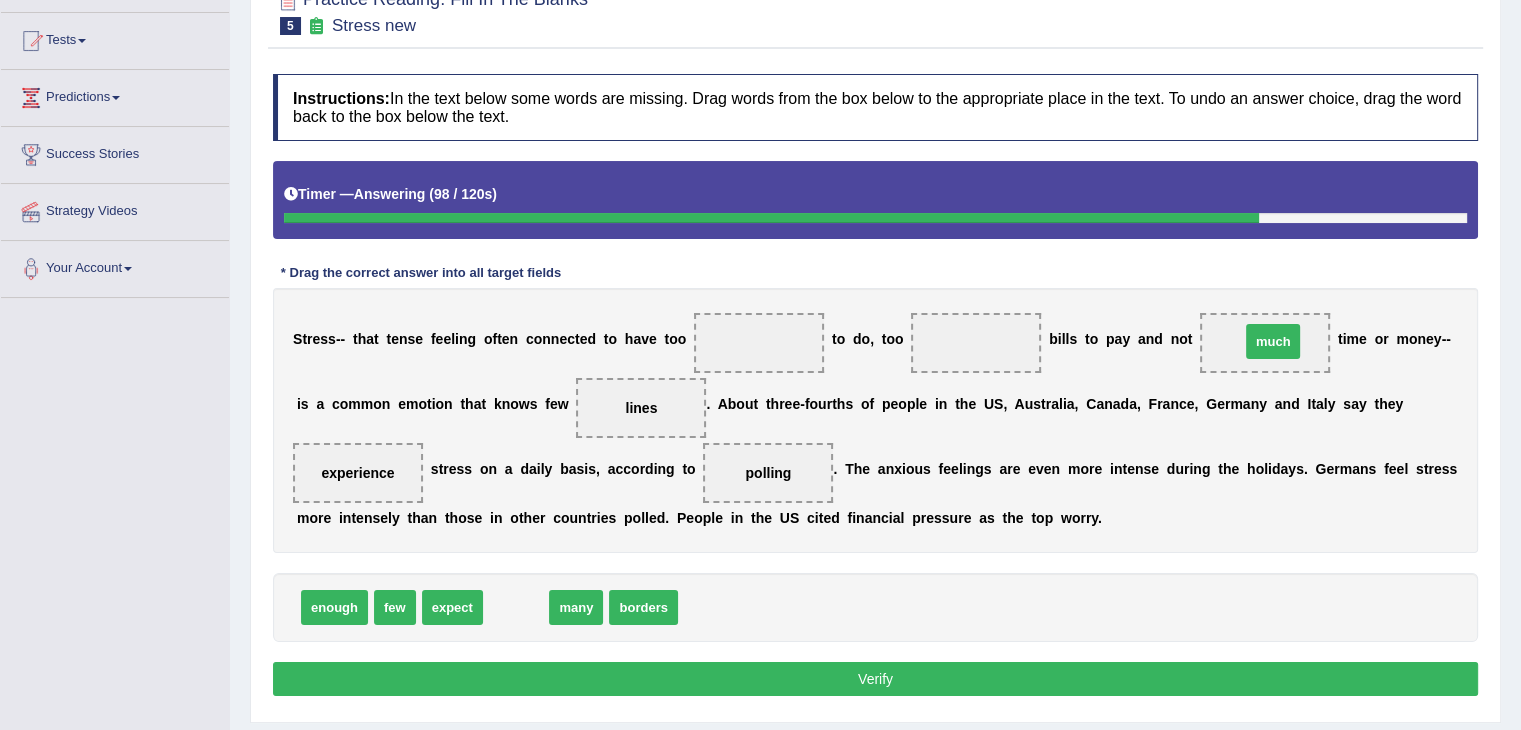 drag, startPoint x: 524, startPoint y: 604, endPoint x: 1281, endPoint y: 337, distance: 802.70667 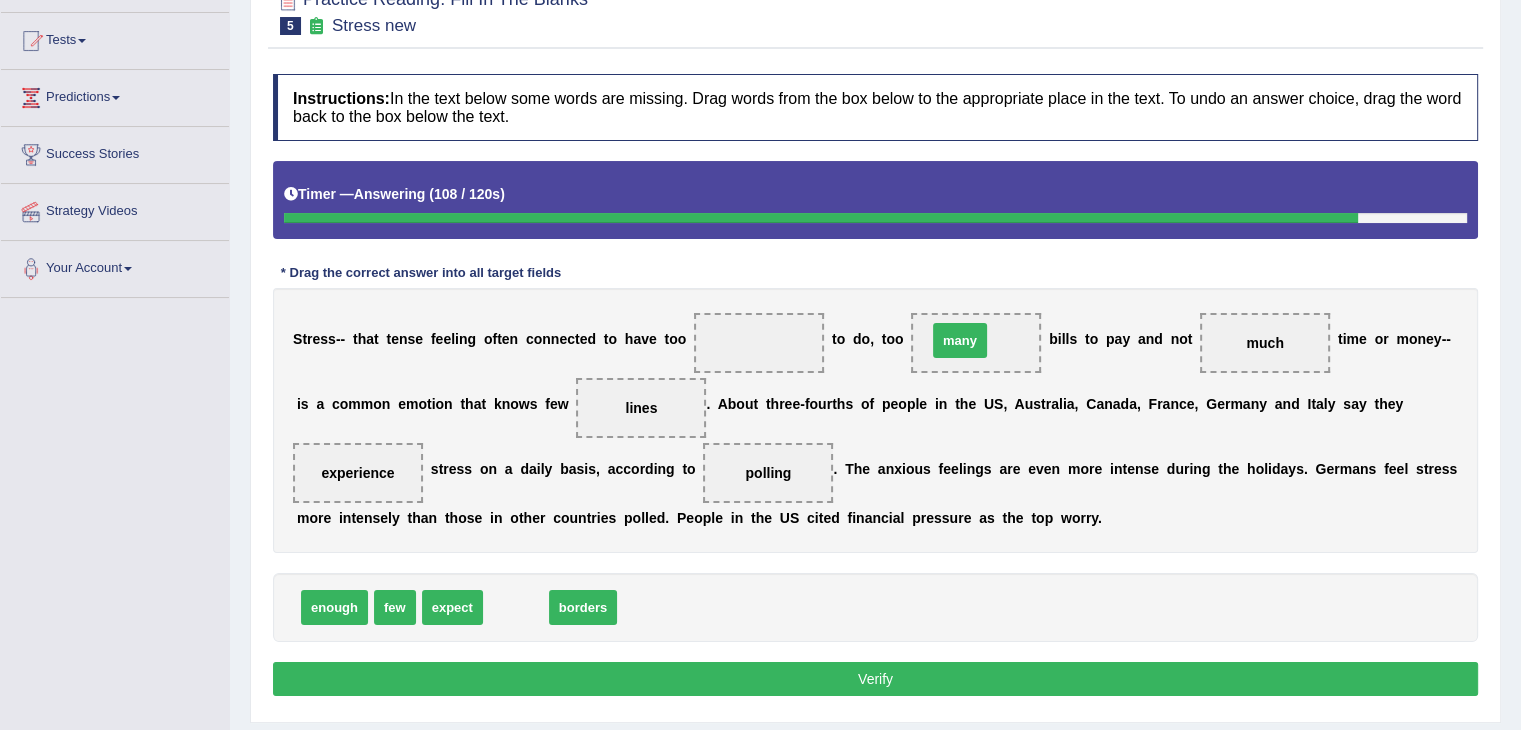 drag, startPoint x: 520, startPoint y: 601, endPoint x: 964, endPoint y: 334, distance: 518.0975 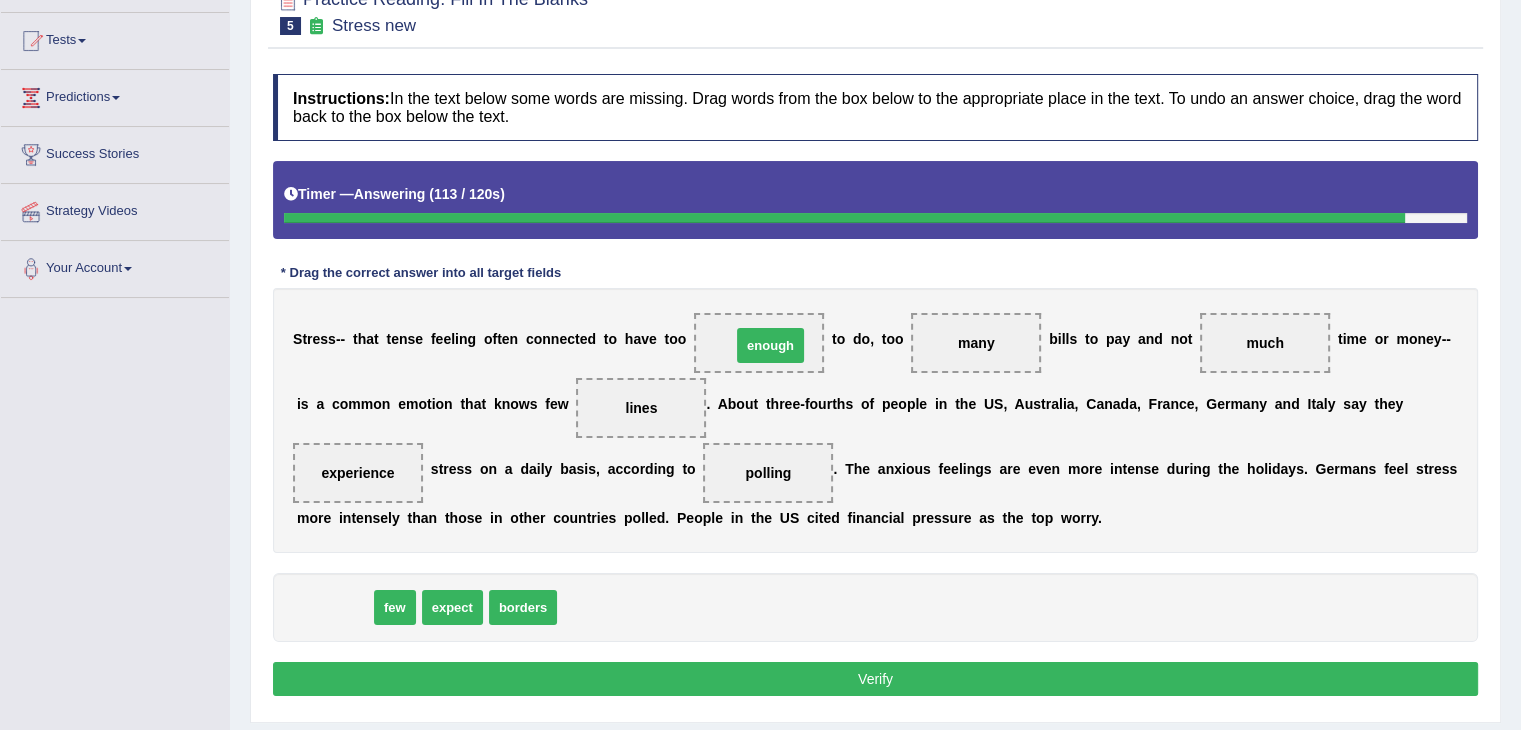 drag, startPoint x: 336, startPoint y: 600, endPoint x: 772, endPoint y: 338, distance: 508.66492 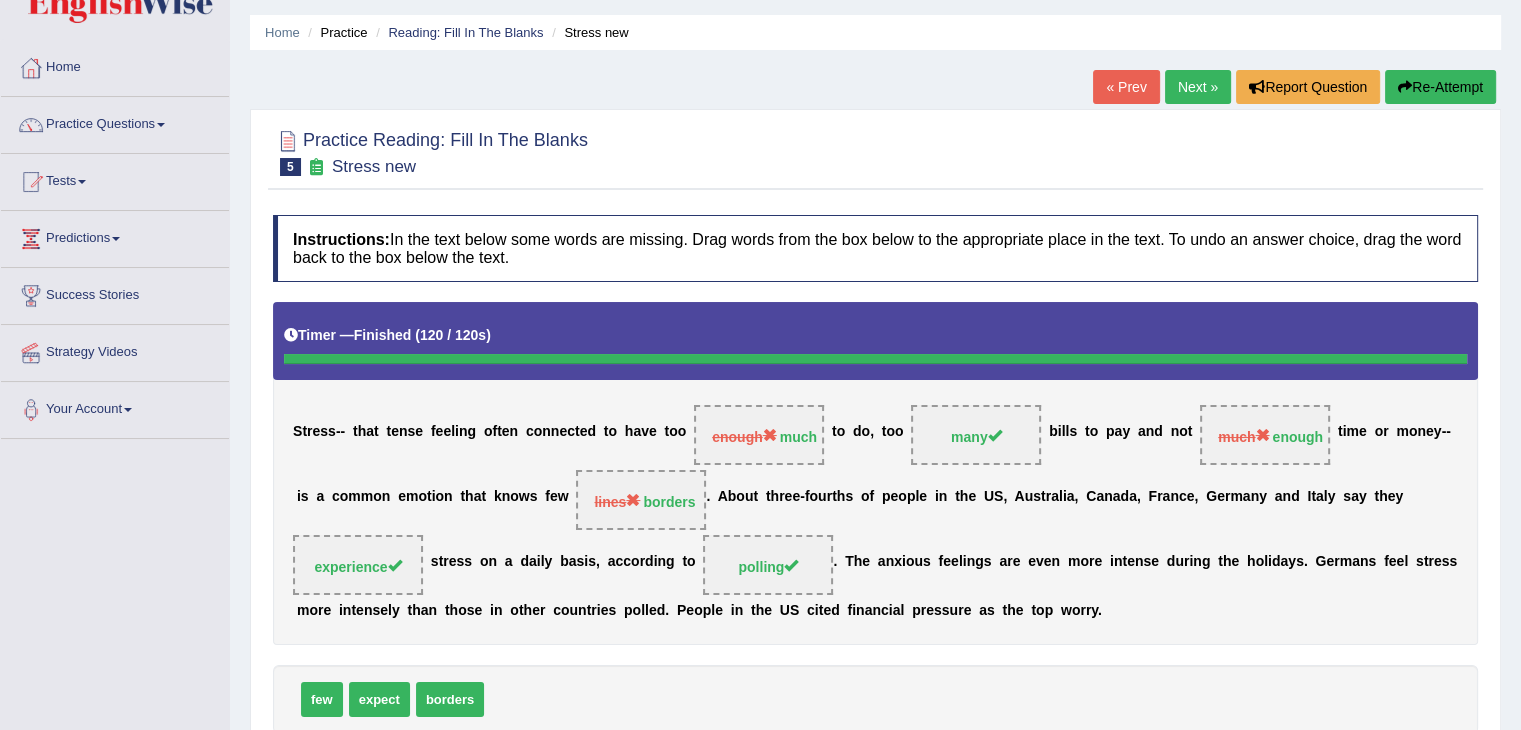 scroll, scrollTop: 33, scrollLeft: 0, axis: vertical 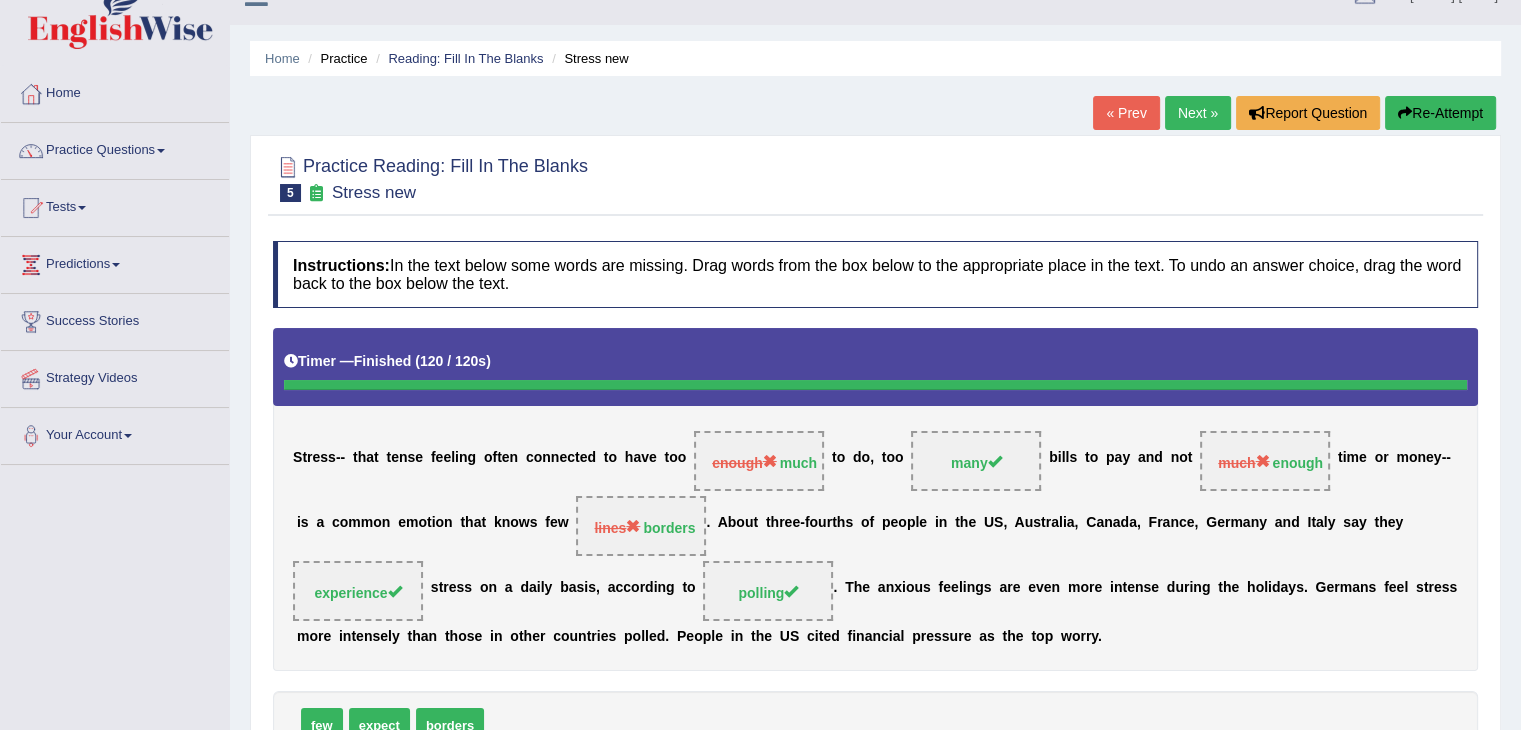 click on "Next »" at bounding box center [1198, 113] 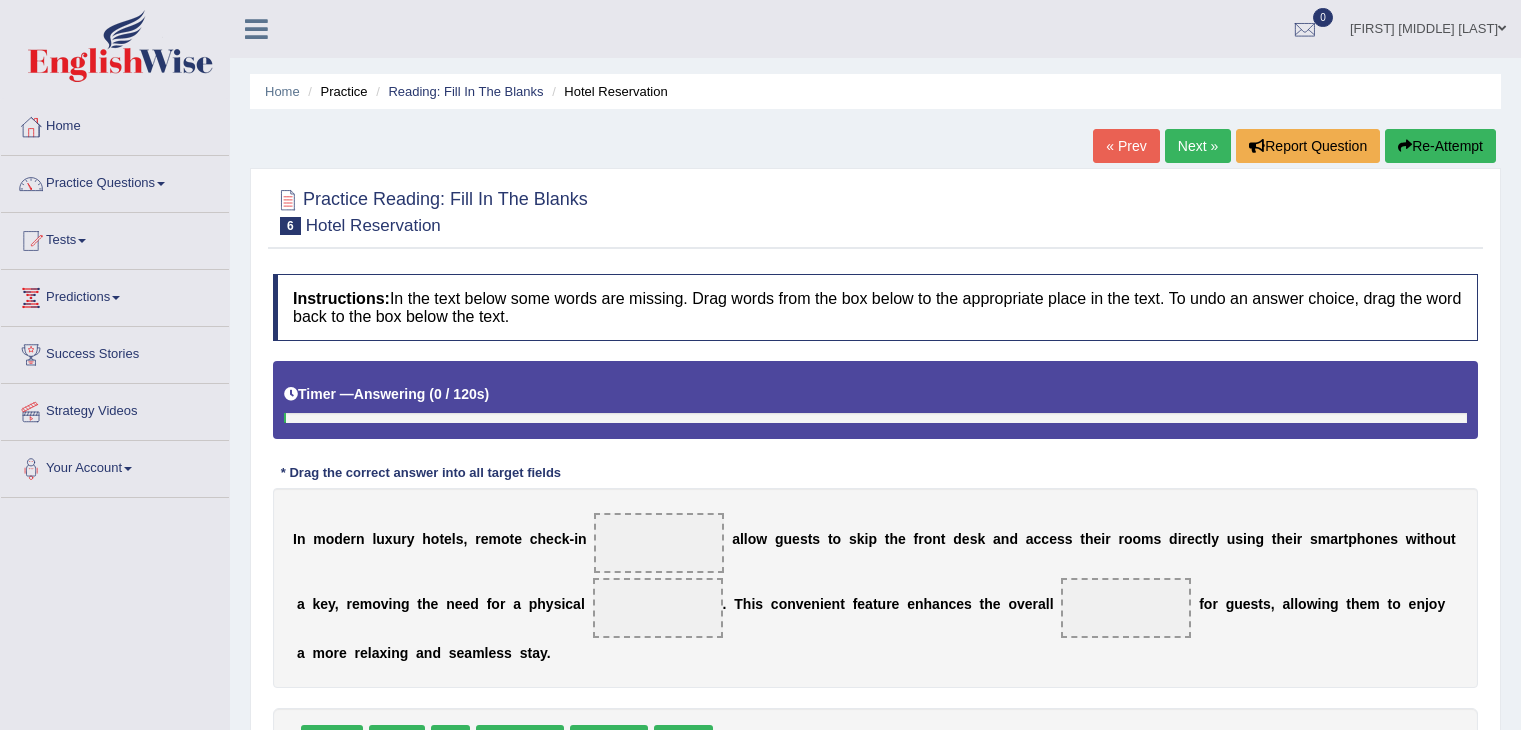 scroll, scrollTop: 0, scrollLeft: 0, axis: both 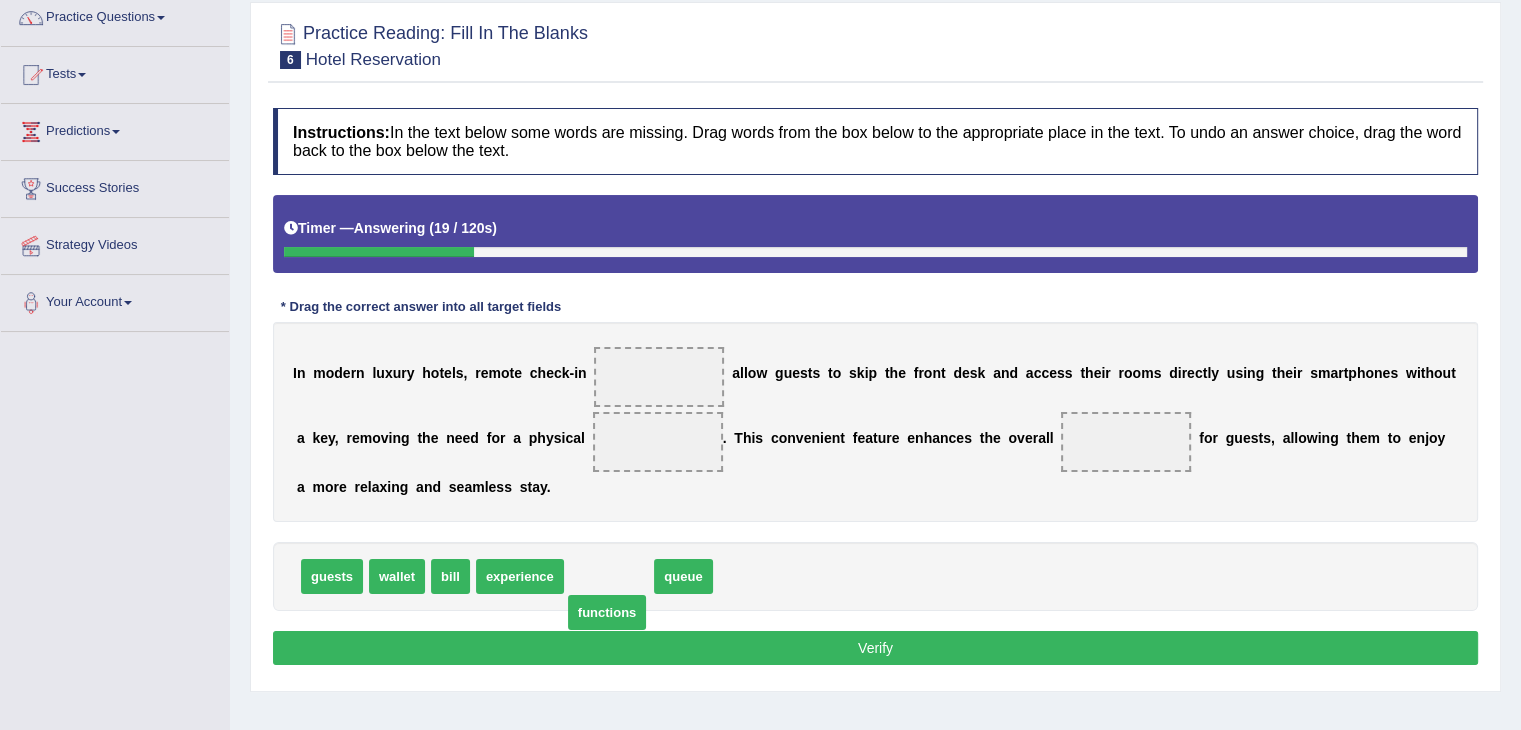 drag, startPoint x: 604, startPoint y: 574, endPoint x: 602, endPoint y: 610, distance: 36.05551 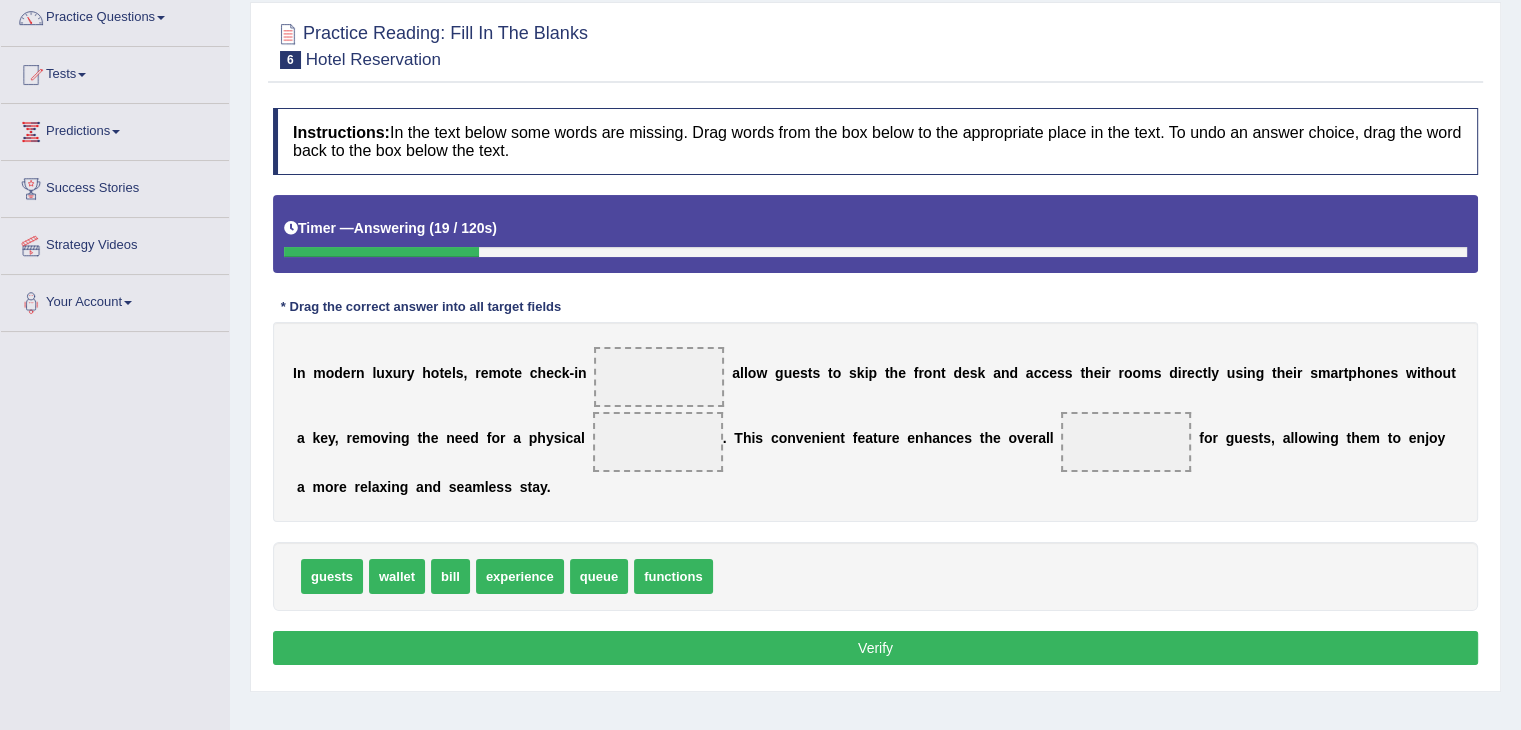 click on "functions" at bounding box center (673, 576) 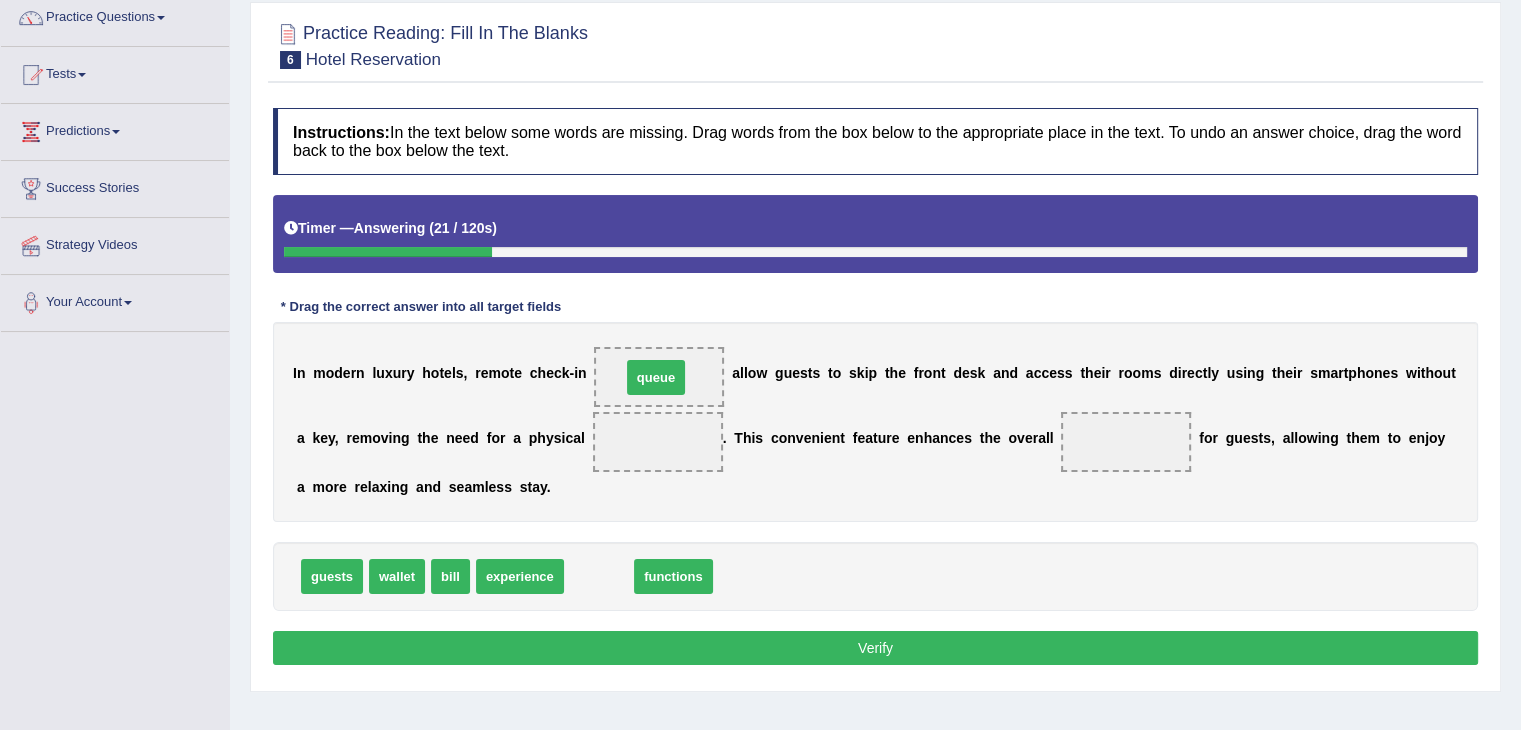 drag, startPoint x: 588, startPoint y: 579, endPoint x: 645, endPoint y: 379, distance: 207.96394 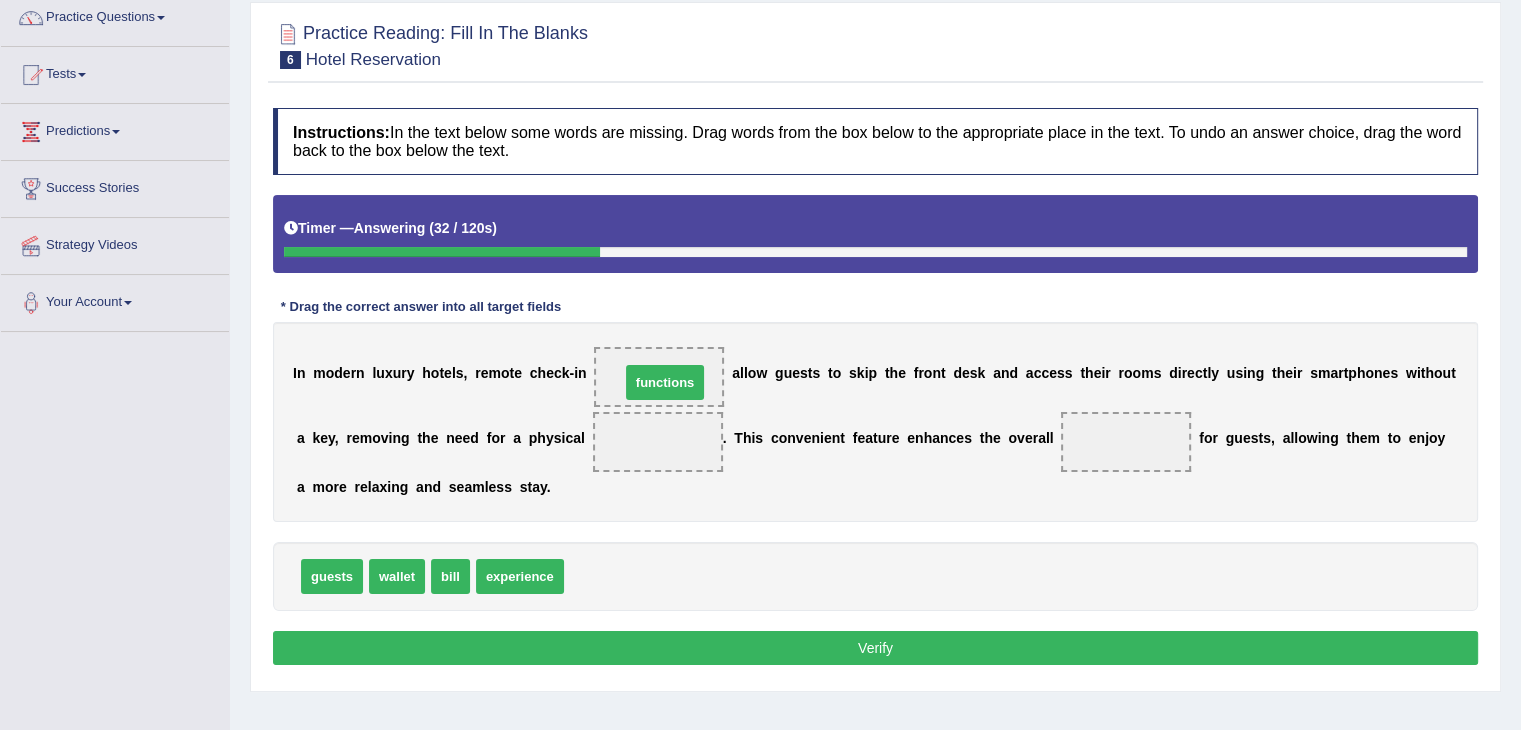 drag, startPoint x: 600, startPoint y: 576, endPoint x: 656, endPoint y: 381, distance: 202.88174 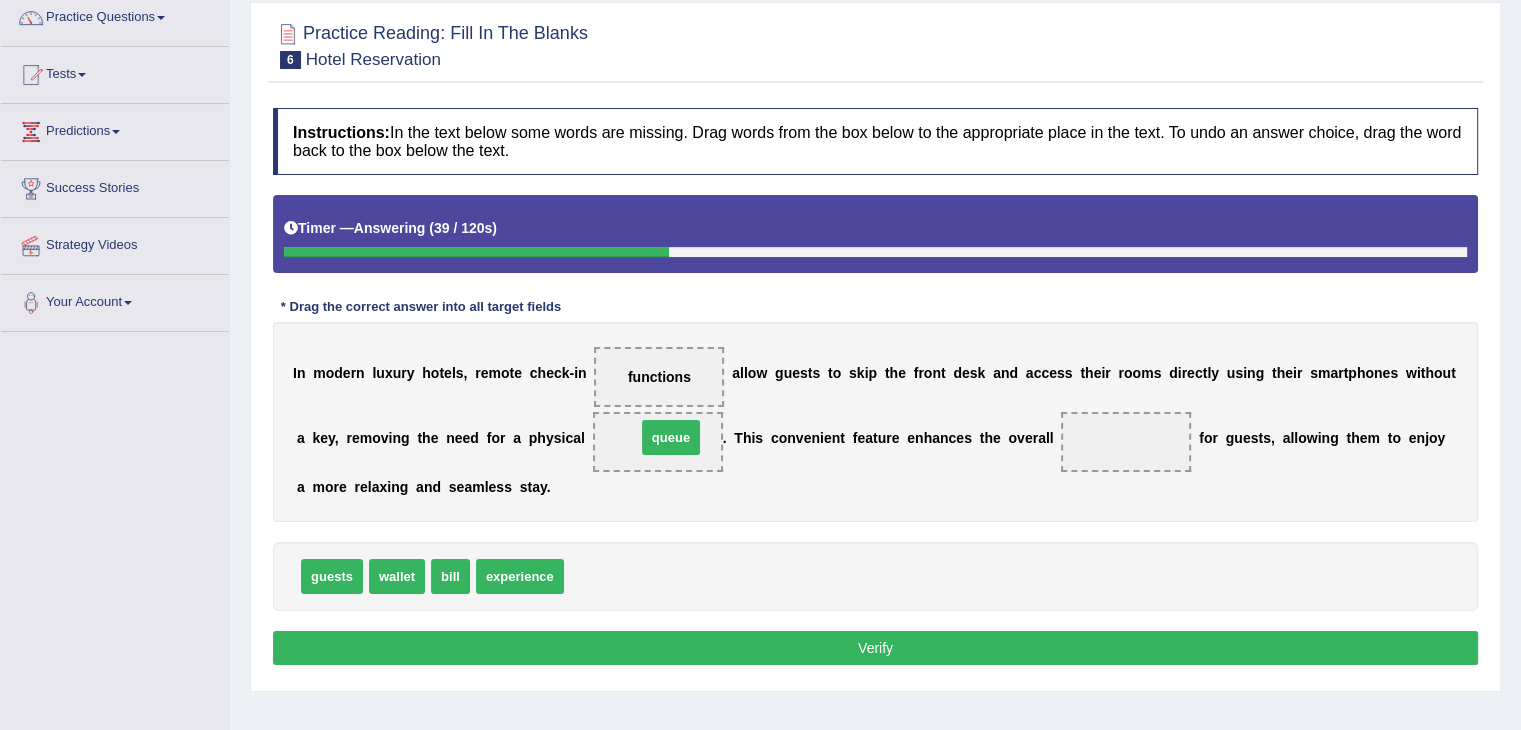 drag, startPoint x: 598, startPoint y: 573, endPoint x: 670, endPoint y: 435, distance: 155.65346 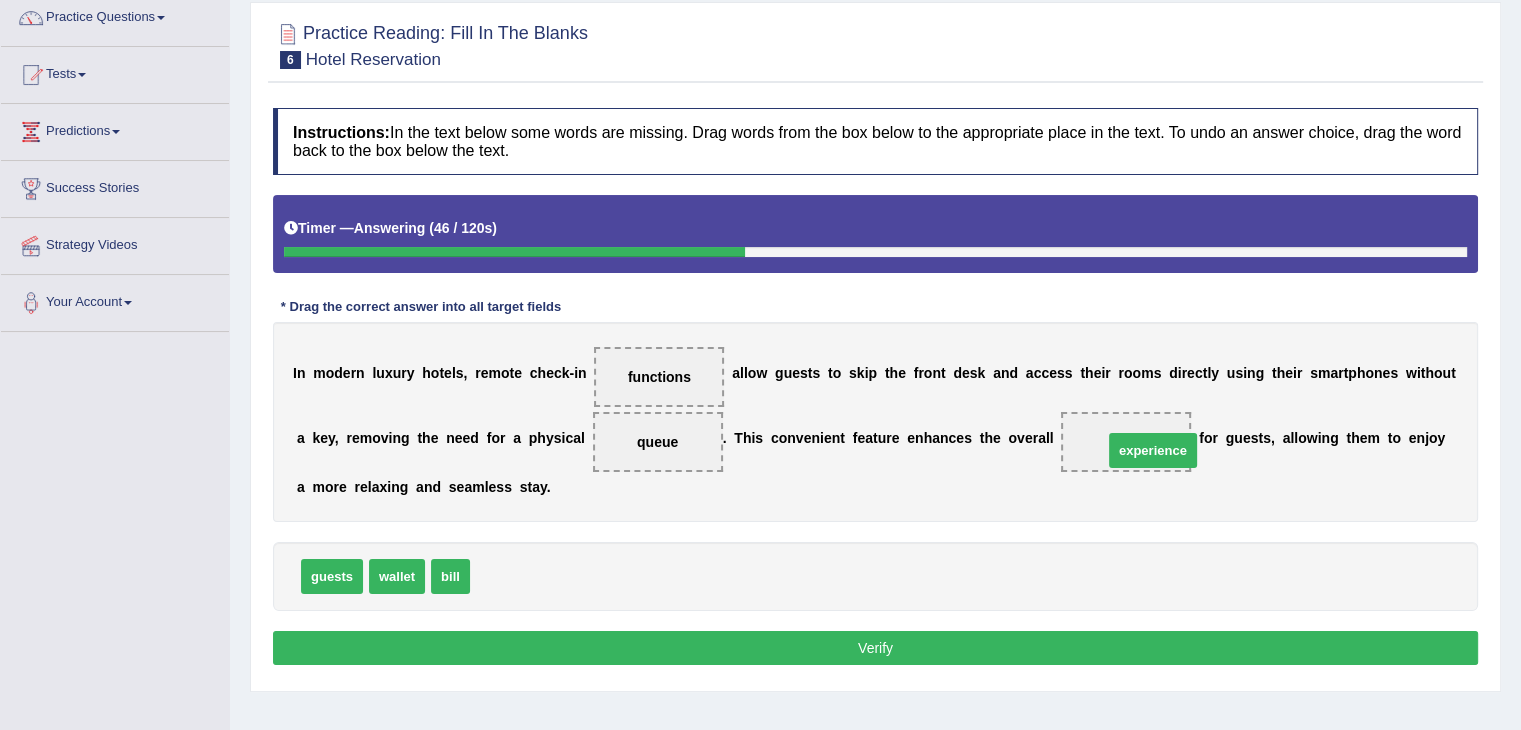drag, startPoint x: 519, startPoint y: 570, endPoint x: 1152, endPoint y: 445, distance: 645.224 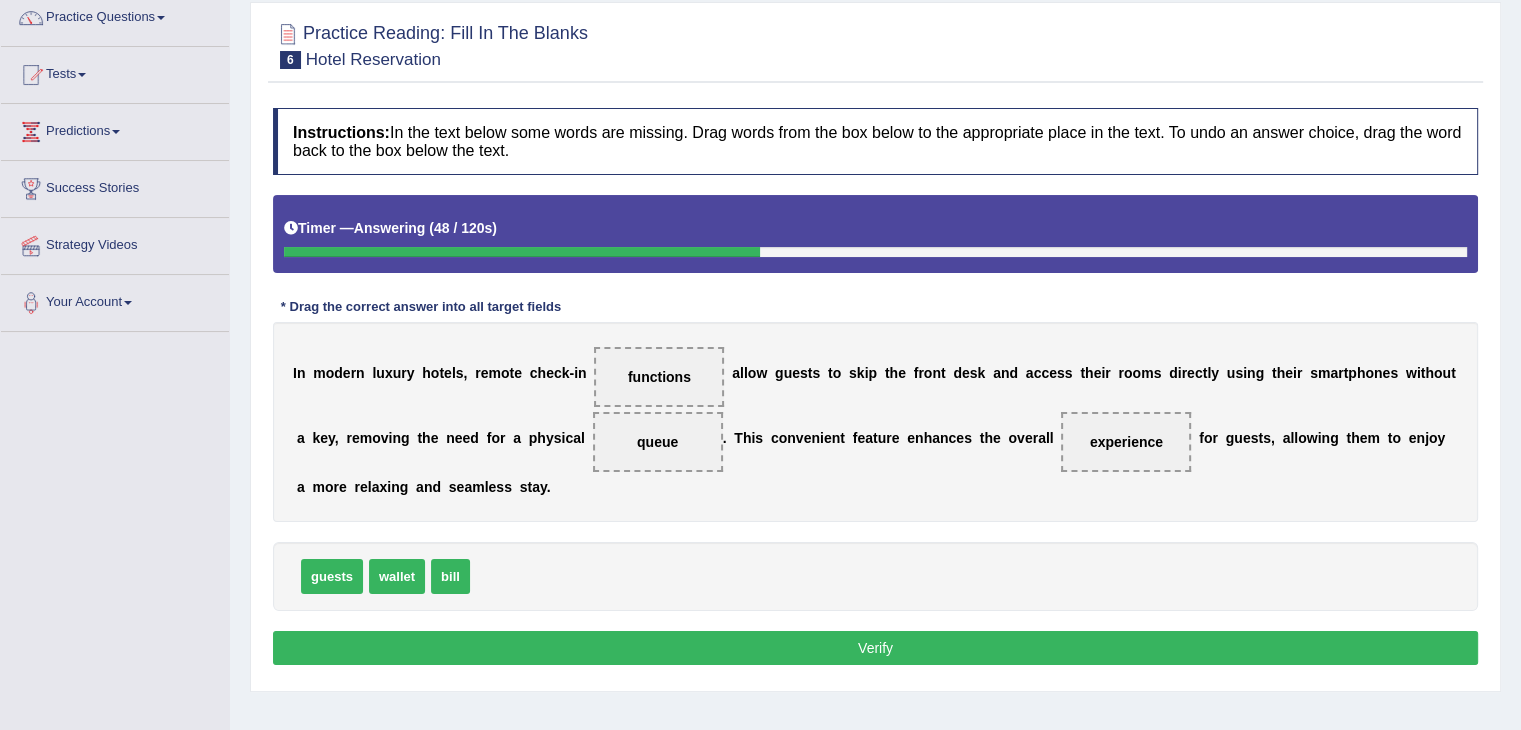 click on "Verify" at bounding box center (875, 648) 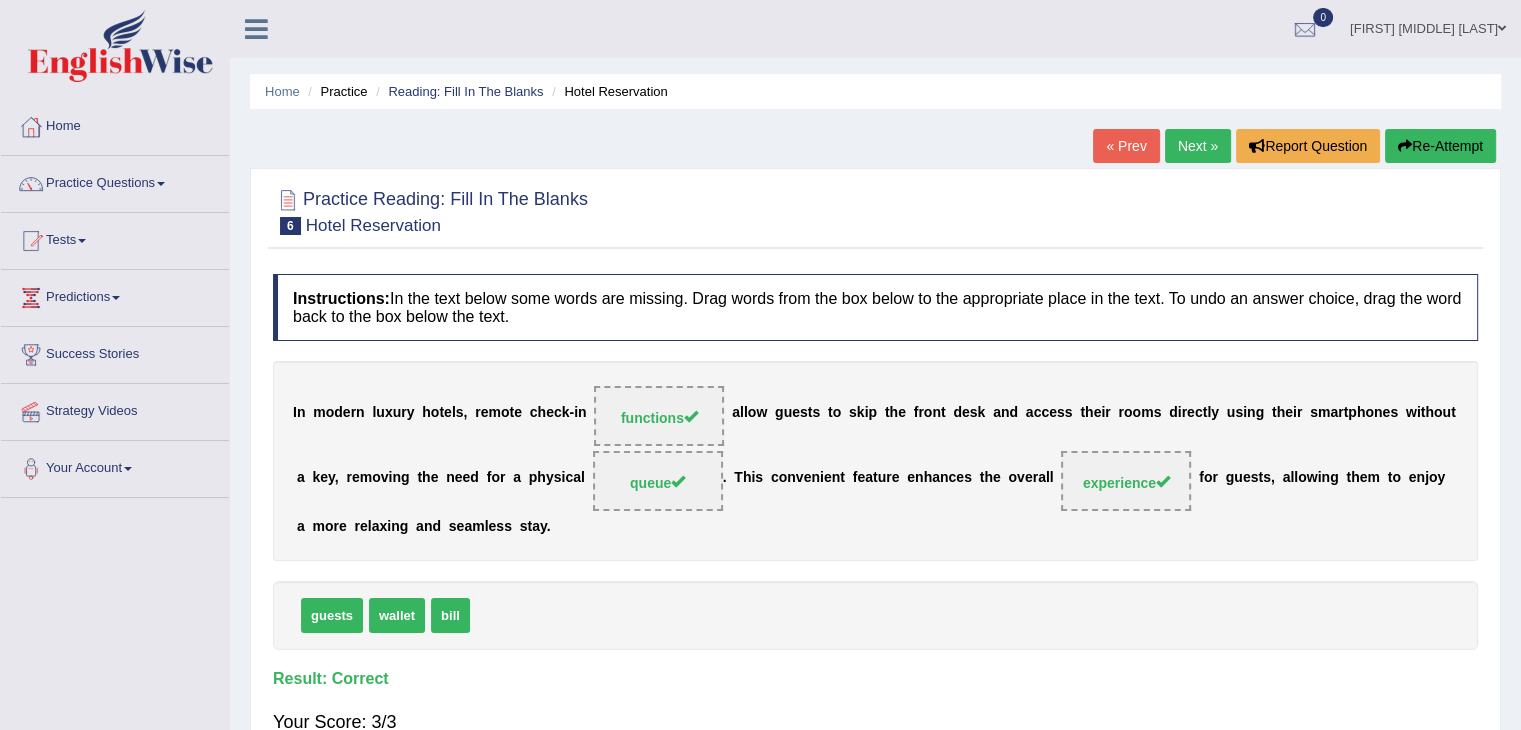 scroll, scrollTop: 0, scrollLeft: 0, axis: both 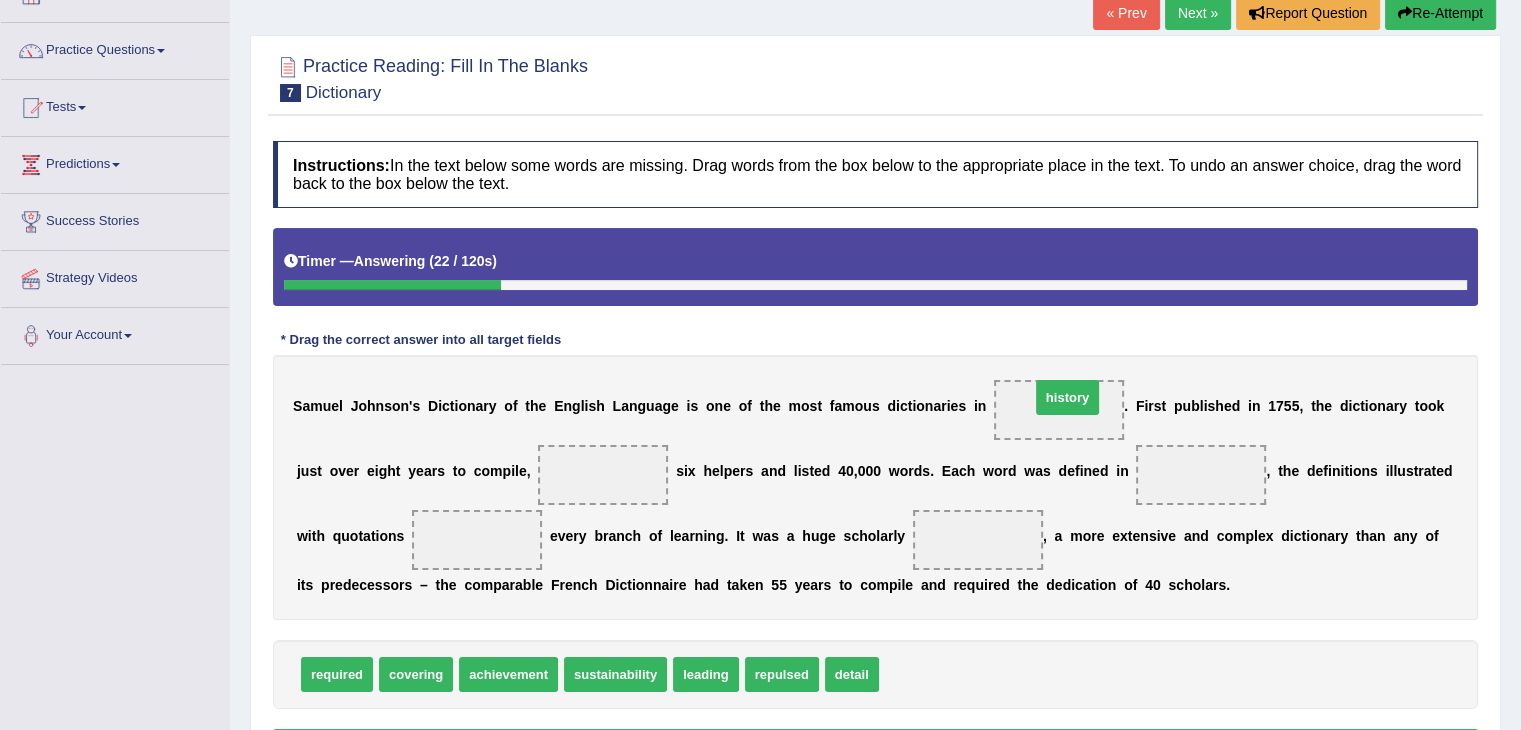 drag, startPoint x: 916, startPoint y: 671, endPoint x: 1067, endPoint y: 394, distance: 315.48376 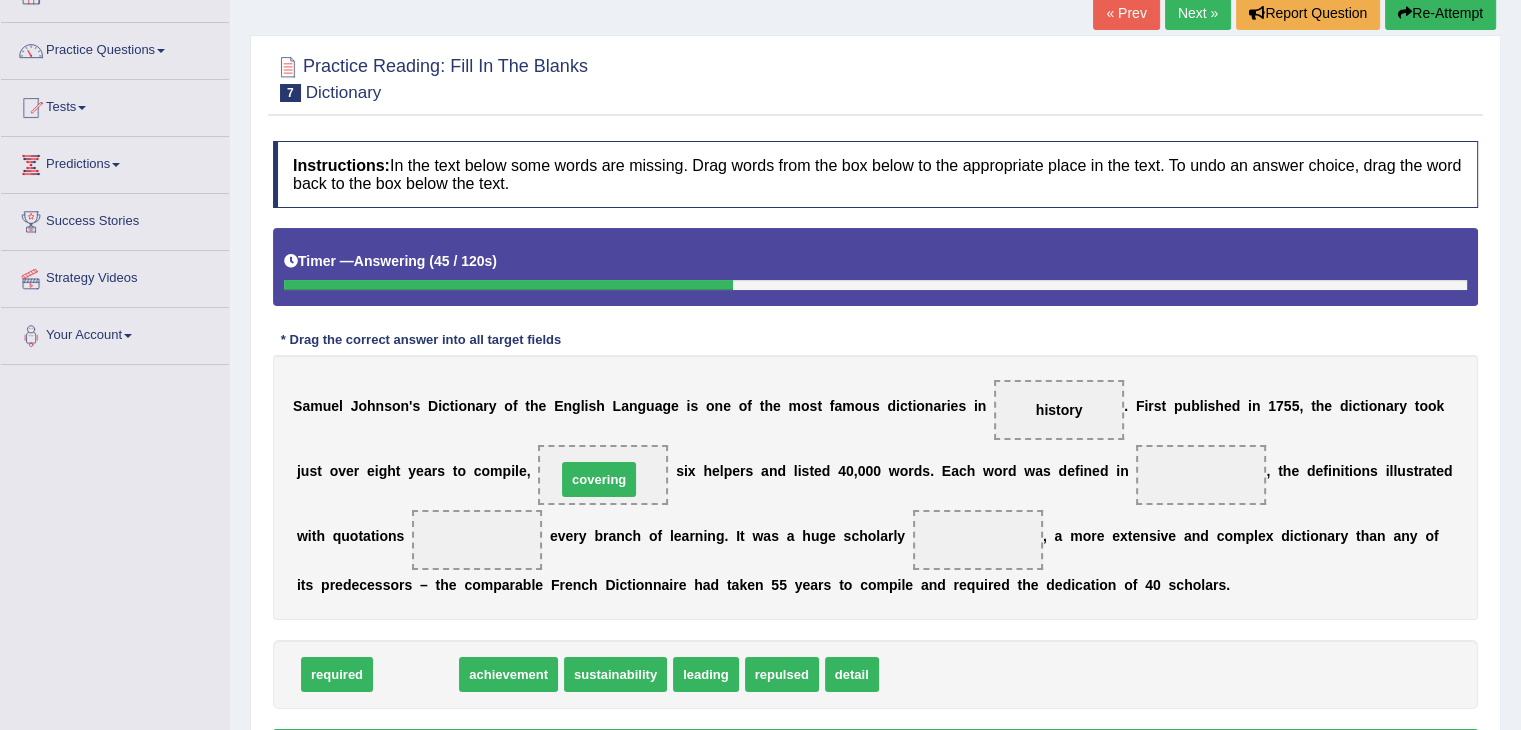 drag, startPoint x: 424, startPoint y: 668, endPoint x: 607, endPoint y: 473, distance: 267.42102 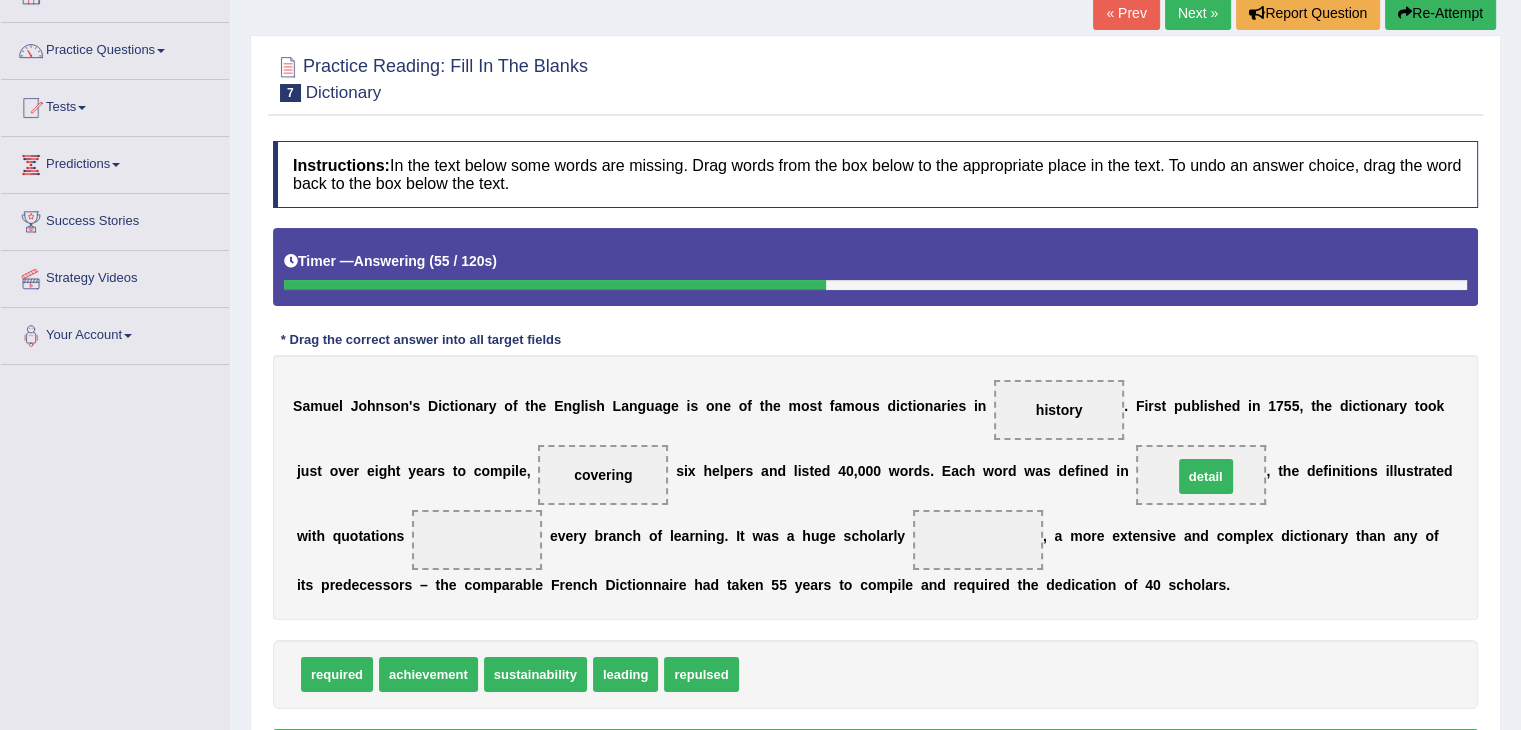 drag, startPoint x: 776, startPoint y: 668, endPoint x: 1210, endPoint y: 473, distance: 475.79514 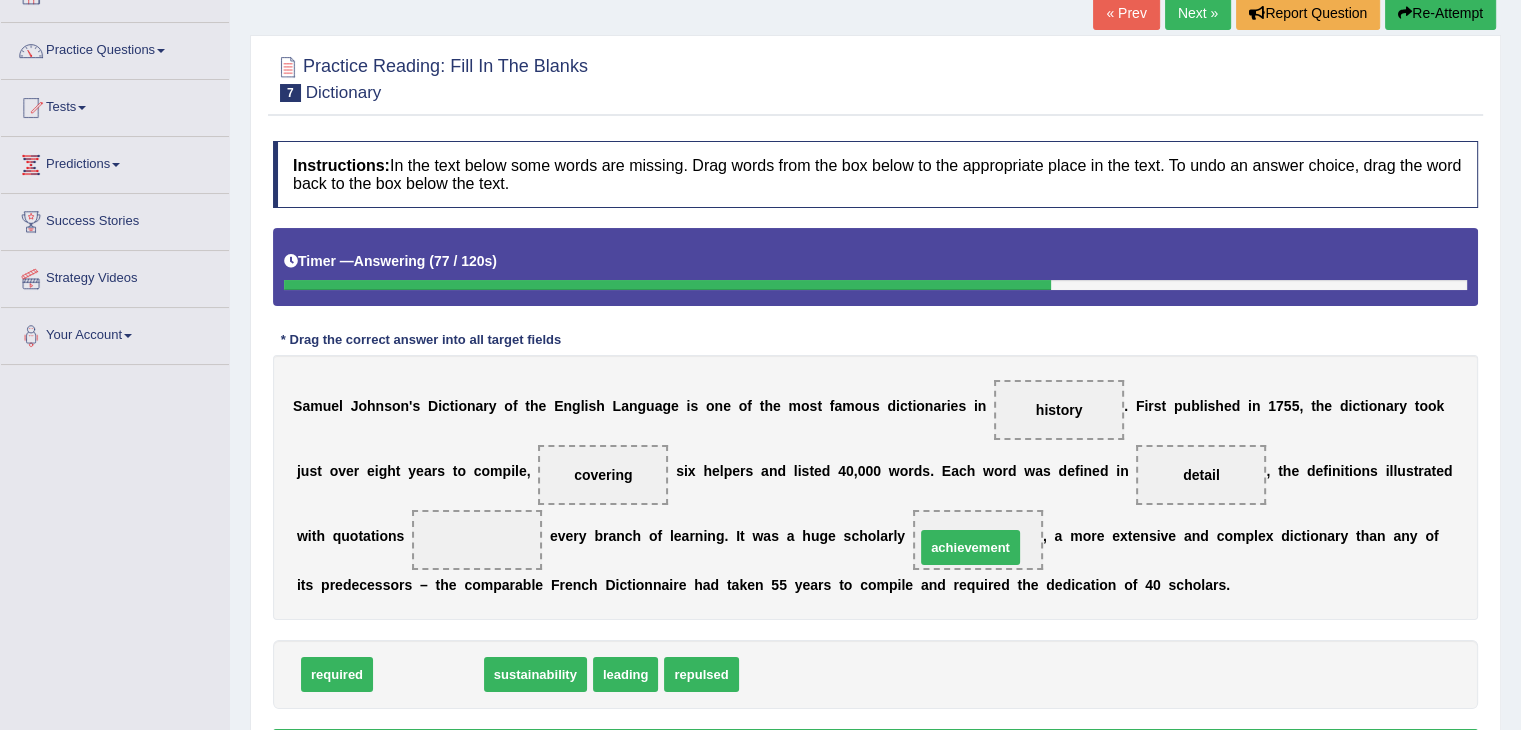 drag, startPoint x: 424, startPoint y: 670, endPoint x: 966, endPoint y: 544, distance: 556.45306 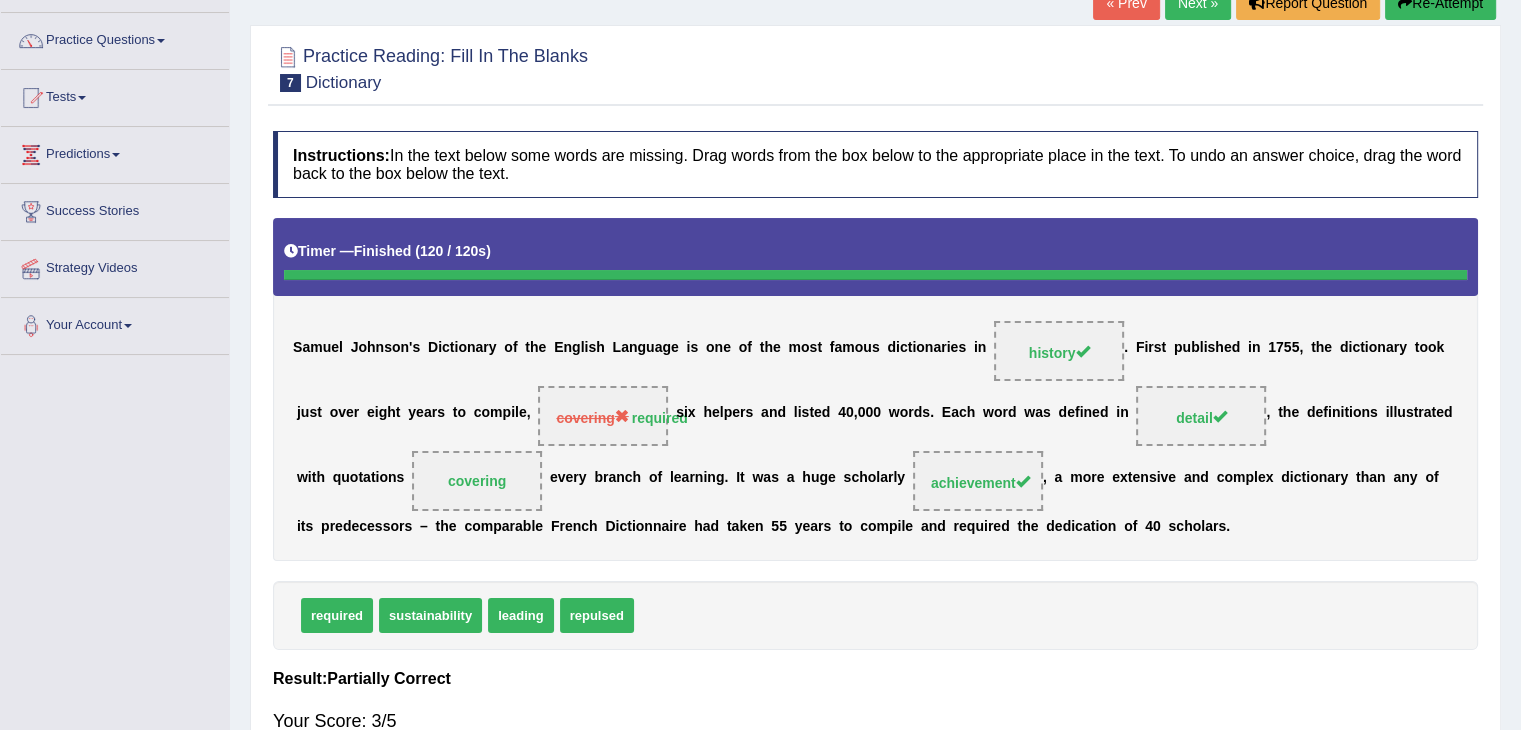 scroll, scrollTop: 133, scrollLeft: 0, axis: vertical 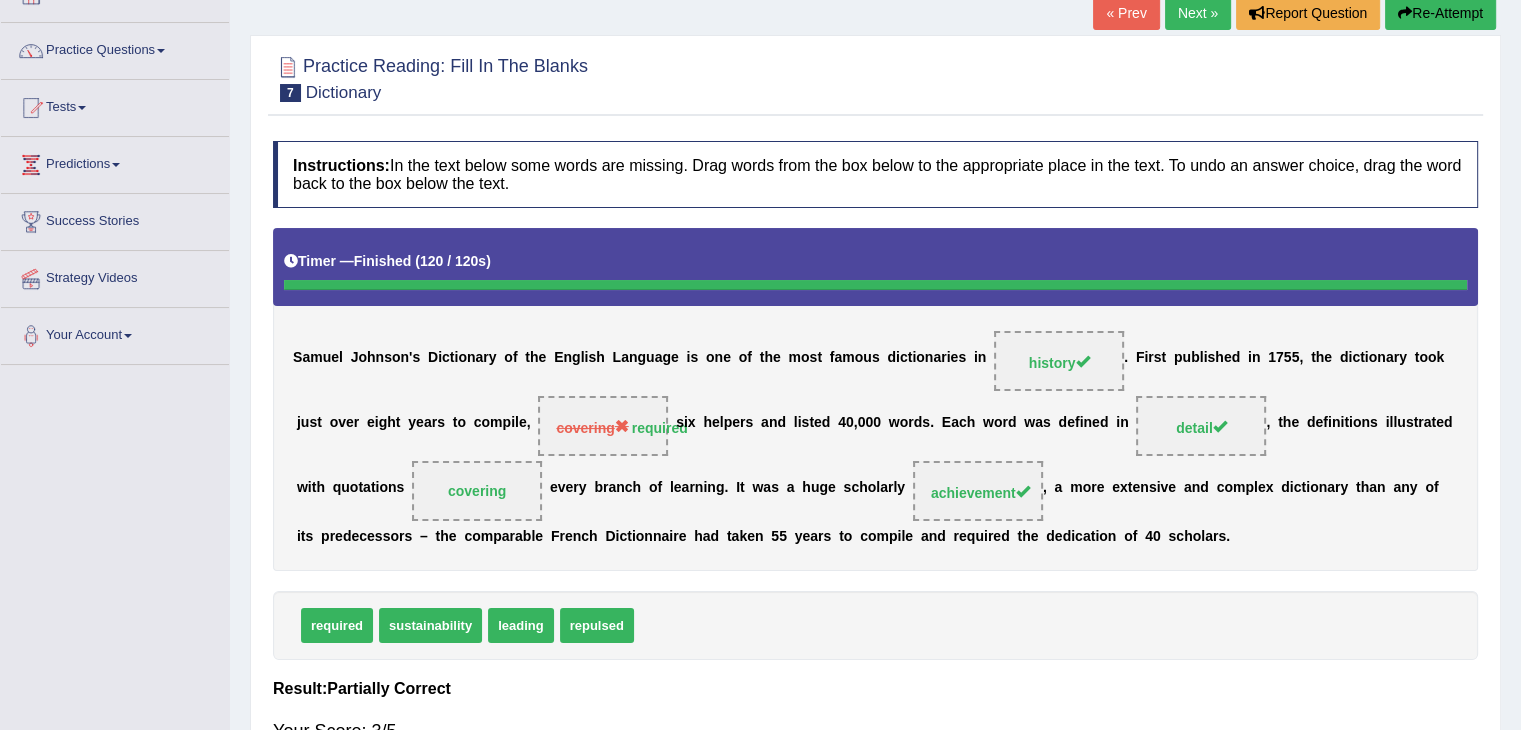 click on "Next »" at bounding box center [1198, 13] 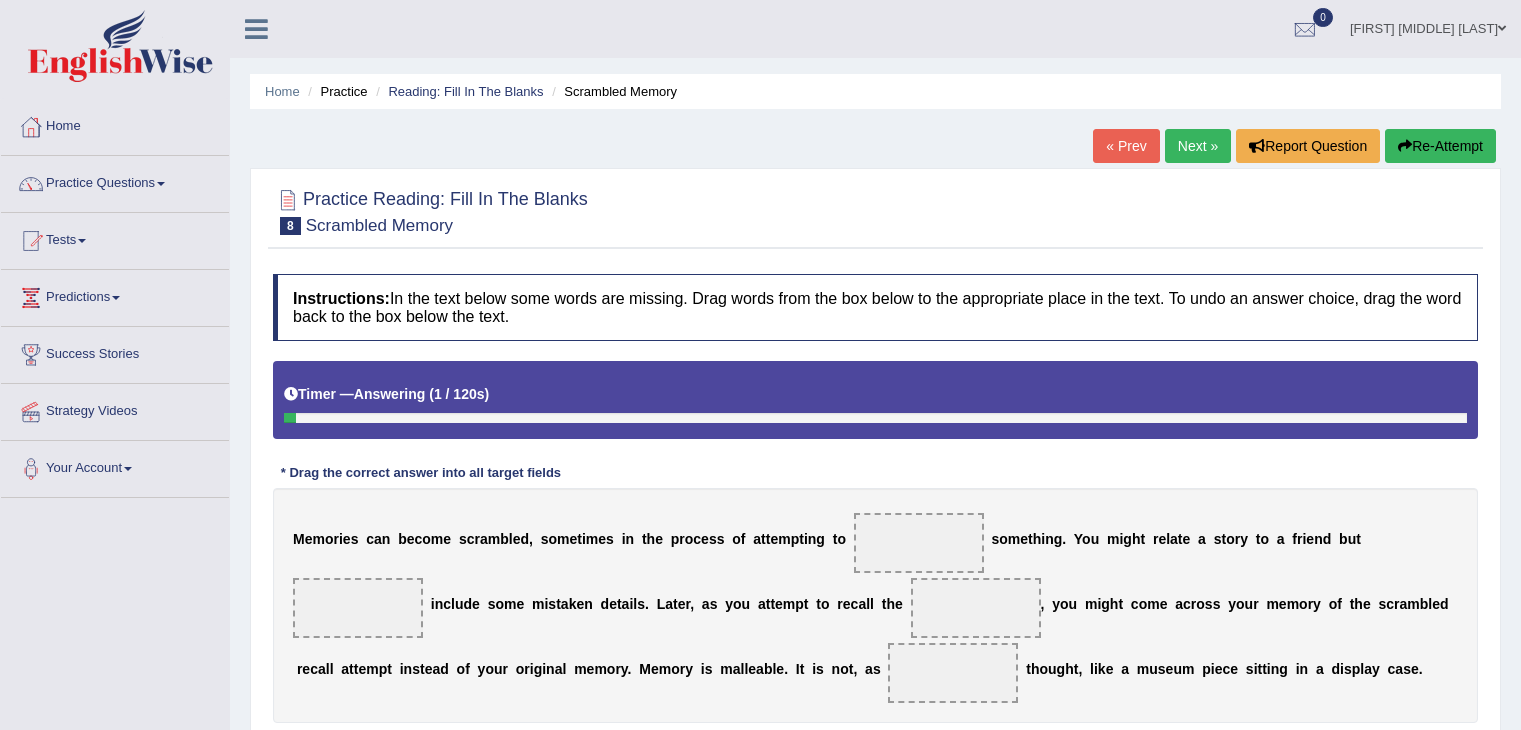 scroll, scrollTop: 100, scrollLeft: 0, axis: vertical 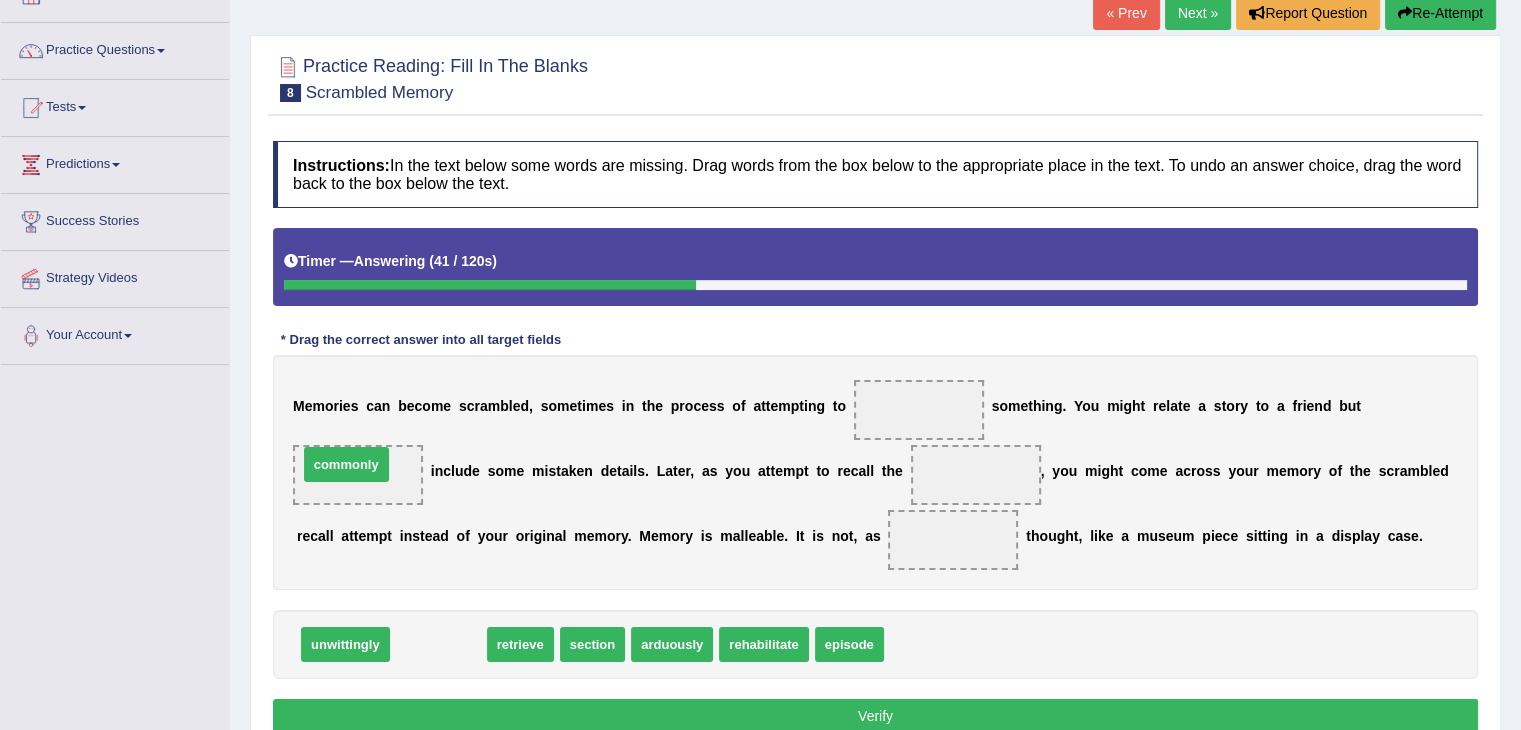 drag, startPoint x: 456, startPoint y: 640, endPoint x: 364, endPoint y: 460, distance: 202.14845 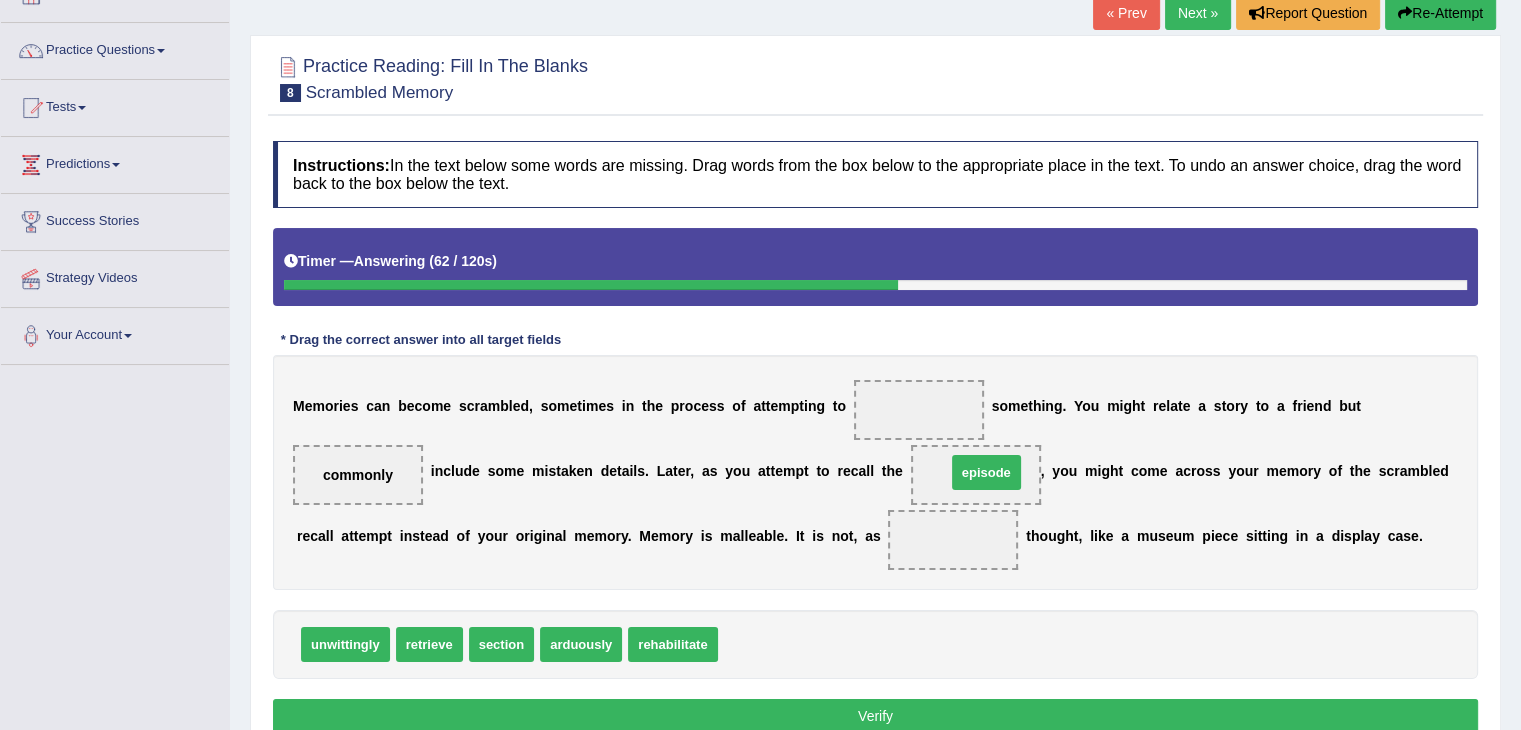 drag, startPoint x: 740, startPoint y: 648, endPoint x: 968, endPoint y: 476, distance: 285.60114 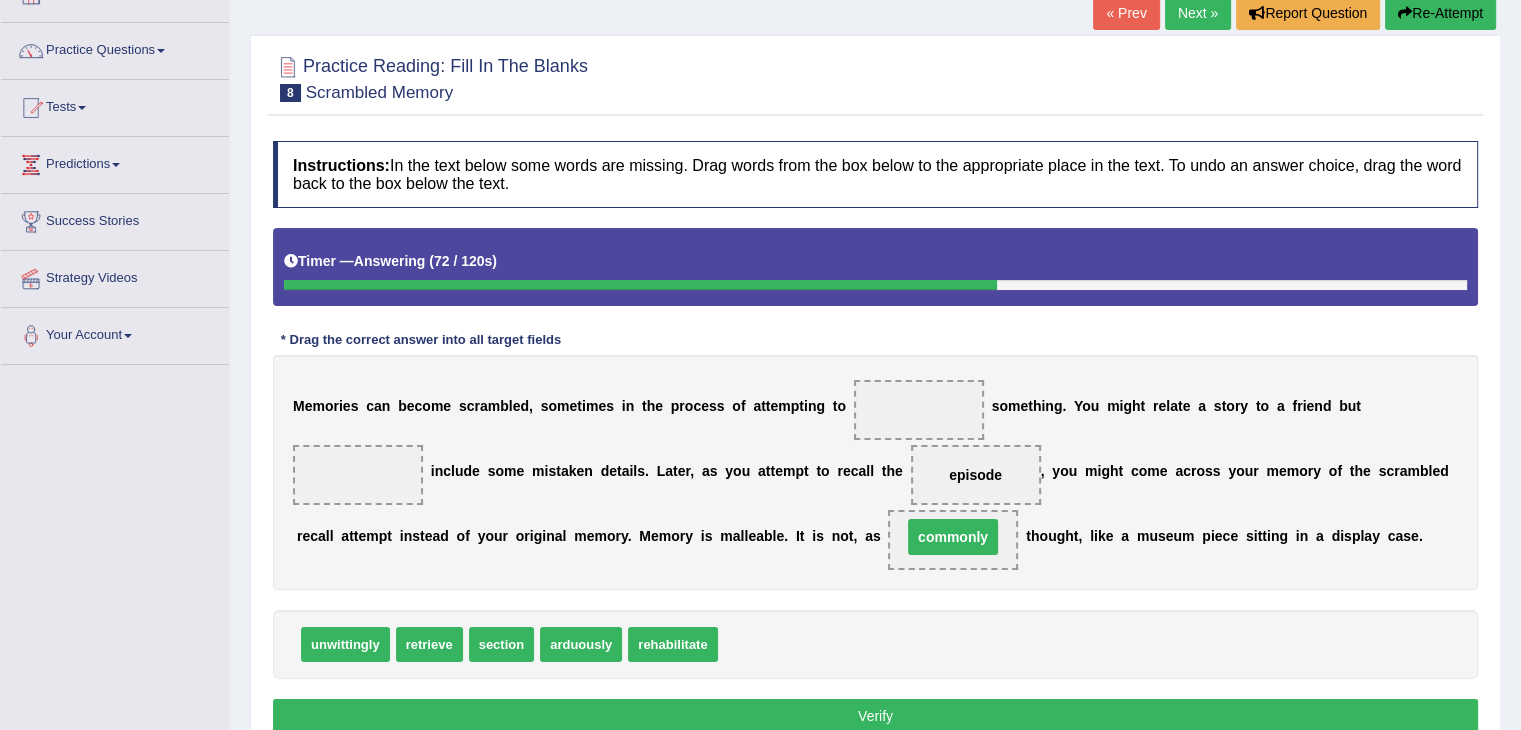 drag, startPoint x: 368, startPoint y: 469, endPoint x: 963, endPoint y: 531, distance: 598.22156 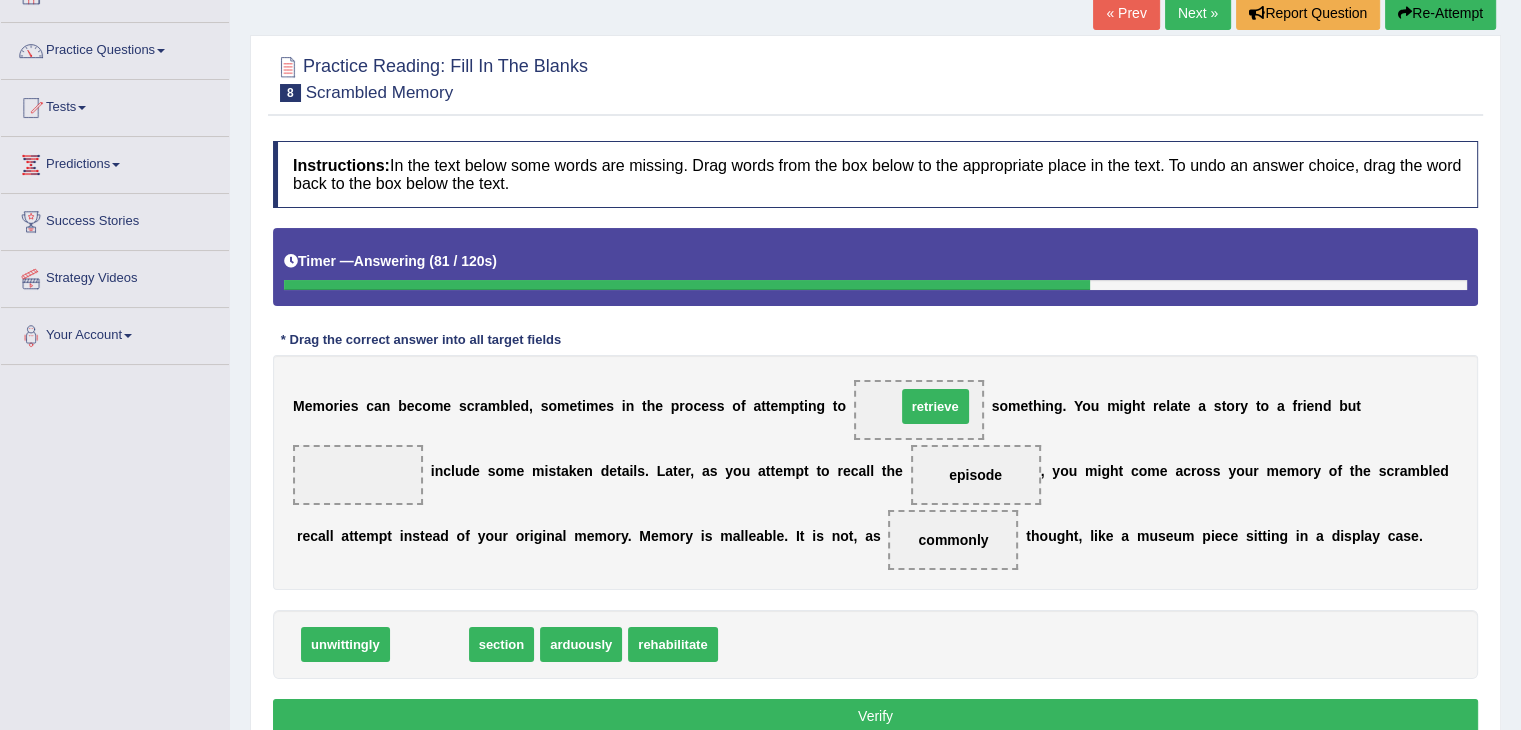 drag, startPoint x: 436, startPoint y: 644, endPoint x: 942, endPoint y: 405, distance: 559.6043 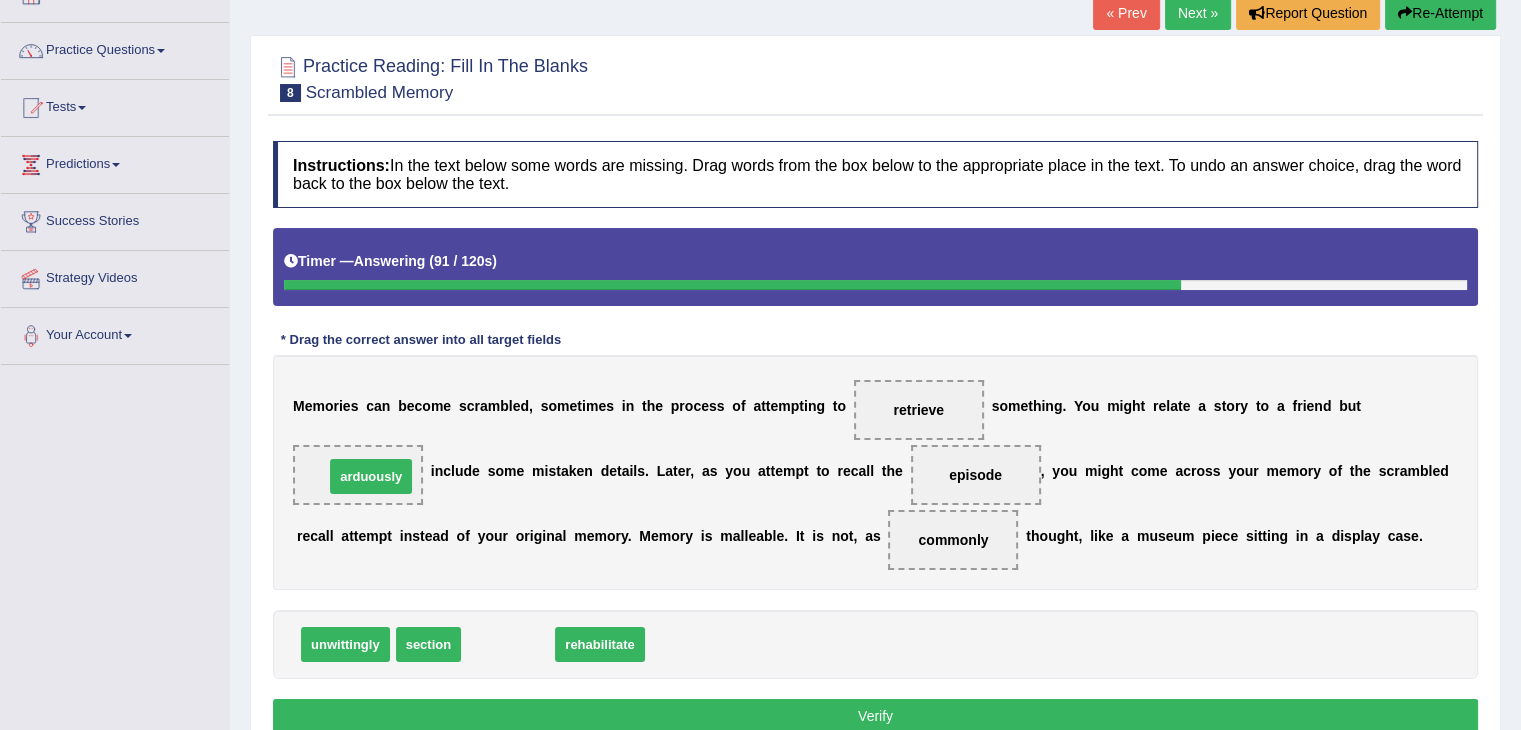 drag, startPoint x: 512, startPoint y: 645, endPoint x: 375, endPoint y: 477, distance: 216.77869 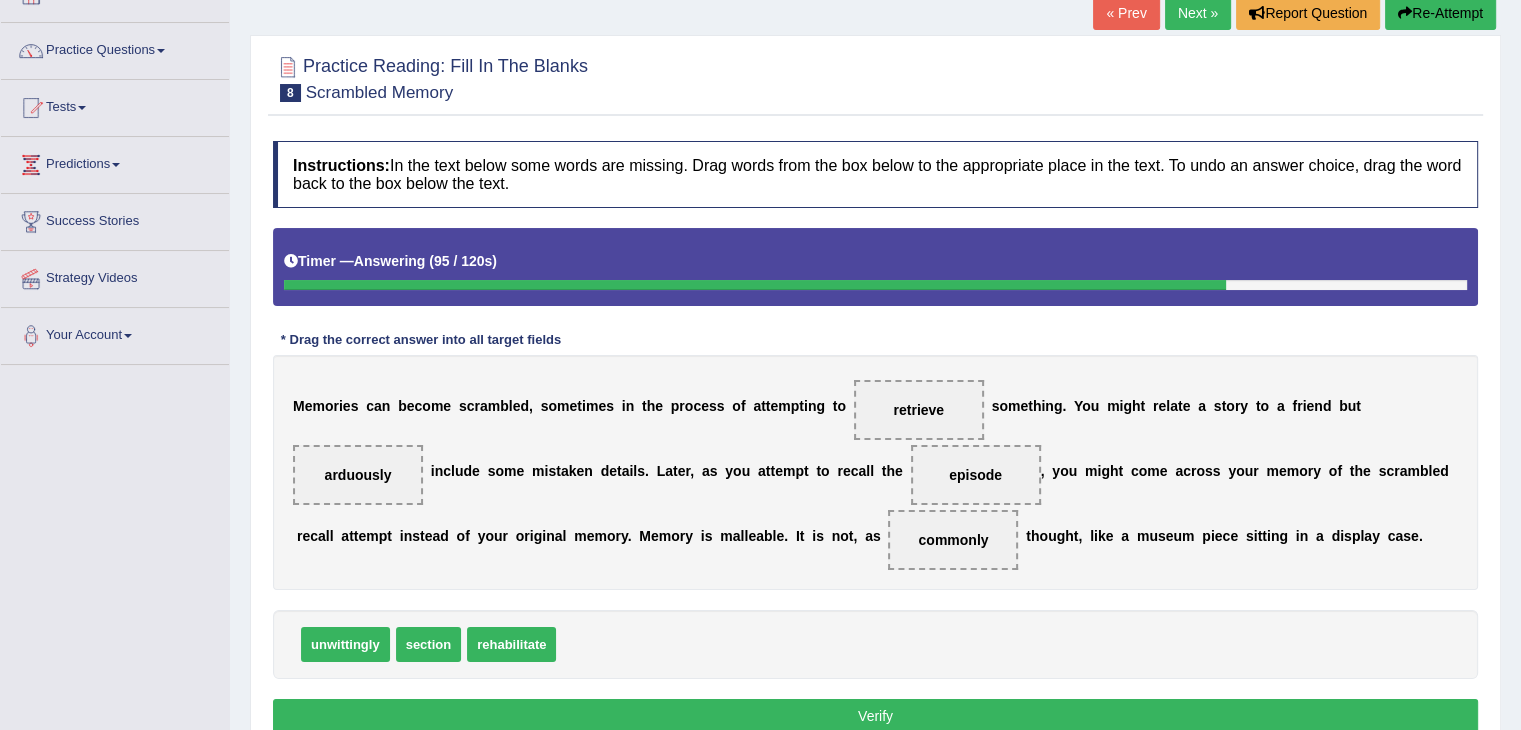 click on "Verify" at bounding box center [875, 716] 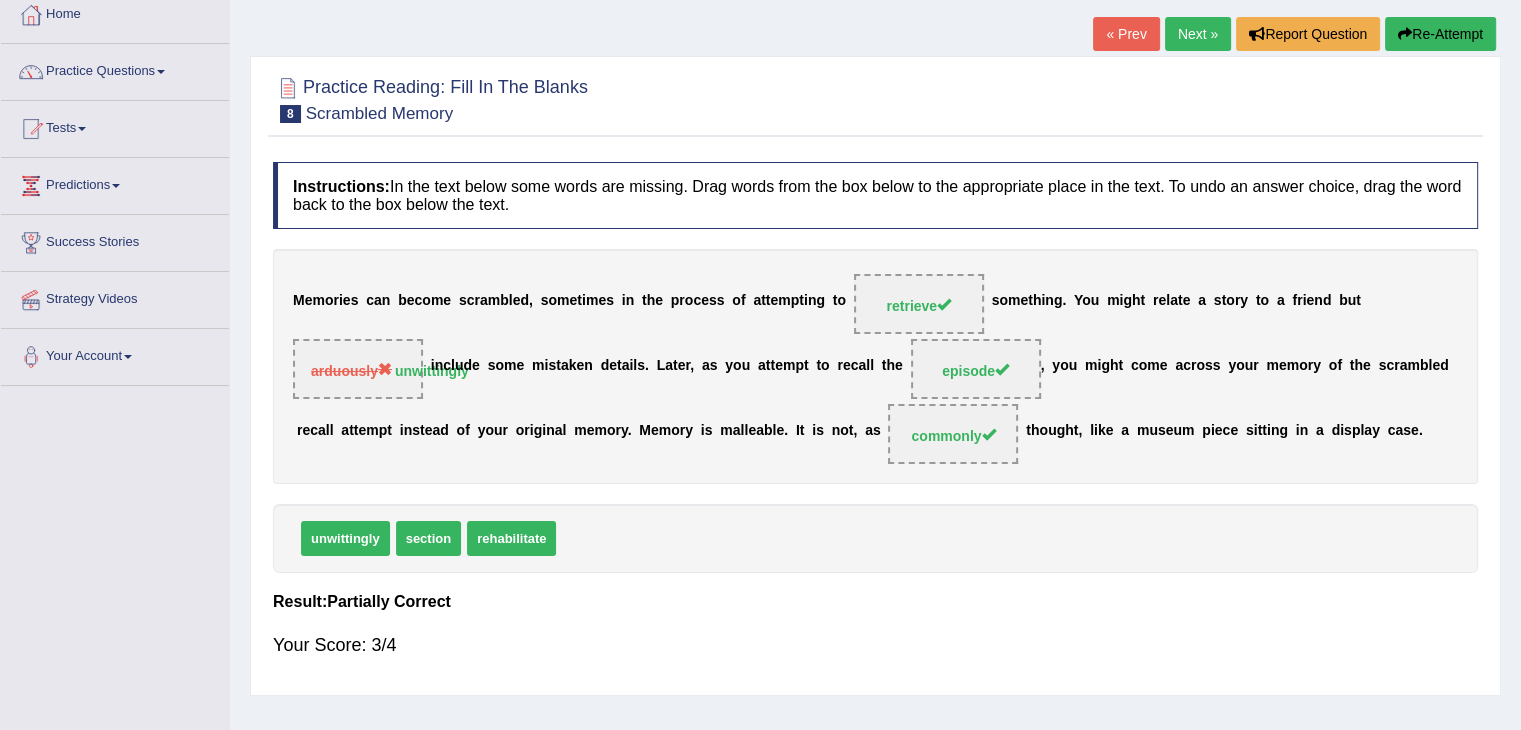 scroll, scrollTop: 100, scrollLeft: 0, axis: vertical 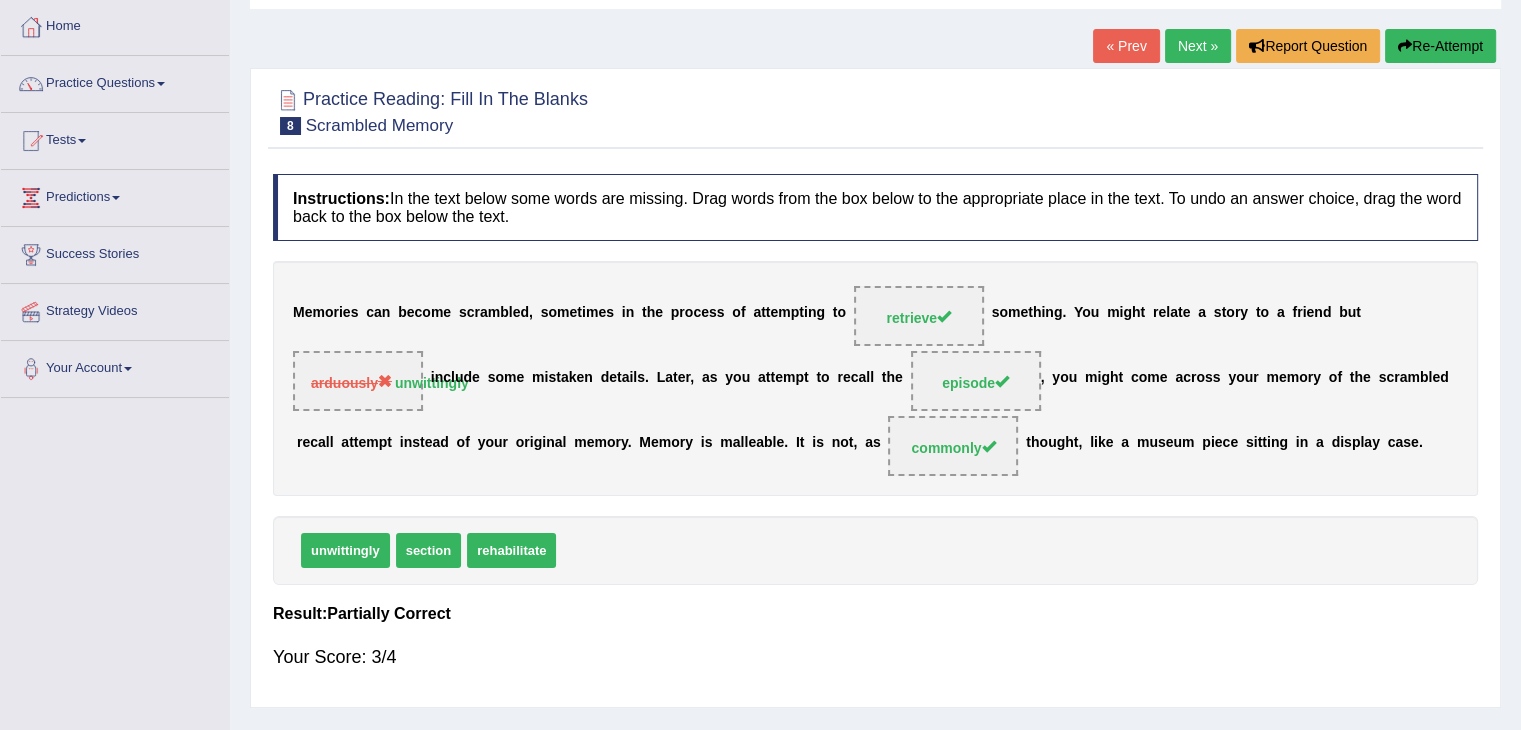 click on "Next »" at bounding box center [1198, 46] 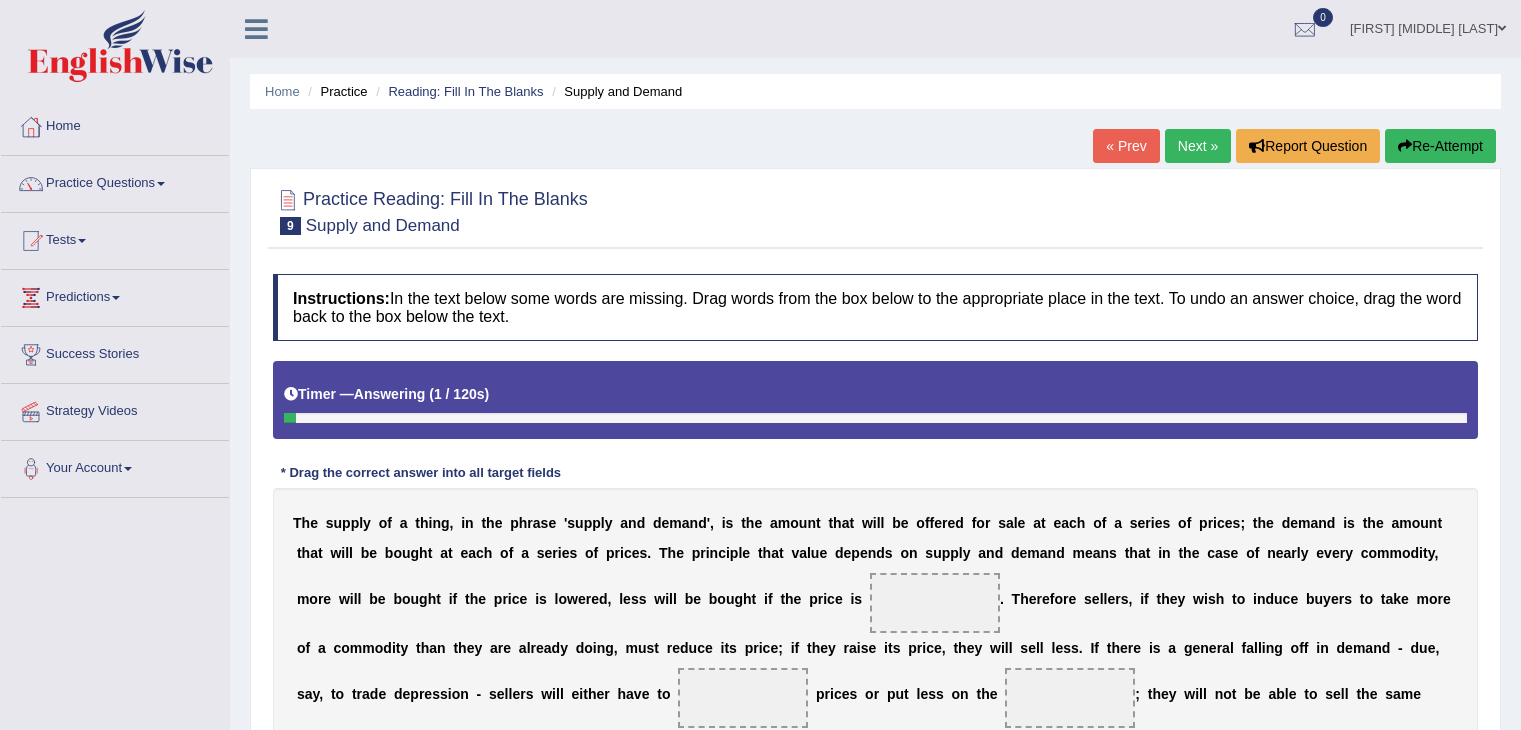 scroll, scrollTop: 233, scrollLeft: 0, axis: vertical 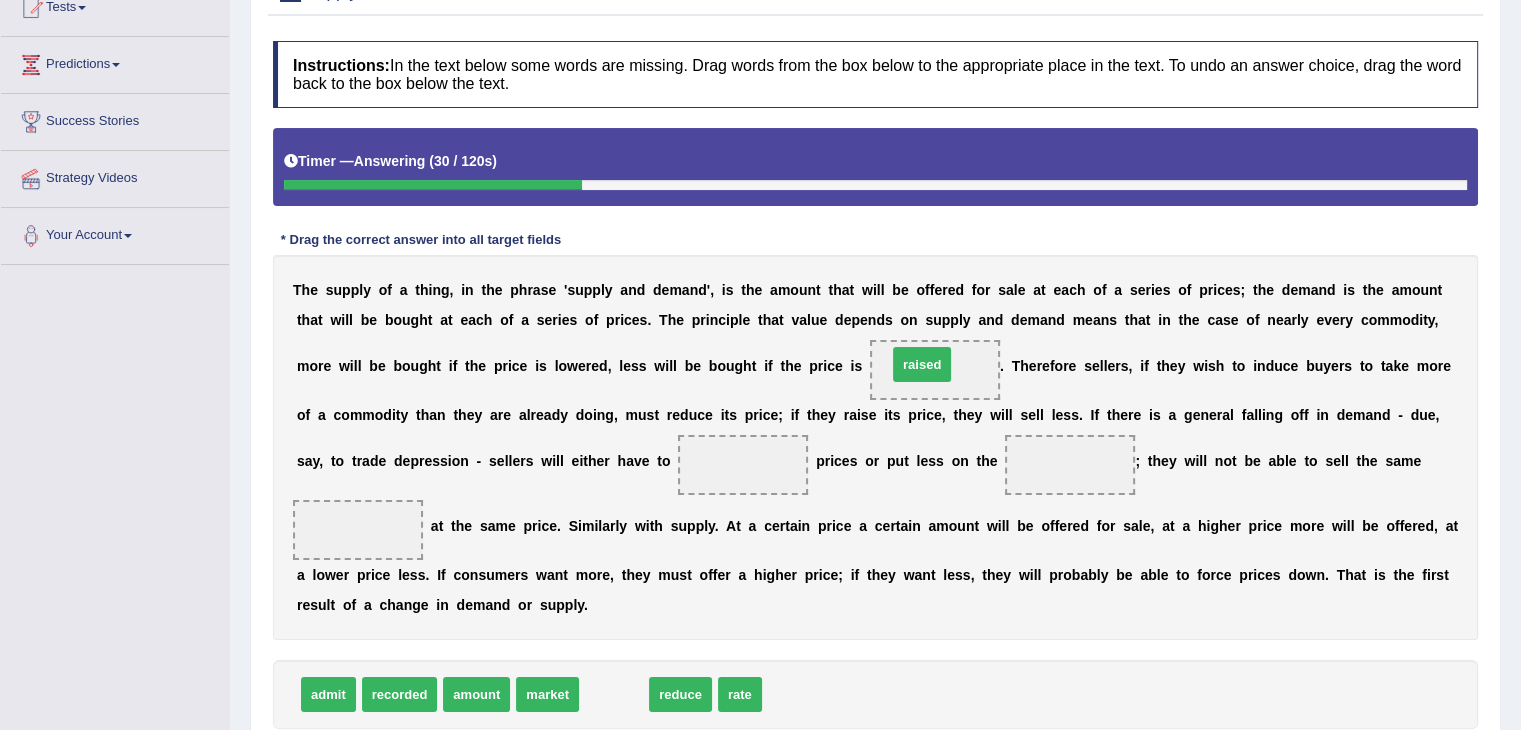 drag, startPoint x: 604, startPoint y: 686, endPoint x: 913, endPoint y: 361, distance: 448.44843 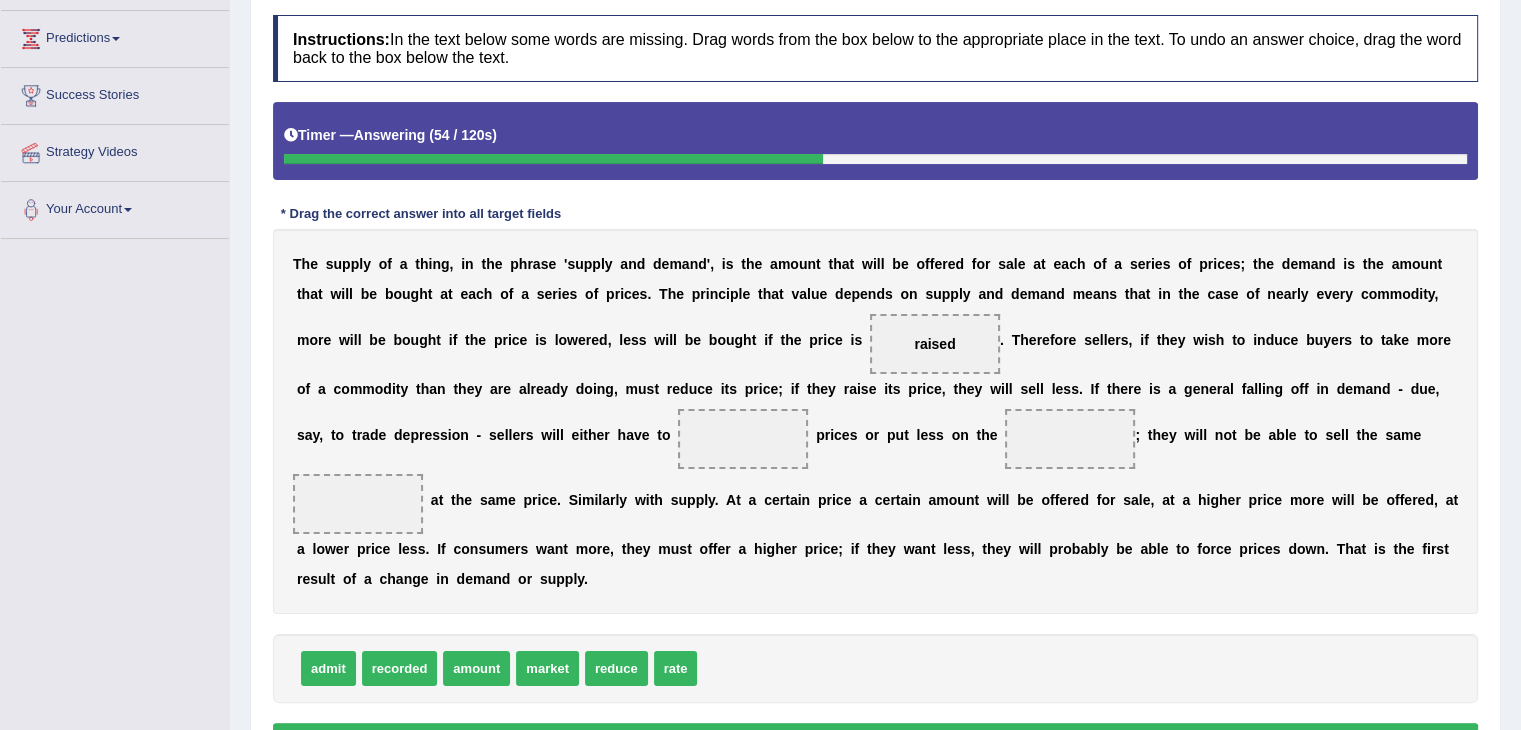 scroll, scrollTop: 266, scrollLeft: 0, axis: vertical 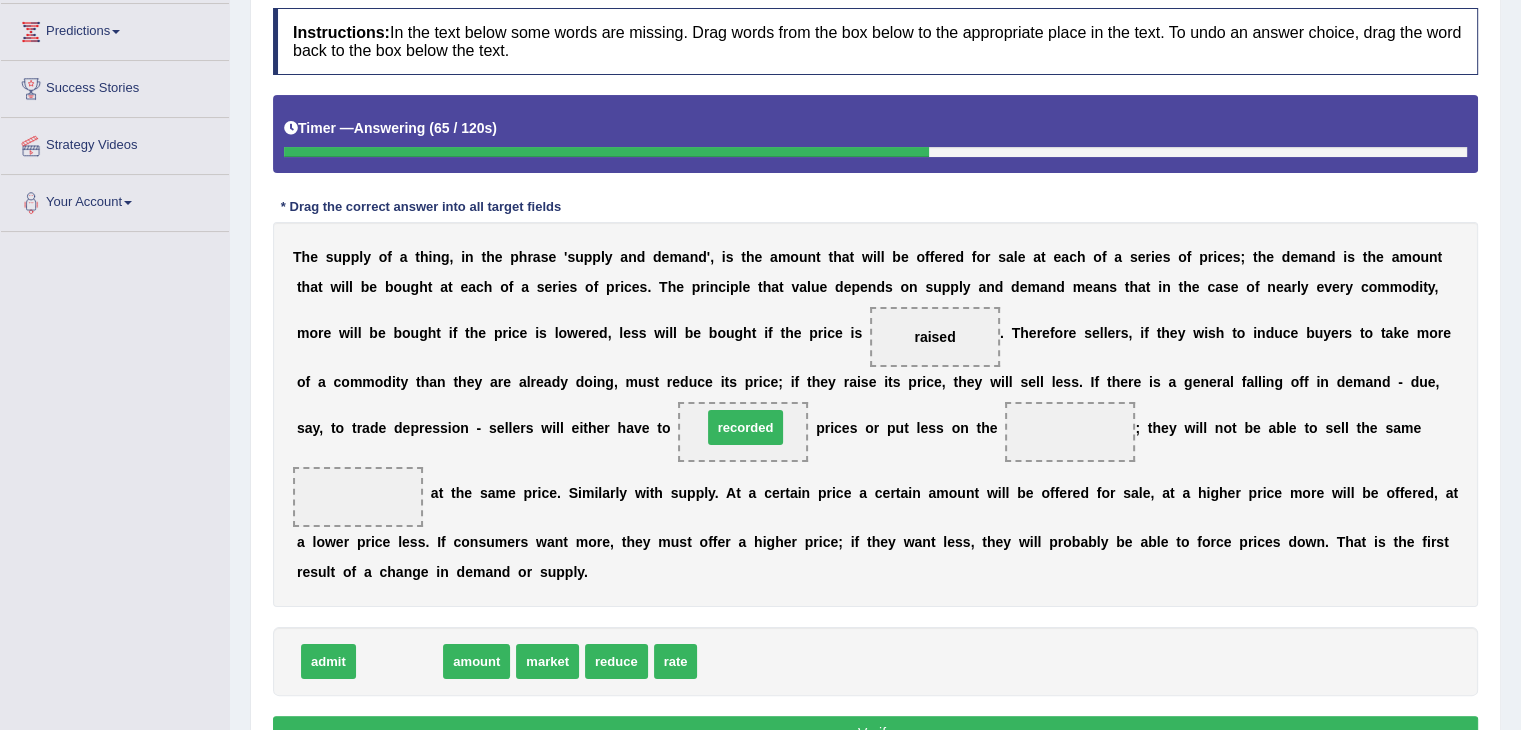 drag, startPoint x: 418, startPoint y: 657, endPoint x: 764, endPoint y: 422, distance: 418.2595 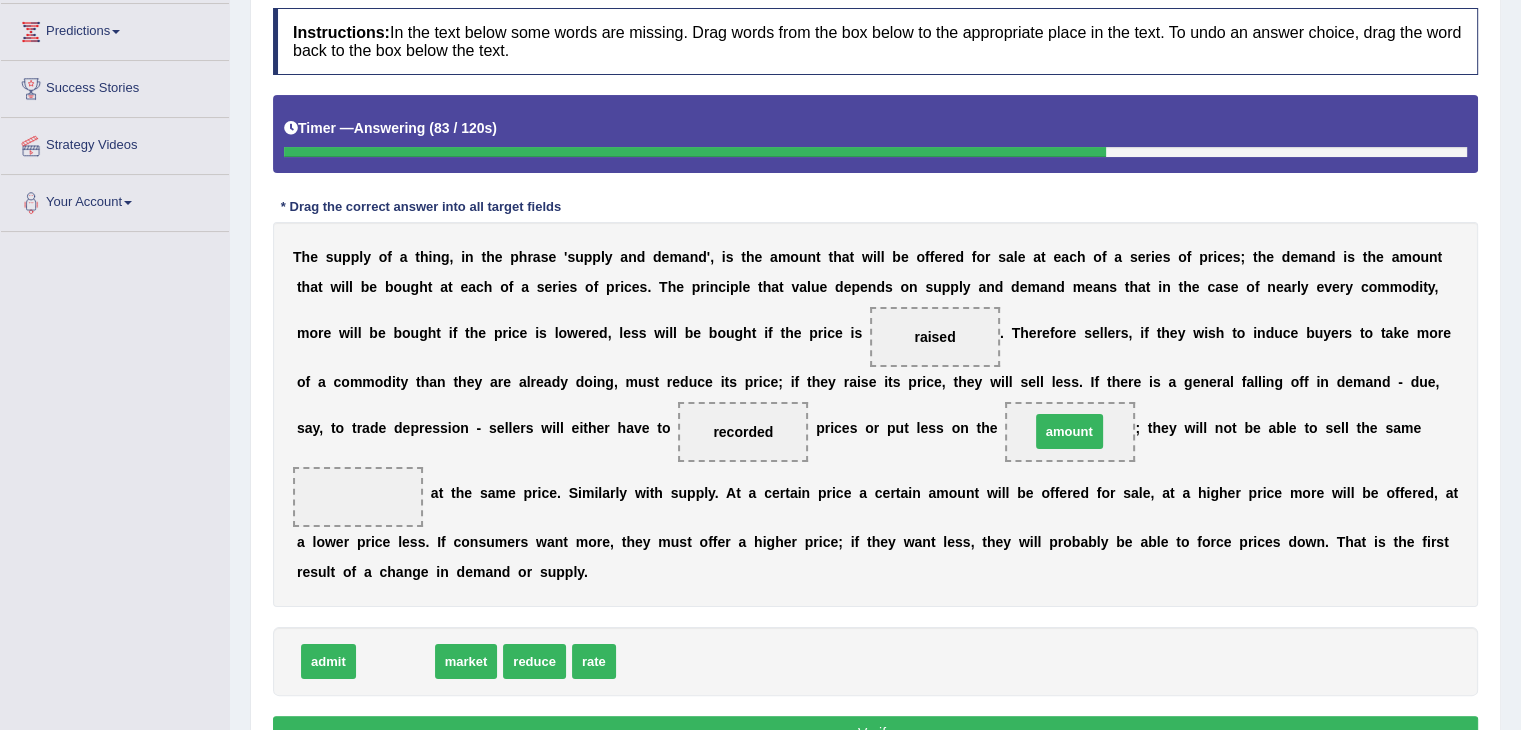 drag, startPoint x: 400, startPoint y: 657, endPoint x: 1074, endPoint y: 427, distance: 712.1629 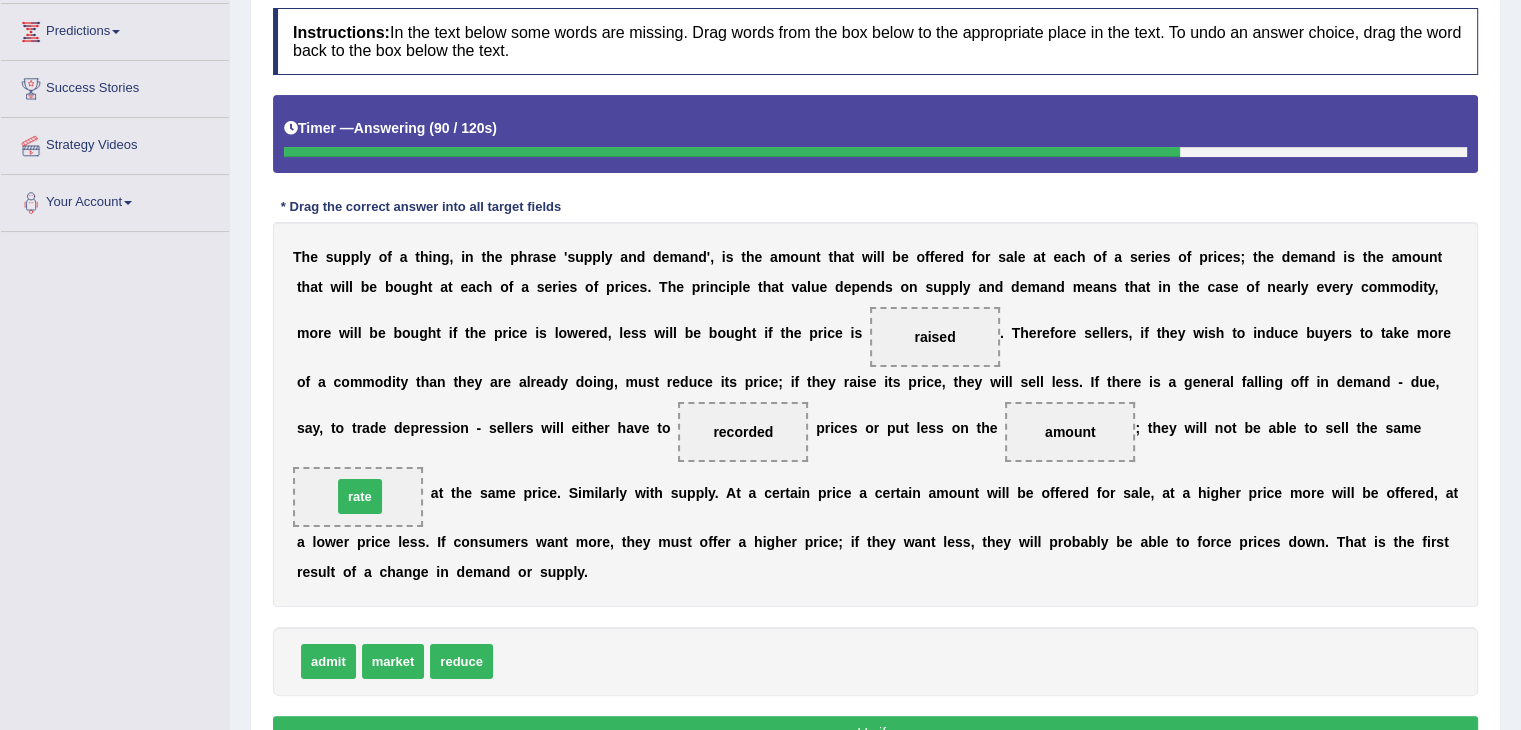 drag, startPoint x: 527, startPoint y: 657, endPoint x: 366, endPoint y: 493, distance: 229.81949 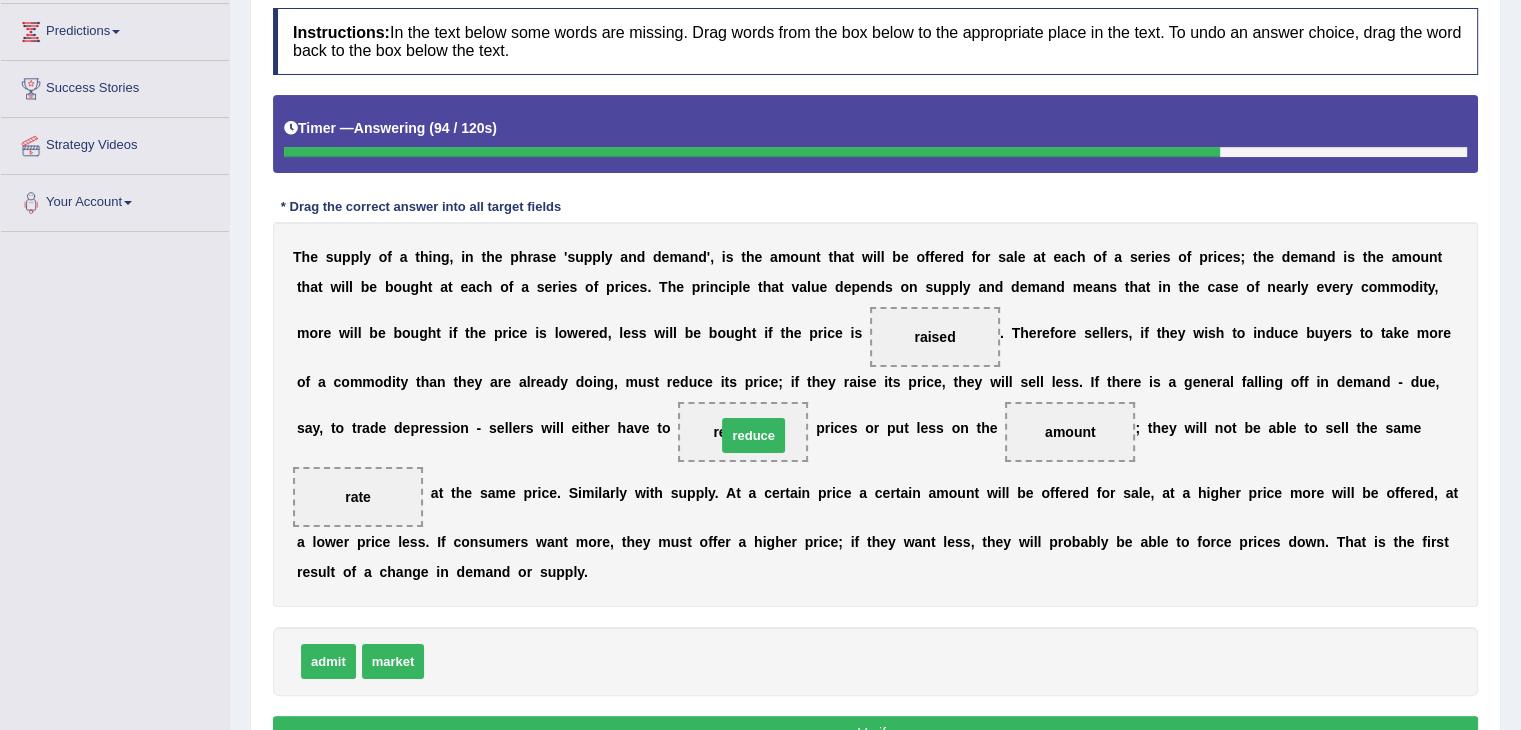 drag, startPoint x: 479, startPoint y: 657, endPoint x: 772, endPoint y: 432, distance: 369.4239 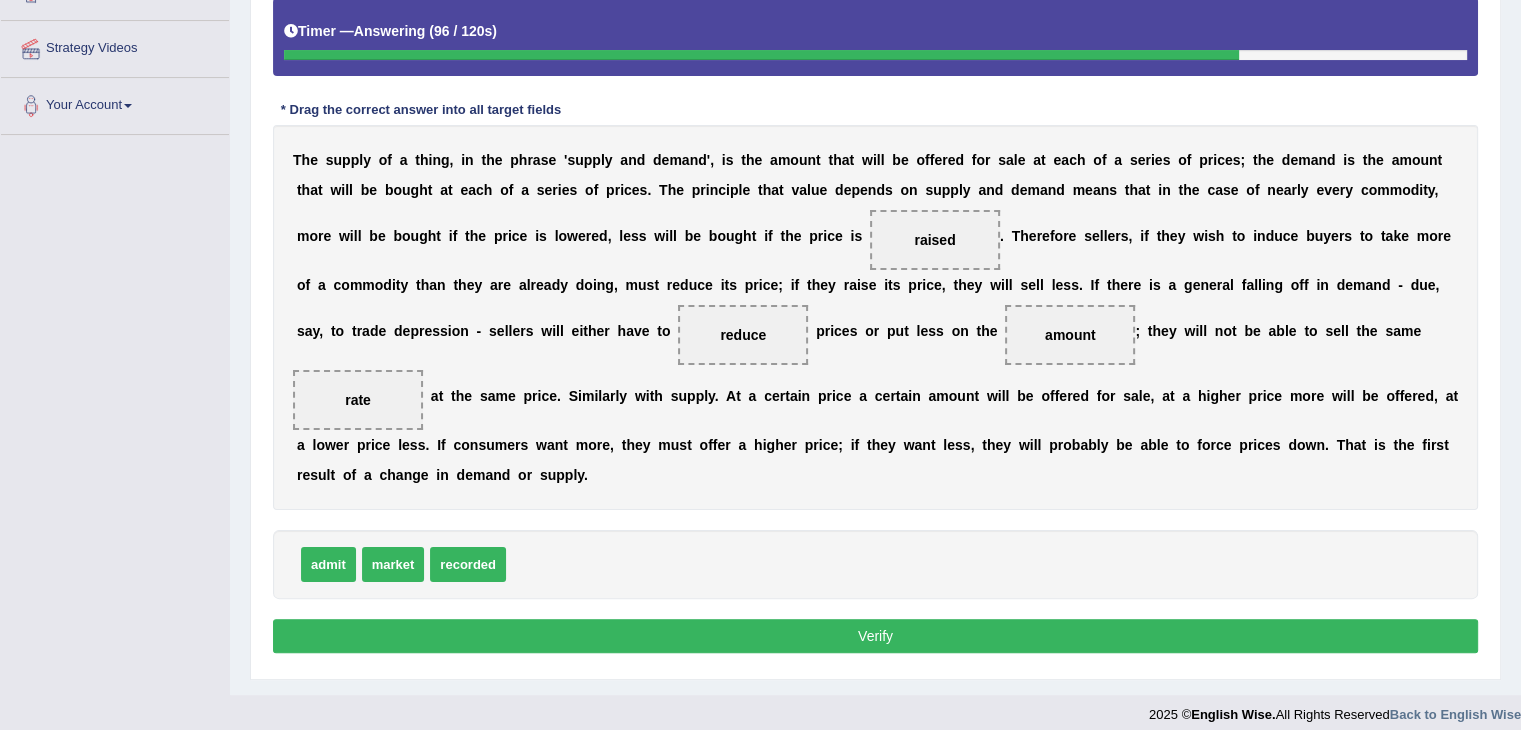 scroll, scrollTop: 366, scrollLeft: 0, axis: vertical 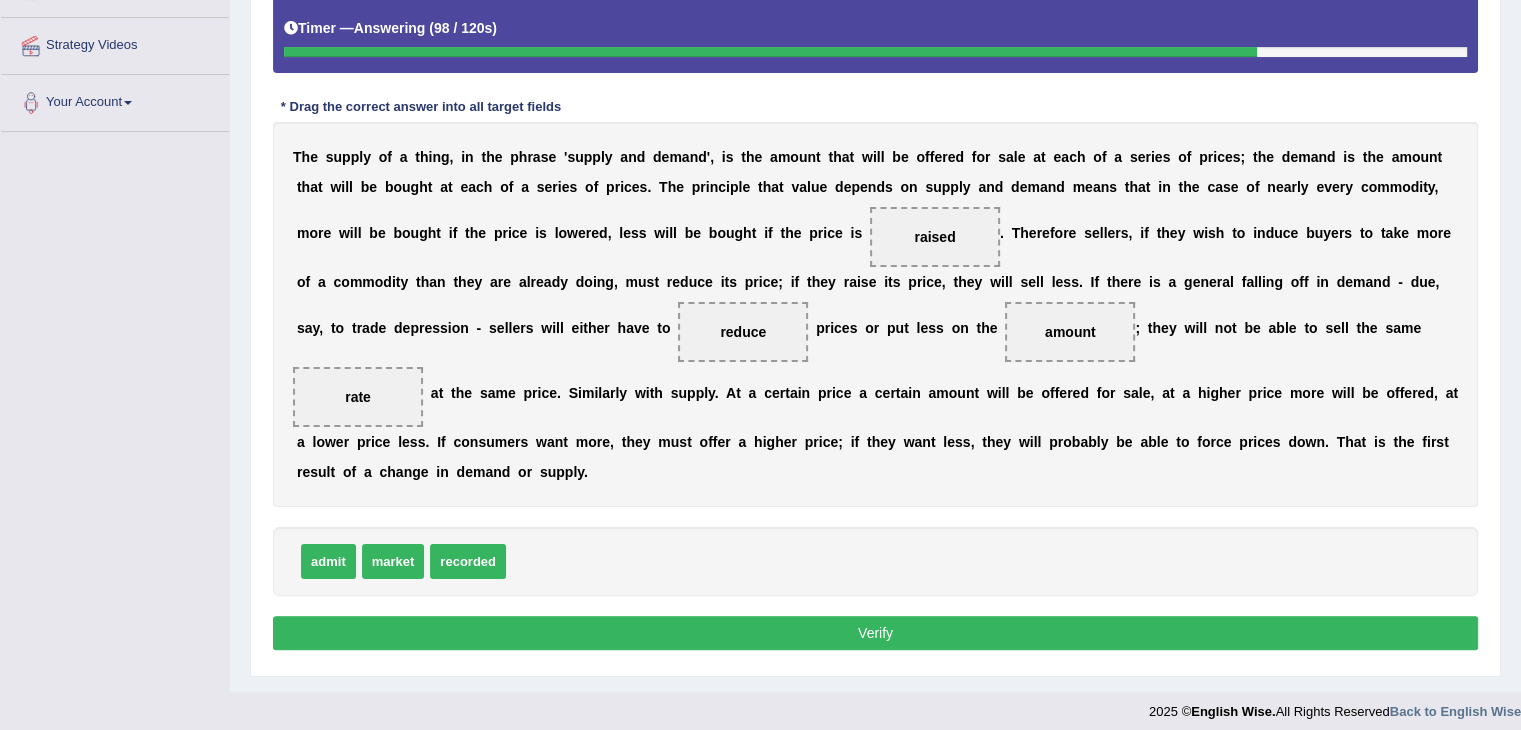 click on "Verify" at bounding box center (875, 633) 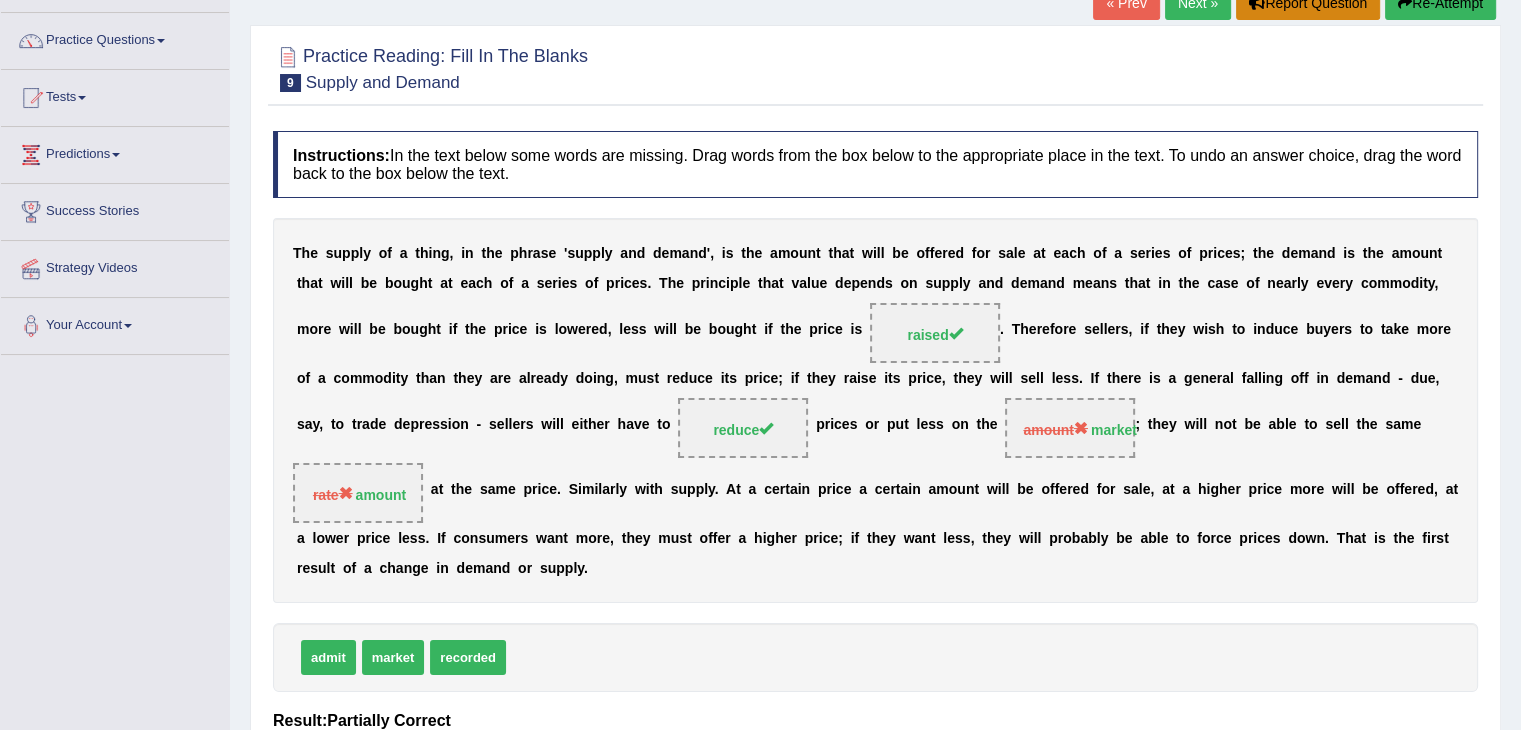 scroll, scrollTop: 20, scrollLeft: 0, axis: vertical 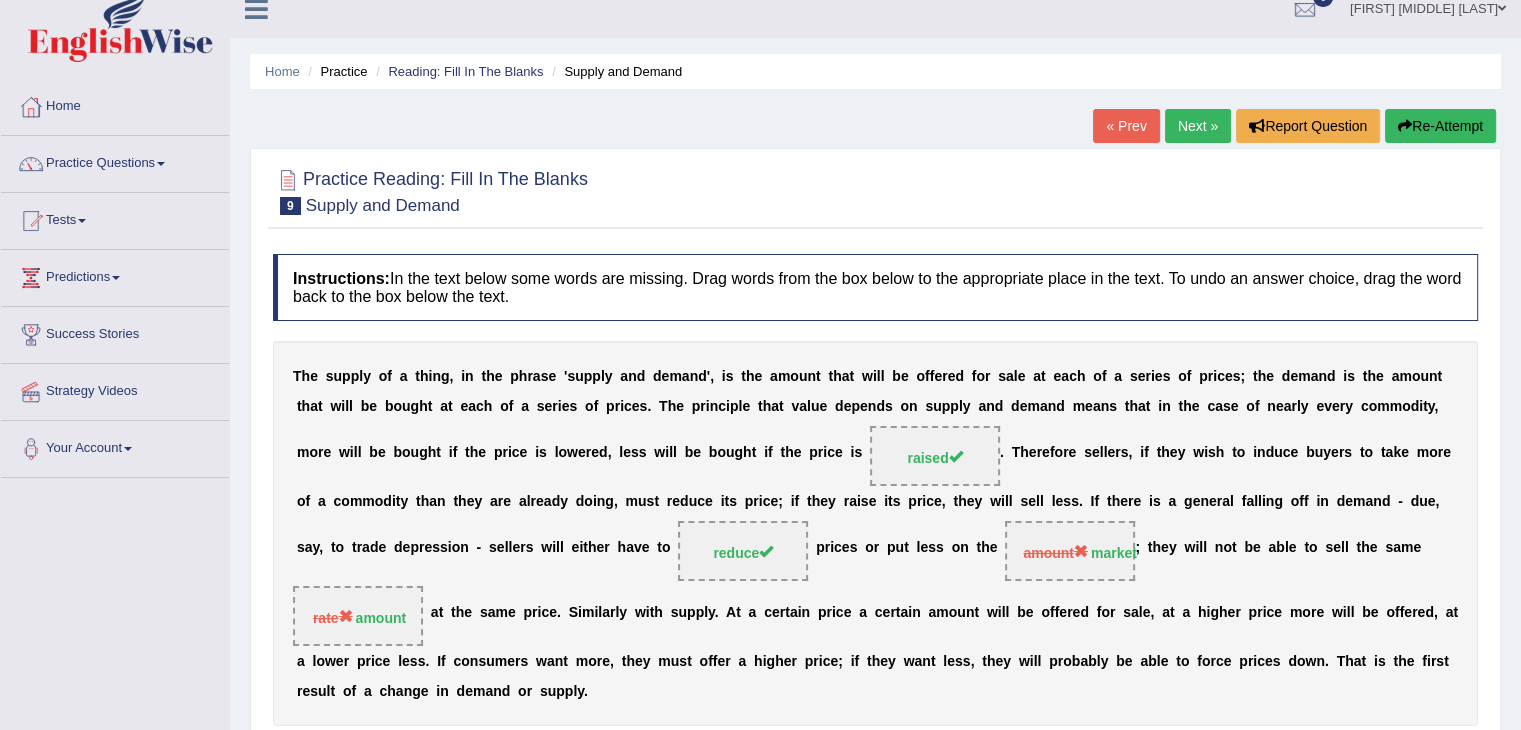 click on "Next »" at bounding box center [1198, 126] 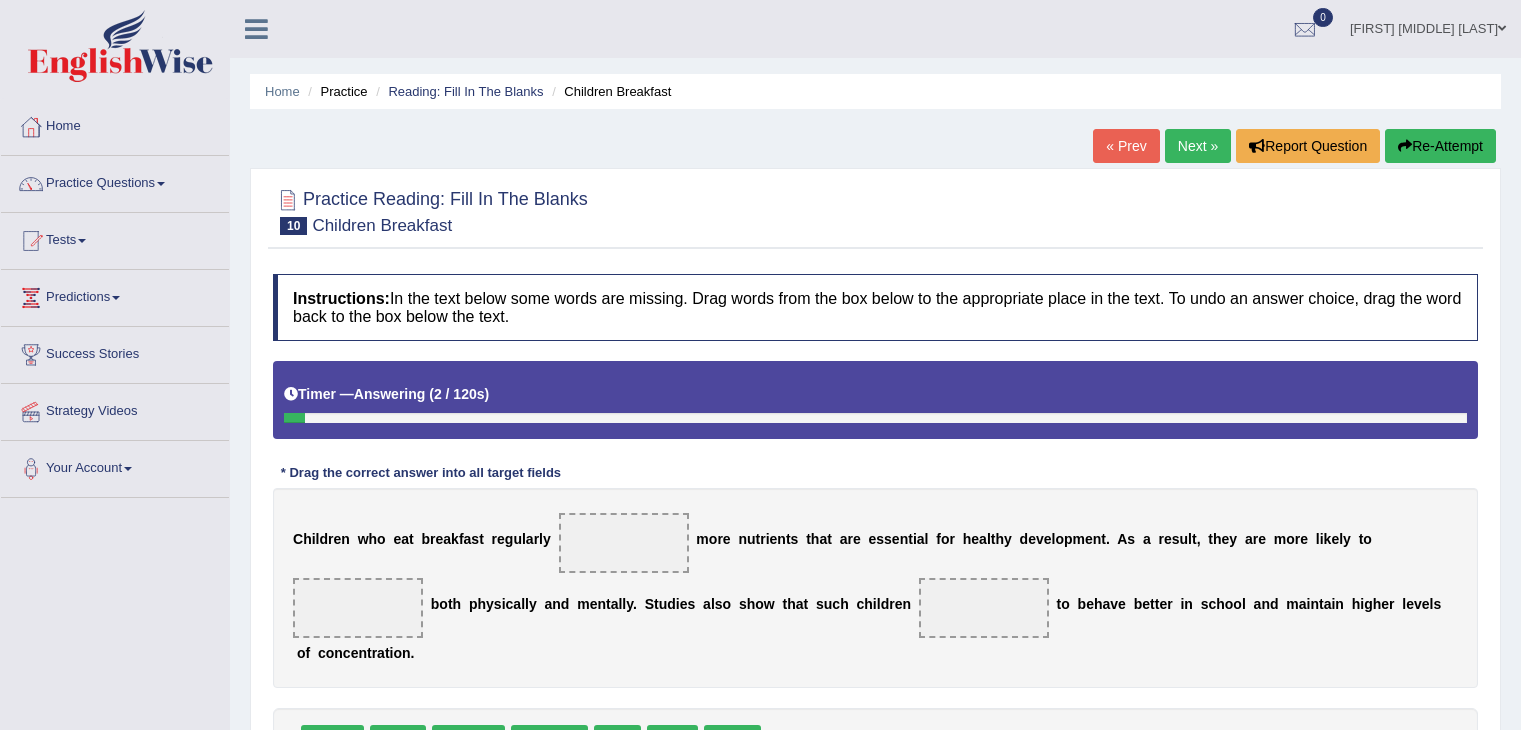 scroll, scrollTop: 166, scrollLeft: 0, axis: vertical 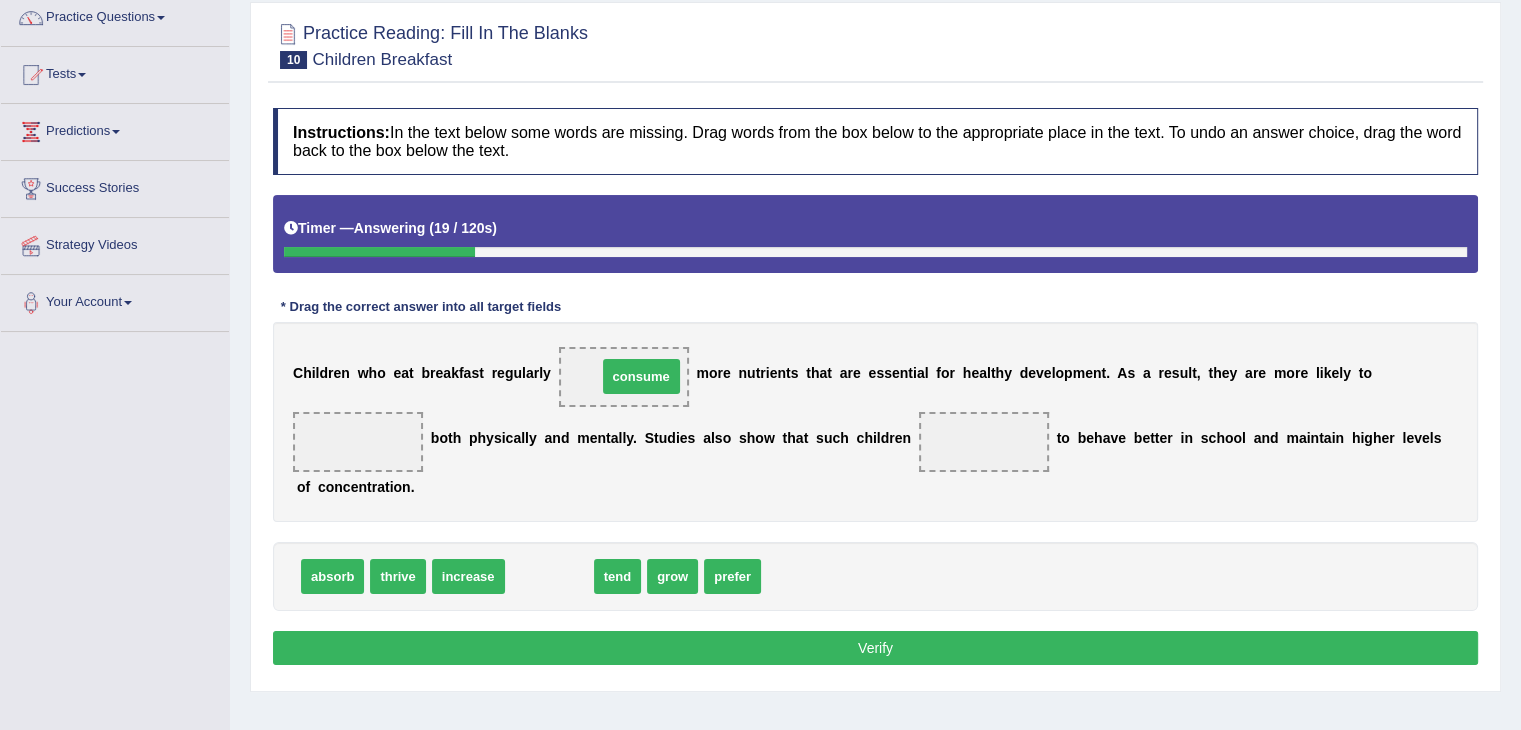 drag, startPoint x: 566, startPoint y: 573, endPoint x: 664, endPoint y: 381, distance: 215.56438 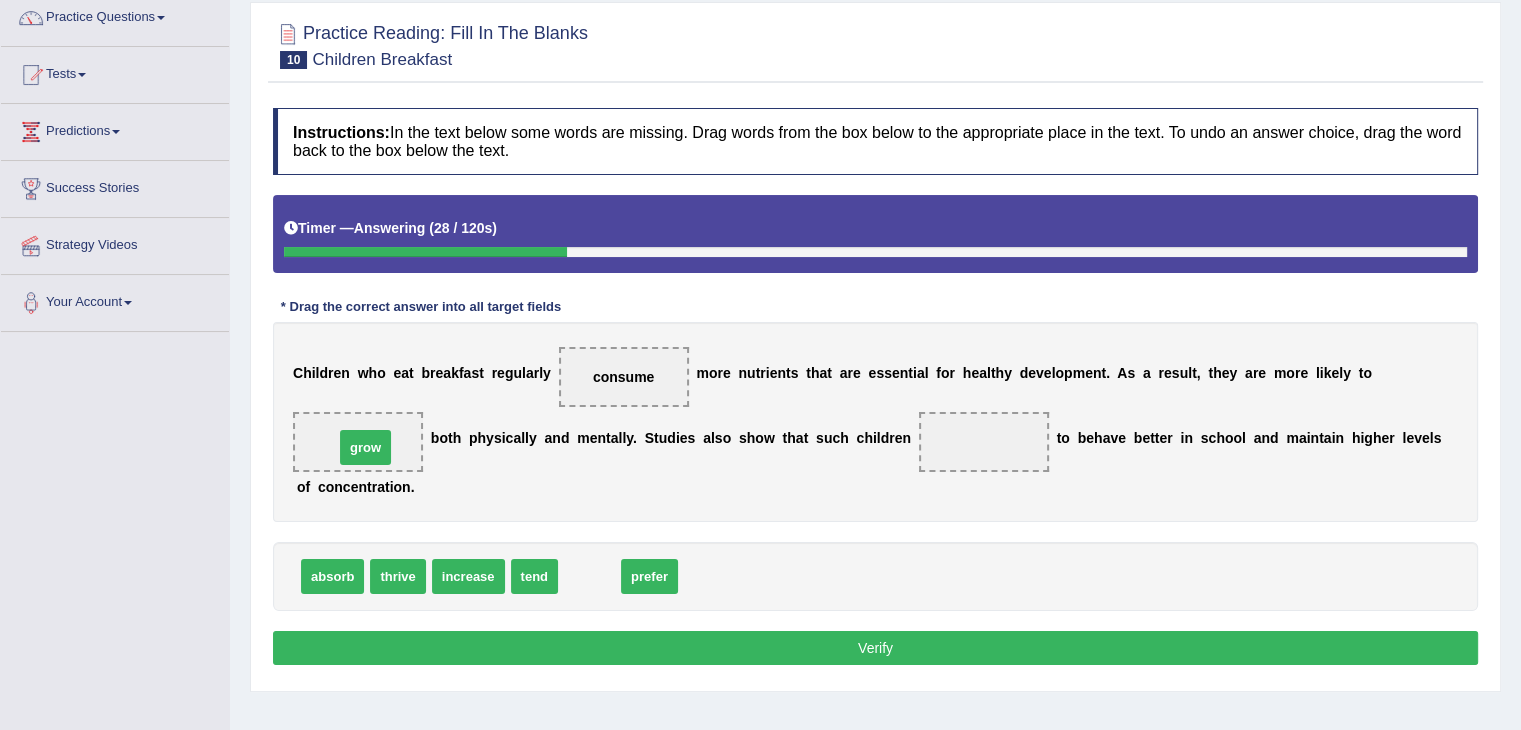 drag, startPoint x: 579, startPoint y: 581, endPoint x: 355, endPoint y: 452, distance: 258.48984 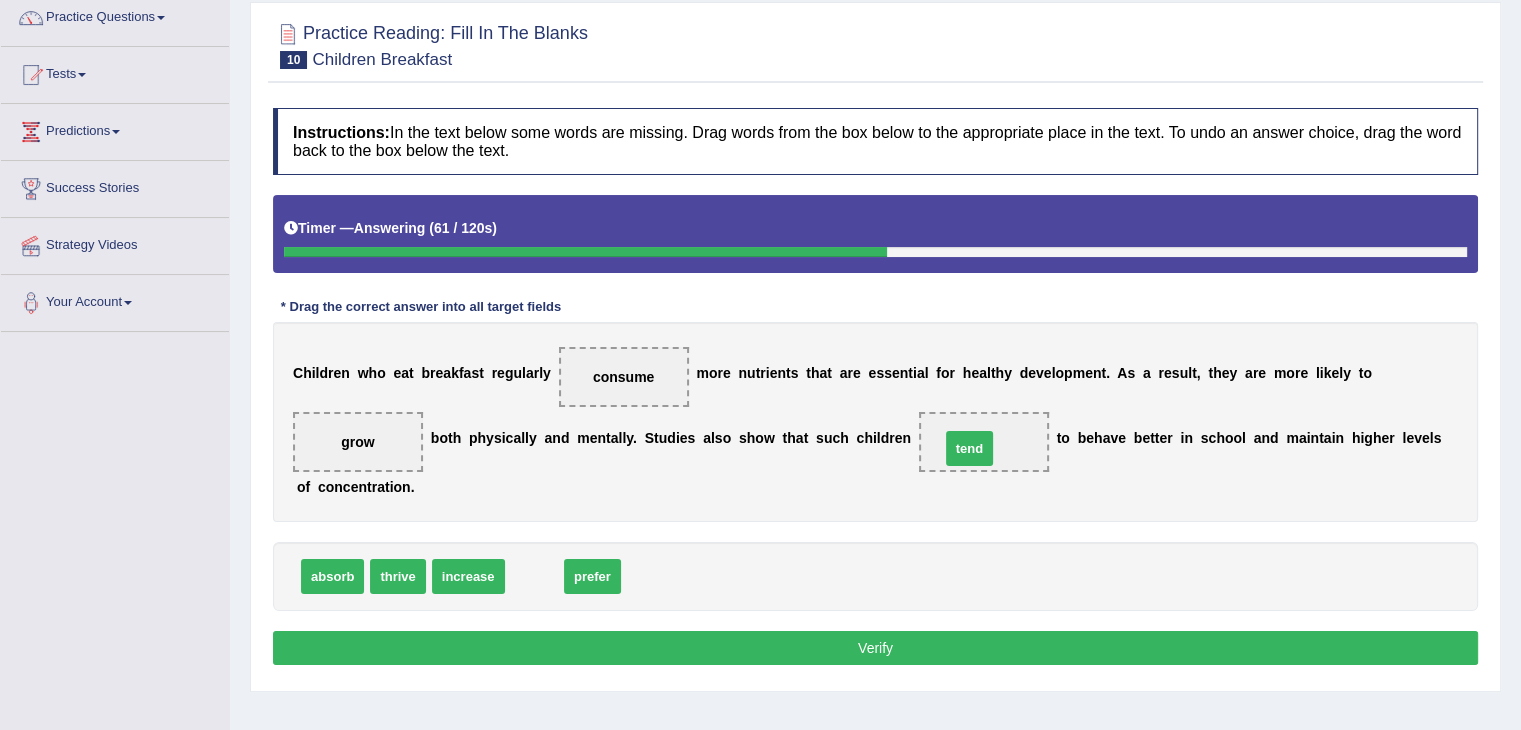 drag, startPoint x: 525, startPoint y: 577, endPoint x: 960, endPoint y: 449, distance: 453.44128 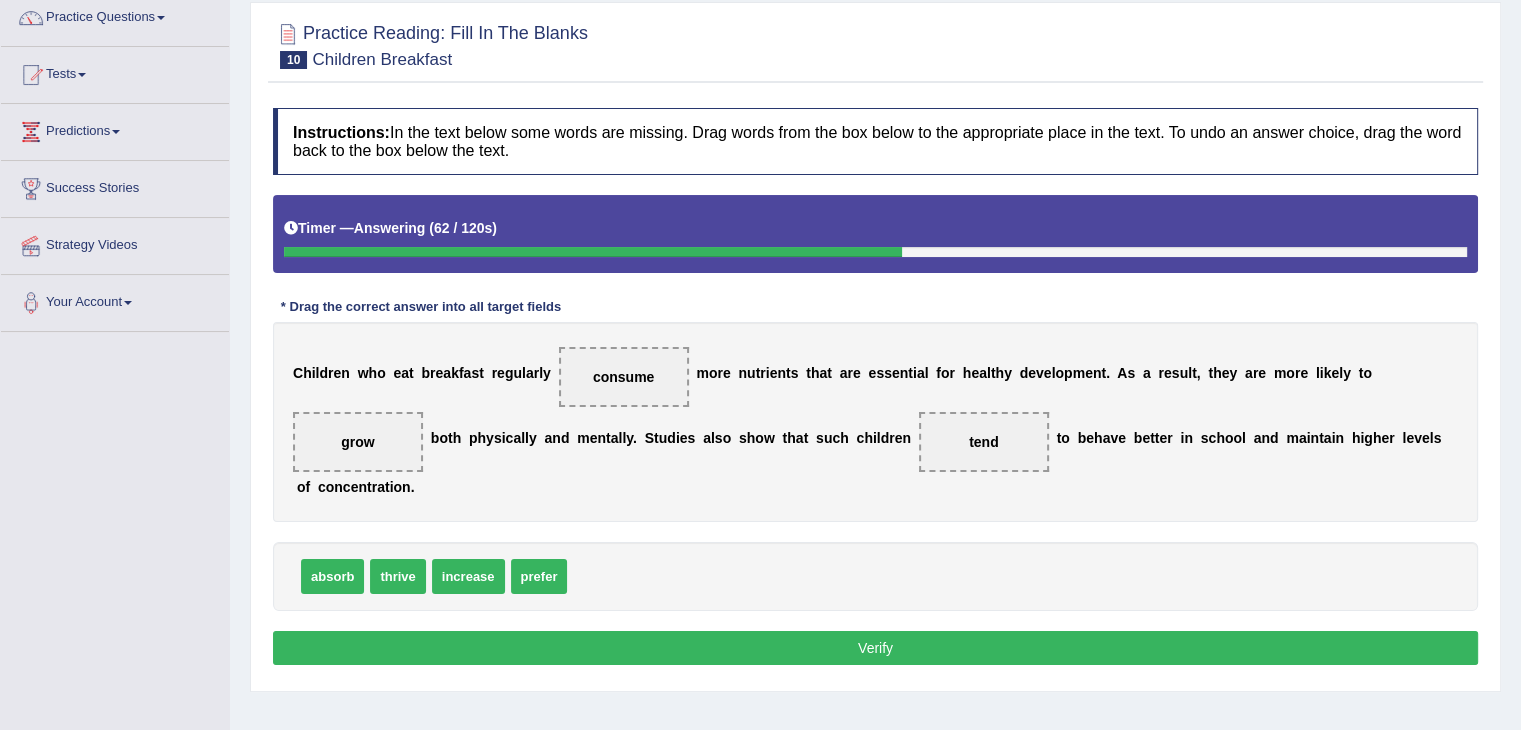 click on "Verify" at bounding box center [875, 648] 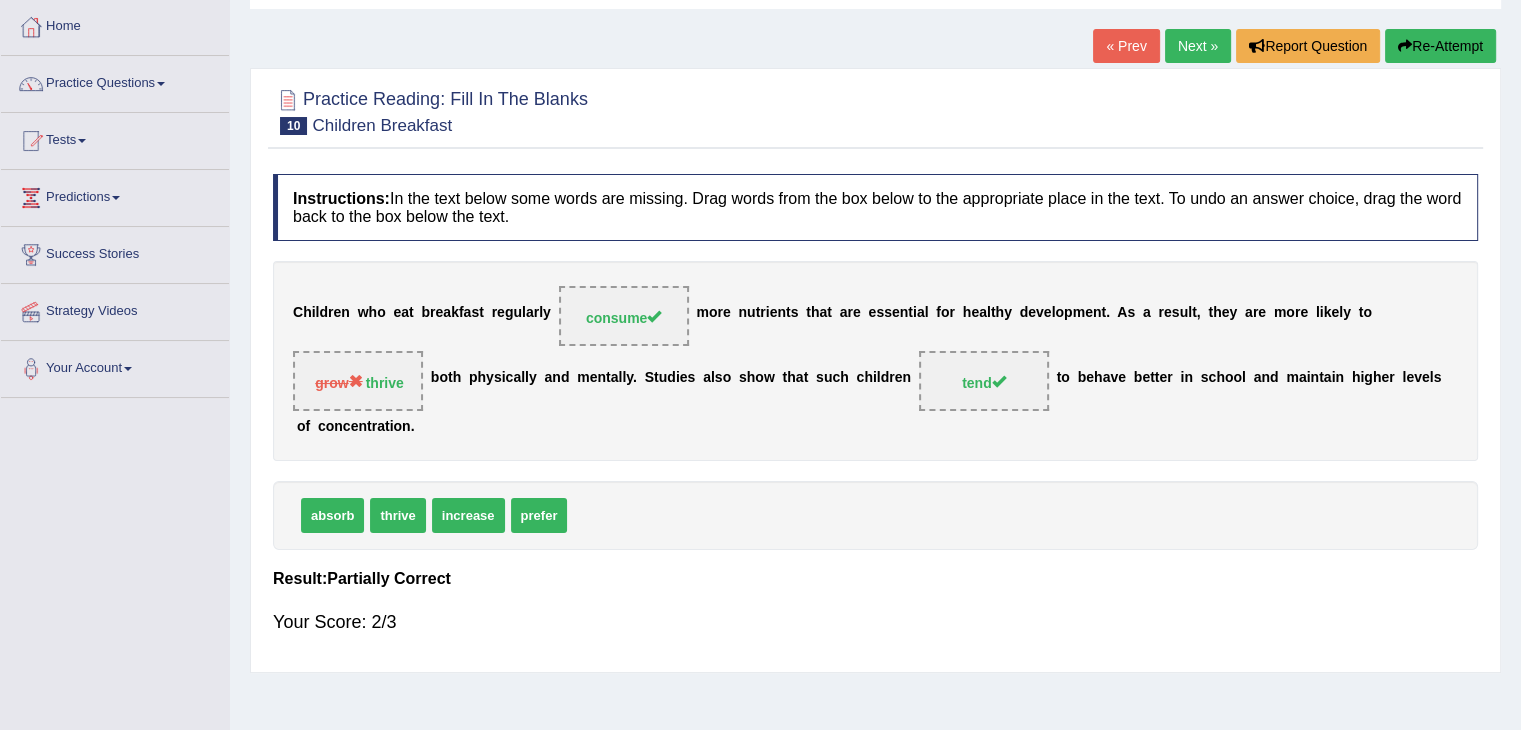 scroll, scrollTop: 66, scrollLeft: 0, axis: vertical 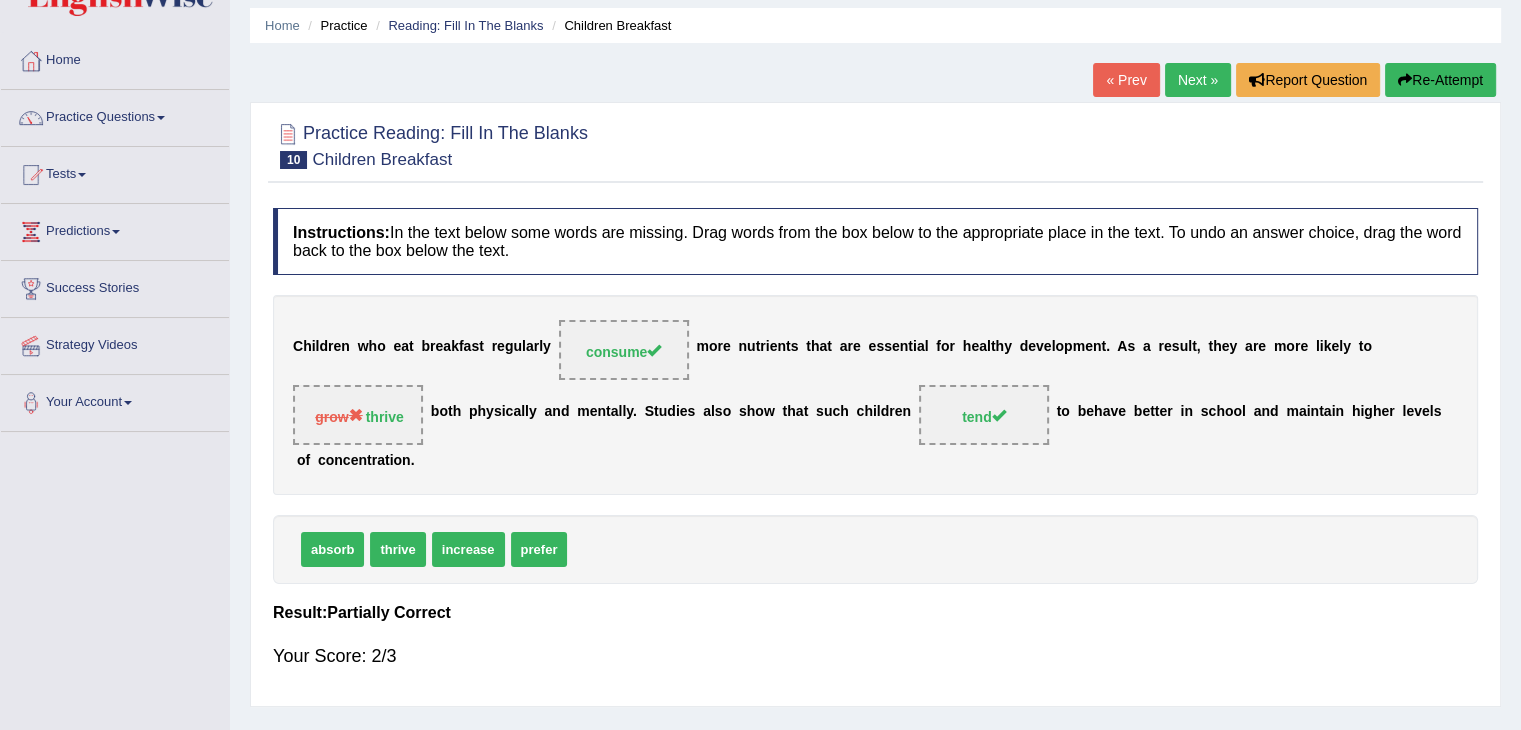 click on "Next »" at bounding box center (1198, 80) 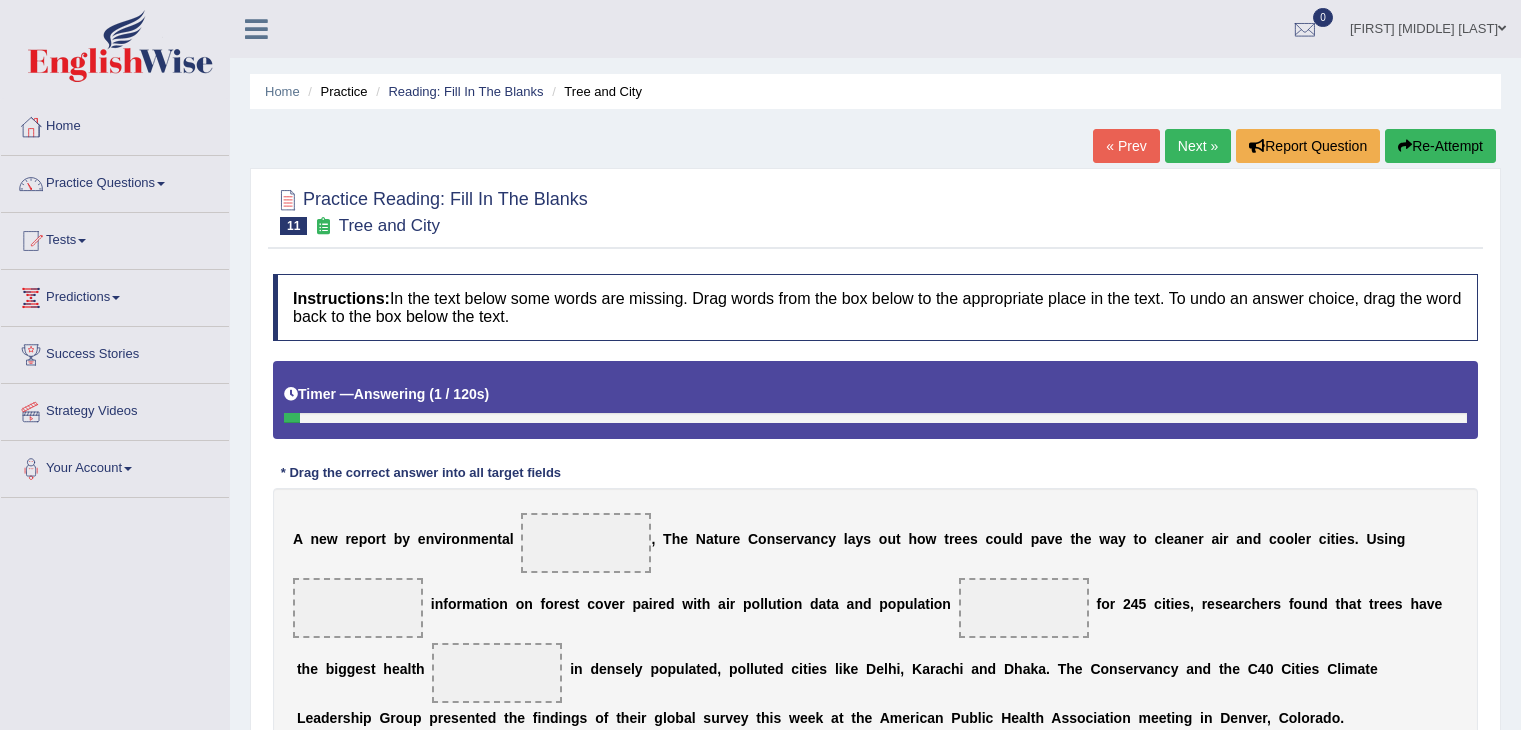 scroll, scrollTop: 133, scrollLeft: 0, axis: vertical 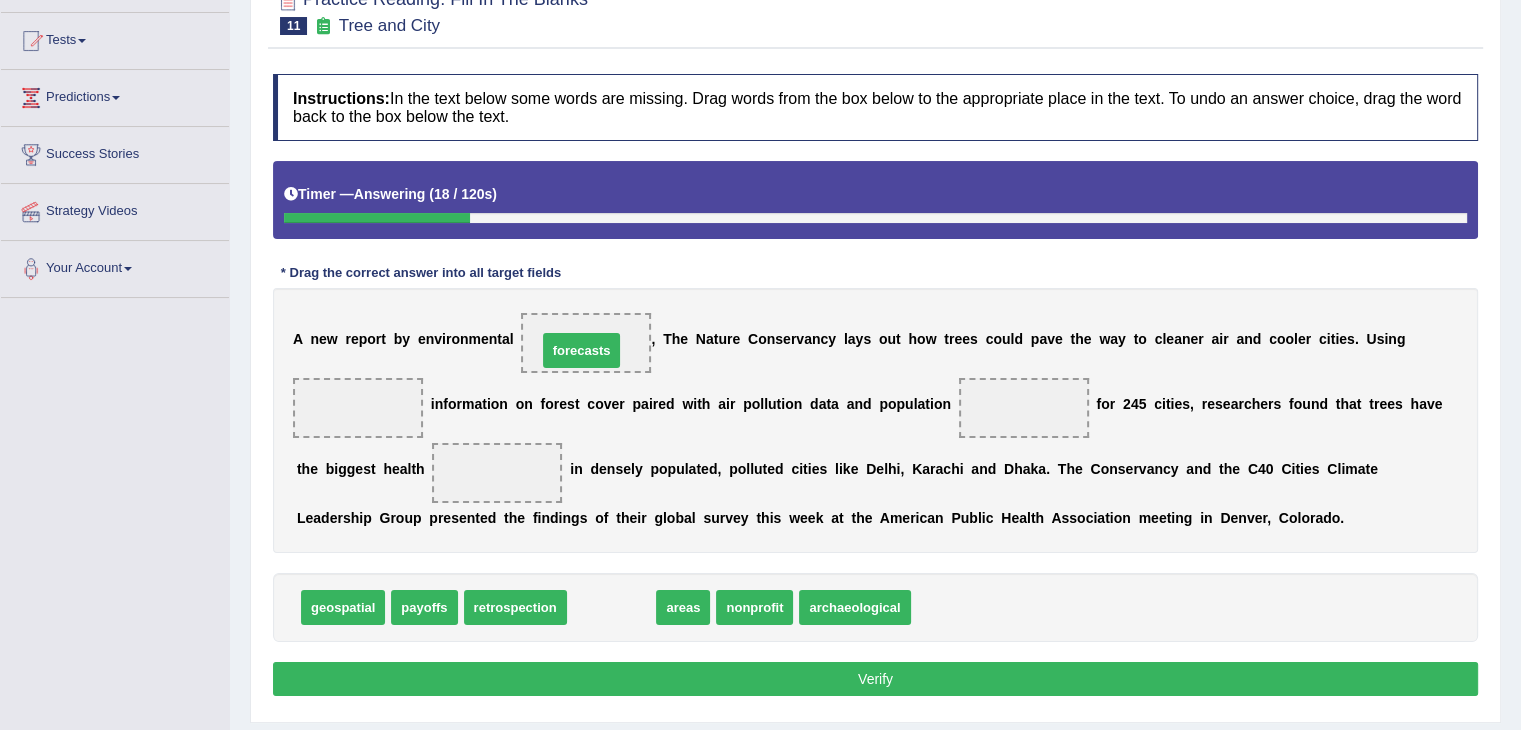 drag, startPoint x: 628, startPoint y: 606, endPoint x: 598, endPoint y: 349, distance: 258.74506 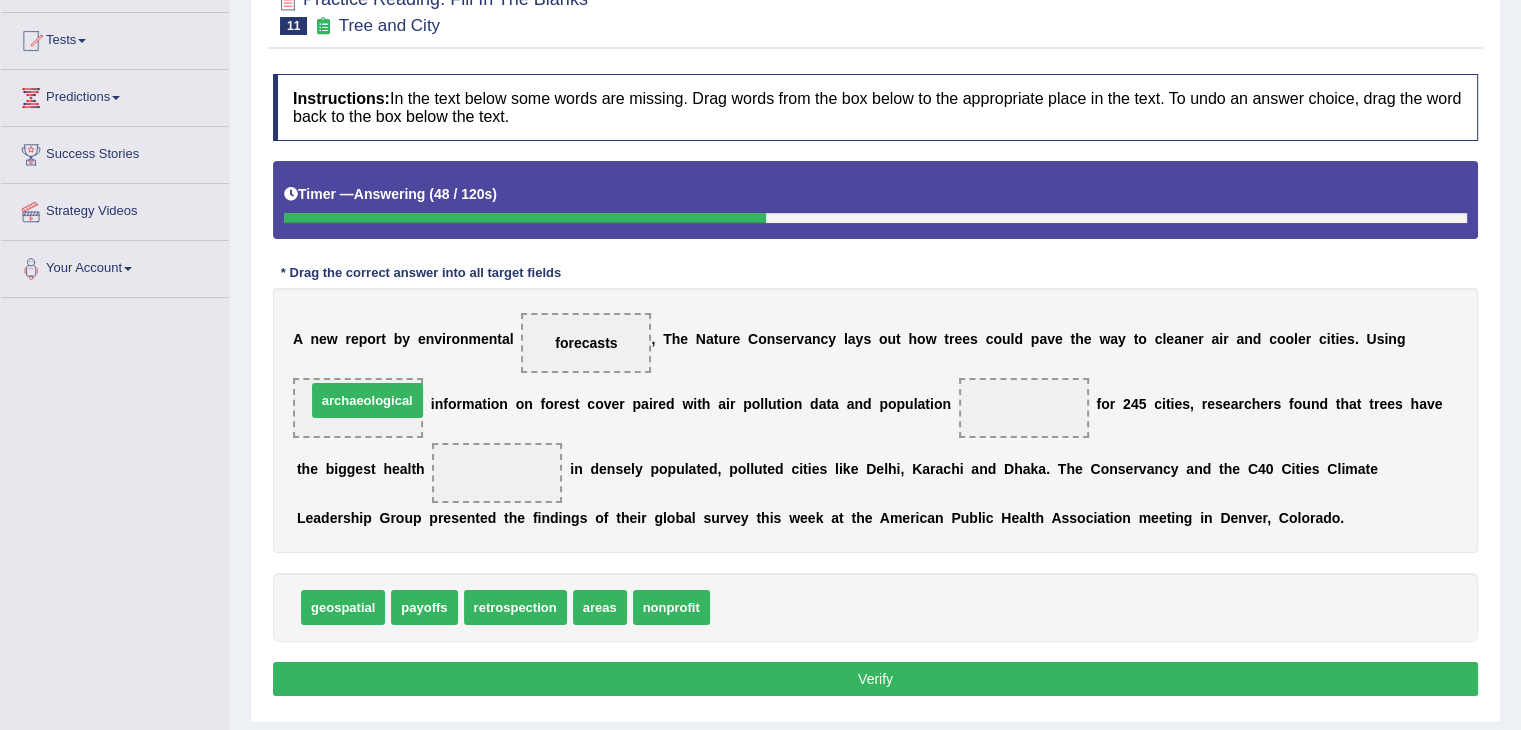 drag, startPoint x: 796, startPoint y: 605, endPoint x: 392, endPoint y: 398, distance: 453.94382 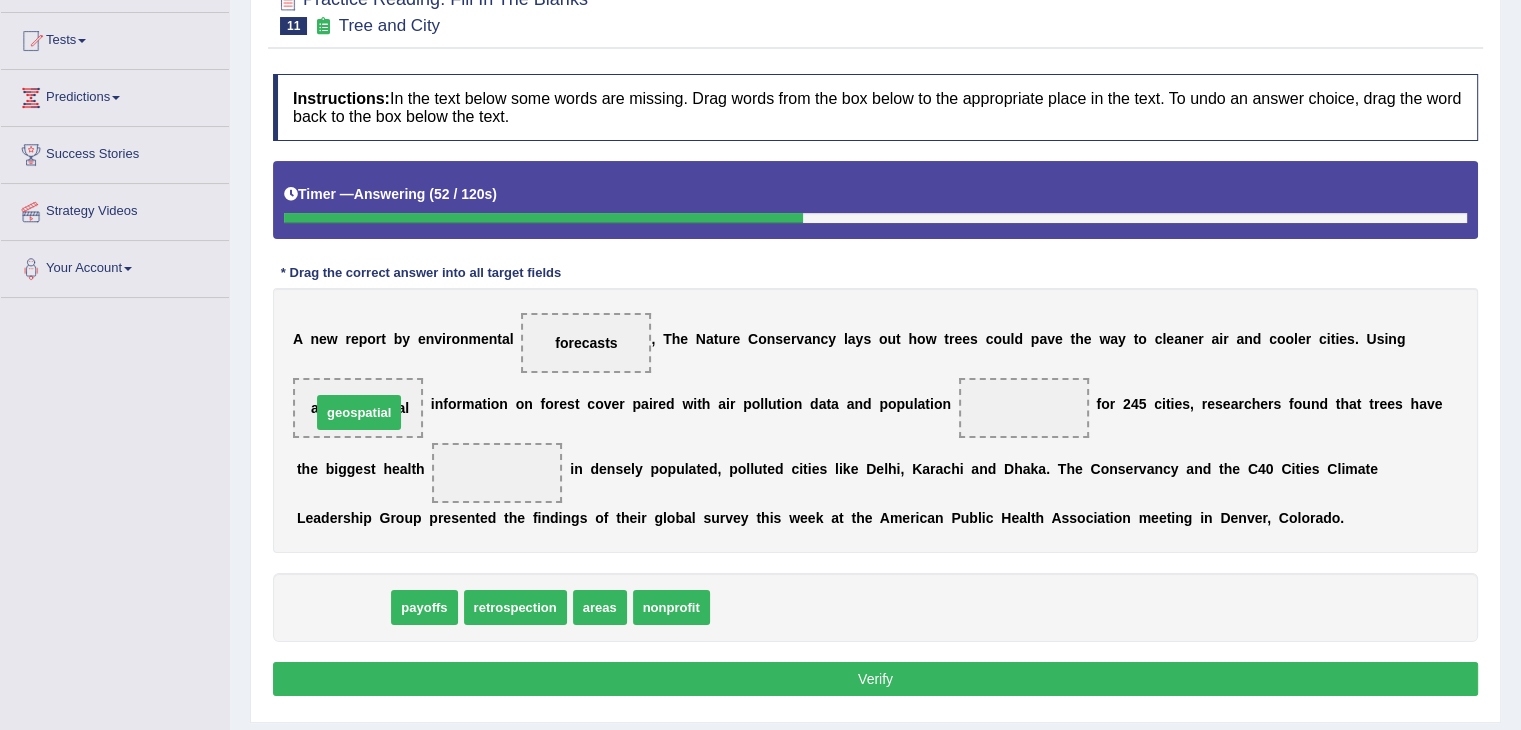 drag, startPoint x: 346, startPoint y: 612, endPoint x: 362, endPoint y: 417, distance: 195.6553 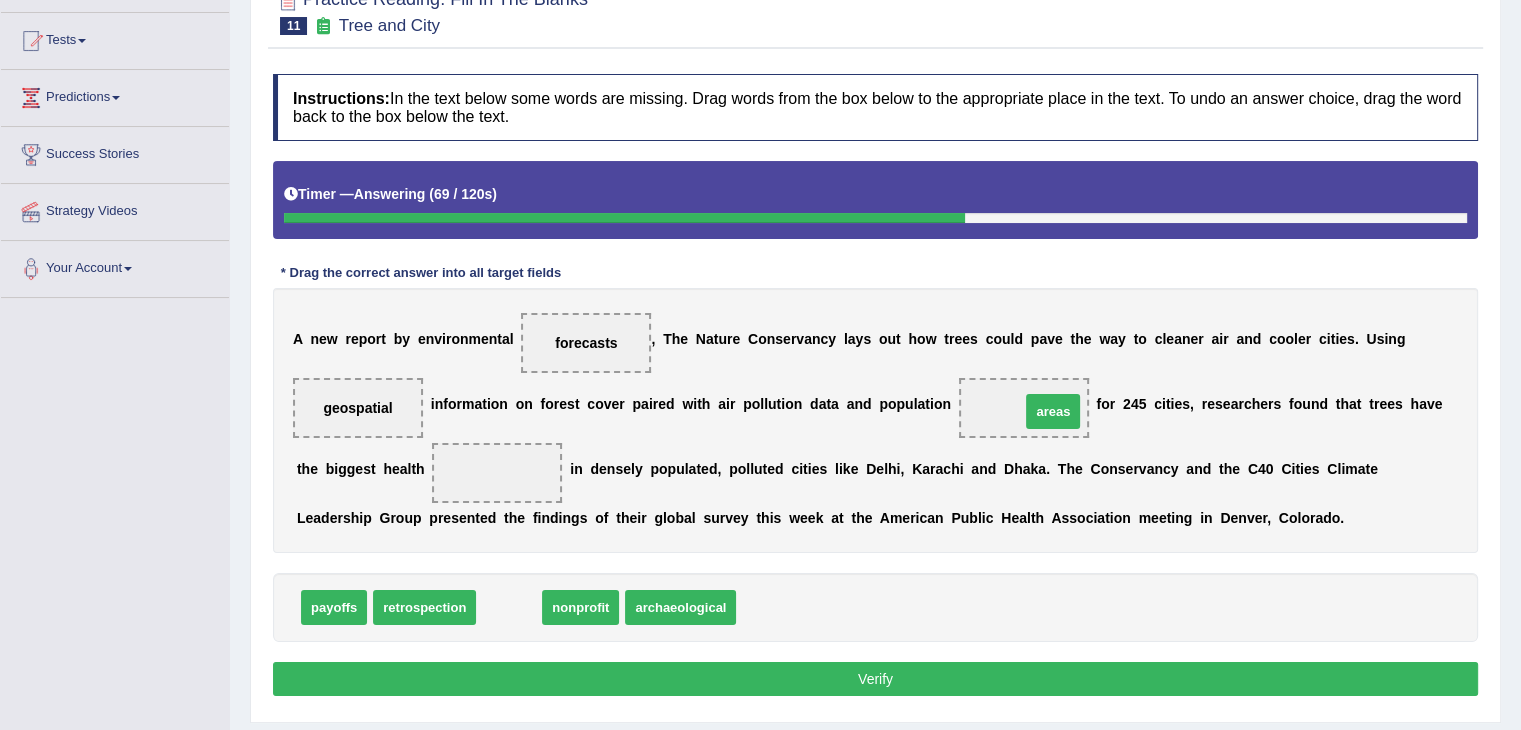 drag, startPoint x: 522, startPoint y: 609, endPoint x: 1066, endPoint y: 413, distance: 578.2318 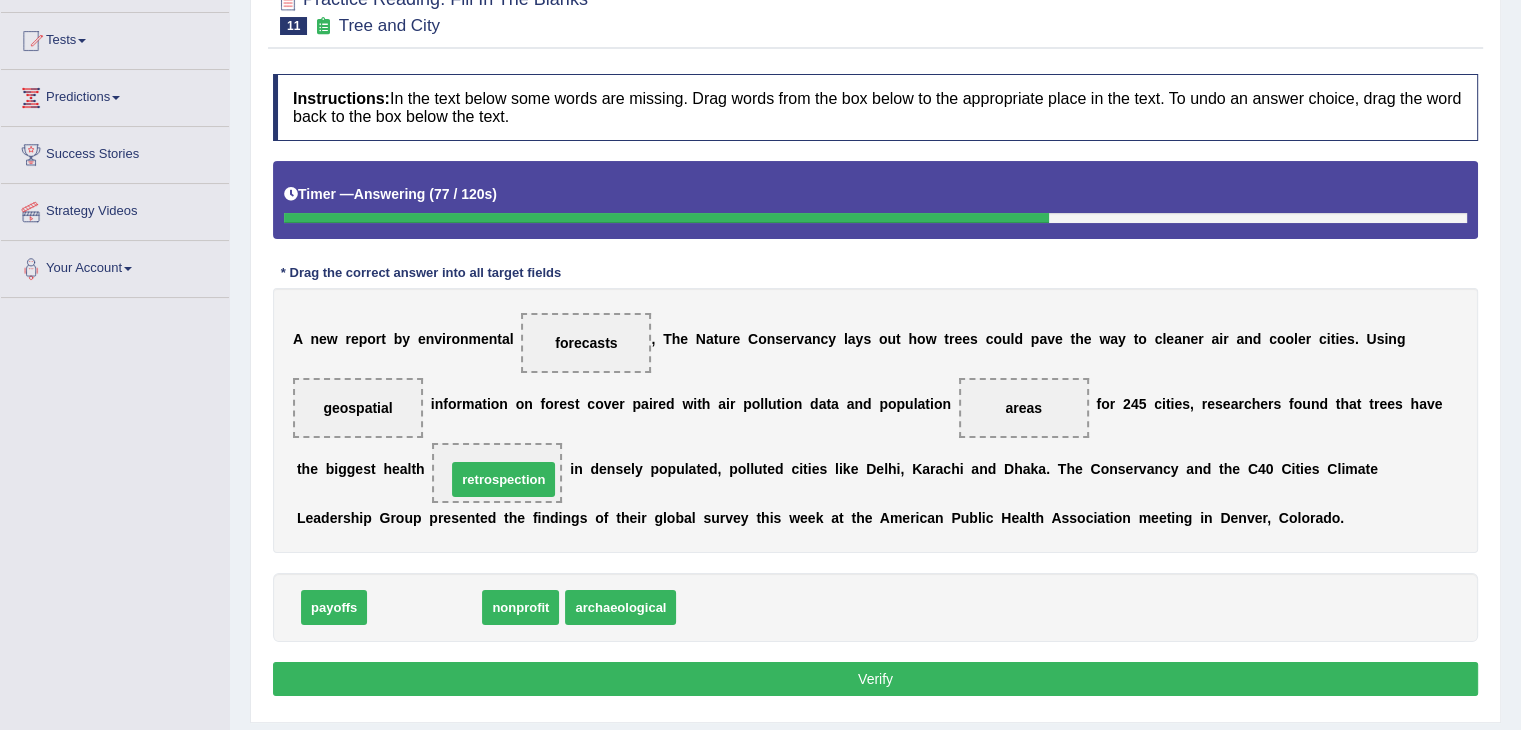 drag, startPoint x: 446, startPoint y: 612, endPoint x: 525, endPoint y: 481, distance: 152.97713 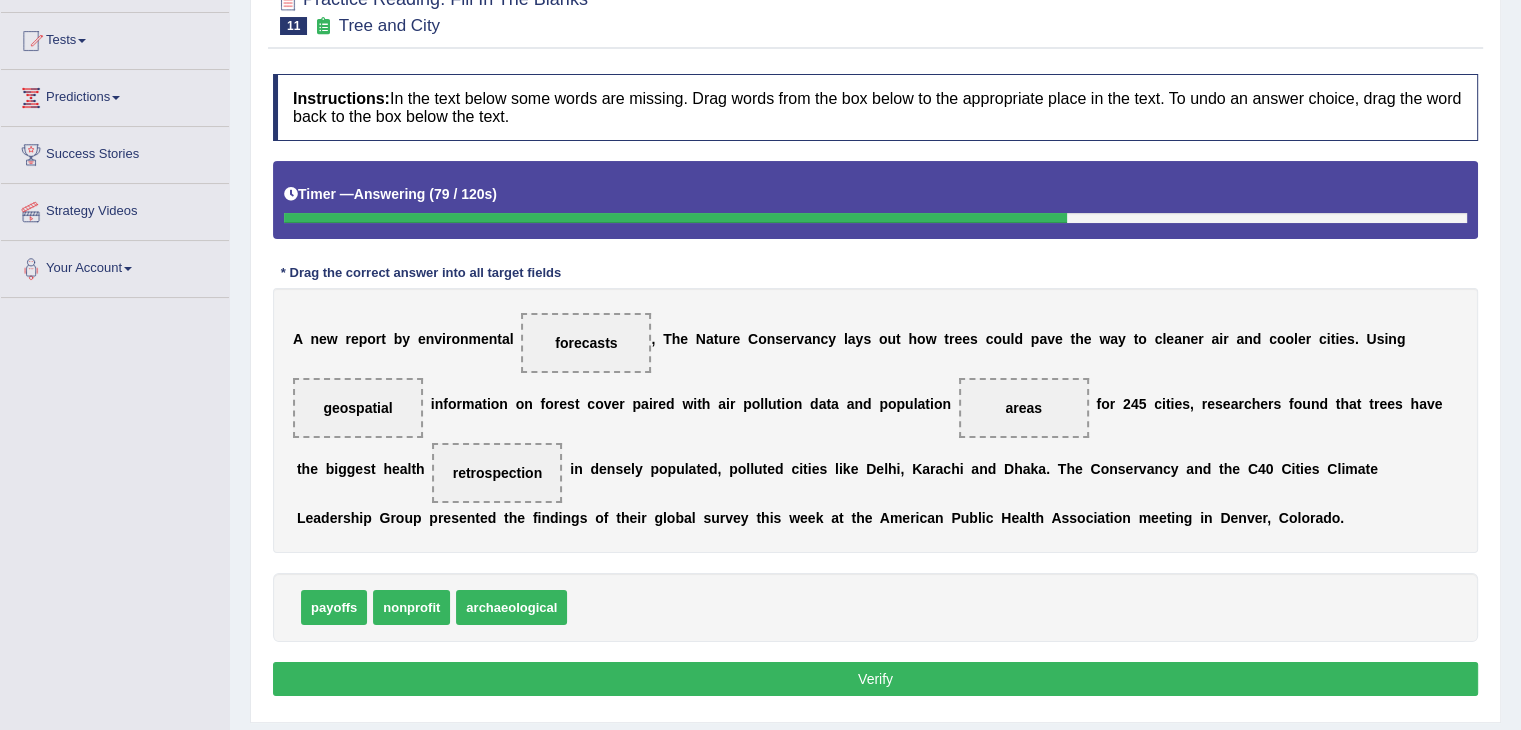 click on "Verify" at bounding box center [875, 679] 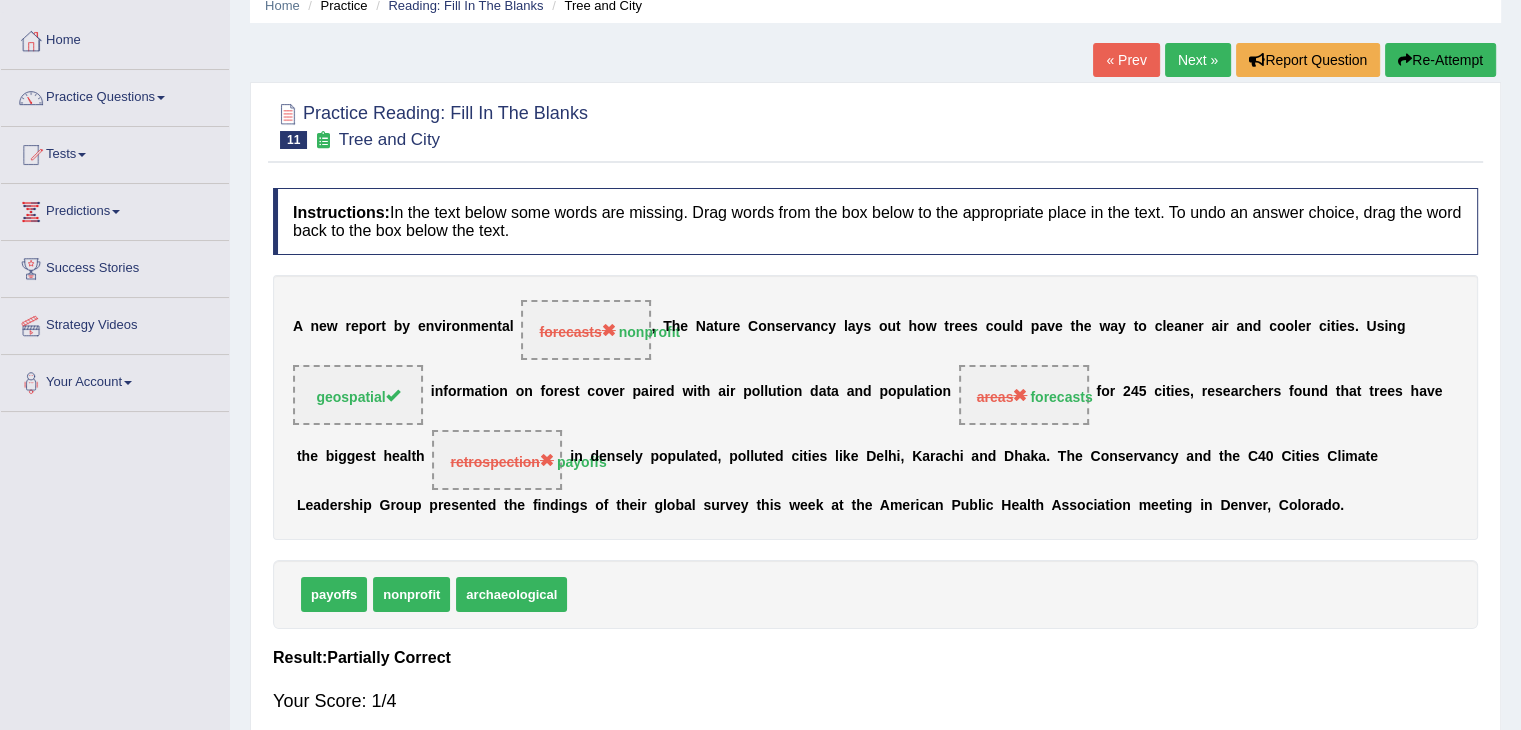 scroll, scrollTop: 66, scrollLeft: 0, axis: vertical 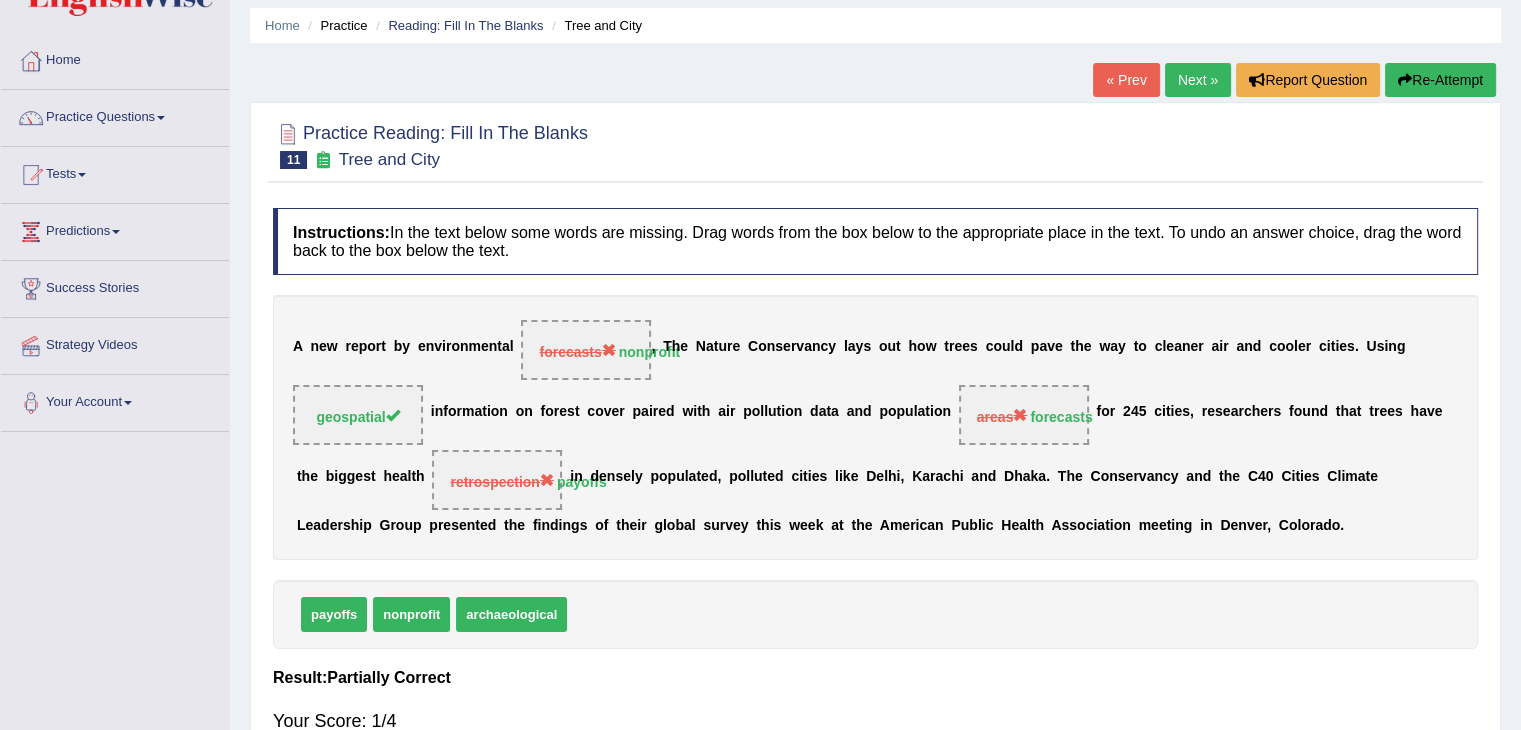 click on "Next »" at bounding box center (1198, 80) 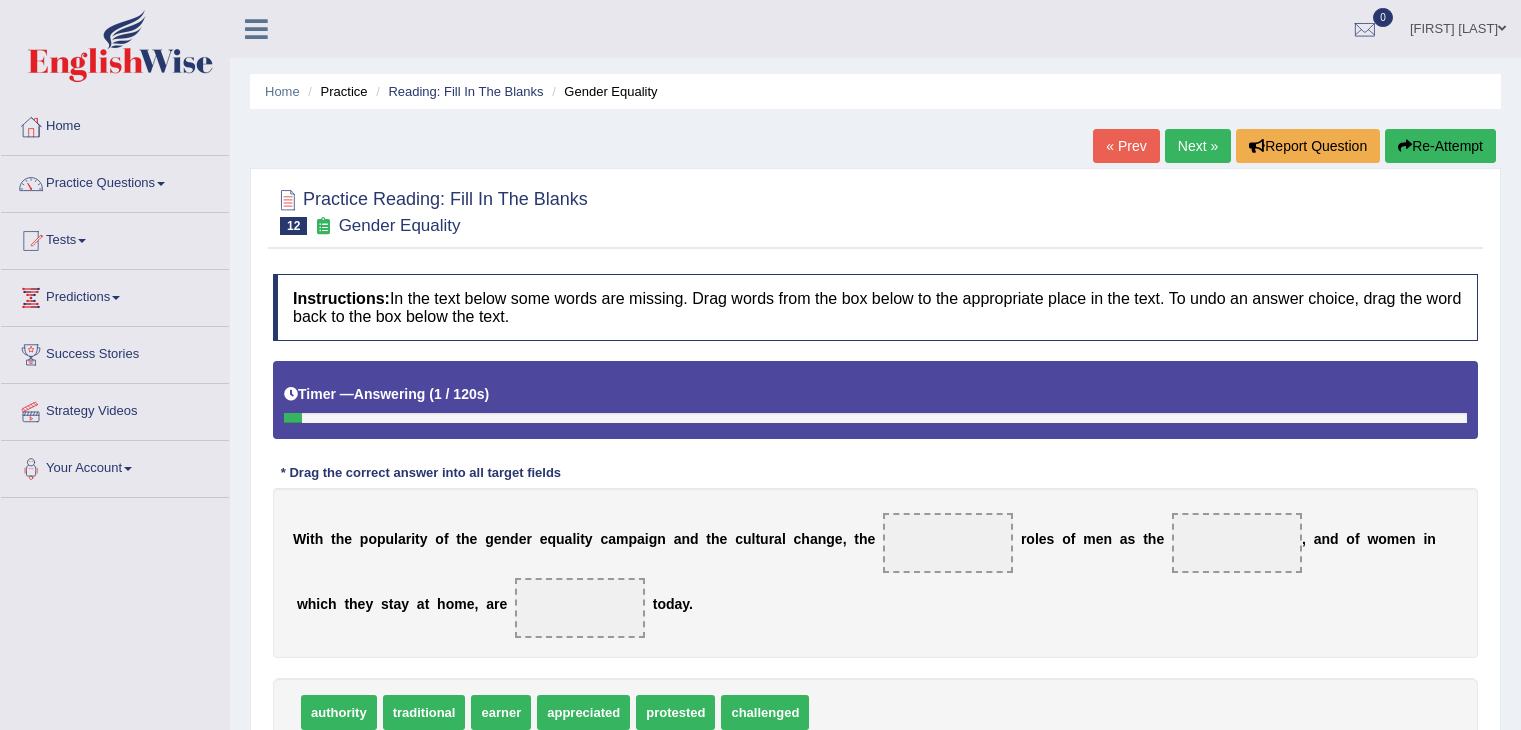 scroll, scrollTop: 166, scrollLeft: 0, axis: vertical 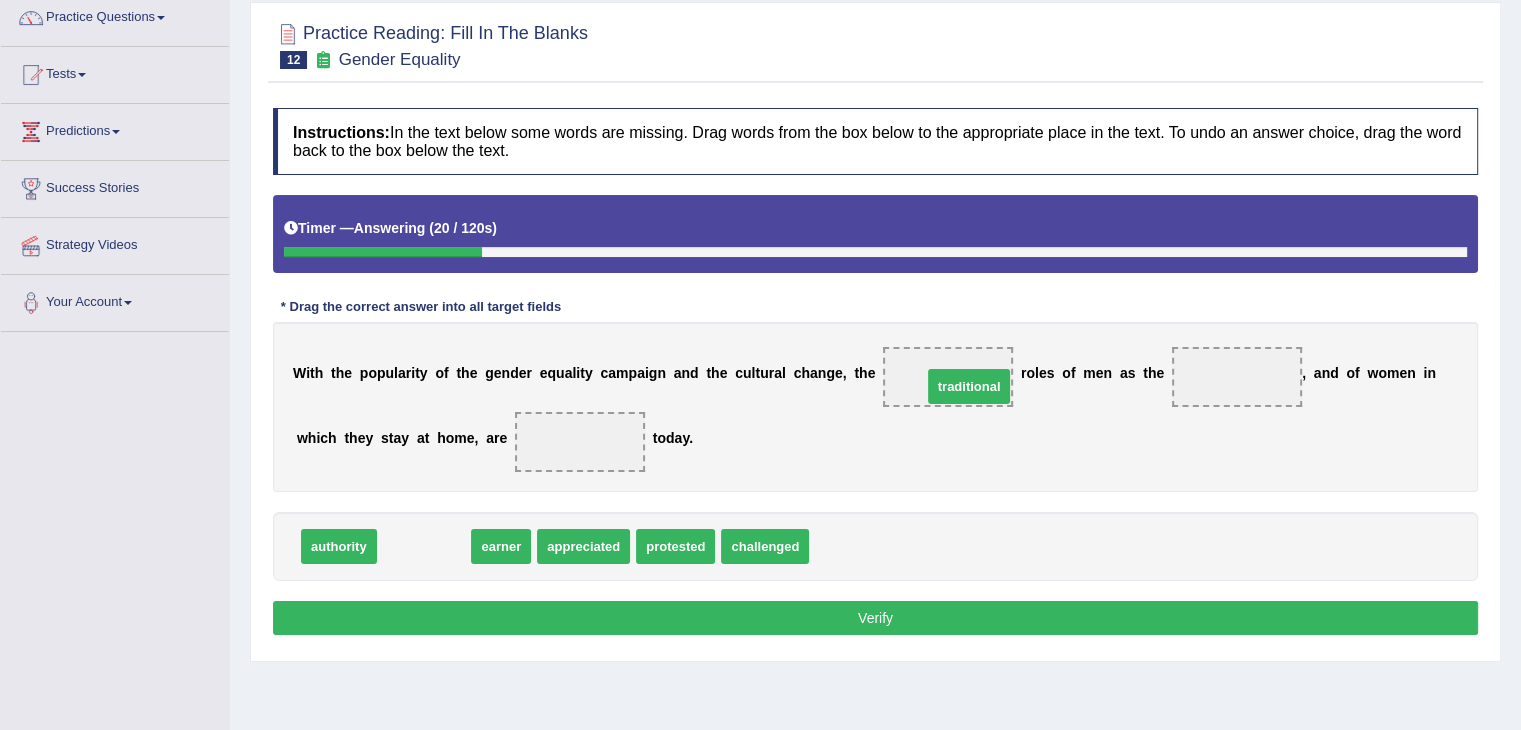 drag, startPoint x: 423, startPoint y: 548, endPoint x: 968, endPoint y: 388, distance: 568.00085 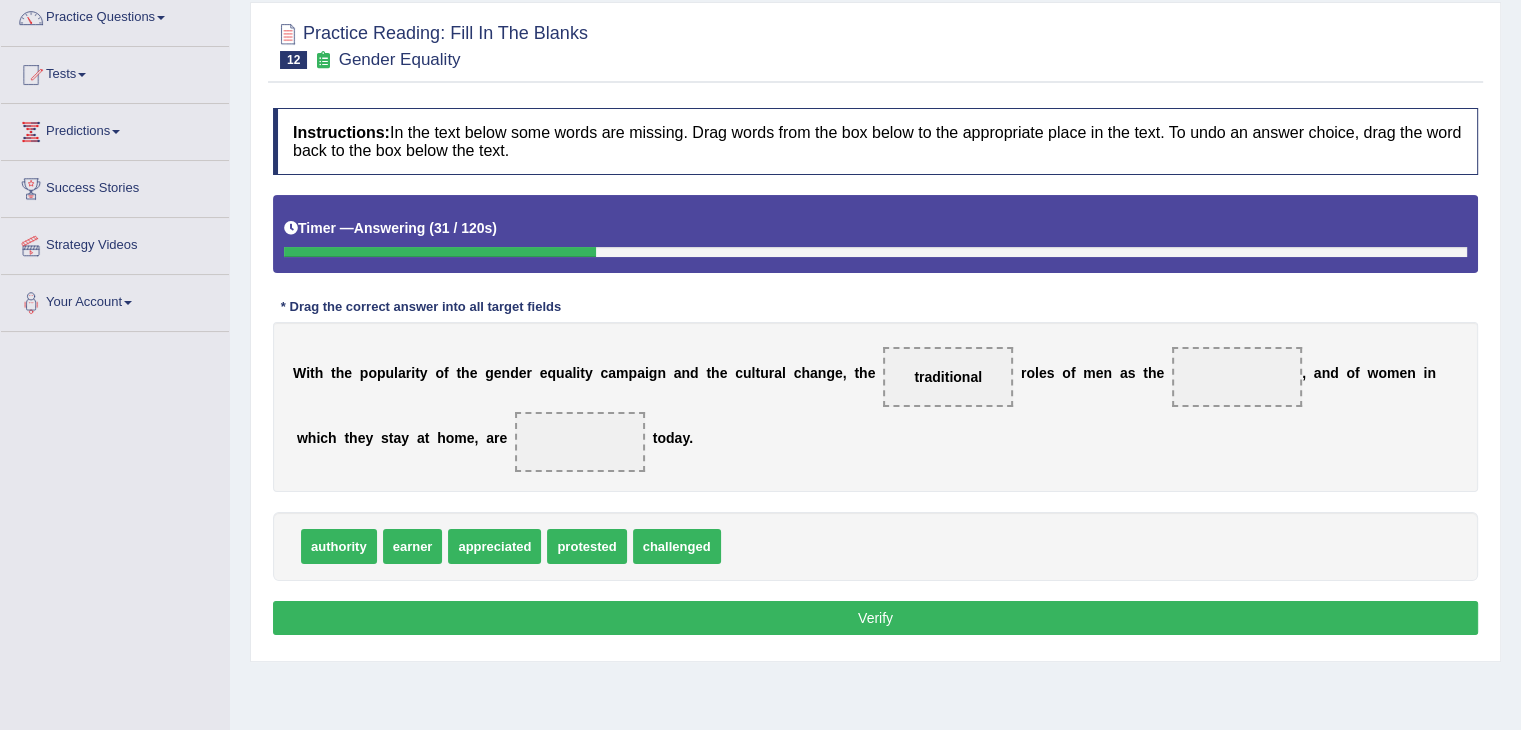 click on "protested" at bounding box center [586, 546] 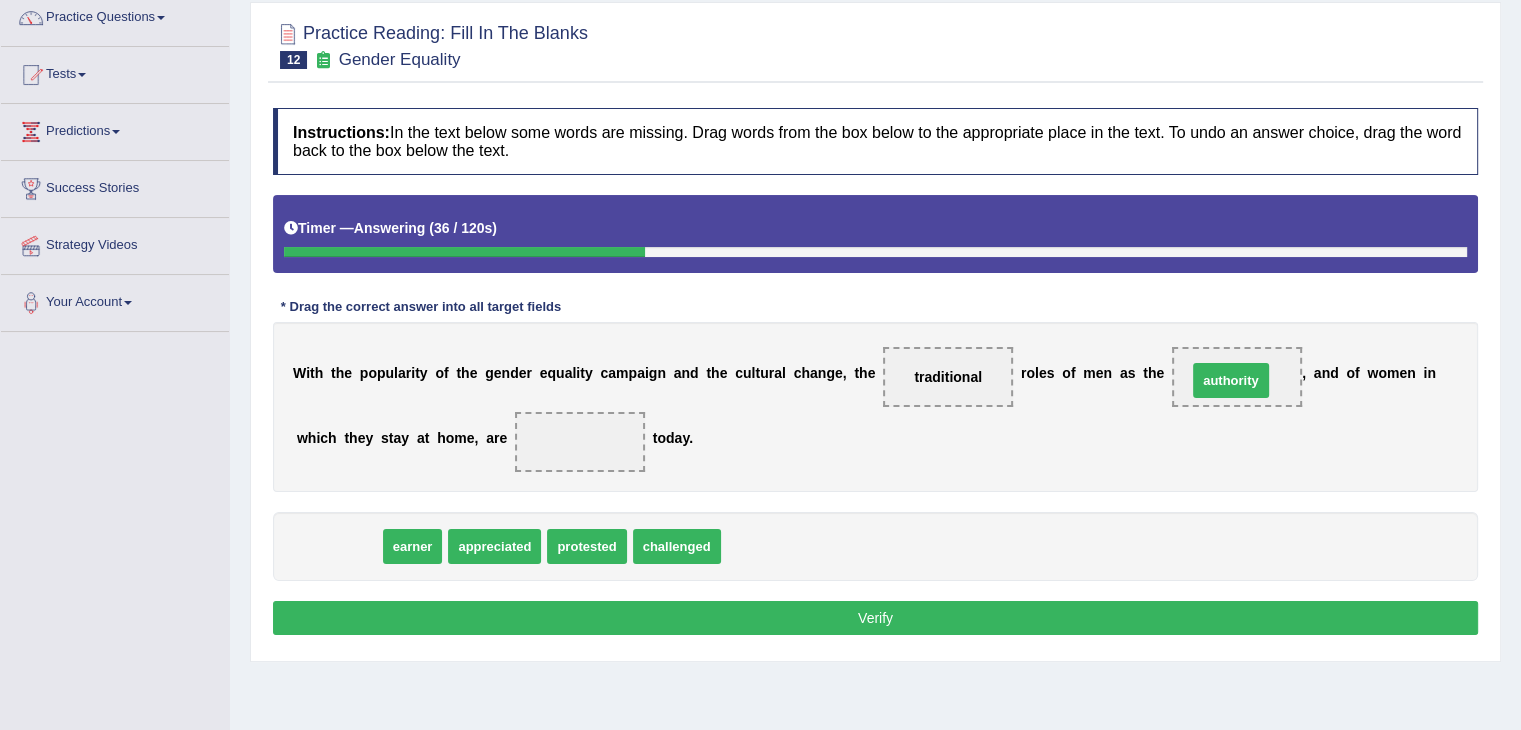 drag, startPoint x: 332, startPoint y: 541, endPoint x: 1224, endPoint y: 376, distance: 907.1323 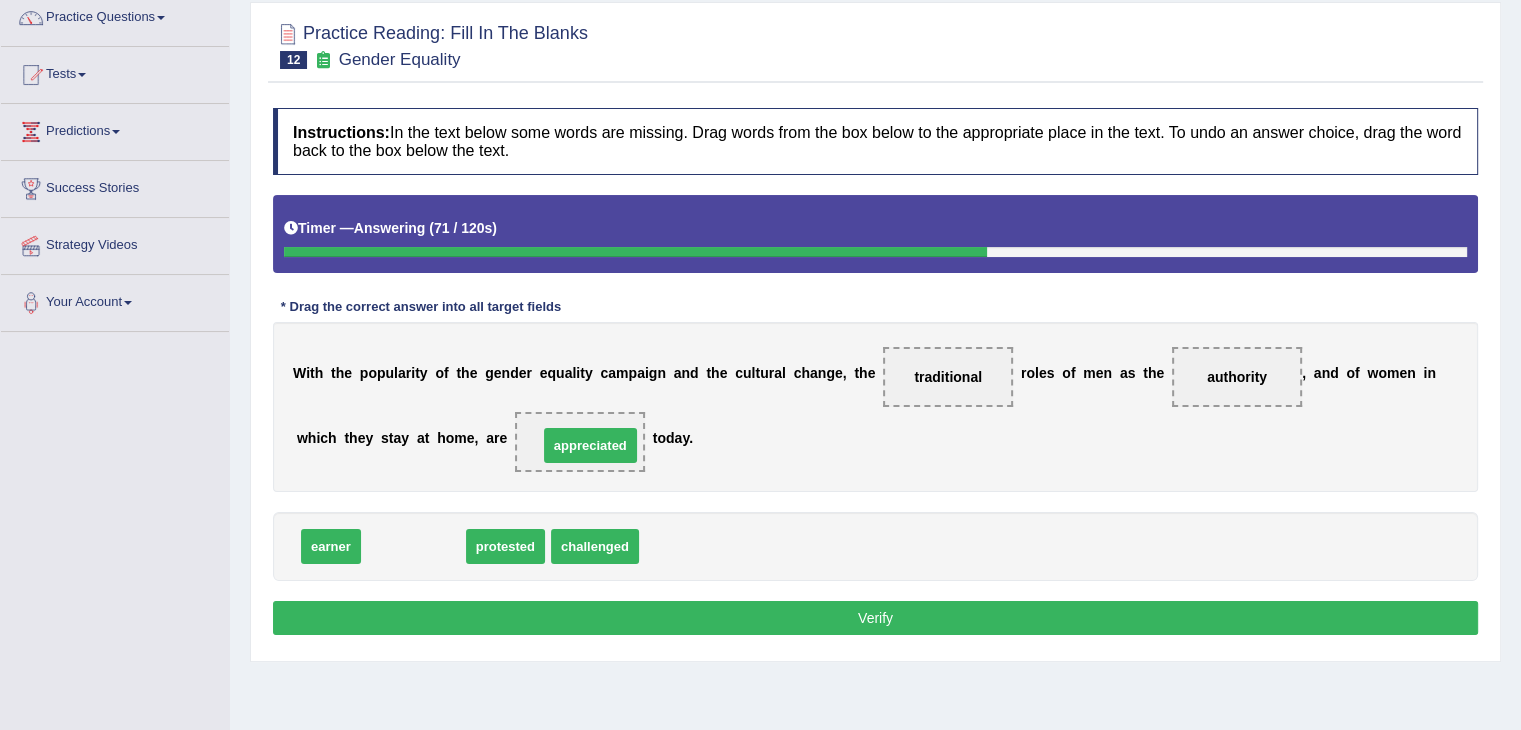 drag, startPoint x: 407, startPoint y: 543, endPoint x: 584, endPoint y: 441, distance: 204.28656 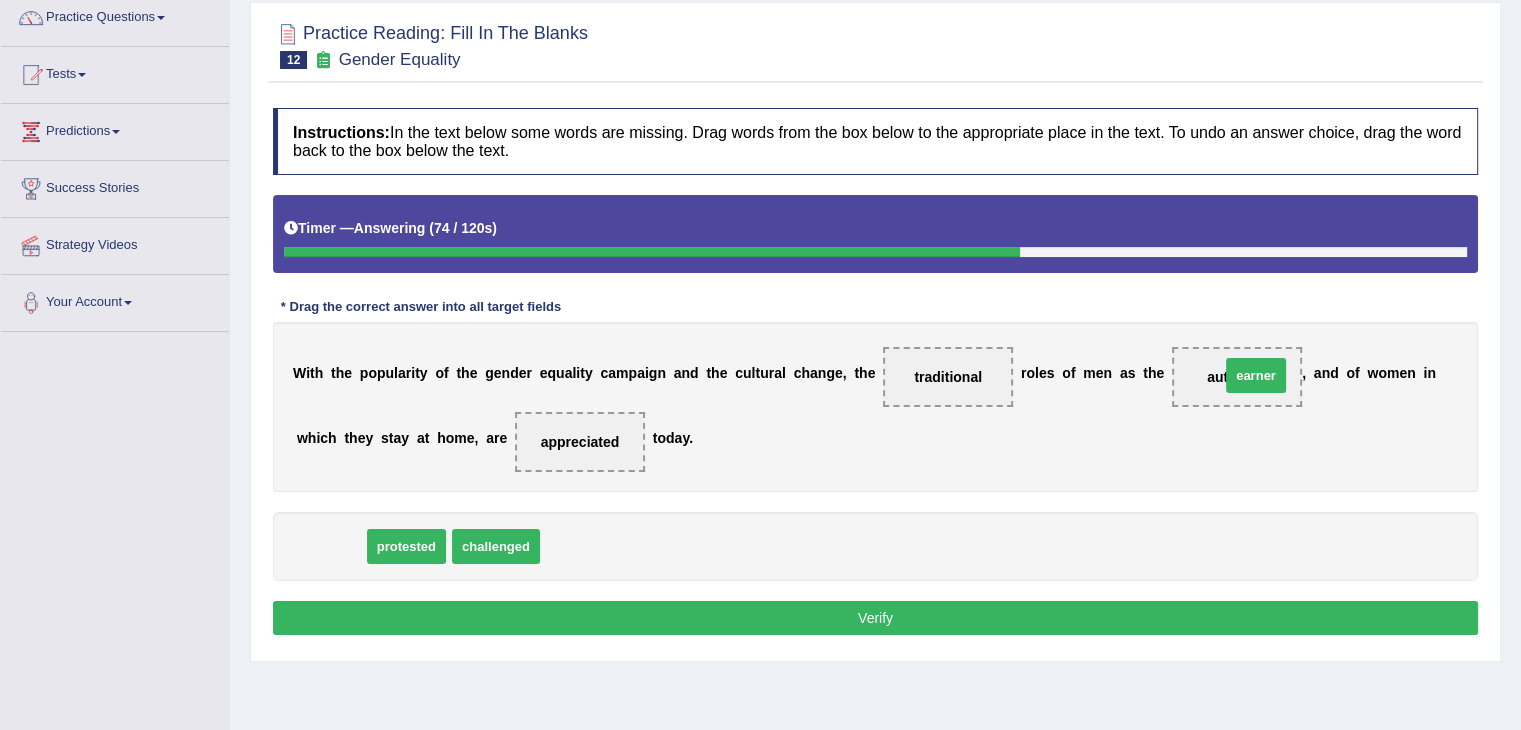 drag, startPoint x: 328, startPoint y: 541, endPoint x: 1256, endPoint y: 371, distance: 943.4426 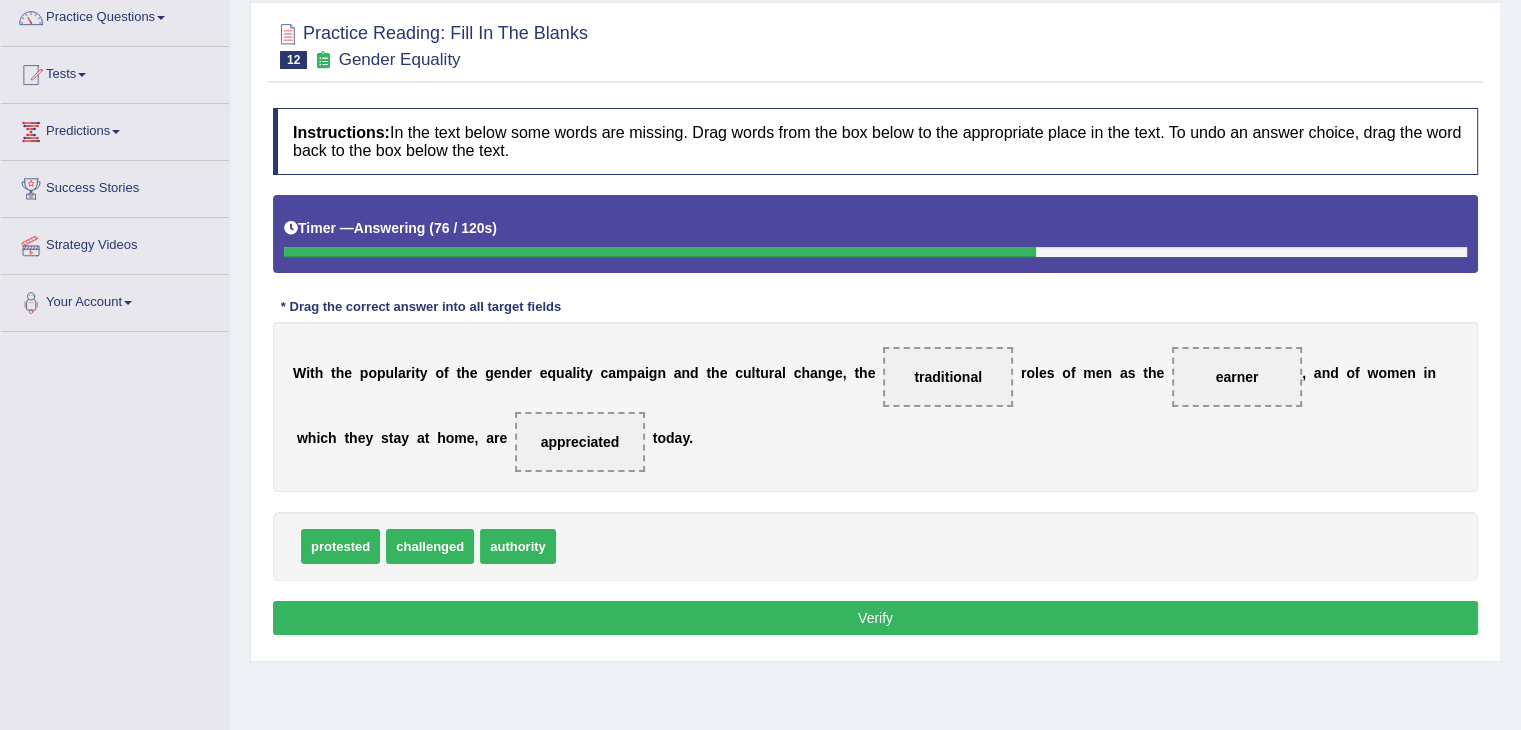 click on "Verify" at bounding box center (875, 618) 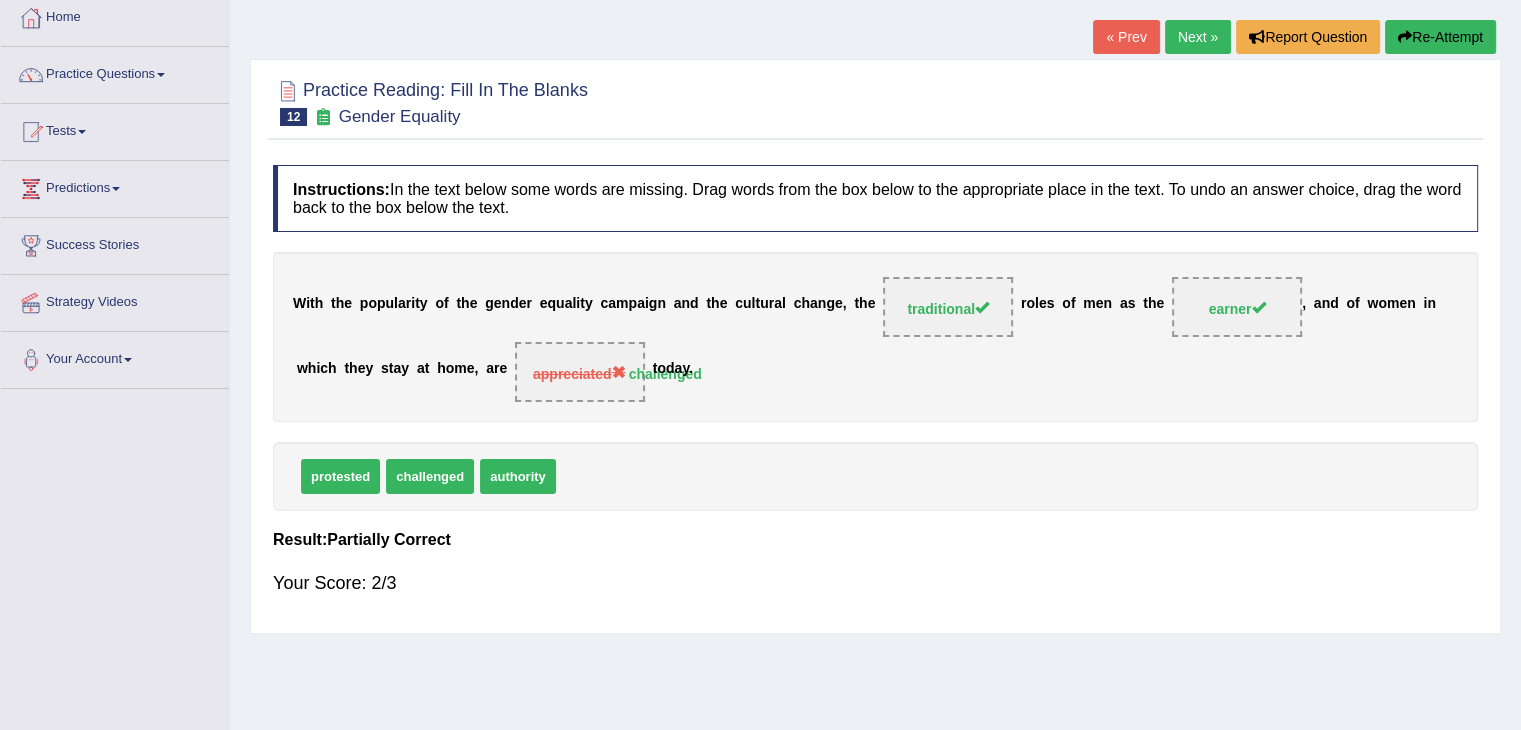 scroll, scrollTop: 100, scrollLeft: 0, axis: vertical 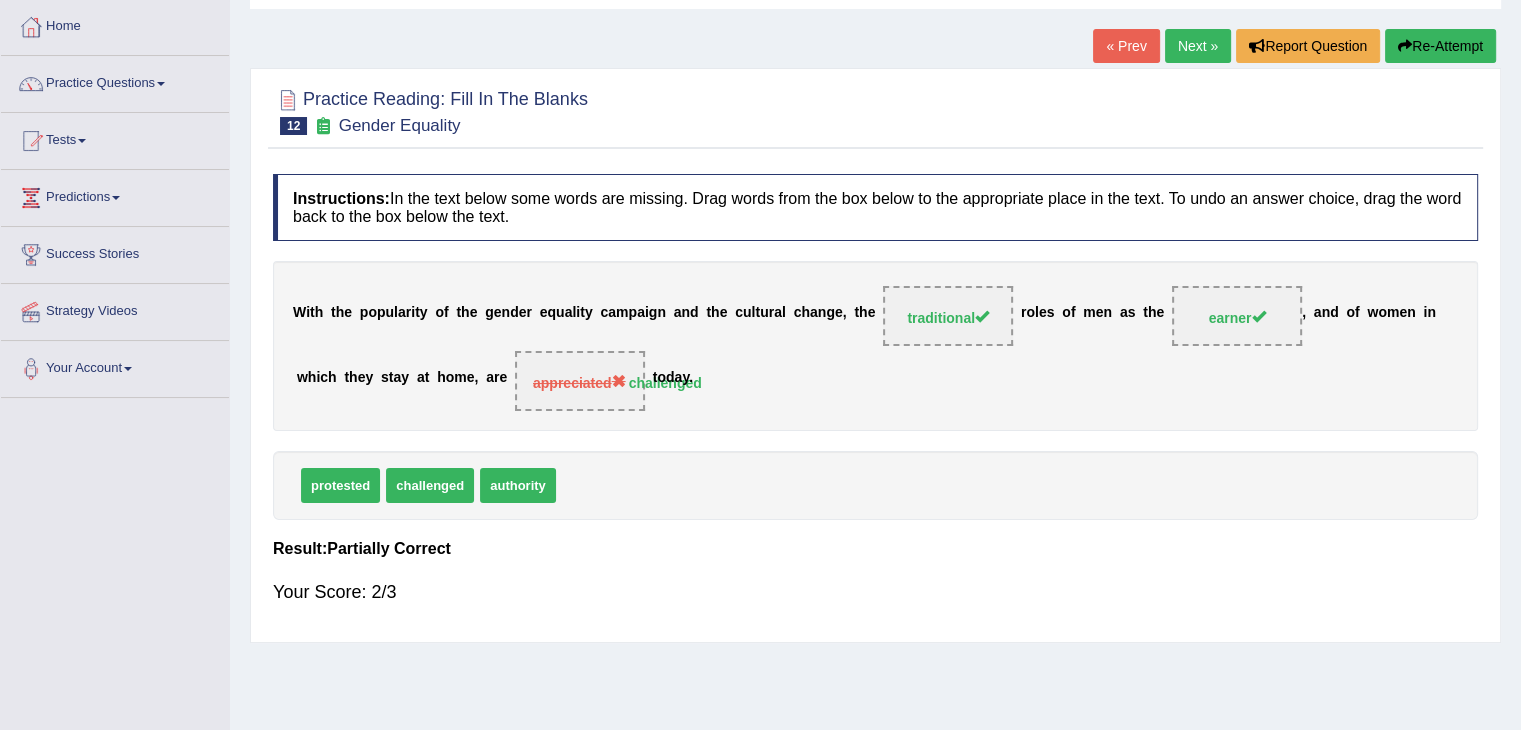 click on "Next »" at bounding box center [1198, 46] 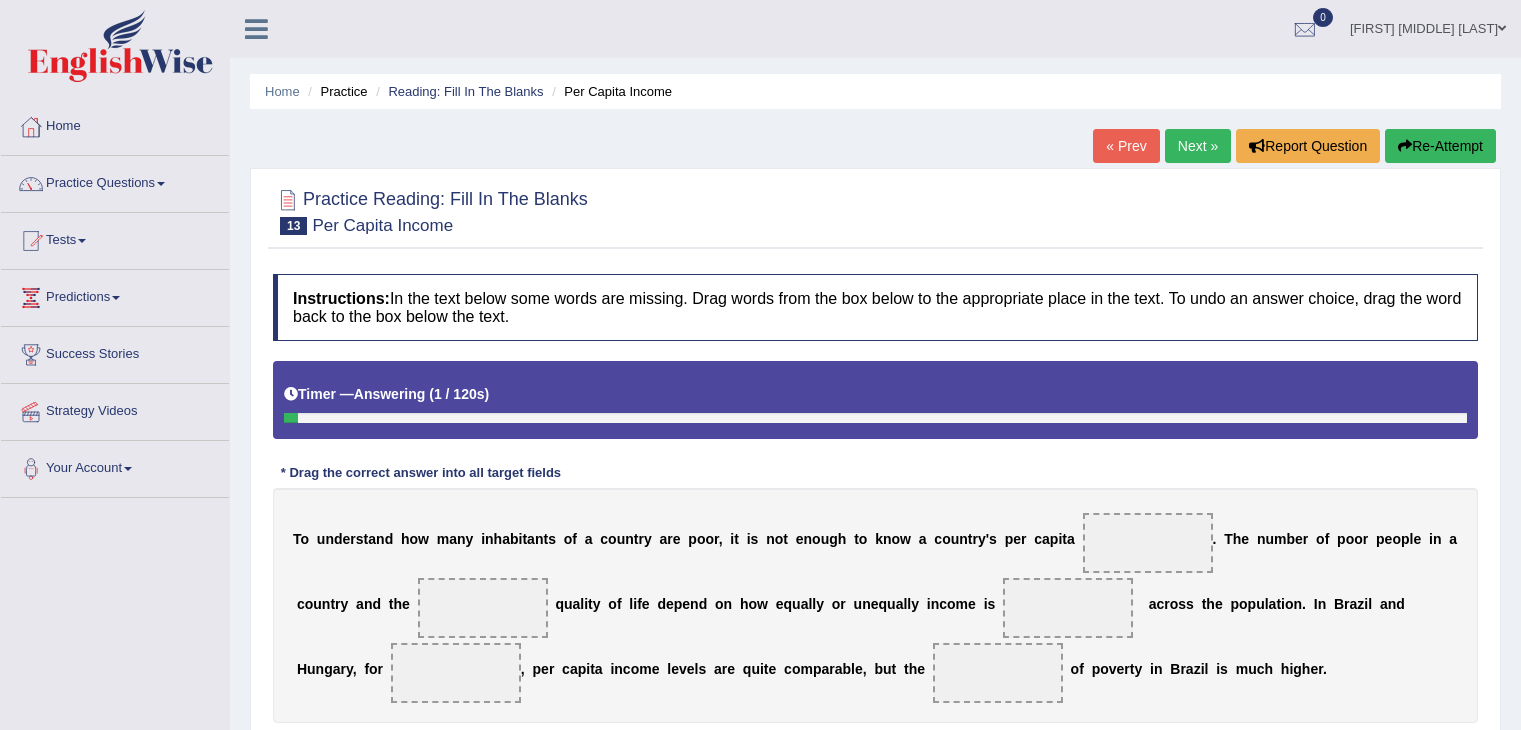 scroll, scrollTop: 133, scrollLeft: 0, axis: vertical 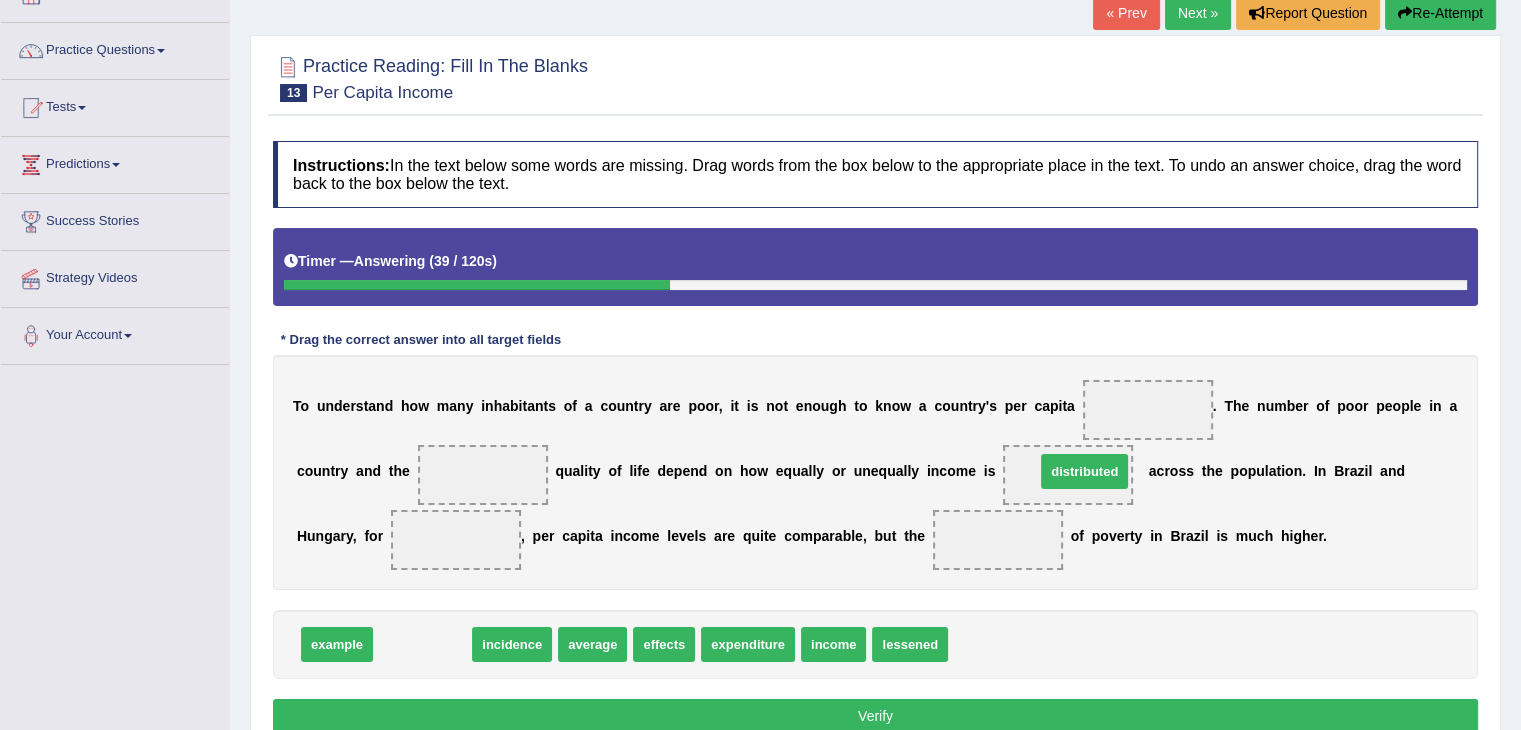 drag, startPoint x: 447, startPoint y: 641, endPoint x: 1109, endPoint y: 469, distance: 683.97955 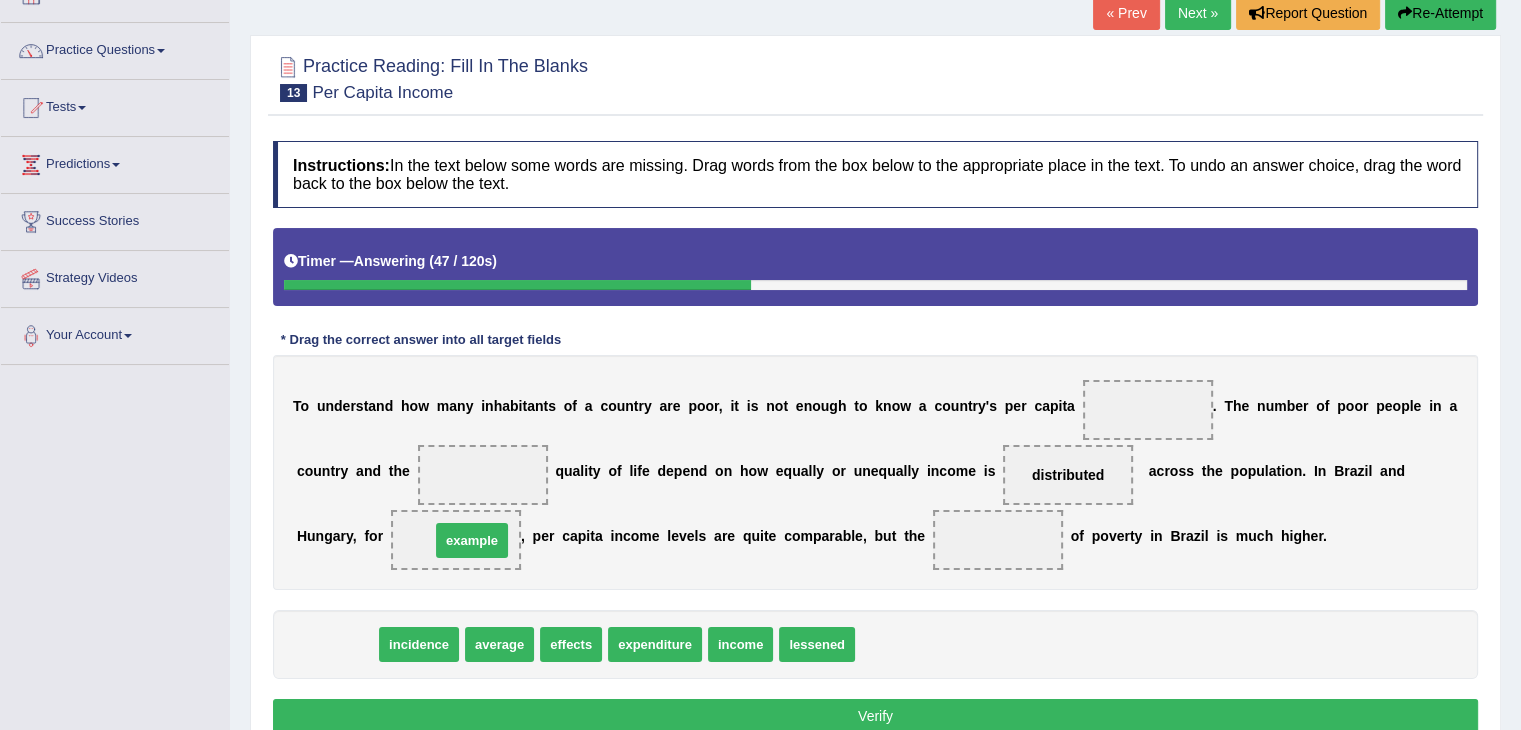 drag, startPoint x: 328, startPoint y: 640, endPoint x: 463, endPoint y: 536, distance: 170.4142 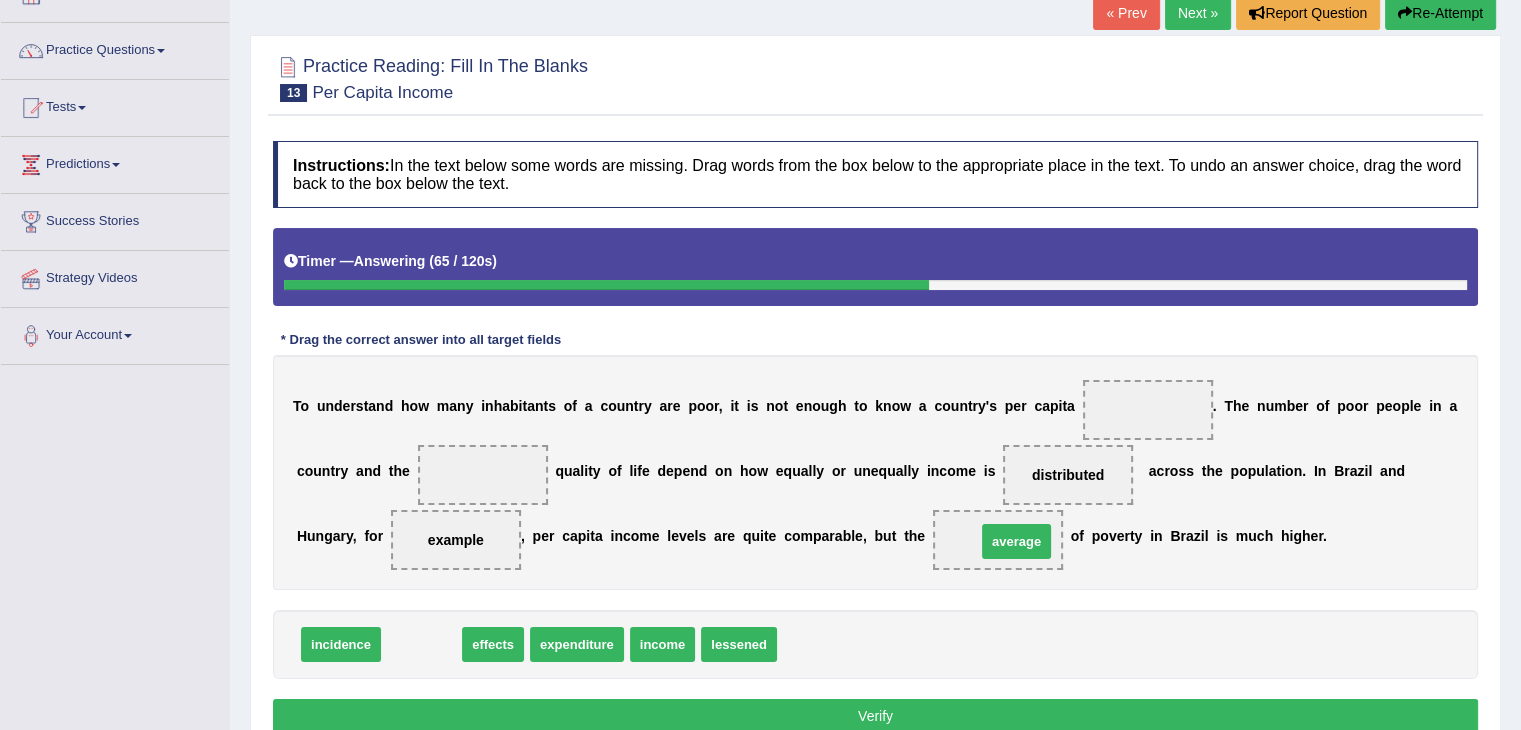 drag, startPoint x: 422, startPoint y: 642, endPoint x: 1017, endPoint y: 539, distance: 603.8493 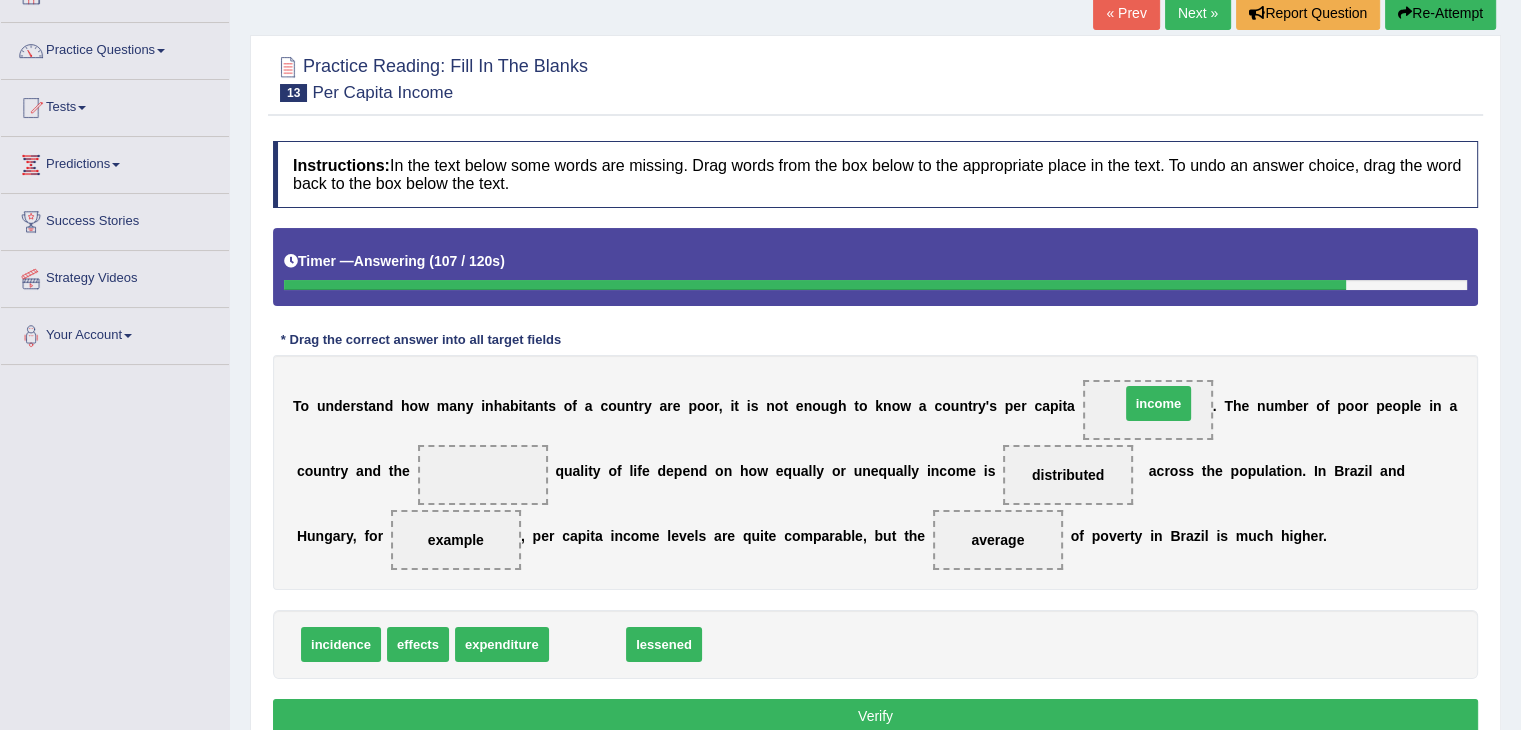 drag, startPoint x: 589, startPoint y: 649, endPoint x: 1160, endPoint y: 409, distance: 619.3876 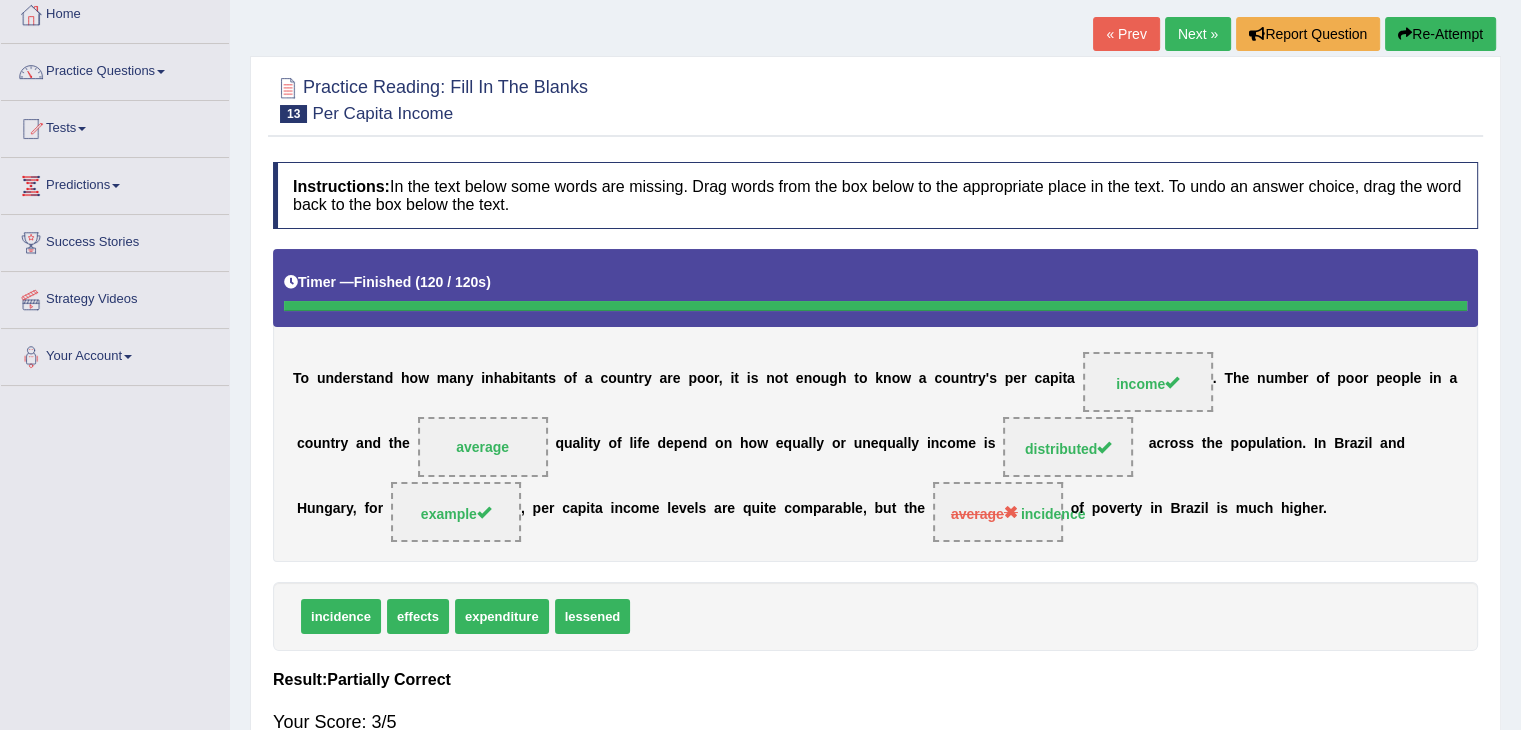 scroll, scrollTop: 100, scrollLeft: 0, axis: vertical 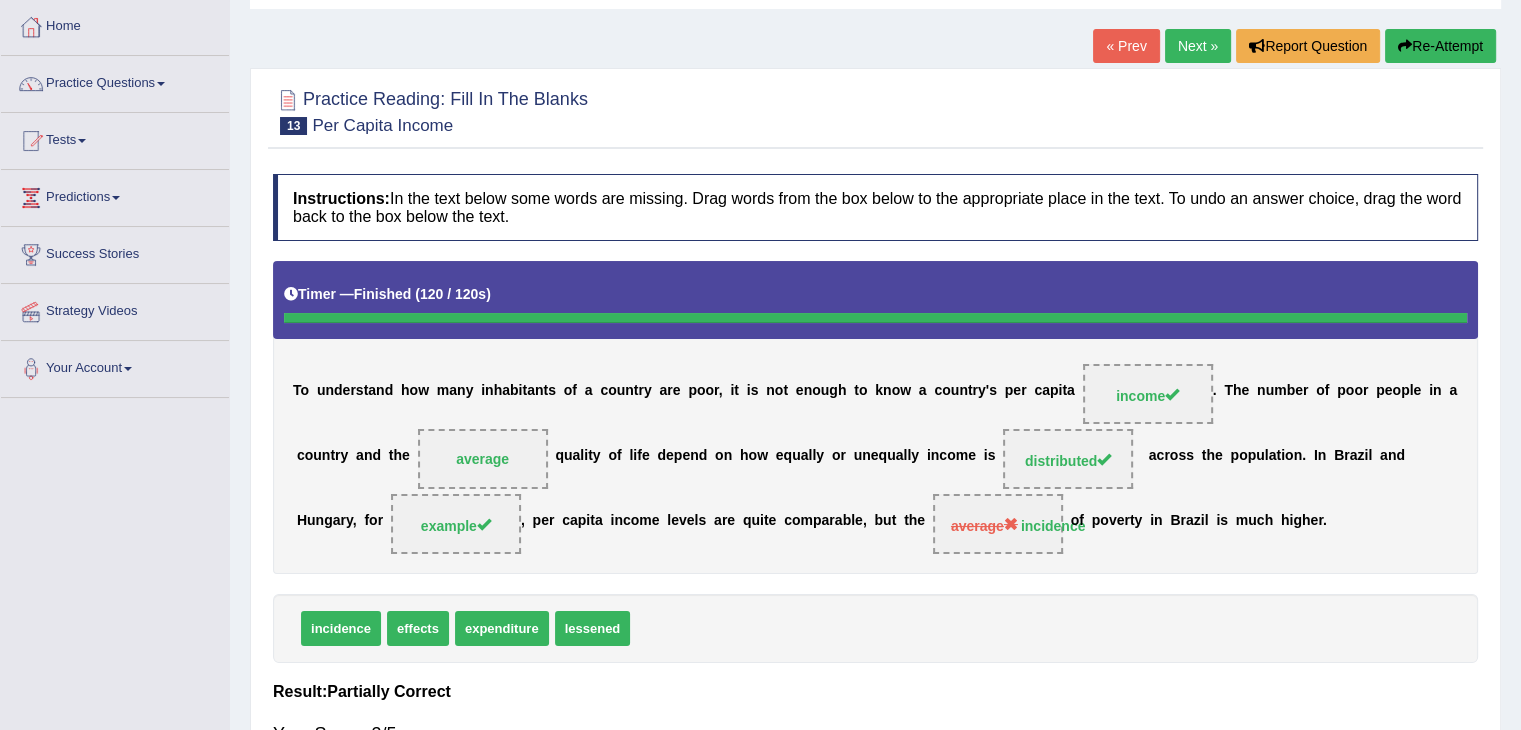 click on "Next »" at bounding box center (1198, 46) 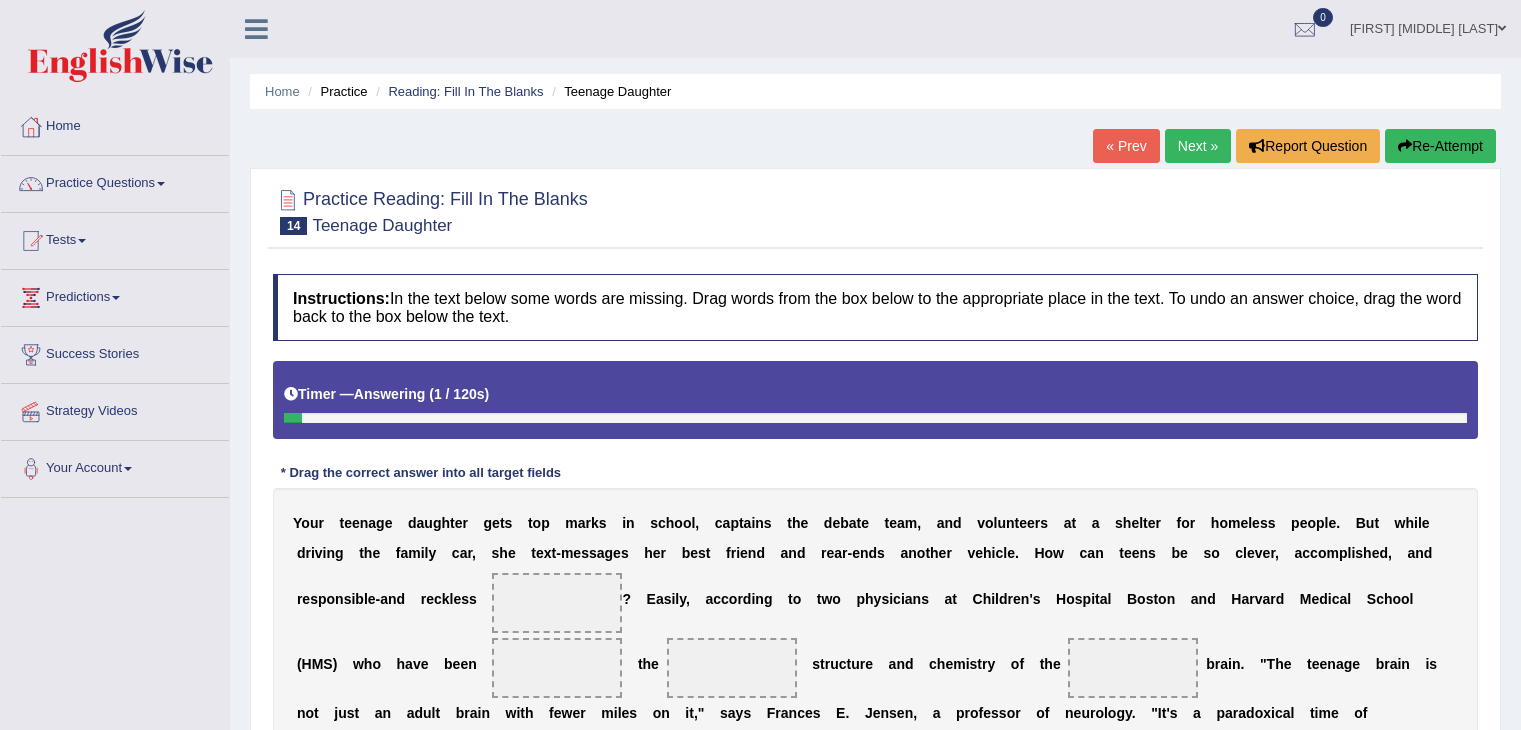 scroll, scrollTop: 266, scrollLeft: 0, axis: vertical 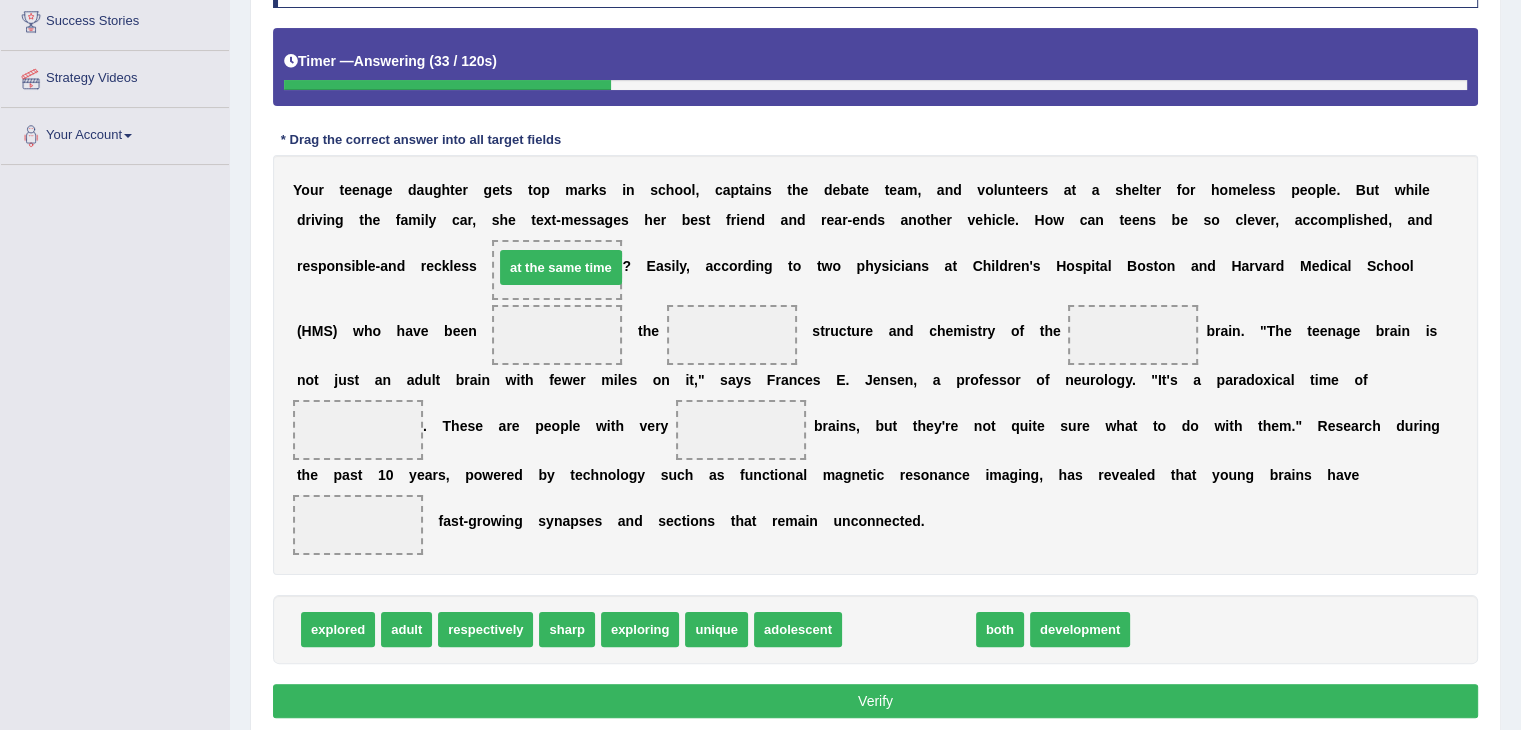drag, startPoint x: 944, startPoint y: 626, endPoint x: 596, endPoint y: 265, distance: 501.42297 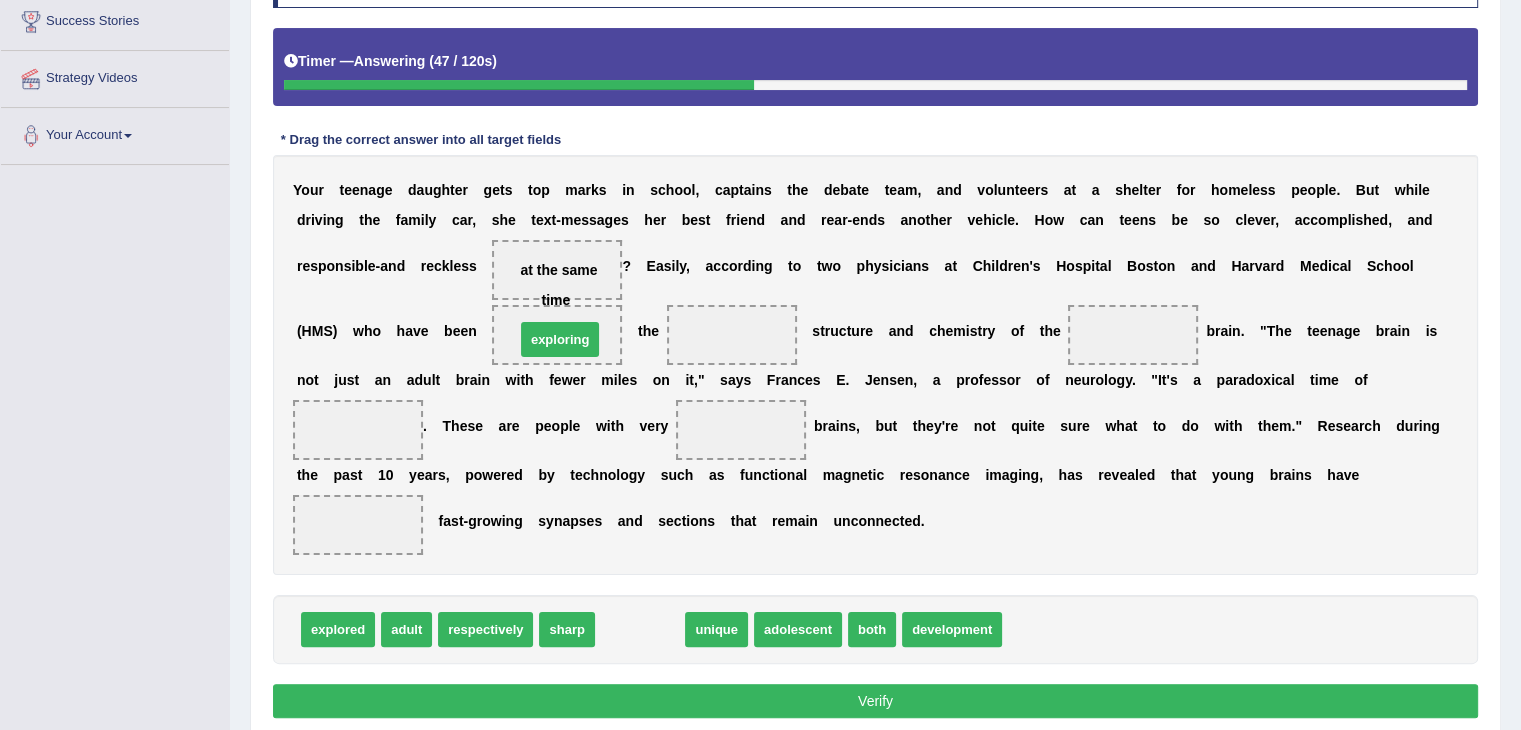 drag, startPoint x: 640, startPoint y: 633, endPoint x: 559, endPoint y: 341, distance: 303.0264 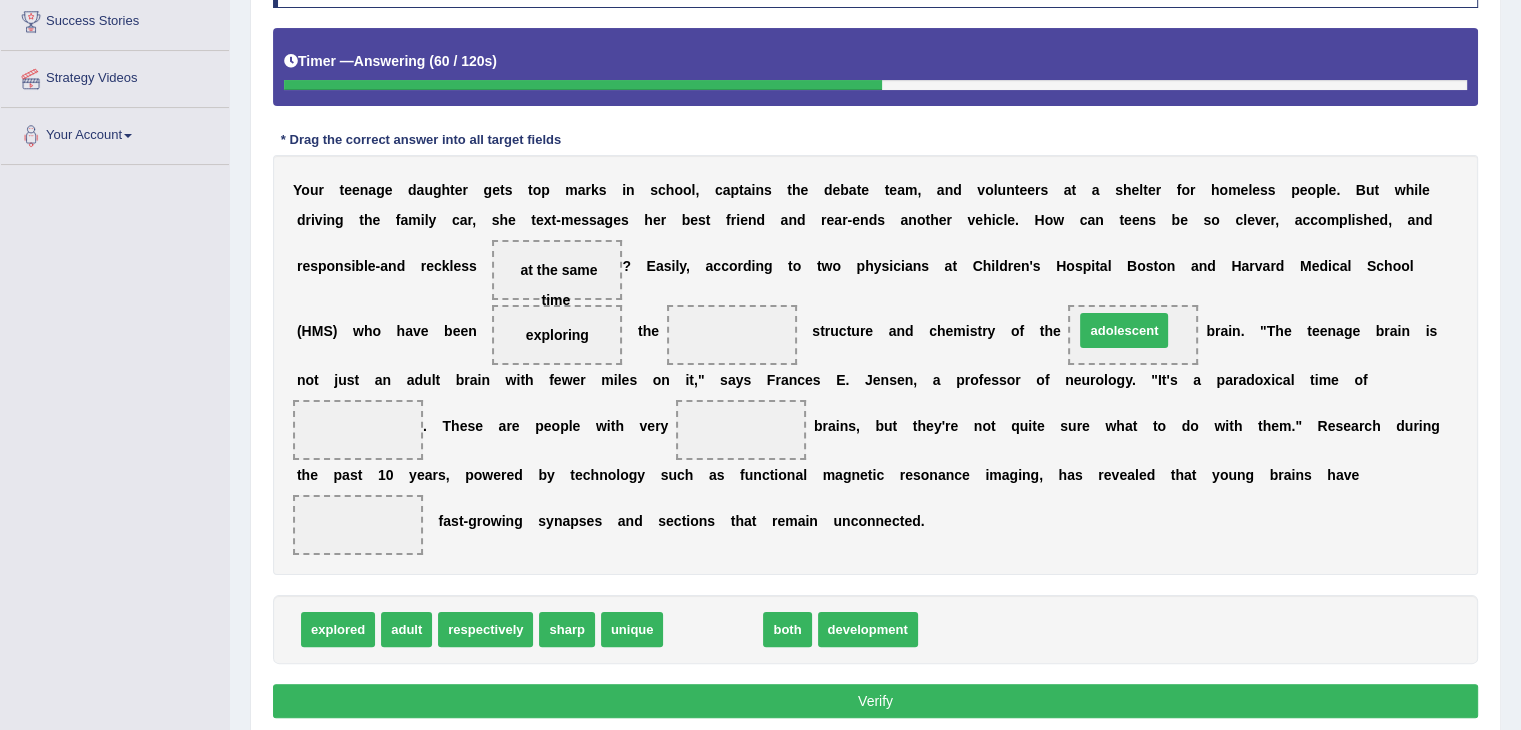 drag, startPoint x: 715, startPoint y: 630, endPoint x: 1126, endPoint y: 332, distance: 507.66623 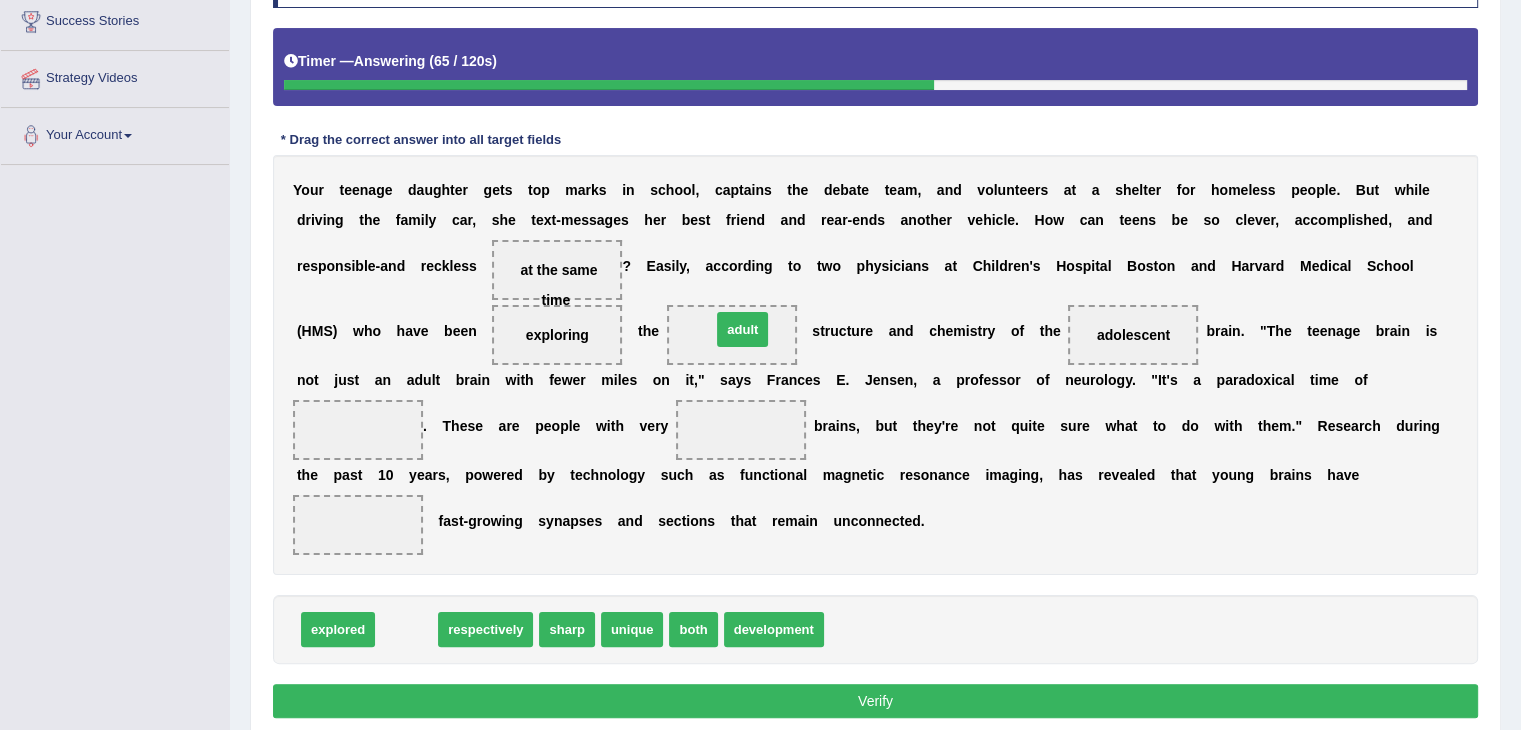 drag, startPoint x: 396, startPoint y: 628, endPoint x: 732, endPoint y: 327, distance: 451.1064 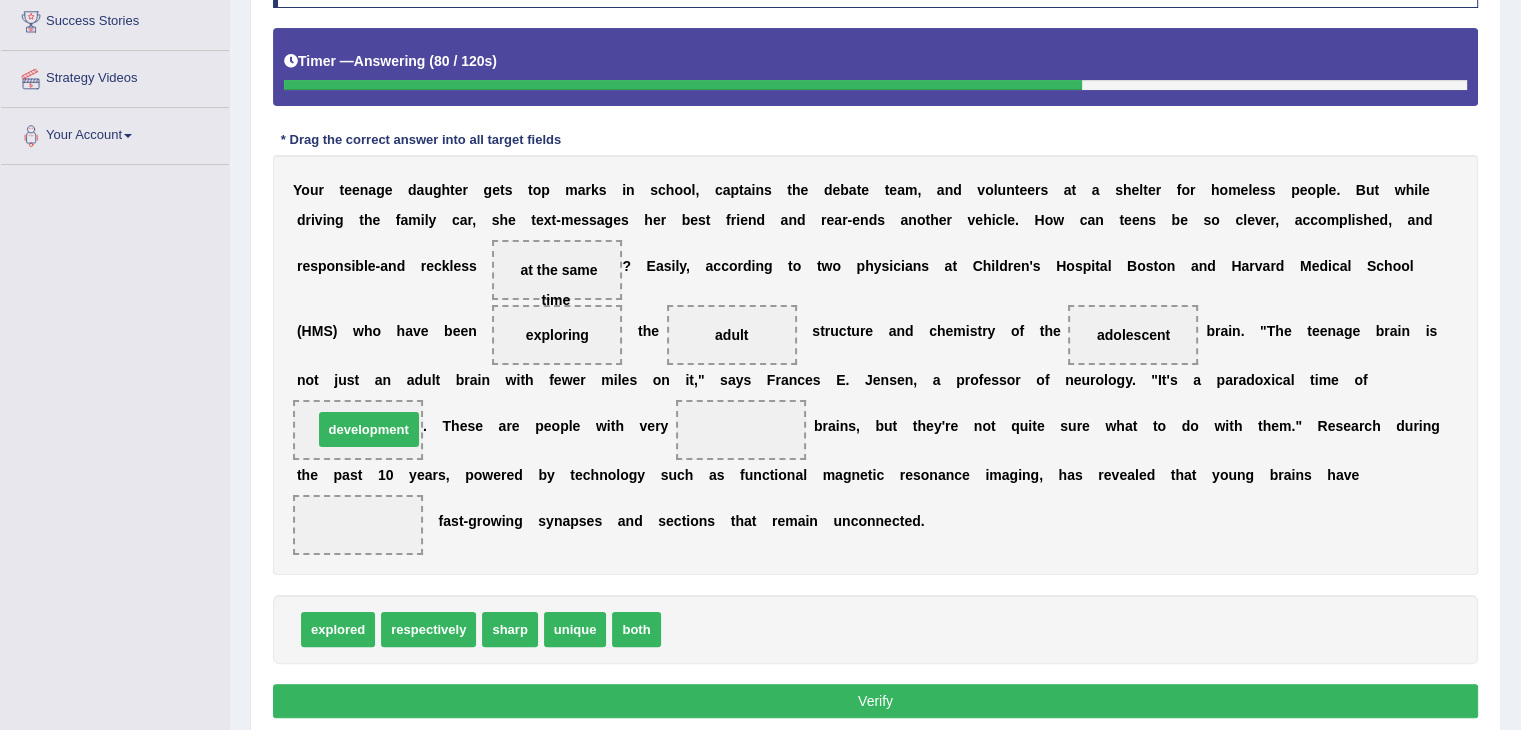 drag, startPoint x: 720, startPoint y: 627, endPoint x: 372, endPoint y: 427, distance: 401.37762 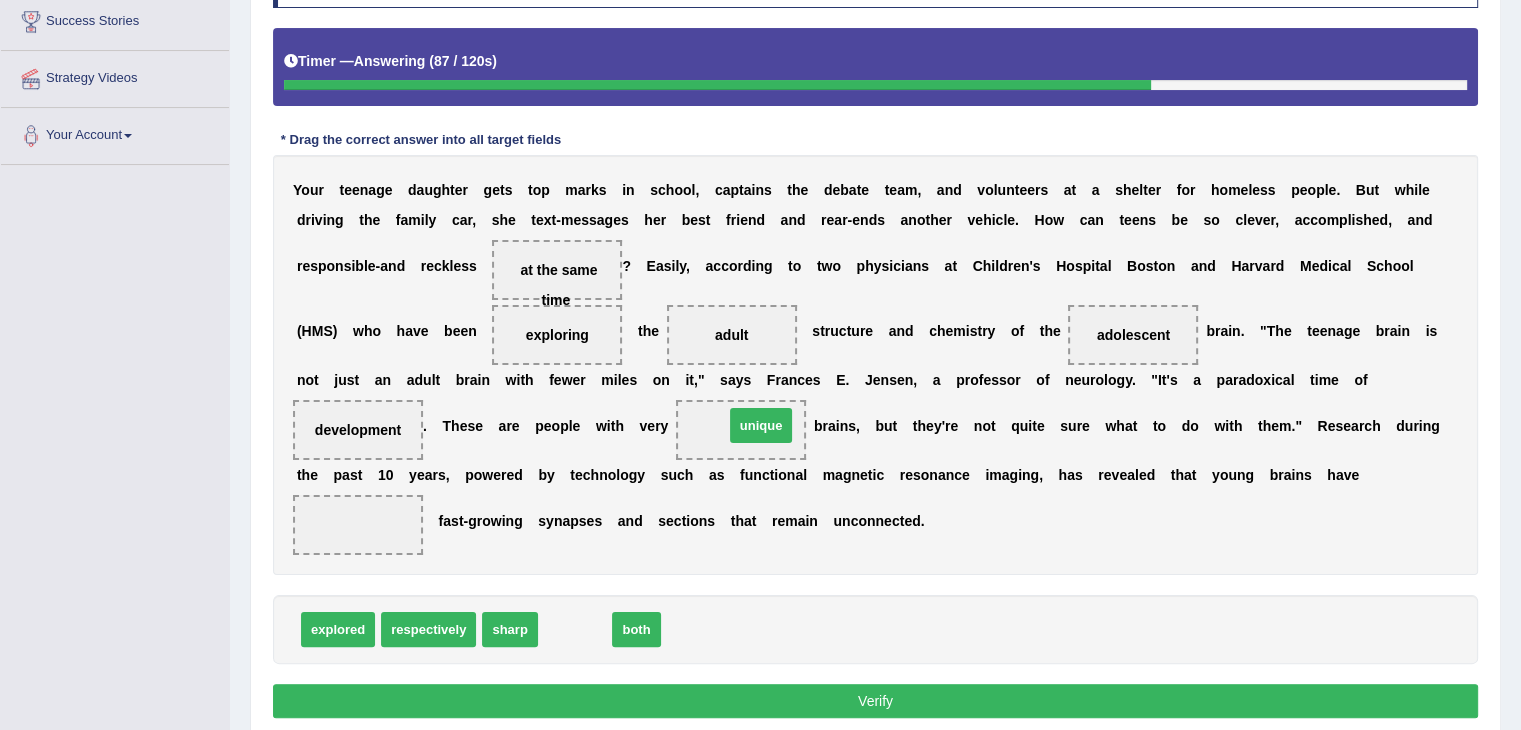 drag, startPoint x: 575, startPoint y: 628, endPoint x: 761, endPoint y: 423, distance: 276.805 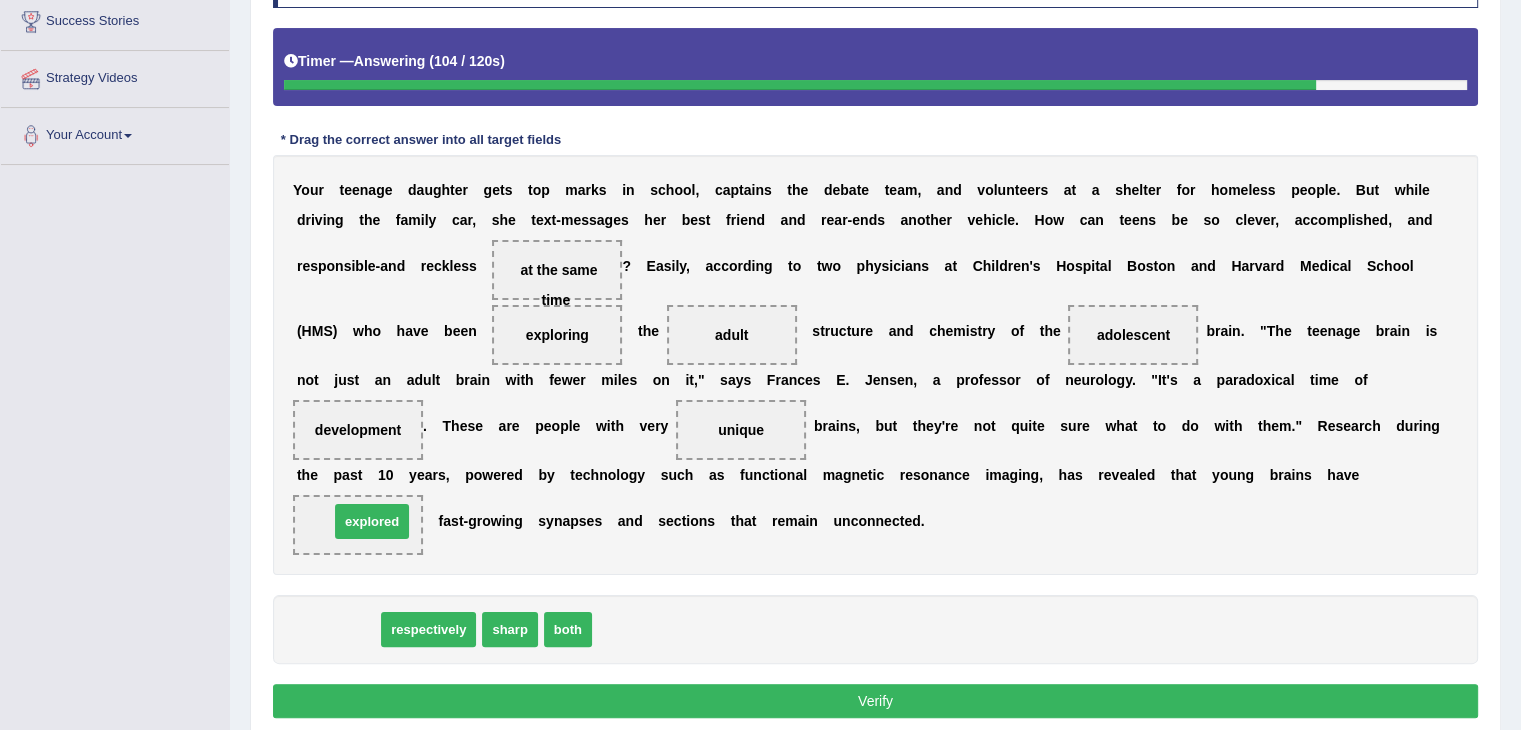 drag, startPoint x: 350, startPoint y: 627, endPoint x: 384, endPoint y: 519, distance: 113.22544 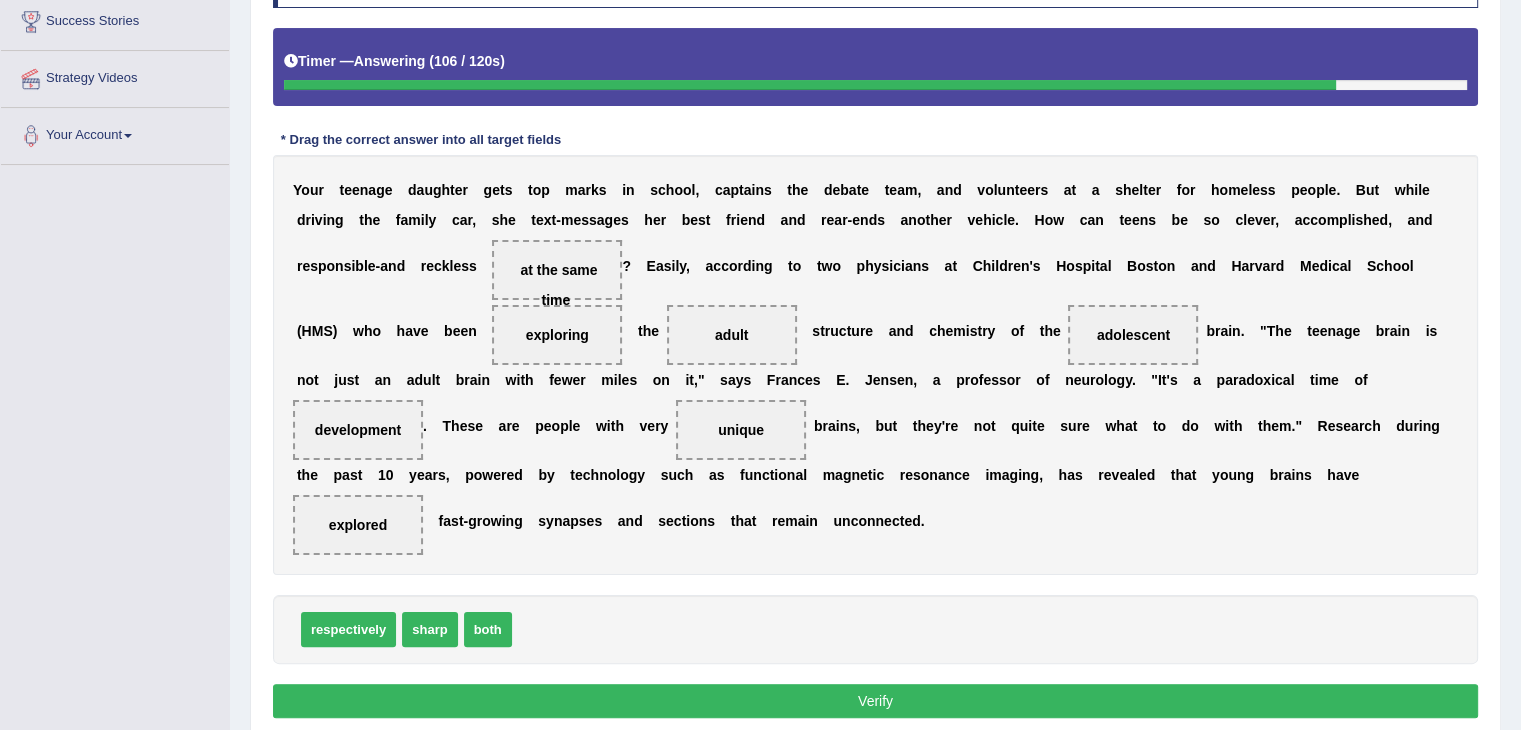 click on "Verify" at bounding box center [875, 701] 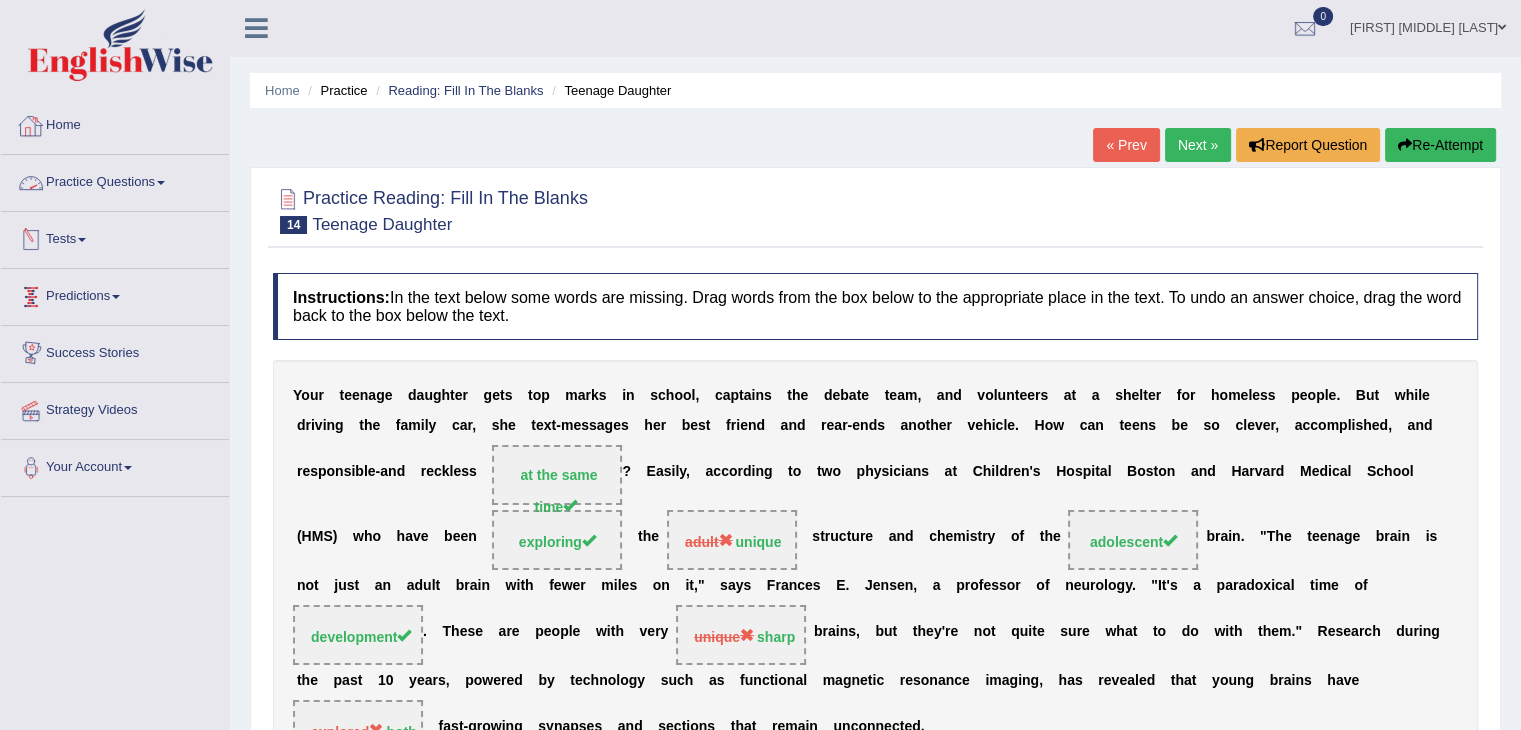 scroll, scrollTop: 0, scrollLeft: 0, axis: both 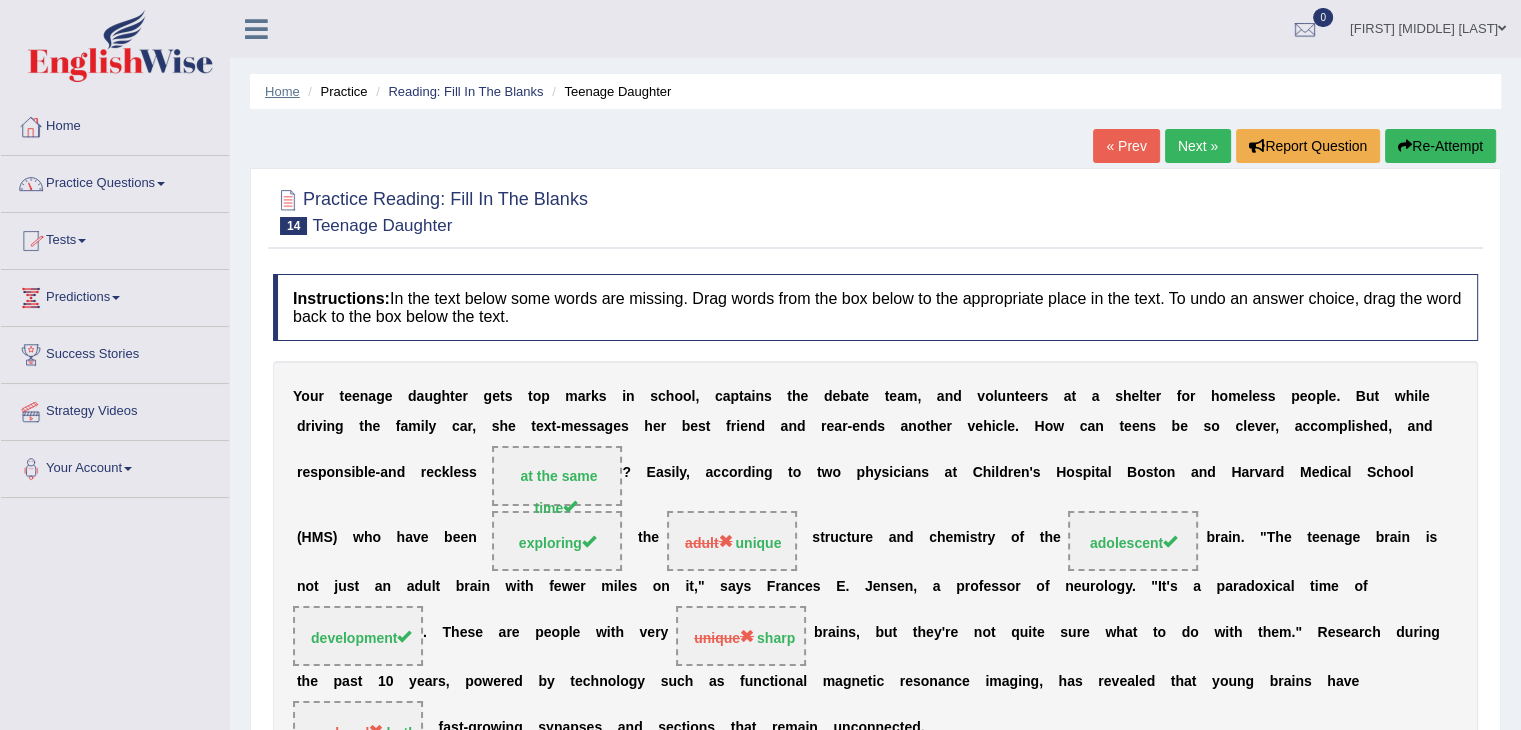 click on "Home" at bounding box center [282, 91] 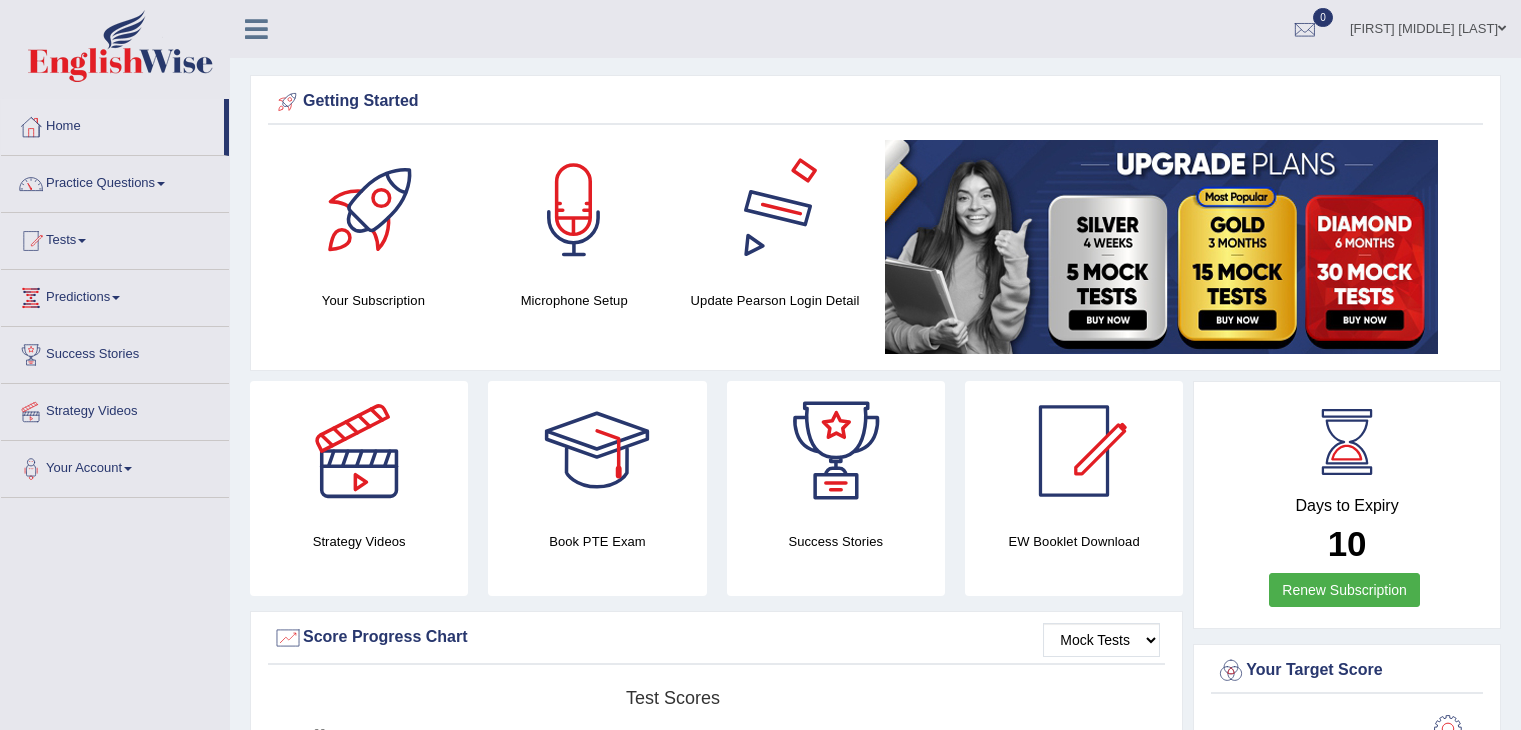 scroll, scrollTop: 133, scrollLeft: 0, axis: vertical 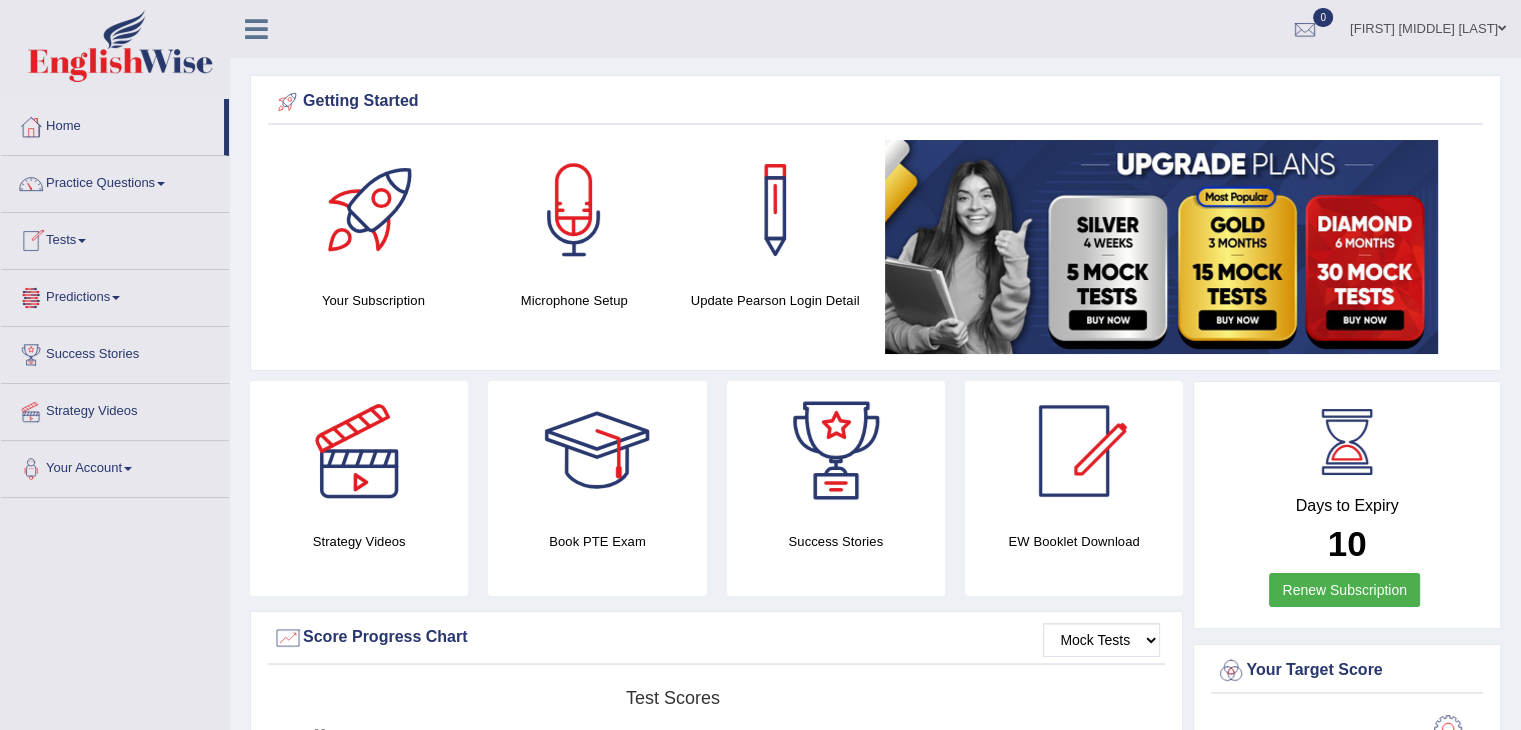 click on "Predictions" at bounding box center (115, 295) 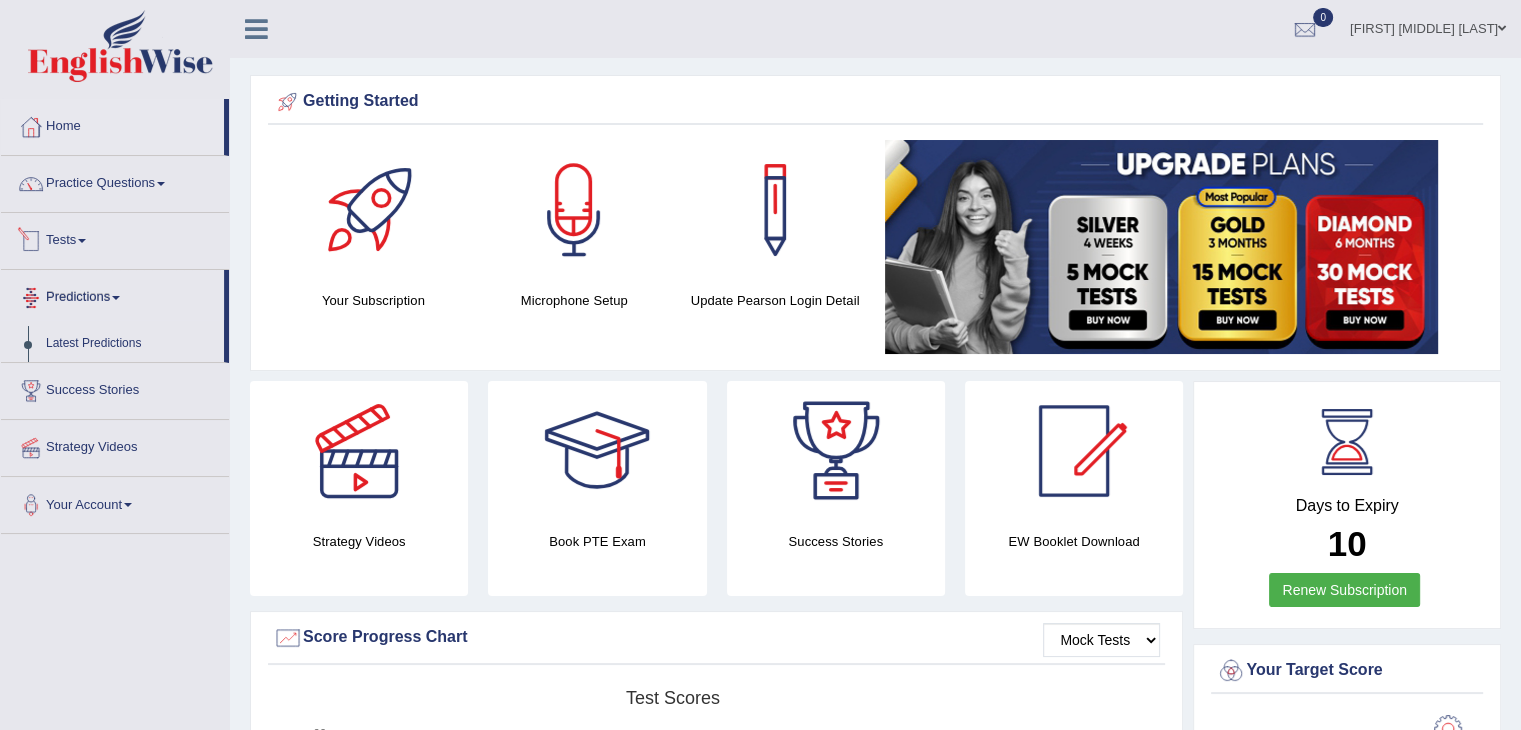 click on "Tests" at bounding box center (115, 238) 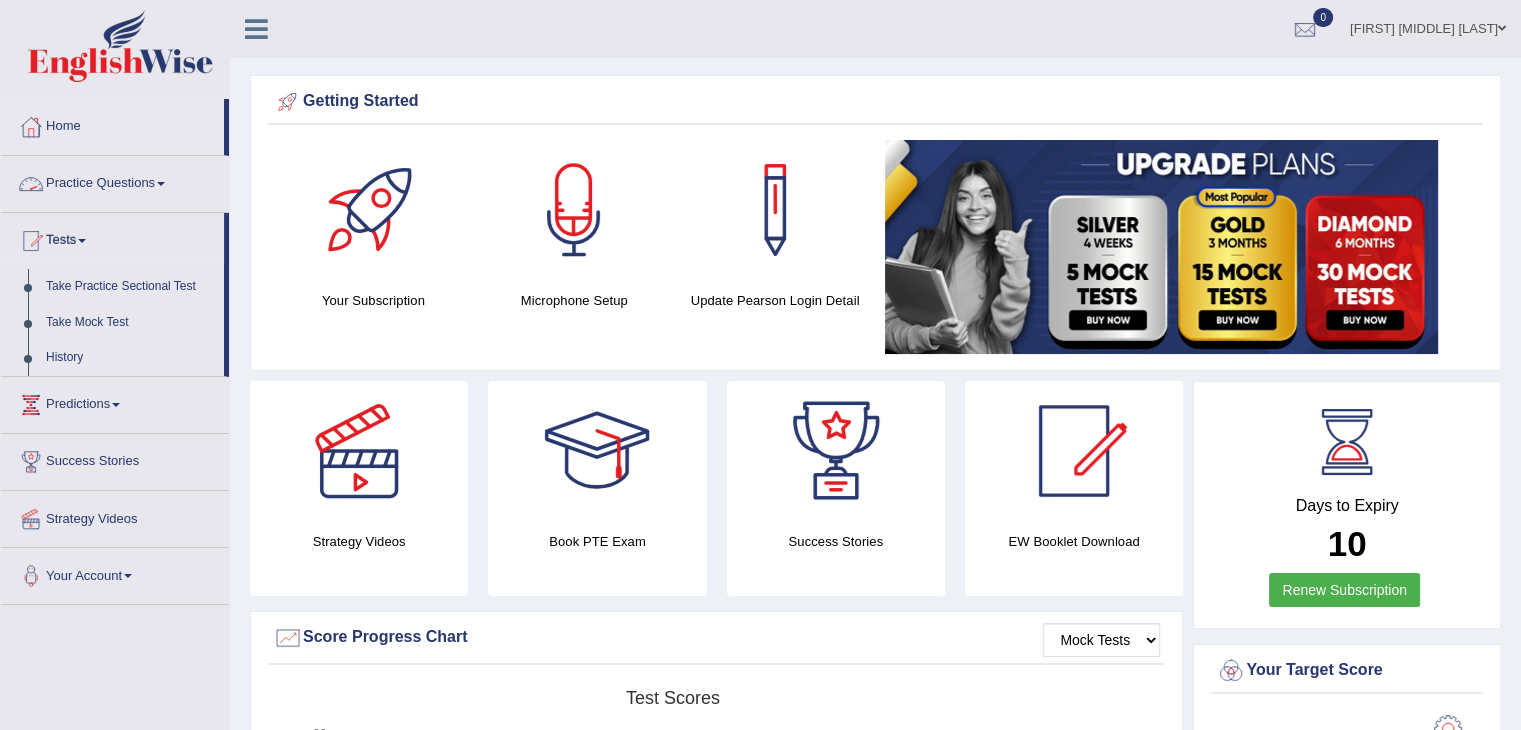 click on "Practice Questions" at bounding box center [115, 181] 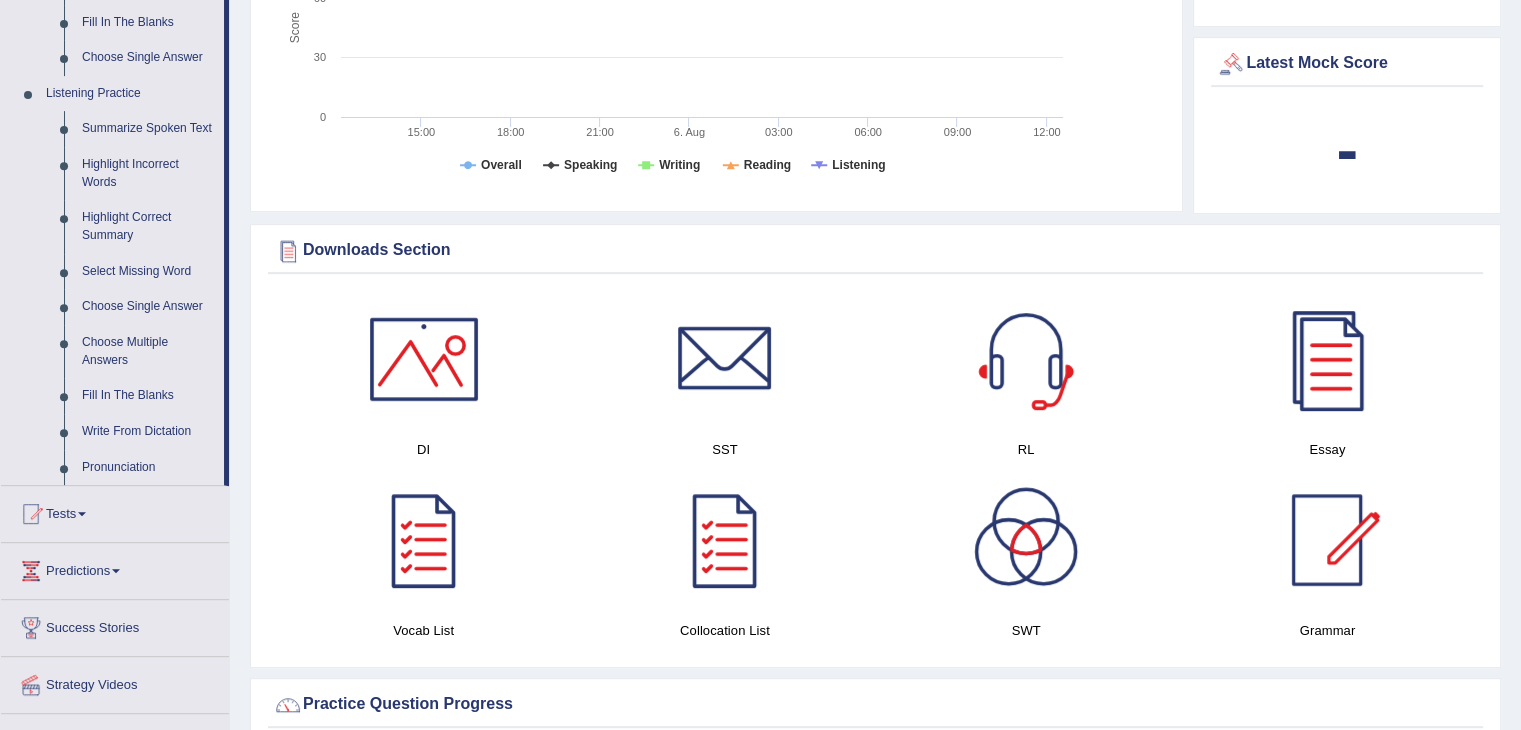 scroll, scrollTop: 833, scrollLeft: 0, axis: vertical 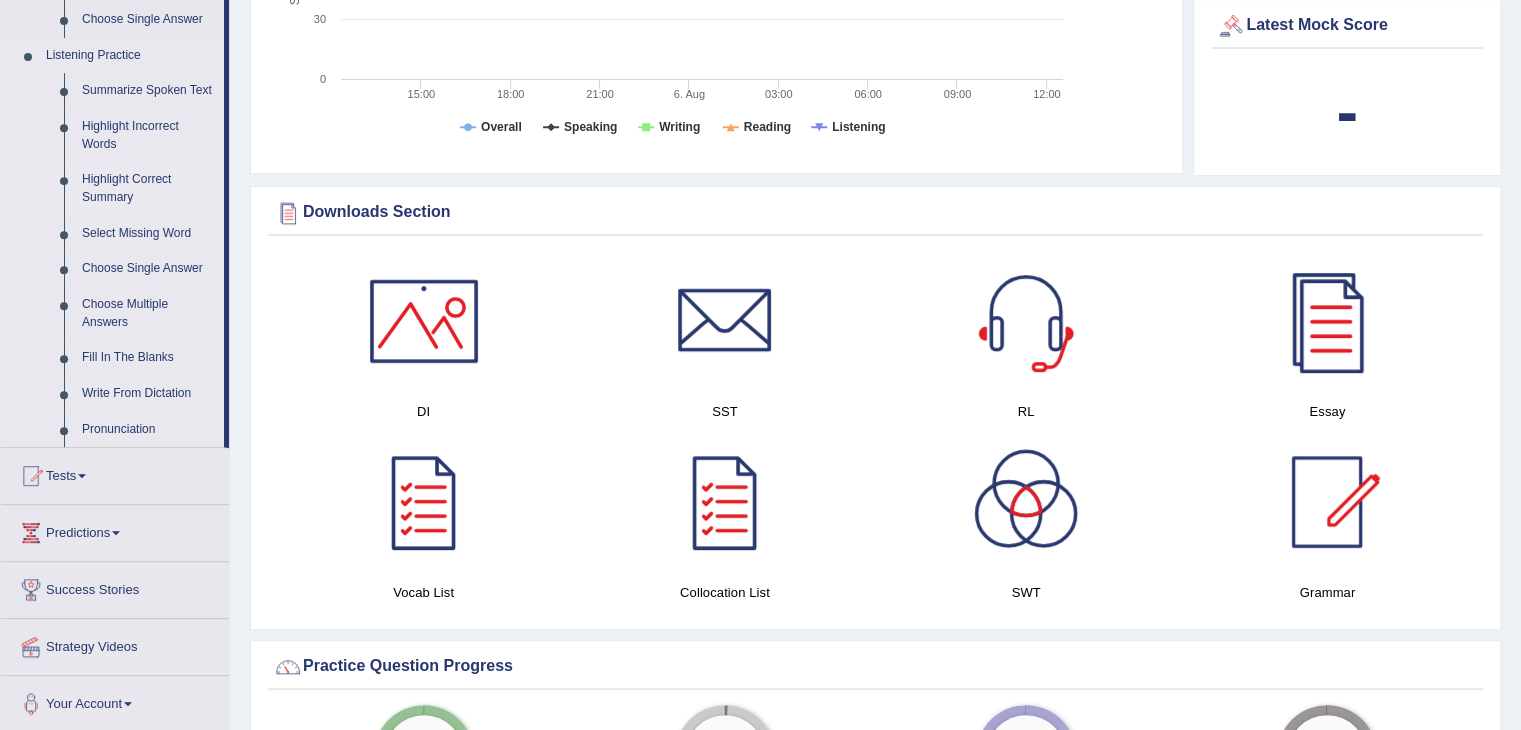 click on "Highlight Correct Summary" at bounding box center (148, 188) 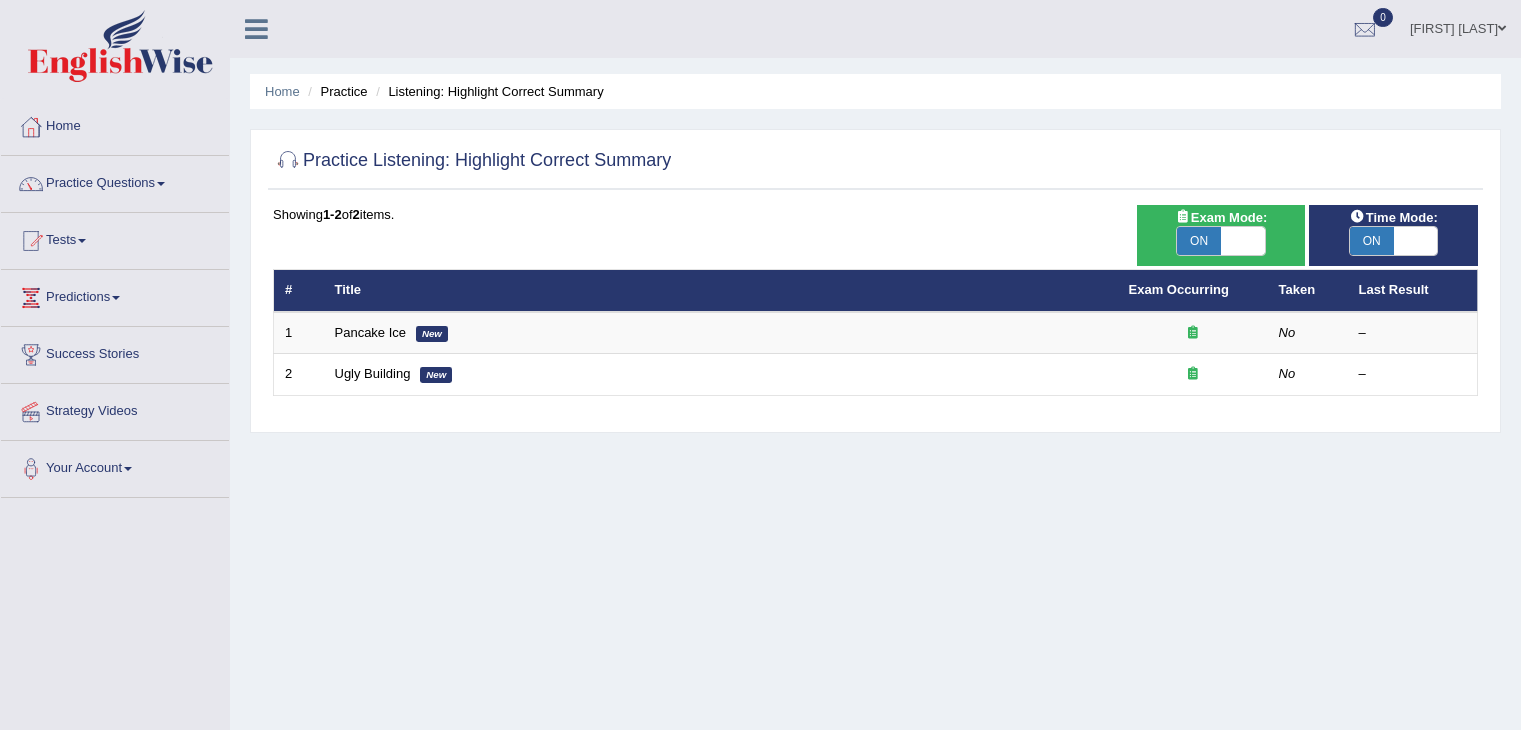 scroll, scrollTop: 0, scrollLeft: 0, axis: both 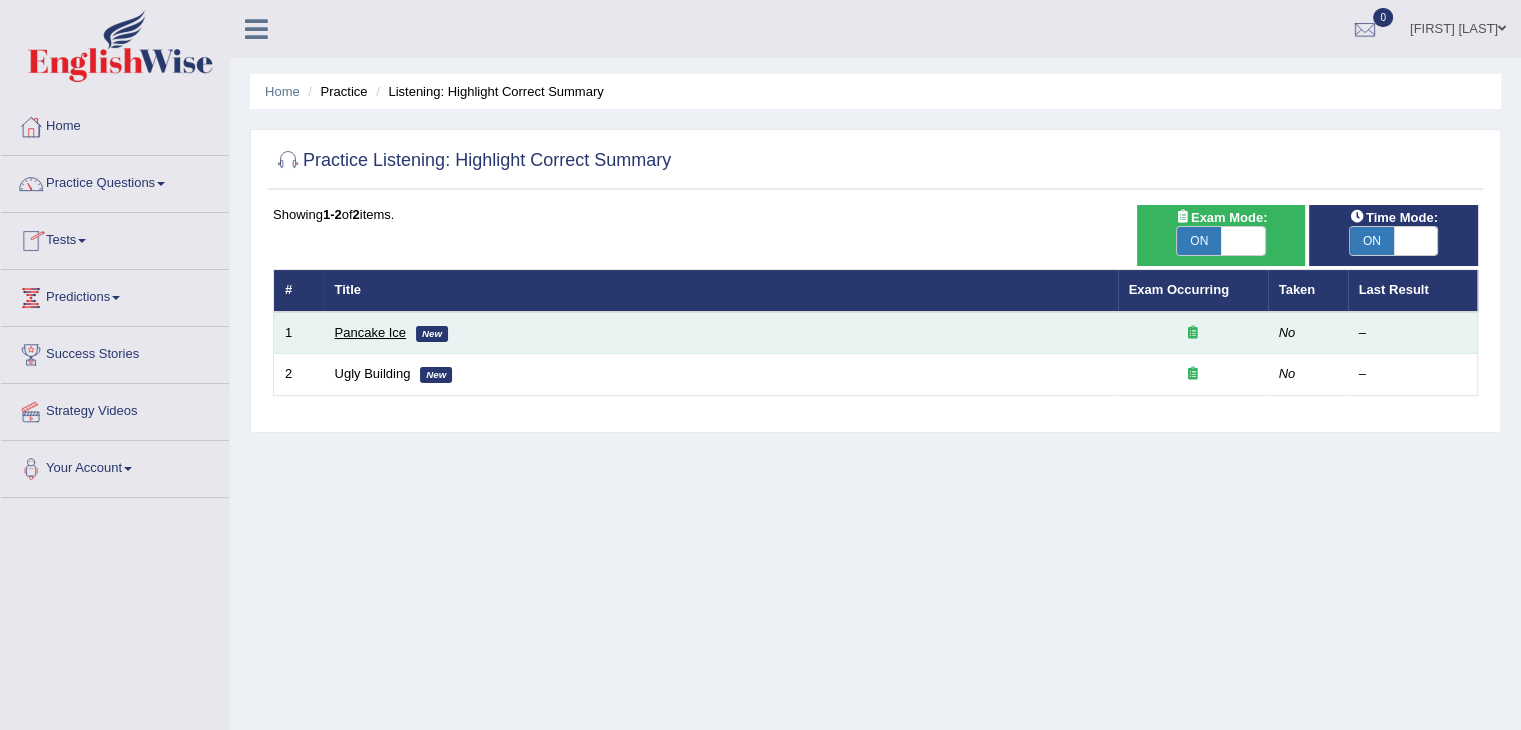 click on "Pancake Ice" at bounding box center (371, 332) 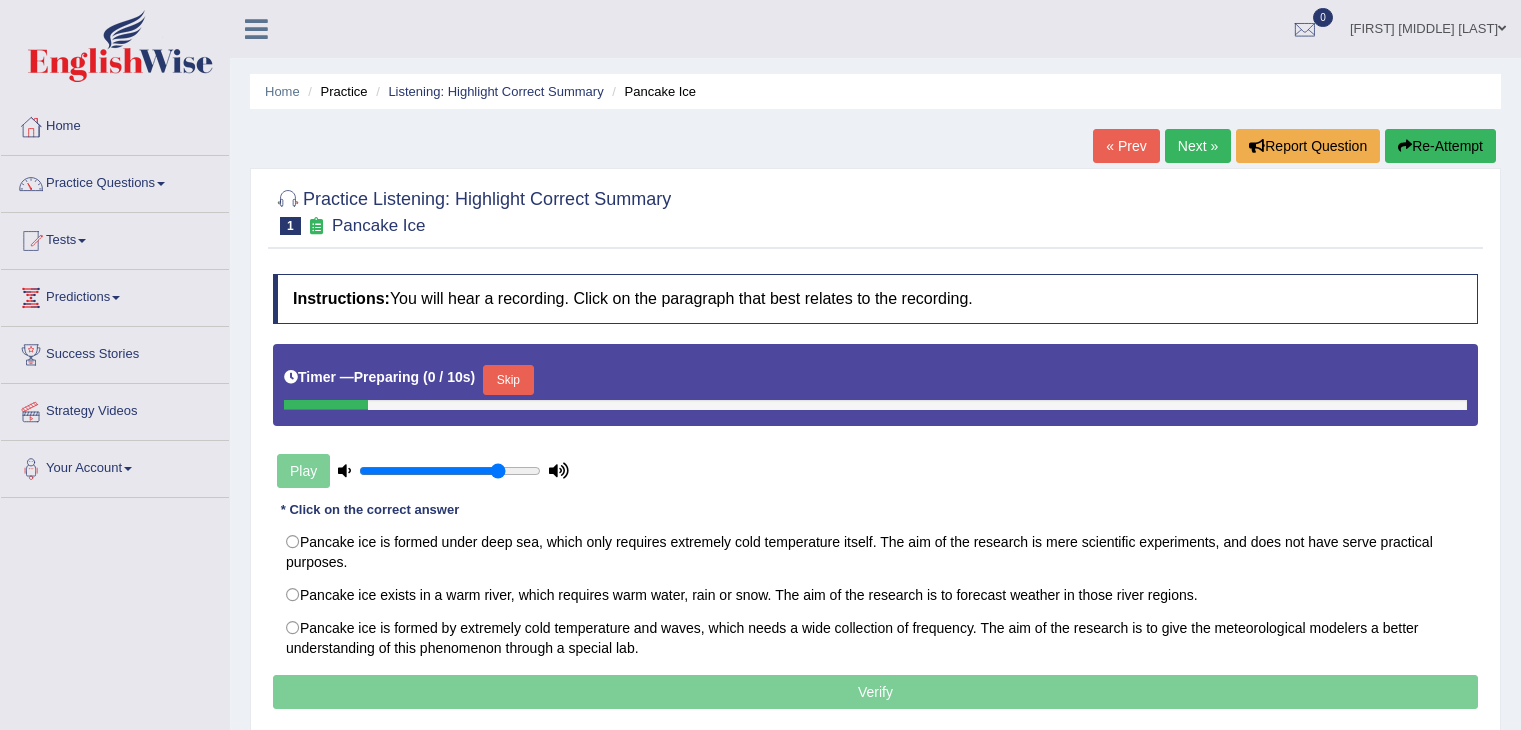 scroll, scrollTop: 0, scrollLeft: 0, axis: both 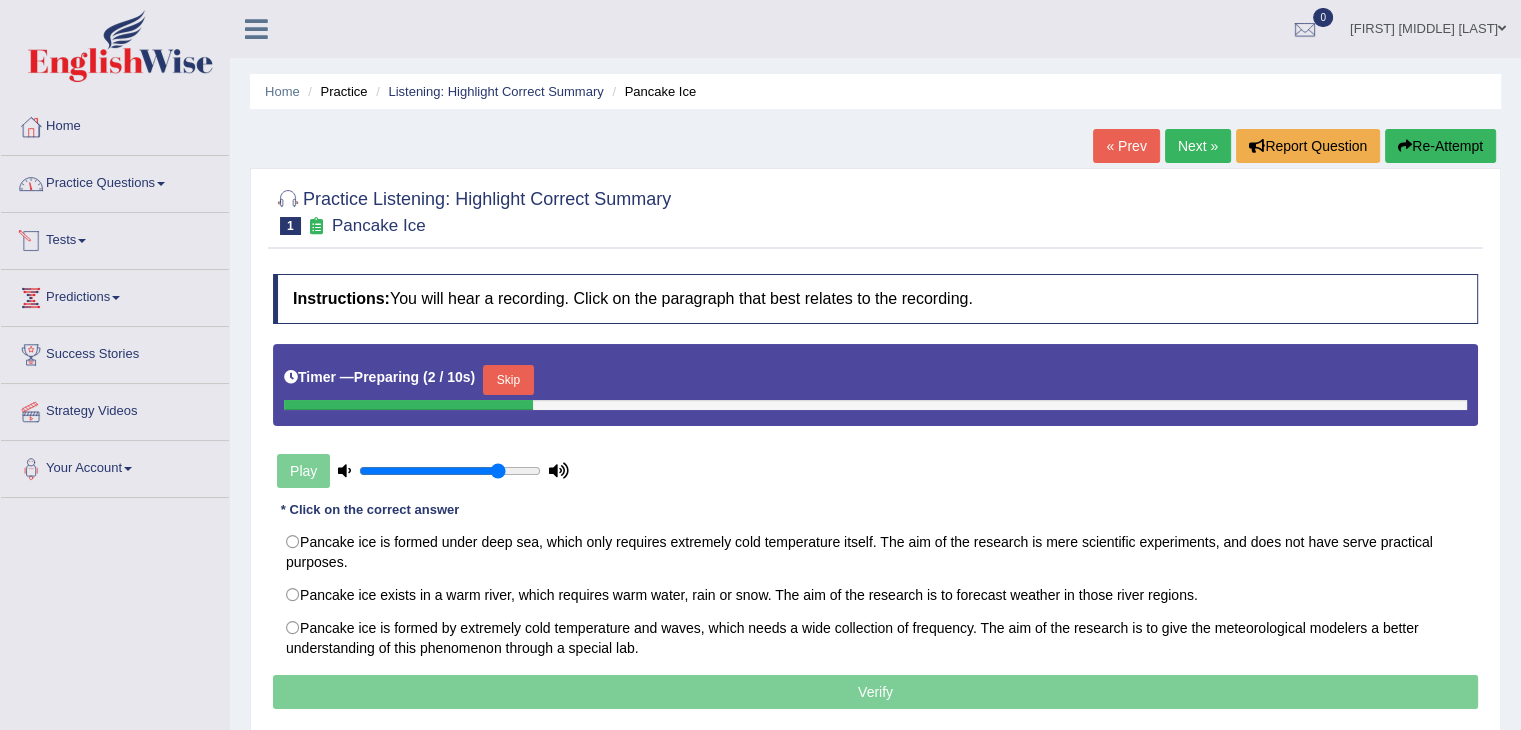 click on "Practice Questions" at bounding box center [115, 181] 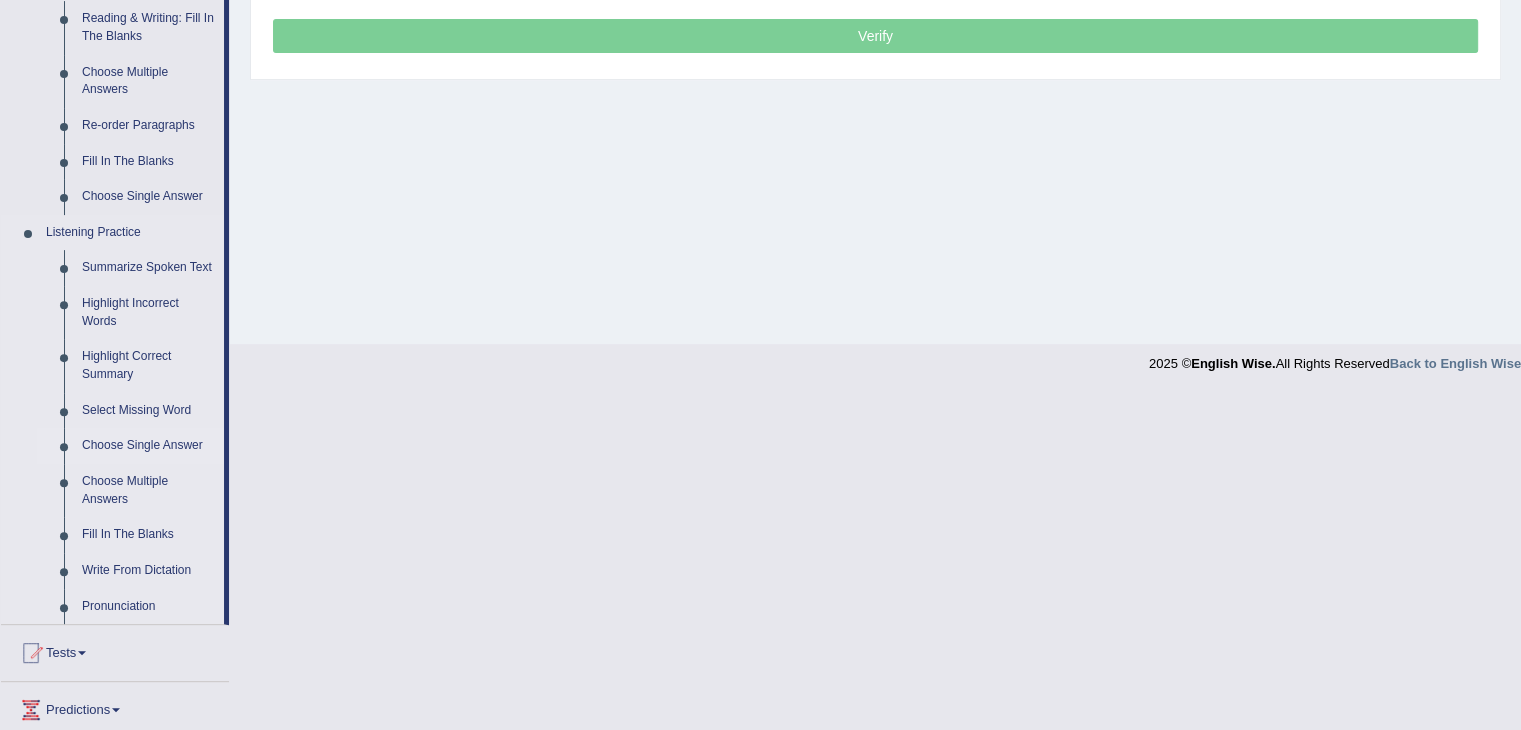 scroll, scrollTop: 666, scrollLeft: 0, axis: vertical 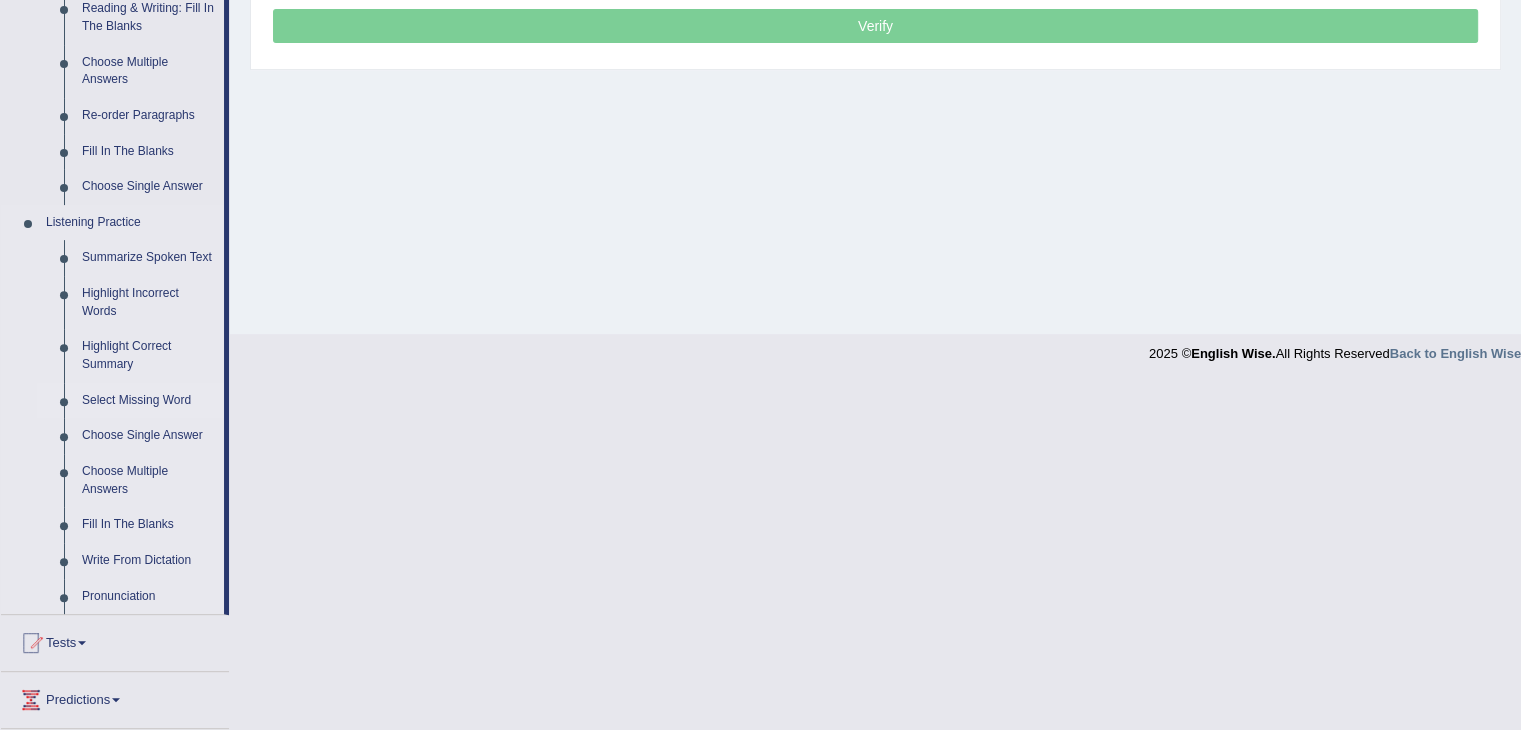 click on "Select Missing Word" at bounding box center (148, 401) 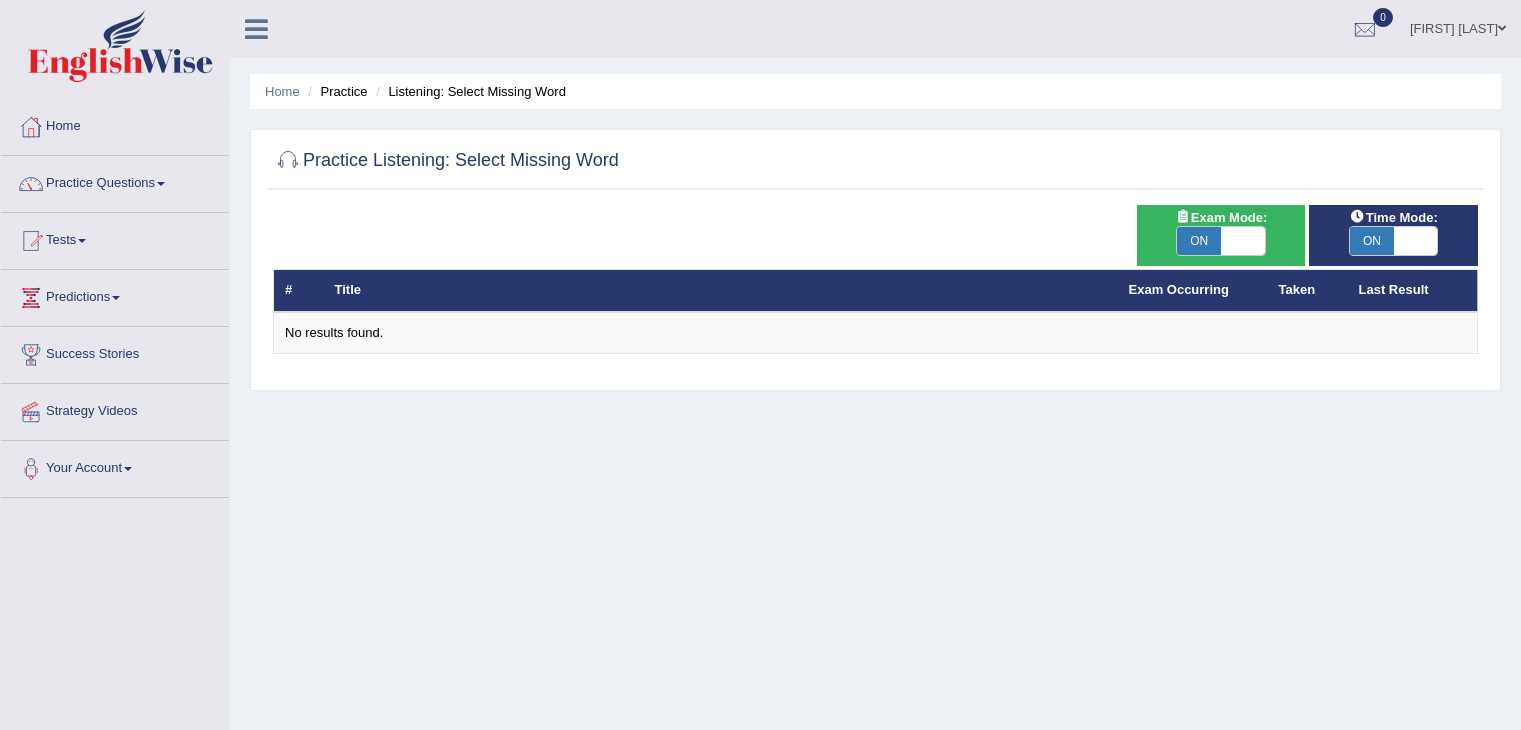 scroll, scrollTop: 0, scrollLeft: 0, axis: both 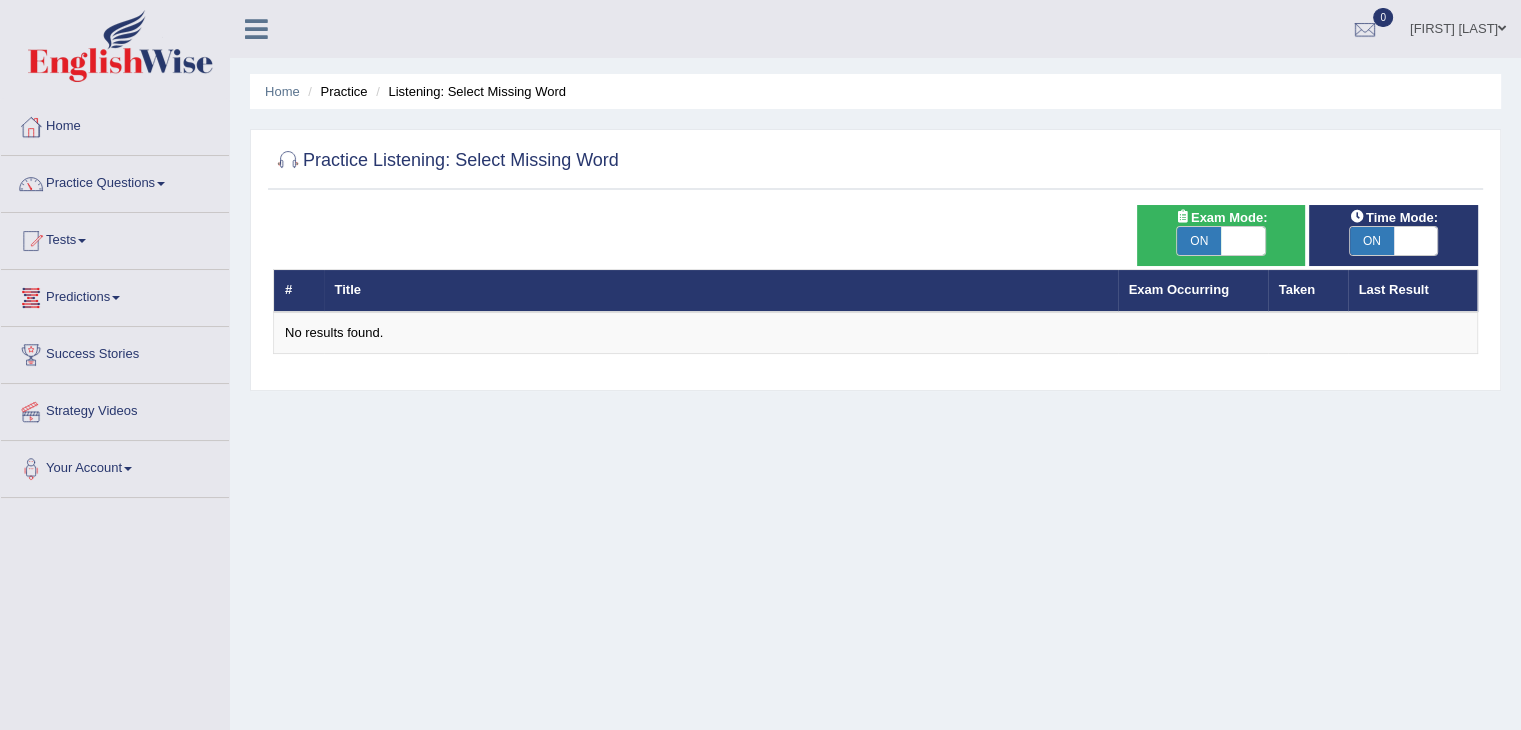 click on "Predictions" at bounding box center (115, 295) 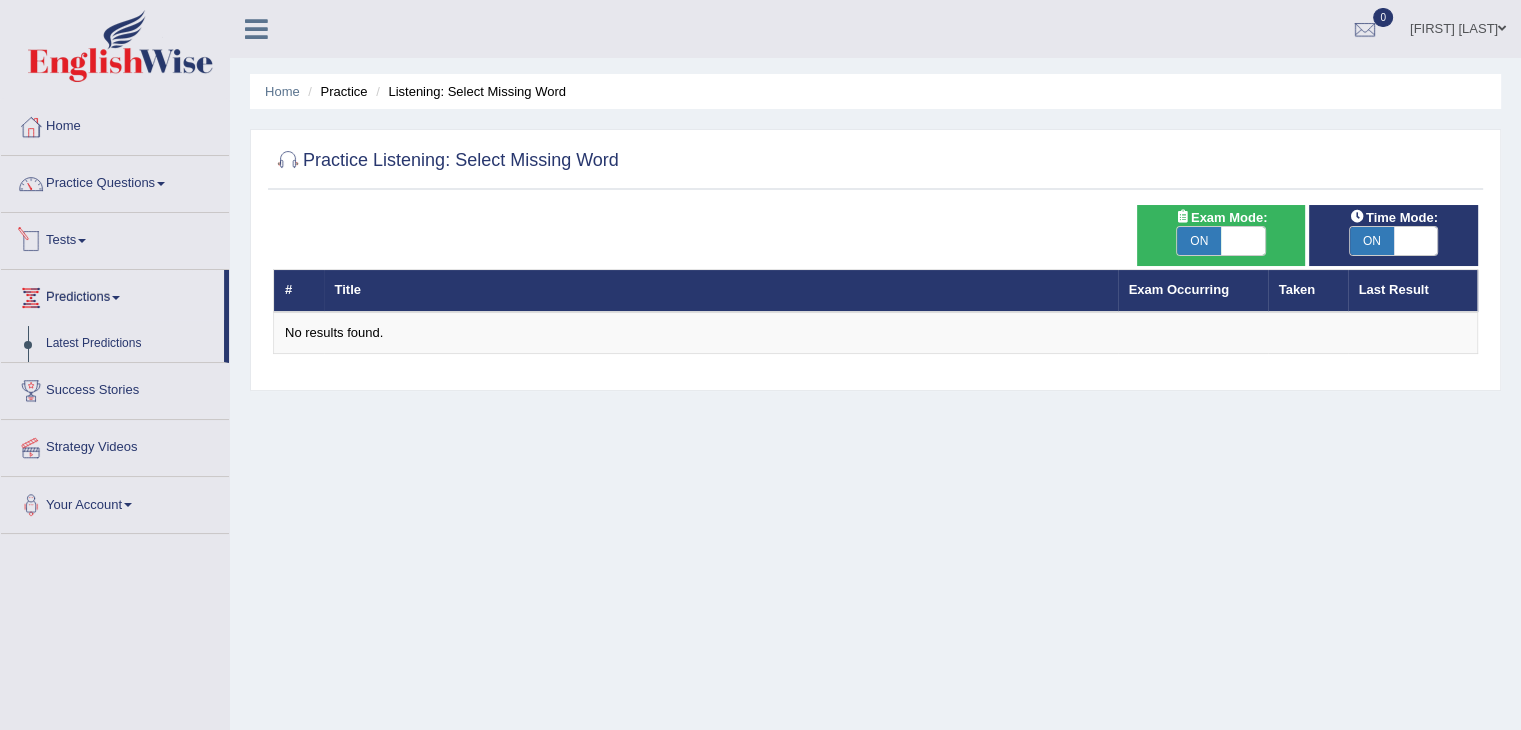 click at bounding box center [82, 241] 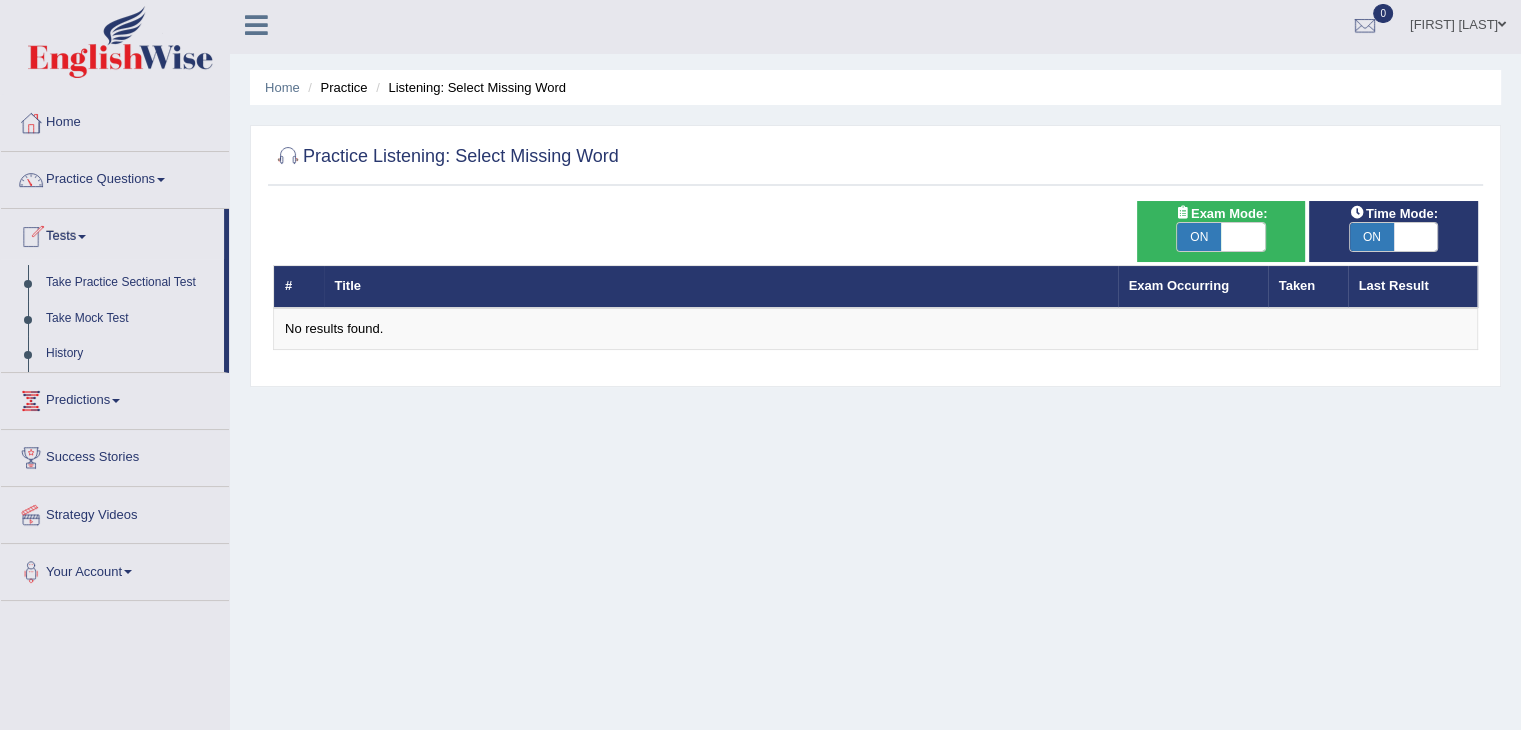 scroll, scrollTop: 100, scrollLeft: 0, axis: vertical 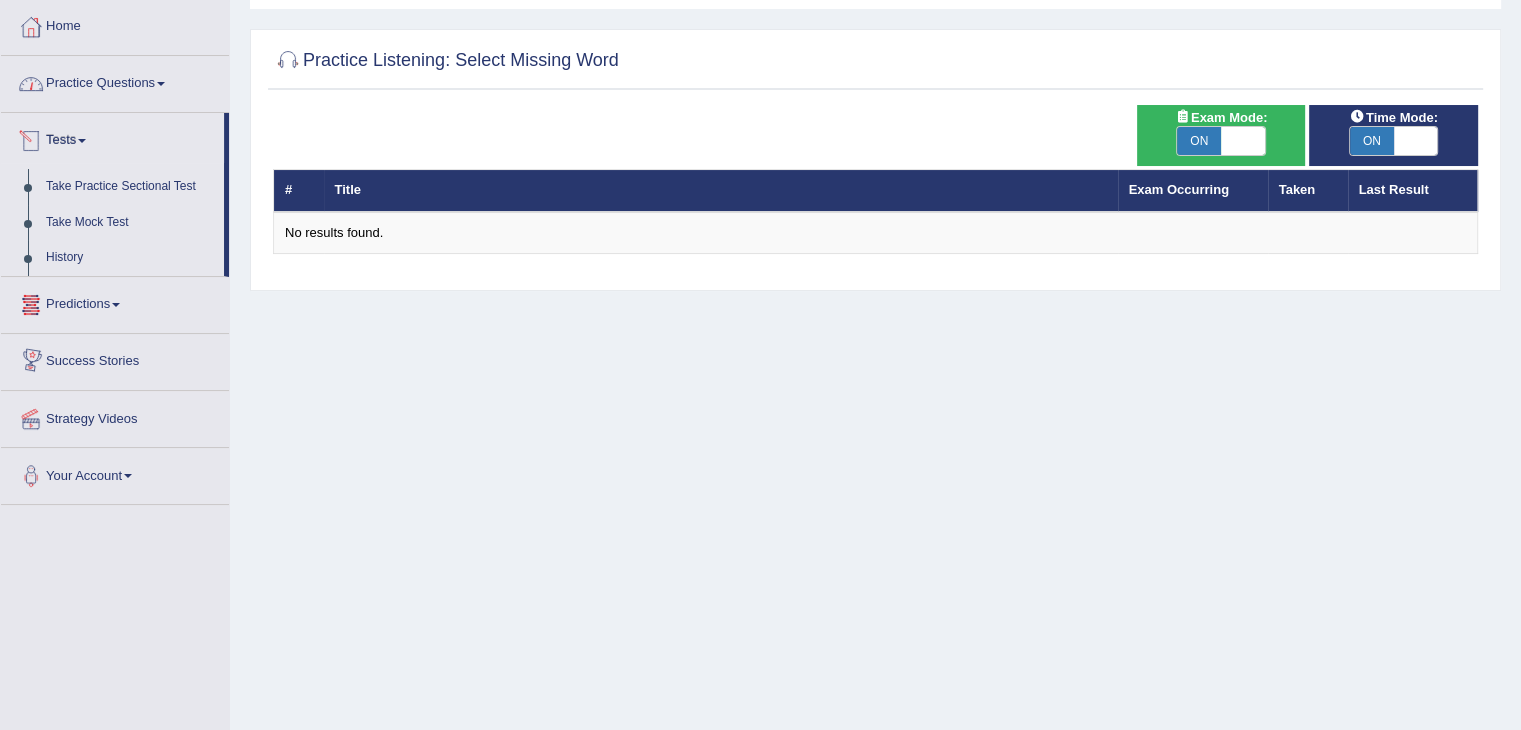 click on "Practice Questions" at bounding box center (115, 81) 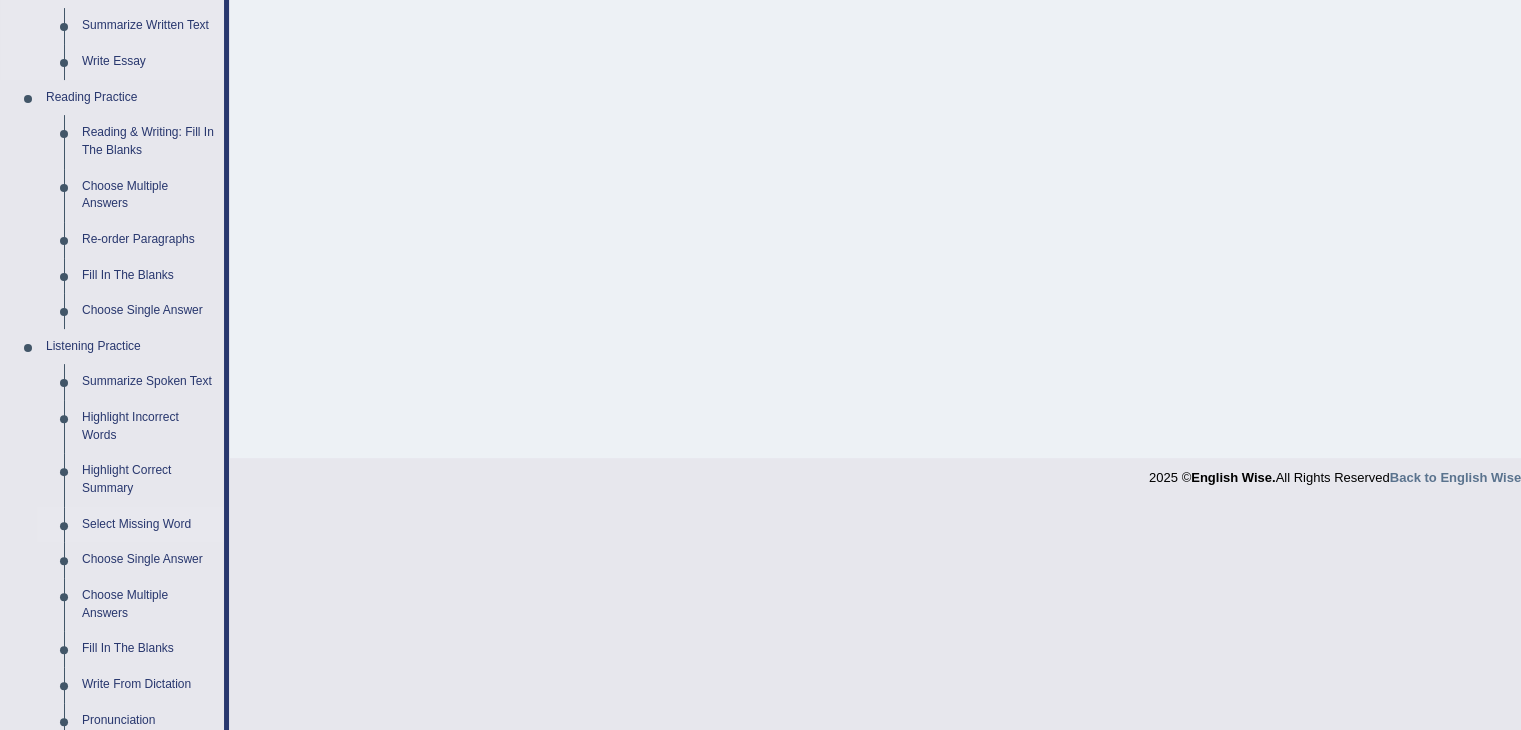 scroll, scrollTop: 733, scrollLeft: 0, axis: vertical 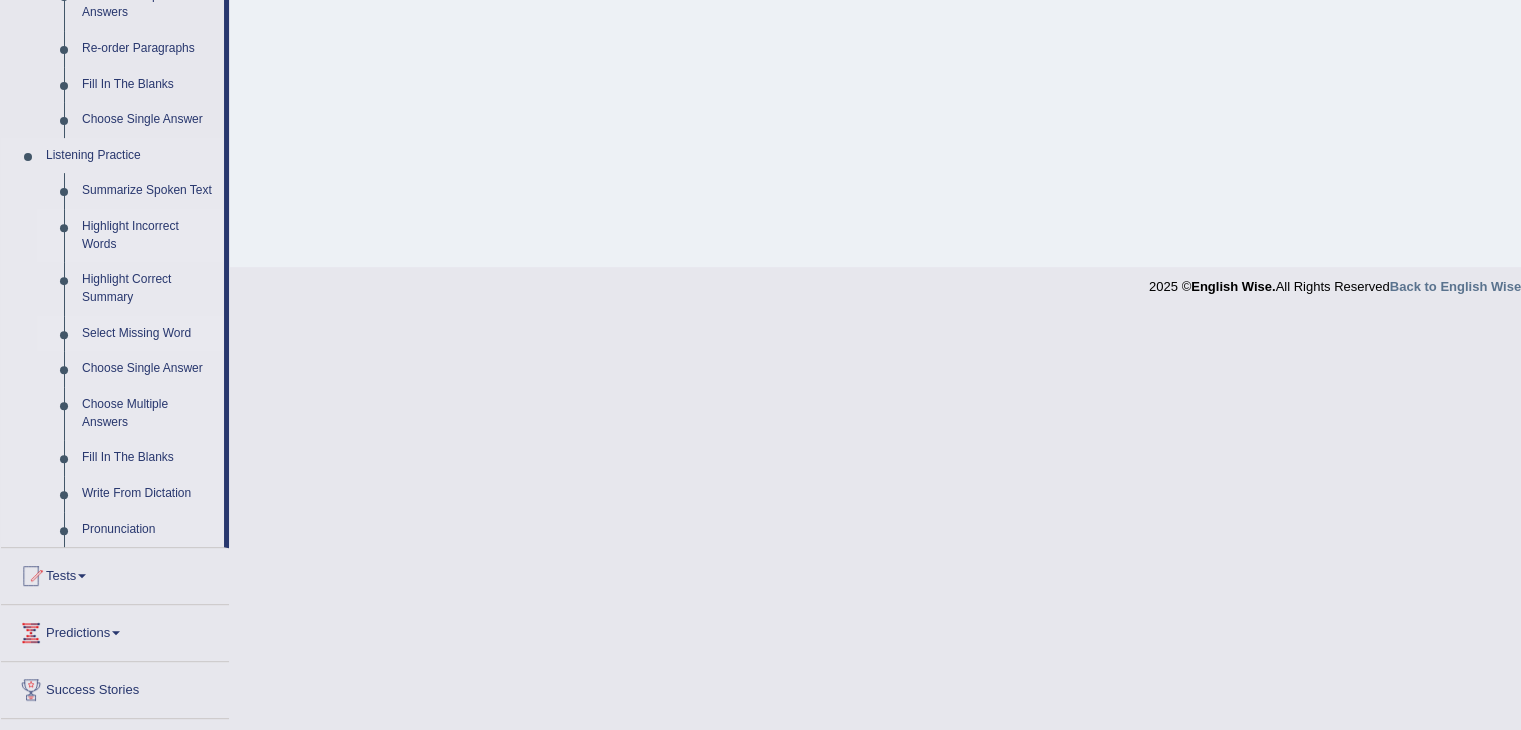 click on "Highlight Incorrect Words" at bounding box center [148, 235] 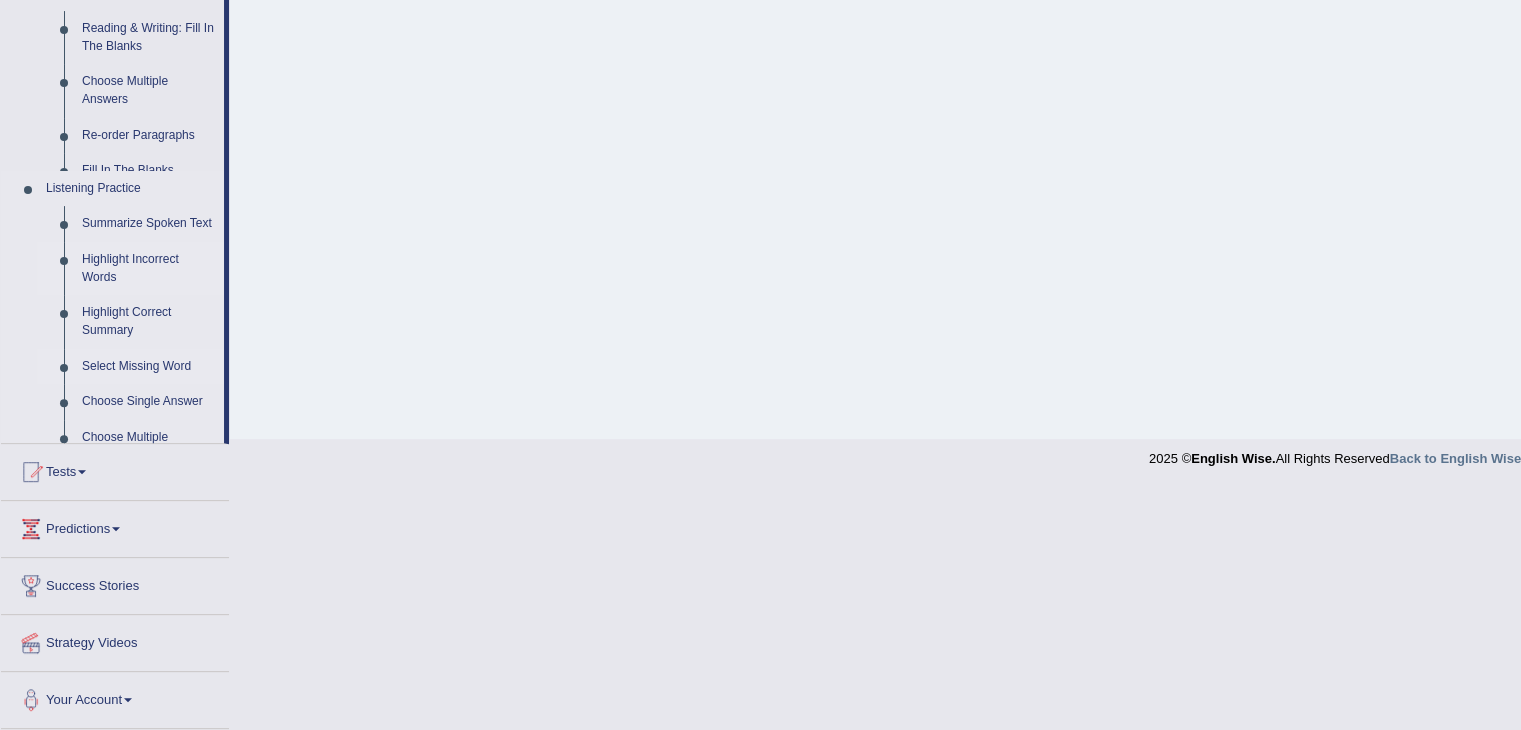 scroll, scrollTop: 352, scrollLeft: 0, axis: vertical 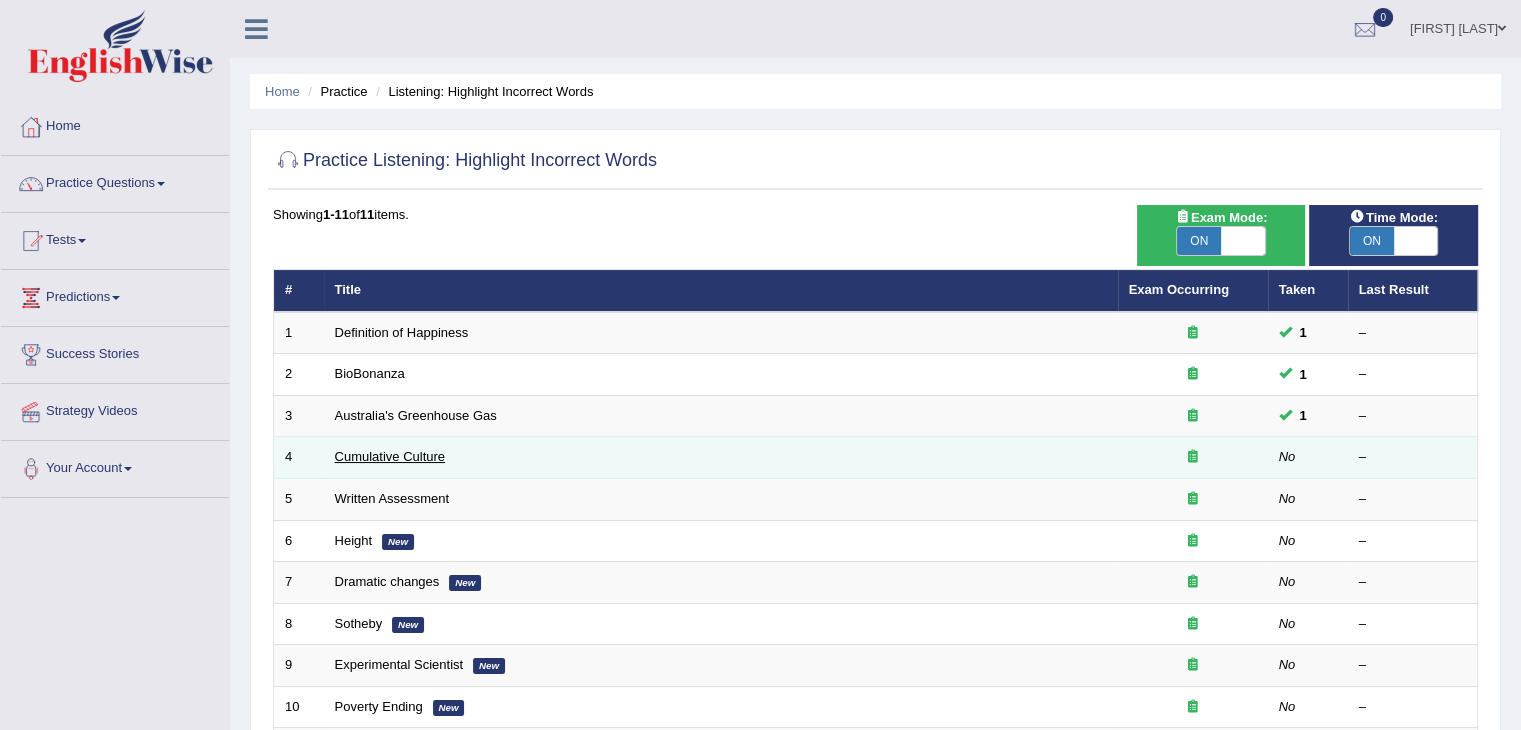 click on "Cumulative Culture" at bounding box center (390, 456) 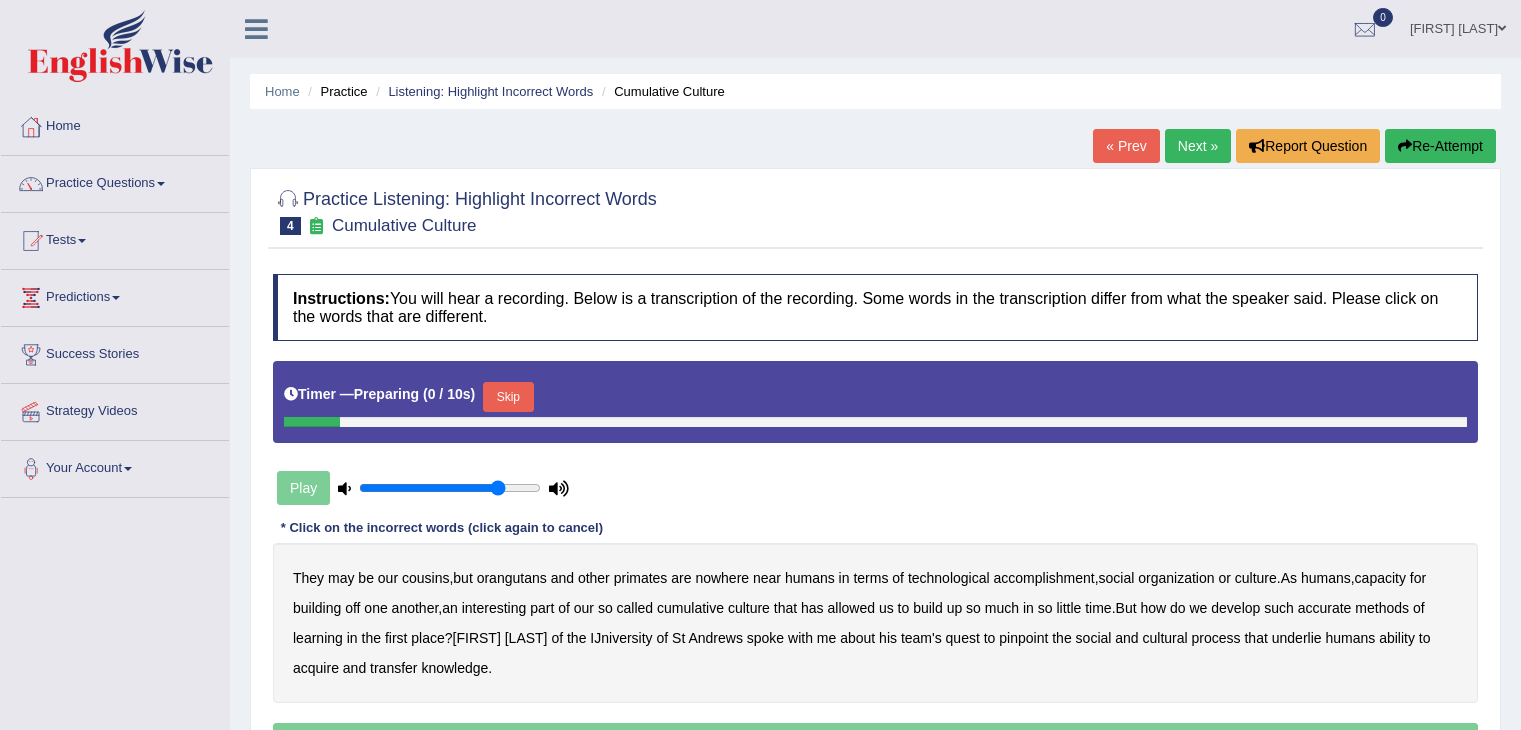 scroll, scrollTop: 0, scrollLeft: 0, axis: both 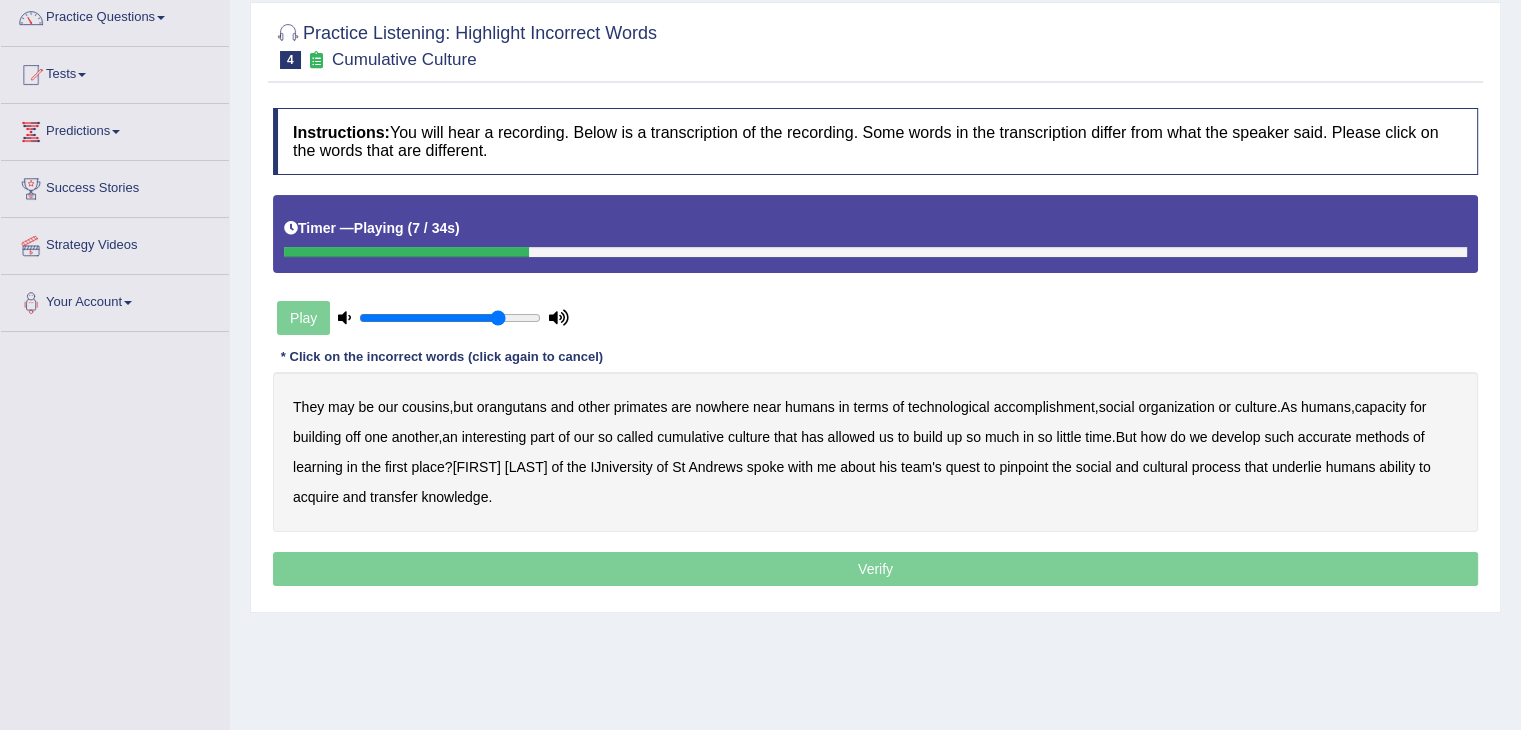 click on "accomplishment" at bounding box center (1044, 407) 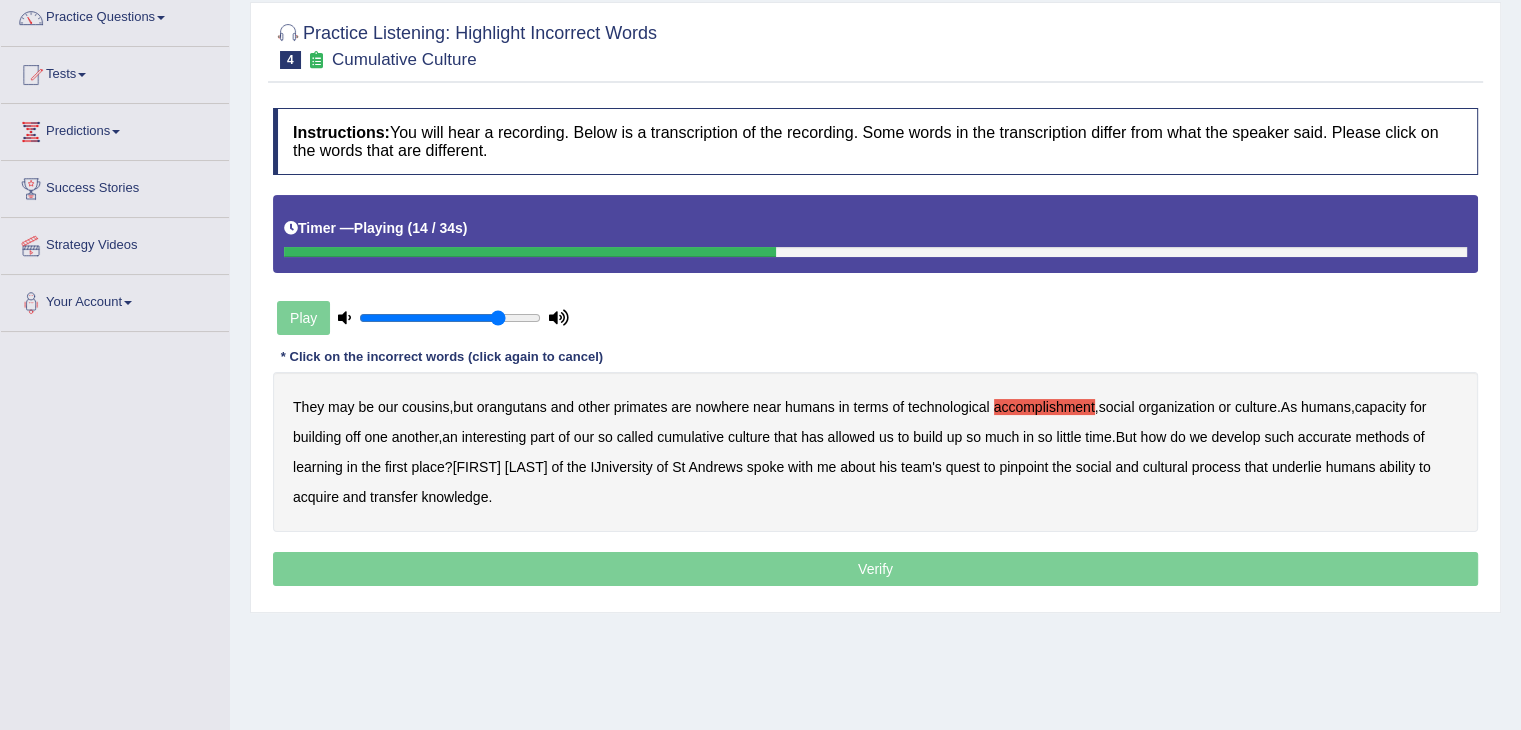 click on "interesting" at bounding box center [494, 437] 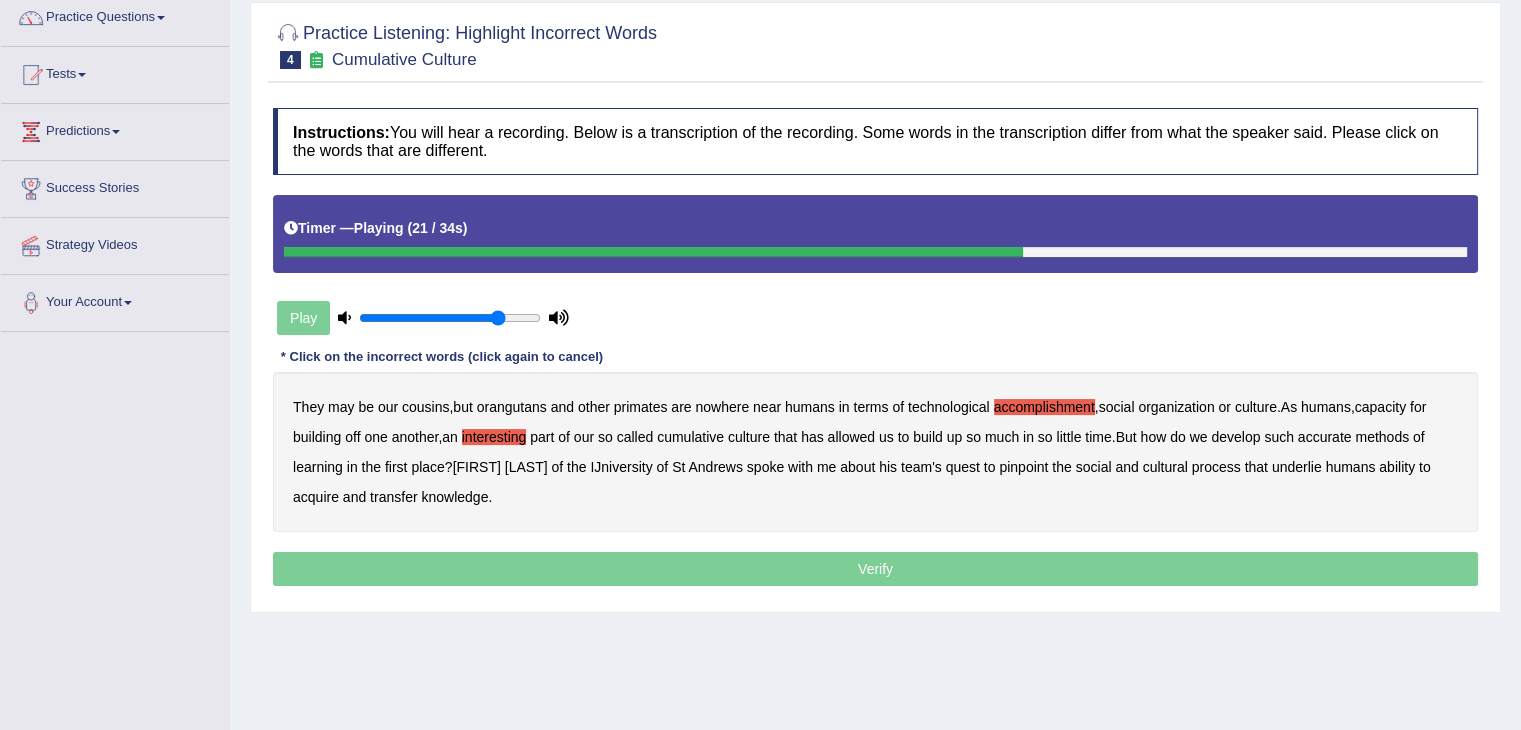 click on "accurate" at bounding box center (1325, 437) 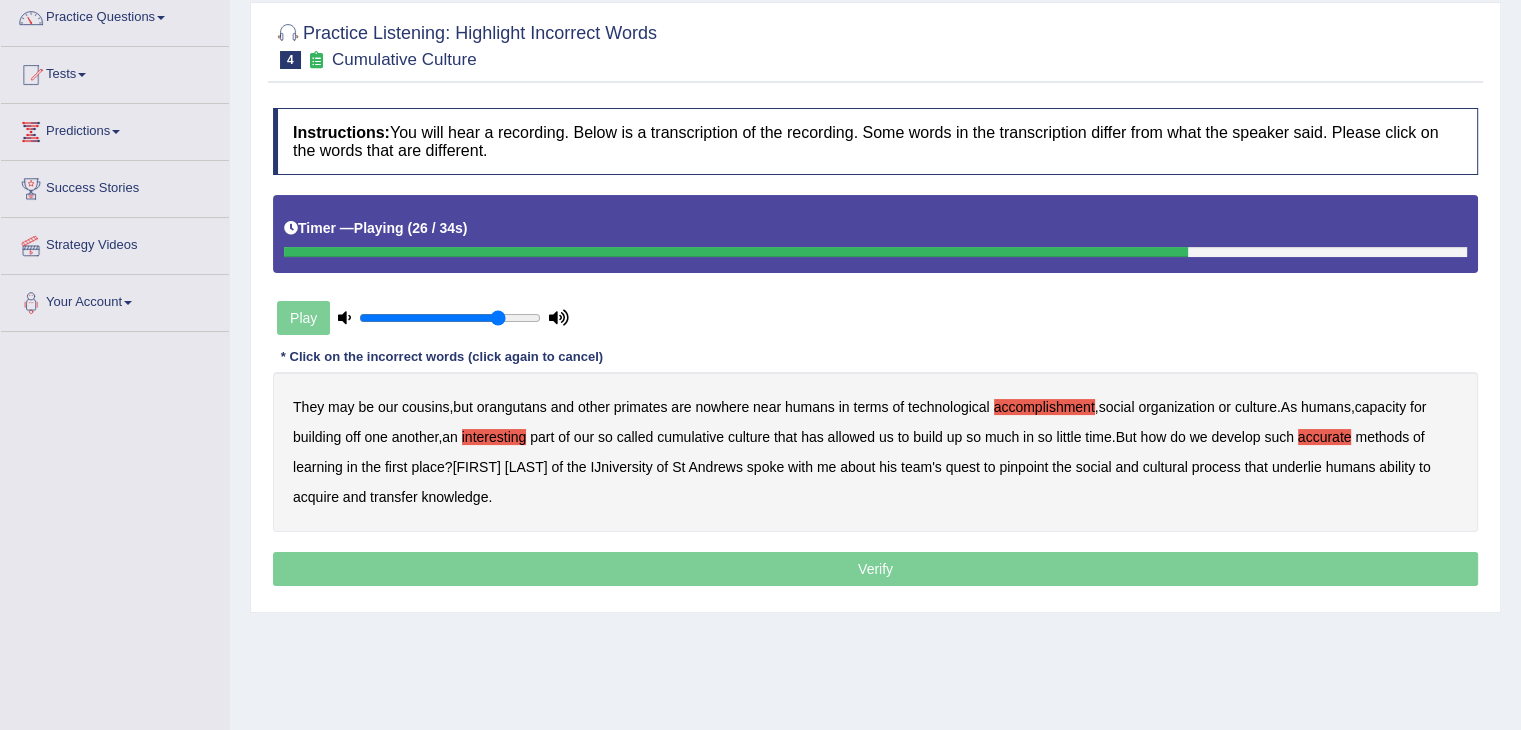 click on "IJniversity" at bounding box center (621, 467) 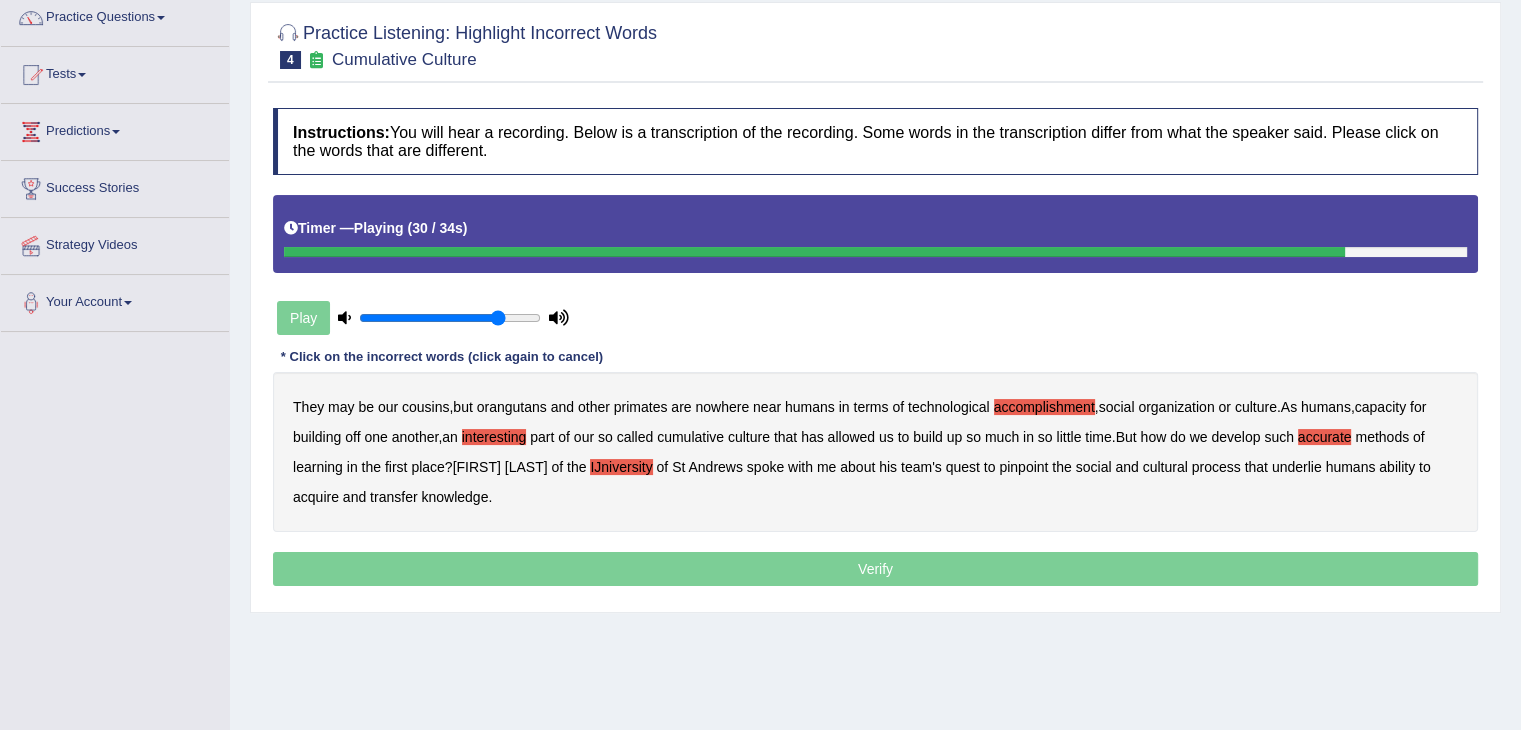 click on "cultural" at bounding box center [1165, 467] 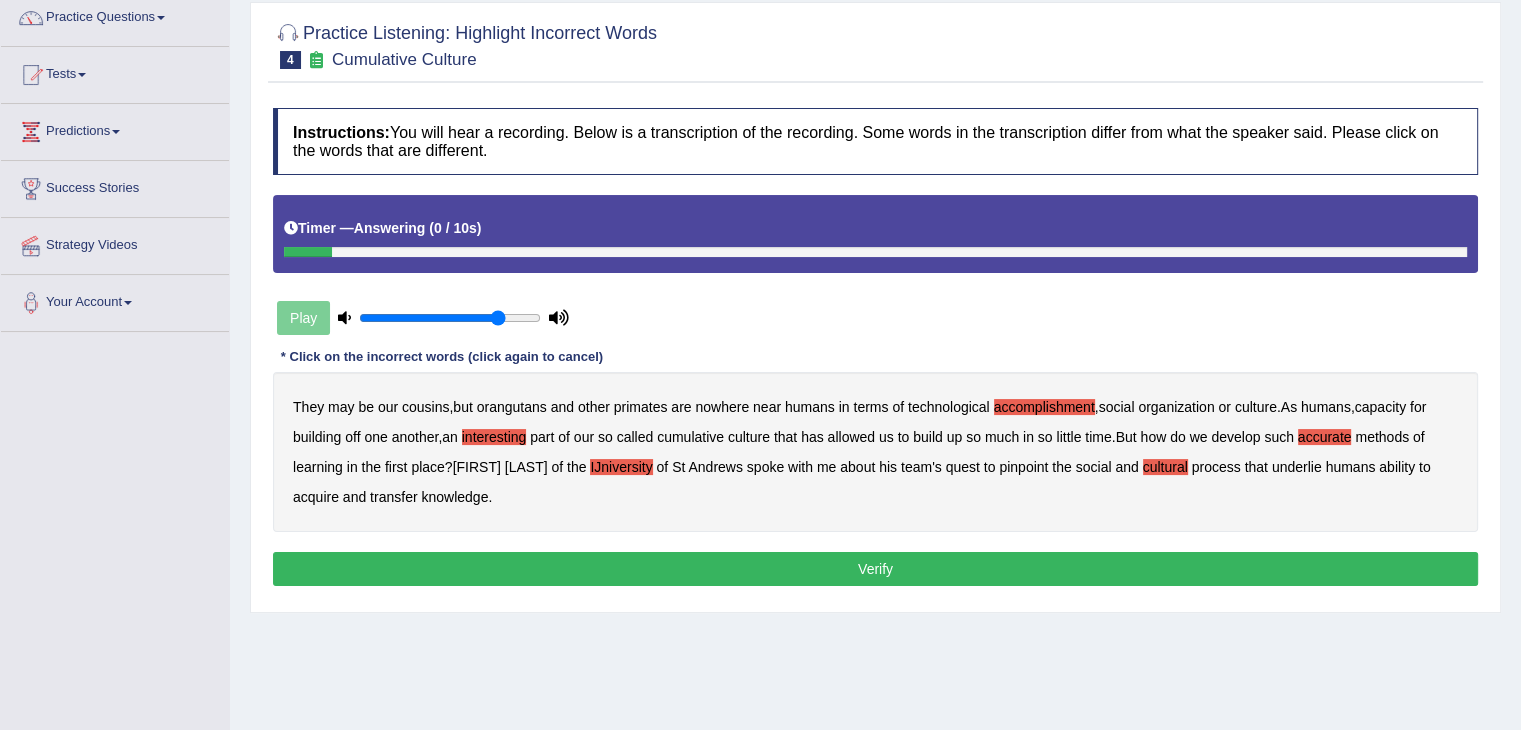 click on "transfer" at bounding box center [393, 497] 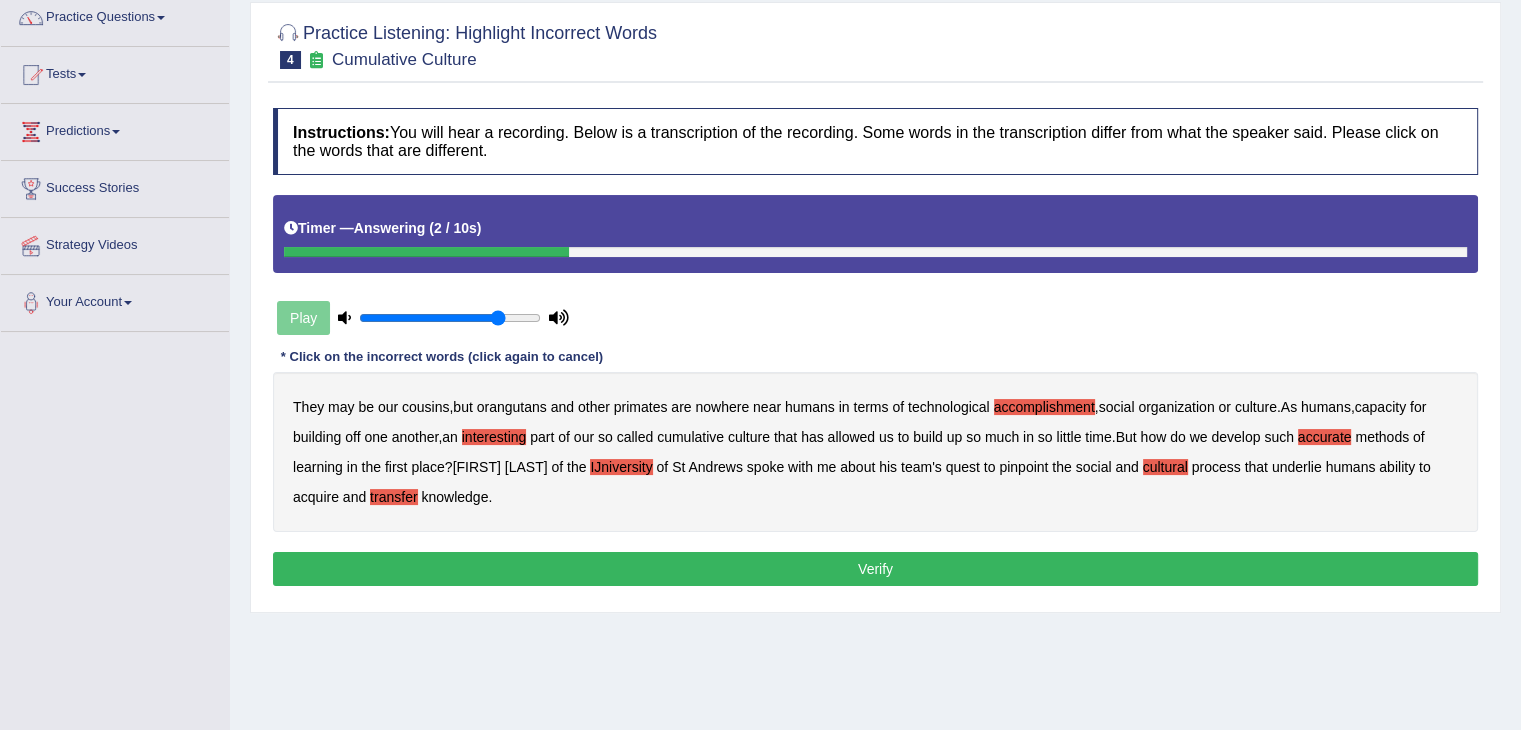click on "Verify" at bounding box center [875, 569] 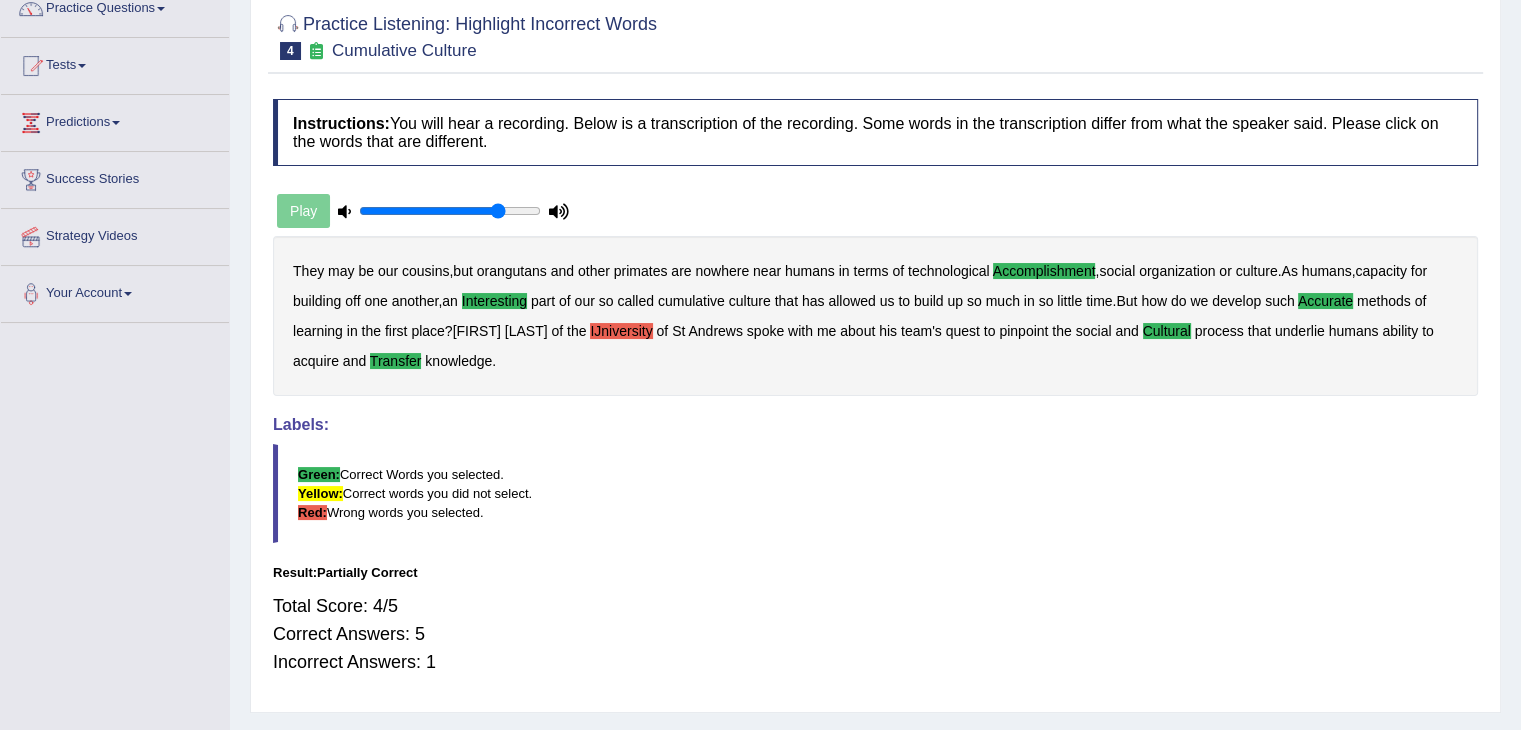 scroll, scrollTop: 87, scrollLeft: 0, axis: vertical 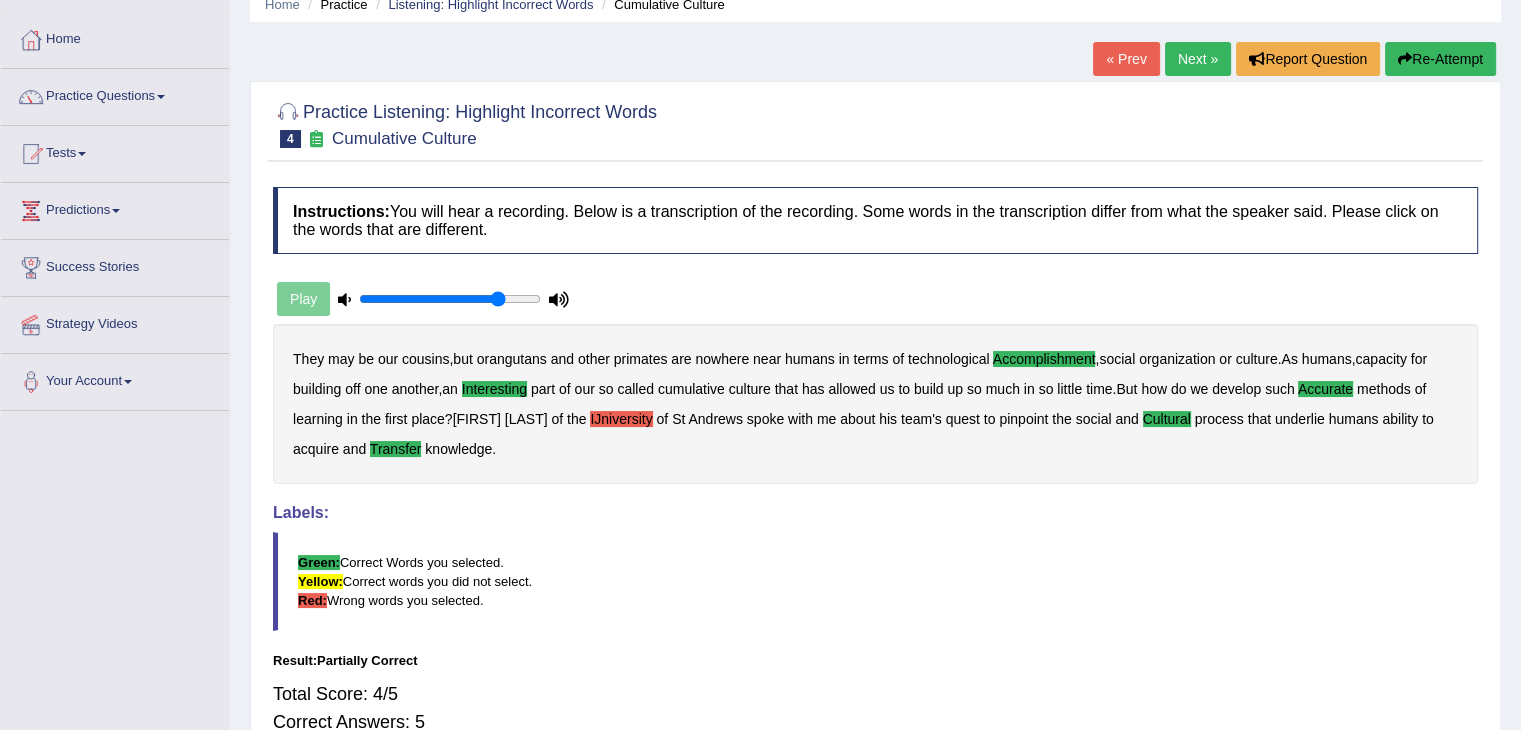 click on "Next »" at bounding box center [1198, 59] 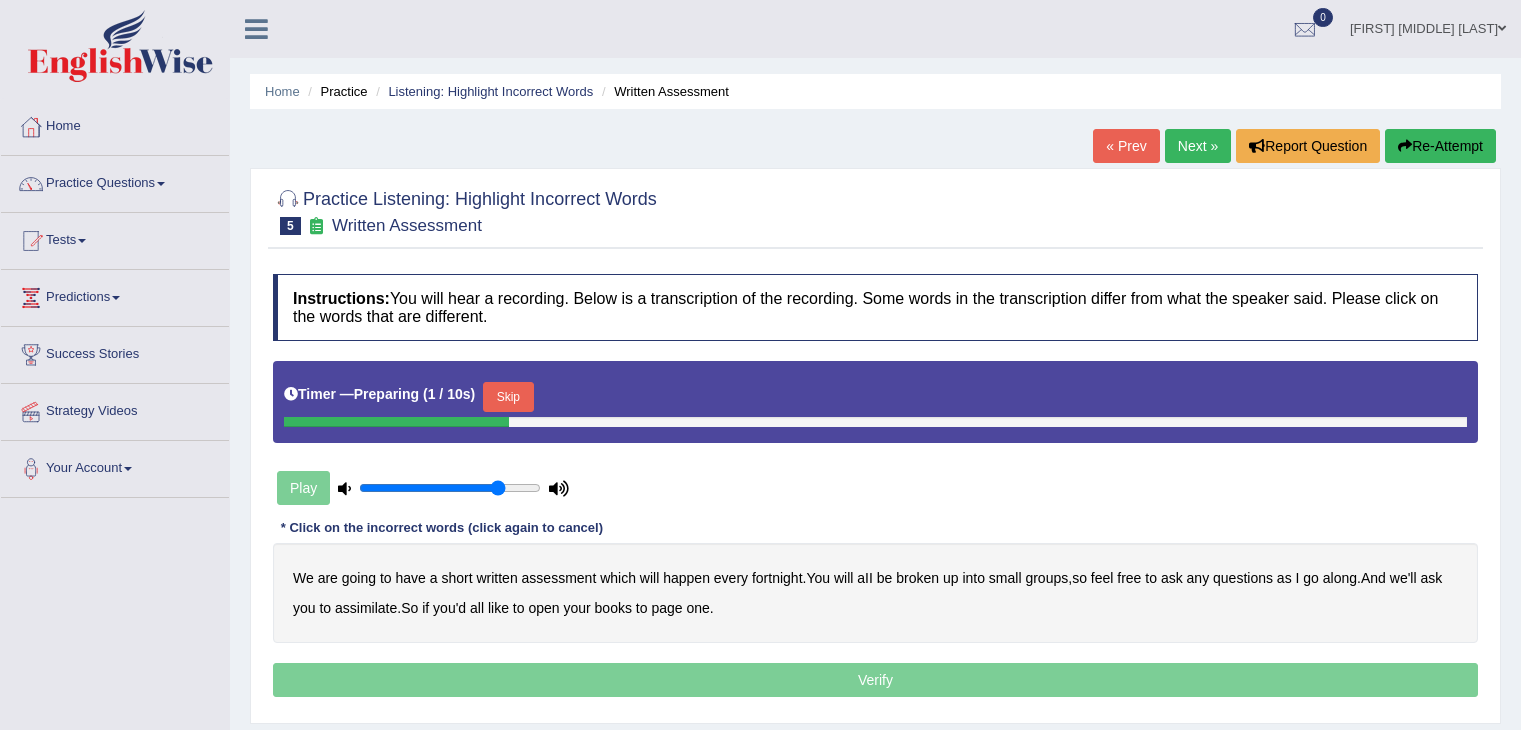 scroll, scrollTop: 166, scrollLeft: 0, axis: vertical 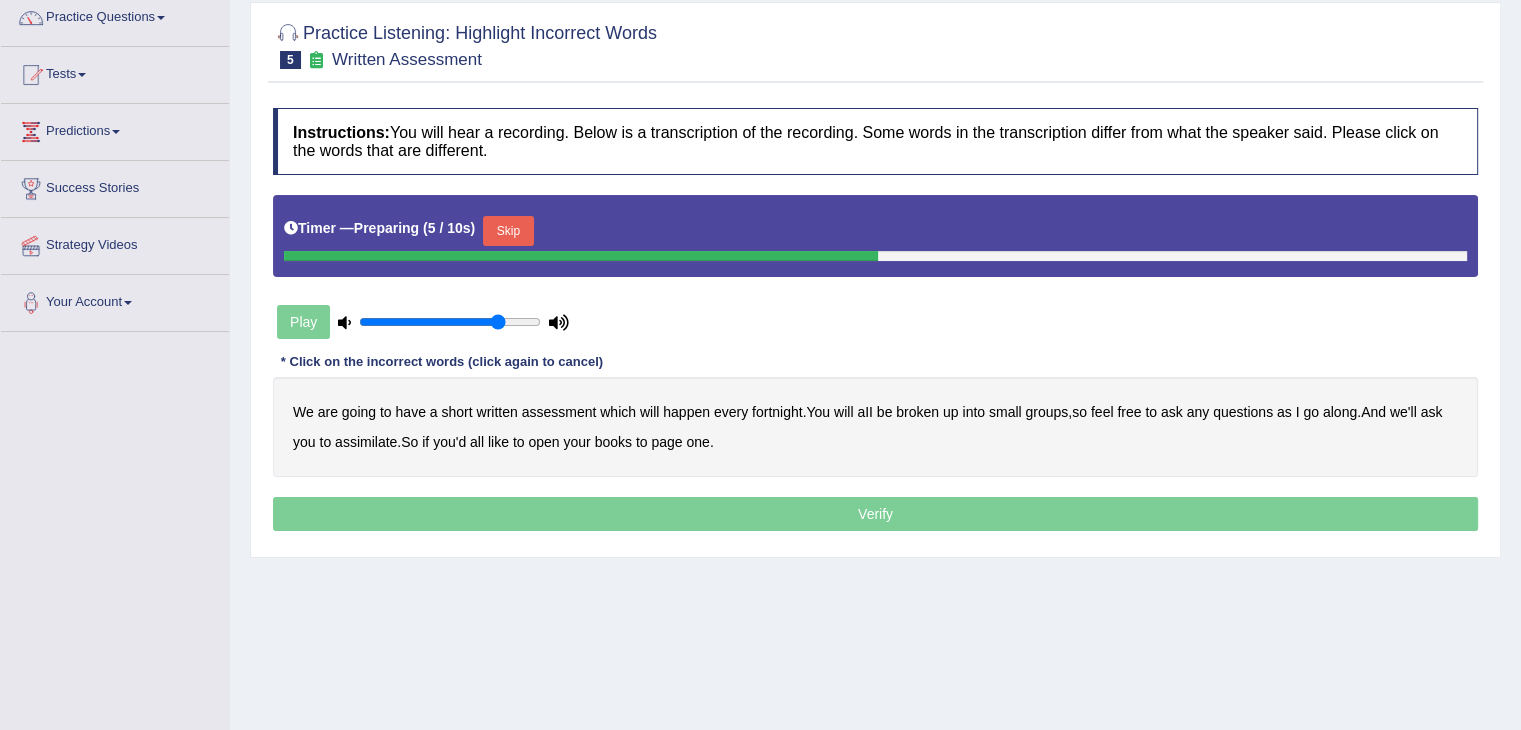 click on "Skip" at bounding box center [508, 231] 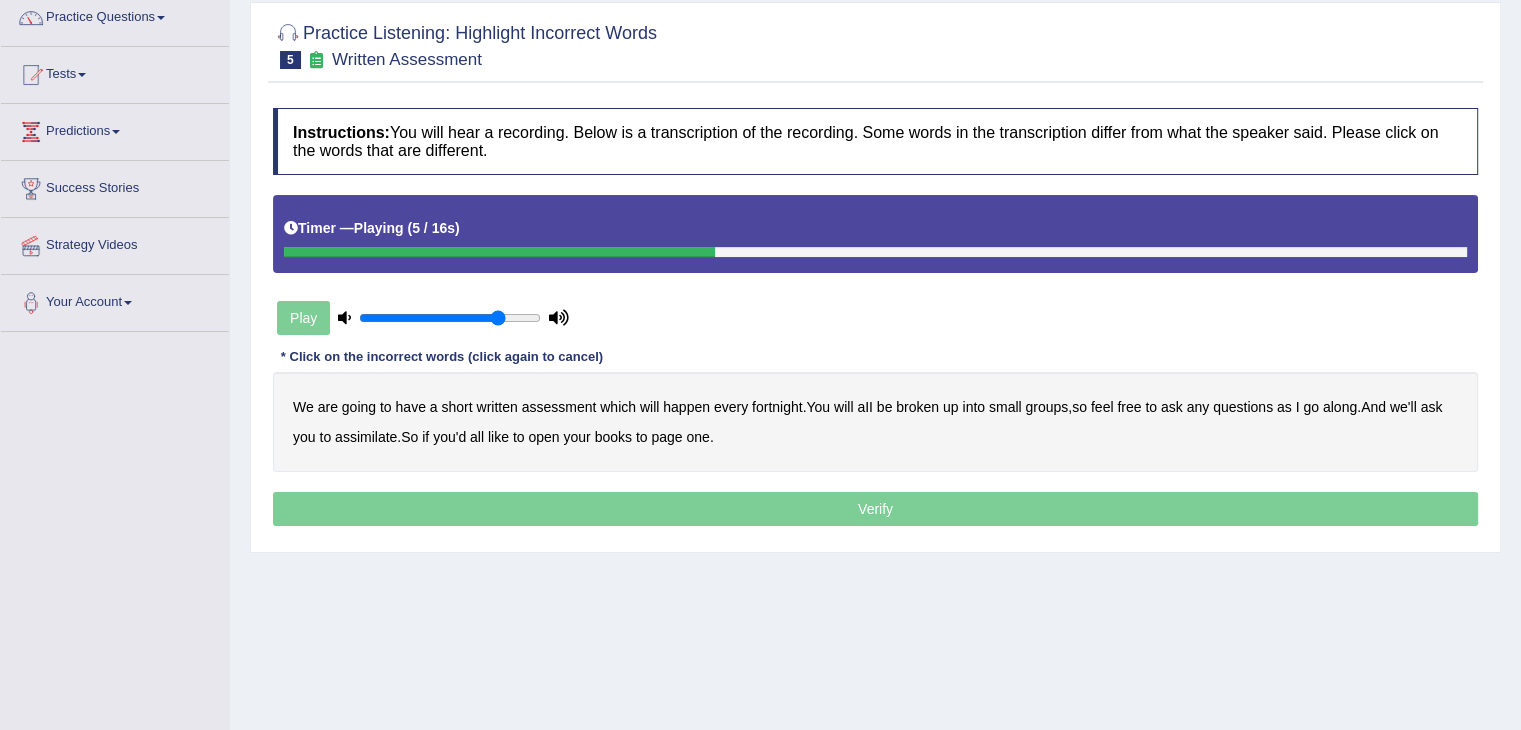 click on "We   are   going   to   have   a   short   written   assessment   which   will   happen   every   fortnight .  You   will   aII   be   broken   up   into   small   groups ,  so   feel   free   to   ask   any   questions   as   I   go   along .  And   we'll   ask   you   to   assimilate .  So   if   you'd   all   like   to   open   your   books   to   page   one ." at bounding box center (875, 422) 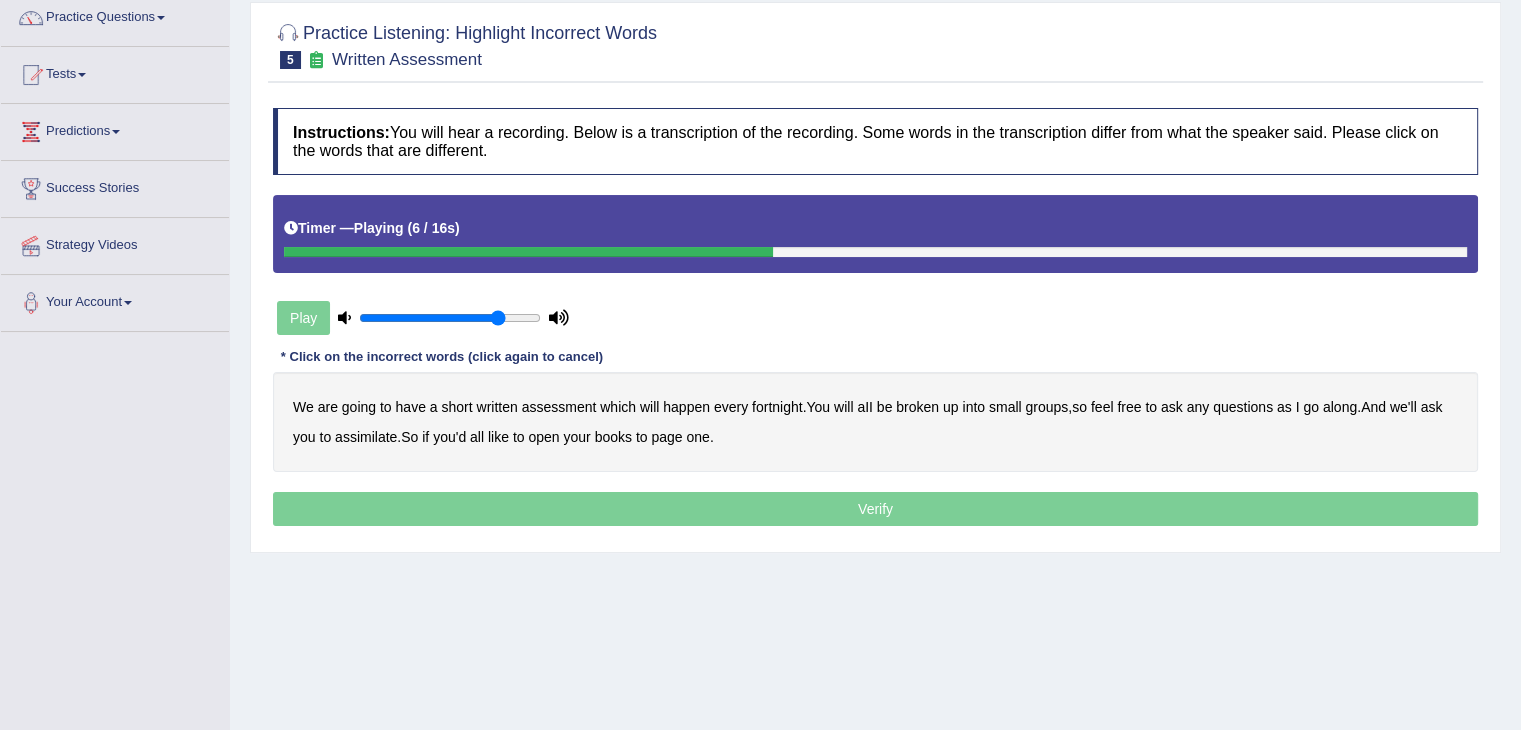 click on "broken" at bounding box center (917, 407) 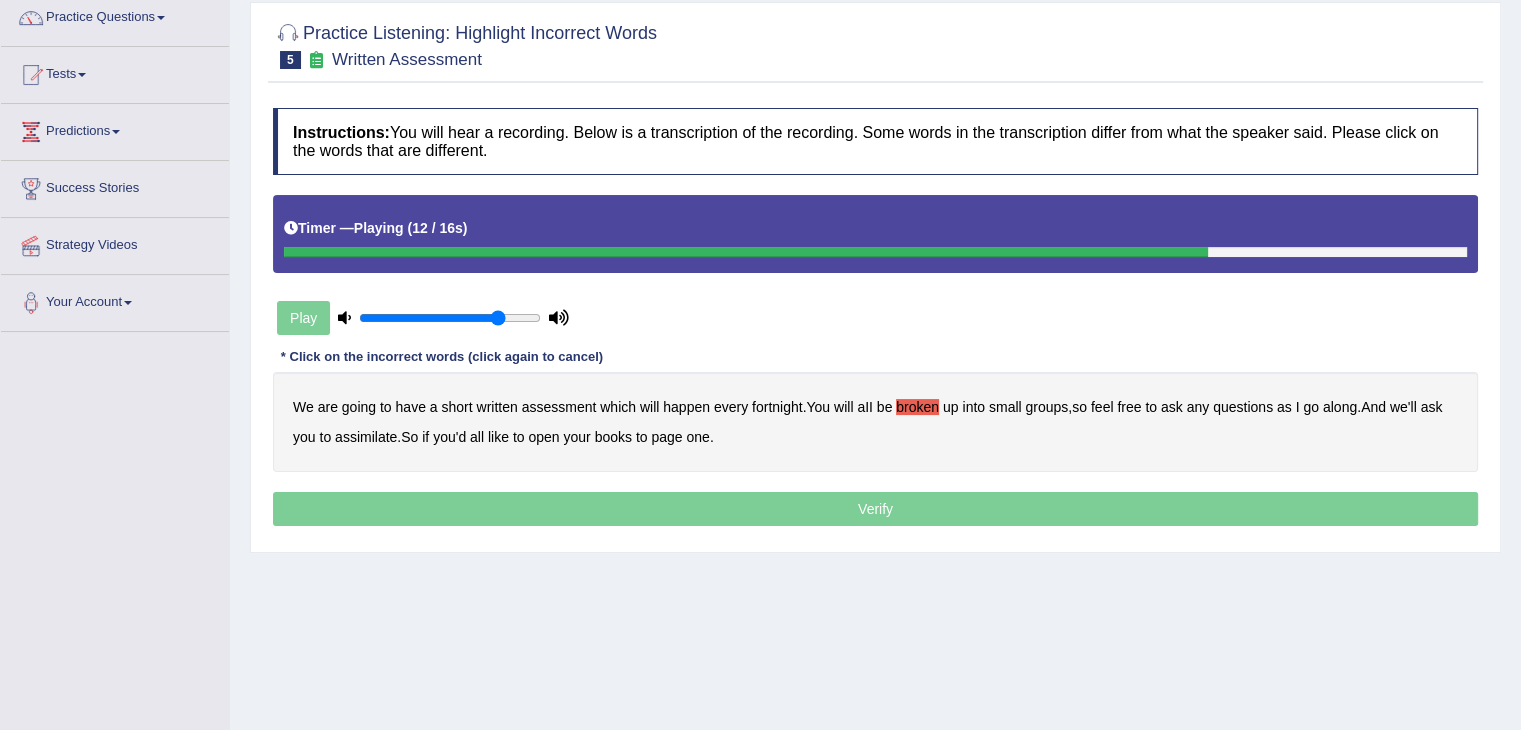 click on "assimilate" at bounding box center [366, 437] 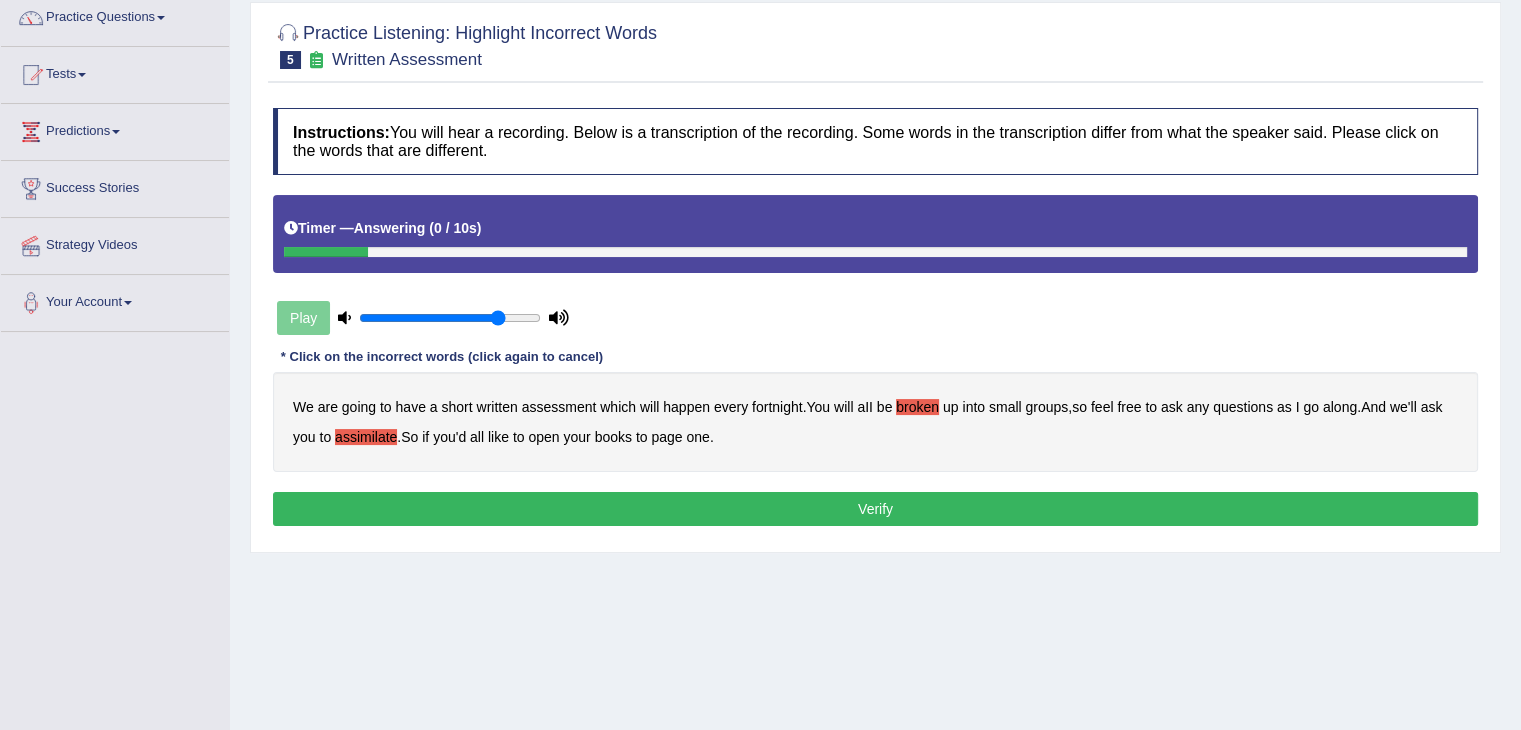 click on "Verify" at bounding box center [875, 509] 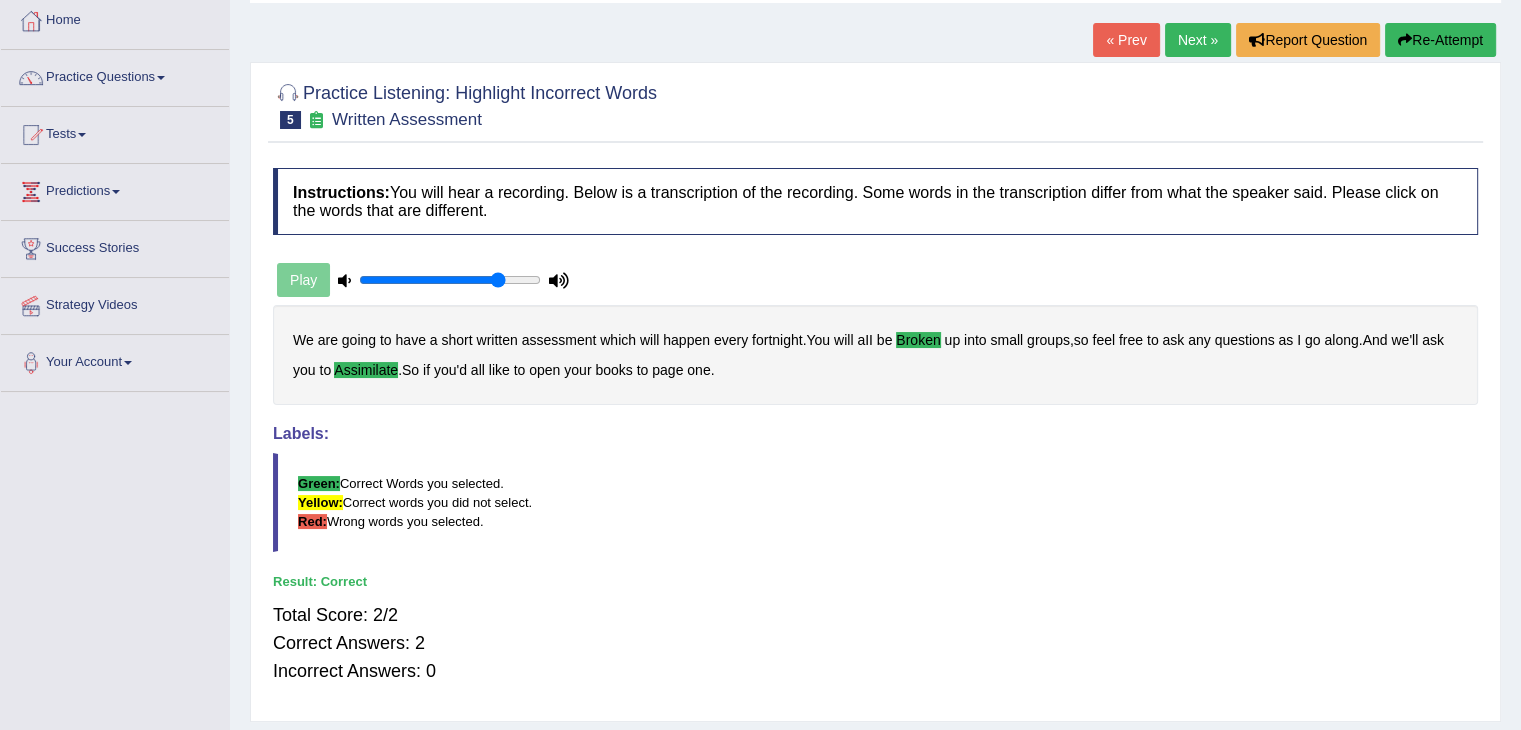 scroll, scrollTop: 0, scrollLeft: 0, axis: both 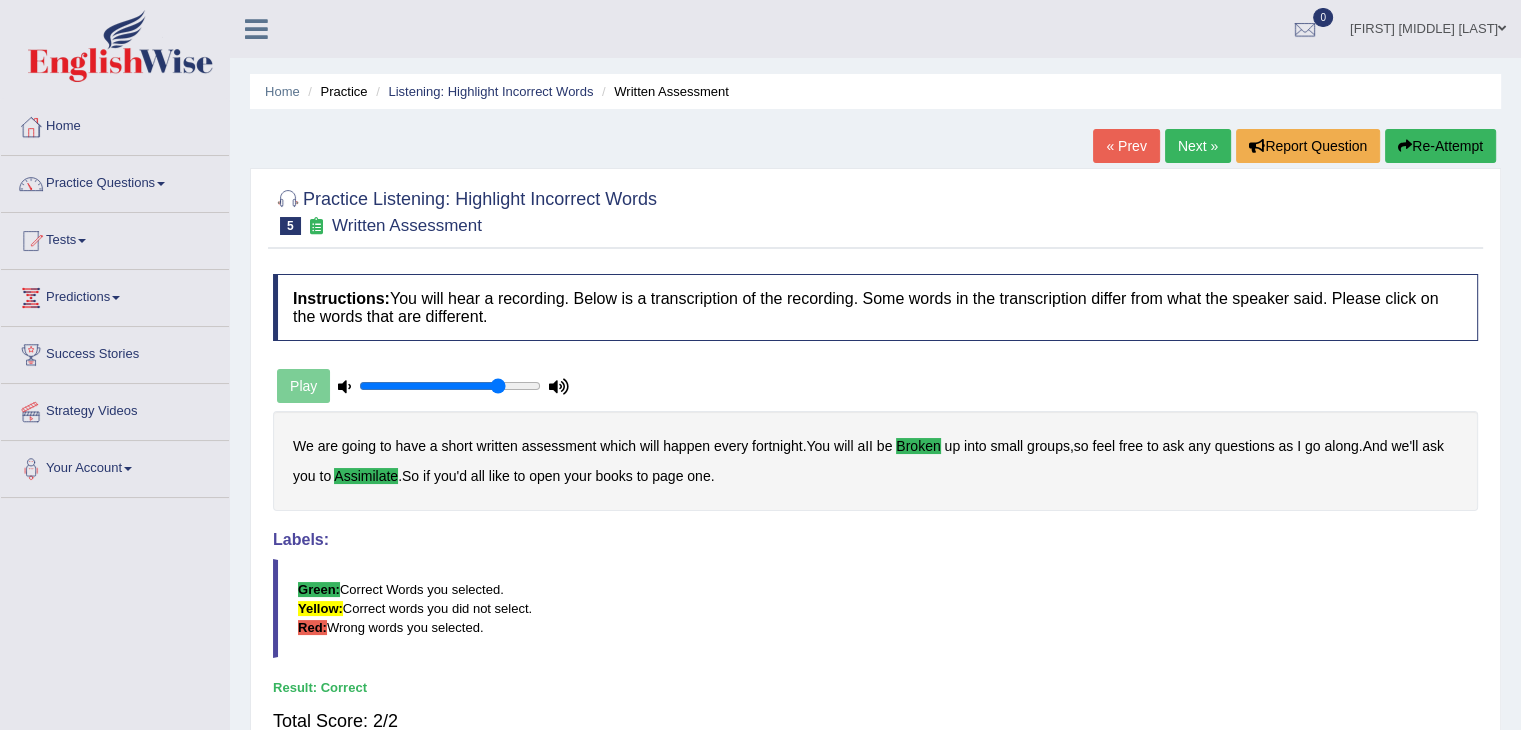 click on "Next »" at bounding box center (1198, 146) 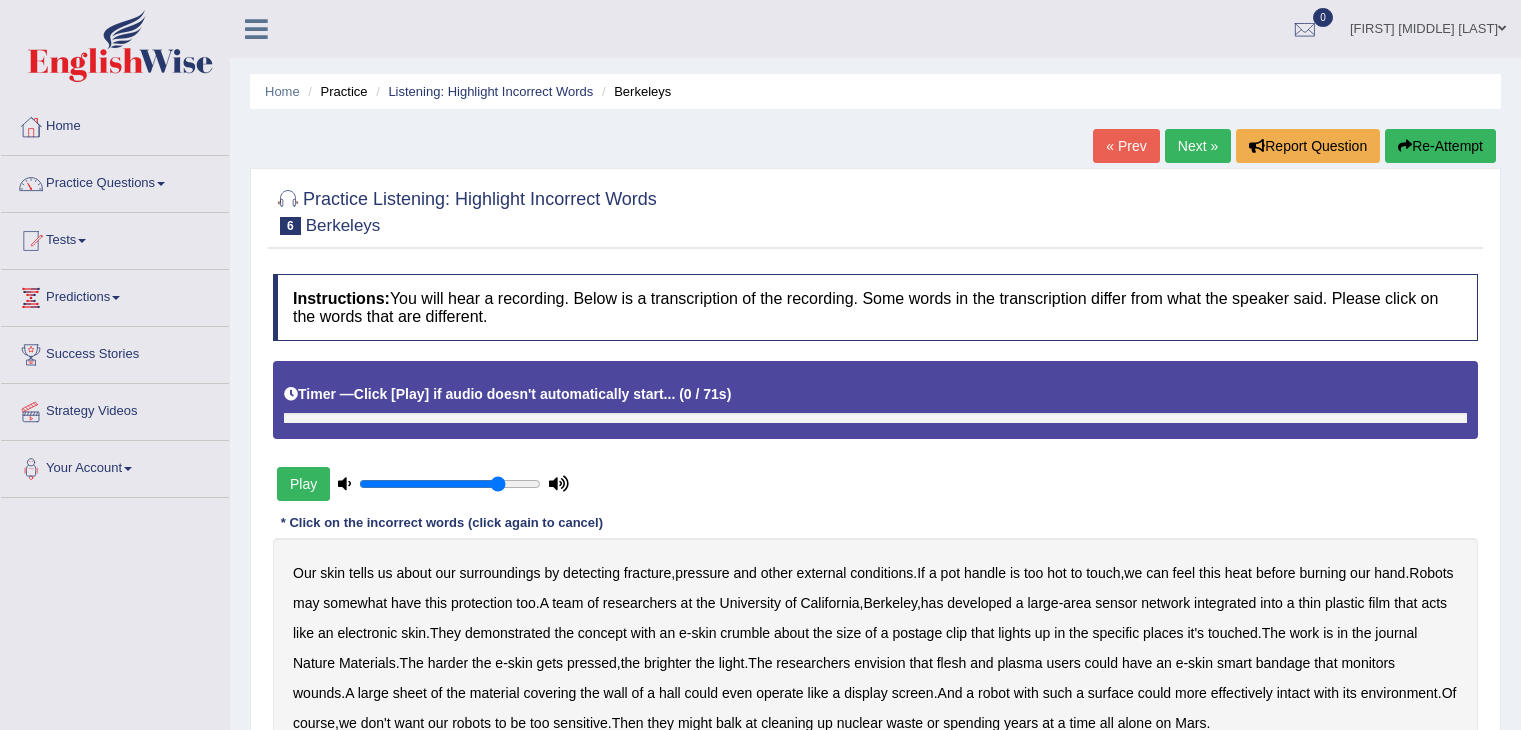 scroll, scrollTop: 0, scrollLeft: 0, axis: both 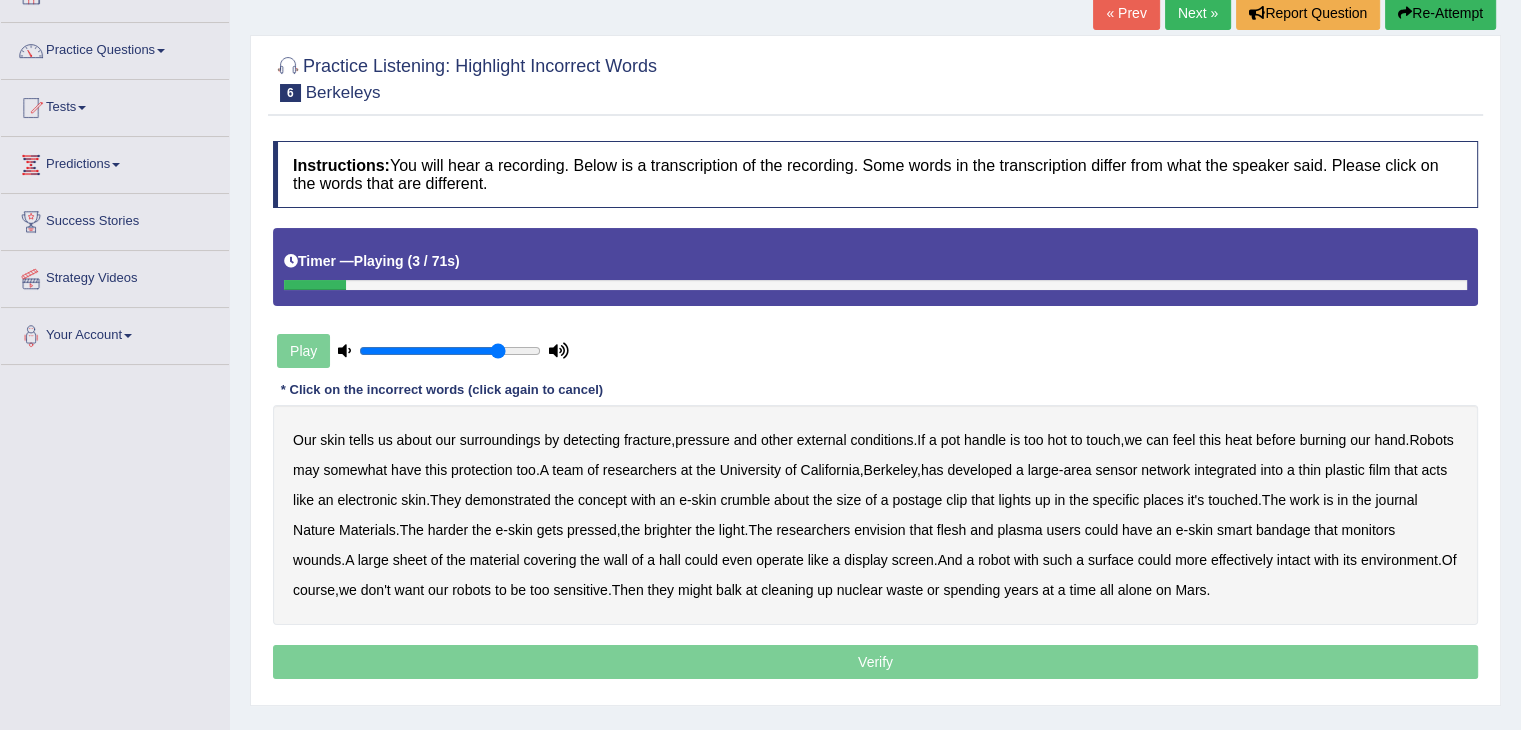 click on "fracture" at bounding box center (647, 440) 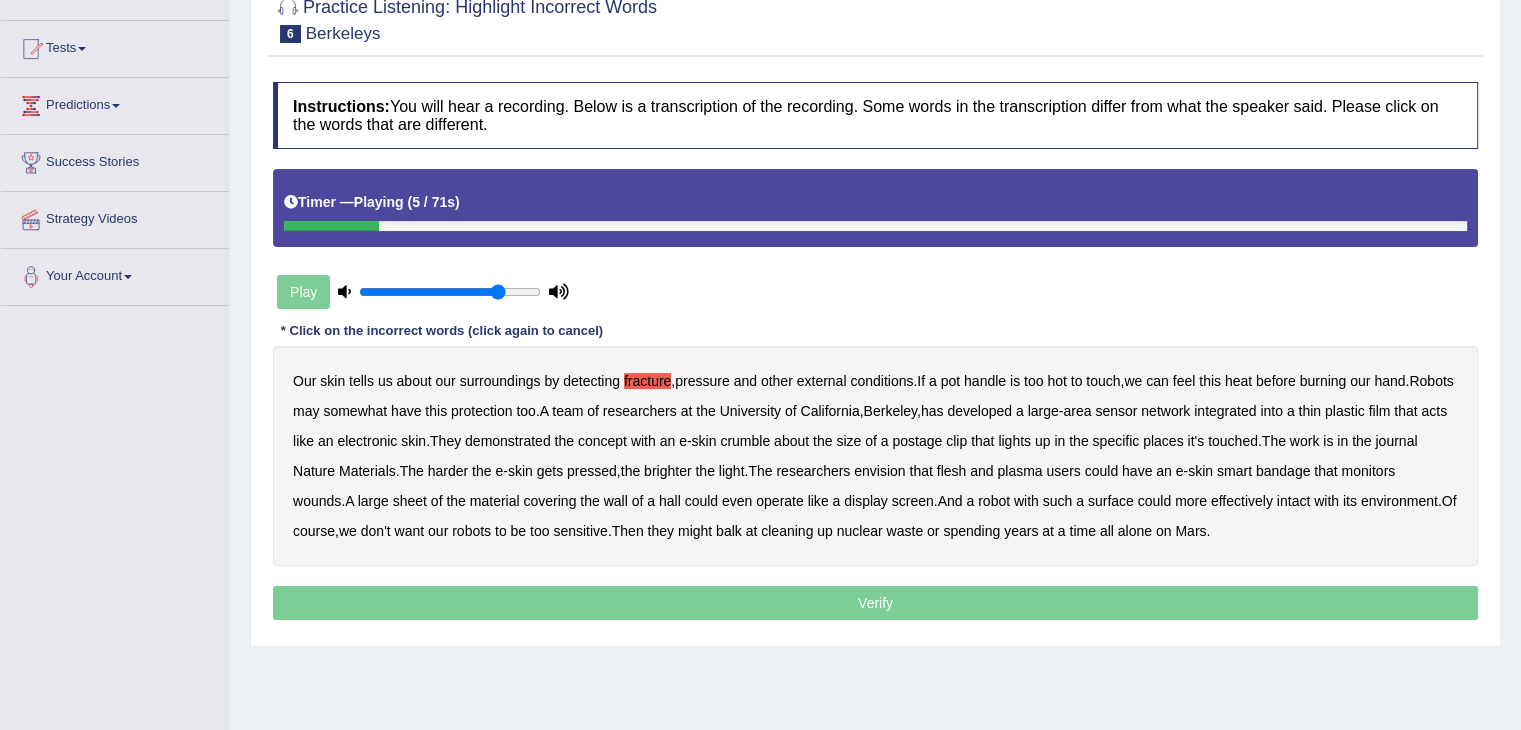 scroll, scrollTop: 200, scrollLeft: 0, axis: vertical 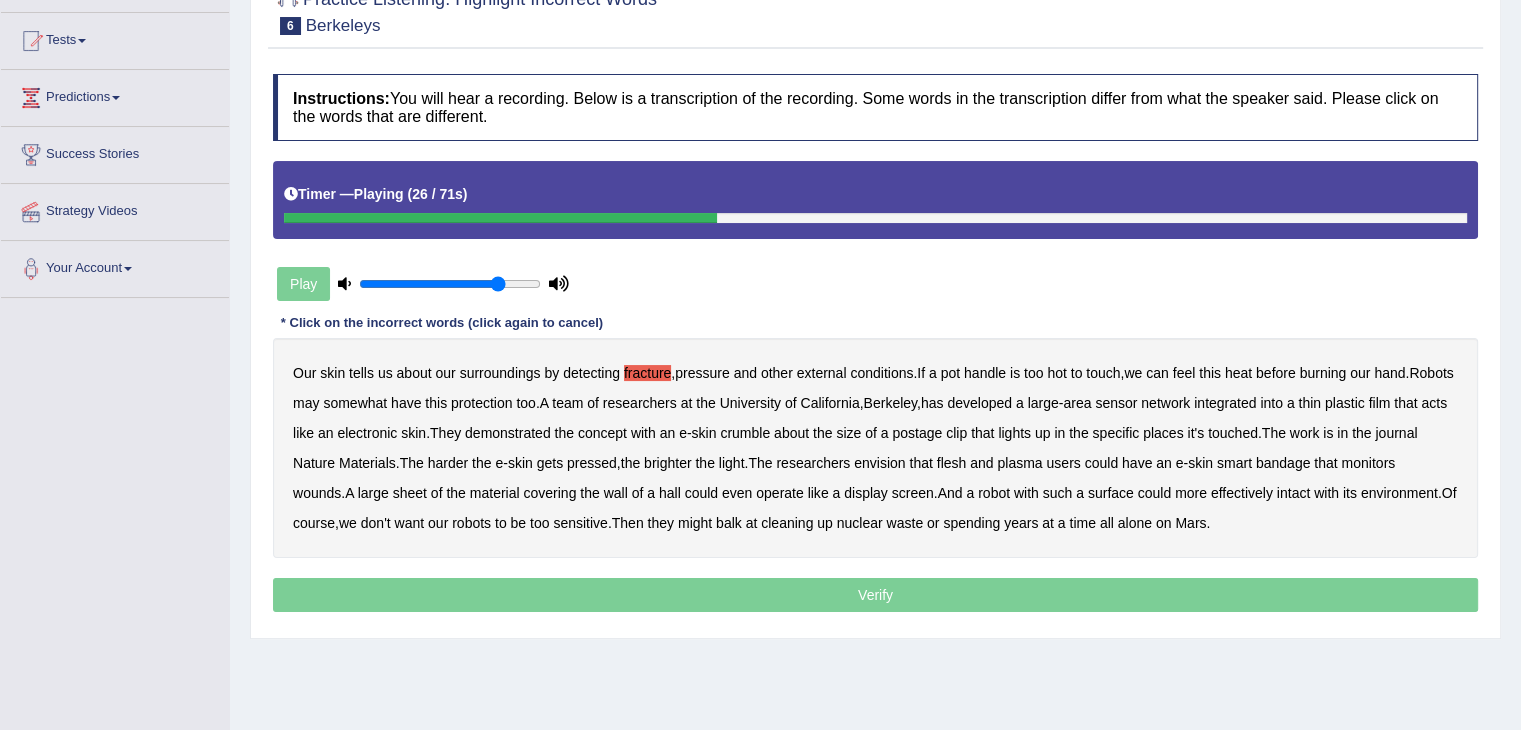 click on "crumble" at bounding box center [745, 433] 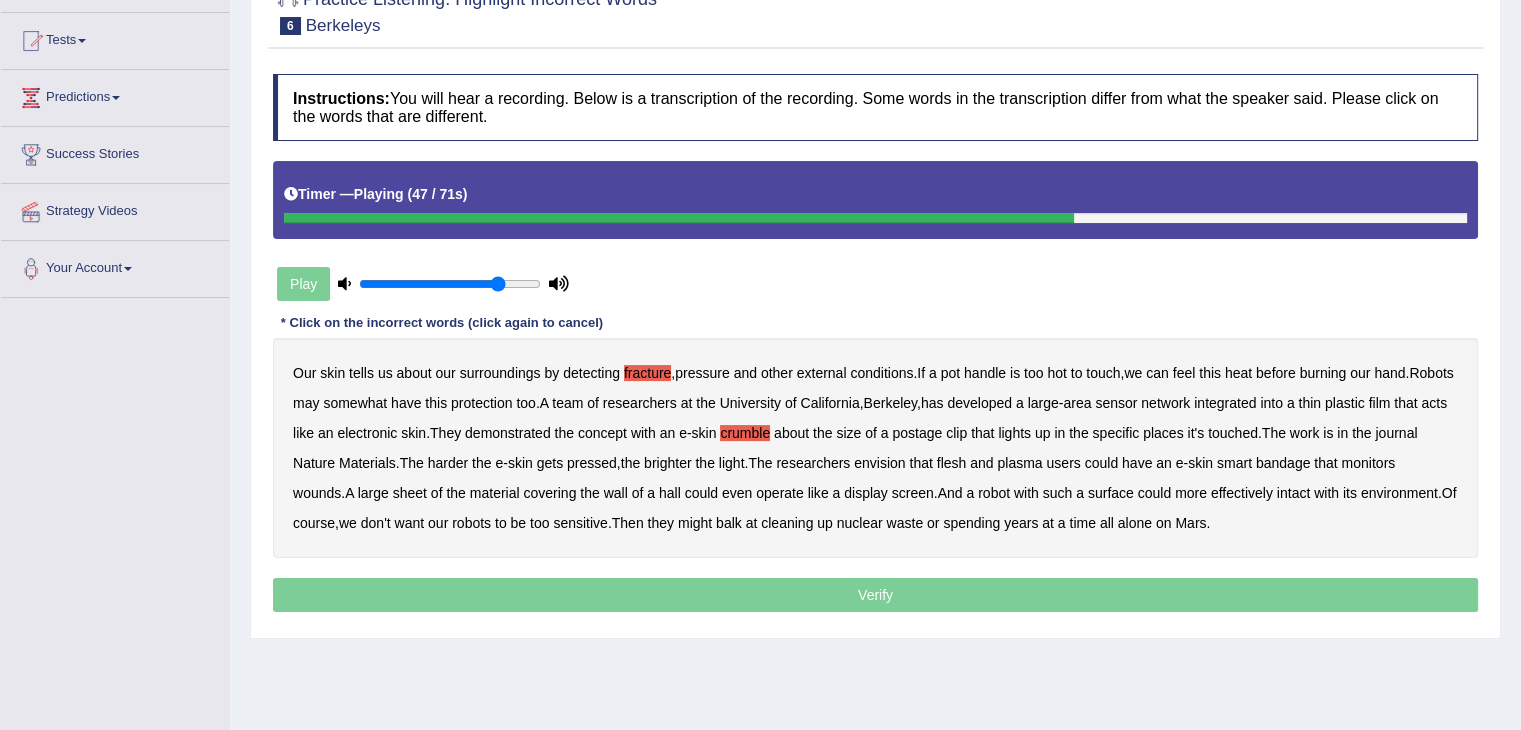 click on "hall" at bounding box center (670, 493) 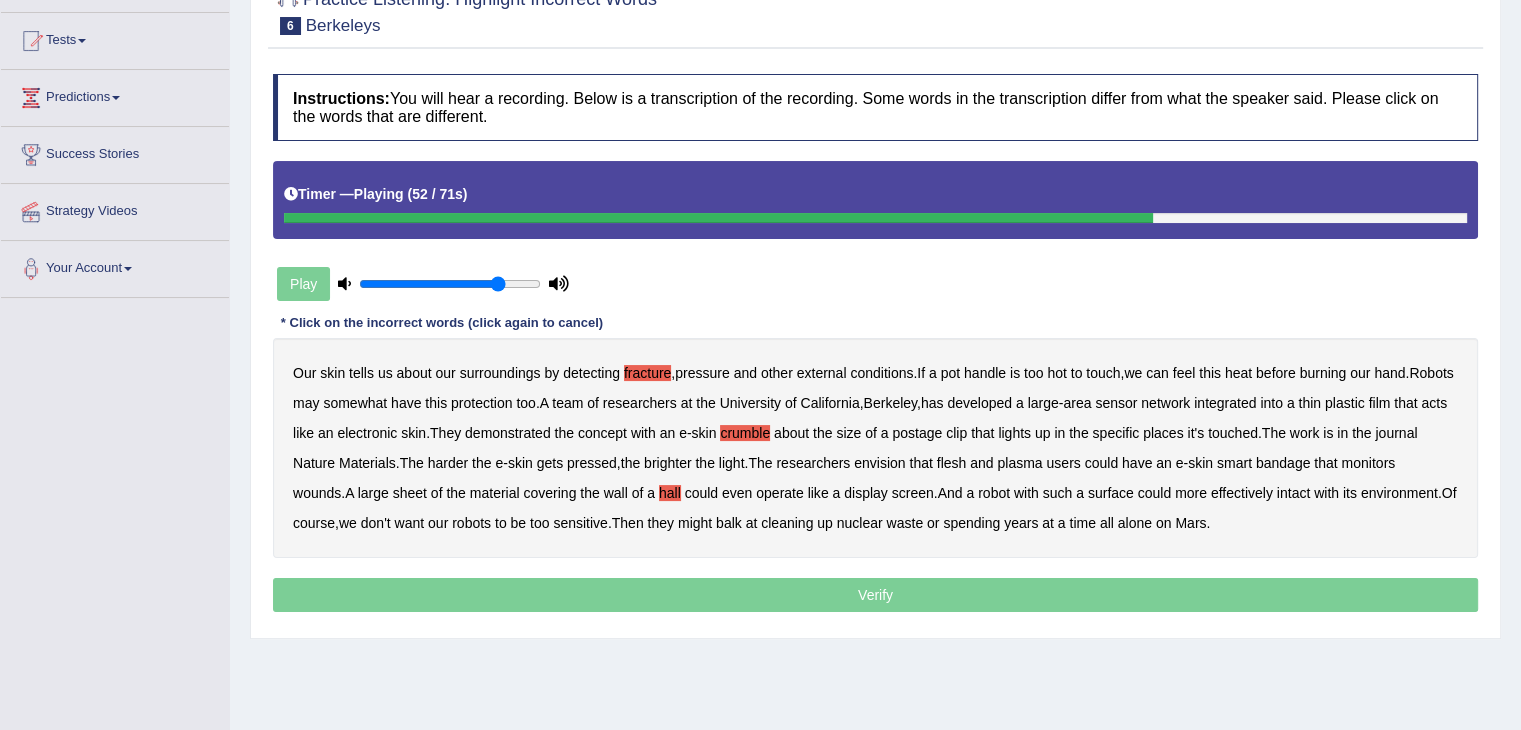 click on "intact" at bounding box center (1293, 493) 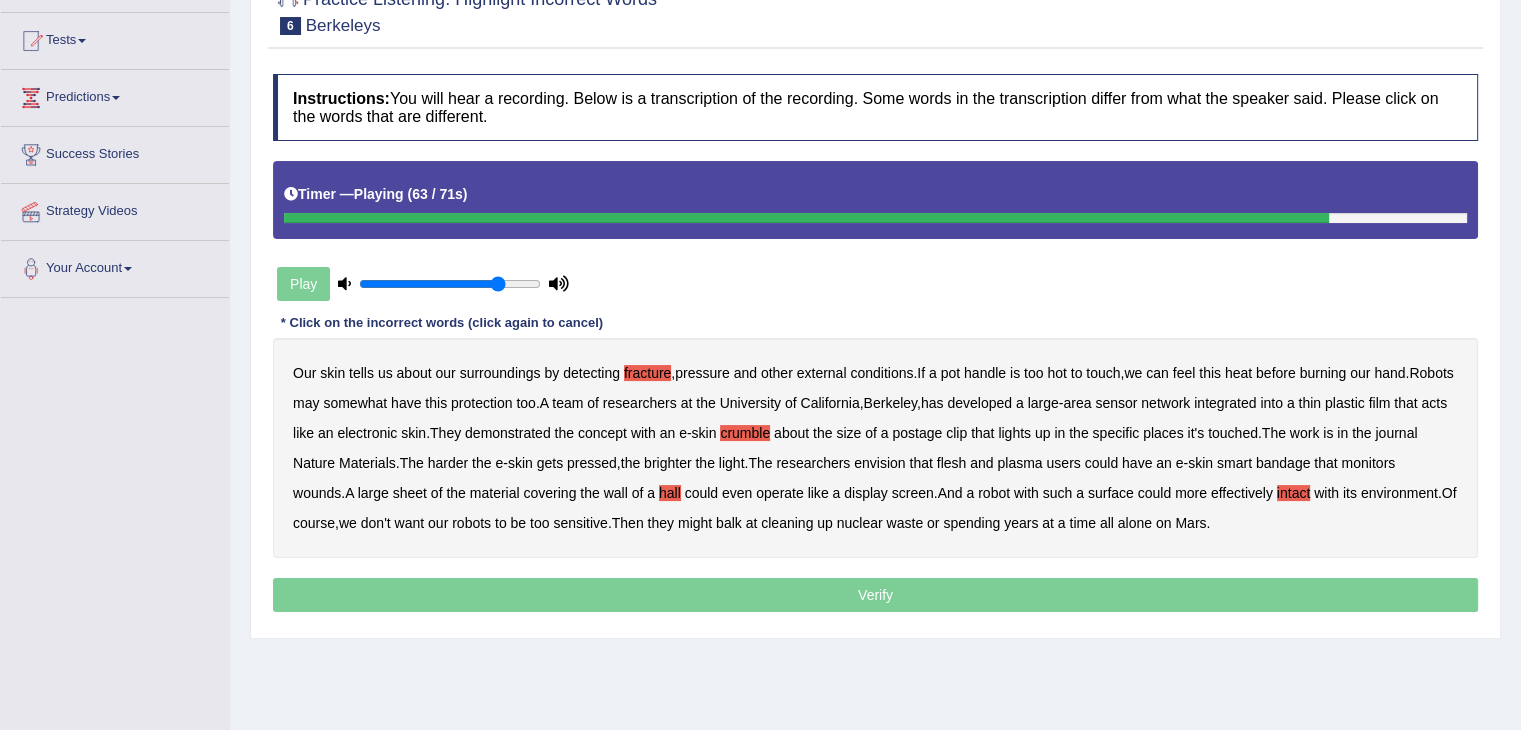 click on "Verify" at bounding box center (875, 595) 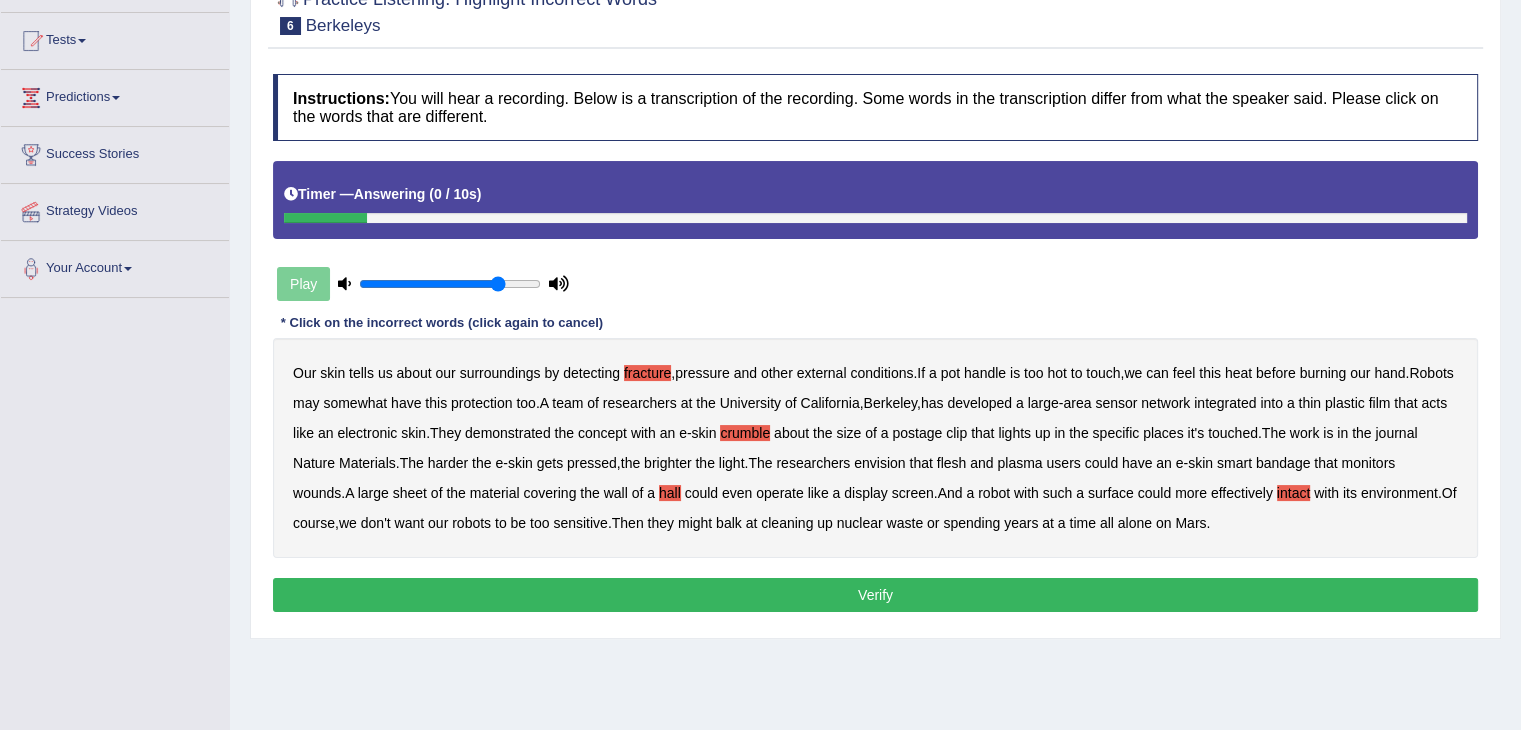 click on "Verify" at bounding box center [875, 595] 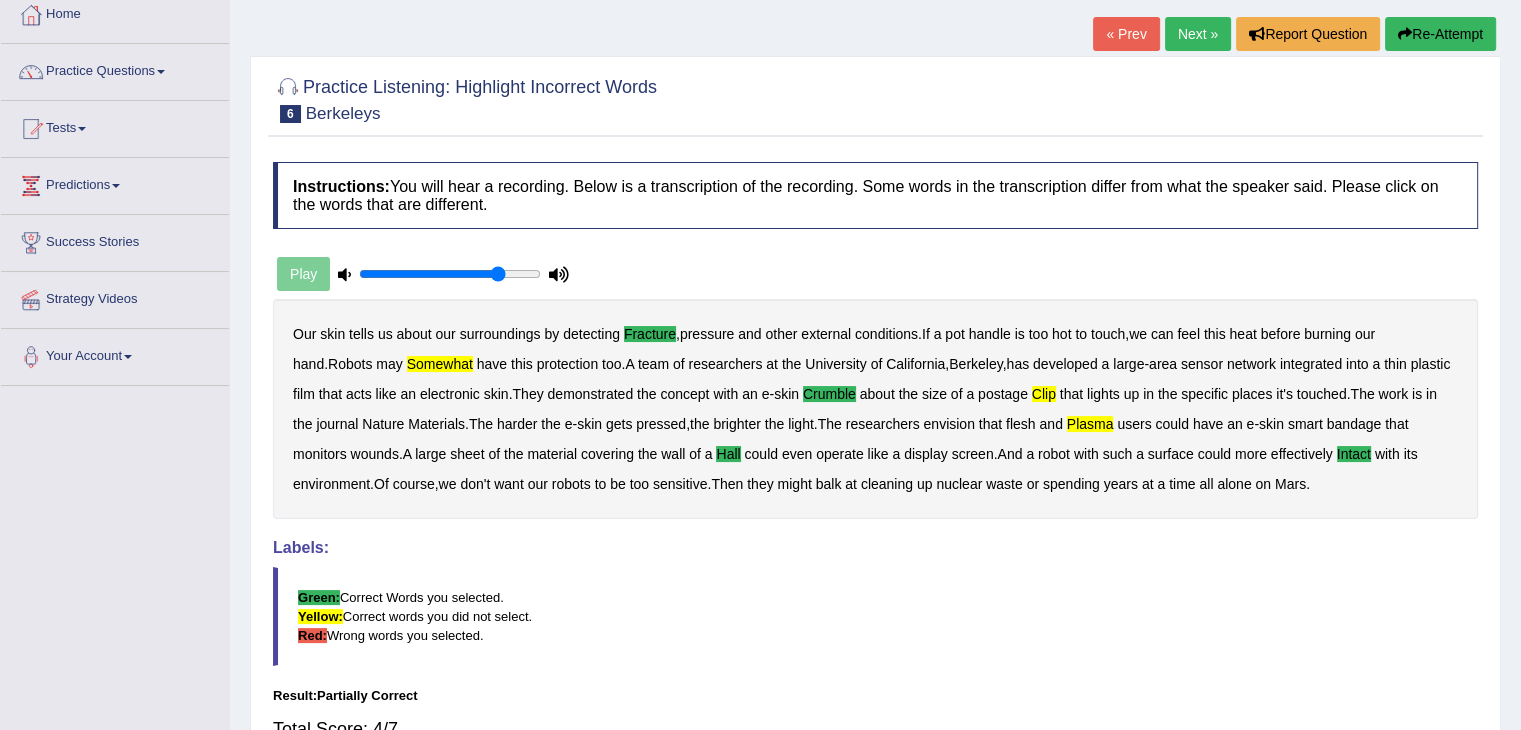 scroll, scrollTop: 0, scrollLeft: 0, axis: both 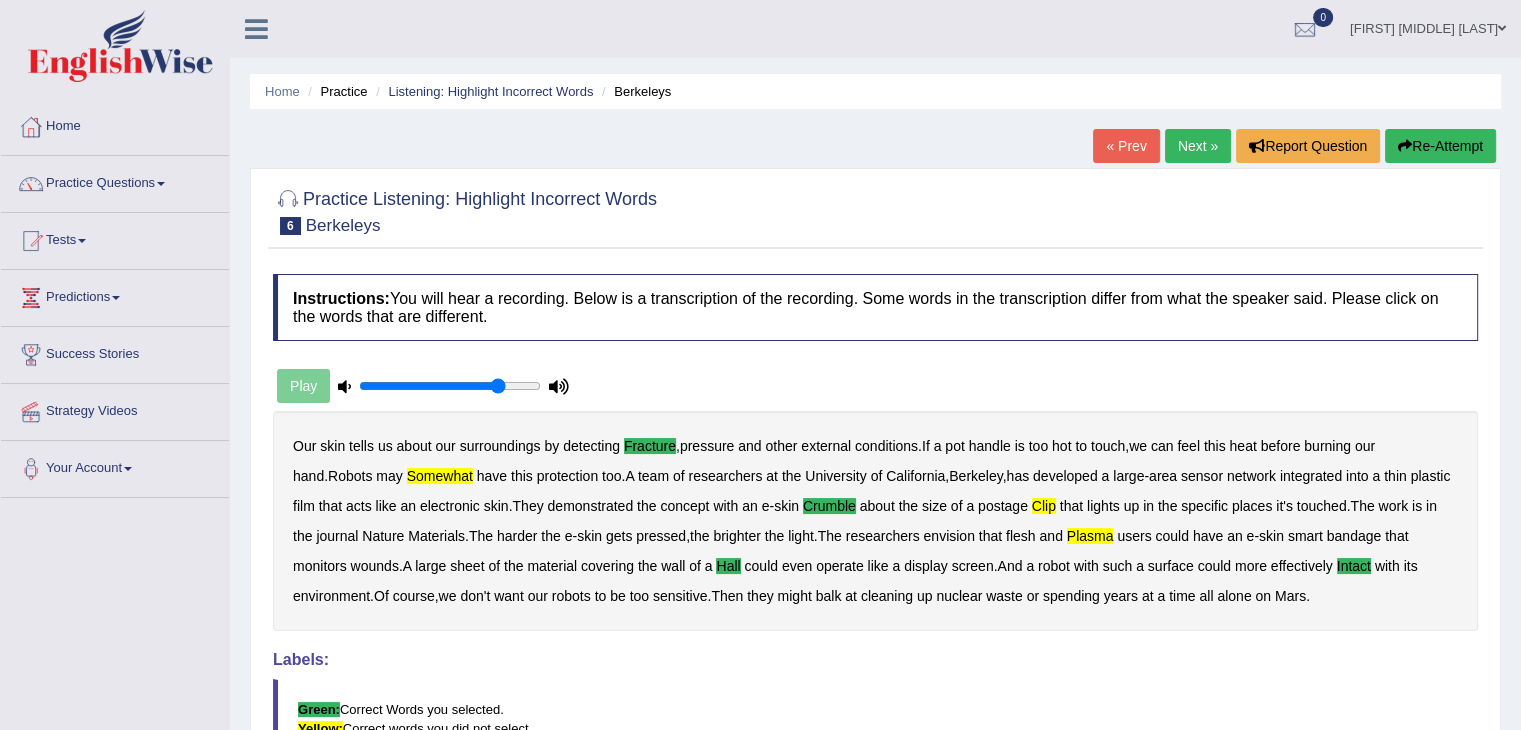 click on "Next »" at bounding box center [1198, 146] 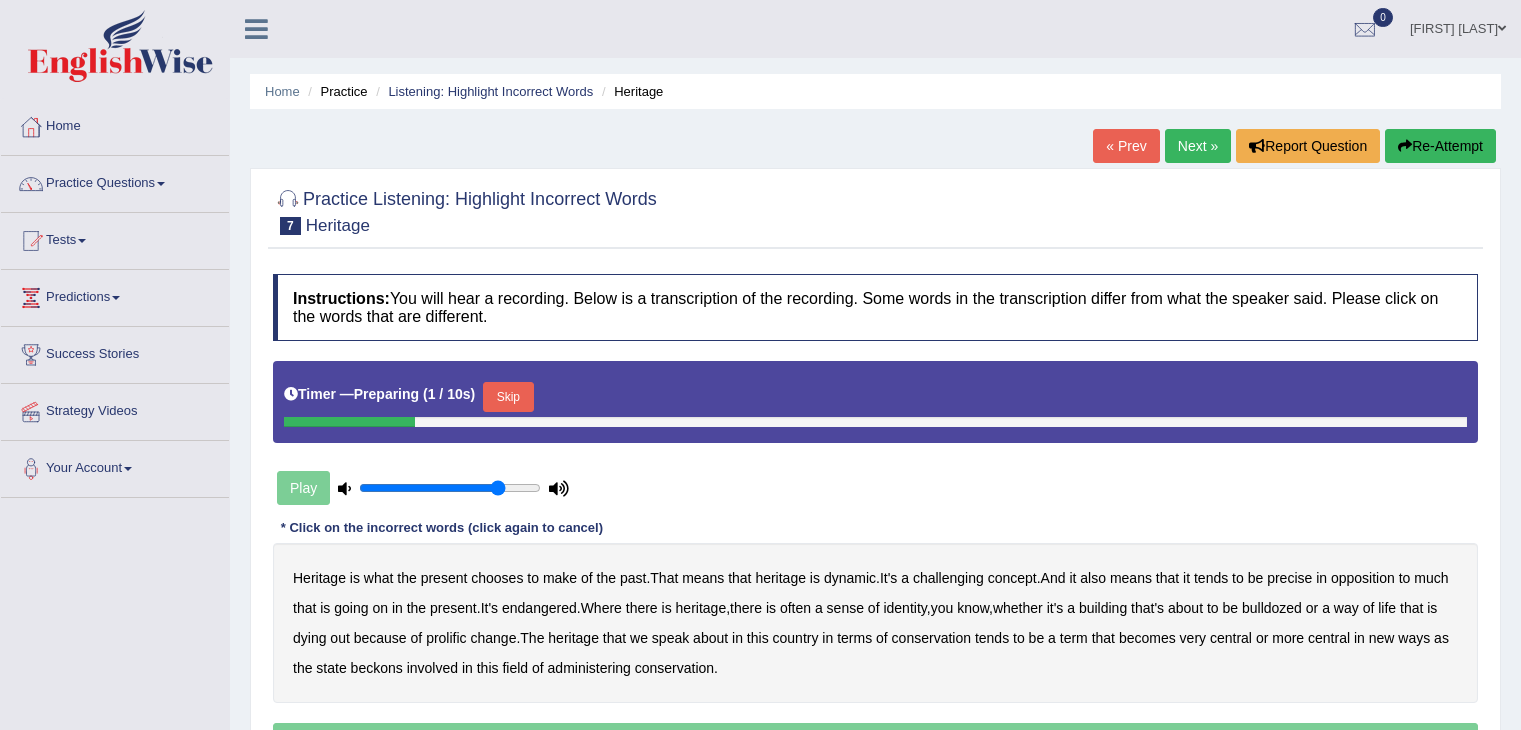 scroll, scrollTop: 320, scrollLeft: 0, axis: vertical 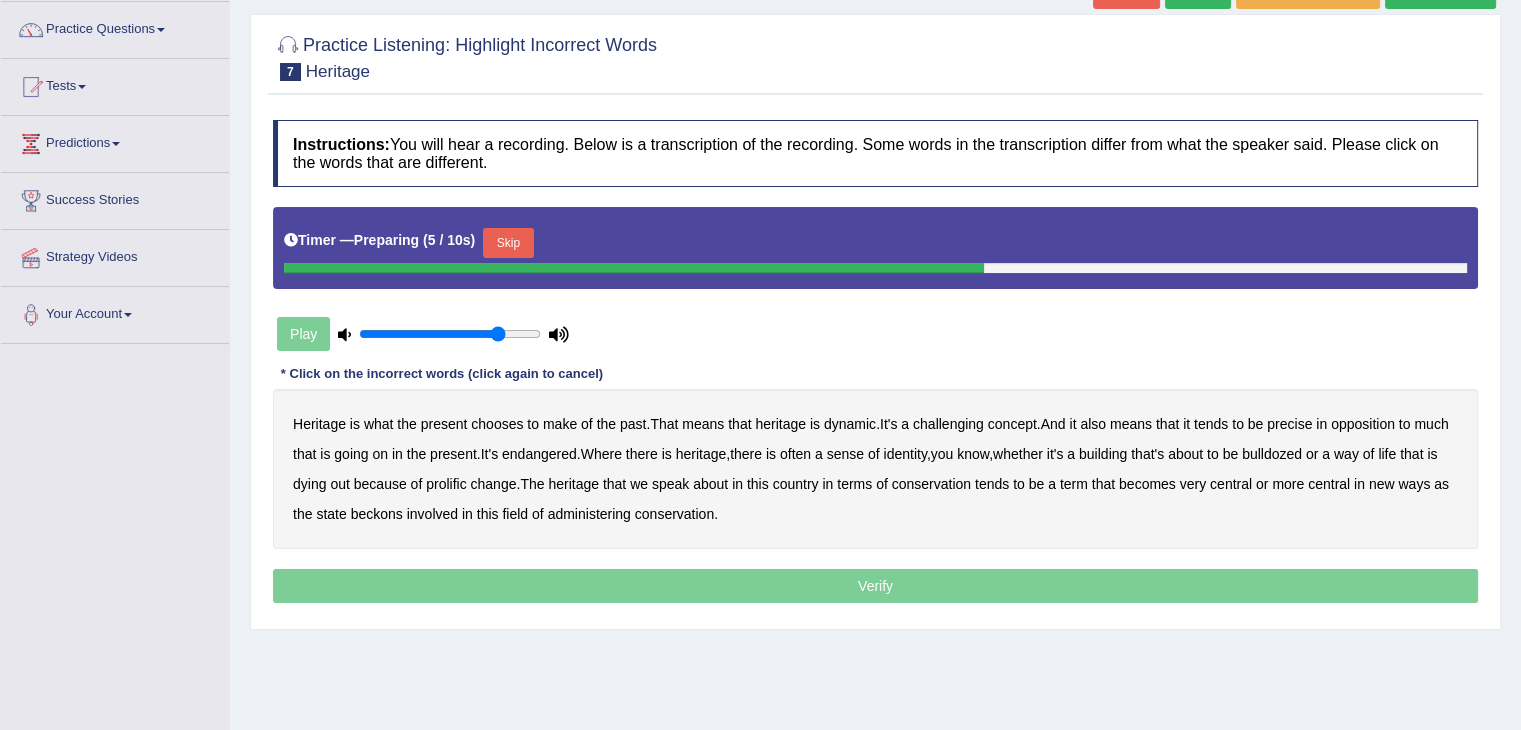 click on "Skip" at bounding box center (508, 243) 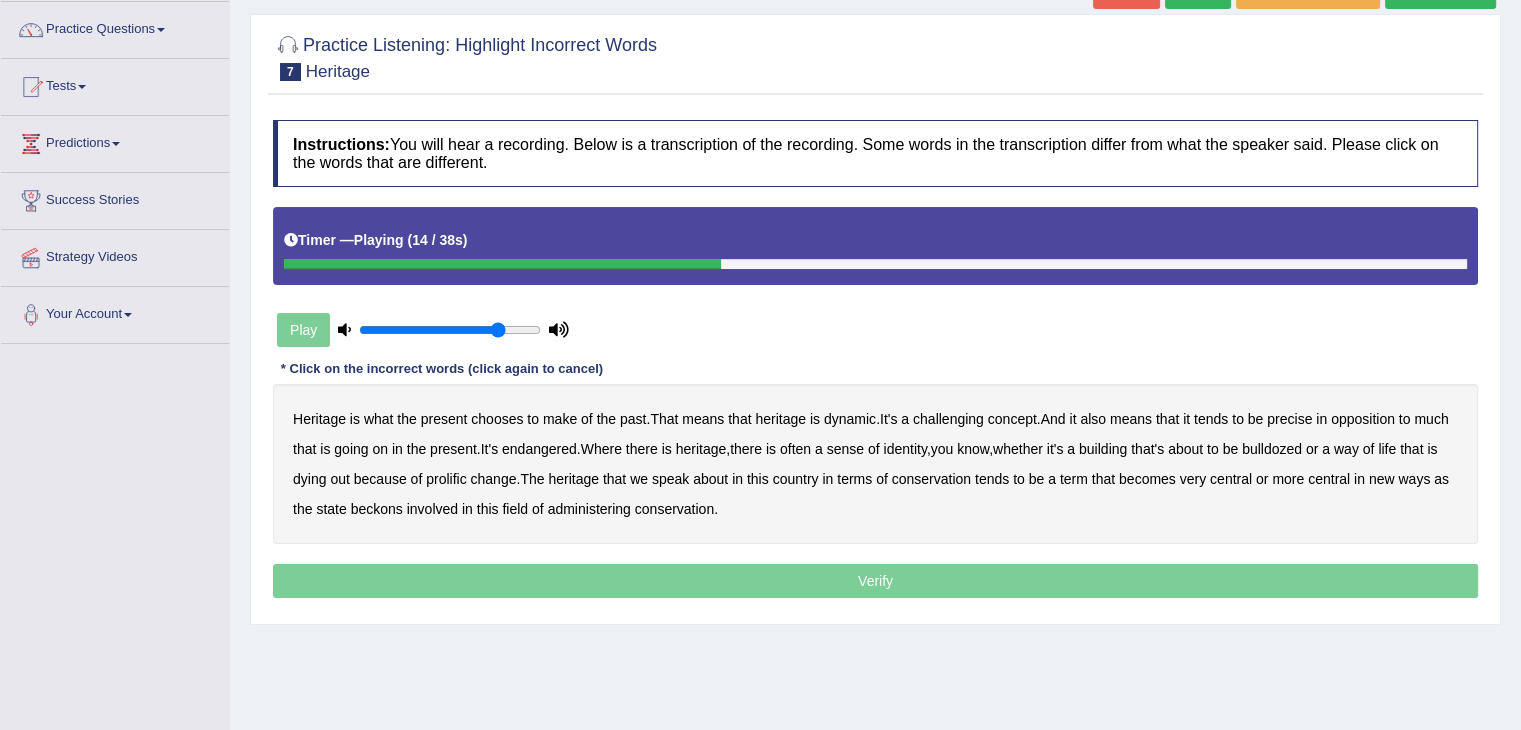 click on "precise" at bounding box center (1289, 419) 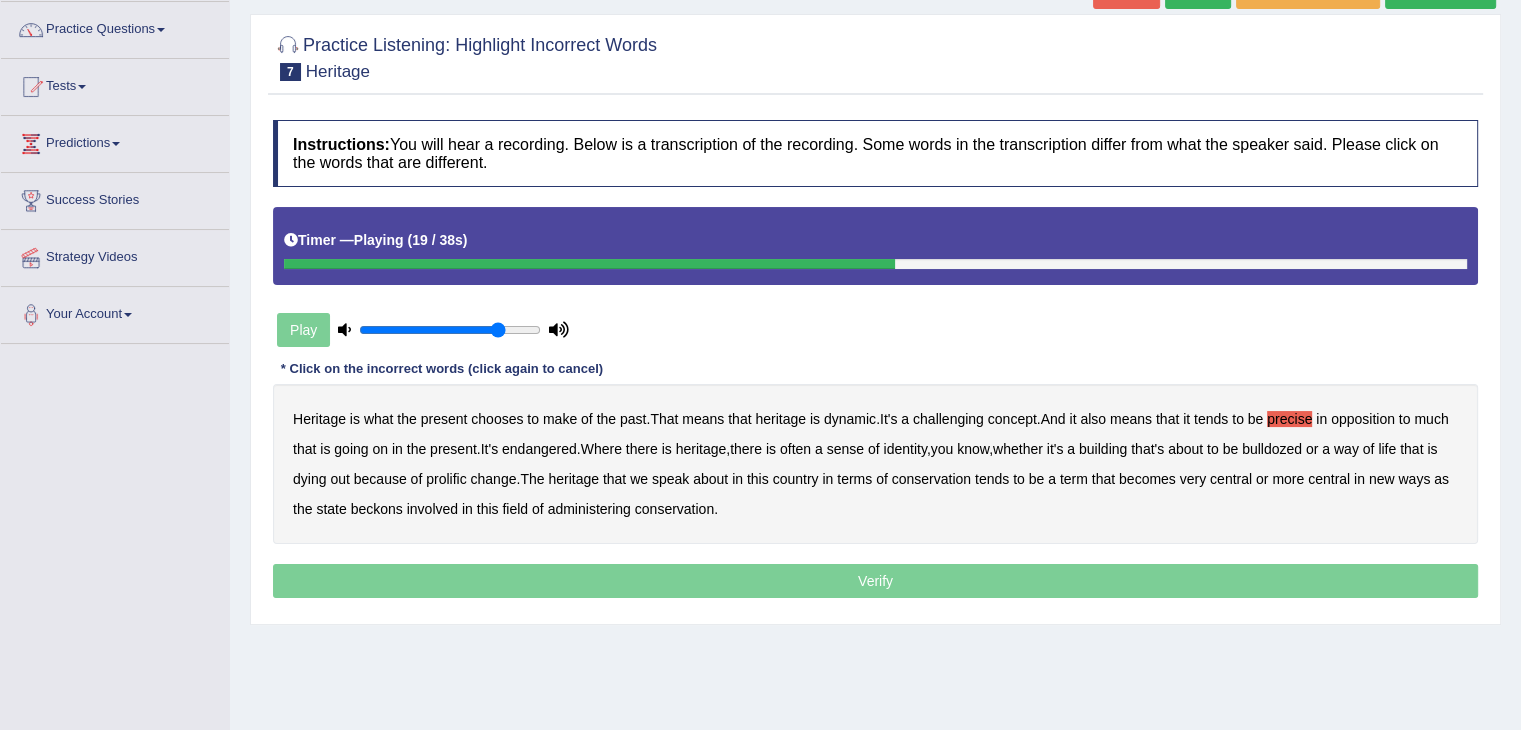 click on "identity" at bounding box center (904, 449) 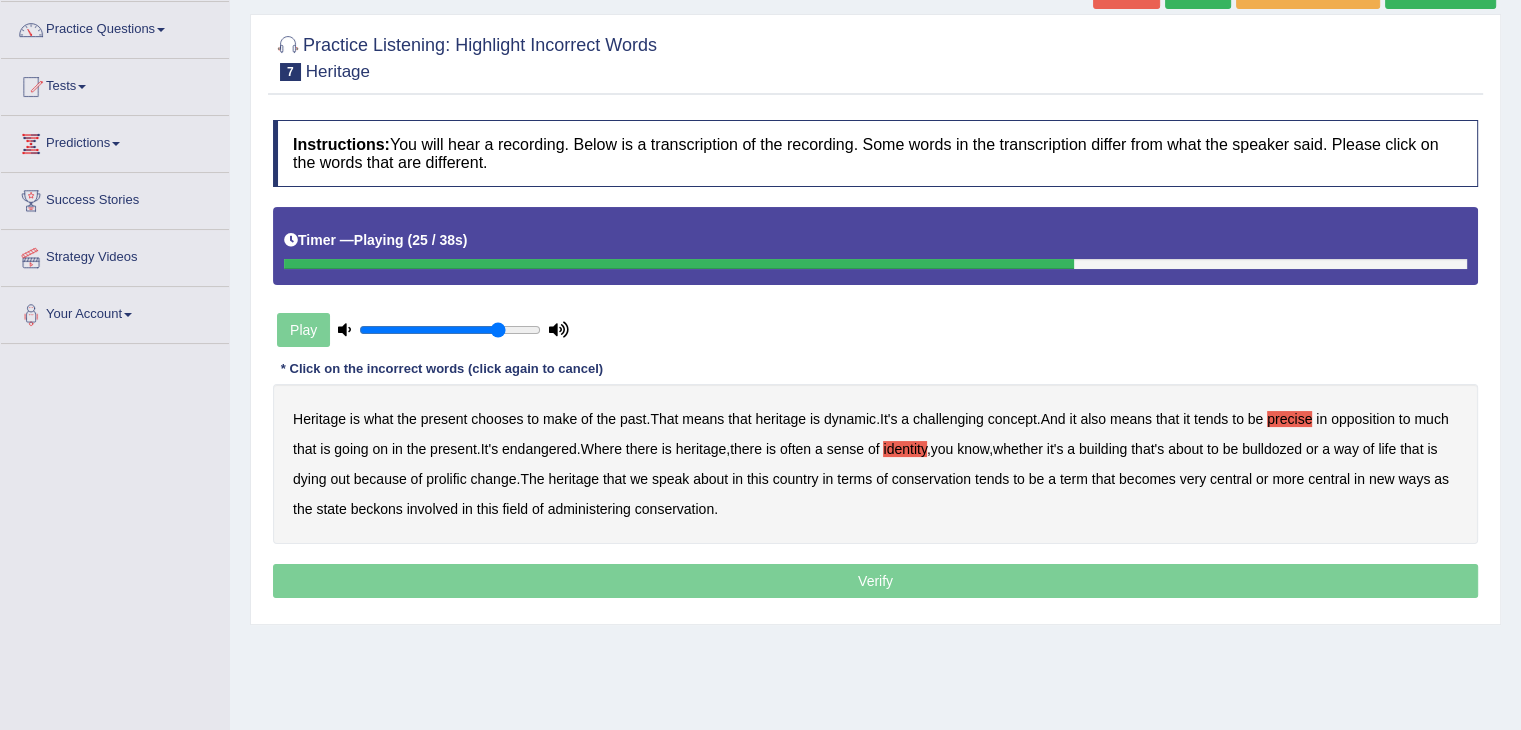 click on "prolific" at bounding box center [446, 479] 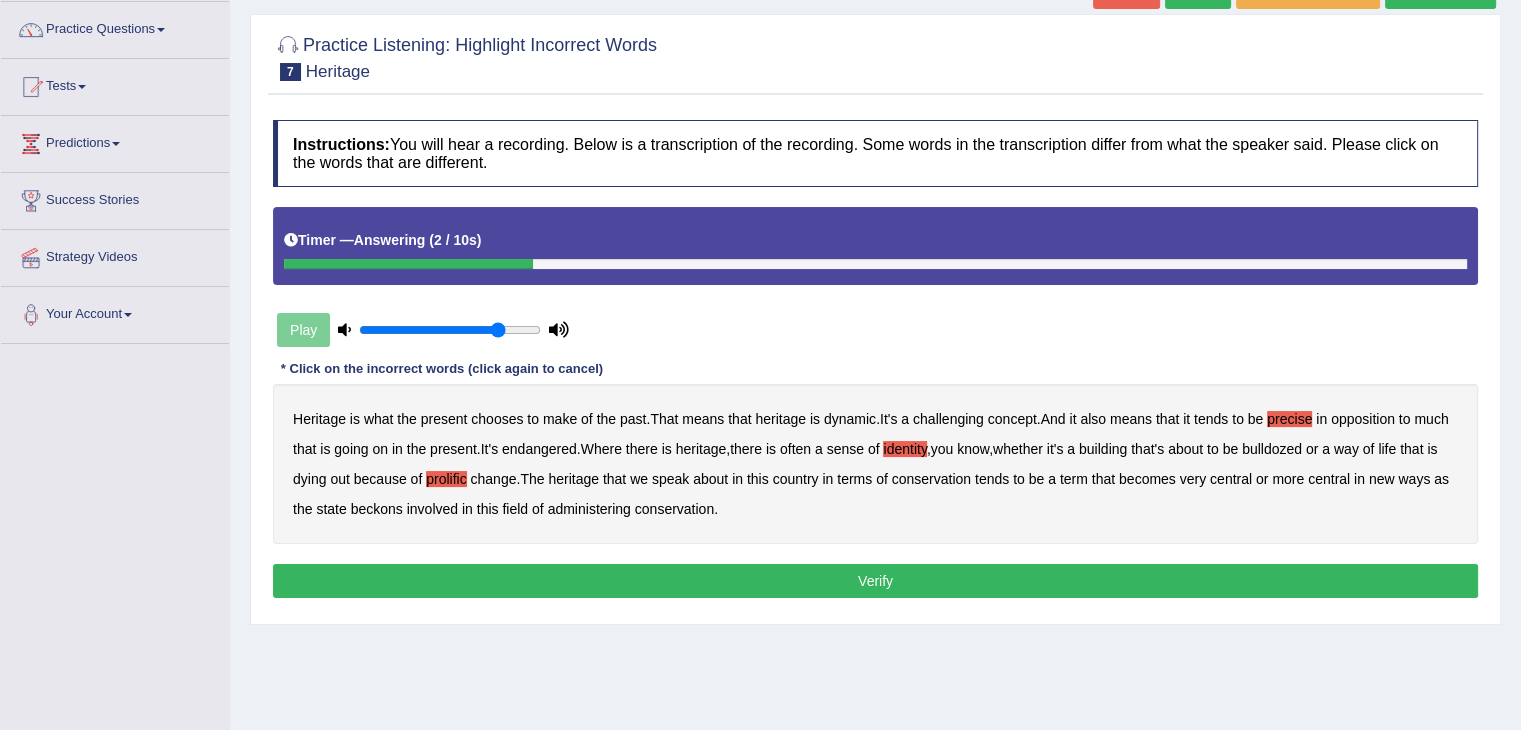 click on "Verify" at bounding box center (875, 581) 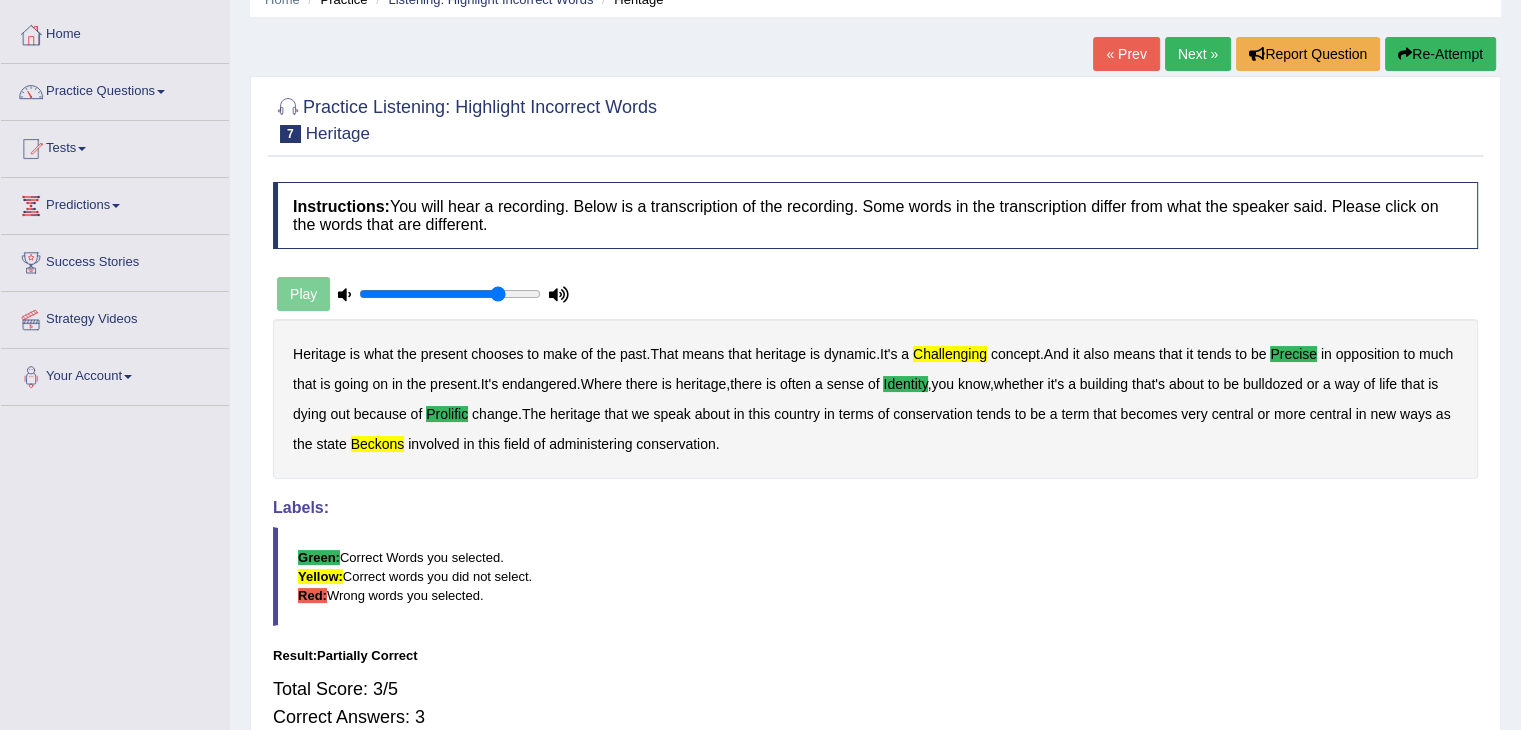 scroll, scrollTop: 87, scrollLeft: 0, axis: vertical 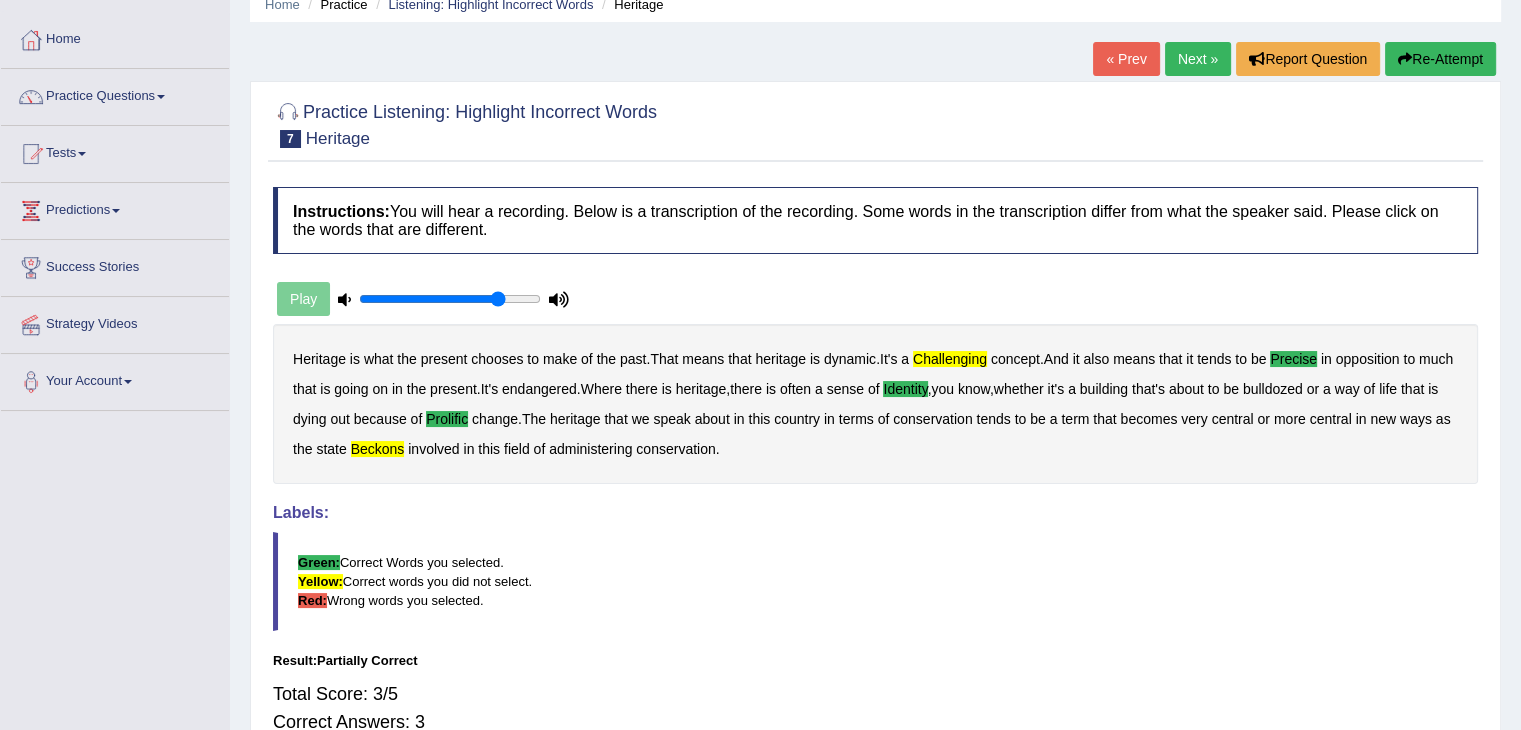 click on "Green:  Correct Words you selected.
Yellow:  Correct words you did not select.
Red:  Wrong words you selected." at bounding box center [875, 581] 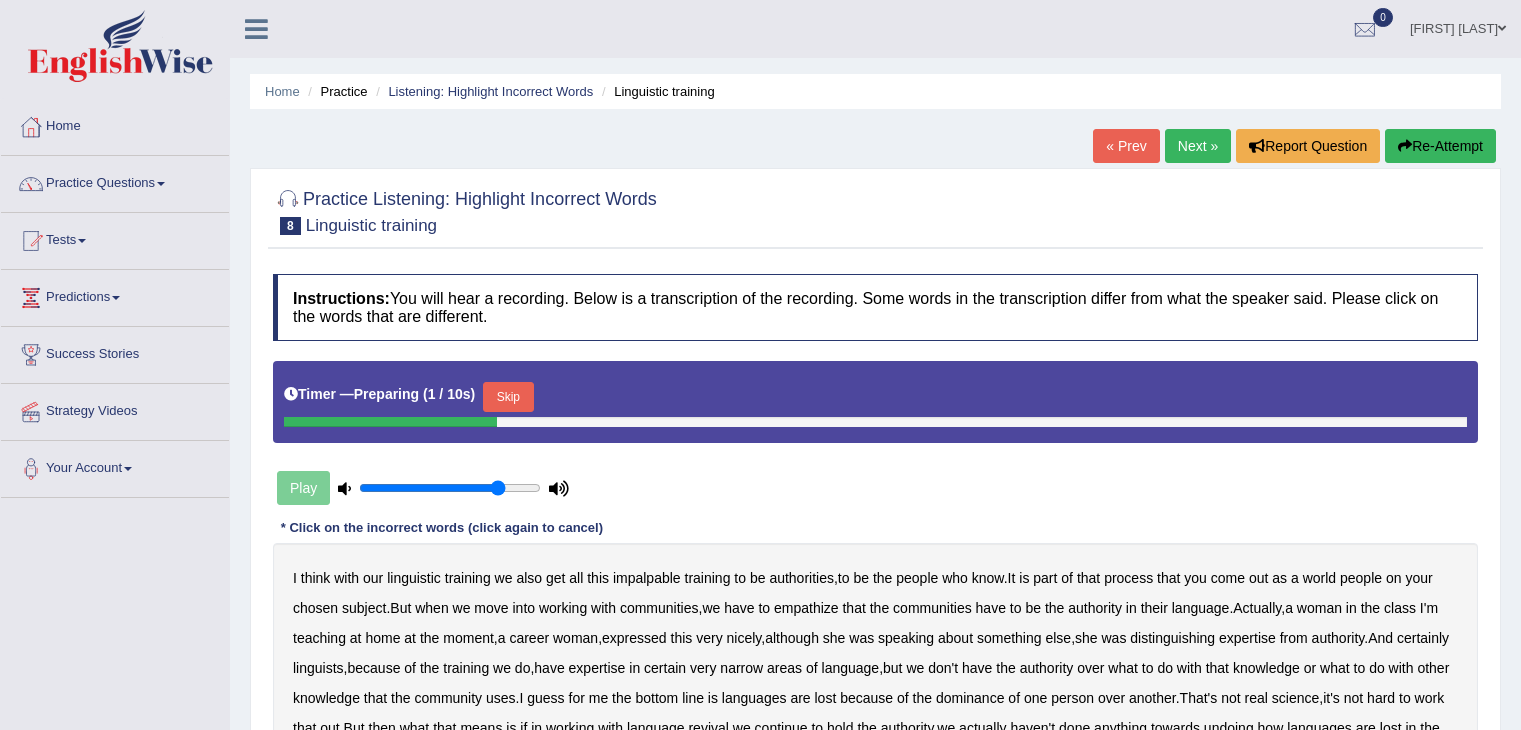 scroll, scrollTop: 100, scrollLeft: 0, axis: vertical 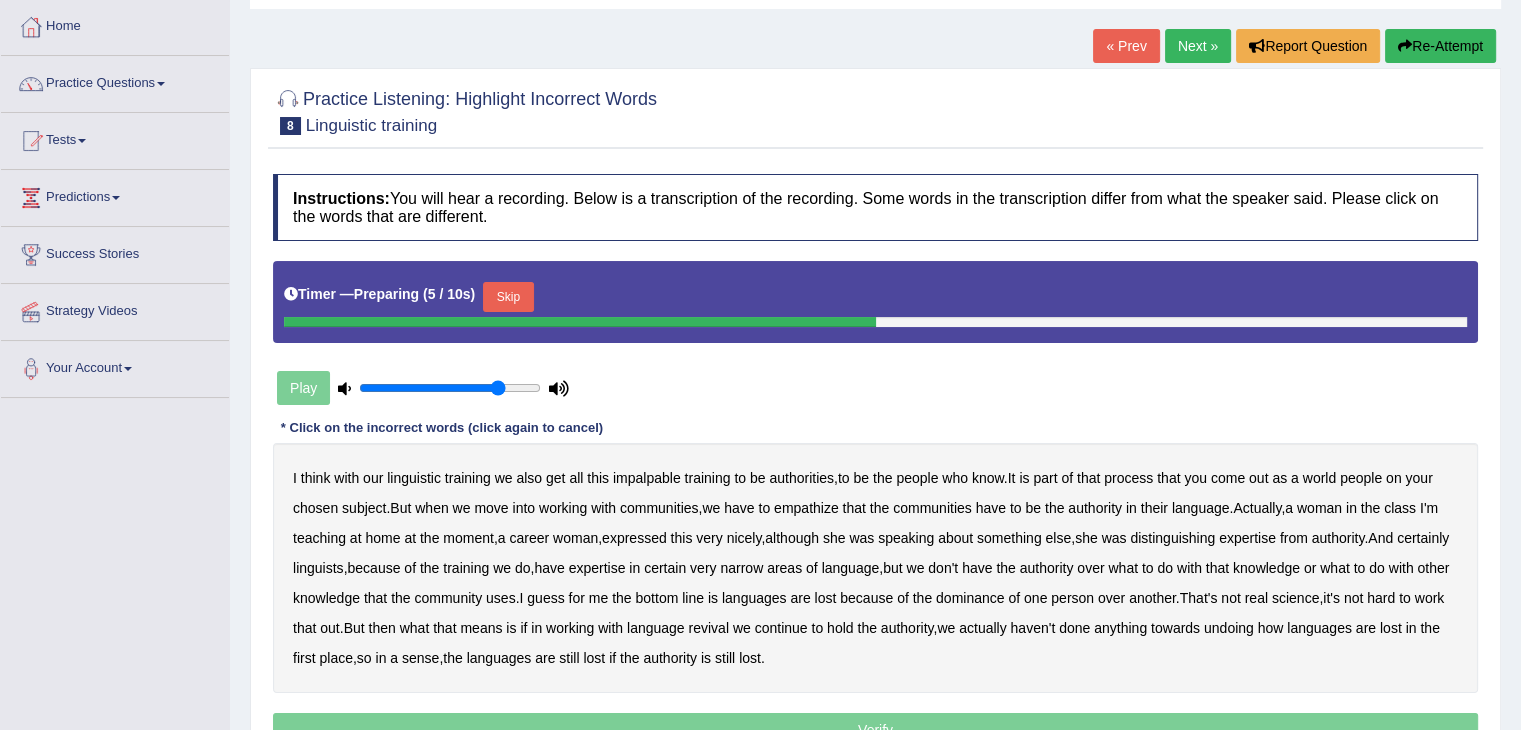 click on "Skip" at bounding box center (508, 297) 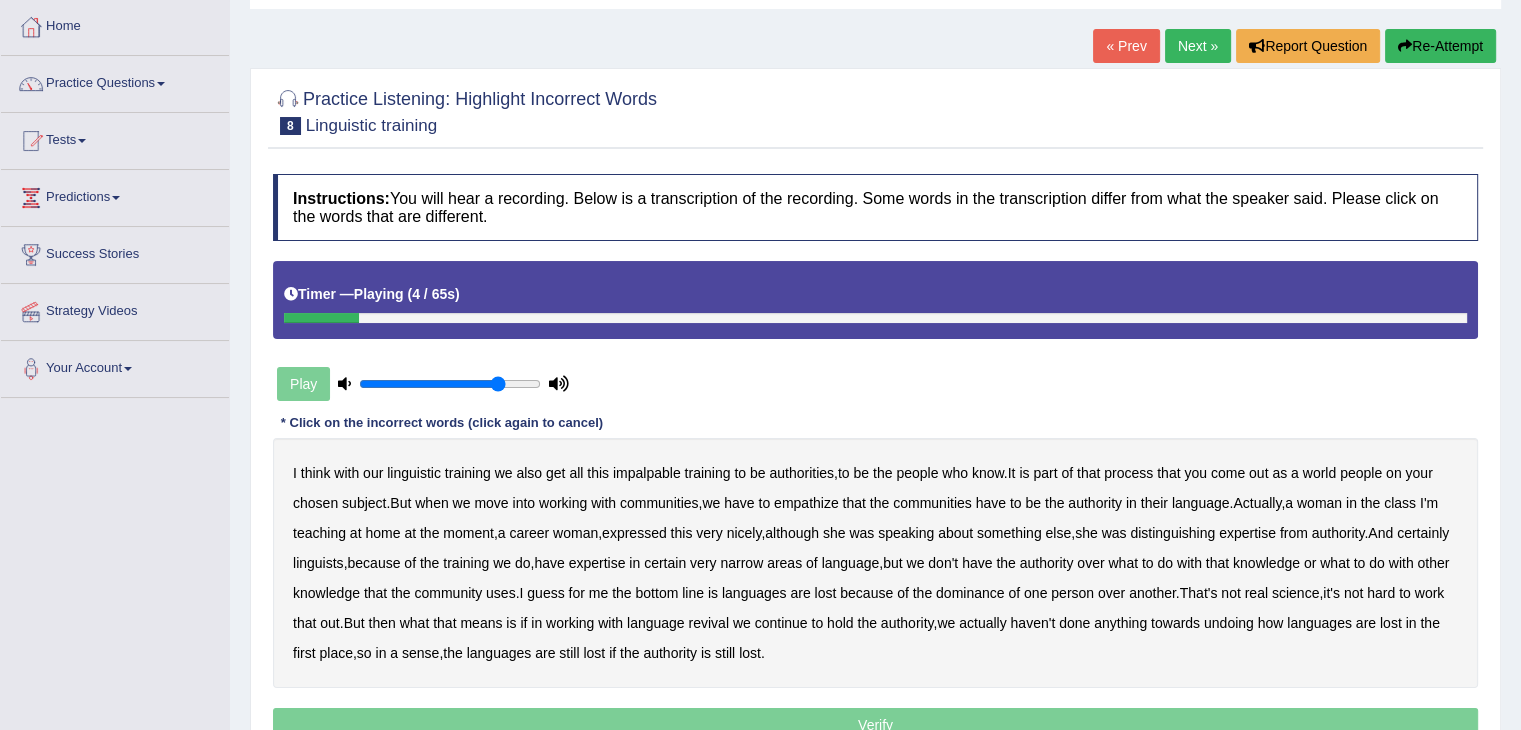 click on "impalpable" at bounding box center [647, 473] 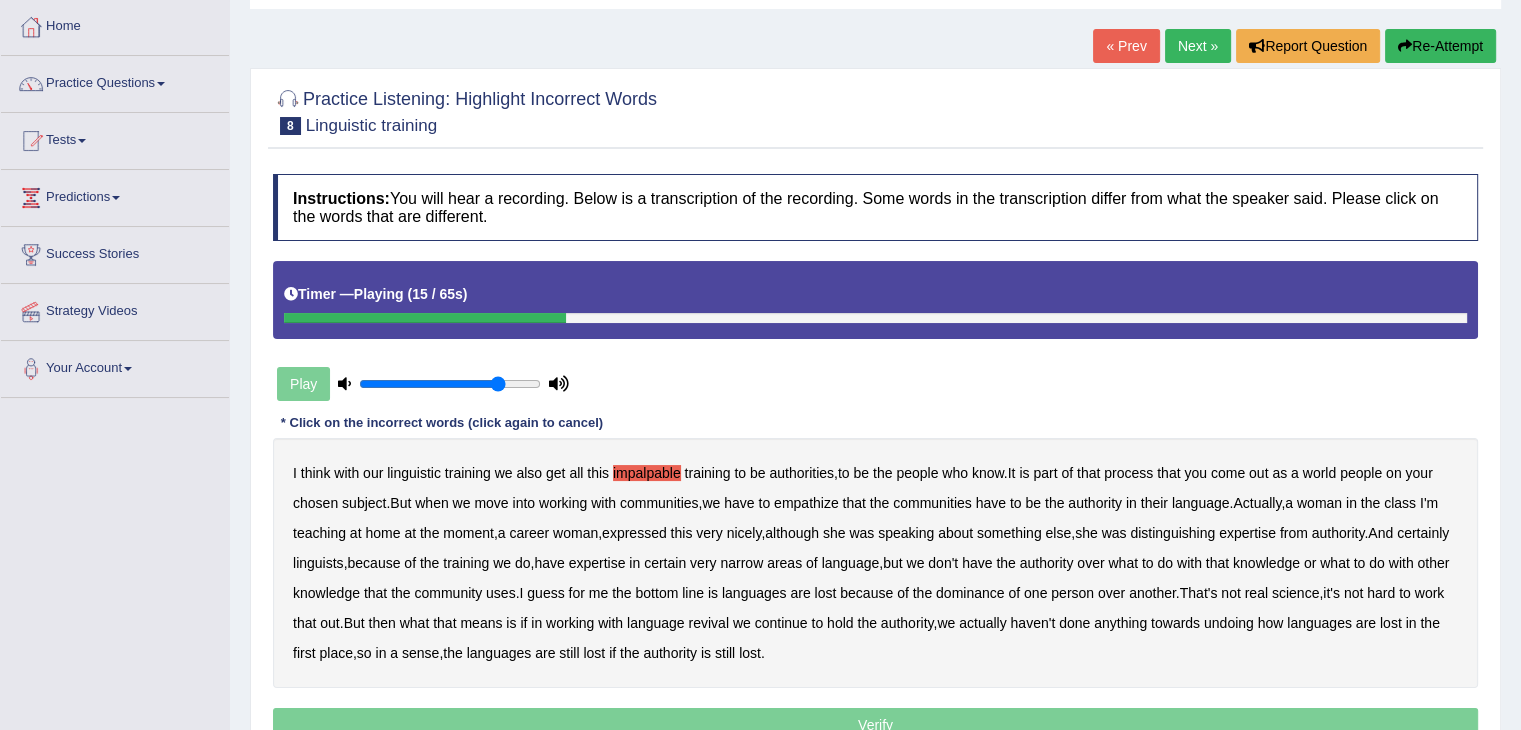 click on "empathize" at bounding box center (806, 503) 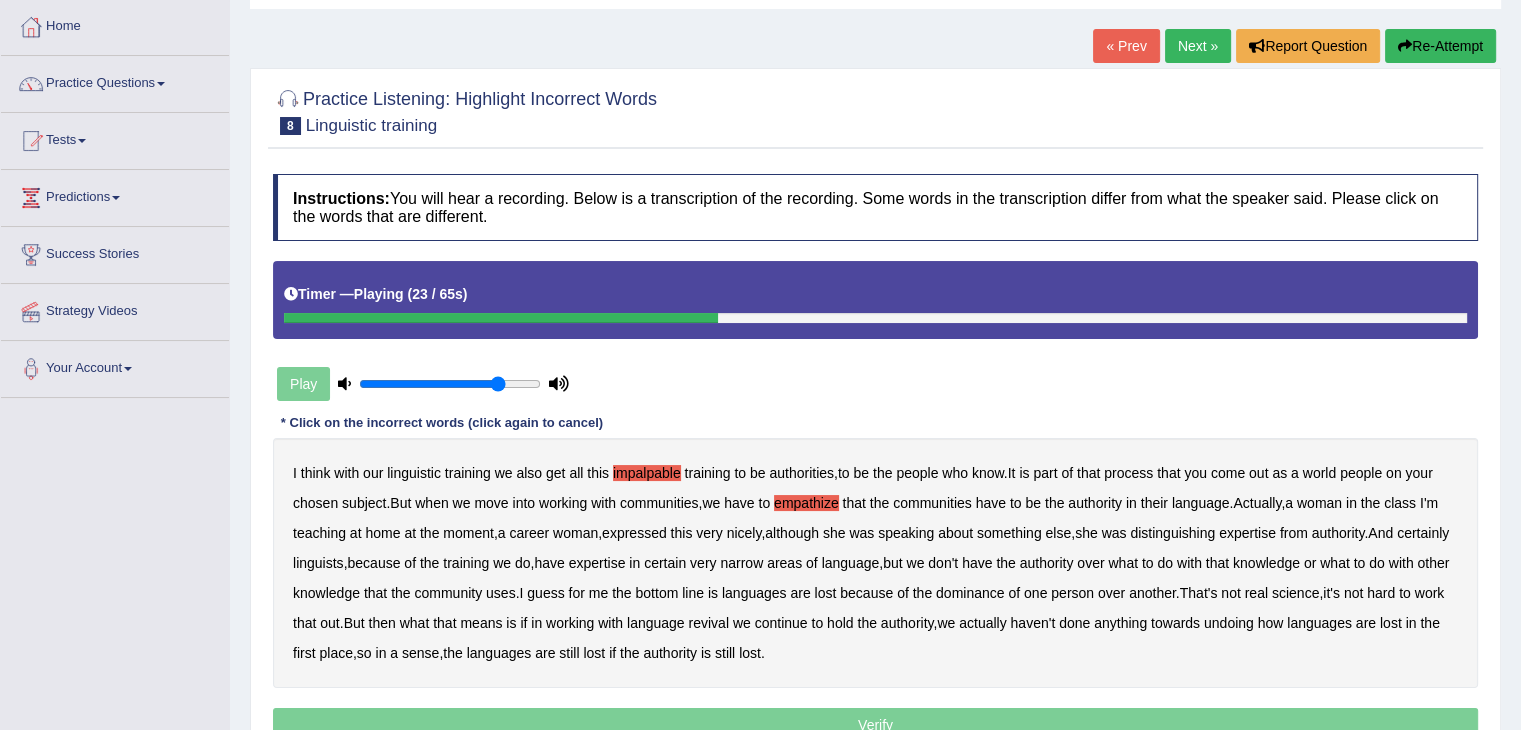 click on "home" at bounding box center [382, 533] 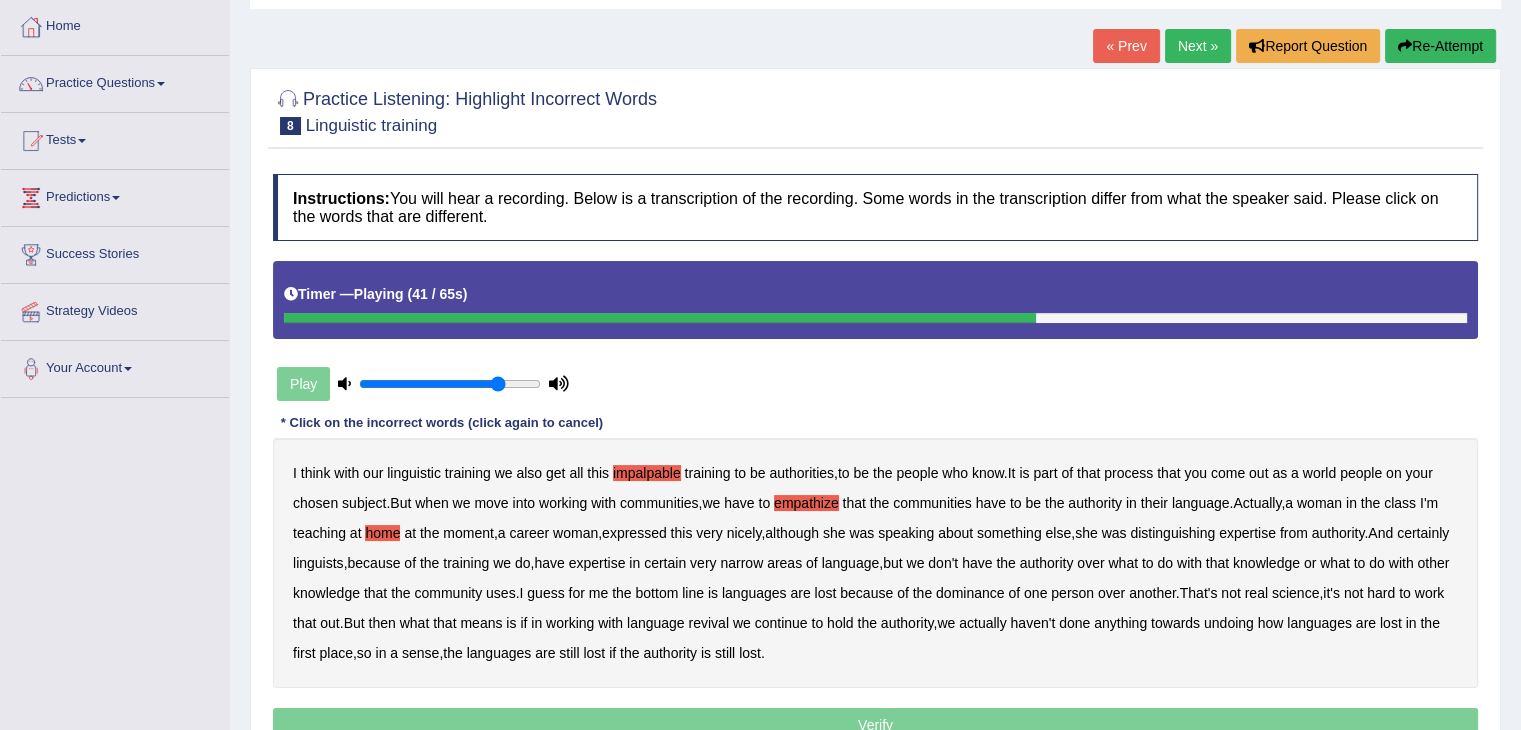click on "uses" at bounding box center [501, 593] 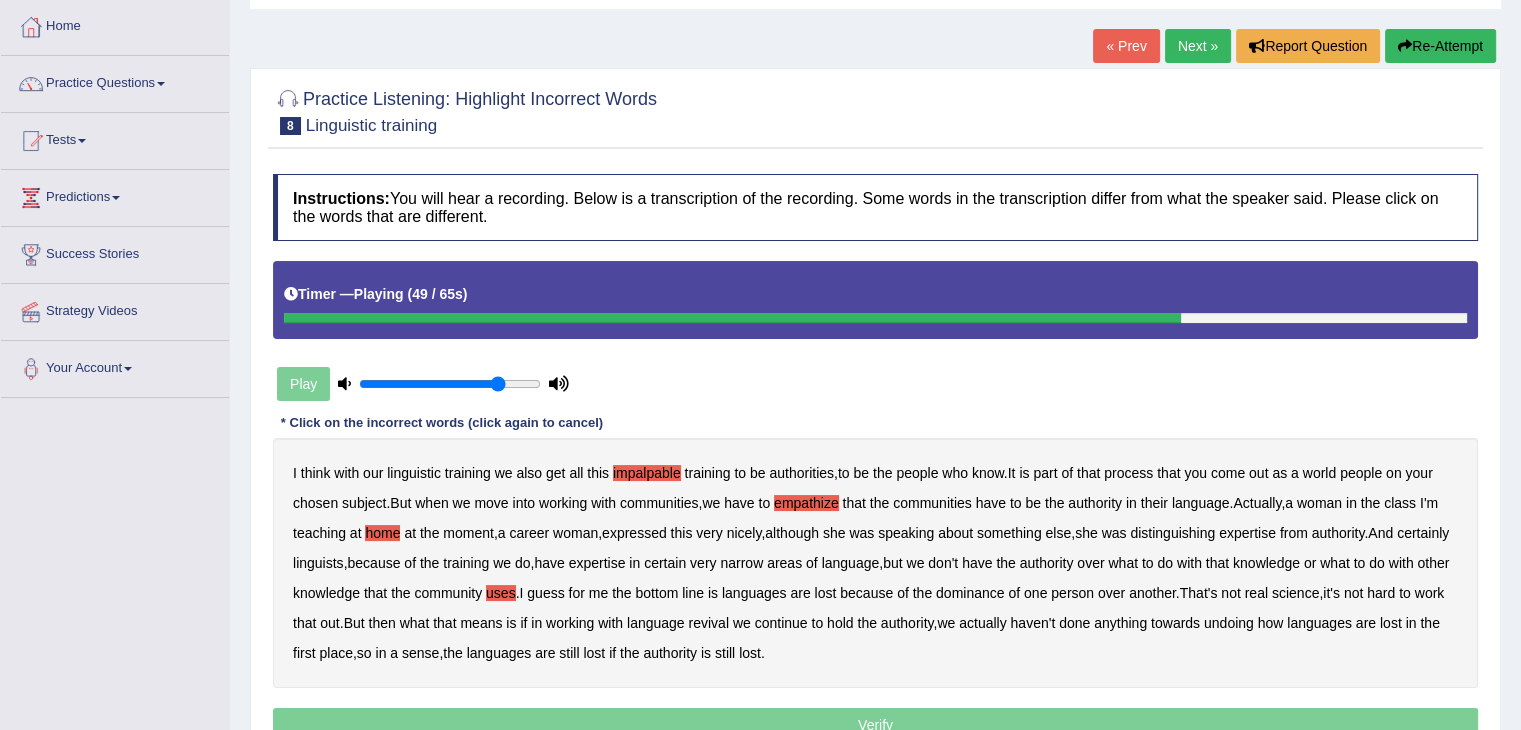 click on "real" at bounding box center (1256, 593) 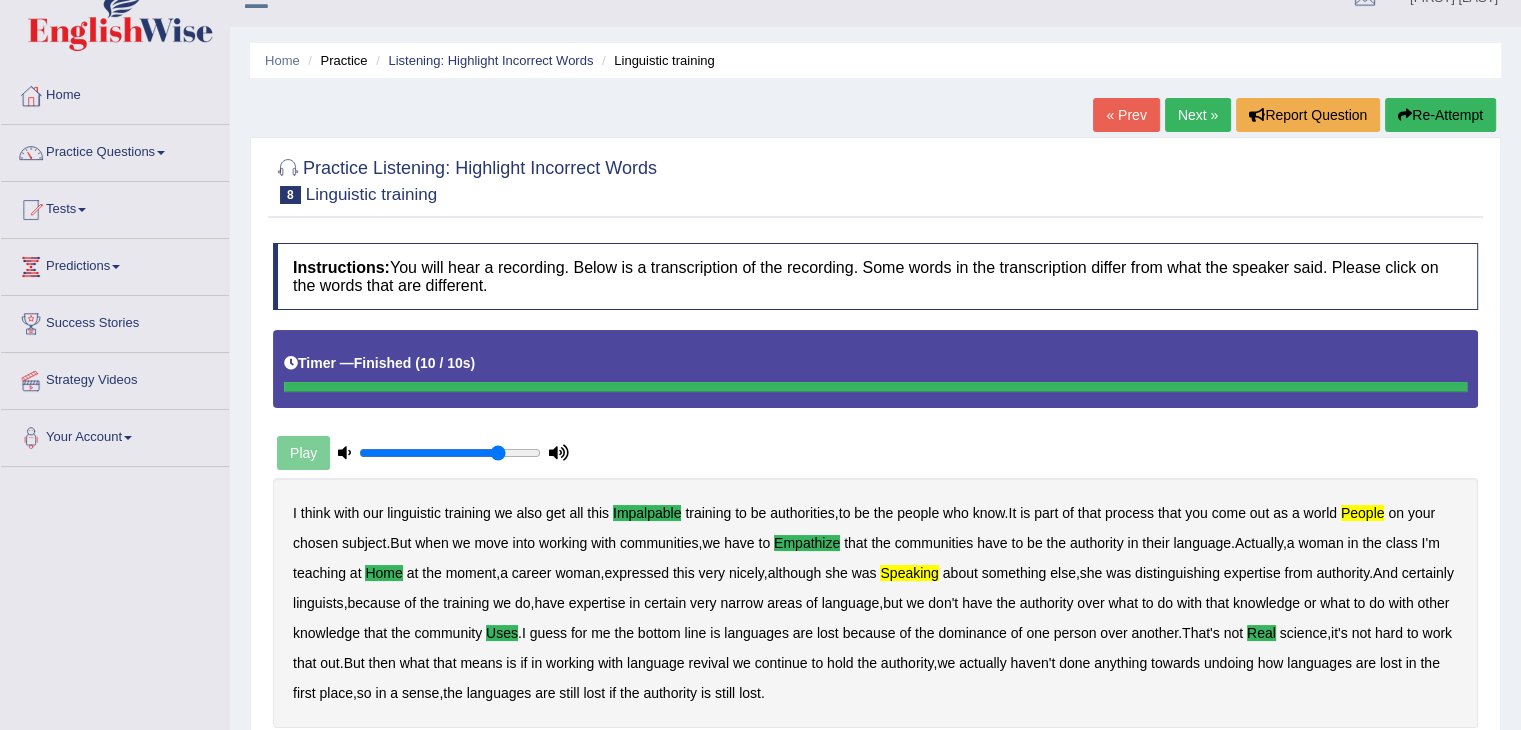 scroll, scrollTop: 0, scrollLeft: 0, axis: both 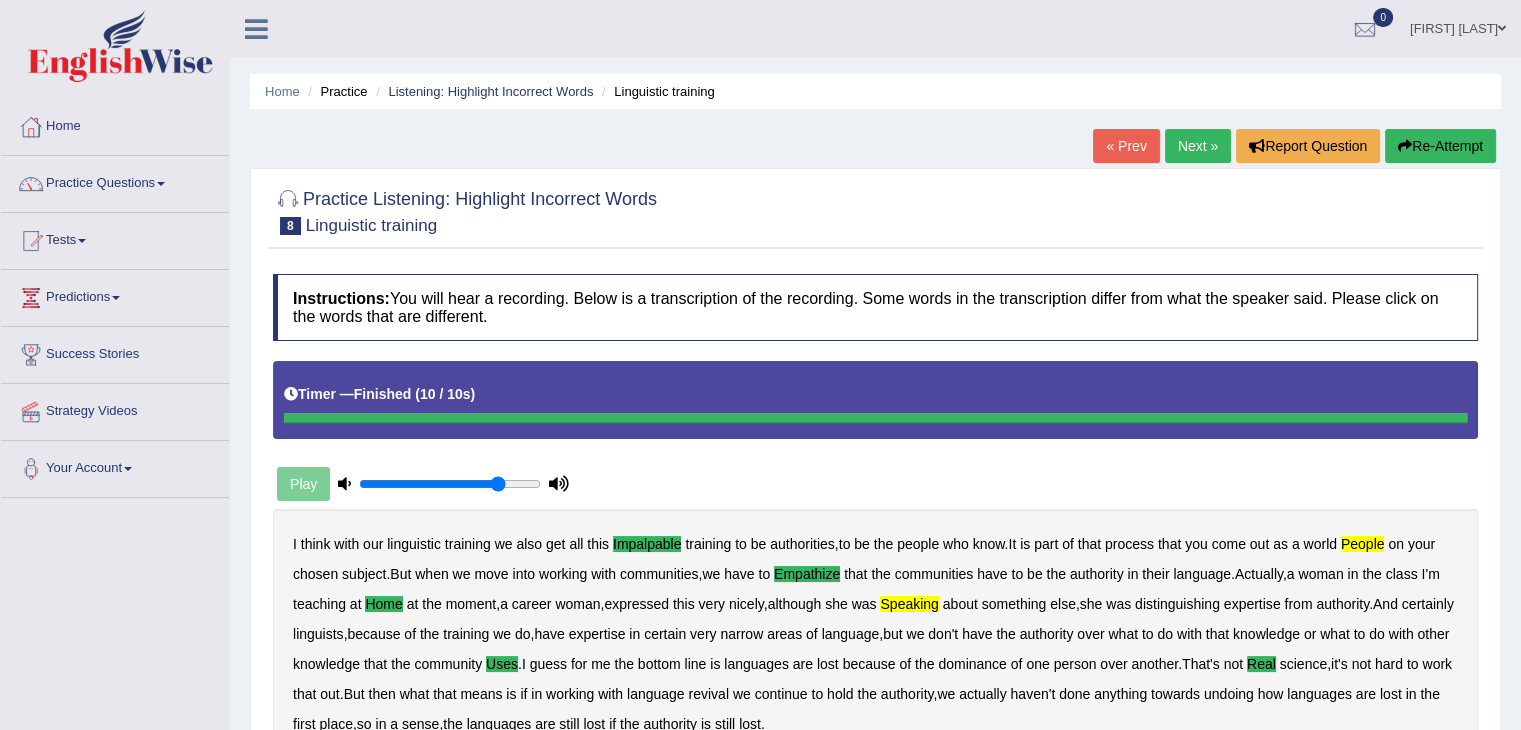 click on "Next »" at bounding box center [1198, 146] 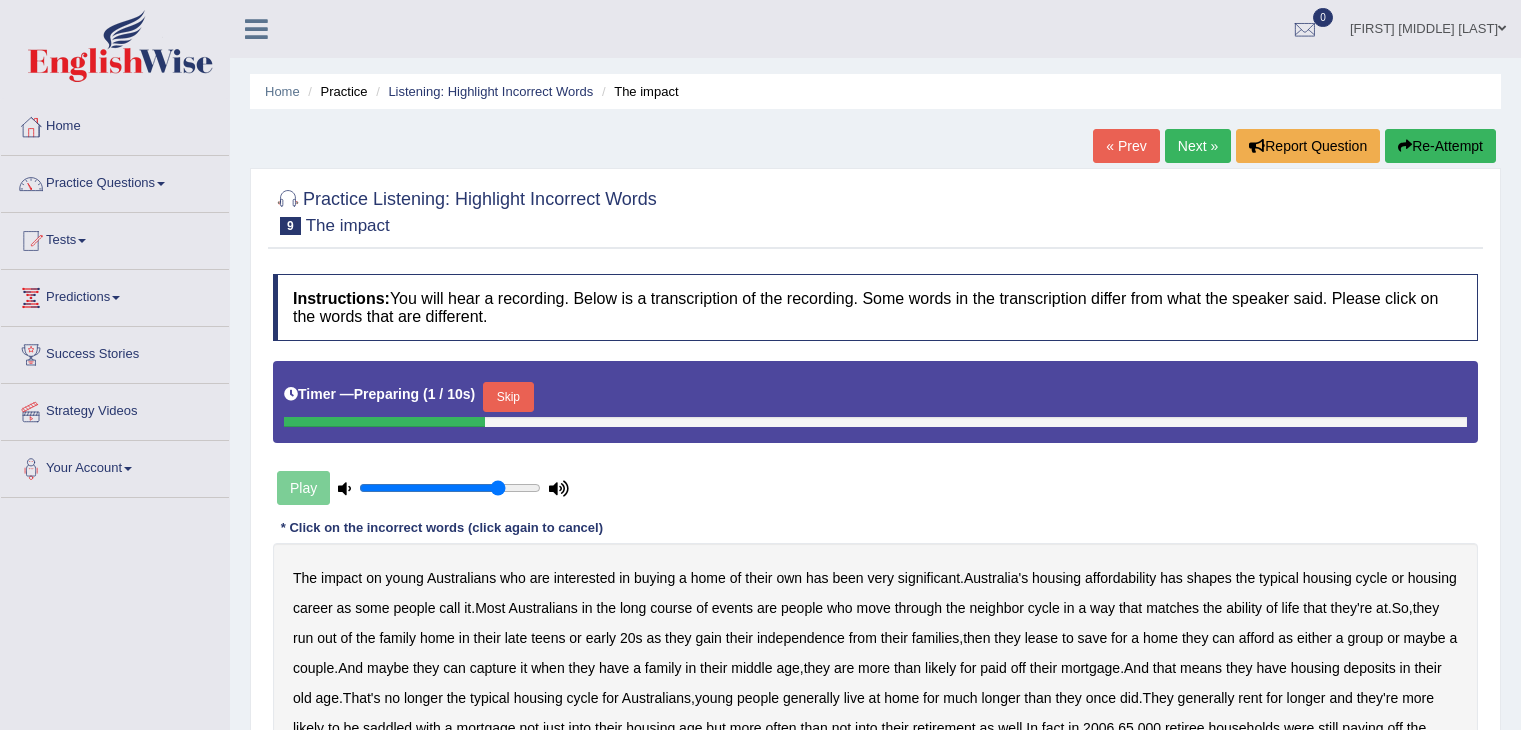 scroll, scrollTop: 100, scrollLeft: 0, axis: vertical 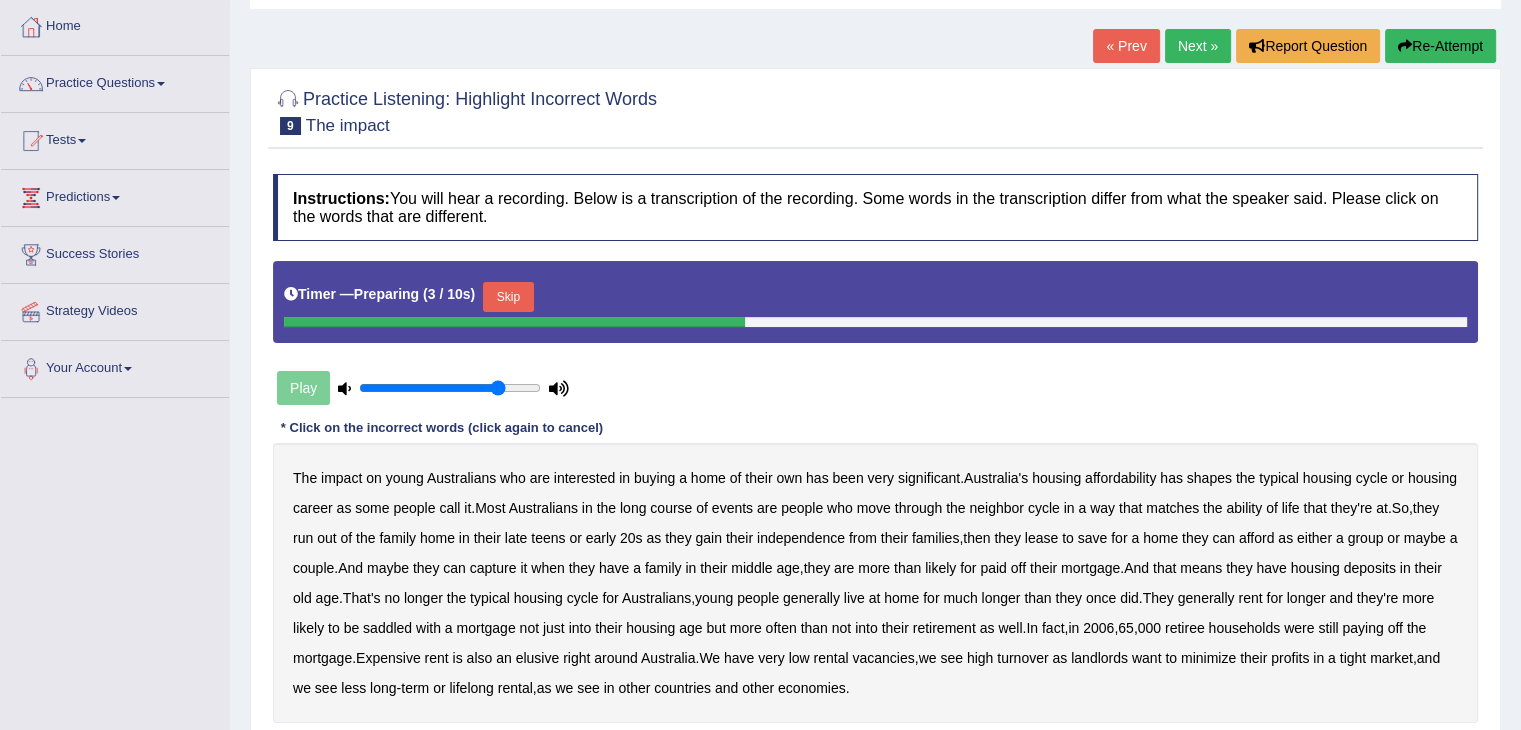 click on "Skip" at bounding box center [508, 297] 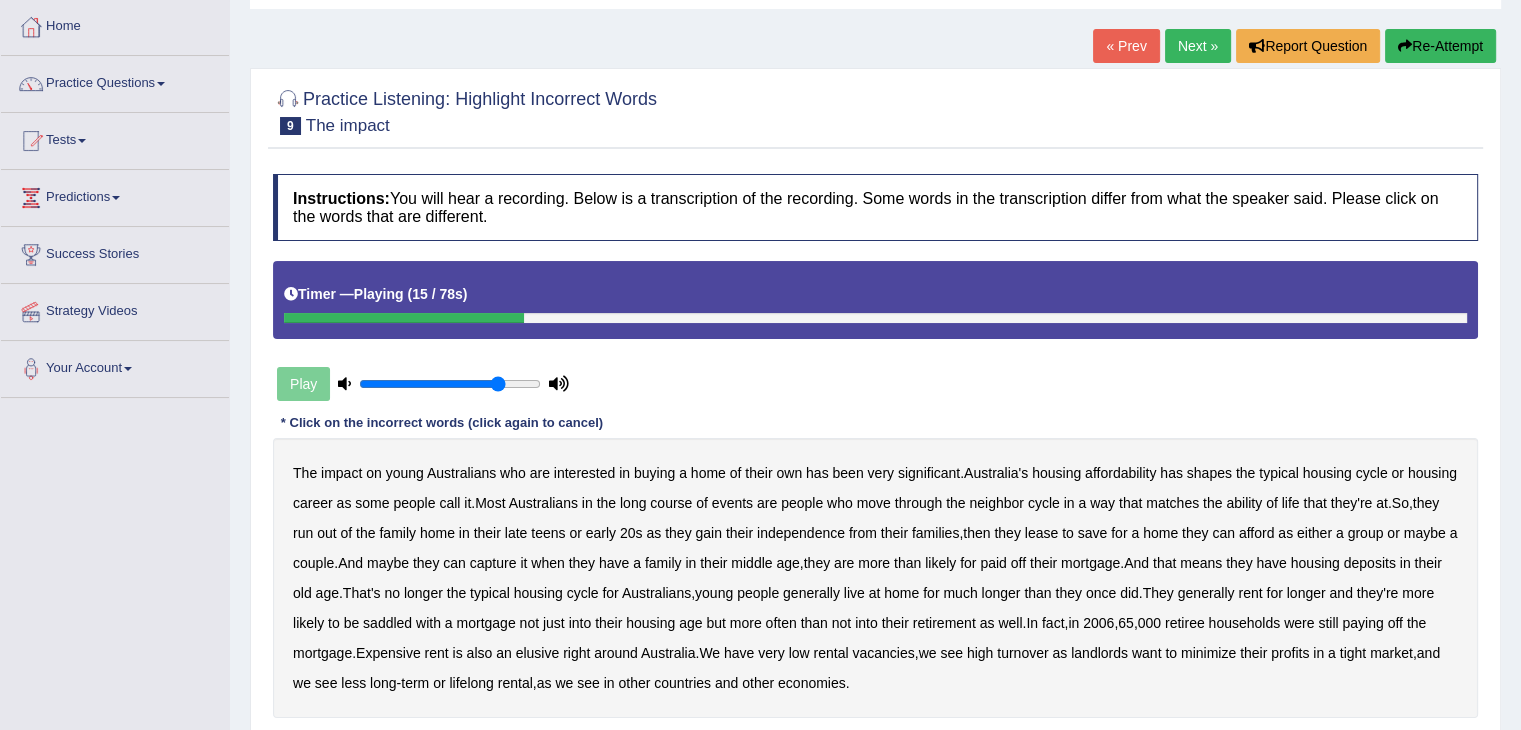 click on "long" at bounding box center (633, 503) 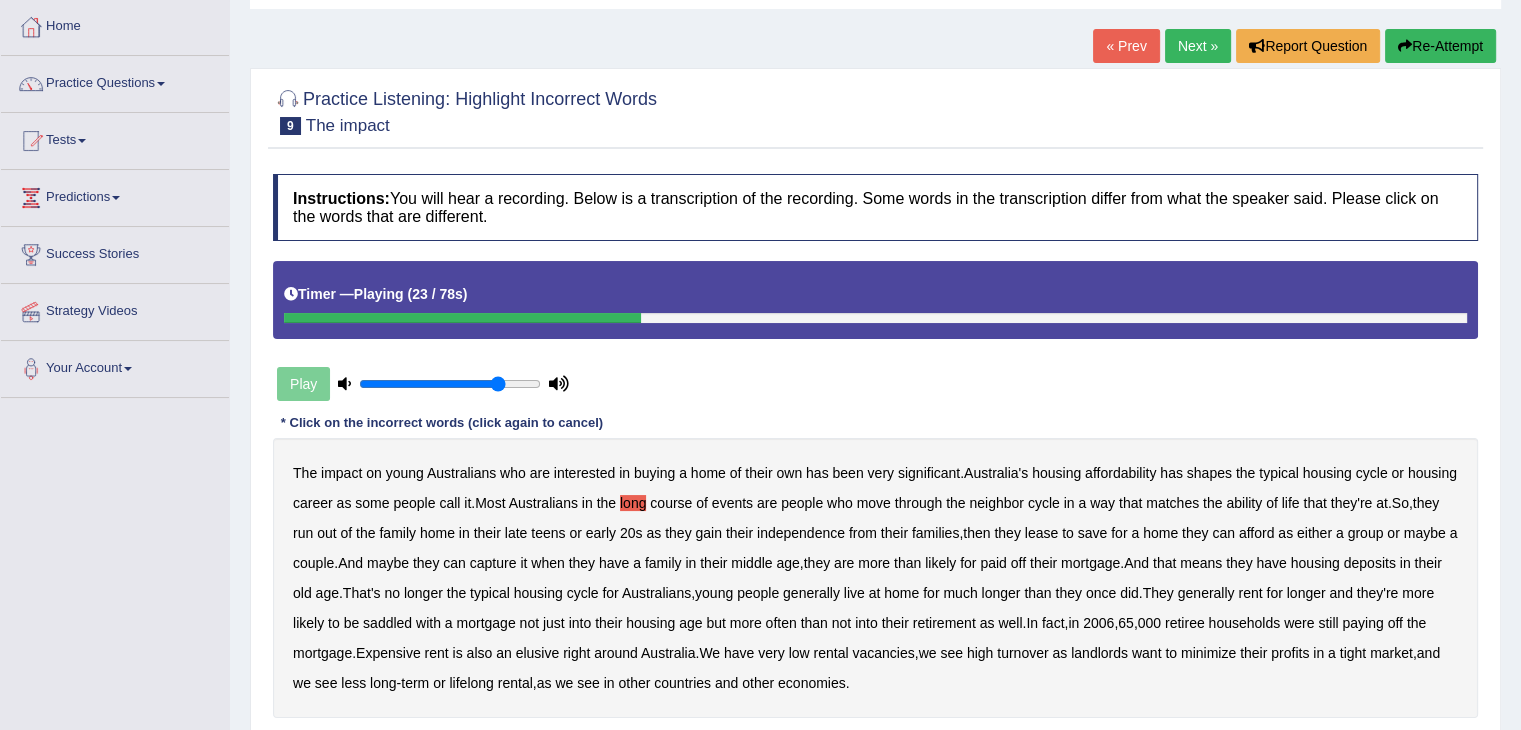 click on "neighbor" at bounding box center [996, 503] 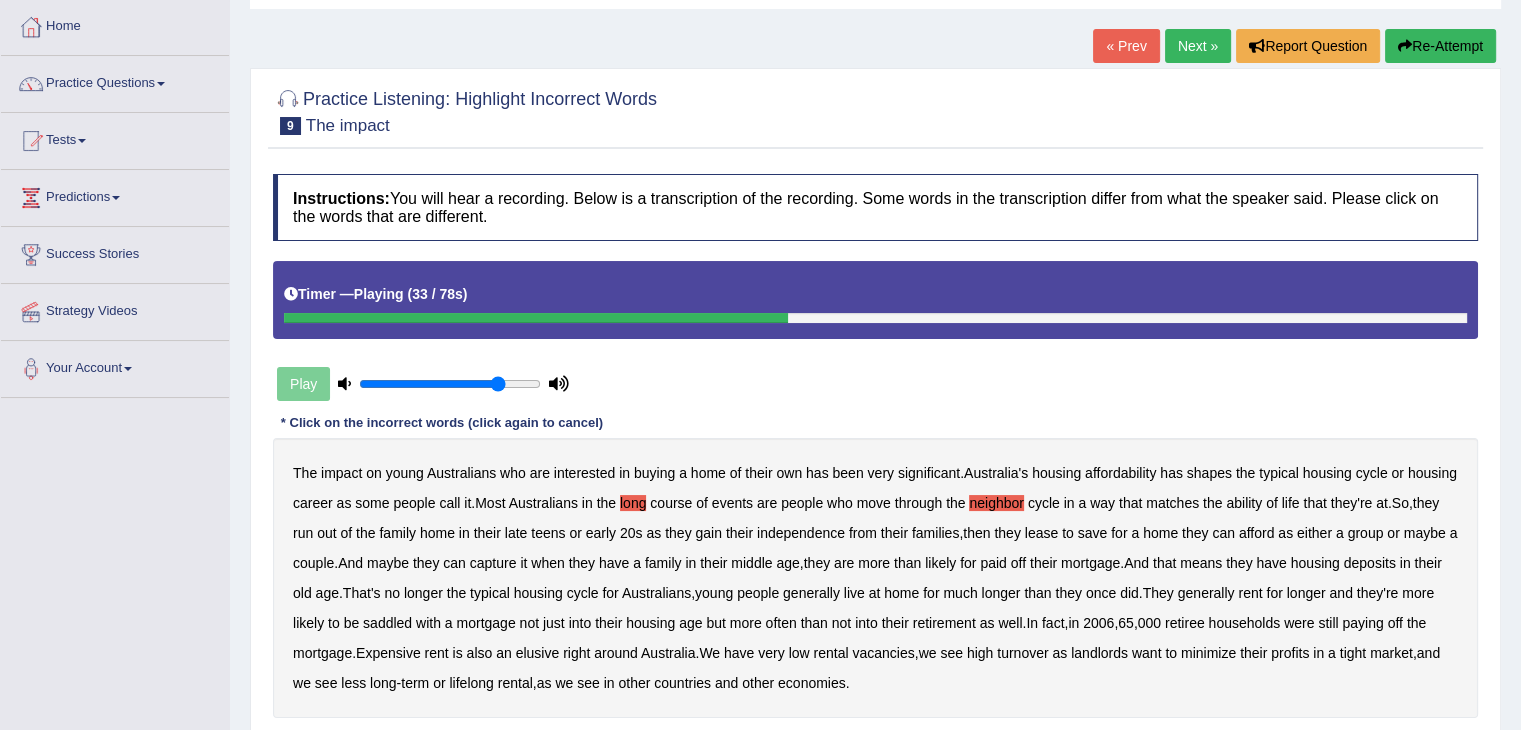 click on "capture" at bounding box center (493, 563) 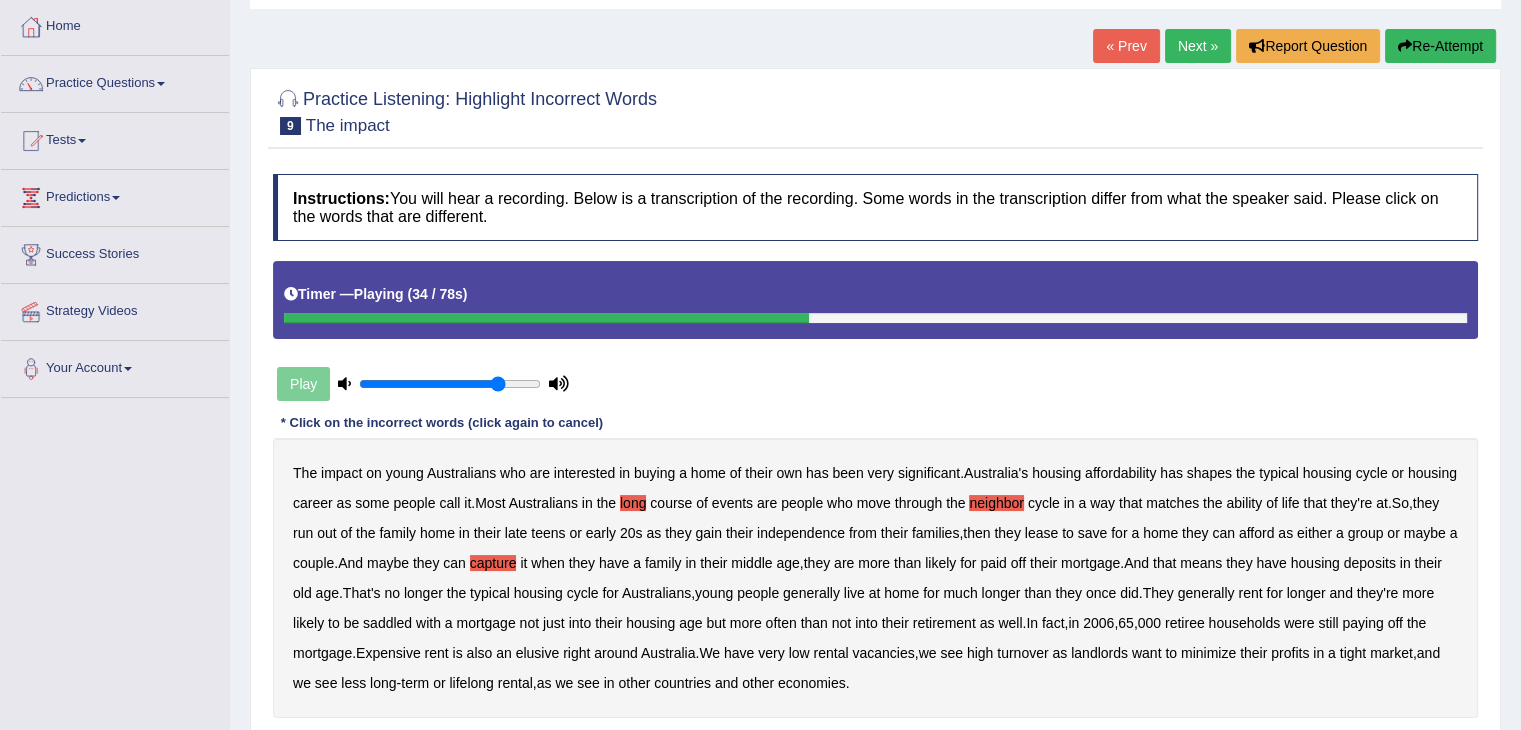 scroll, scrollTop: 133, scrollLeft: 0, axis: vertical 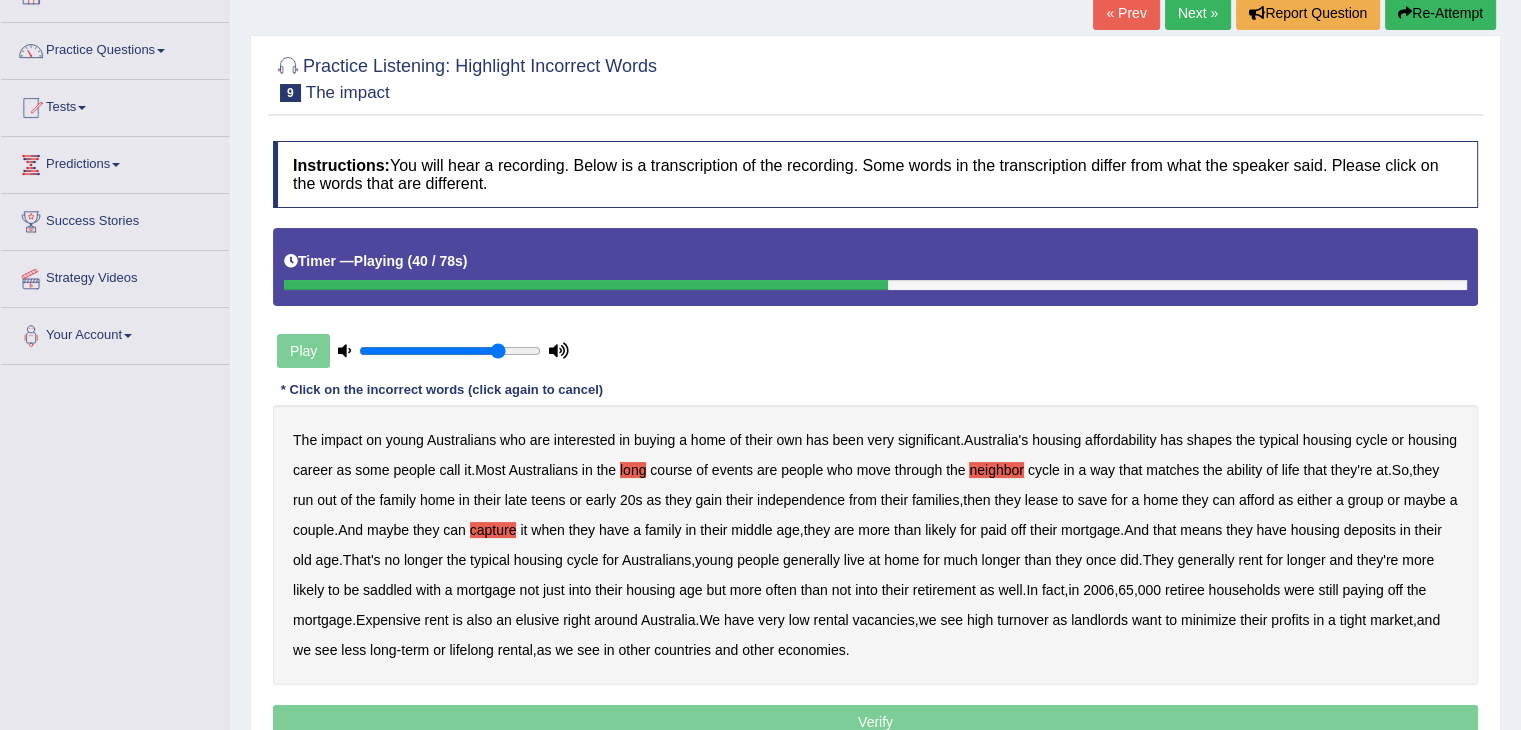 click on "deposits" at bounding box center (1370, 530) 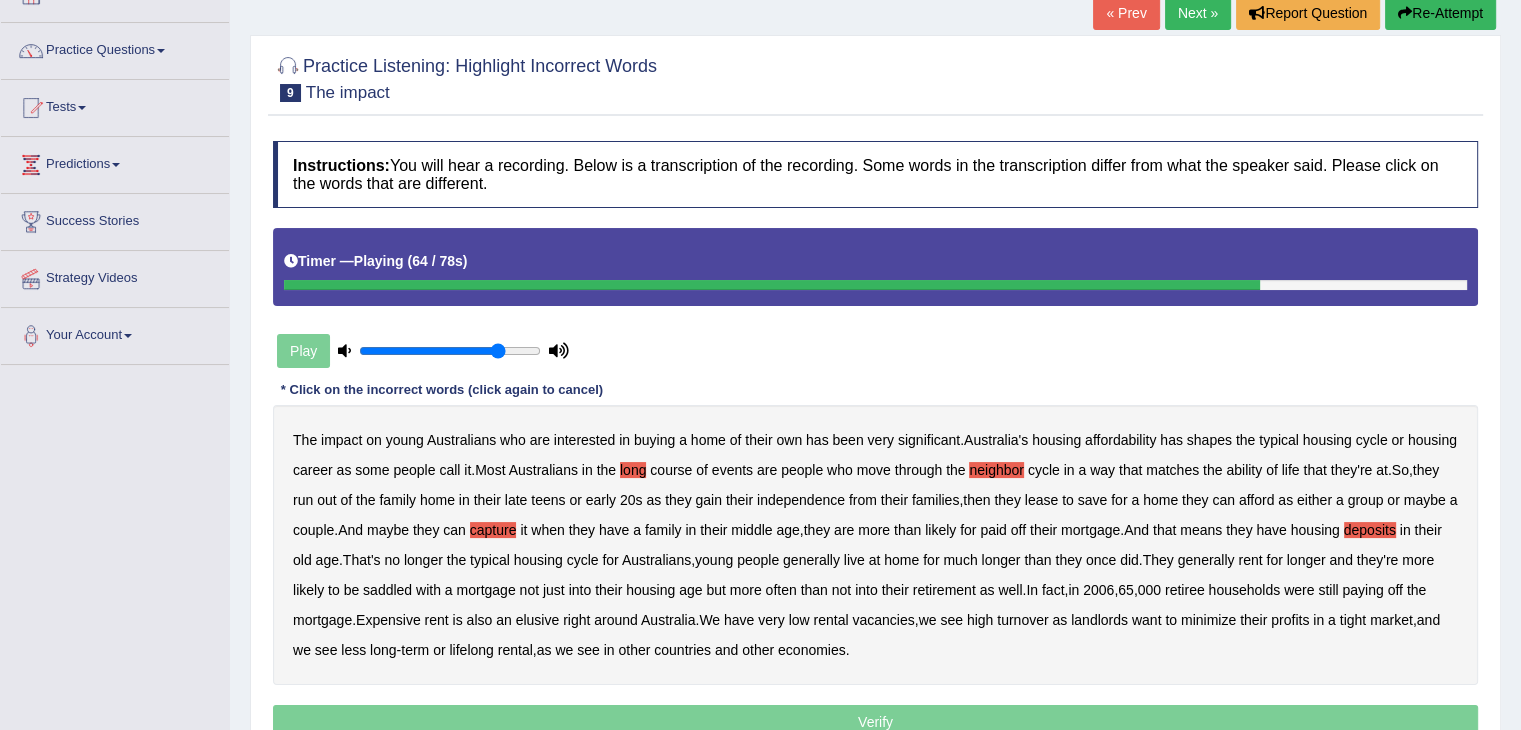 click on "Expensive" at bounding box center (388, 620) 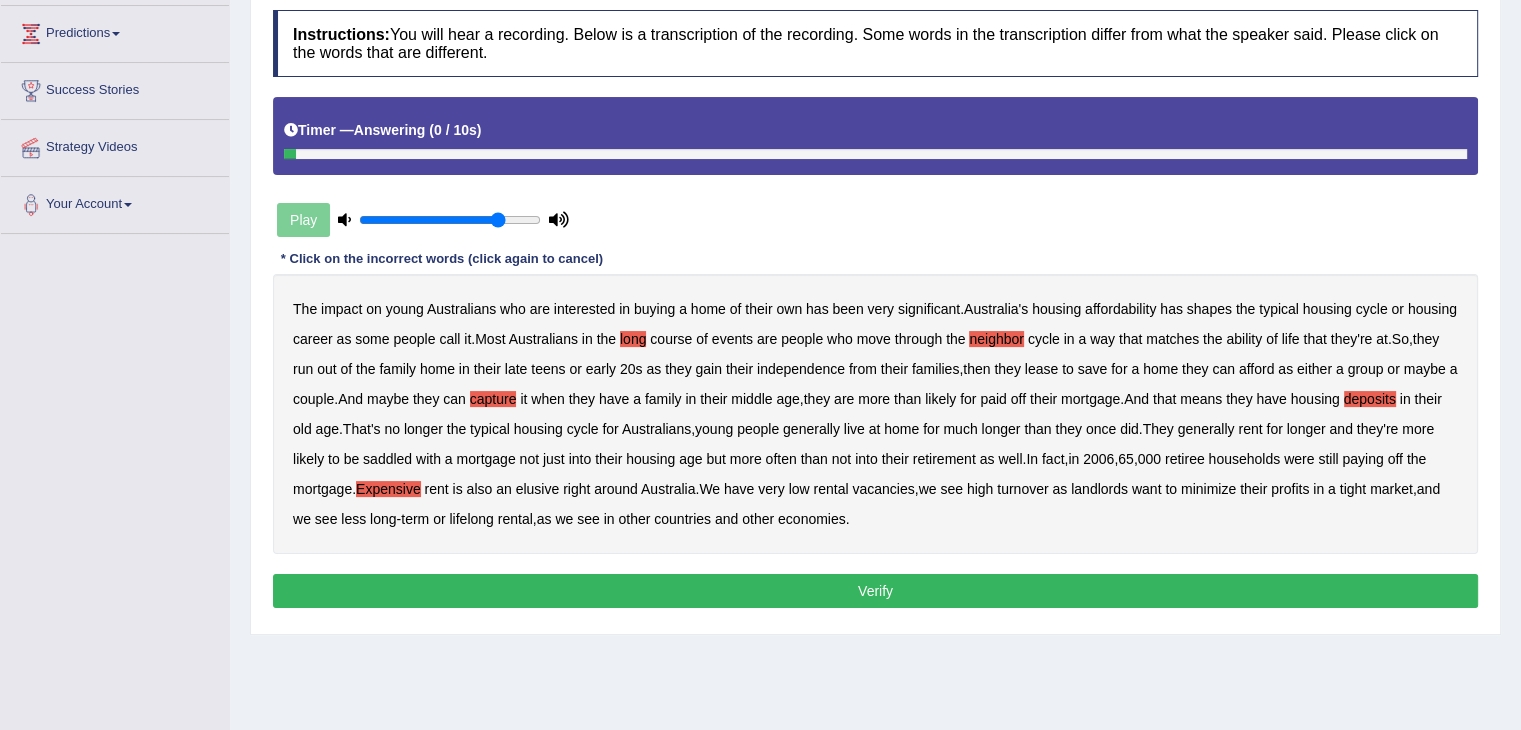 scroll, scrollTop: 300, scrollLeft: 0, axis: vertical 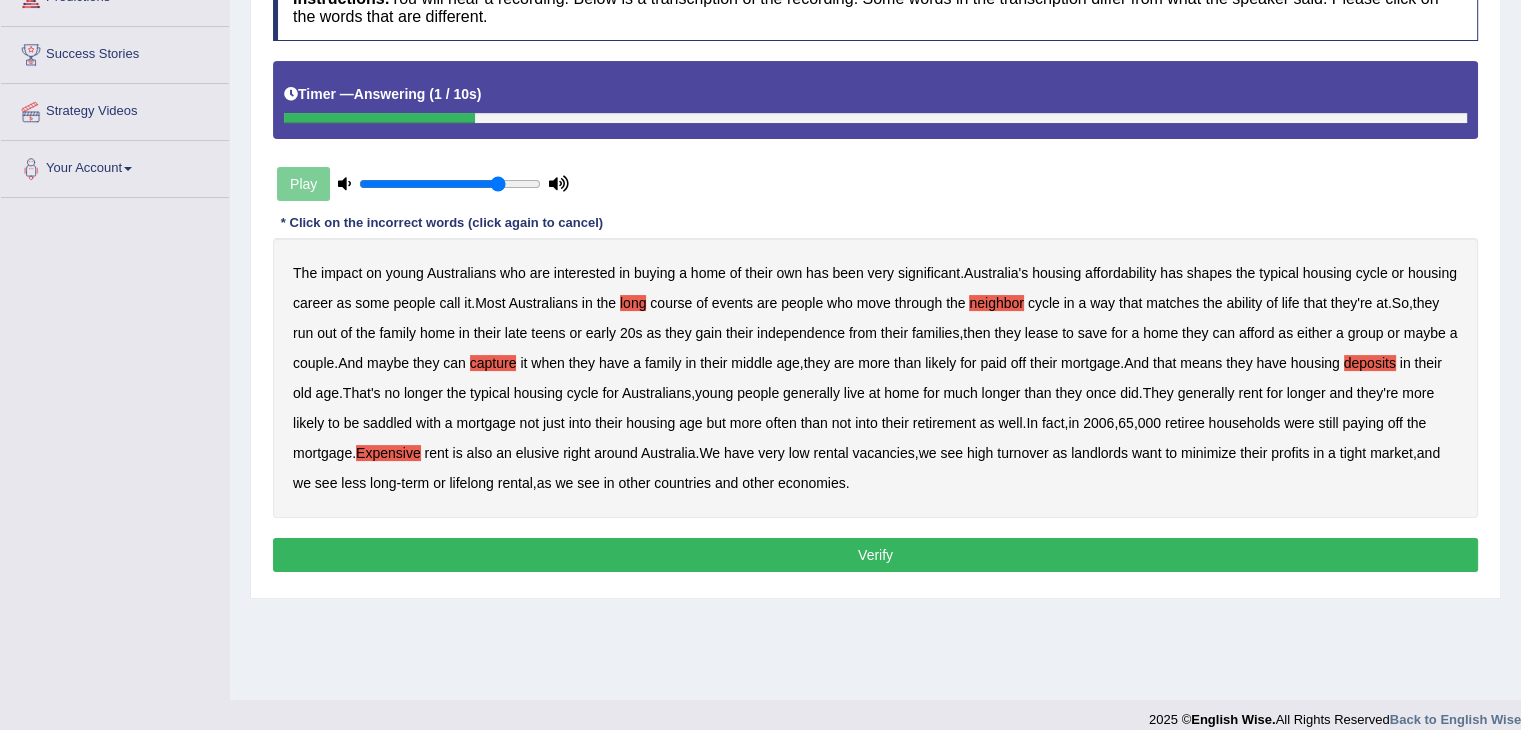 click on "Verify" at bounding box center (875, 555) 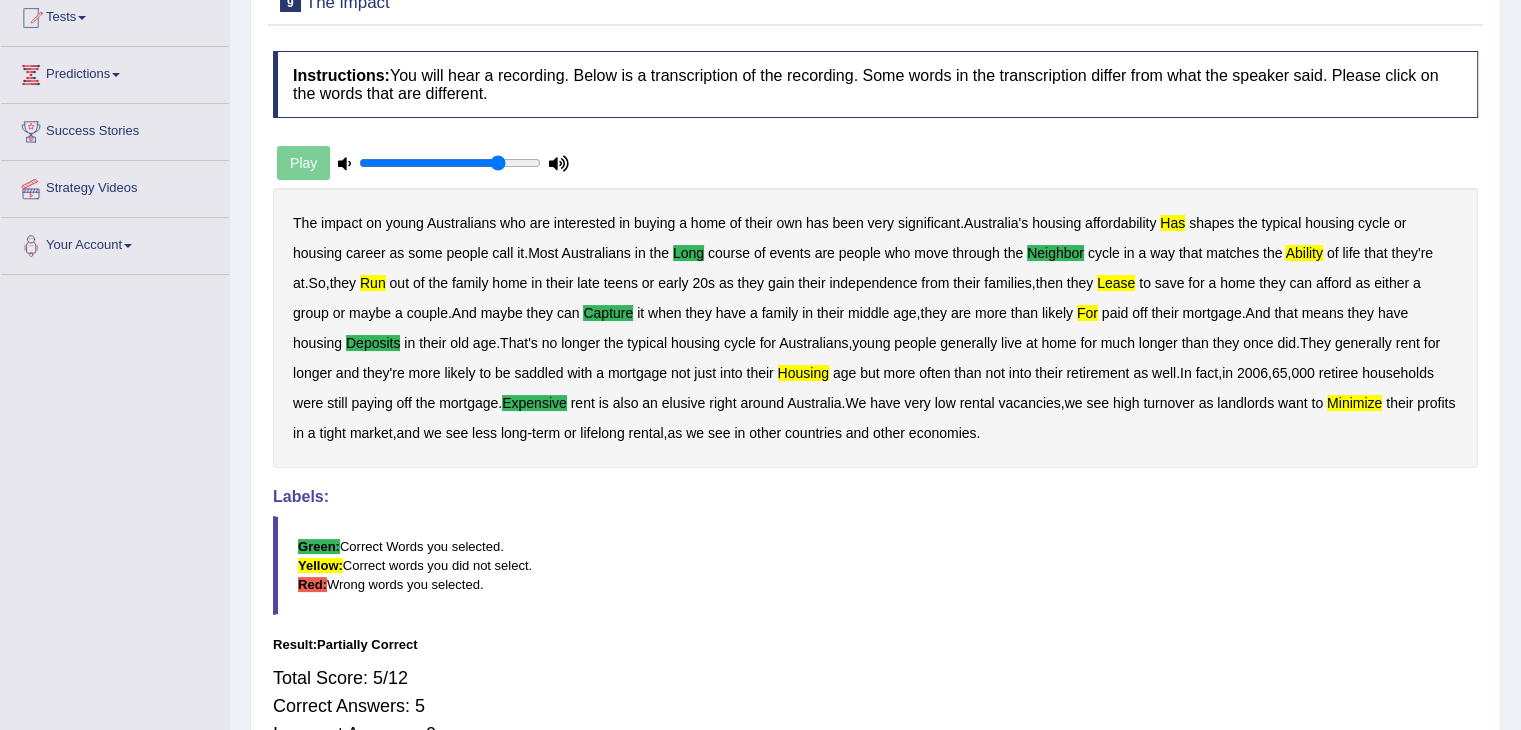 scroll, scrollTop: 200, scrollLeft: 0, axis: vertical 